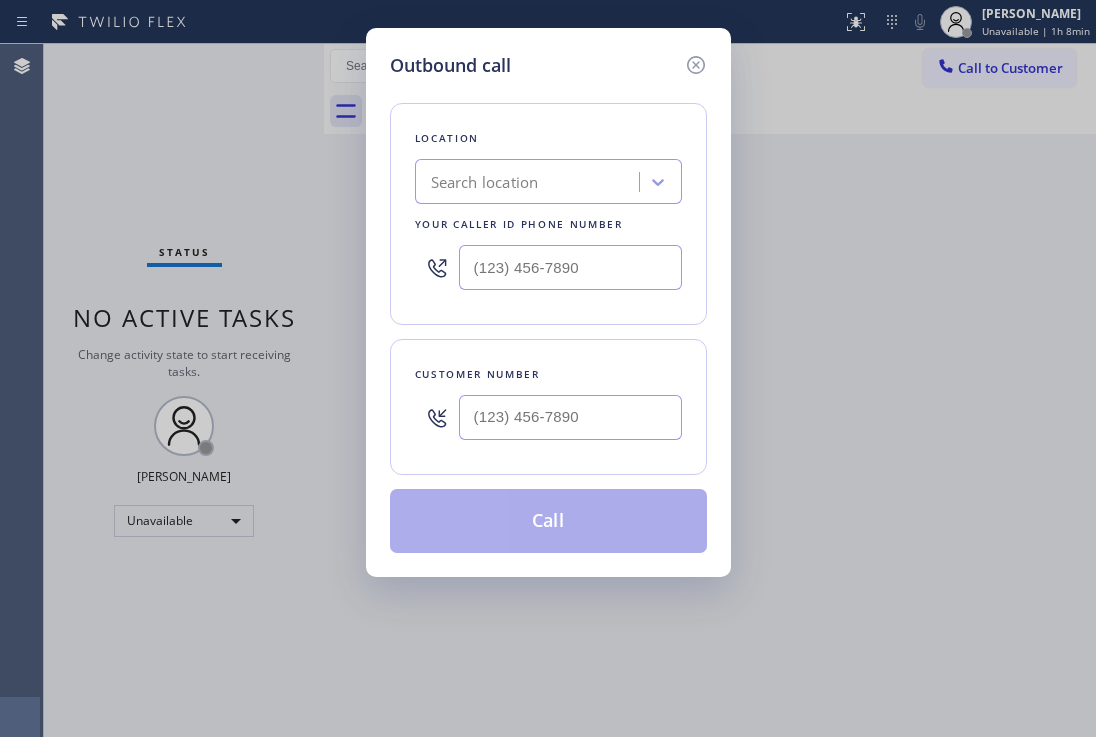 scroll, scrollTop: 0, scrollLeft: 0, axis: both 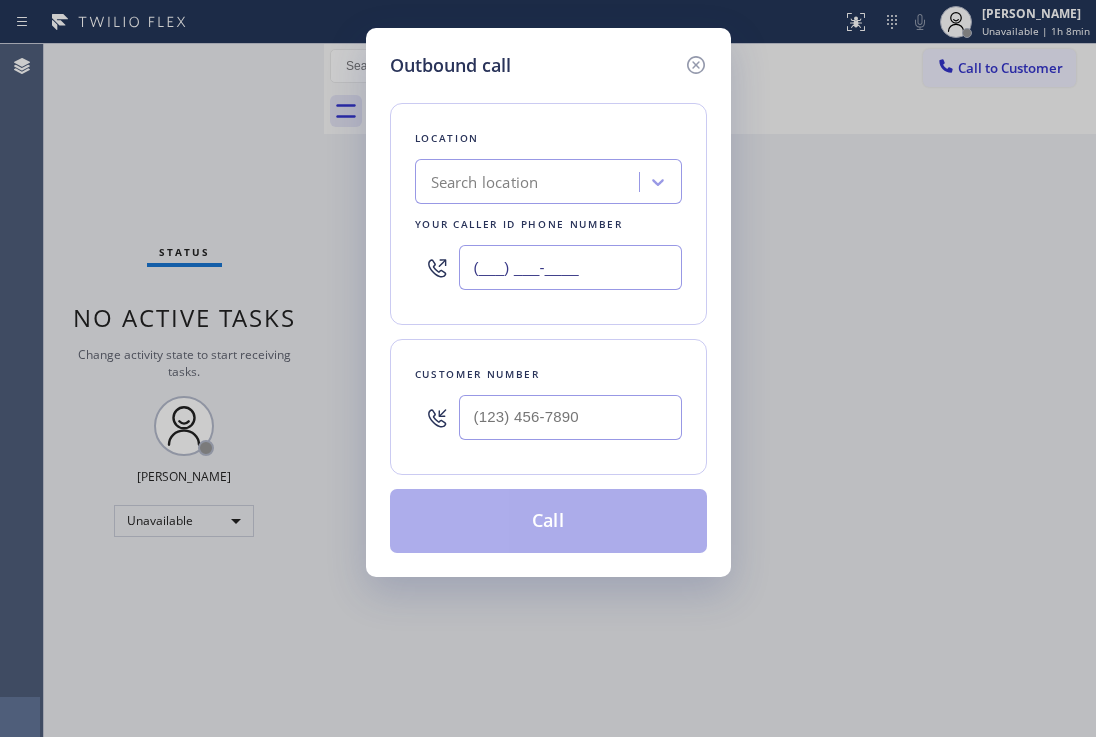 drag, startPoint x: 573, startPoint y: 252, endPoint x: 439, endPoint y: 220, distance: 137.76791 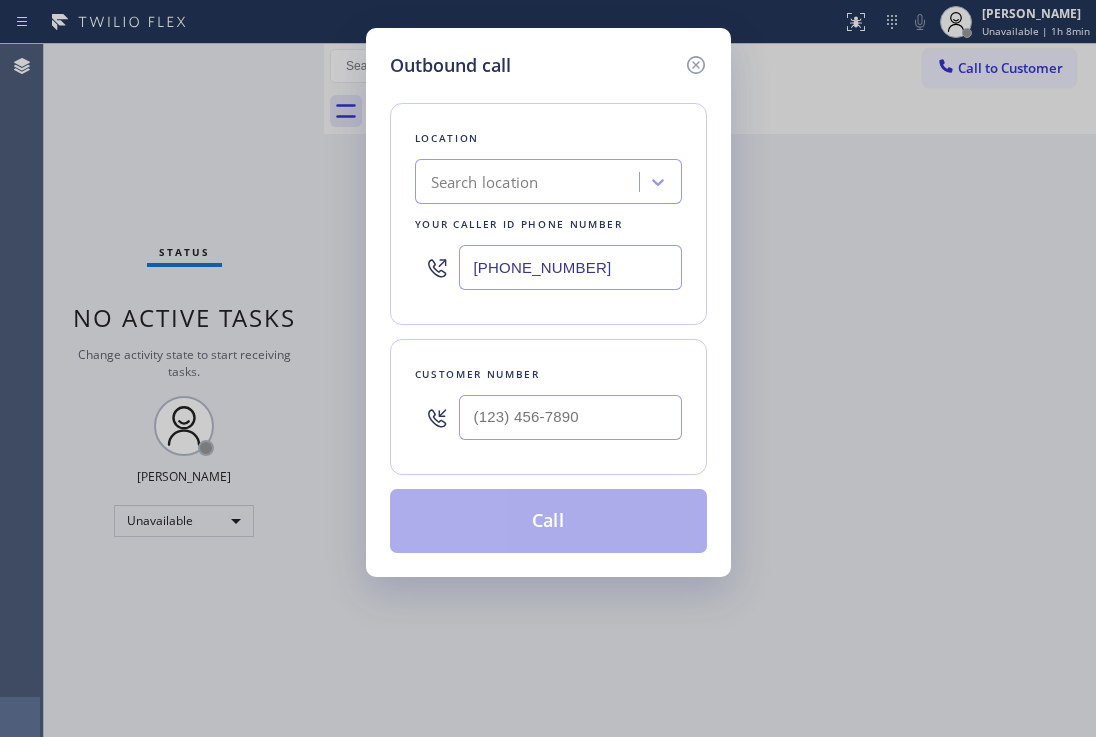 type on "(424) 329-2198" 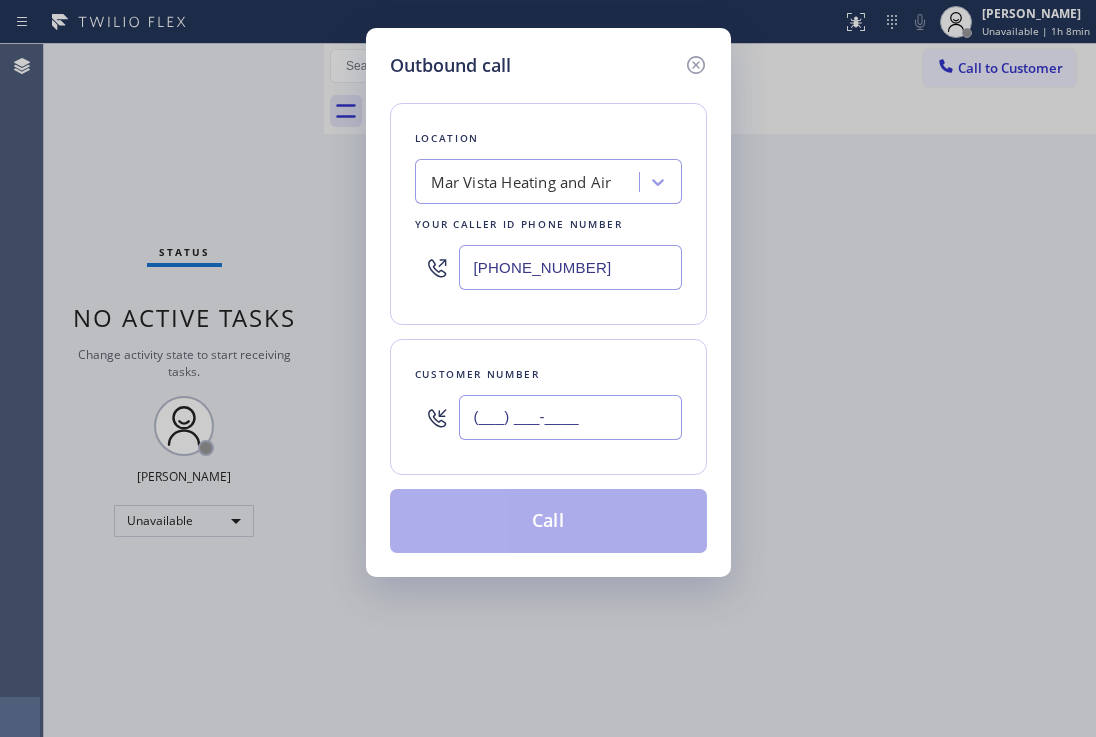 drag, startPoint x: 480, startPoint y: 416, endPoint x: 418, endPoint y: 402, distance: 63.560993 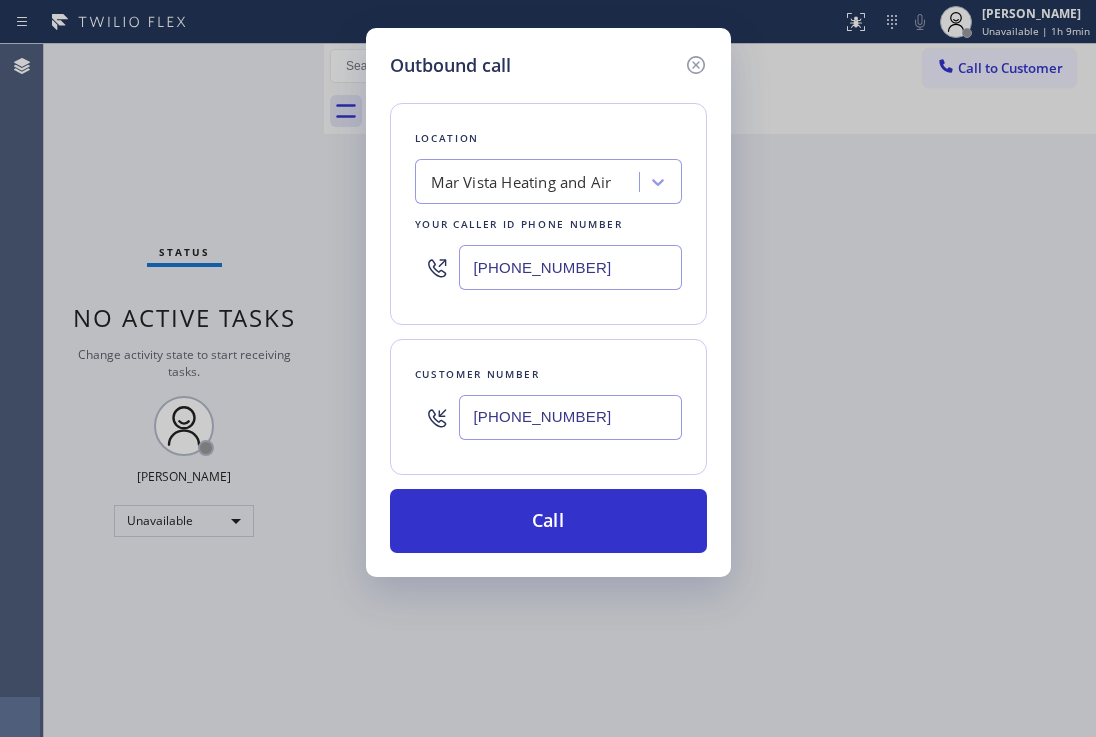 paste on "818) 517-7603" 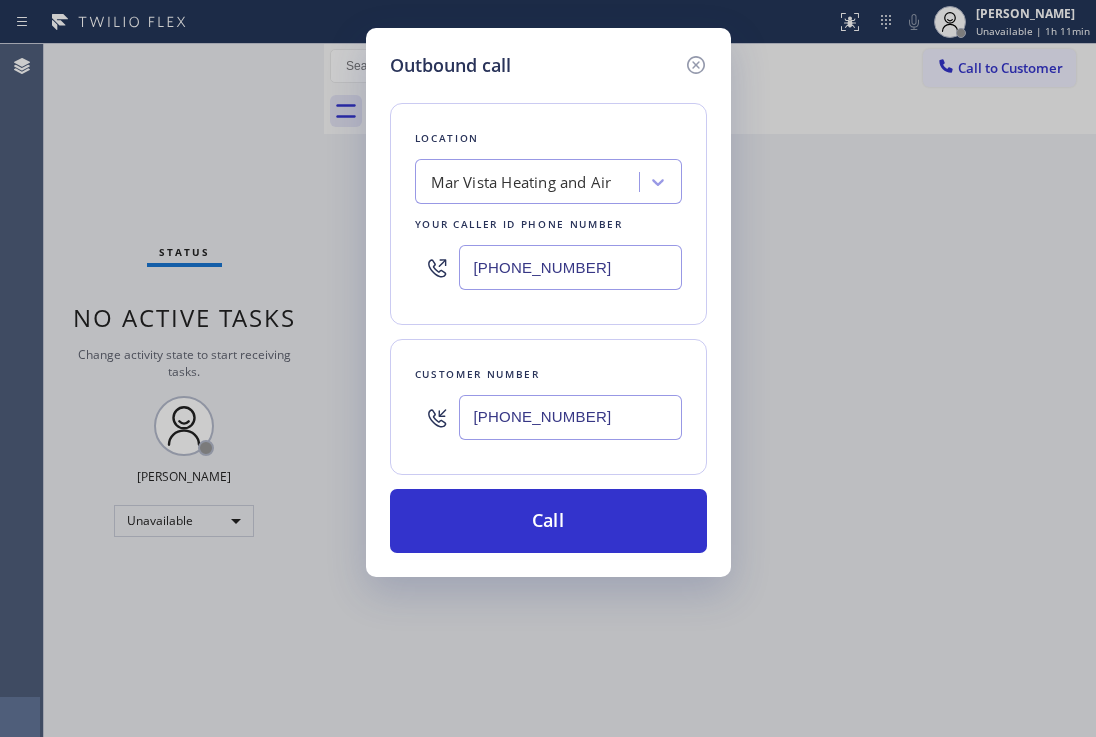 drag, startPoint x: 538, startPoint y: 523, endPoint x: 827, endPoint y: 539, distance: 289.44257 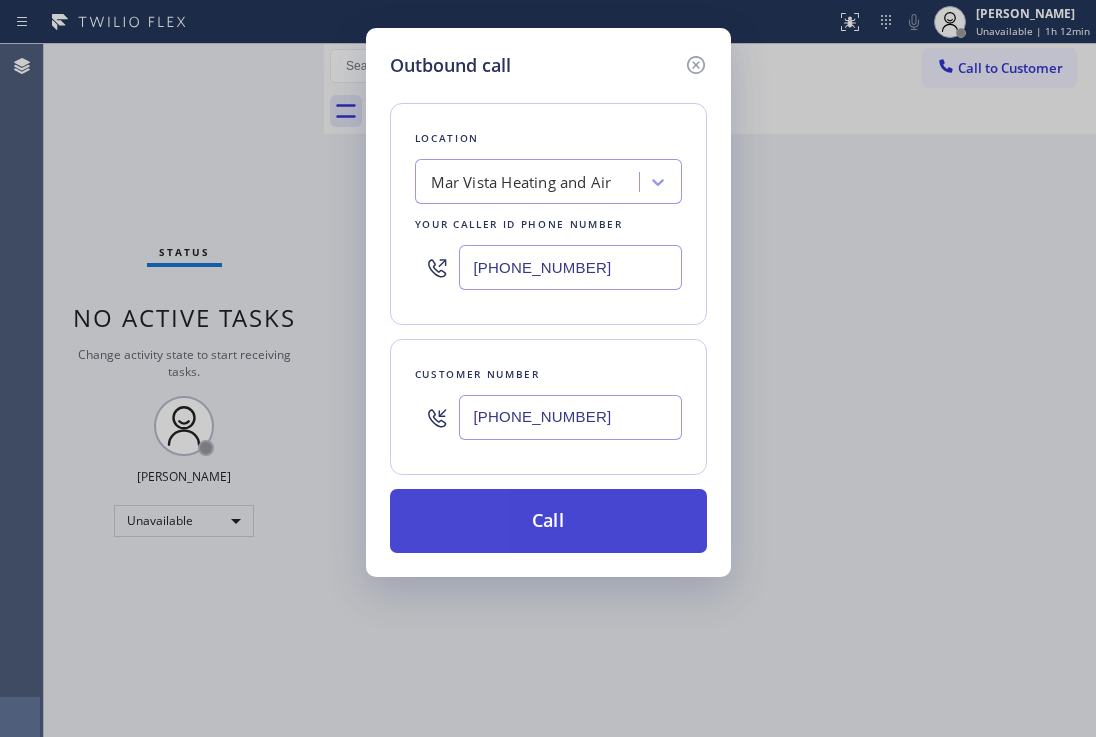 click on "Call" at bounding box center [548, 521] 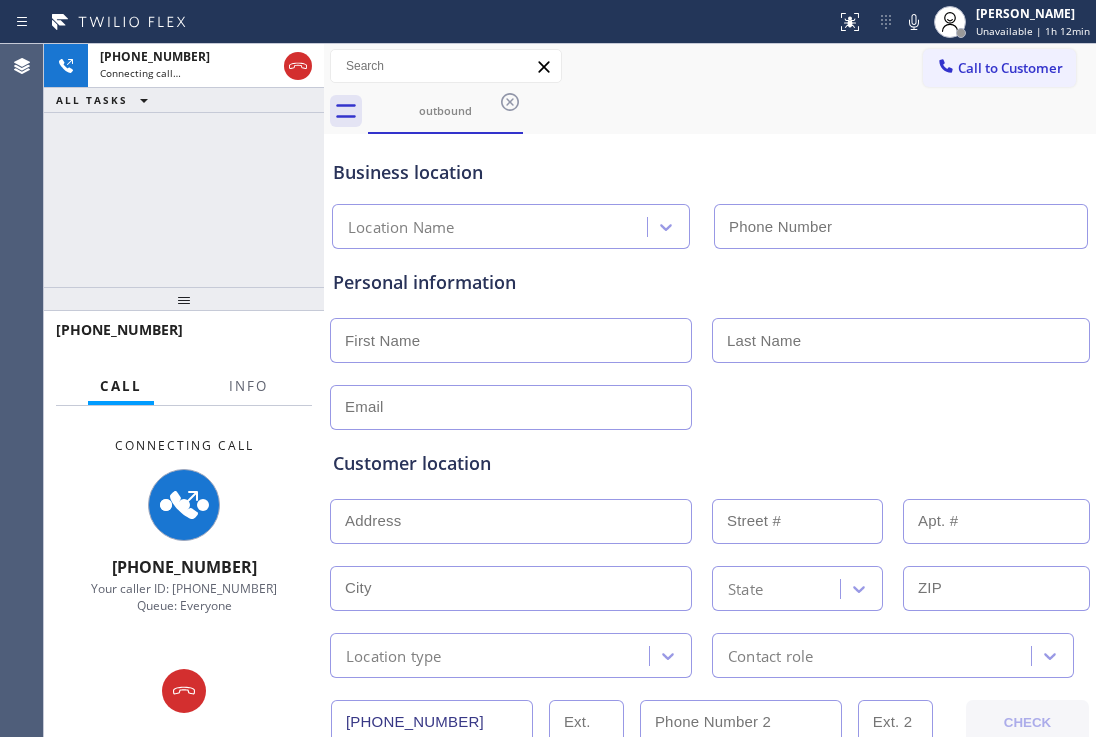 type on "(424) 329-2198" 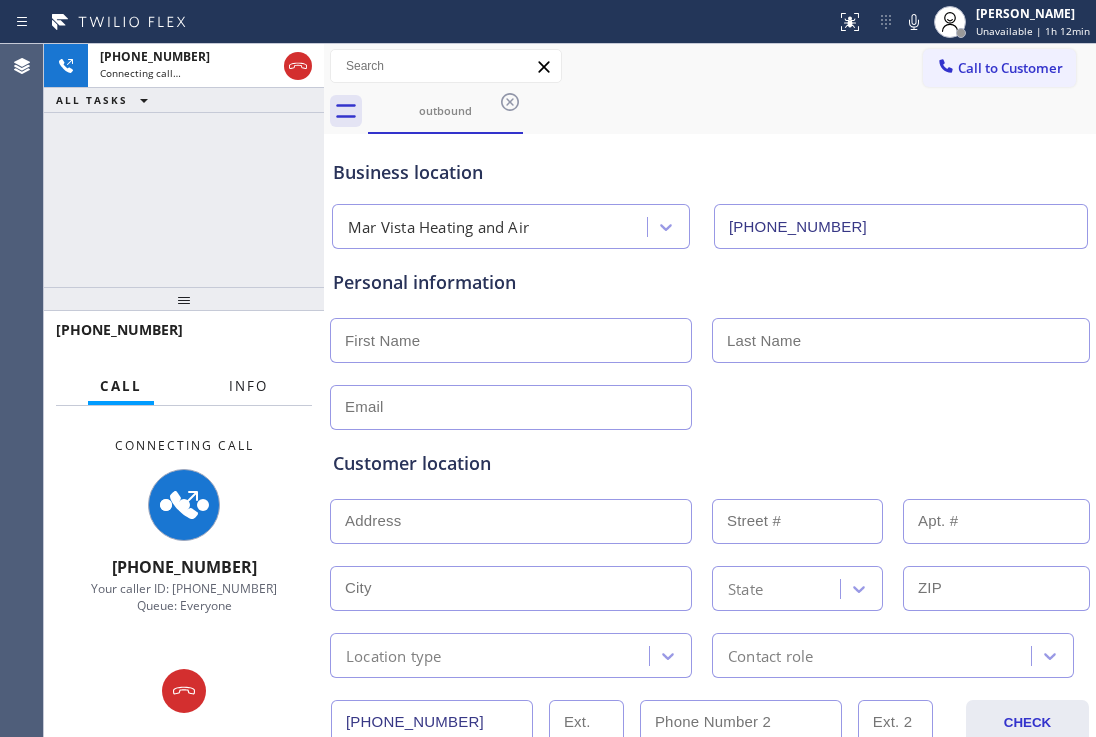 click on "Info" at bounding box center (248, 386) 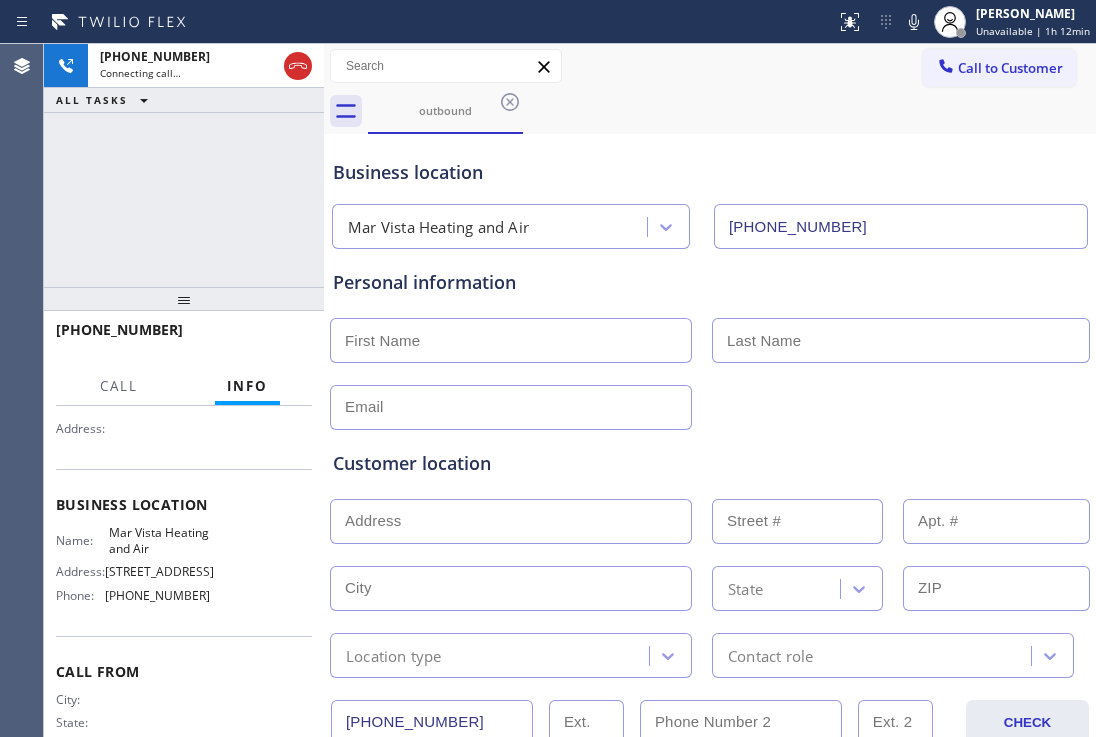 scroll, scrollTop: 200, scrollLeft: 0, axis: vertical 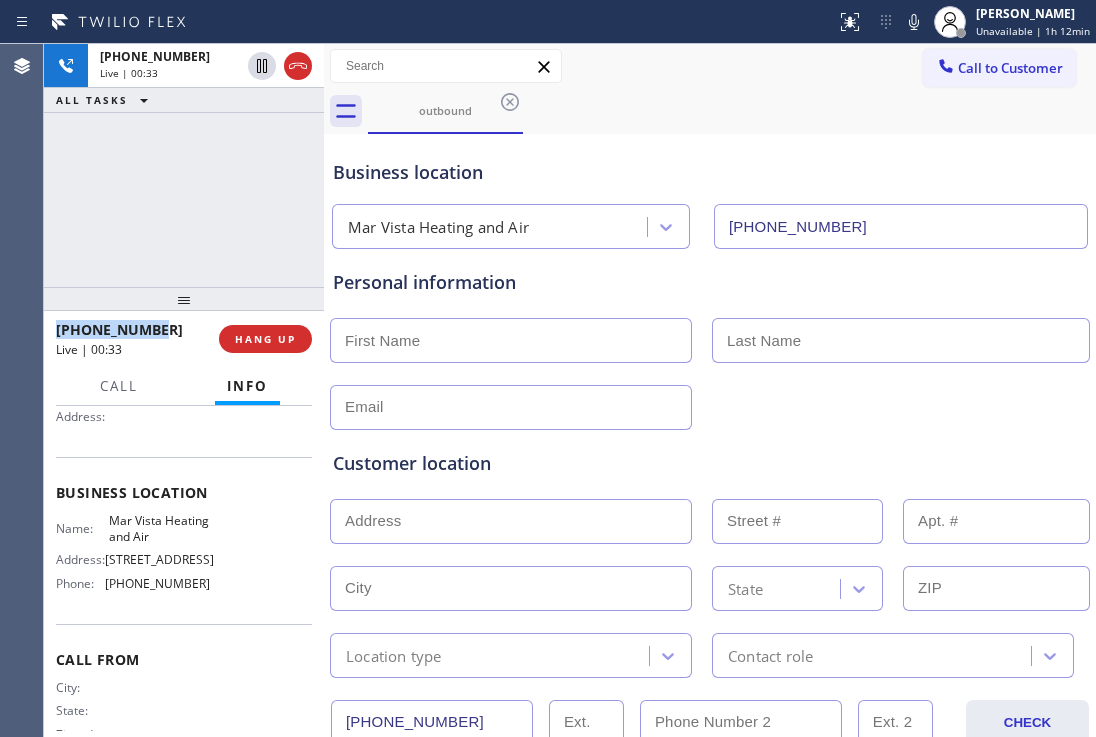 drag, startPoint x: 171, startPoint y: 336, endPoint x: 49, endPoint y: 334, distance: 122.016396 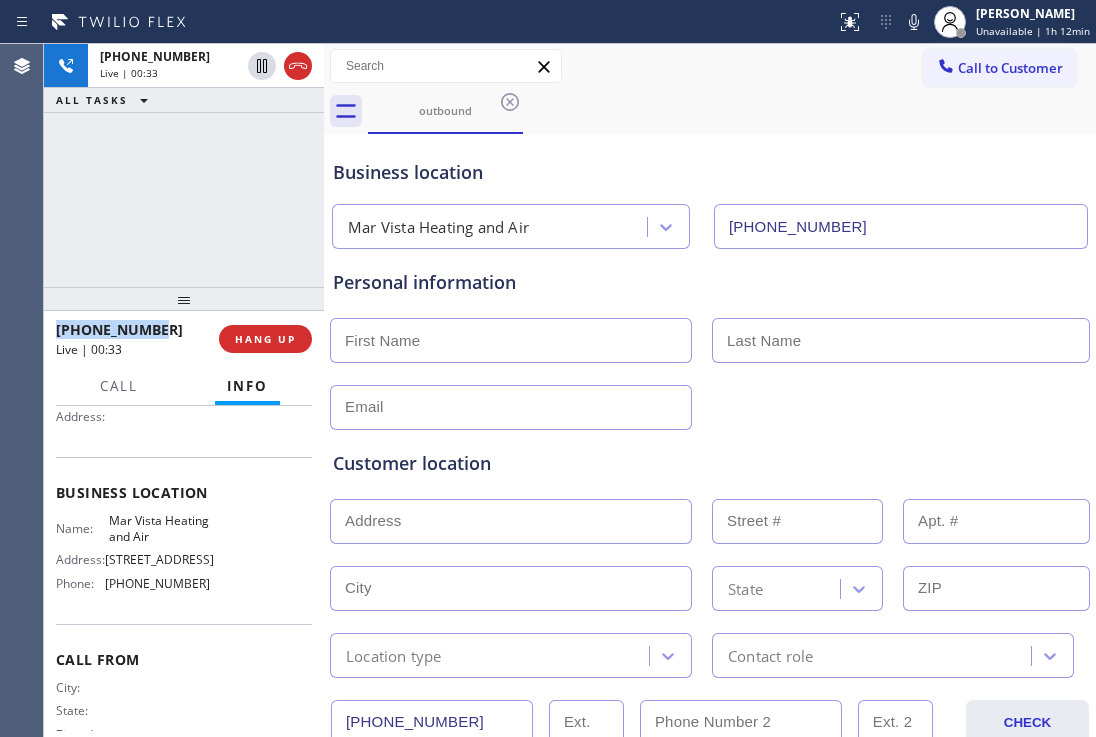 click on "+18185177603 Live | 00:33 HANG UP" at bounding box center [184, 339] 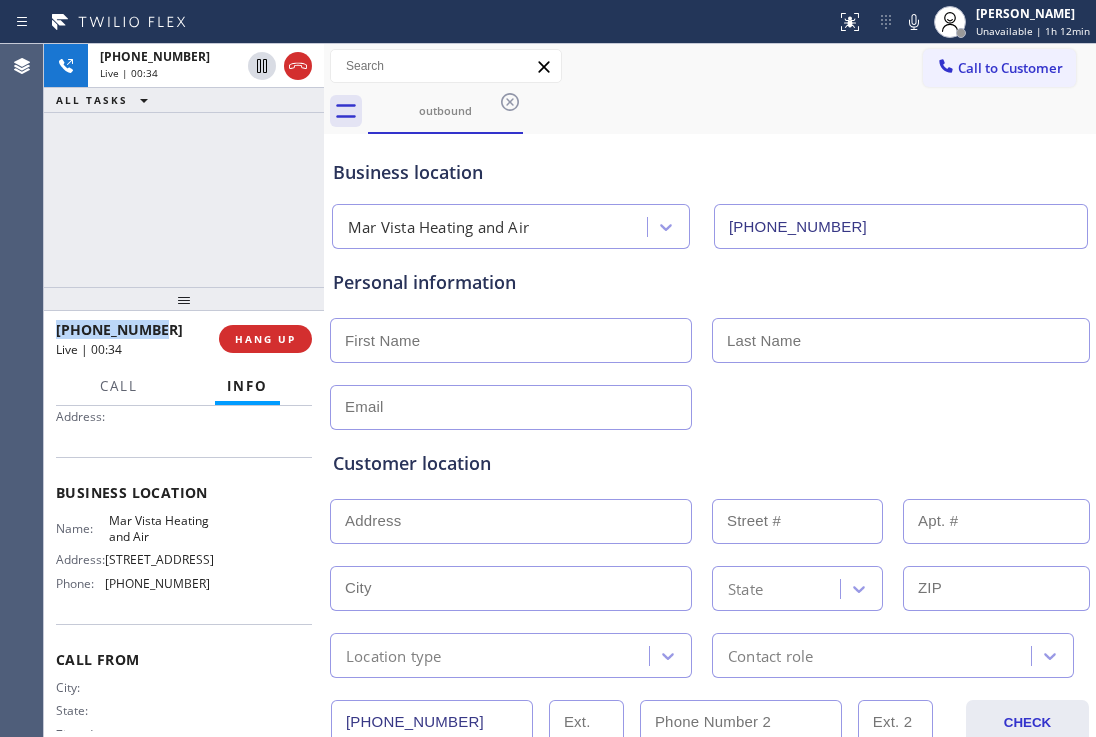 copy on "+18185177603" 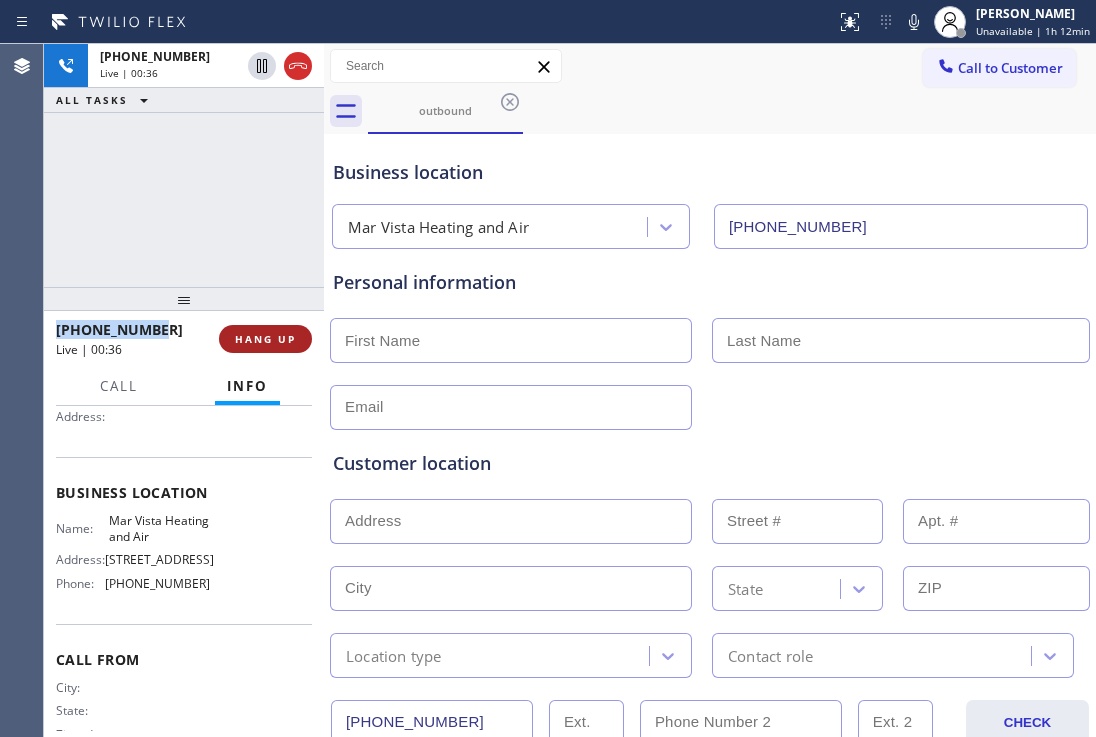 drag, startPoint x: 264, startPoint y: 337, endPoint x: 1087, endPoint y: 468, distance: 833.36066 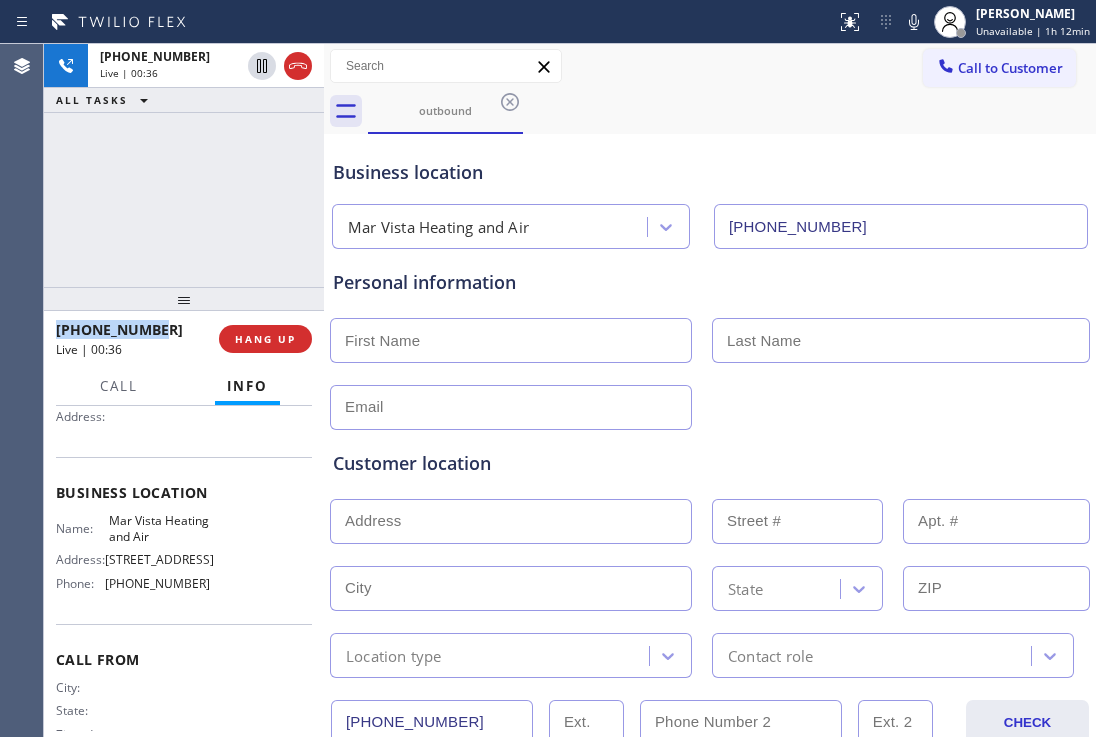 click on "HANG UP" at bounding box center [265, 339] 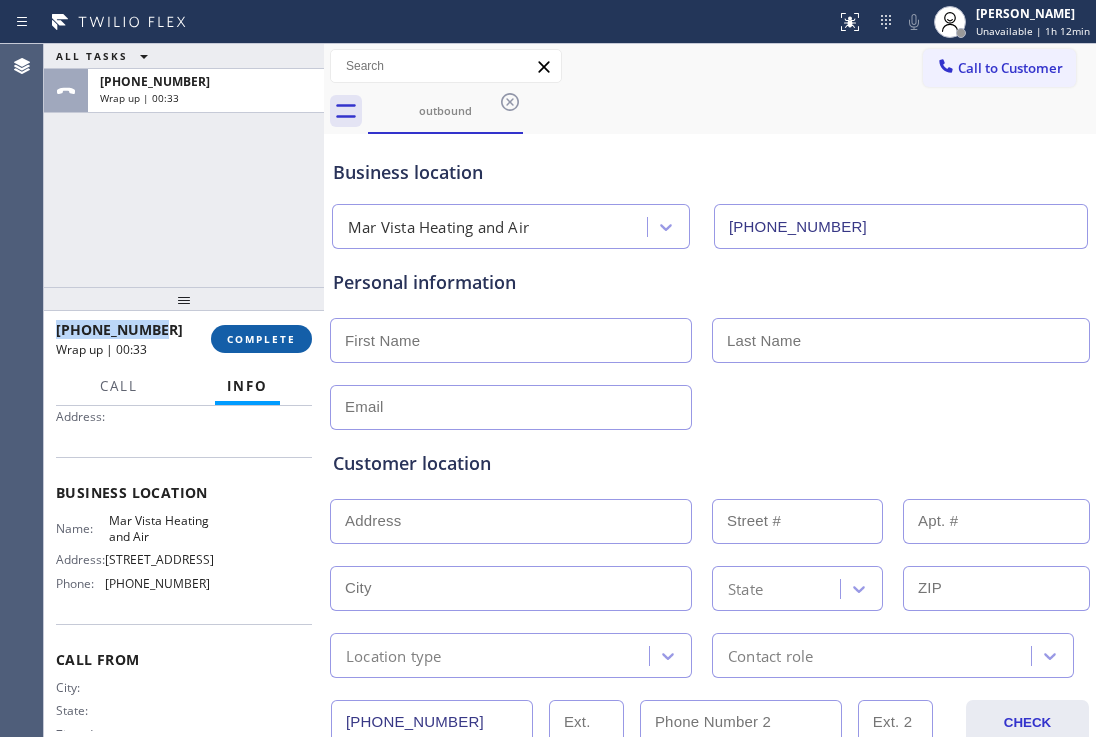 click on "COMPLETE" at bounding box center [261, 339] 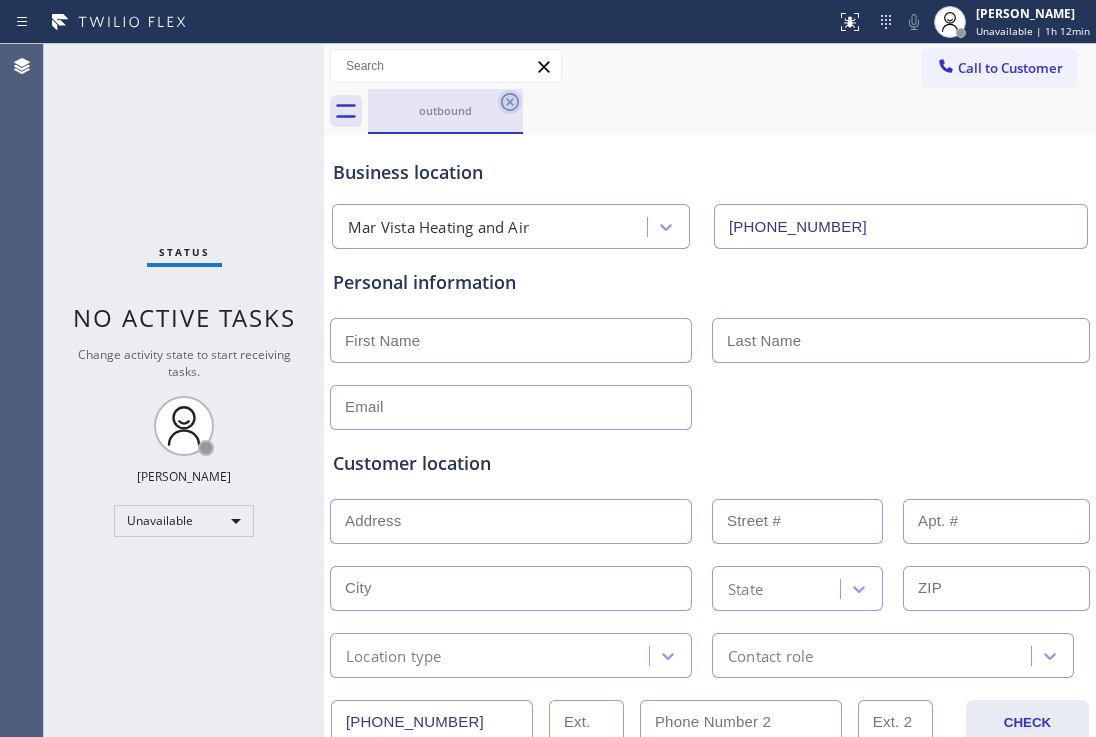click 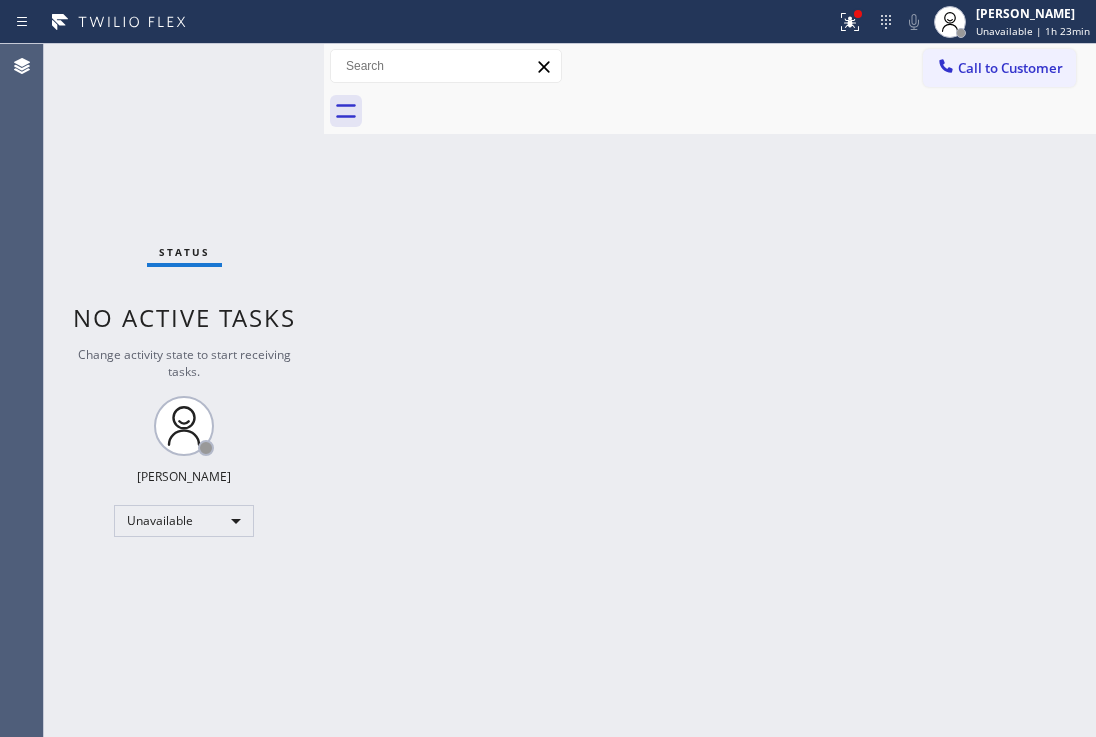 drag, startPoint x: 982, startPoint y: 72, endPoint x: 886, endPoint y: 73, distance: 96.00521 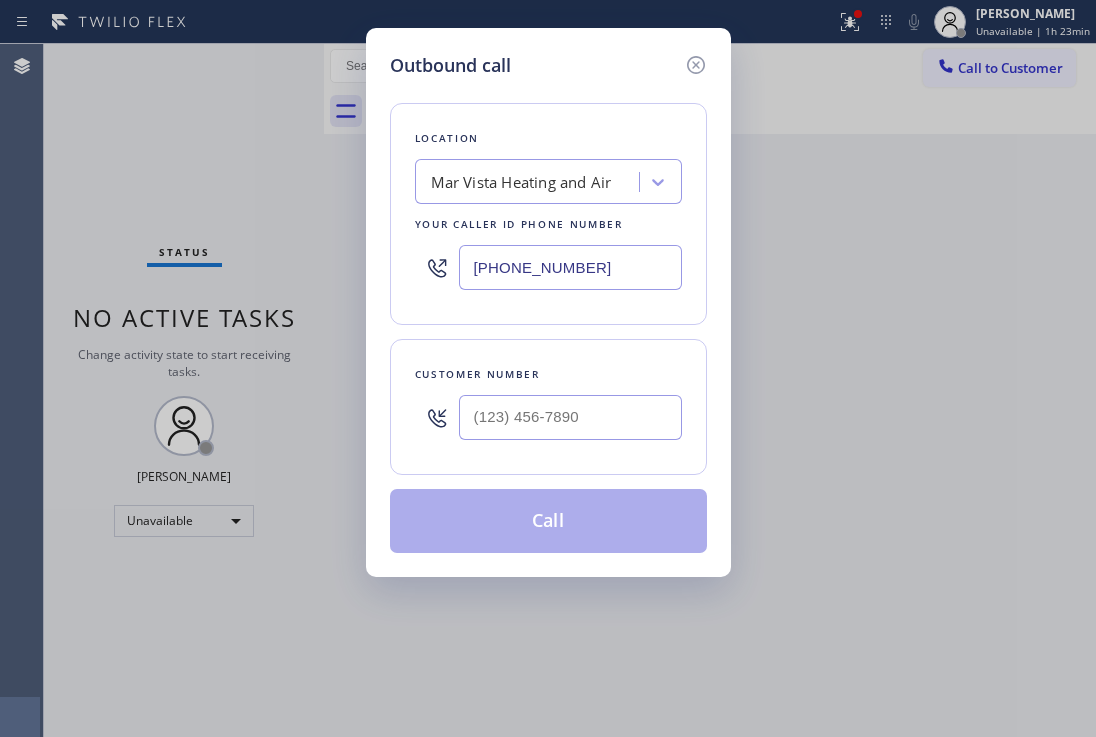 drag, startPoint x: 585, startPoint y: 272, endPoint x: 333, endPoint y: 131, distance: 288.76462 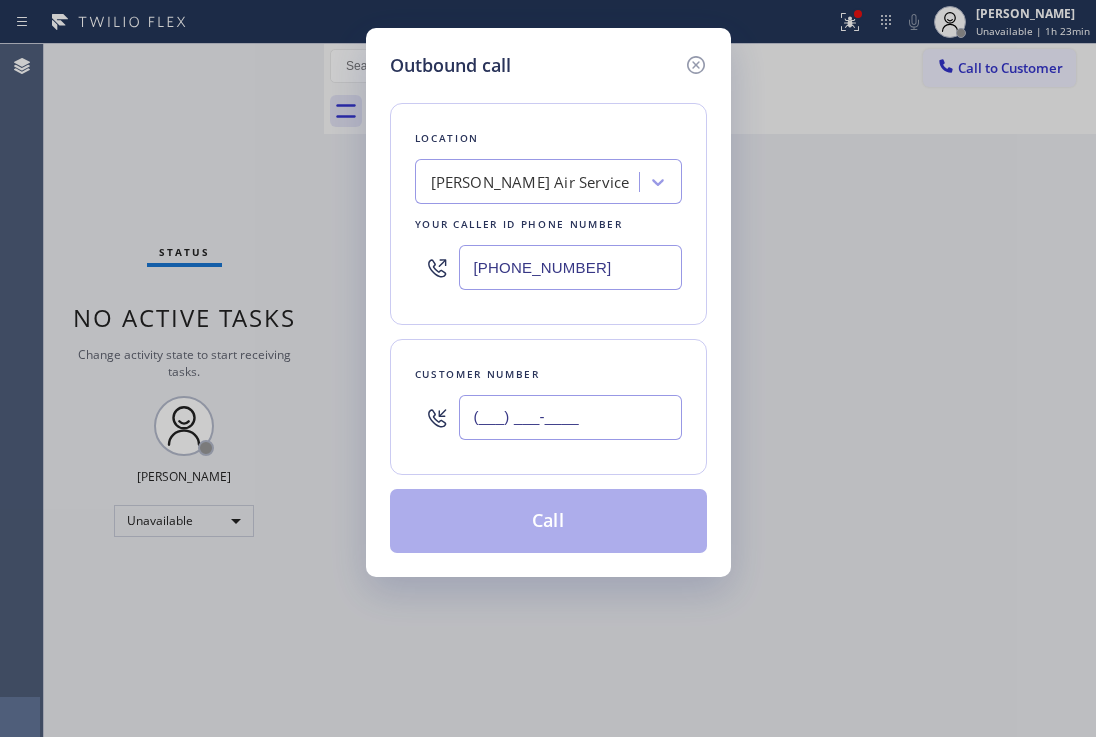 drag, startPoint x: 596, startPoint y: 400, endPoint x: 347, endPoint y: 315, distance: 263.10834 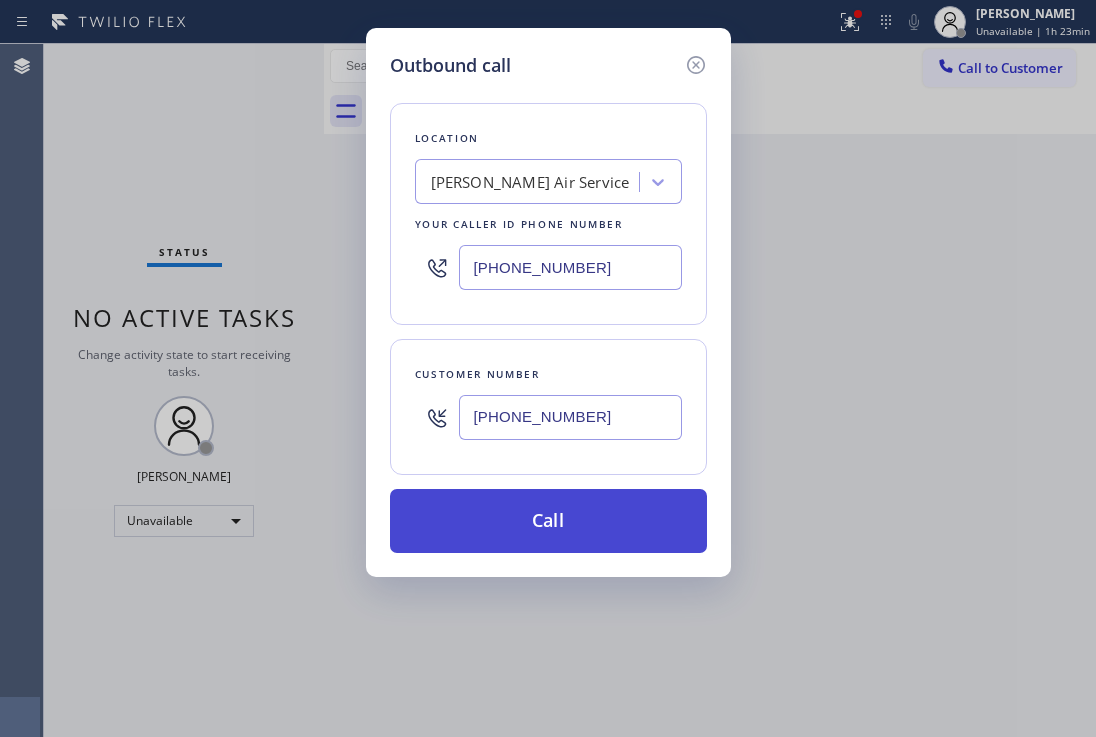 type on "(310) 965-1742" 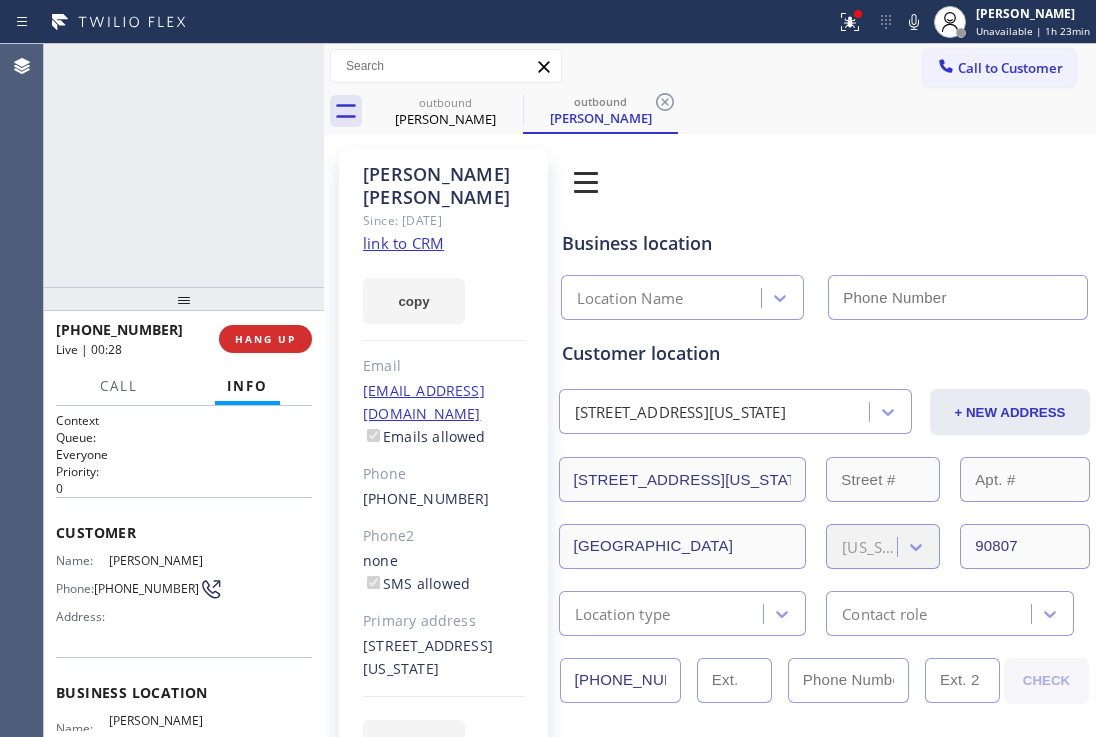 type on "(562) 485-6014" 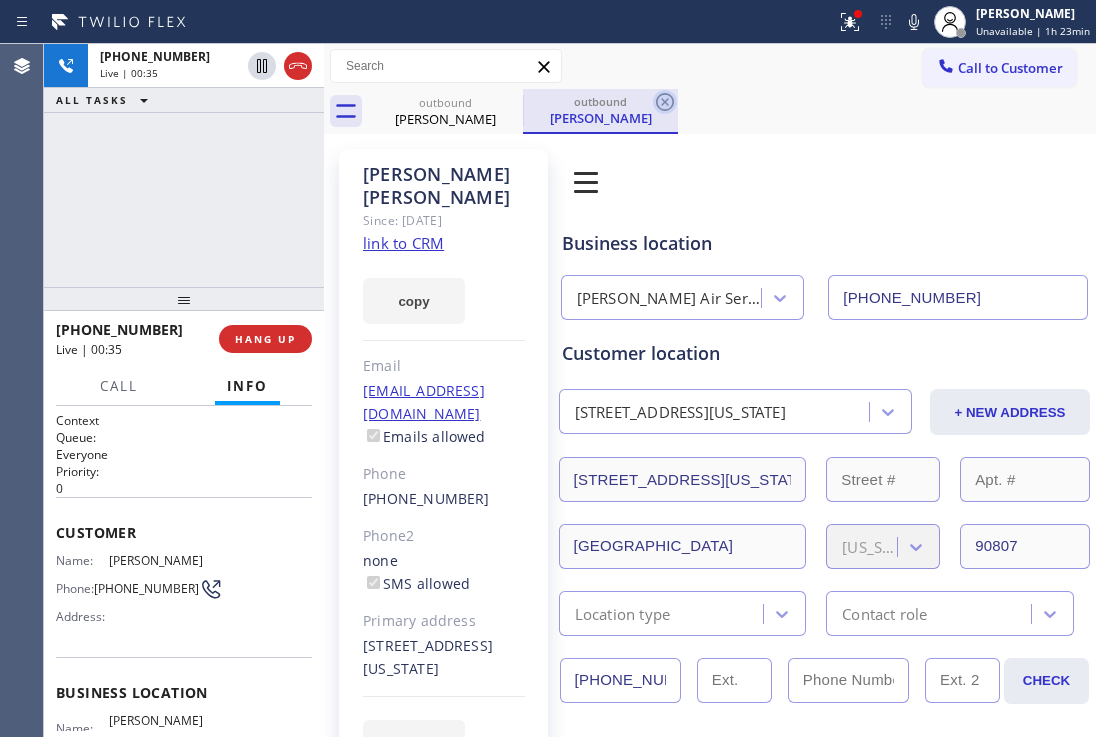 click 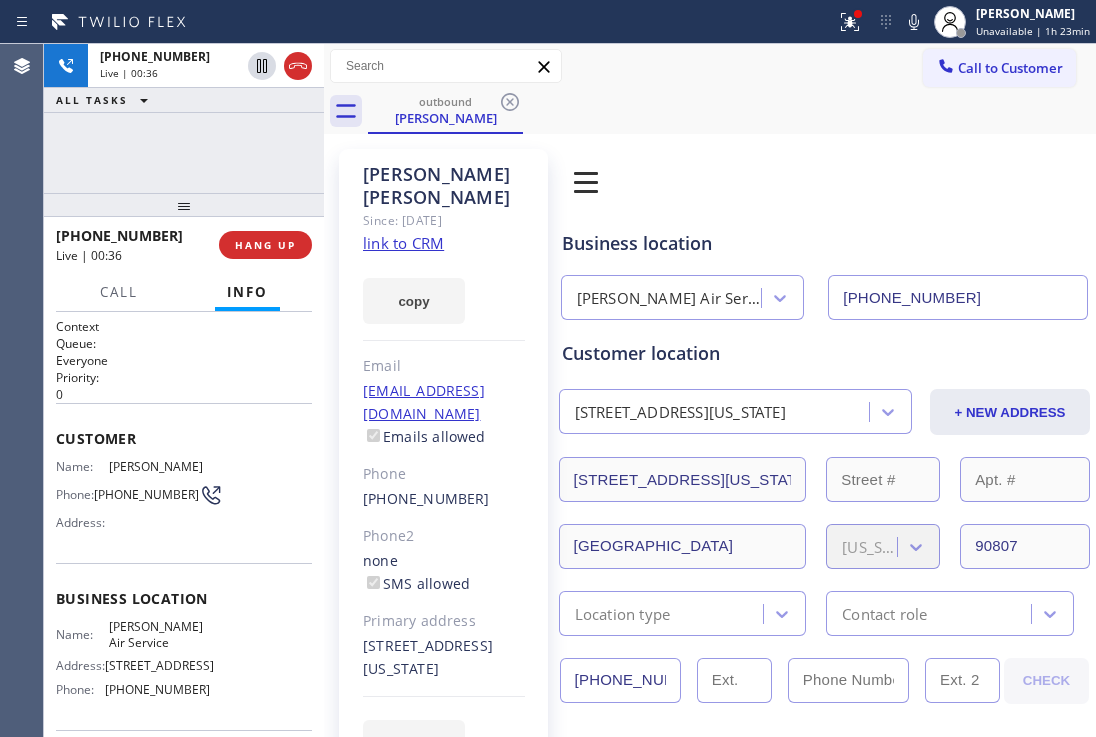 click at bounding box center (184, 205) 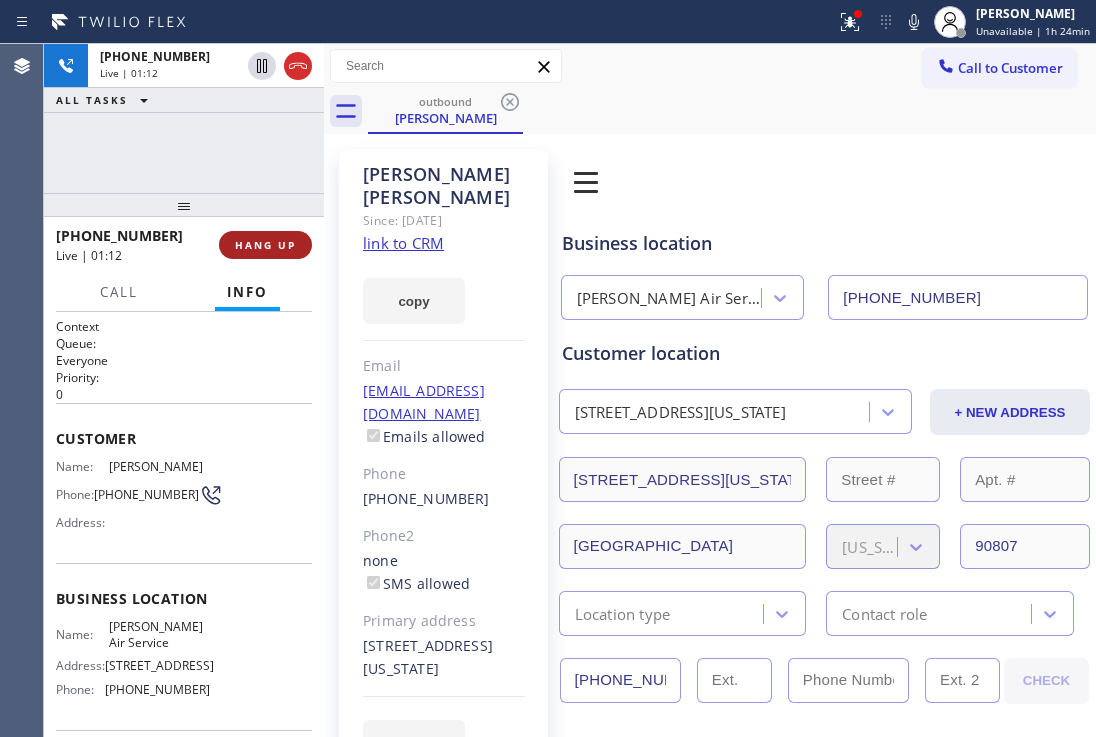 click on "HANG UP" at bounding box center [265, 245] 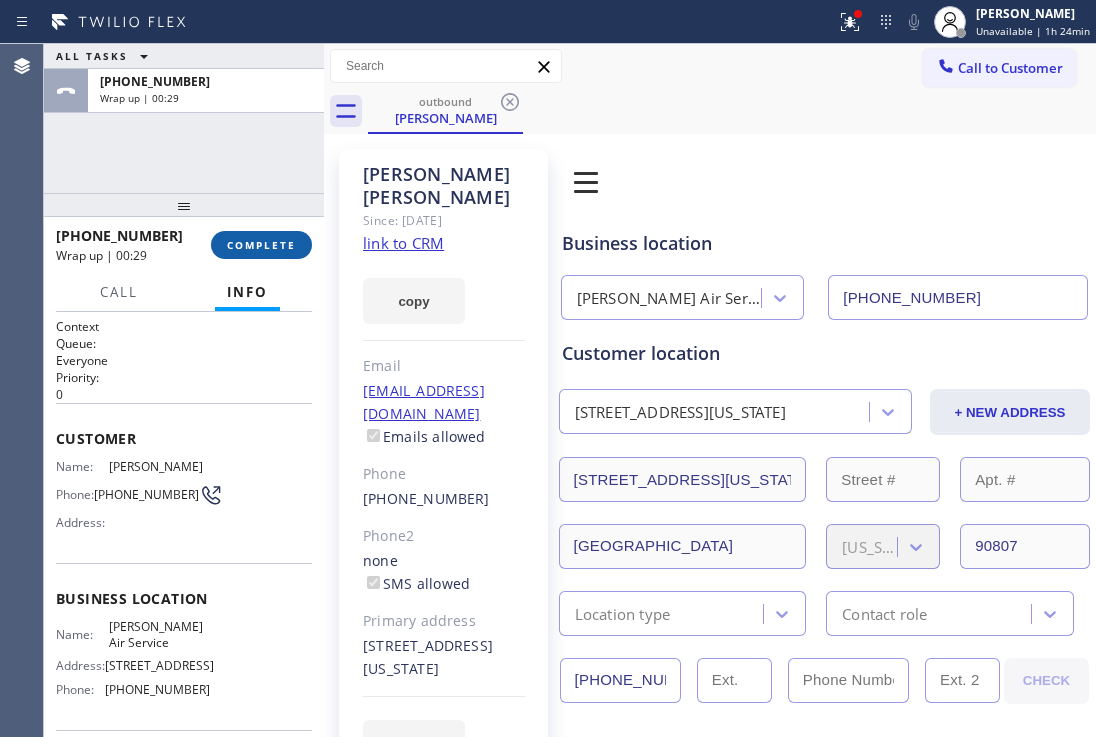 click on "COMPLETE" at bounding box center [261, 245] 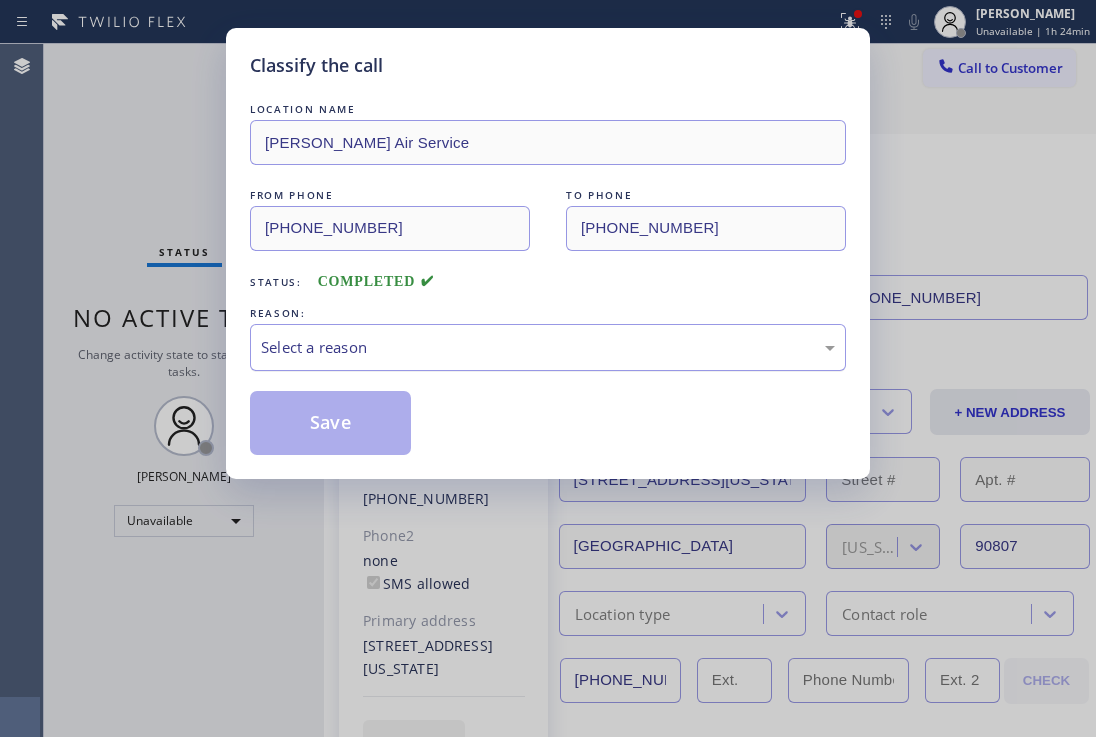 click on "Select a reason" at bounding box center [548, 347] 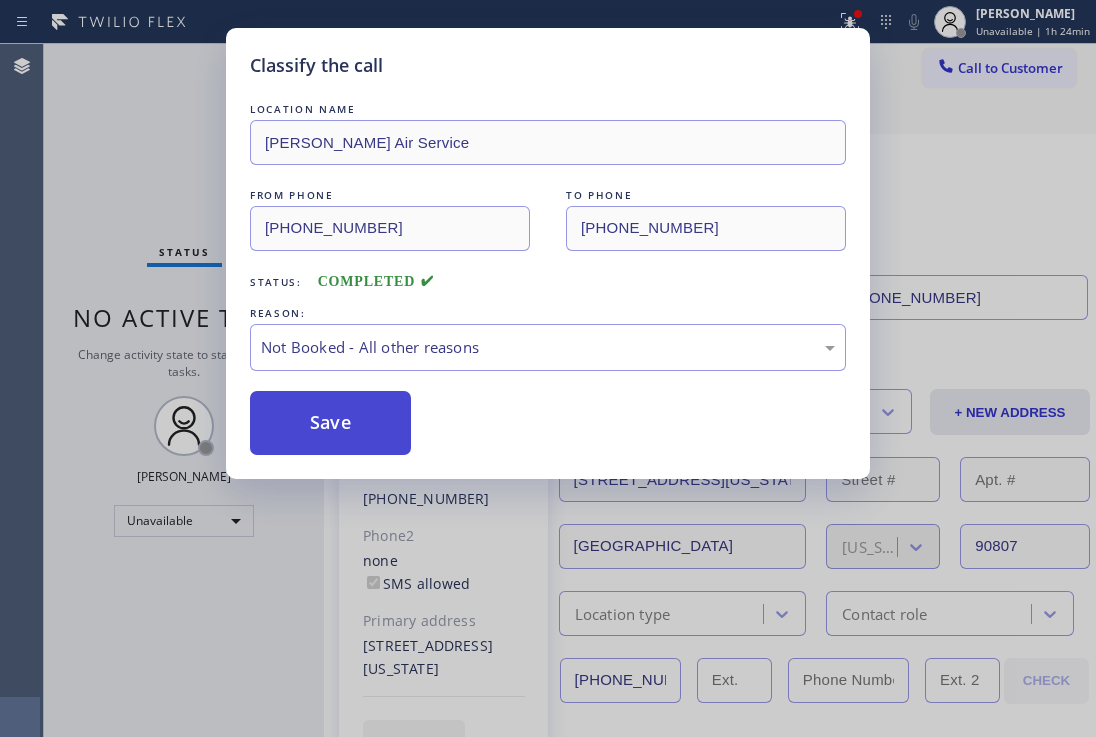 click on "Save" at bounding box center [330, 423] 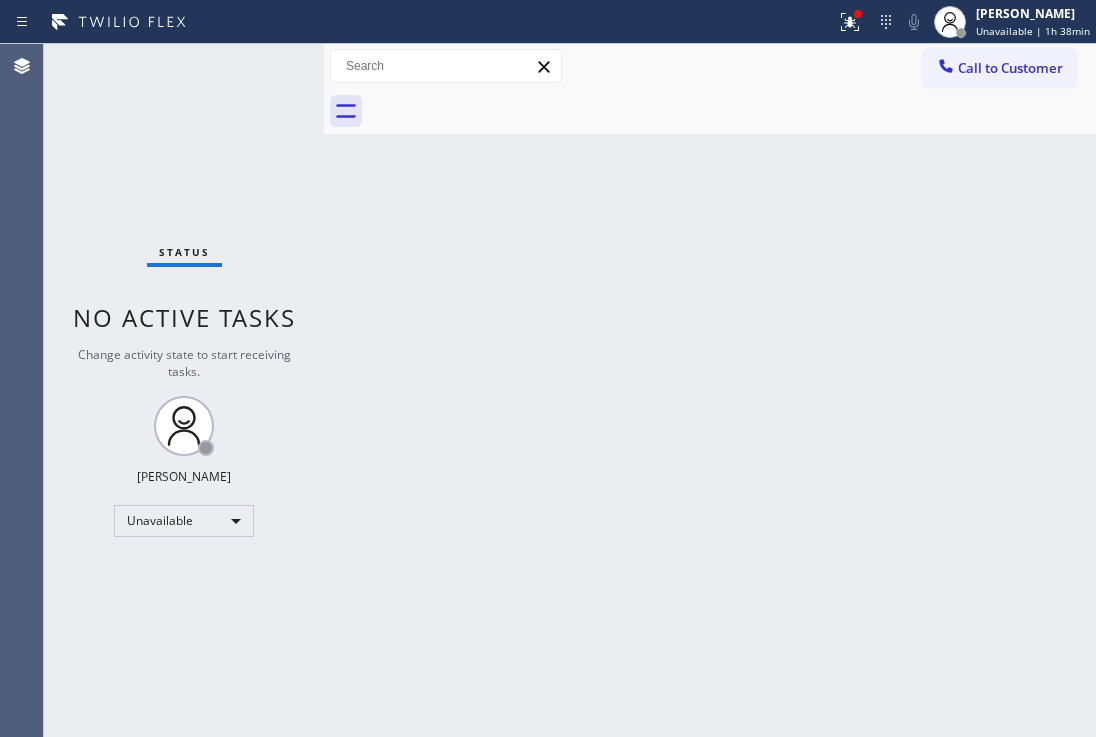 drag, startPoint x: 989, startPoint y: 75, endPoint x: 910, endPoint y: 99, distance: 82.565125 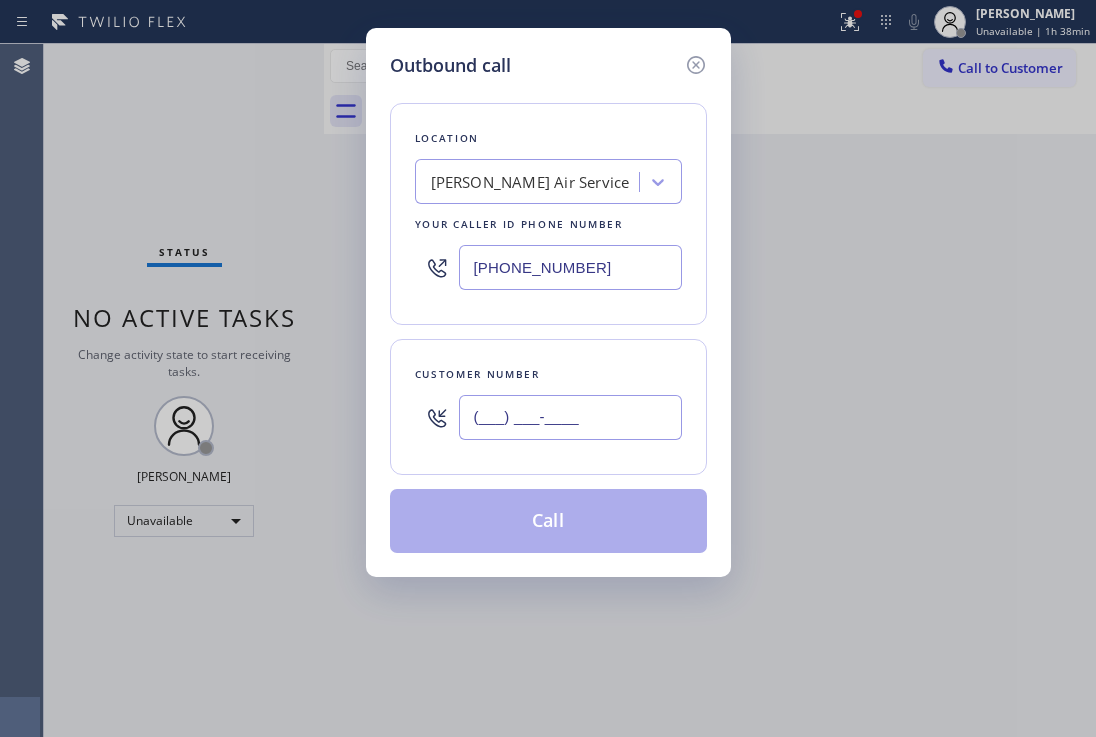 drag, startPoint x: 472, startPoint y: 405, endPoint x: 381, endPoint y: 390, distance: 92.22798 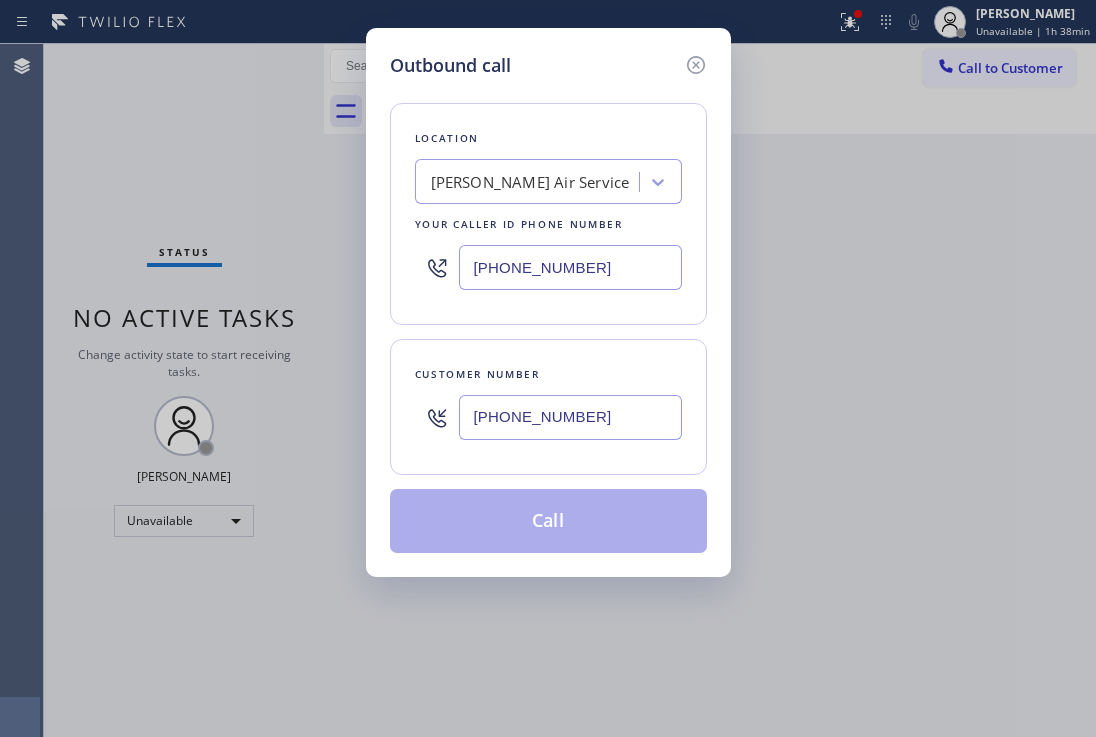 type on "(917) 294-4084" 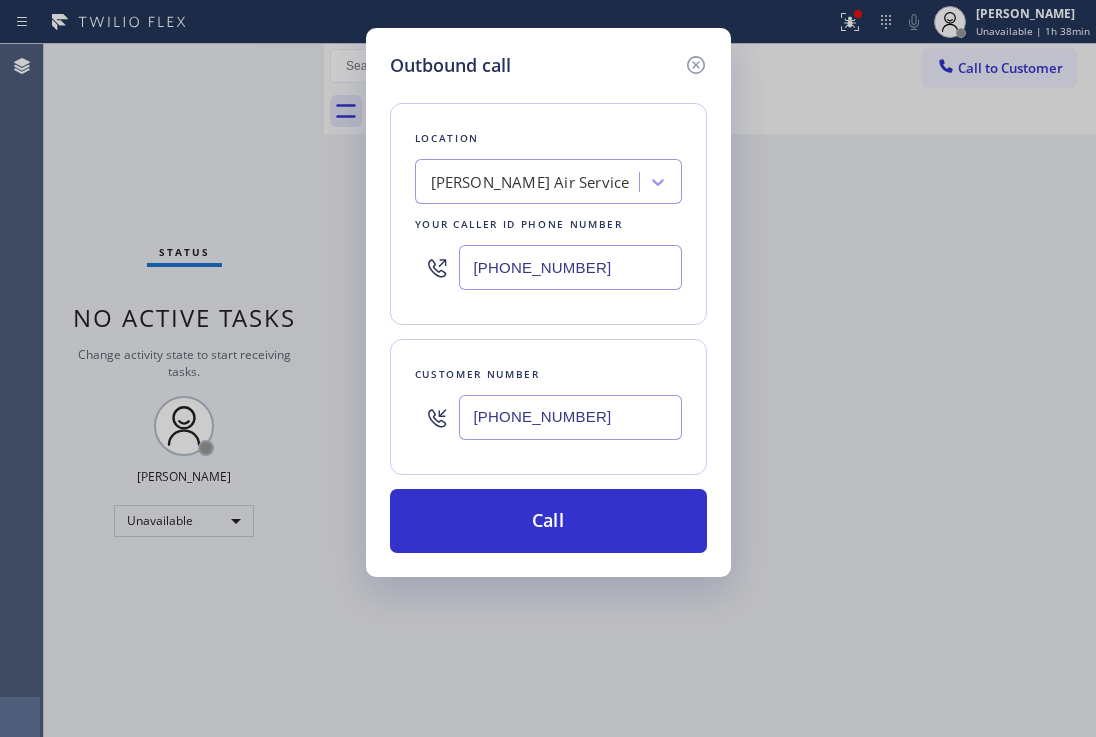 type on "(315) 954-4648" 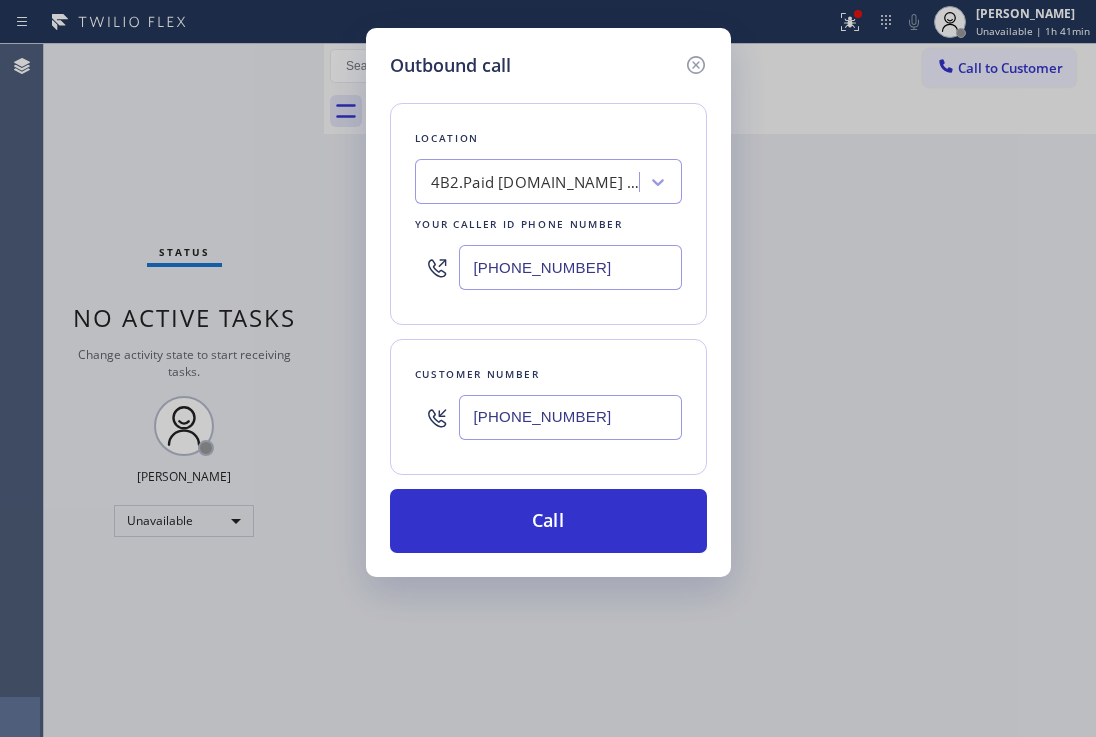 drag, startPoint x: 503, startPoint y: 420, endPoint x: 430, endPoint y: 411, distance: 73.552704 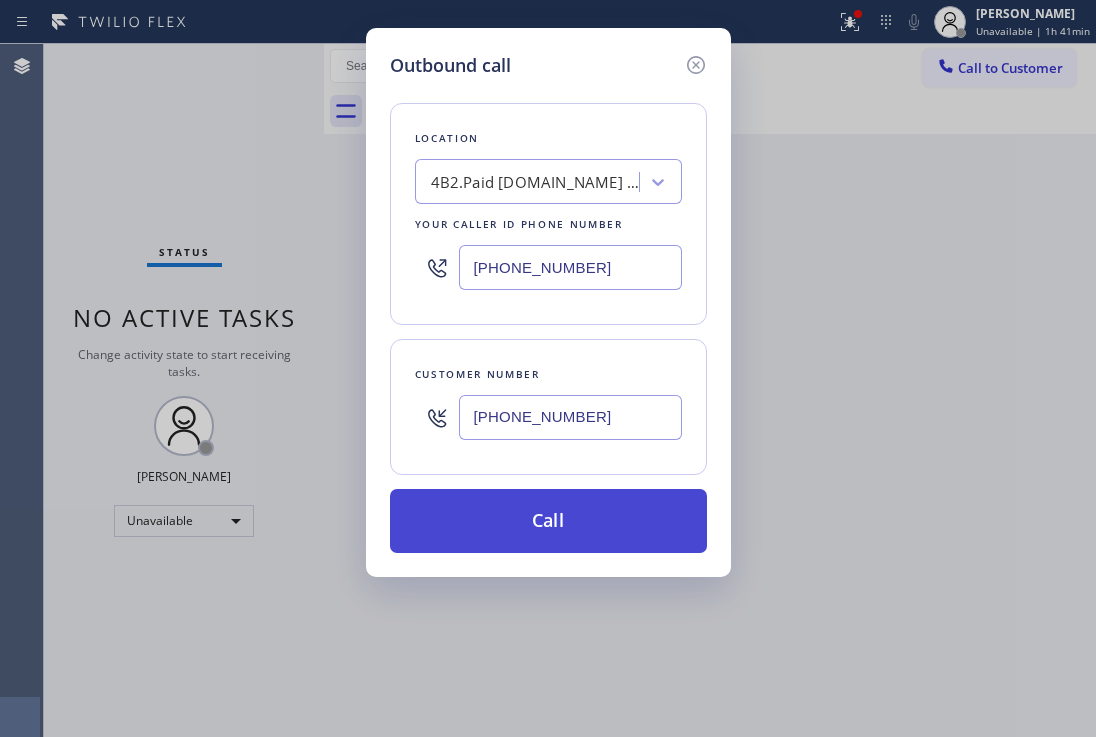 type on "(917) 294-4084" 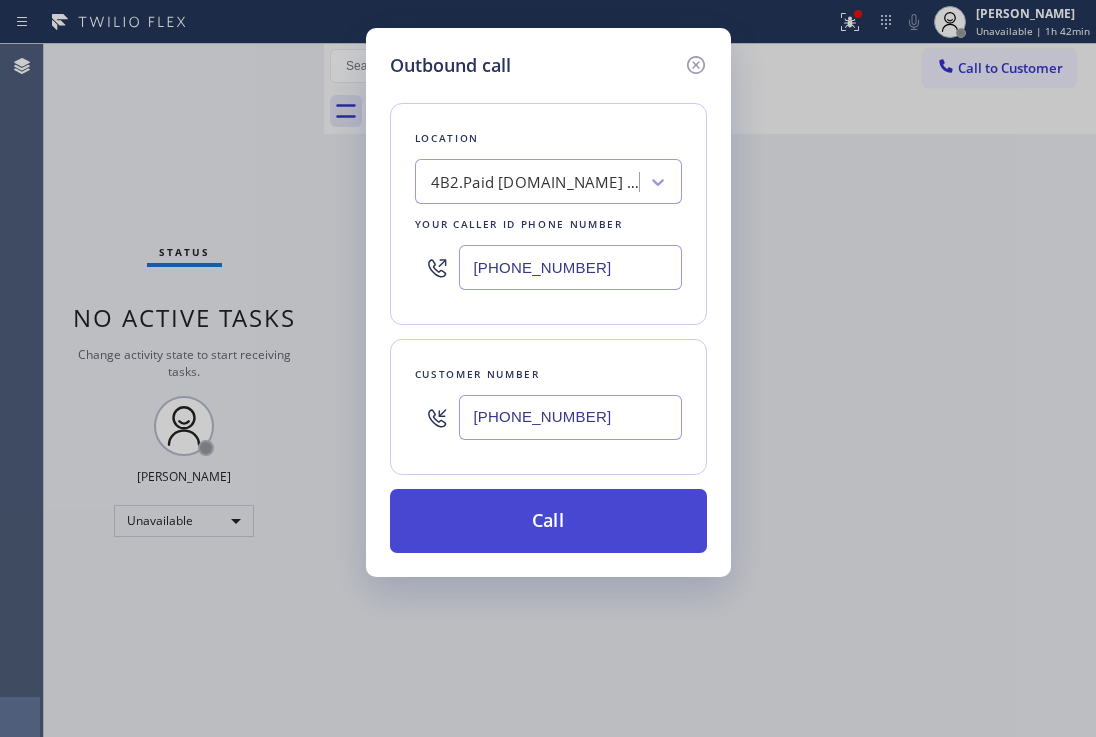click on "Call" at bounding box center [548, 521] 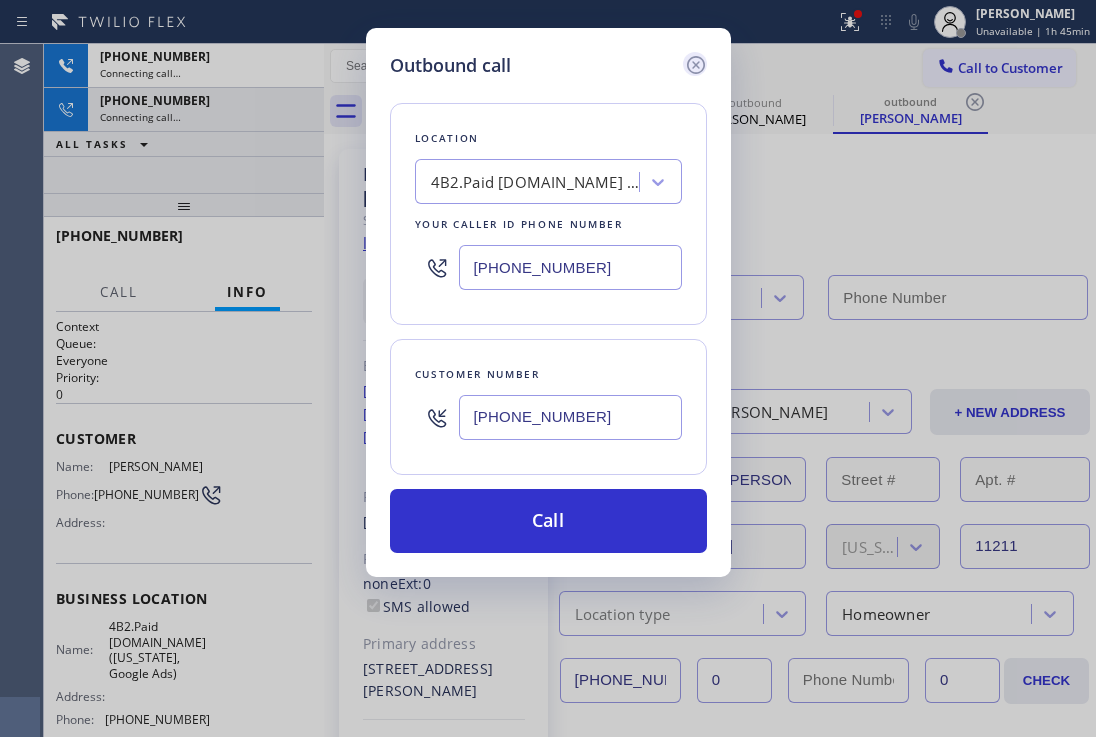 click 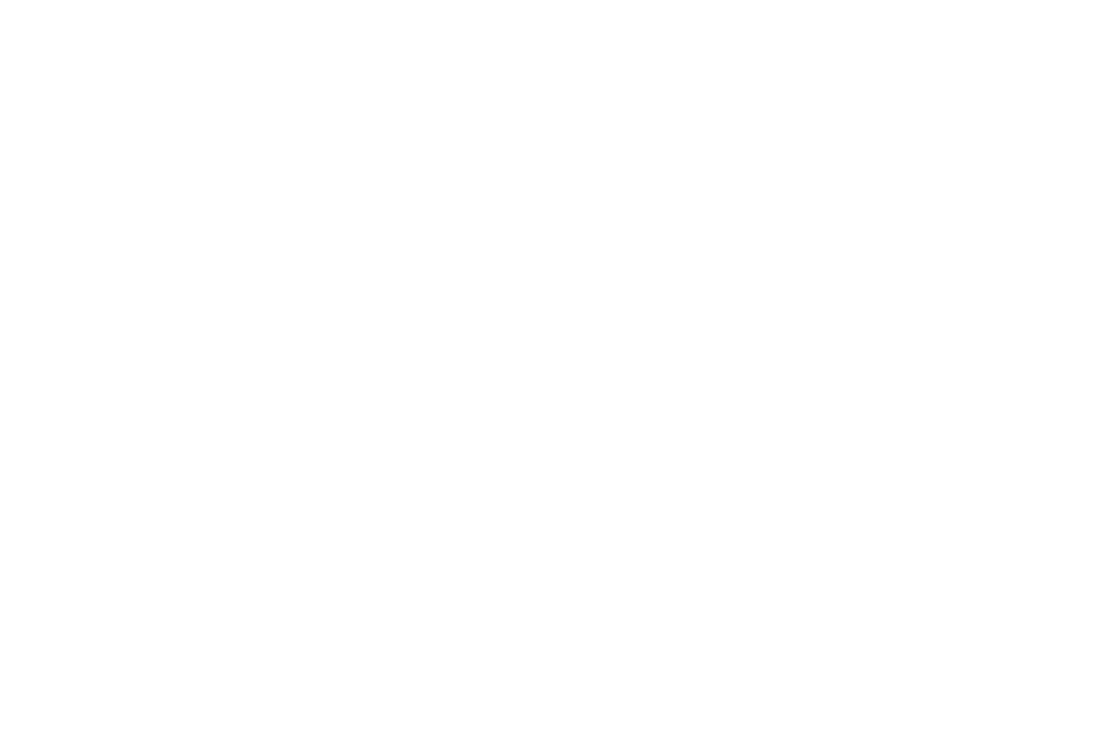 scroll, scrollTop: 0, scrollLeft: 0, axis: both 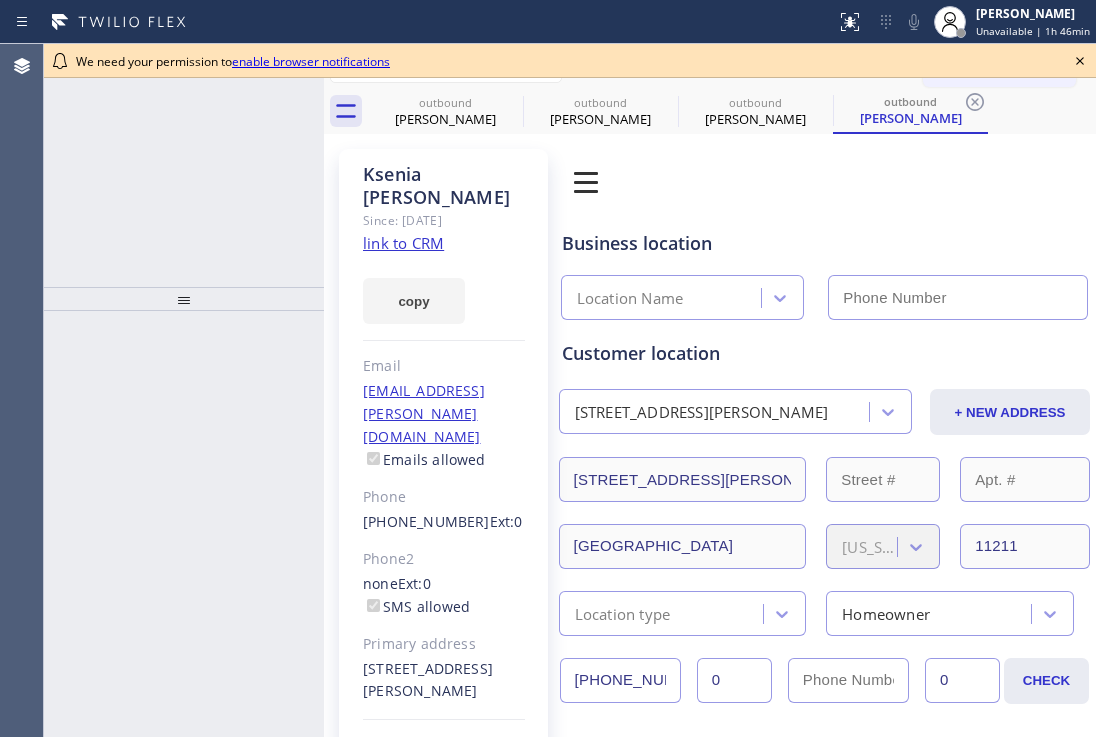 type on "[PHONE_NUMBER]" 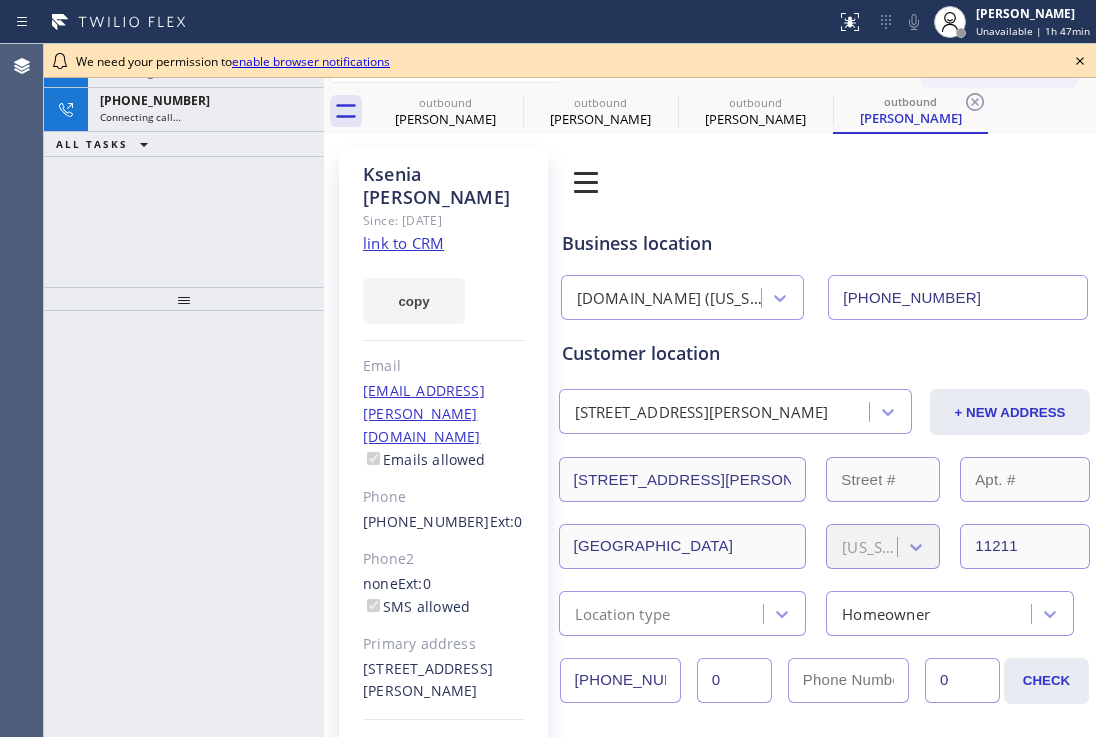 click 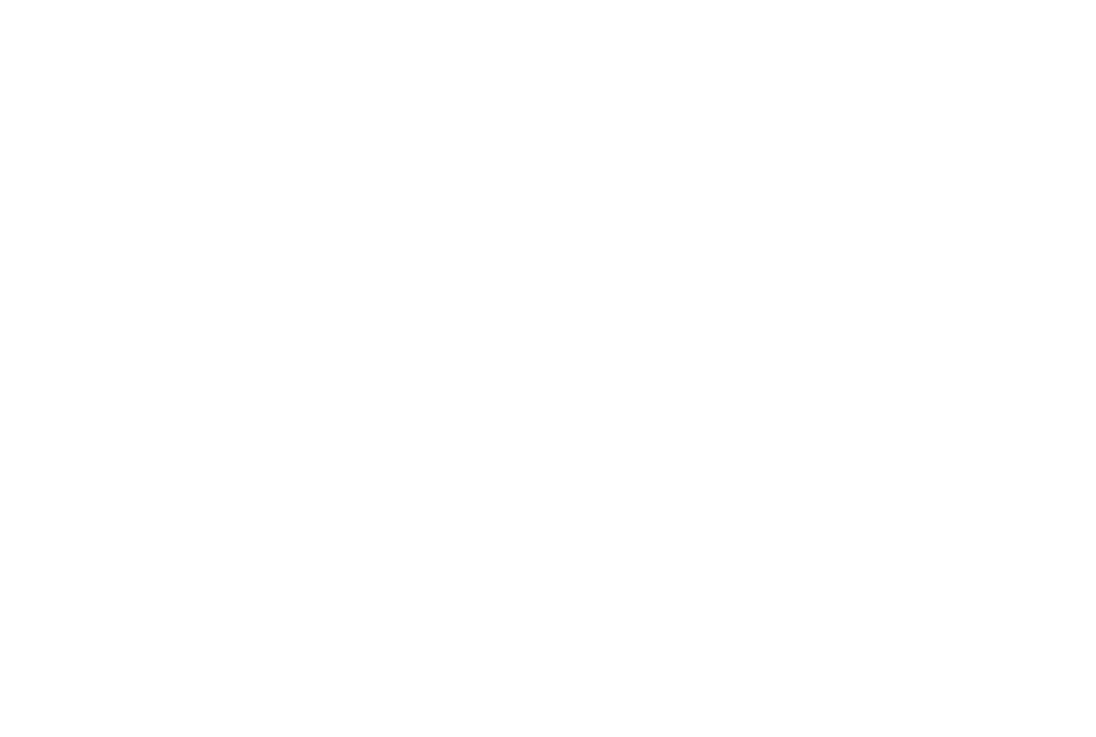 scroll, scrollTop: 0, scrollLeft: 0, axis: both 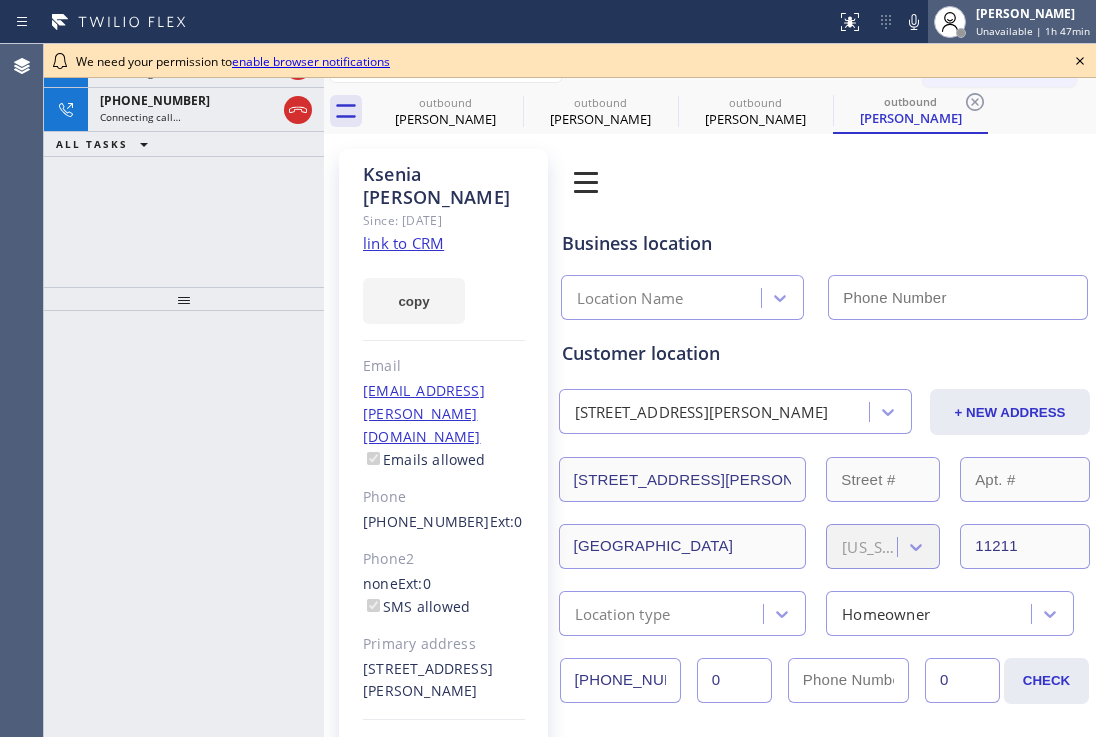 click 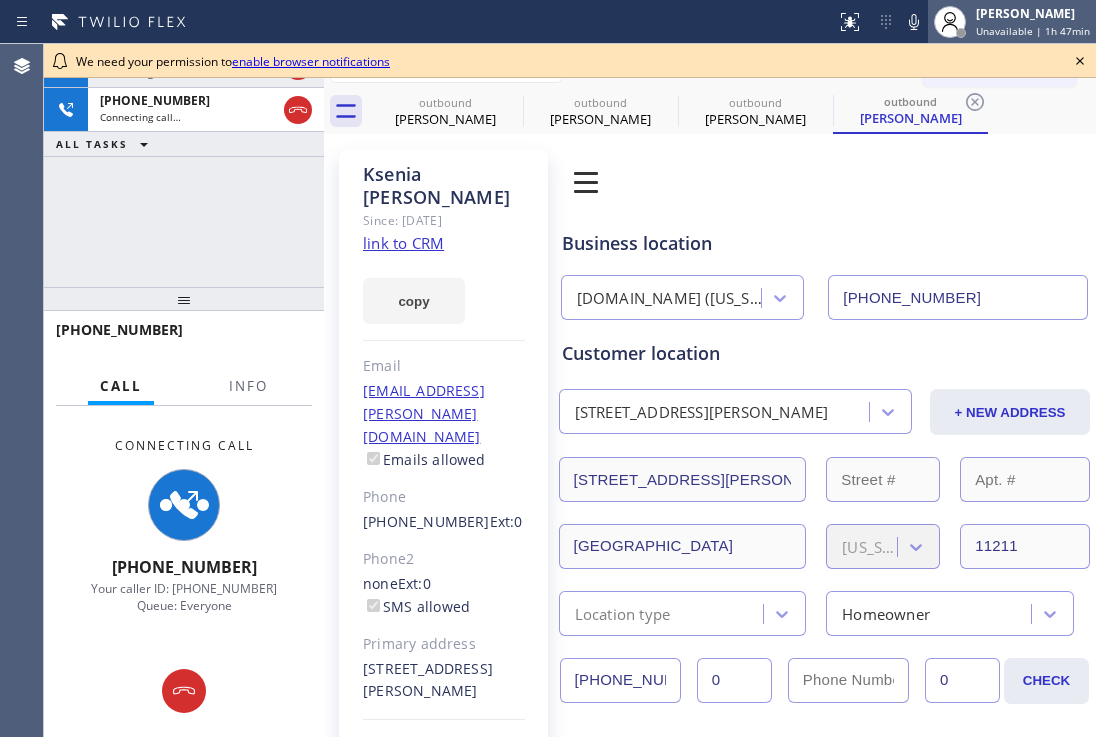 type on "[PHONE_NUMBER]" 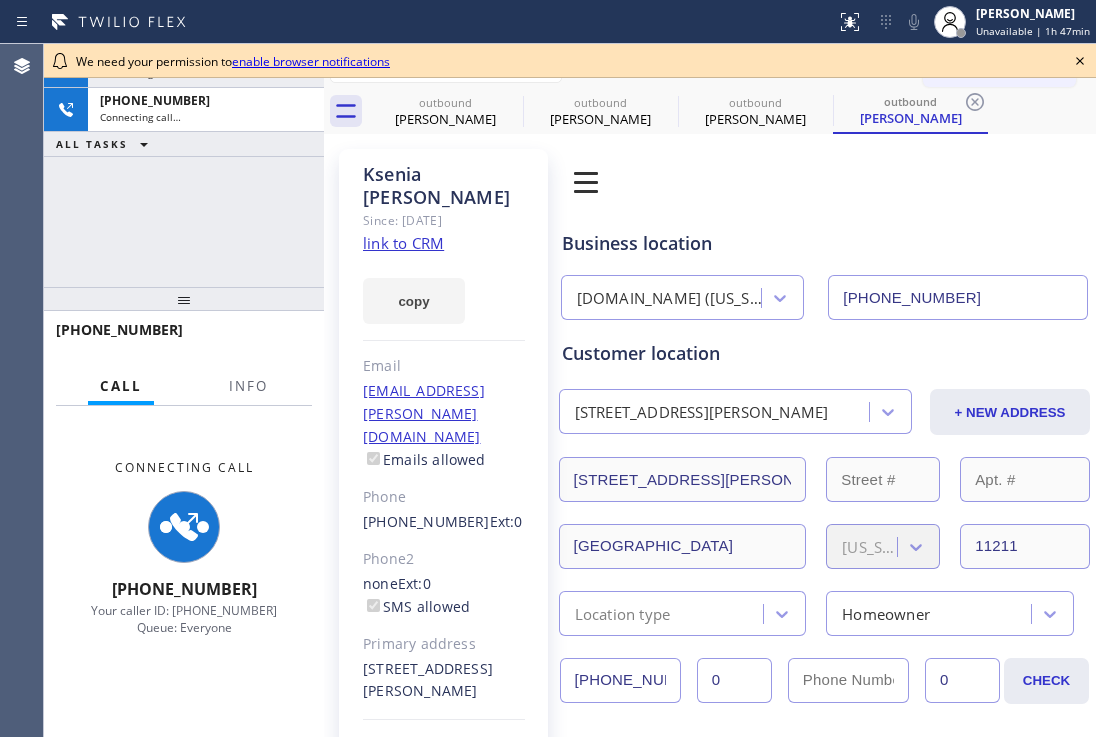 drag, startPoint x: 1080, startPoint y: 55, endPoint x: 457, endPoint y: 60, distance: 623.0201 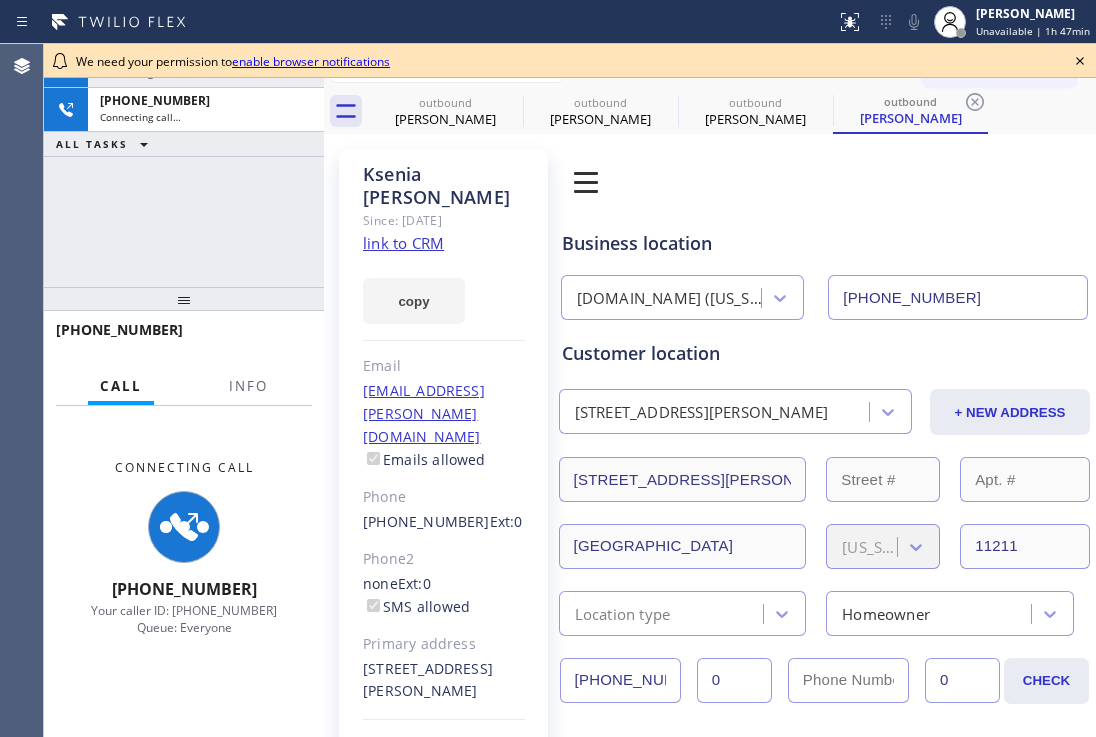 click 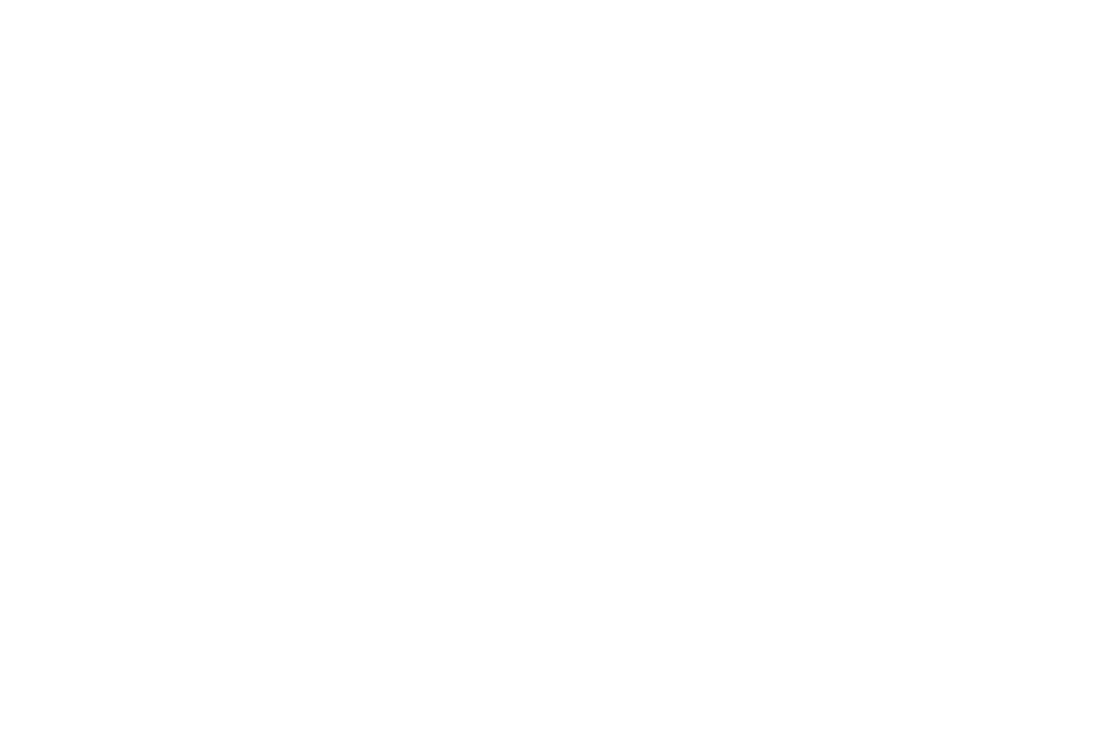 scroll, scrollTop: 0, scrollLeft: 0, axis: both 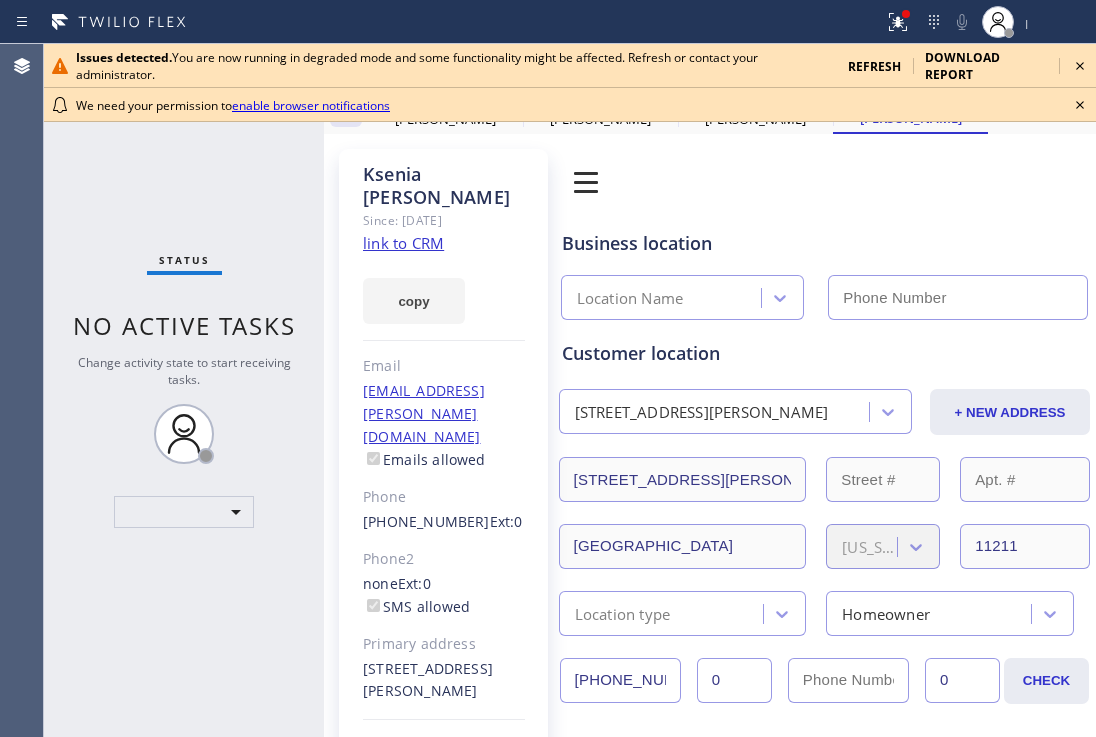 type on "[PHONE_NUMBER]" 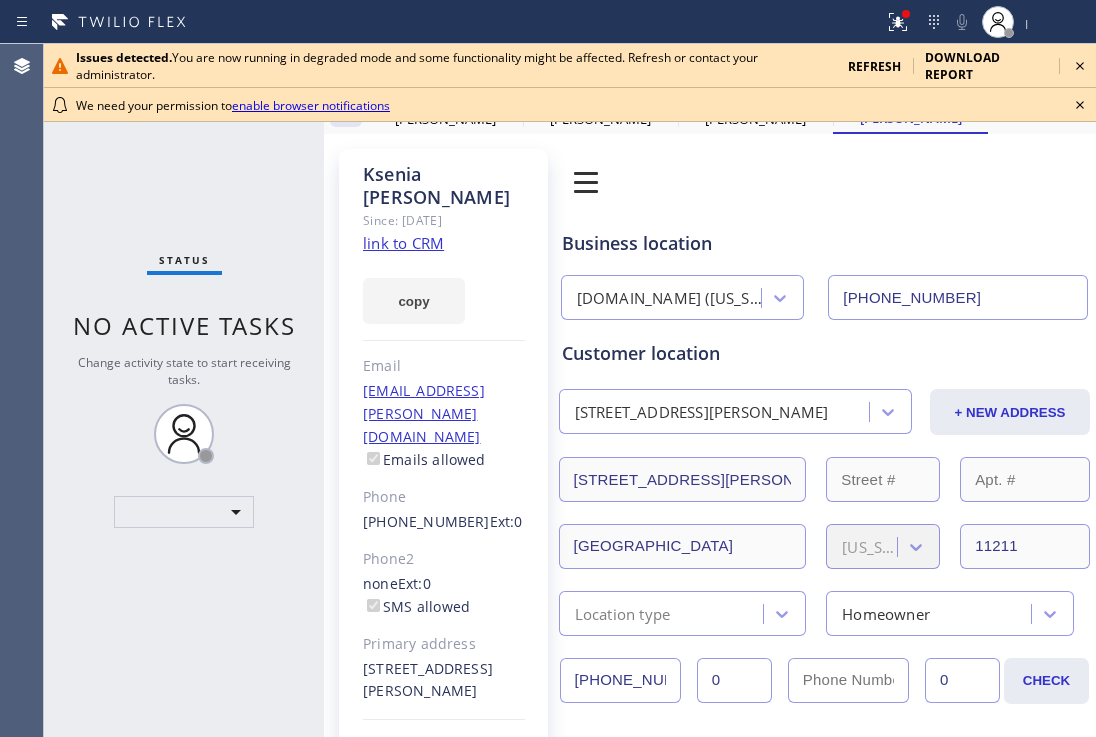 click 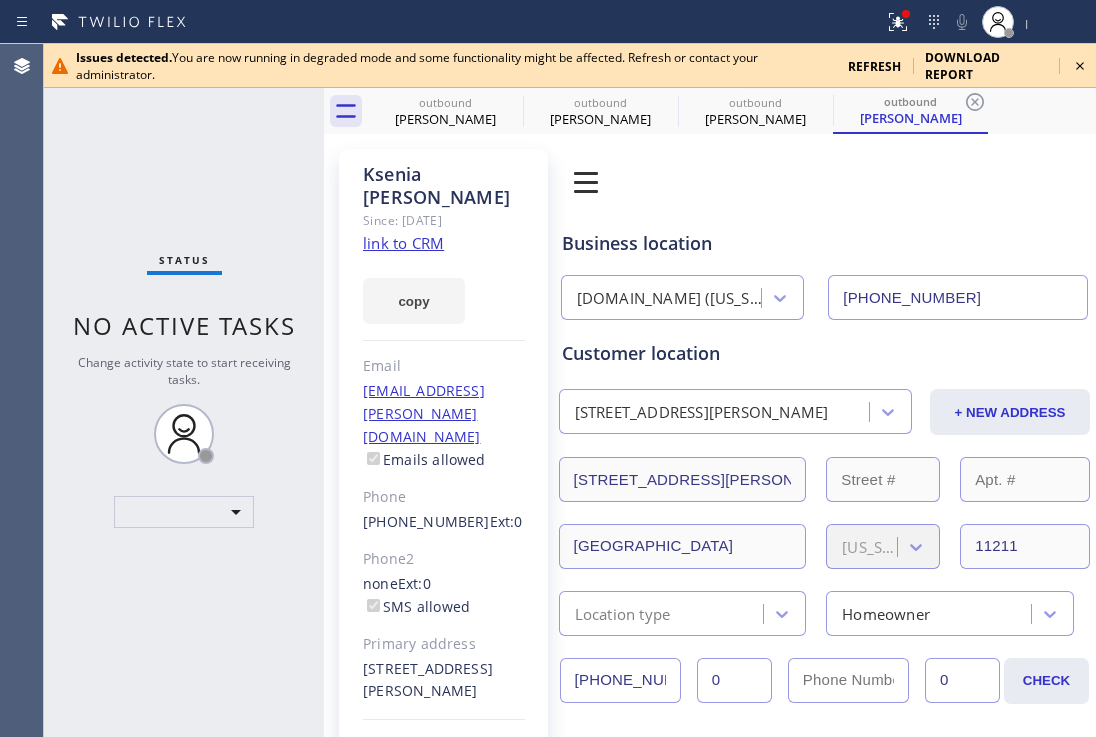 click 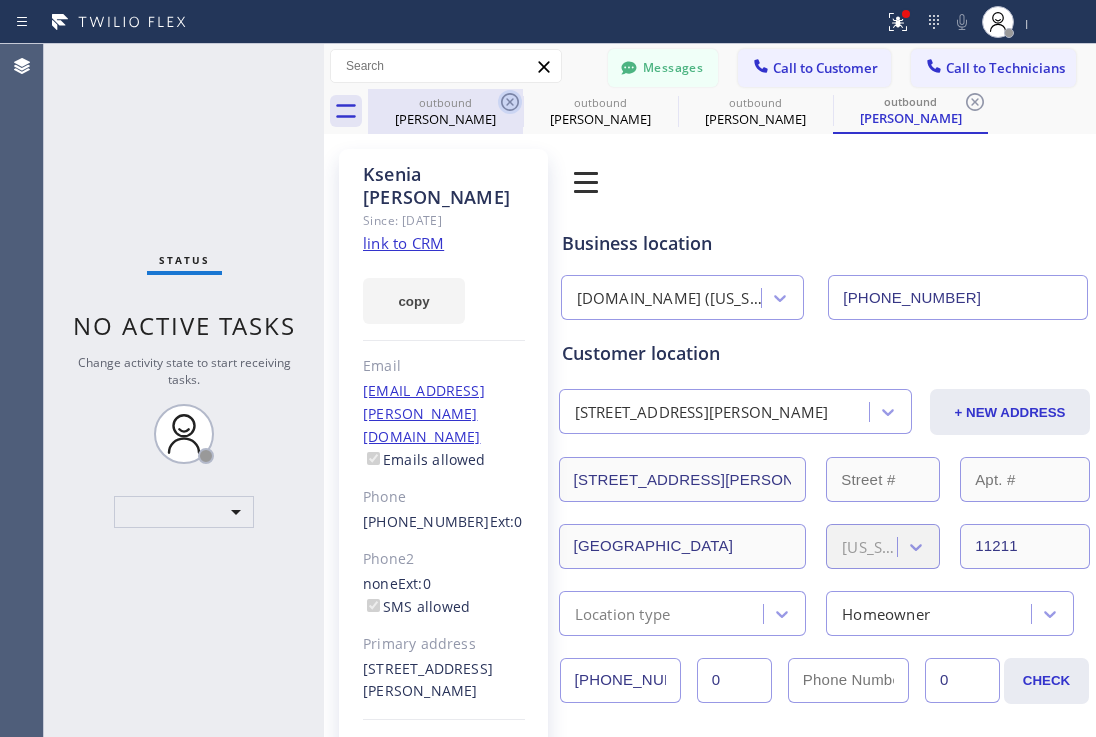 click 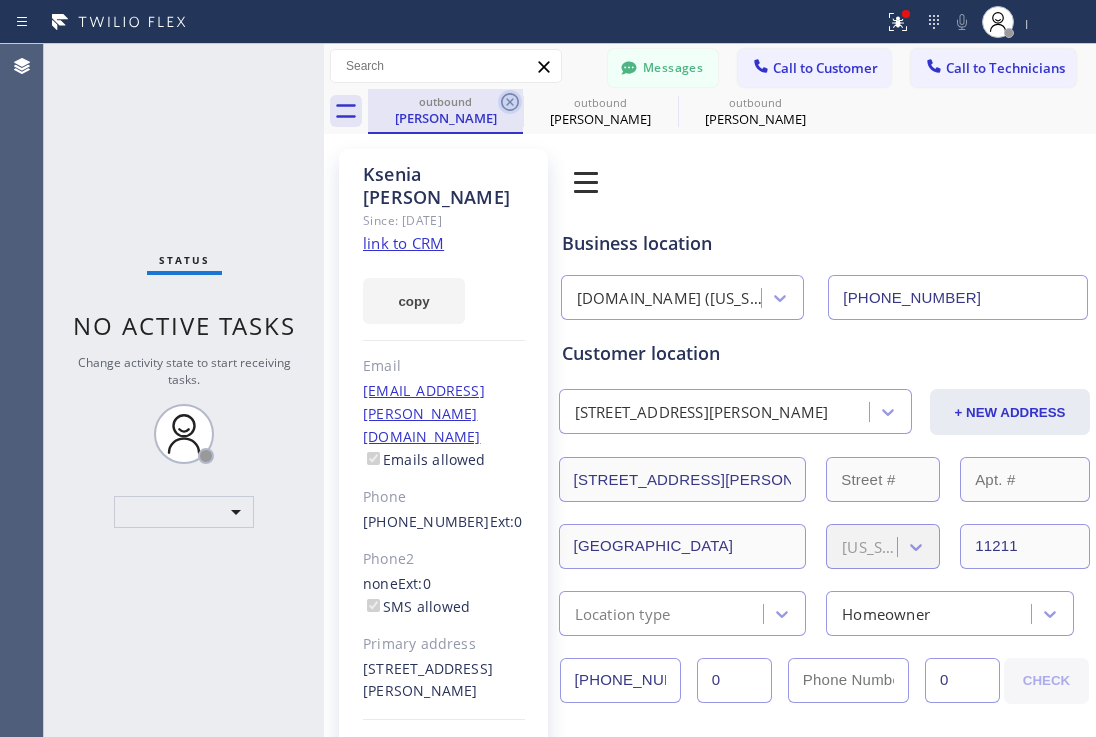click 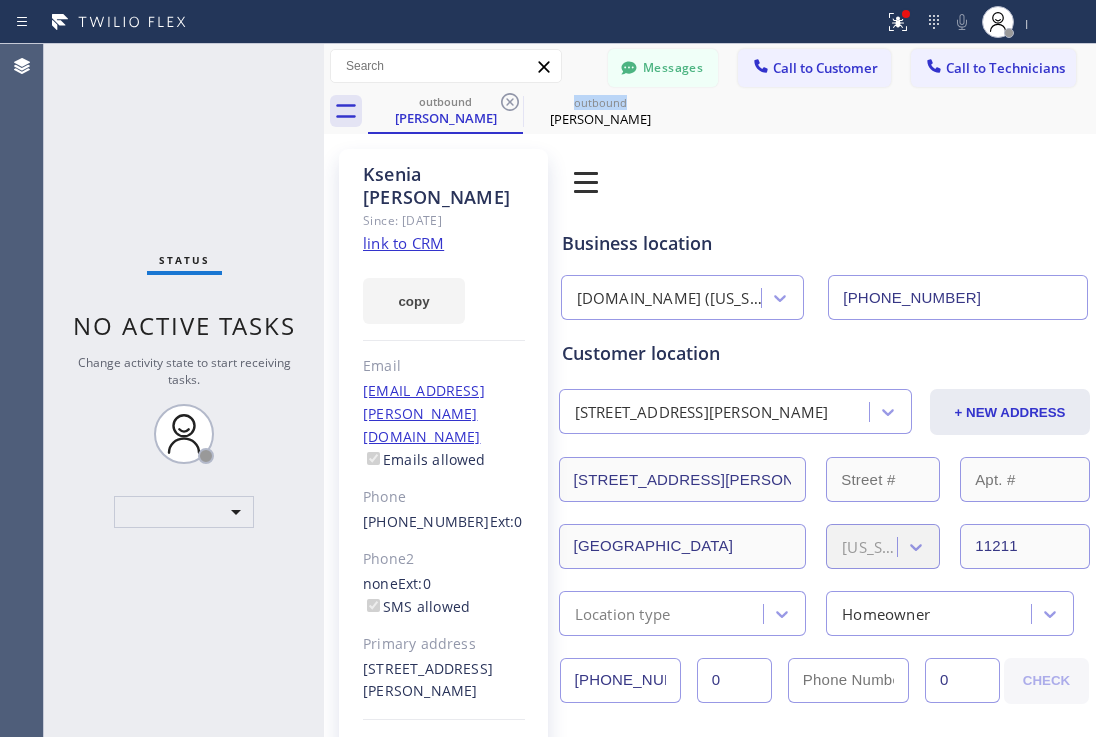 click 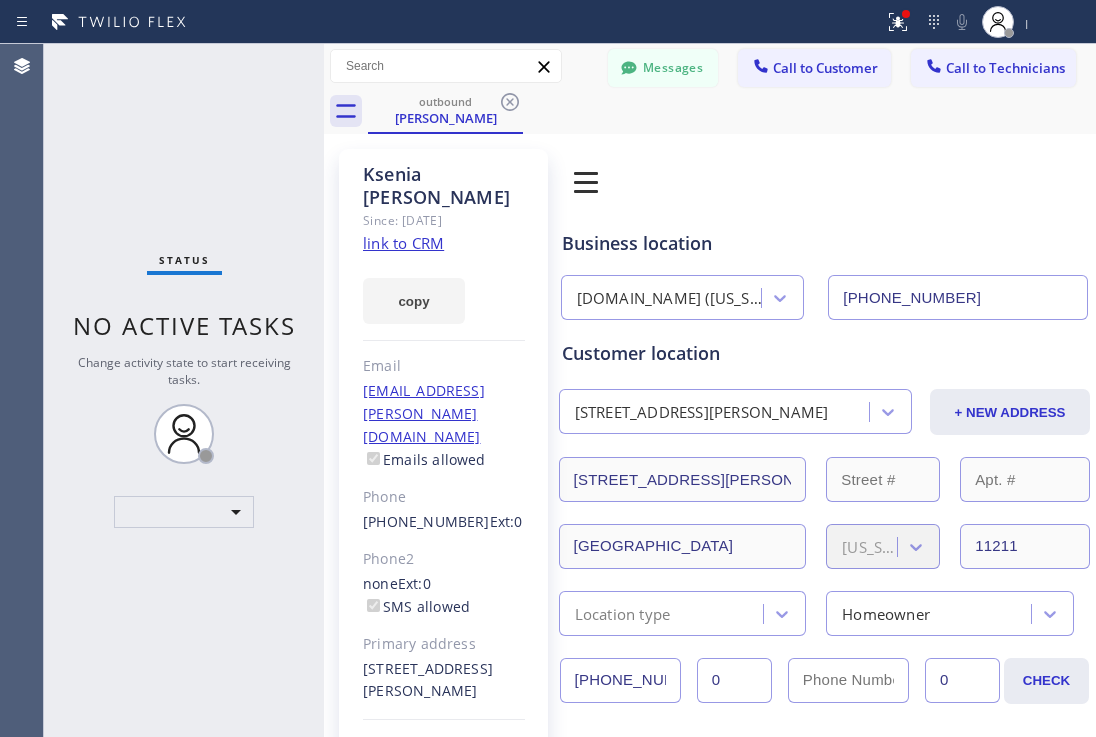 click 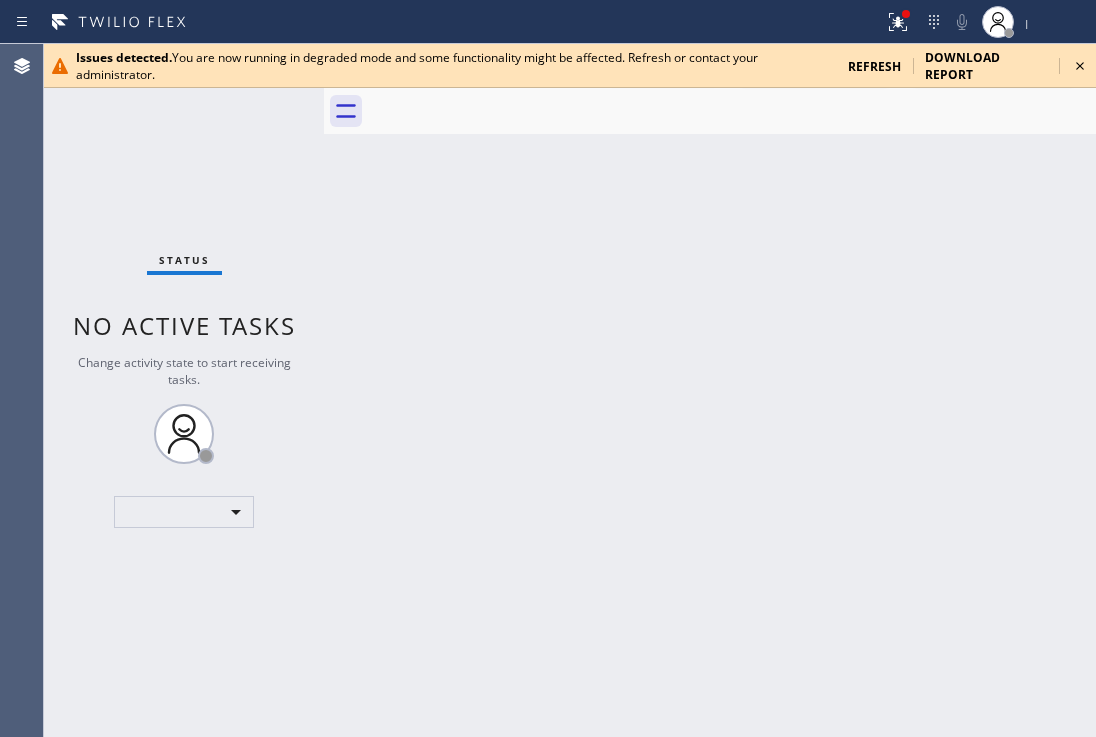 click 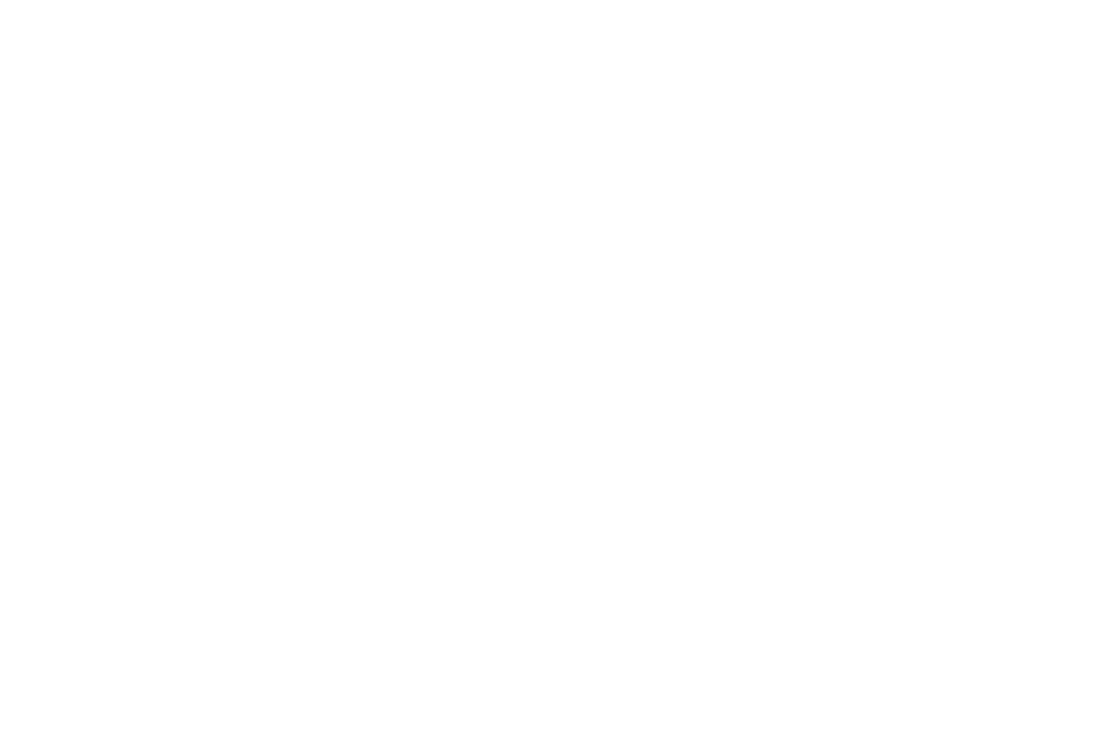 scroll, scrollTop: 0, scrollLeft: 0, axis: both 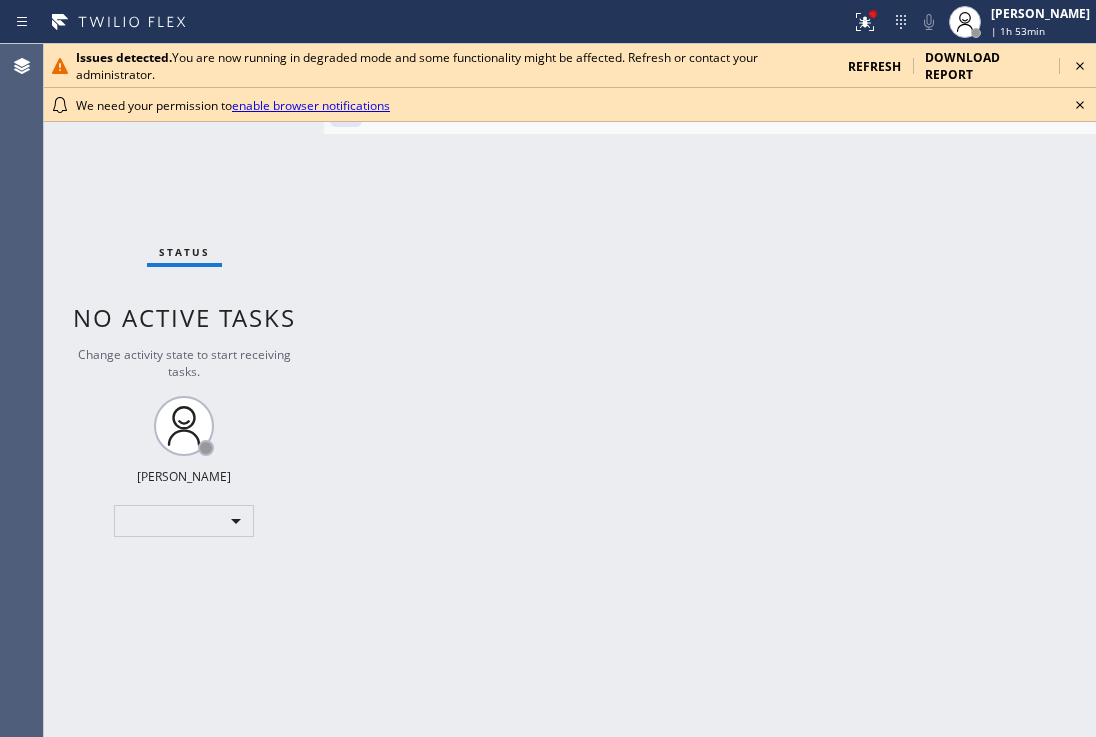 click 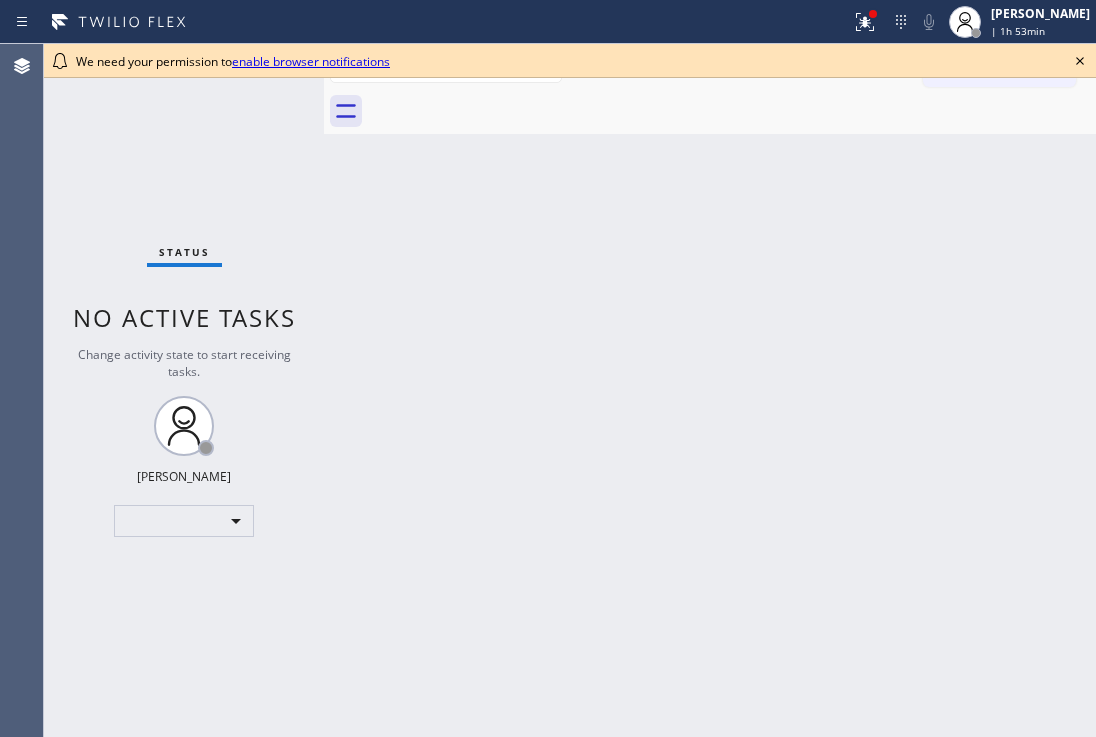 click 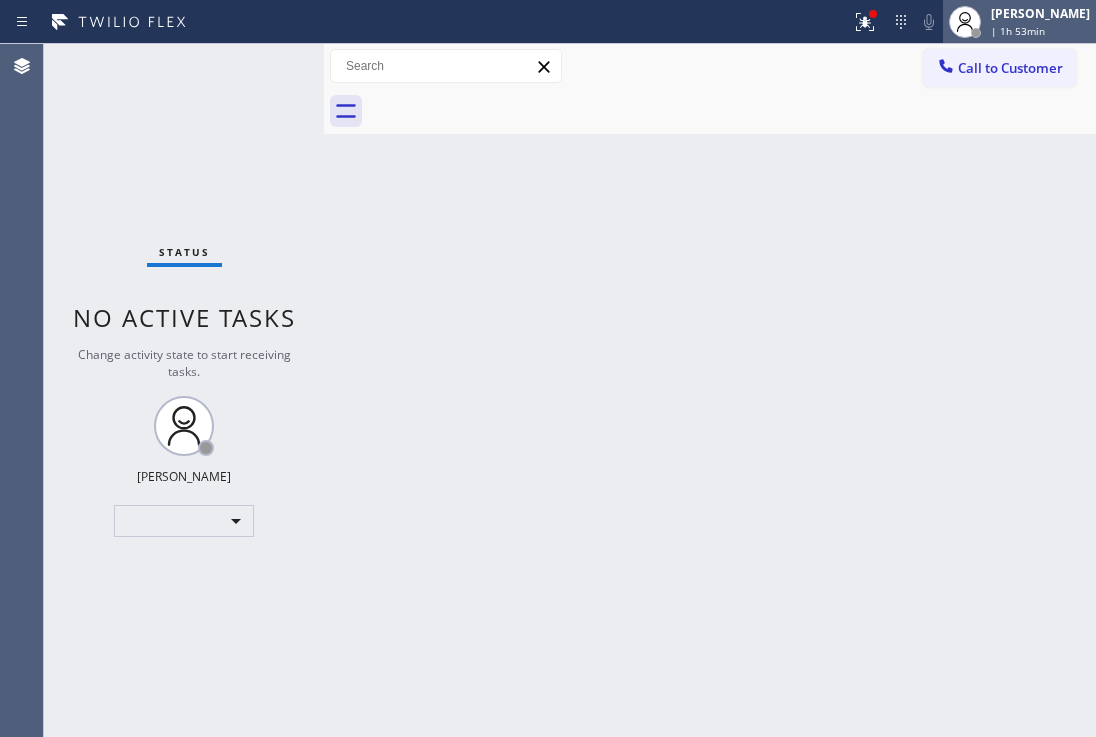 click on "| 1h 53min" at bounding box center (1018, 31) 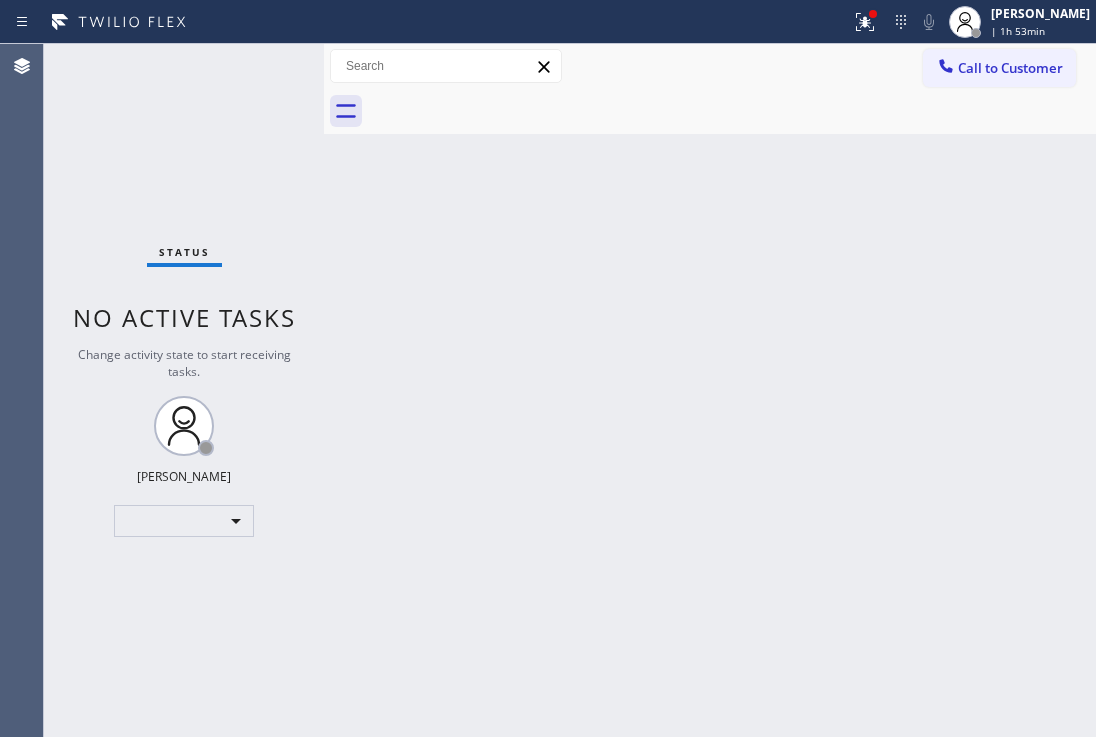 click on "Back to Dashboard Change Sender ID Customers Technicians Select a contact Outbound call Technician Search Technician Your caller id phone number Your caller id phone number Call Technician info Name   Phone none Address none Change Sender ID HVAC [PHONE_NUMBER] 5 Star Appliance [PHONE_NUMBER] Appliance Repair [PHONE_NUMBER] Plumbing [PHONE_NUMBER] Air Duct Cleaning [PHONE_NUMBER]  Electricians [PHONE_NUMBER] Cancel Change Check personal SMS Reset Change No tabs Call to Customer Outbound call Location Search location Your caller id phone number Customer number Call Outbound call Technician Search Technician Your caller id phone number Your caller id phone number Call" at bounding box center [710, 390] 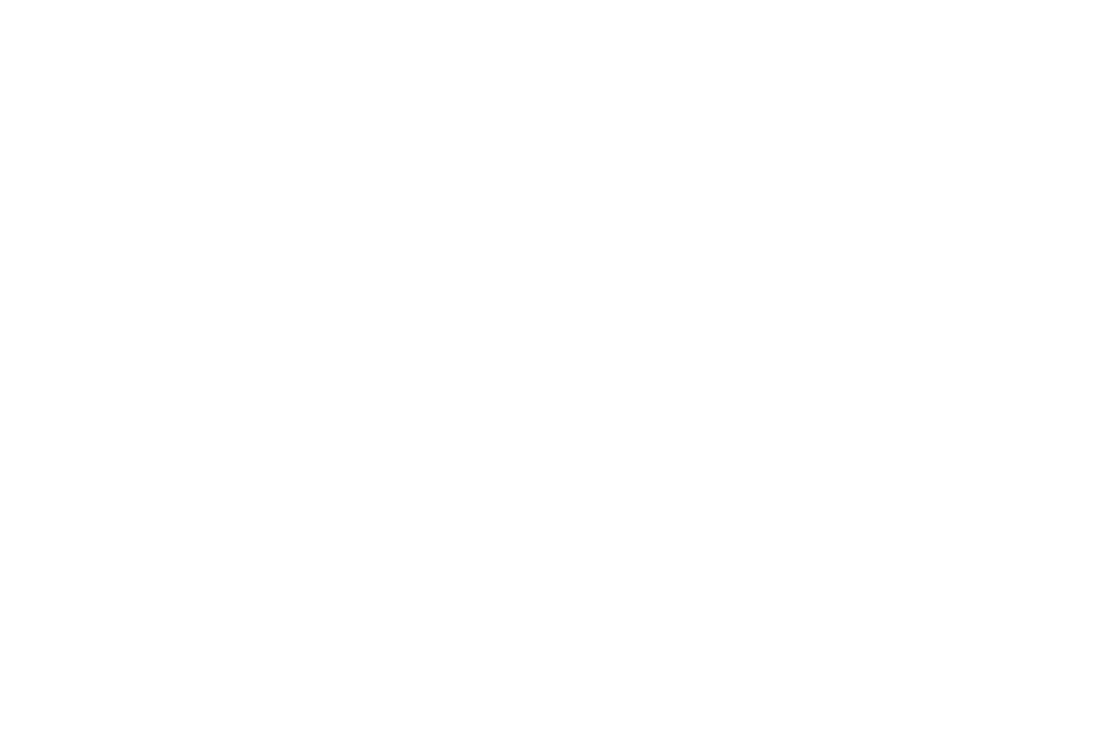 scroll, scrollTop: 0, scrollLeft: 0, axis: both 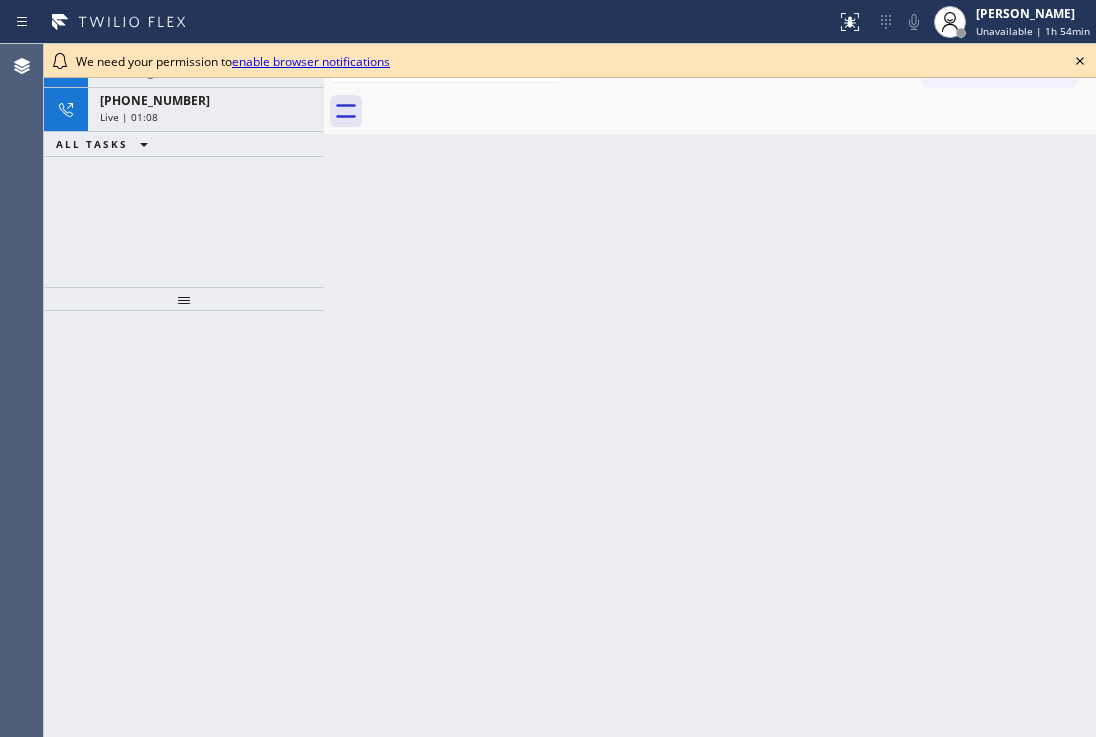 drag, startPoint x: 1076, startPoint y: 60, endPoint x: 1013, endPoint y: 94, distance: 71.5891 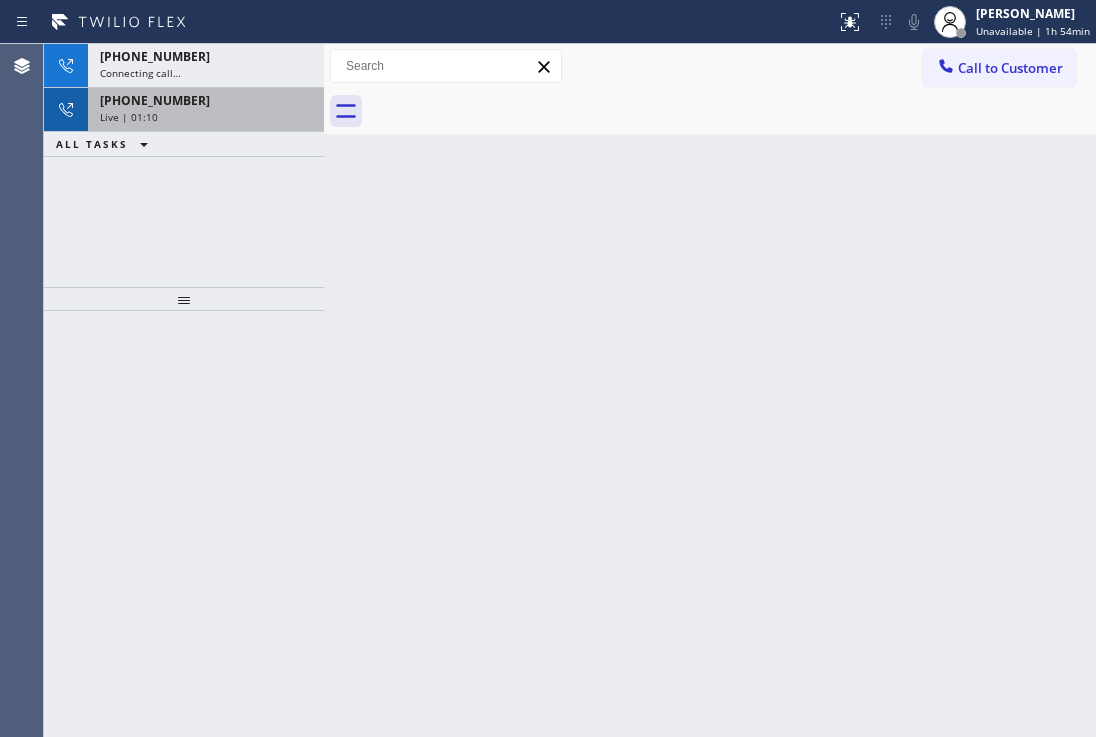 click on "Live | 01:10" at bounding box center [206, 117] 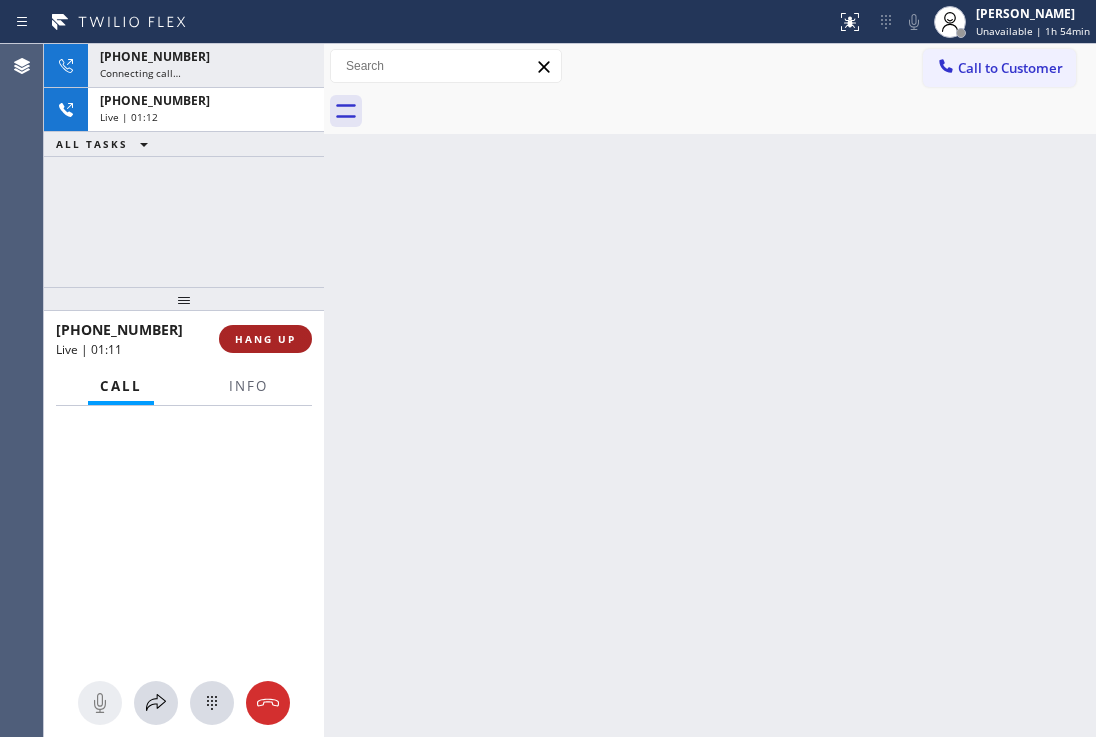 click on "HANG UP" at bounding box center [265, 339] 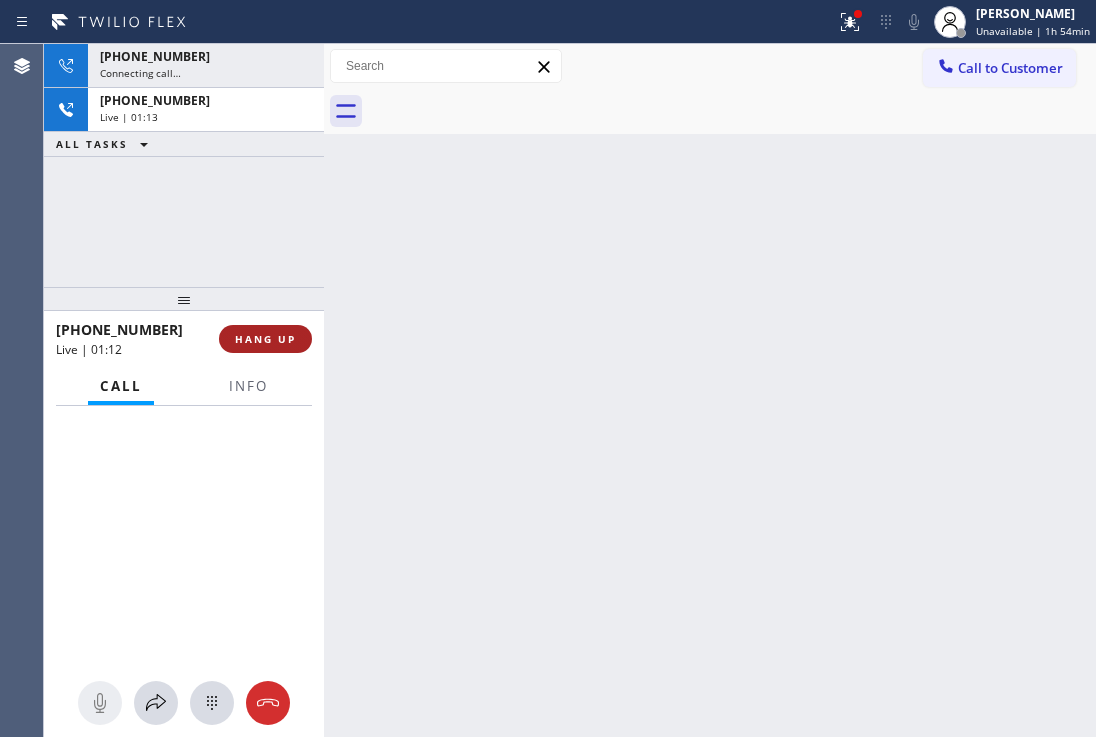 click on "HANG UP" at bounding box center (265, 339) 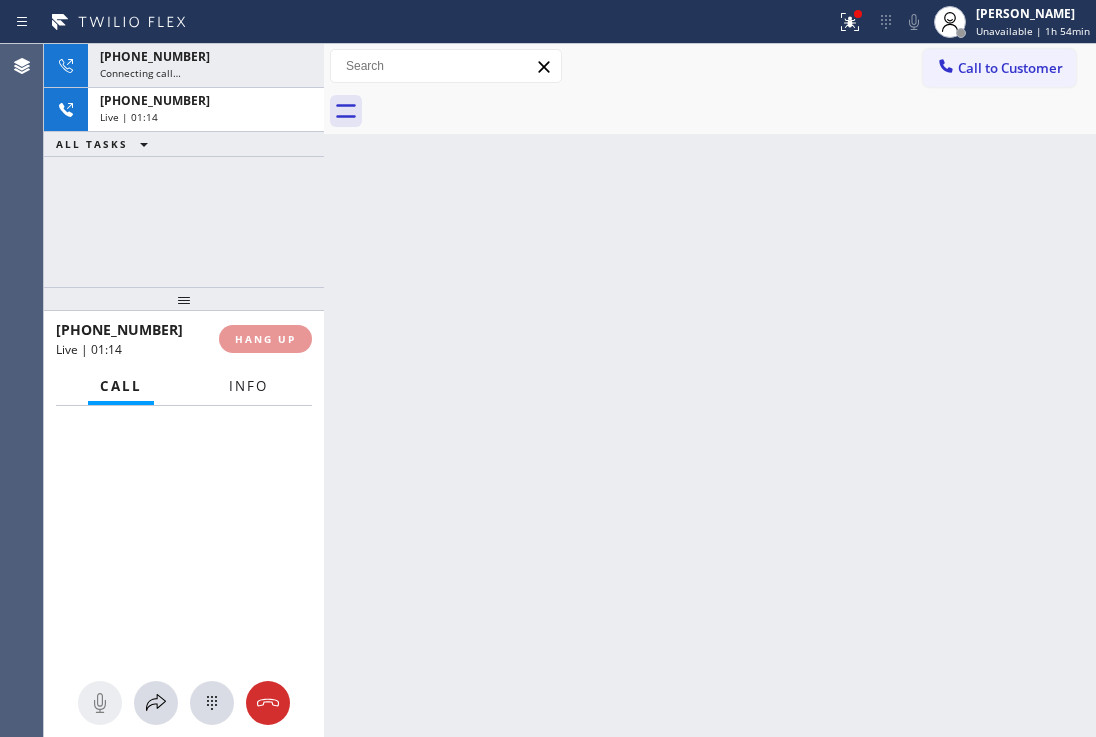 click on "Info" at bounding box center [248, 386] 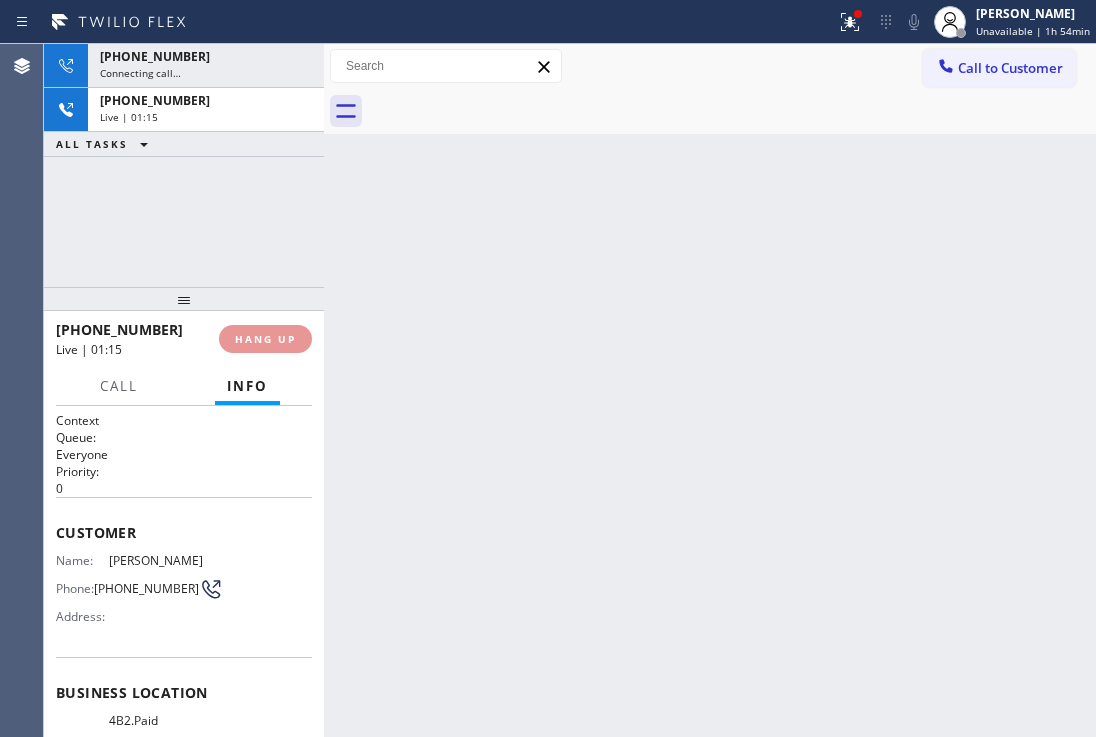 type 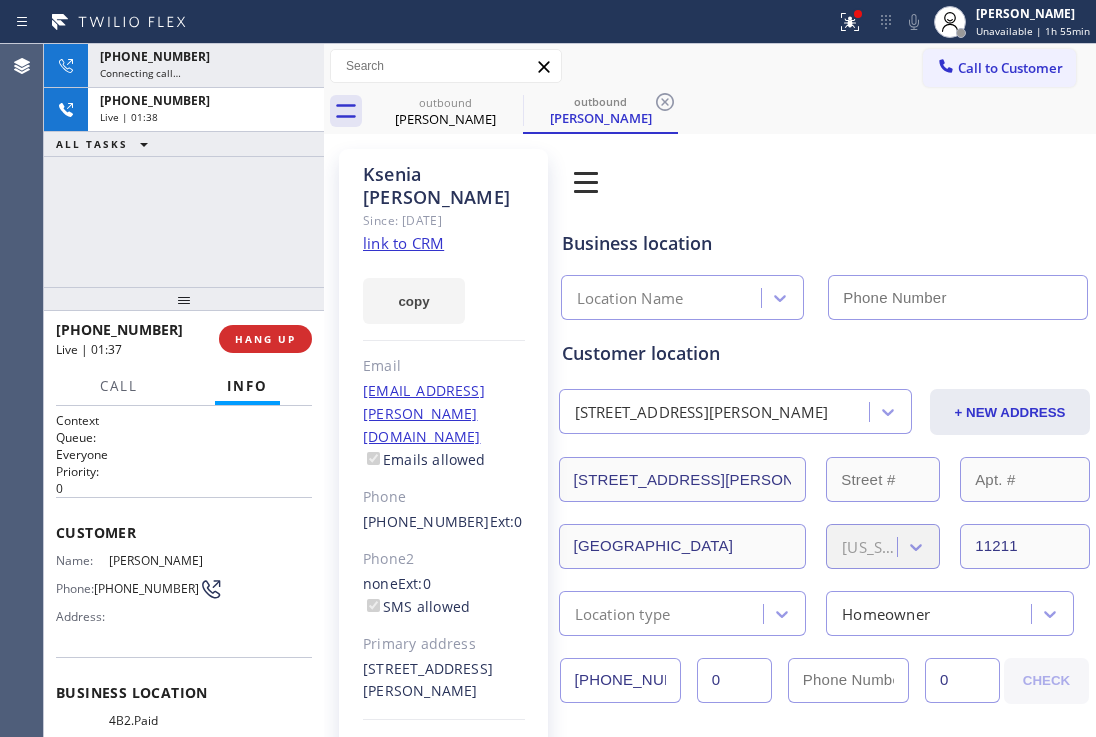 type on "[PHONE_NUMBER]" 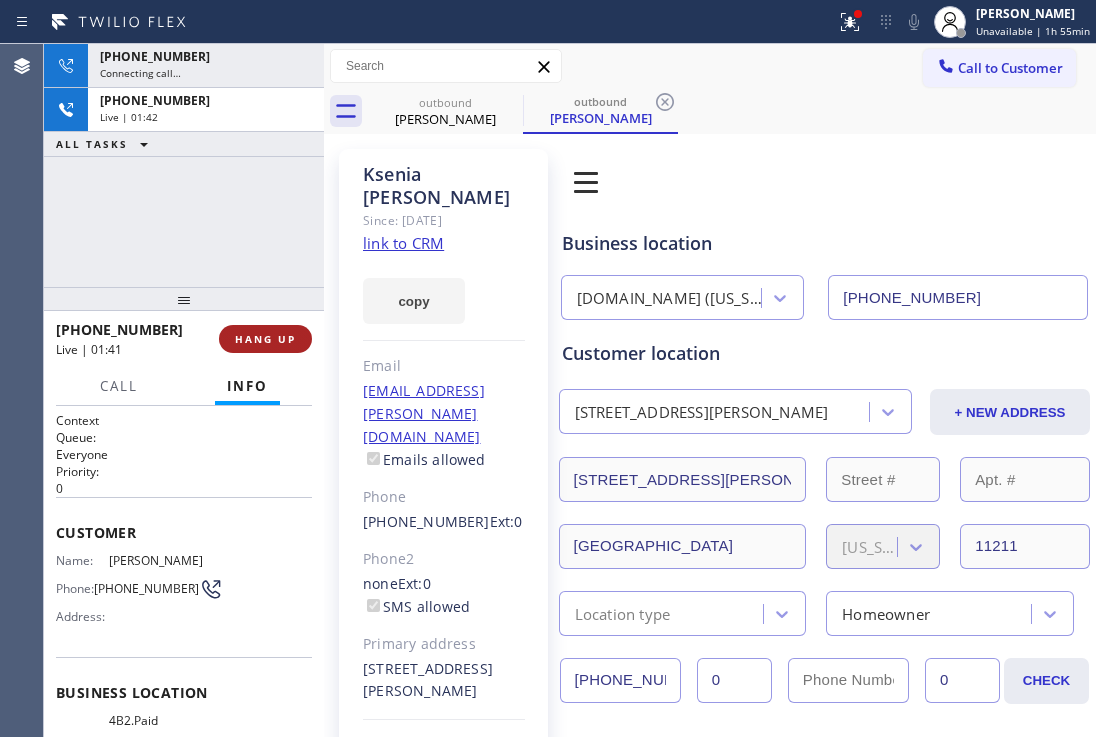 click on "HANG UP" at bounding box center [265, 339] 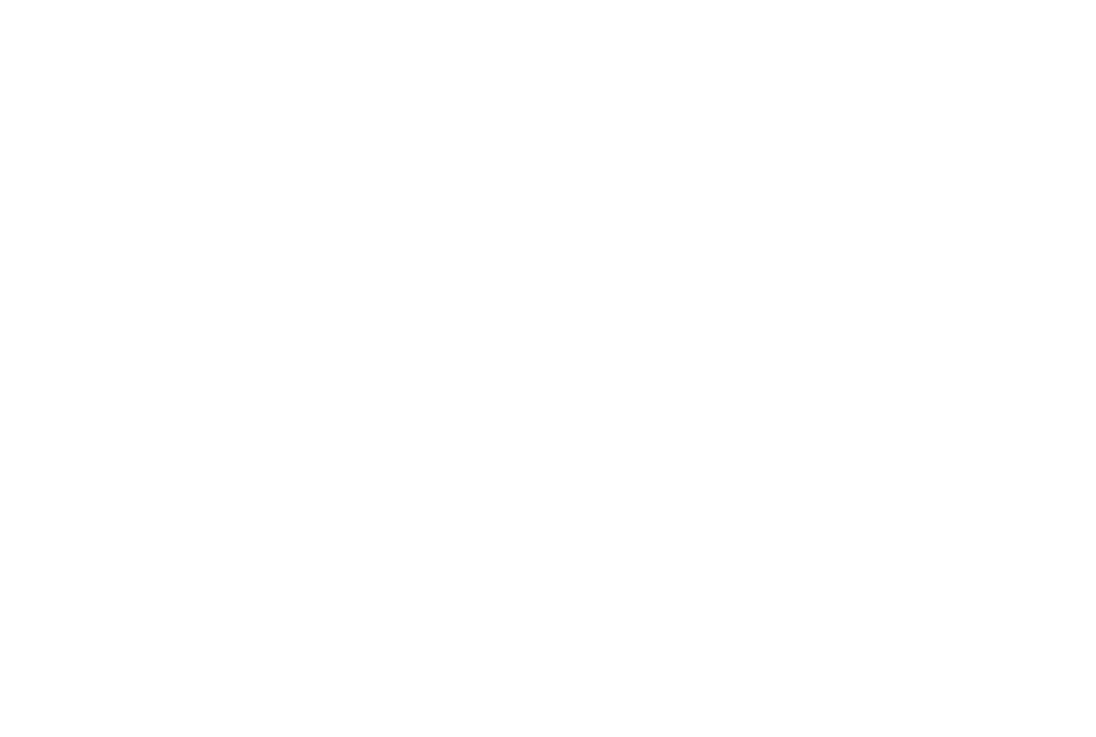 scroll, scrollTop: 0, scrollLeft: 0, axis: both 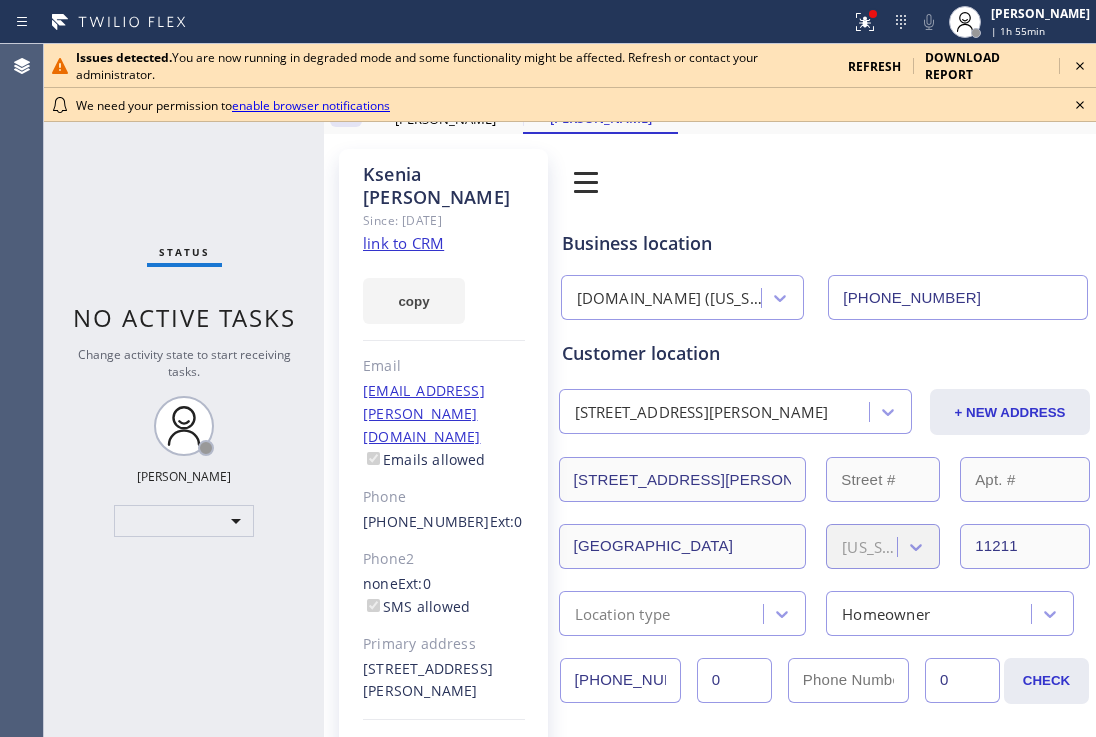 type on "[PHONE_NUMBER]" 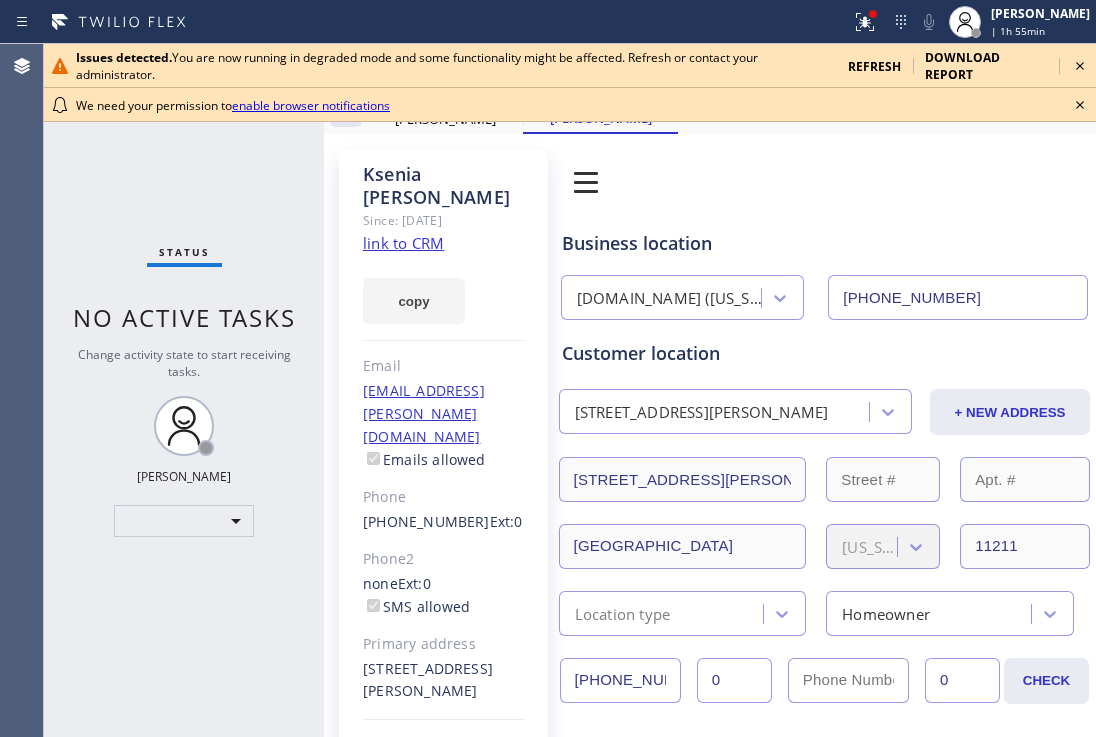 click 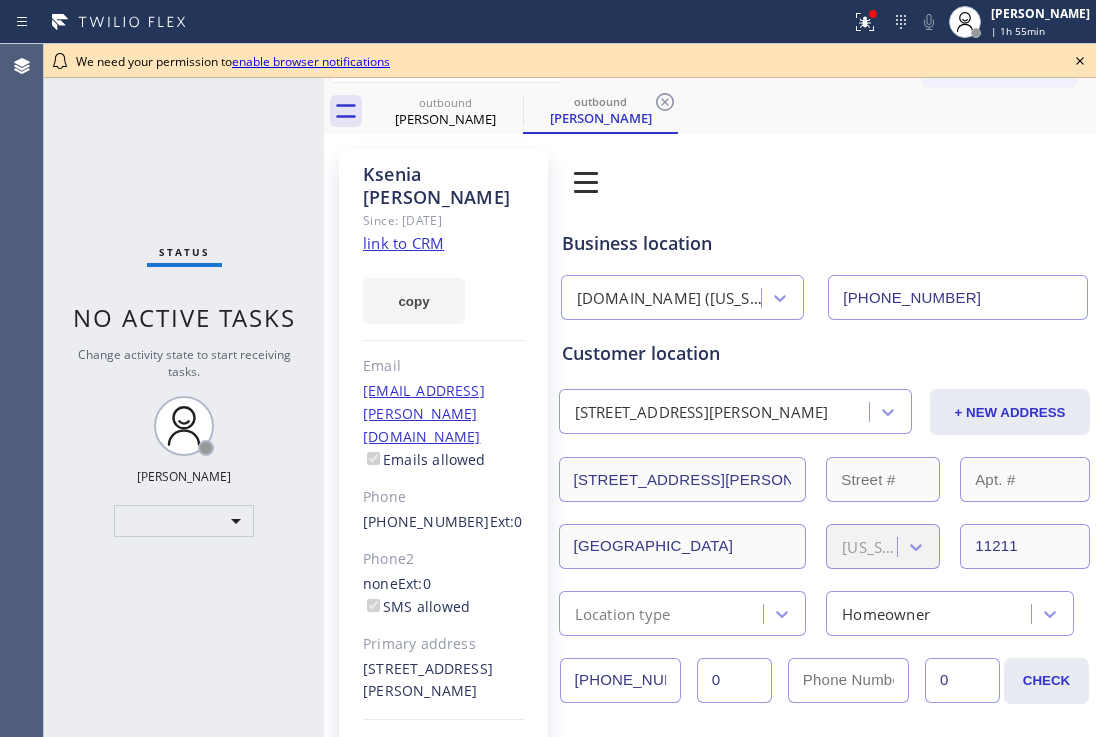 click 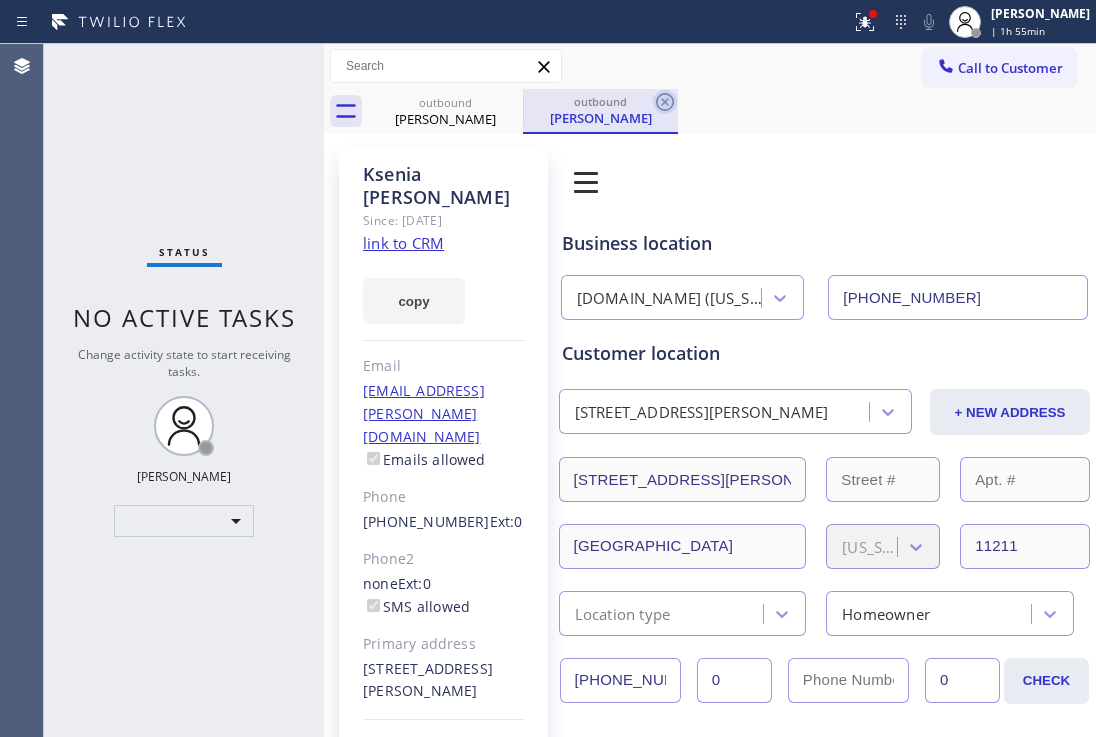 click 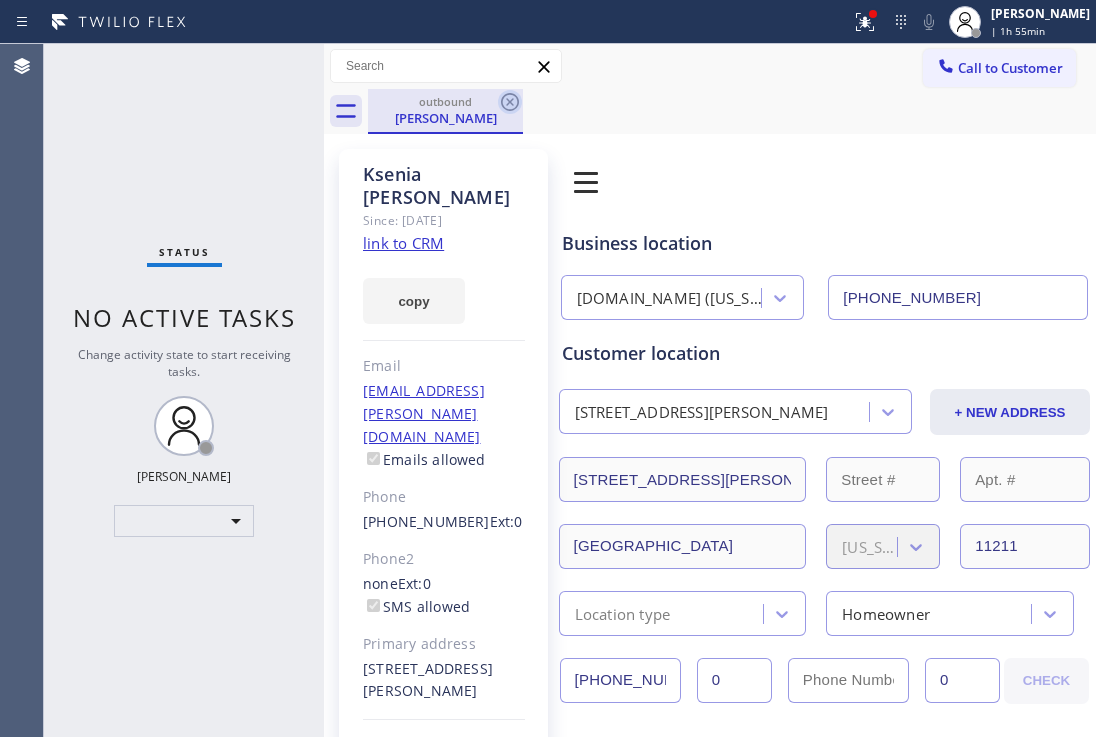 click 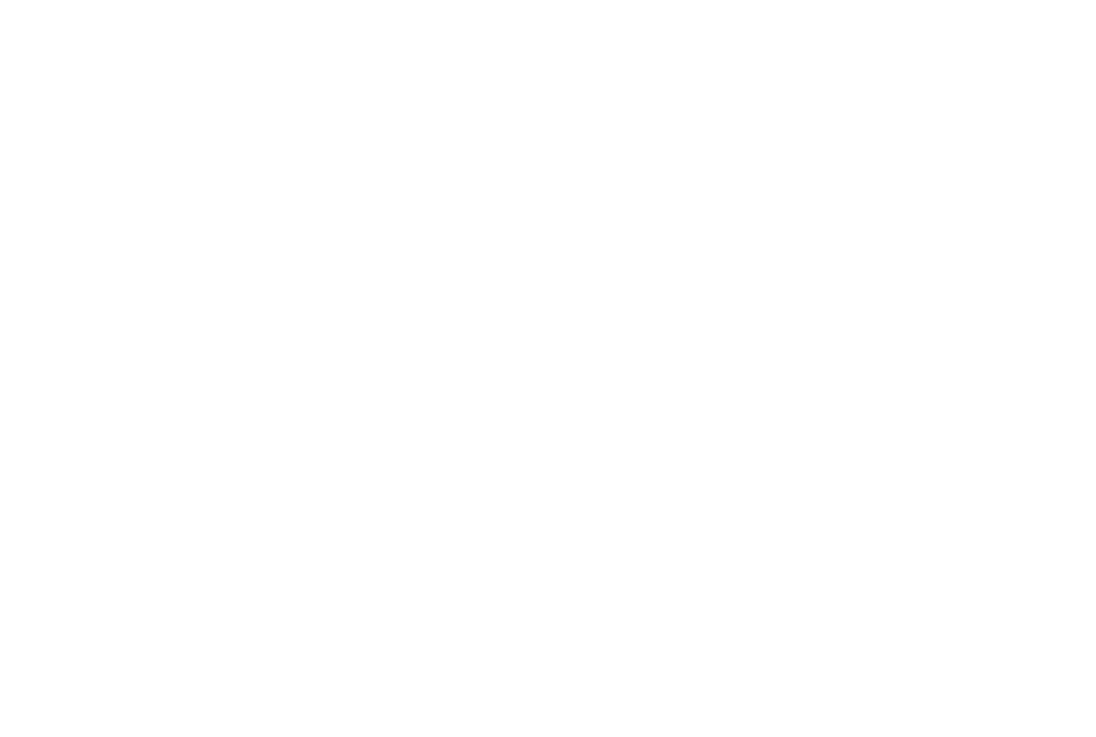 scroll, scrollTop: 0, scrollLeft: 0, axis: both 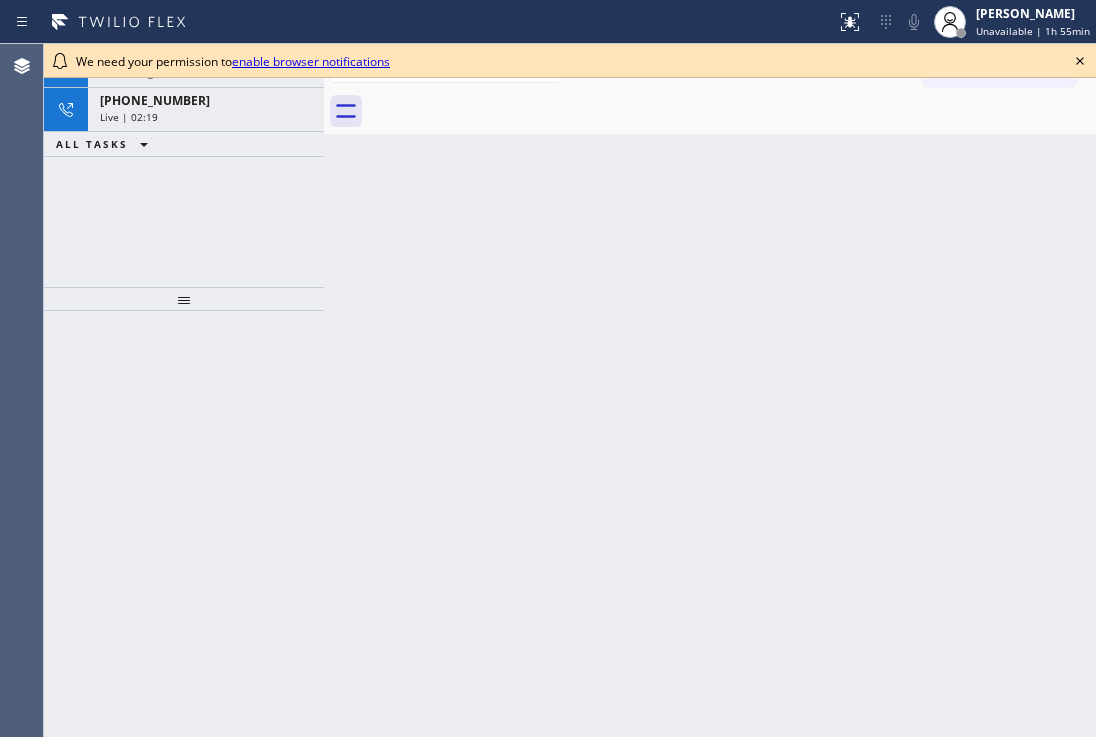 click 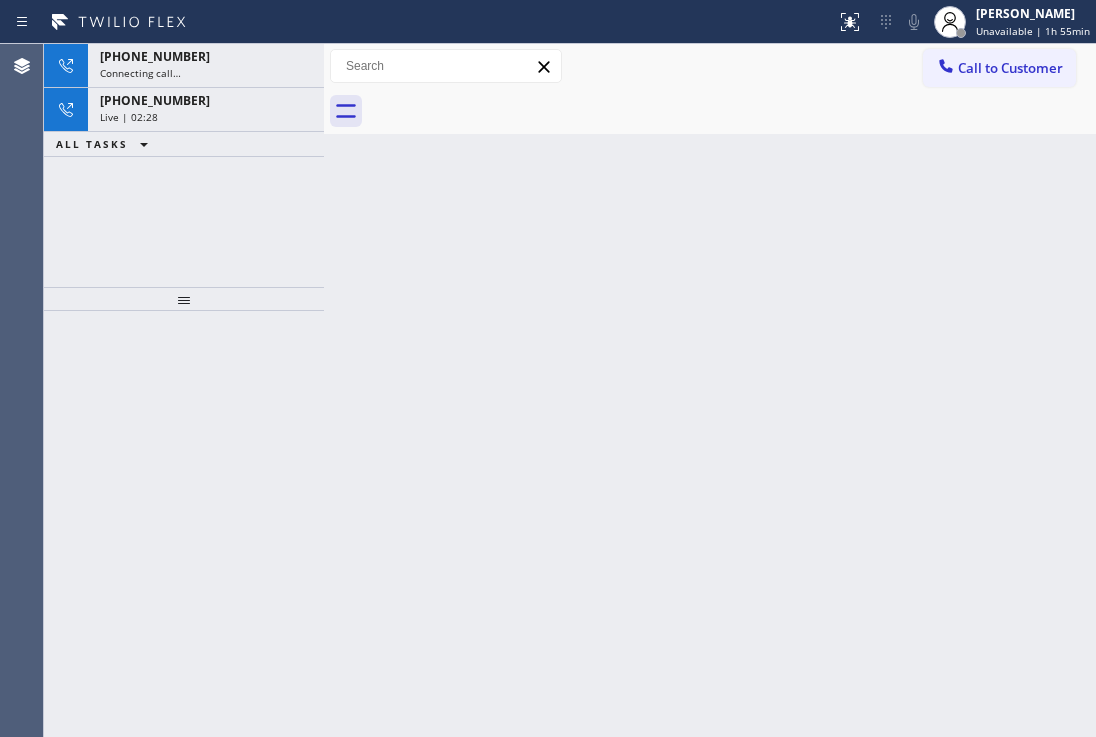 drag, startPoint x: 220, startPoint y: 73, endPoint x: 173, endPoint y: 241, distance: 174.45056 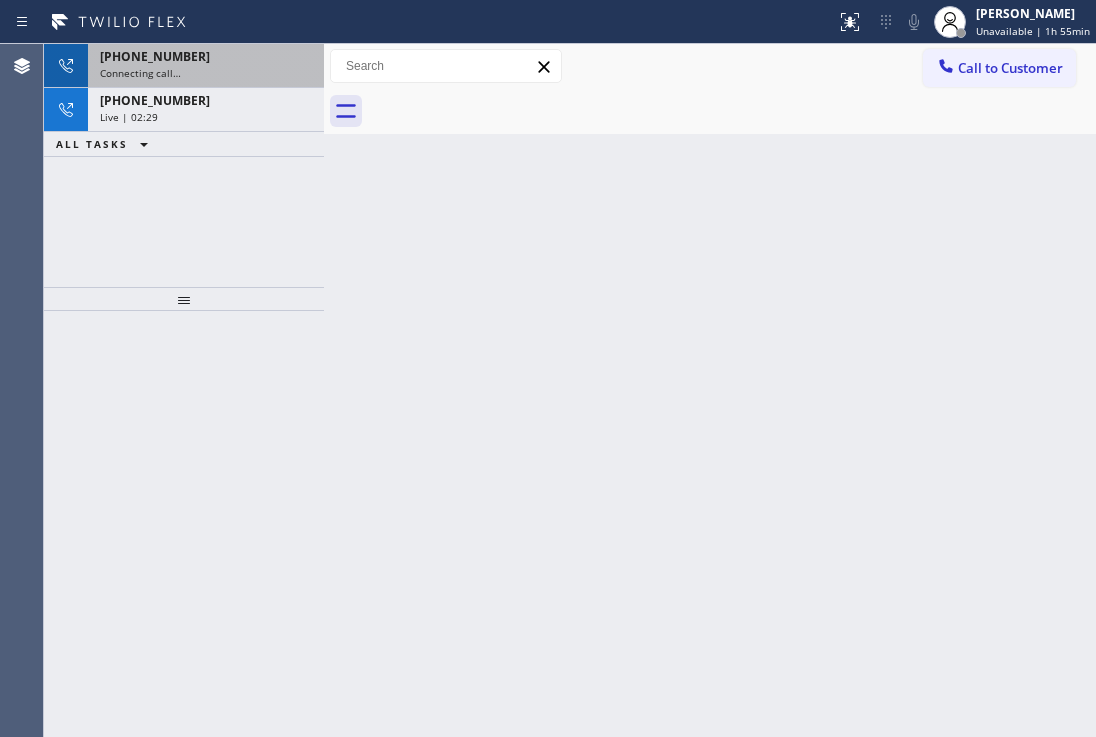 click 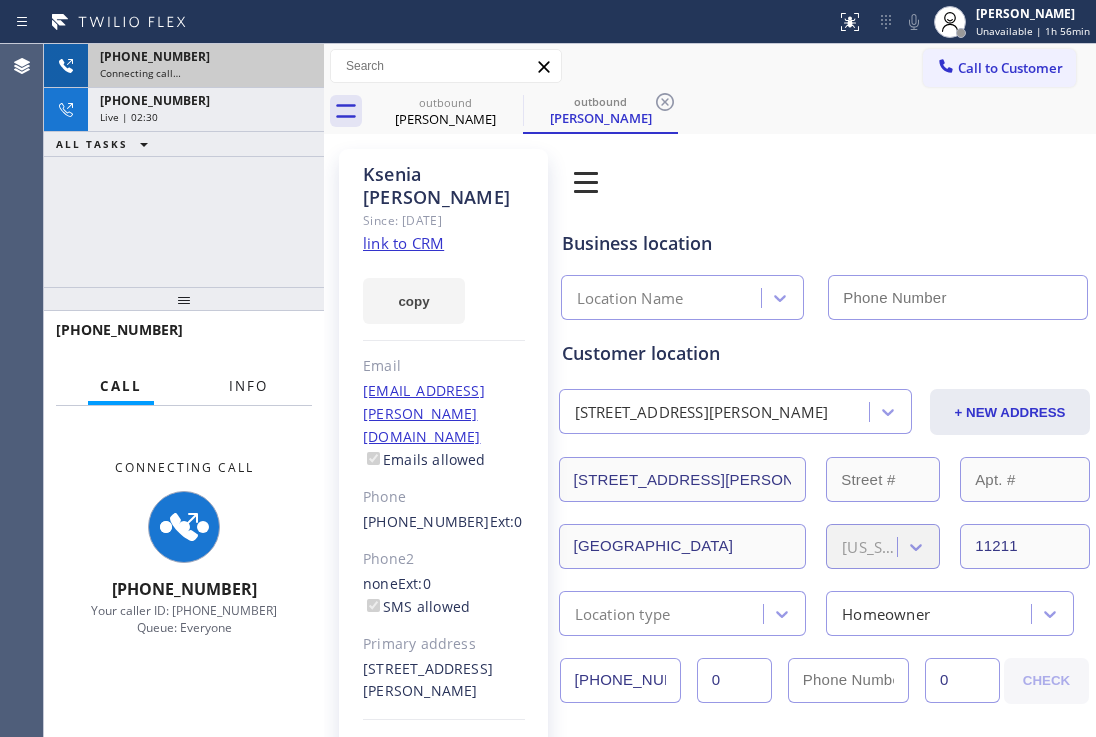 click on "Info" at bounding box center (248, 386) 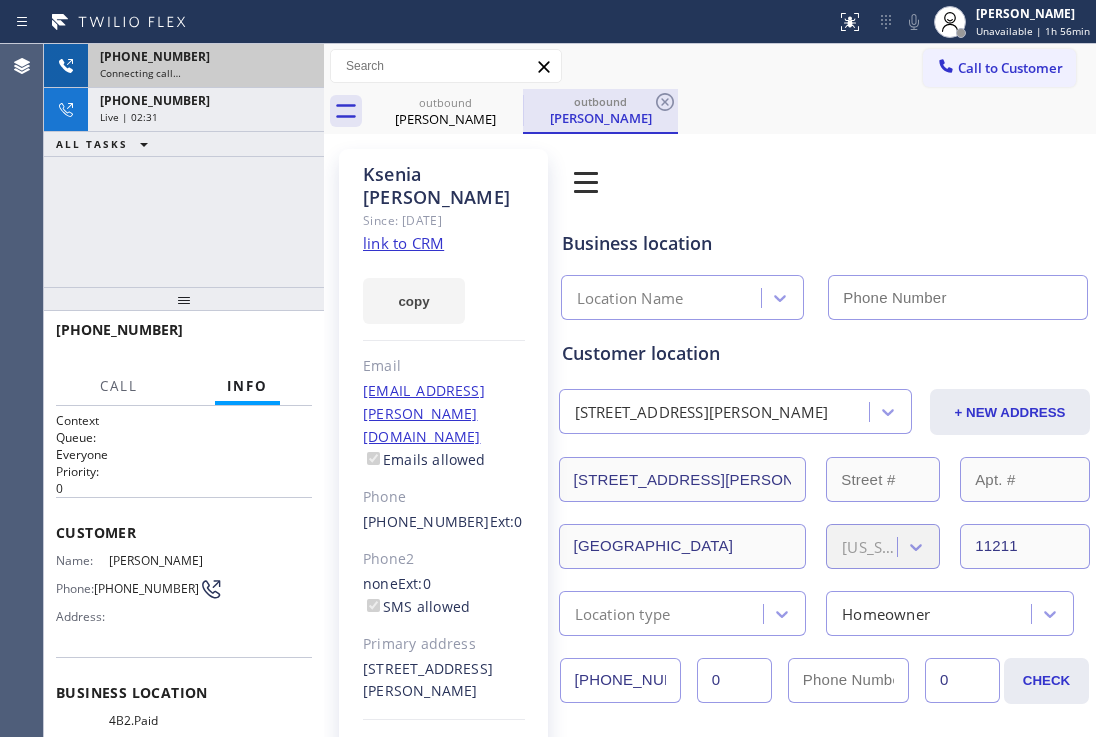 type on "[PHONE_NUMBER]" 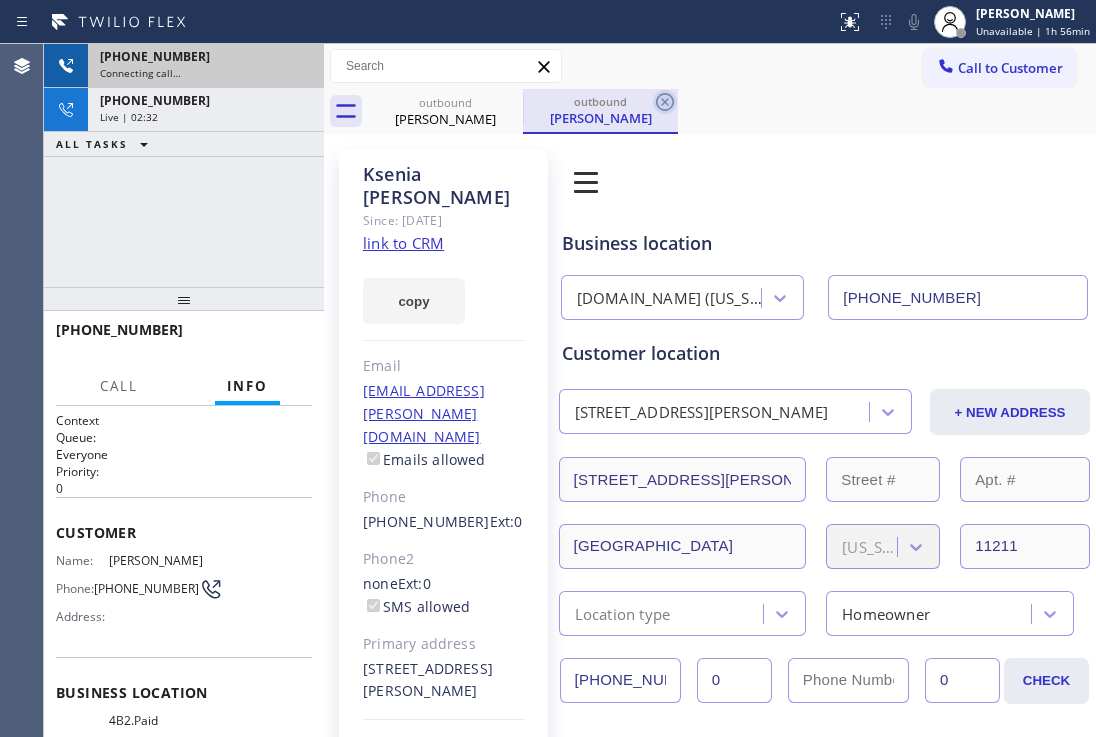 click 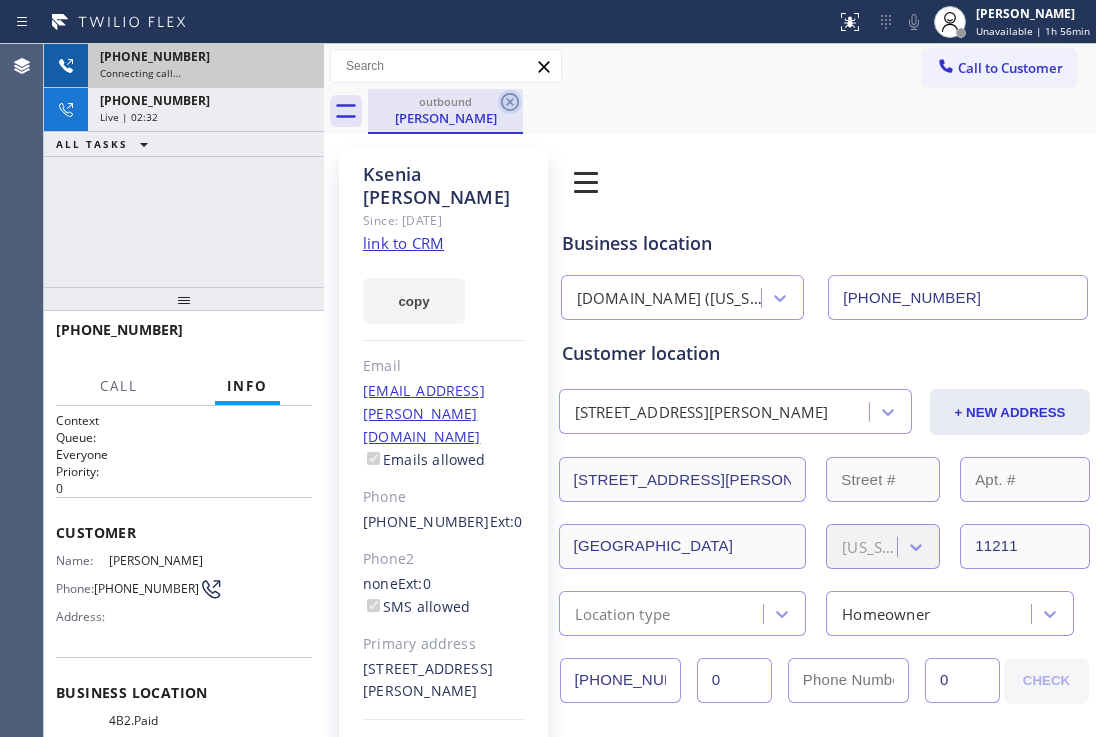 click 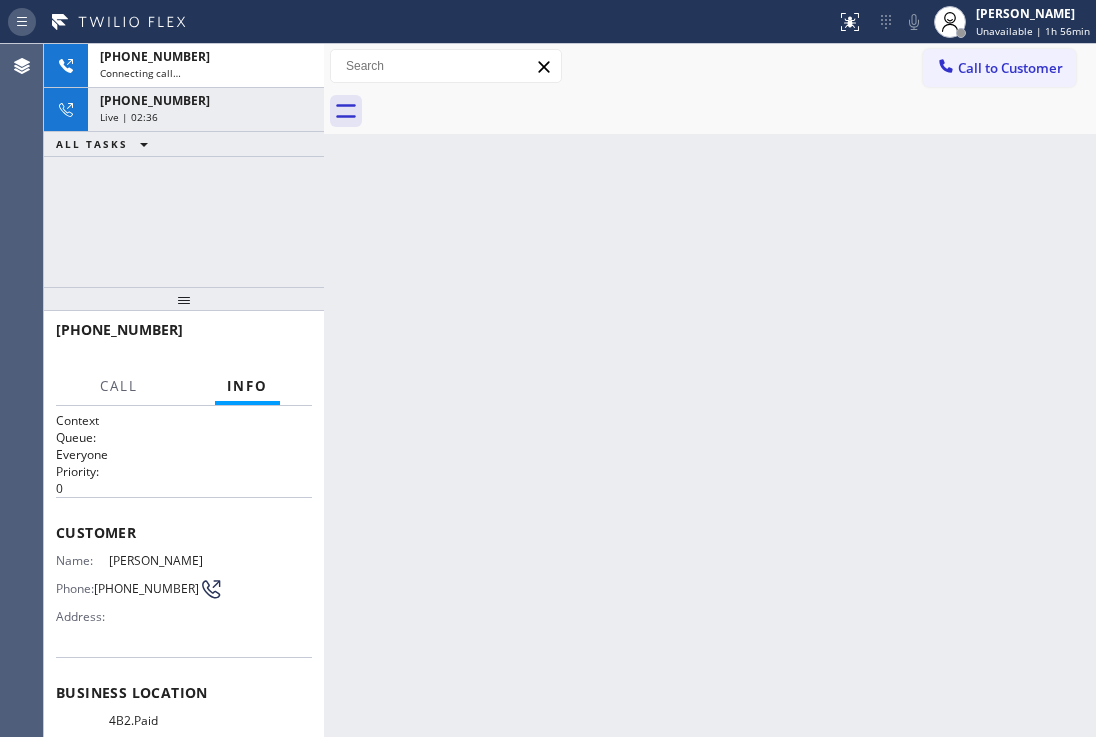 drag, startPoint x: 78, startPoint y: 64, endPoint x: 18, endPoint y: 11, distance: 80.05623 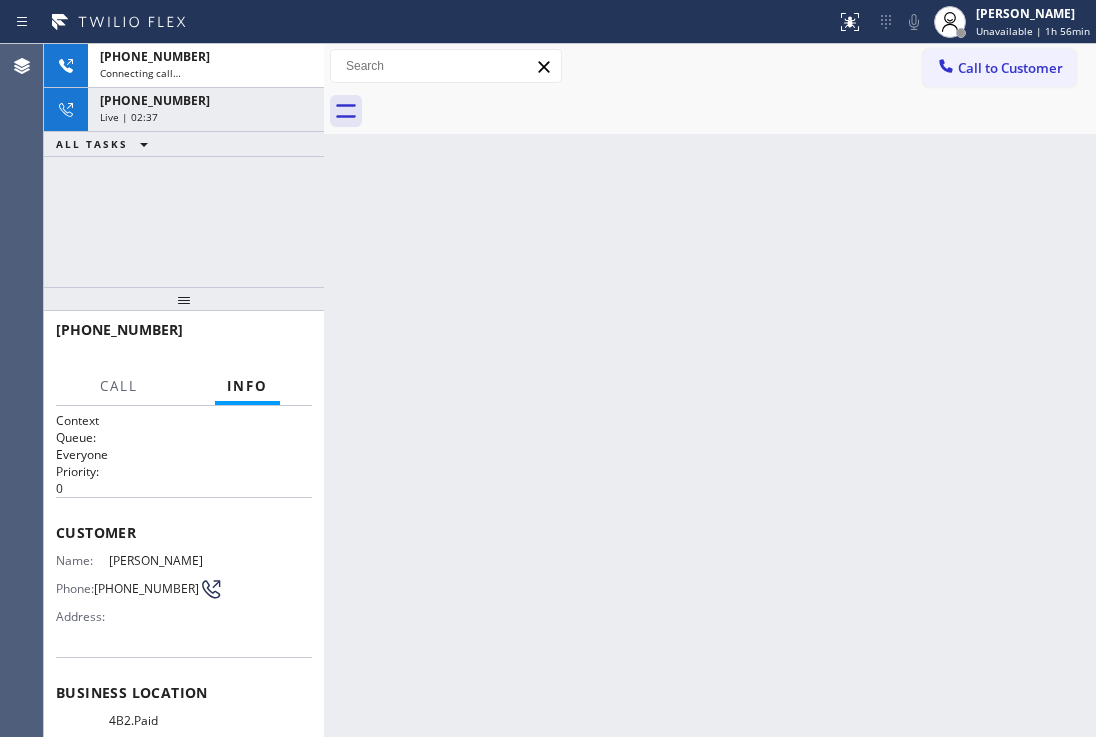 click on "Back to Dashboard Change Sender ID Customers Technicians Select a contact Outbound call Location Search location Your caller id phone number Customer number Call Customer info Name   Phone none Address none Change Sender ID HVAC +18559994417 5 Star Appliance +18557314952 Appliance Repair +18554611149 Plumbing +18889090120 Air Duct Cleaning +18006865038  Electricians +18005688664 Cancel Change Check personal SMS Reset Change No tabs Call to Customer Outbound call Location Search location Your caller id phone number Customer number Call Outbound call Technician Search Technician Your caller id phone number Your caller id phone number Call" at bounding box center [710, 390] 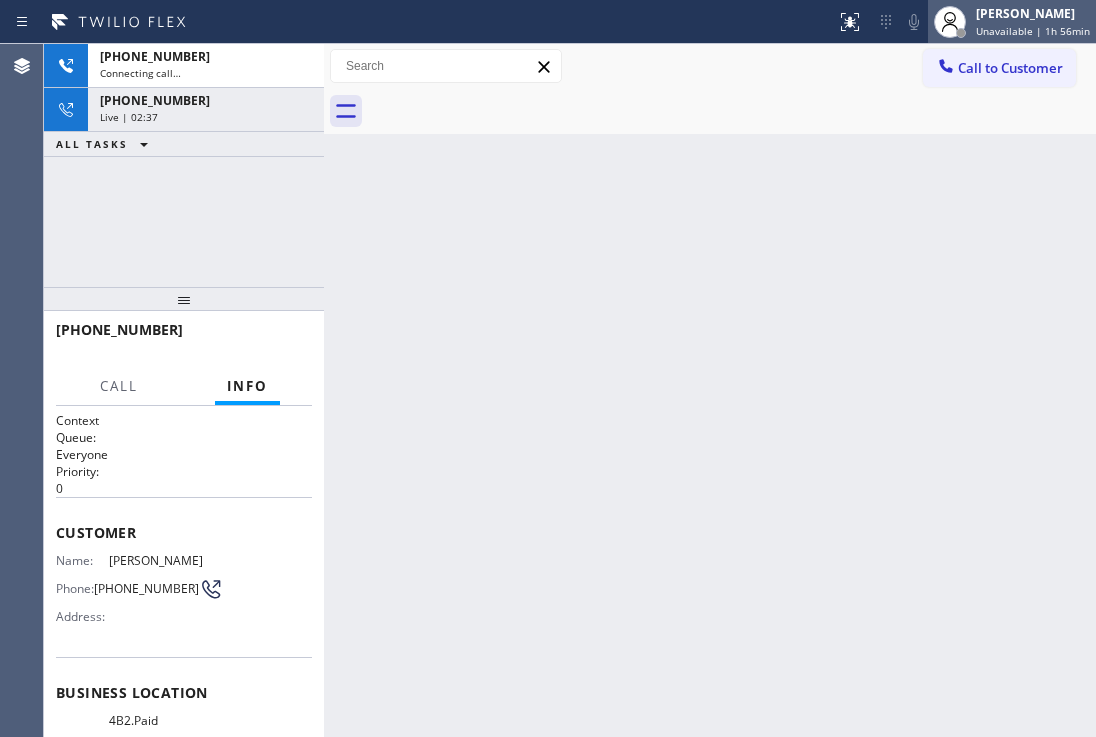 click on "Unavailable | 1h 56min" at bounding box center (1033, 31) 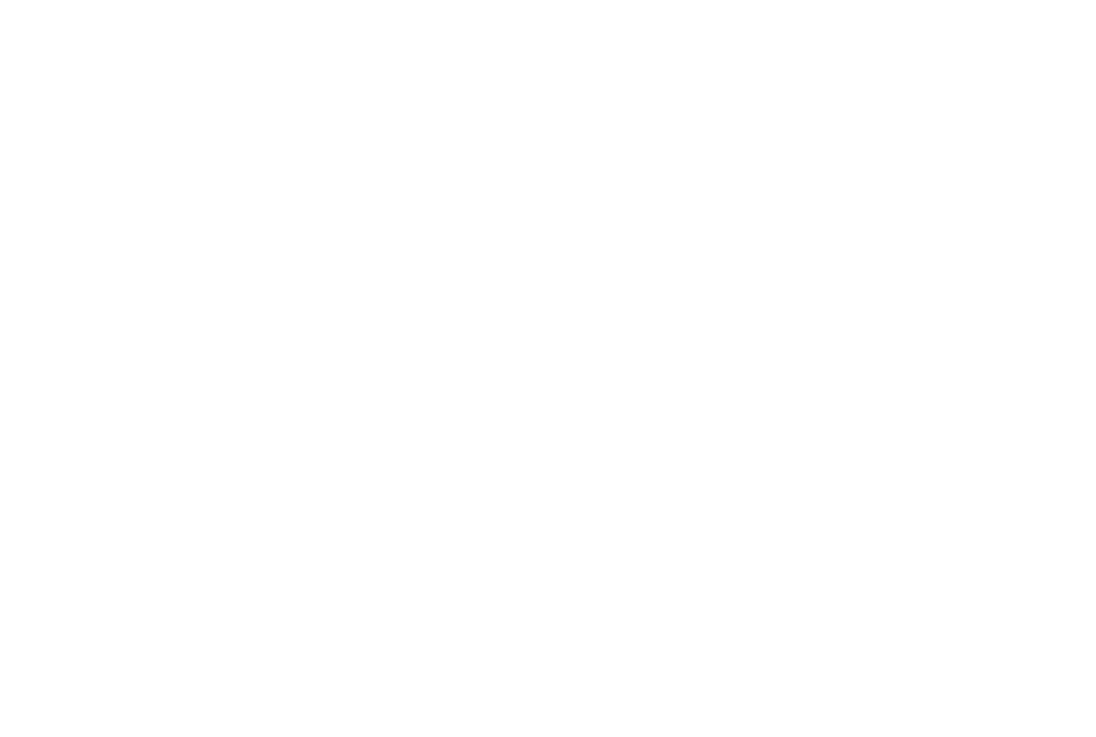 scroll, scrollTop: 0, scrollLeft: 0, axis: both 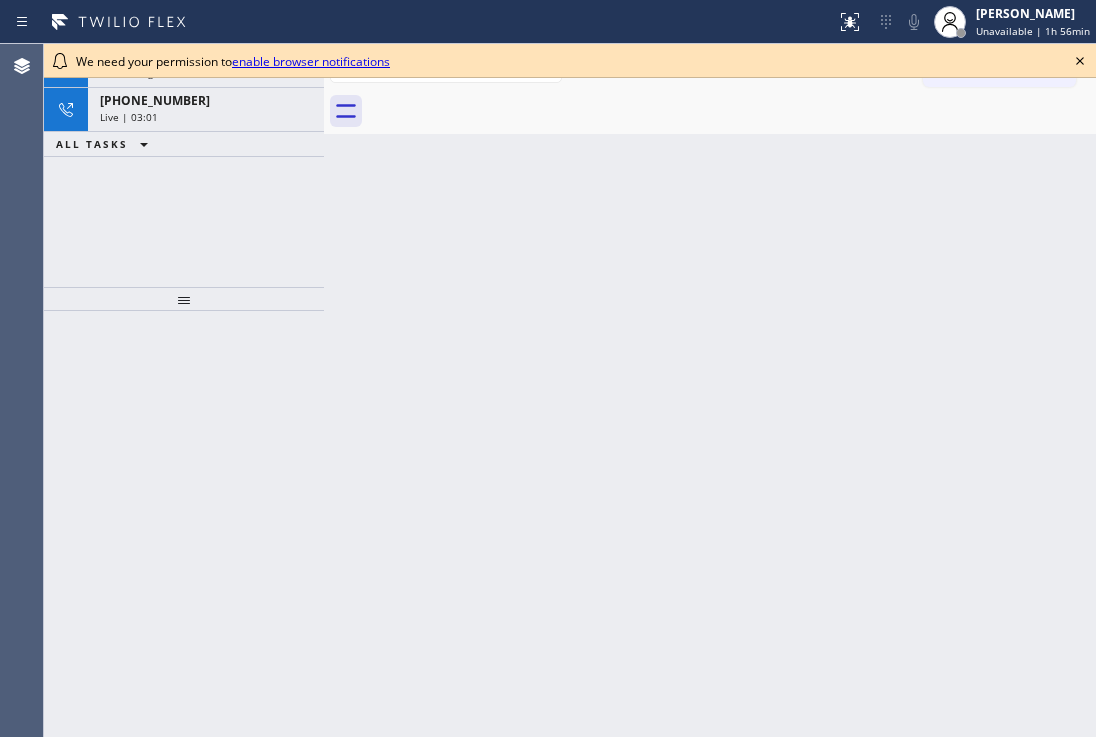 click 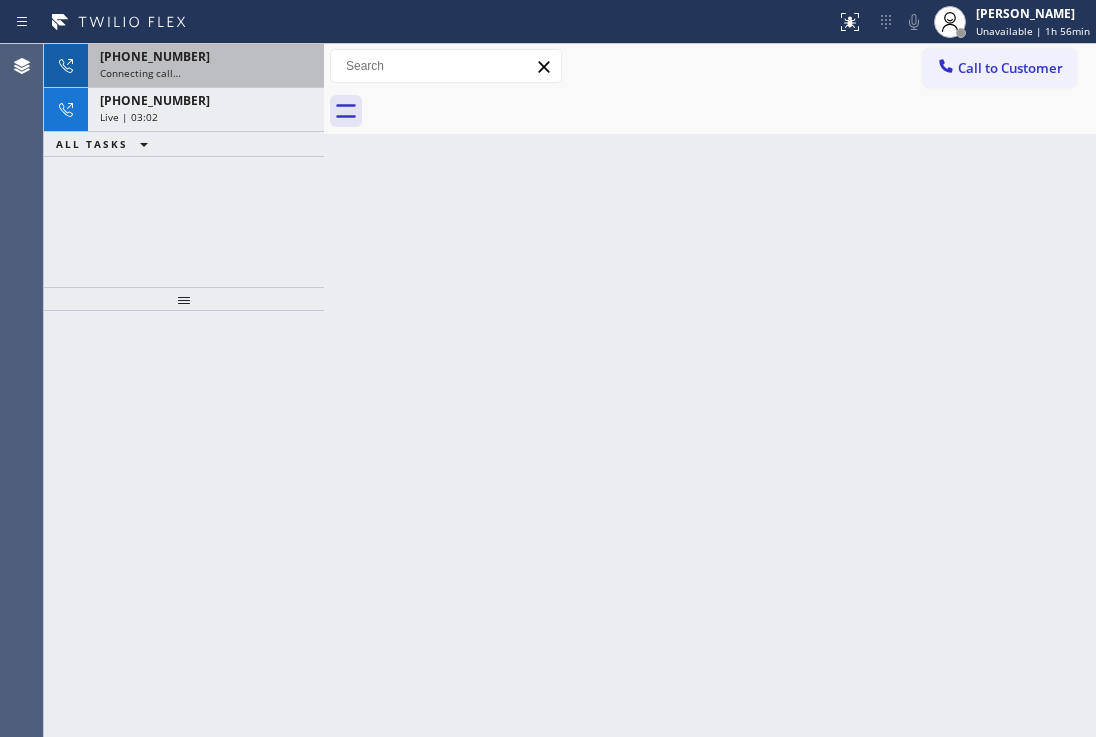 click on "Connecting call…" at bounding box center [206, 73] 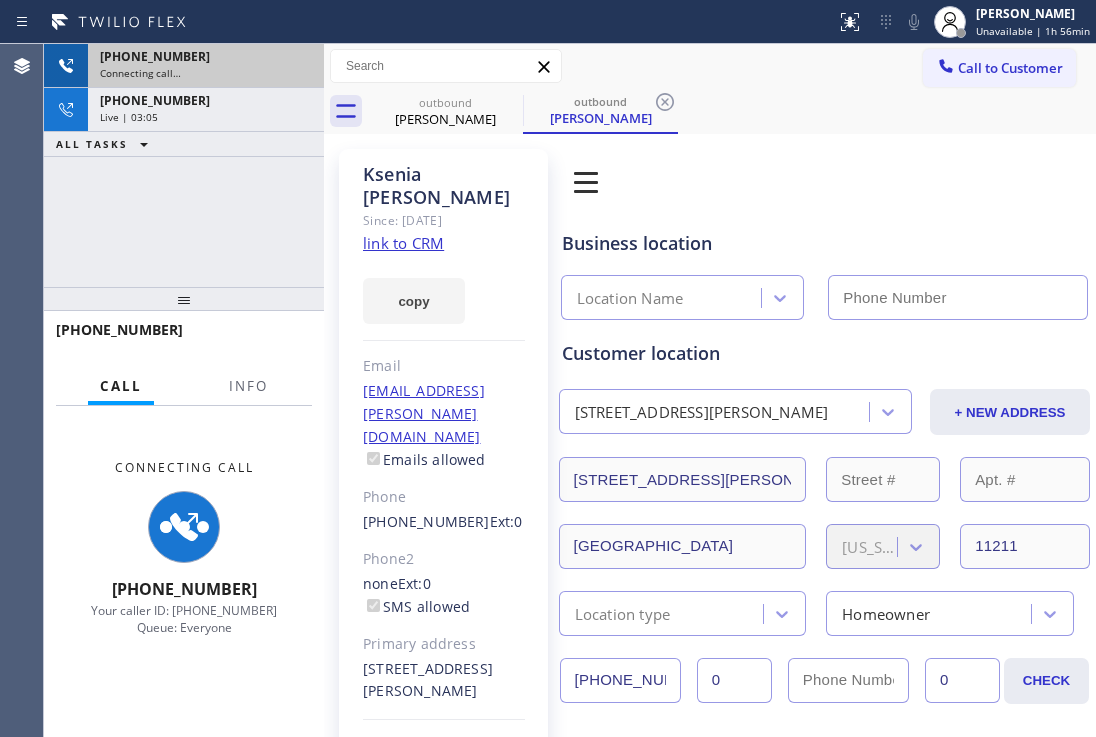 type on "(315) 954-4648" 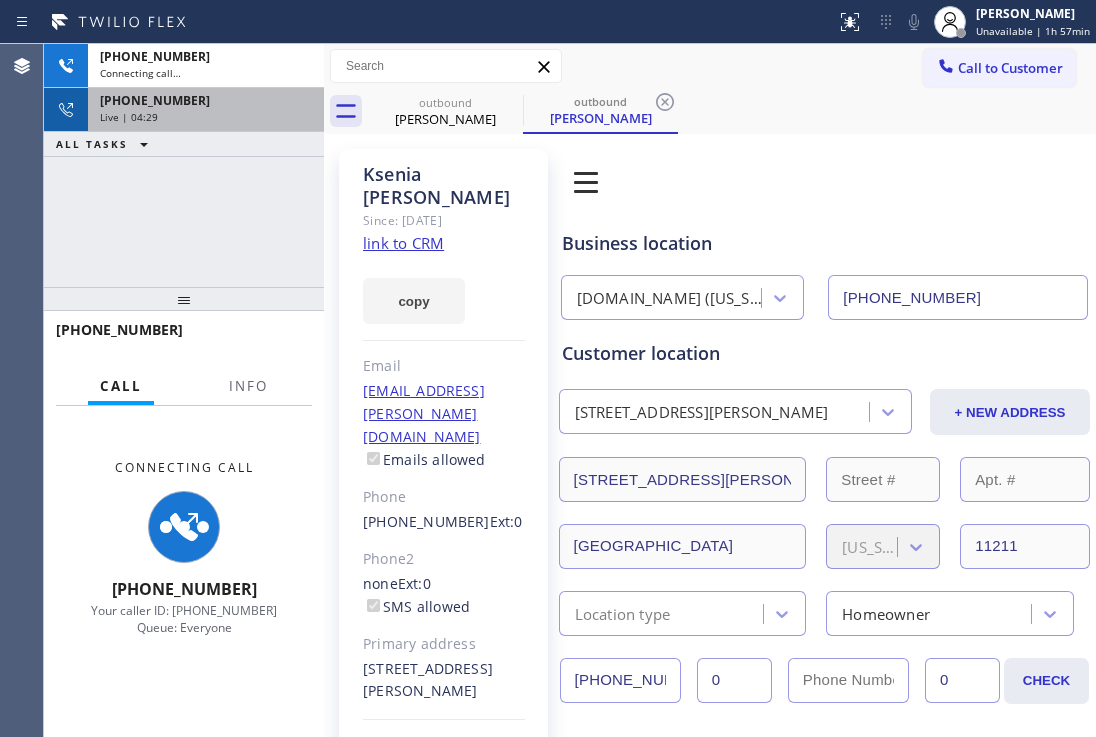 click 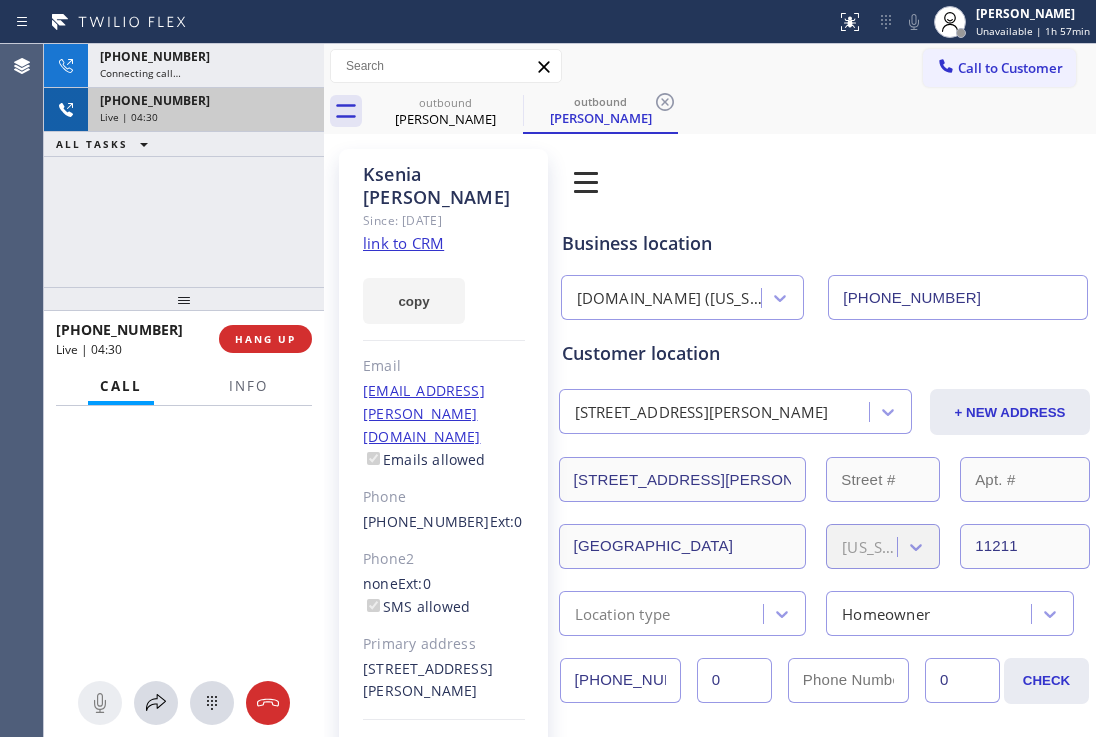 click 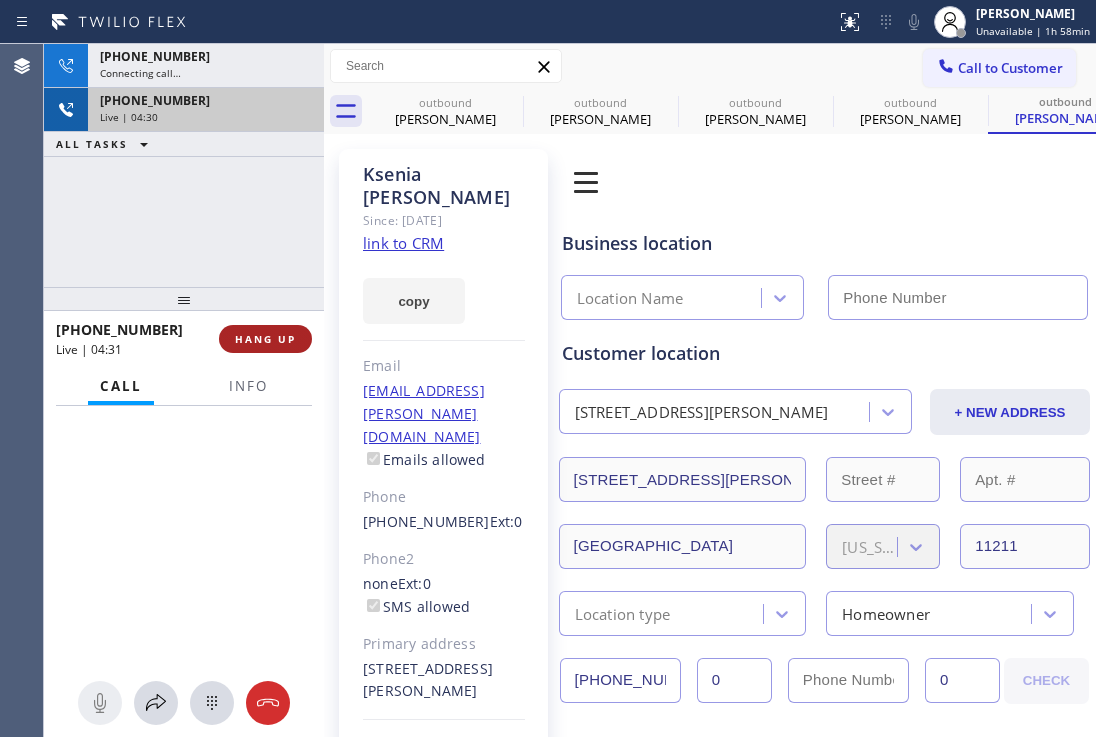 click on "HANG UP" at bounding box center [265, 339] 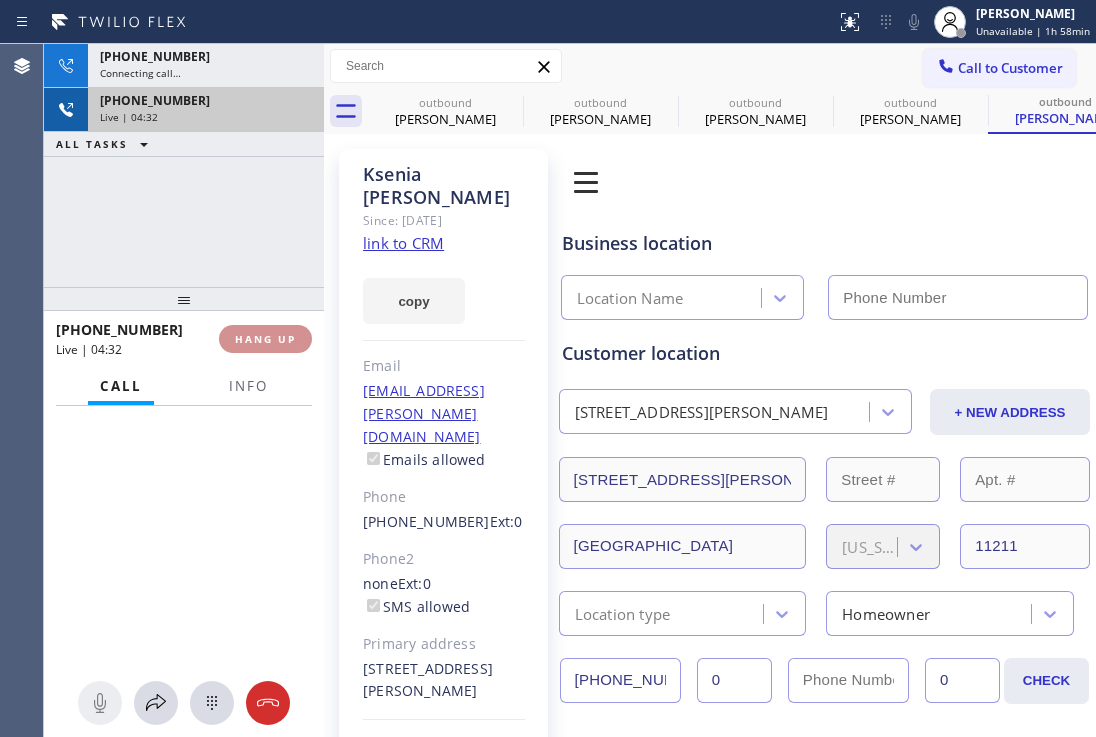 type on "(315) 954-4648" 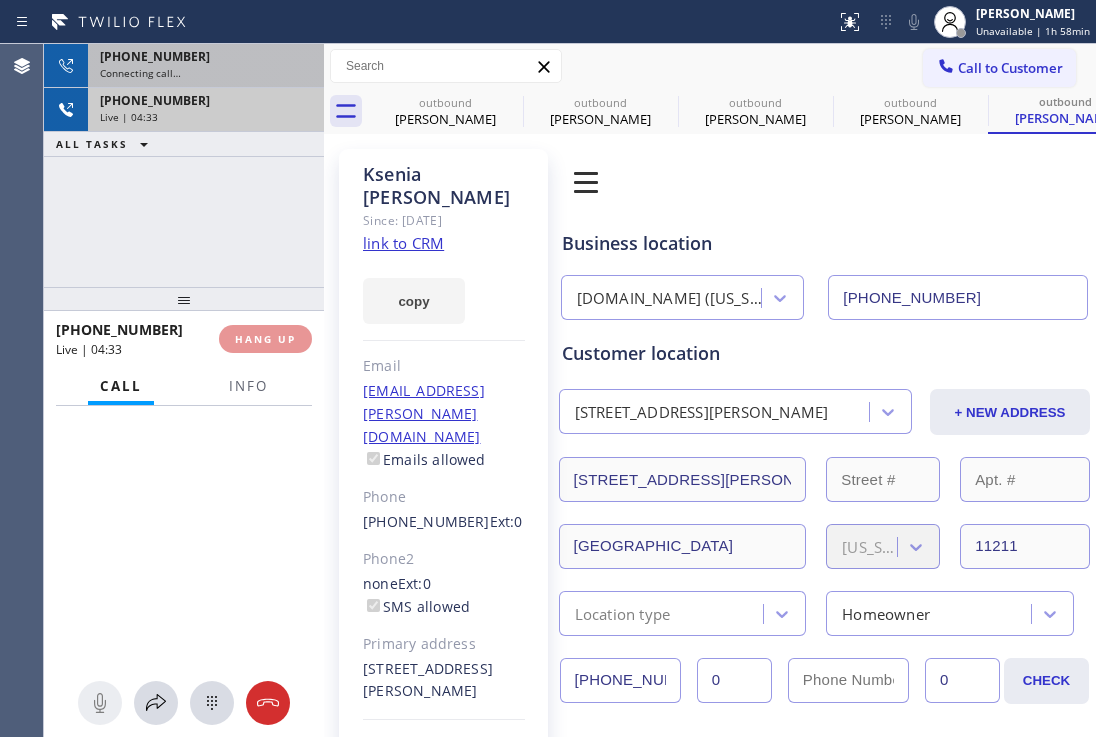 click 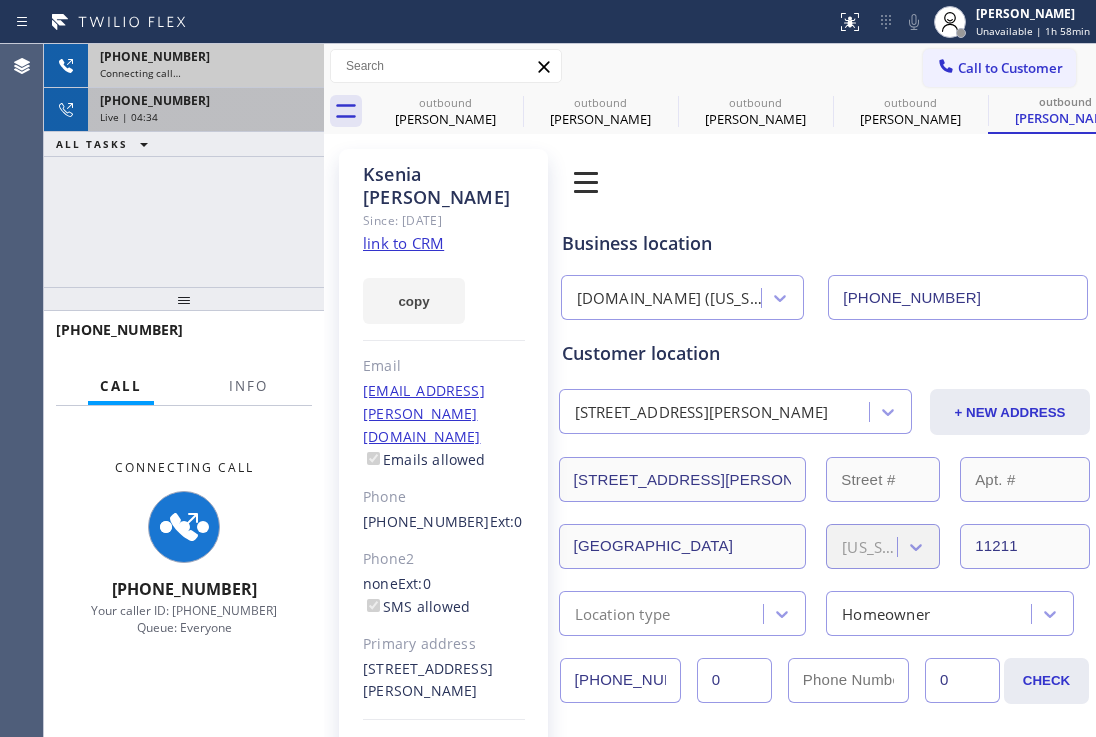 click 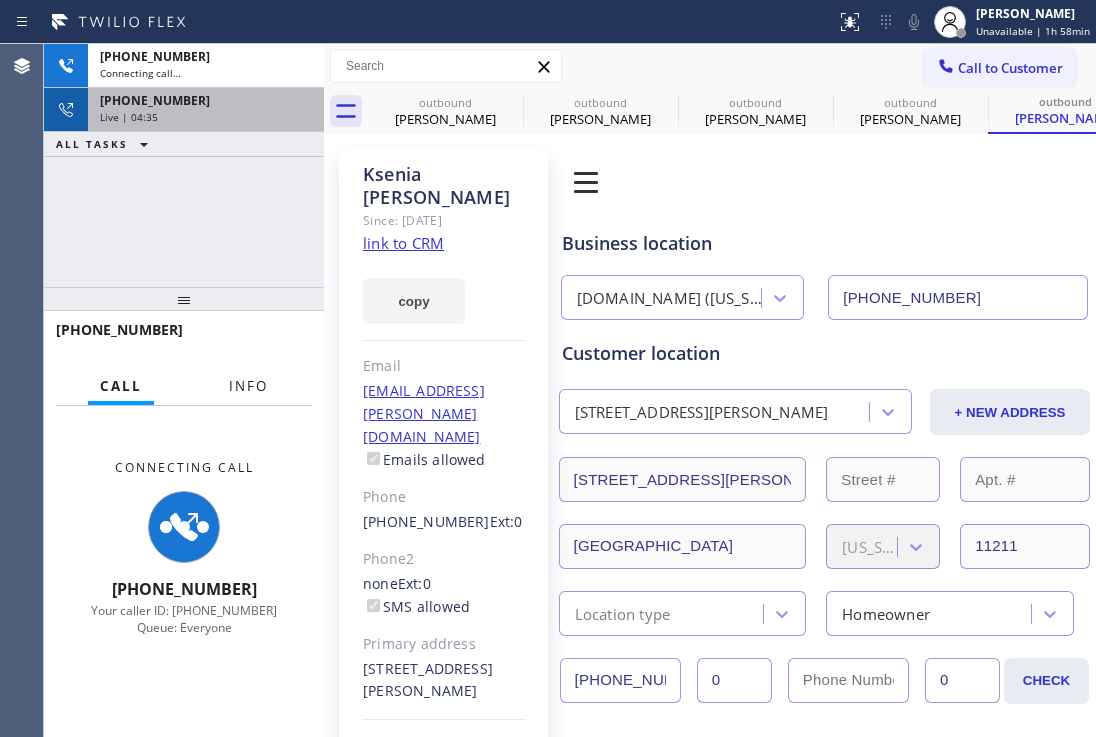 click on "Info" at bounding box center (248, 386) 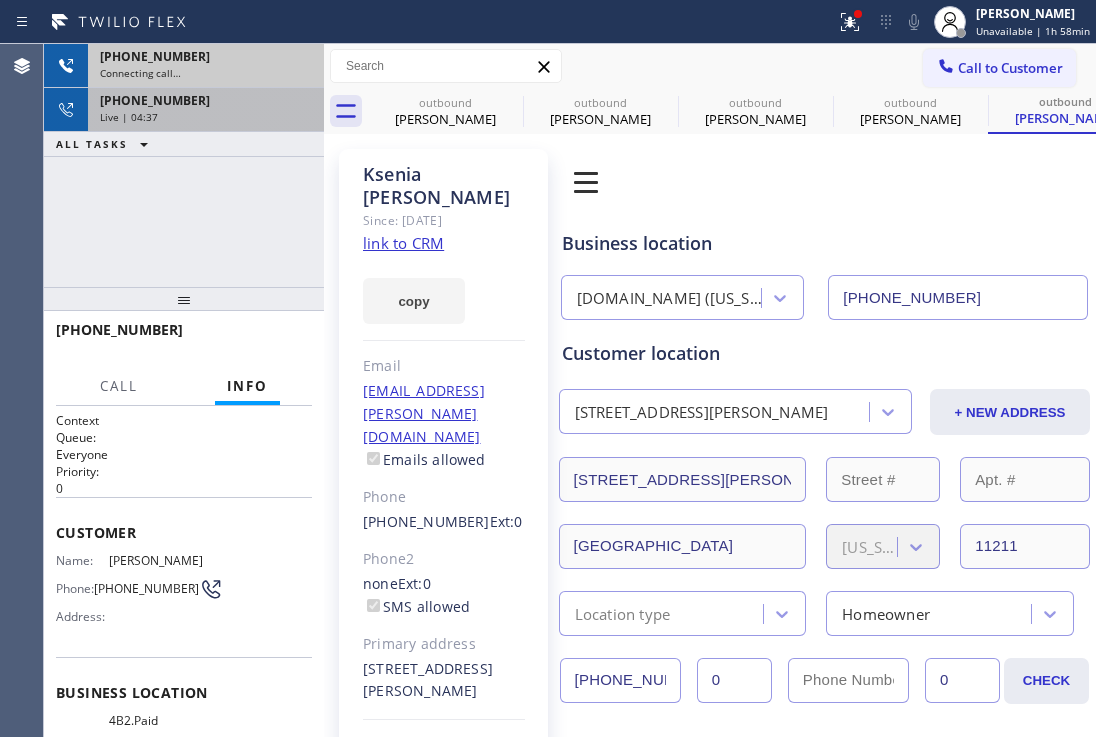 click 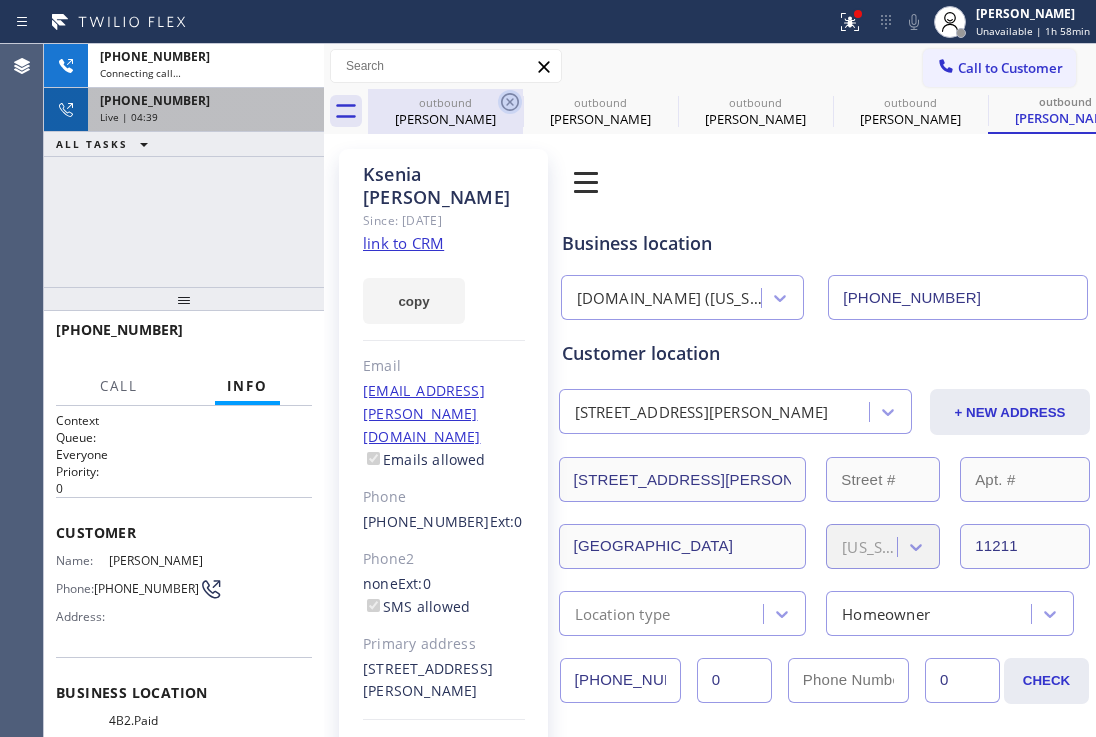 click 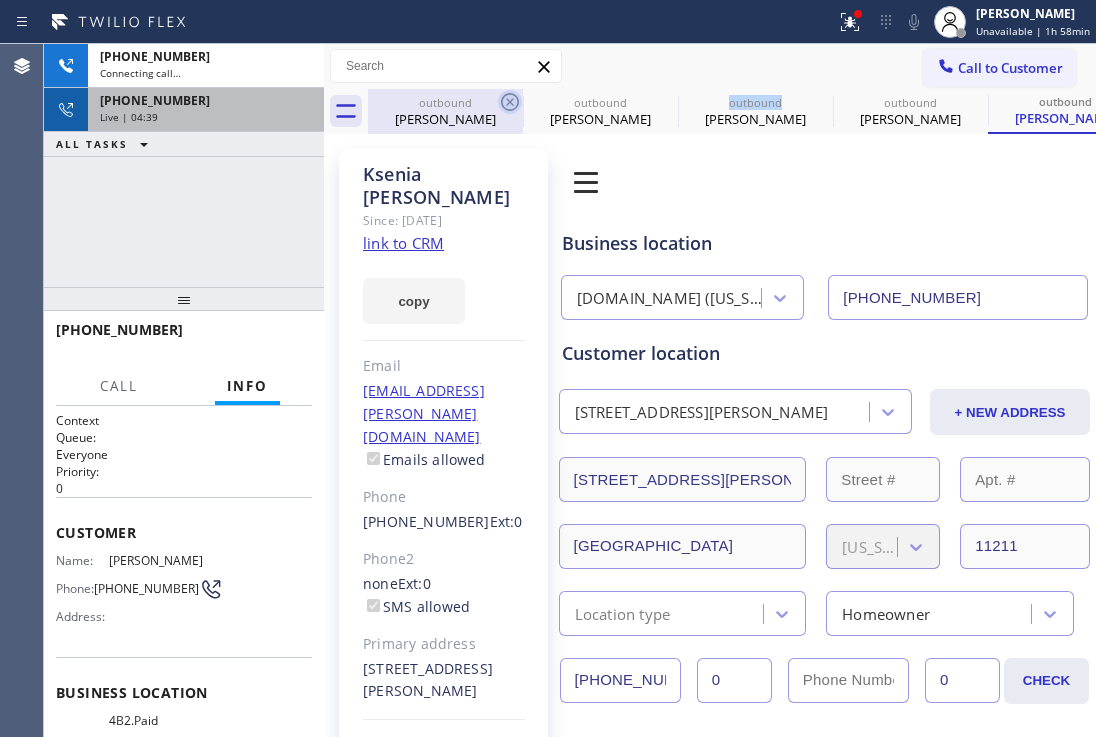 click 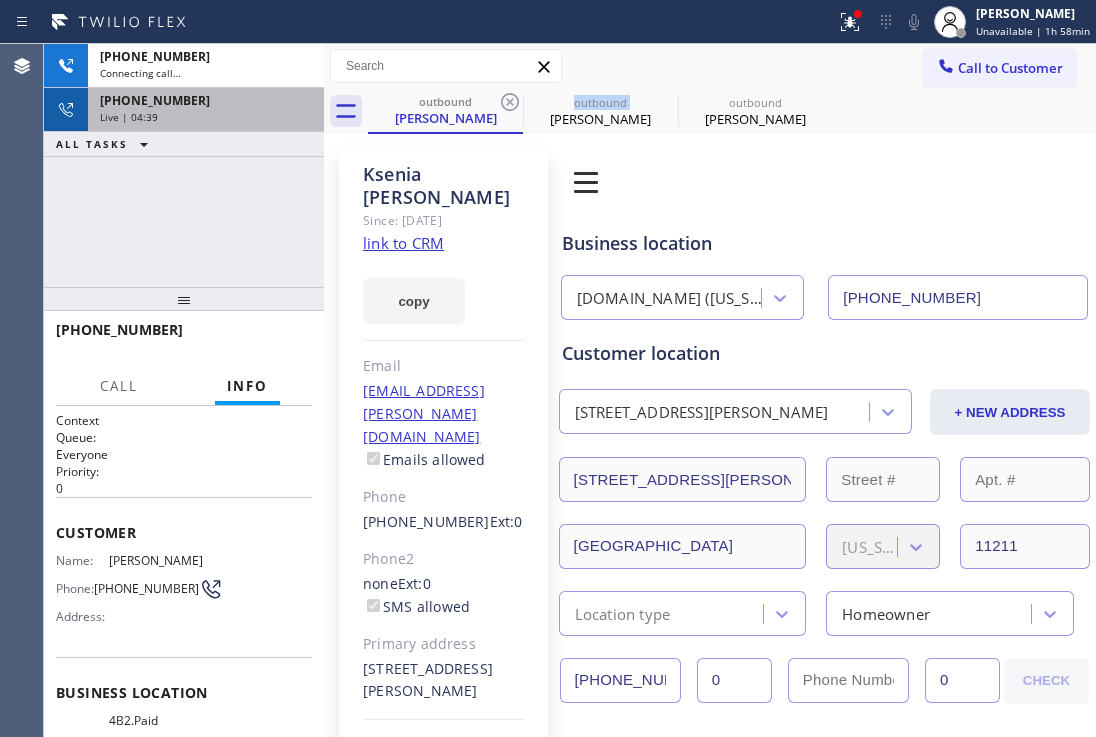 click 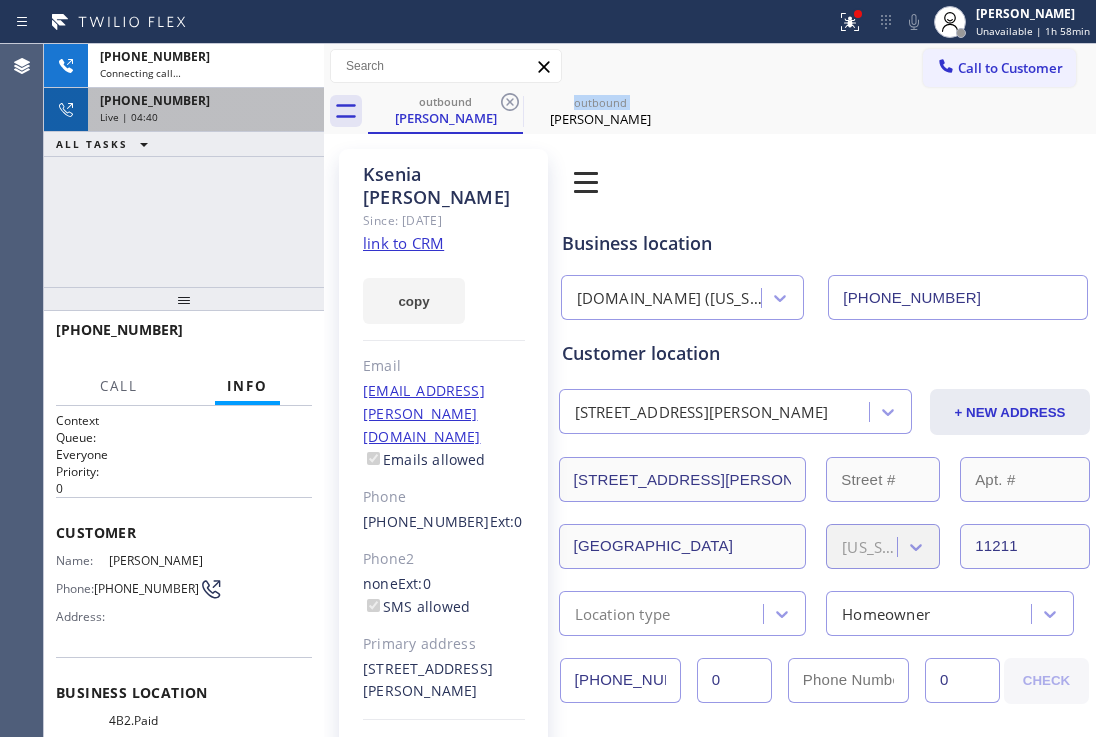click 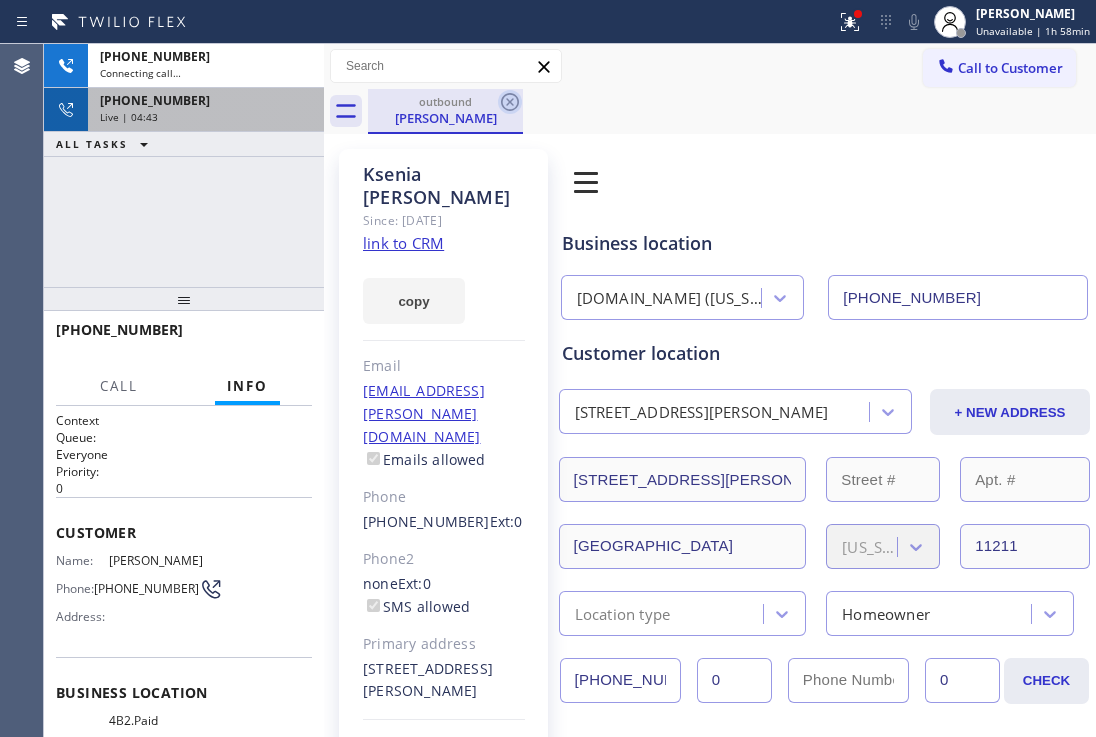 click 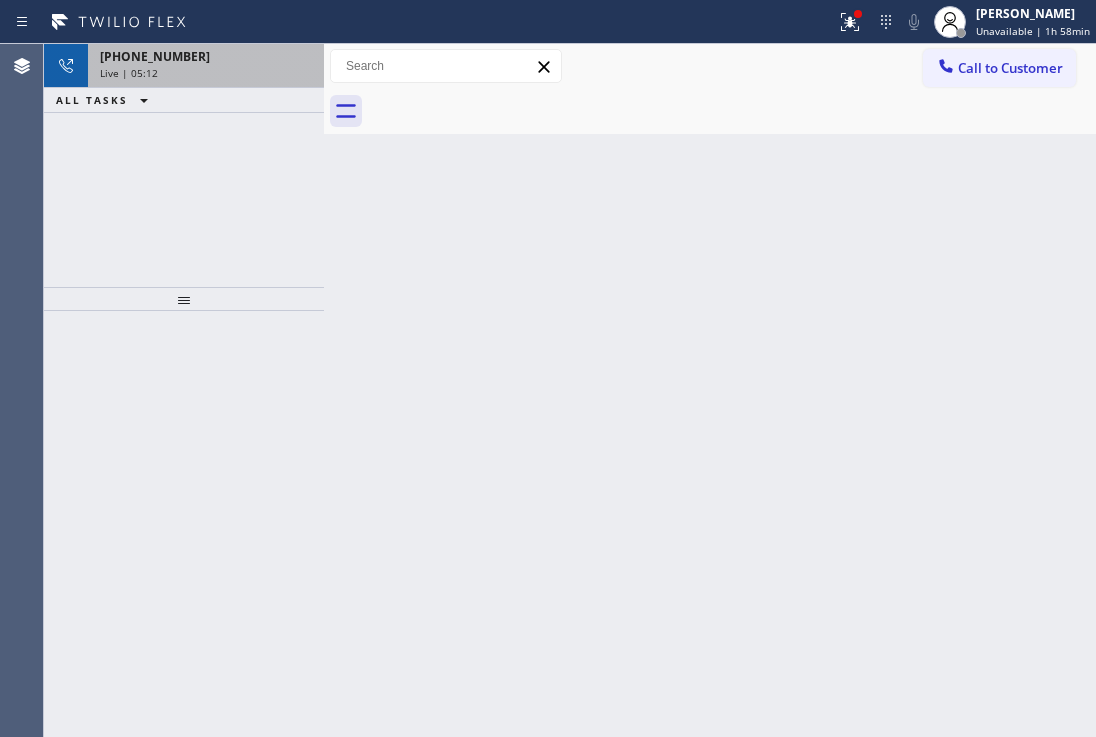 click 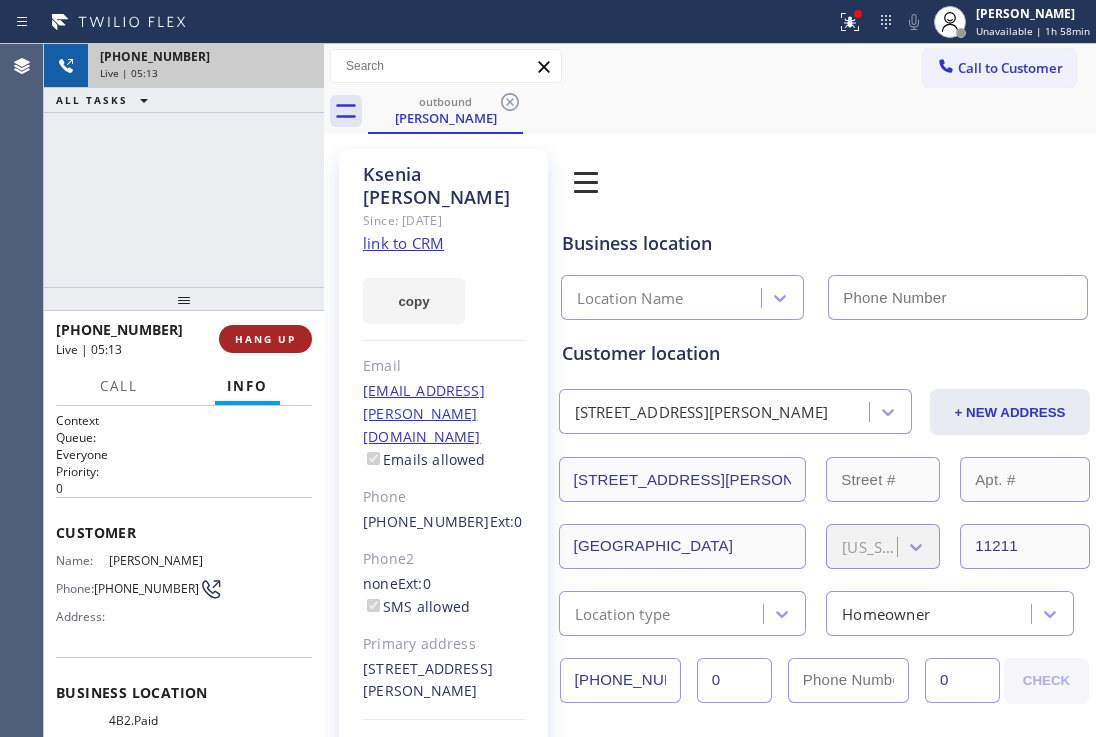 click on "HANG UP" at bounding box center [265, 339] 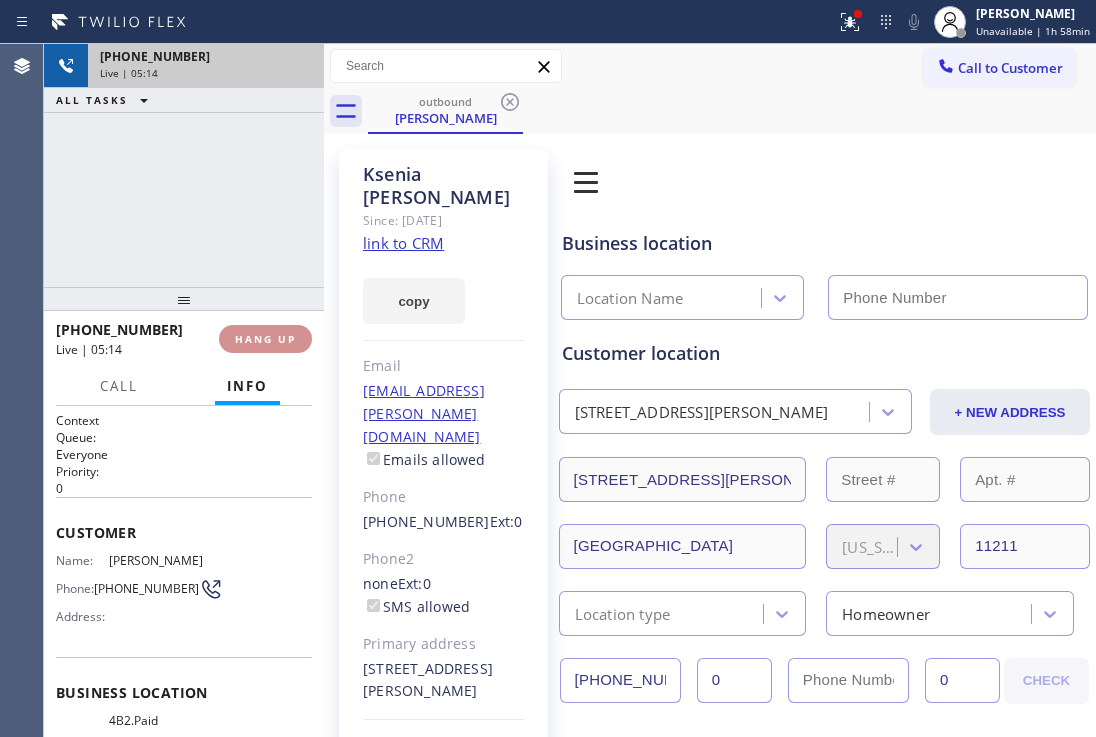 type on "(315) 954-4648" 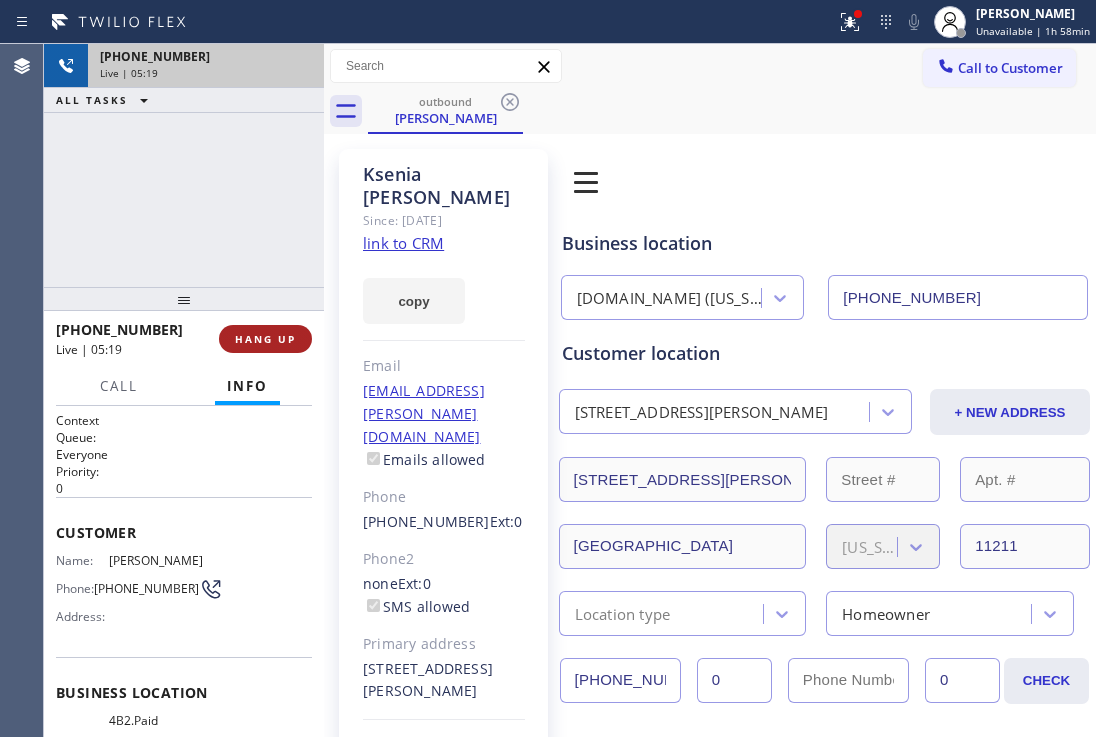 click on "HANG UP" at bounding box center [265, 339] 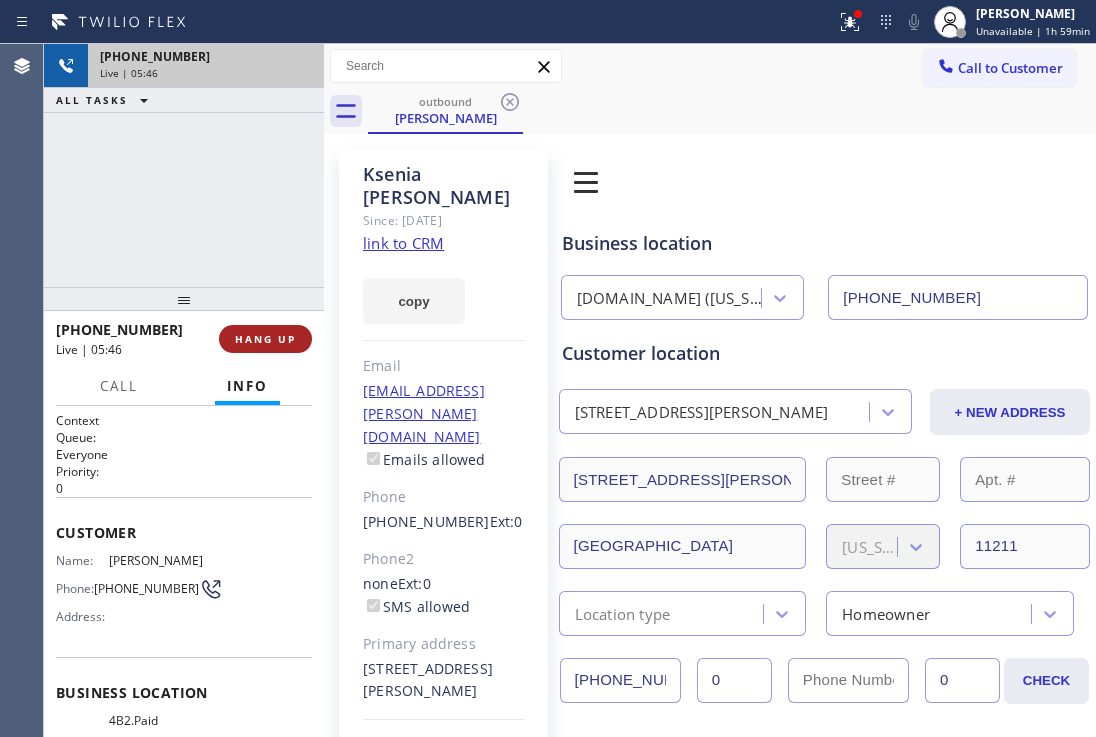 click on "HANG UP" at bounding box center (265, 339) 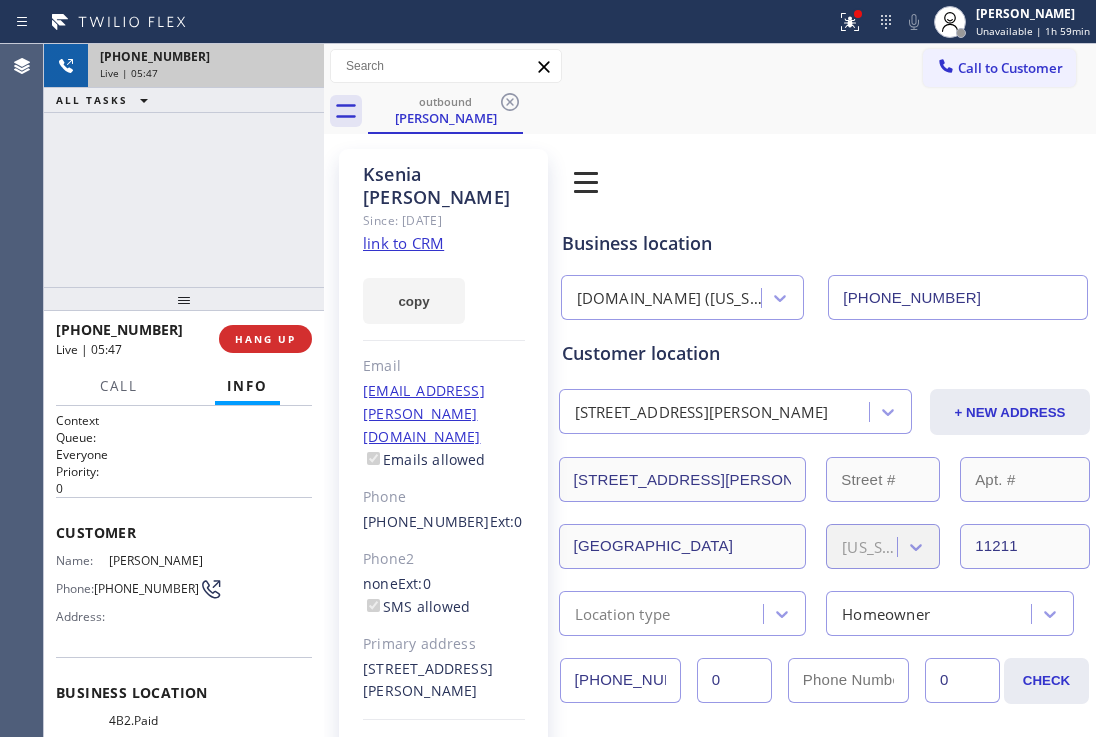 click 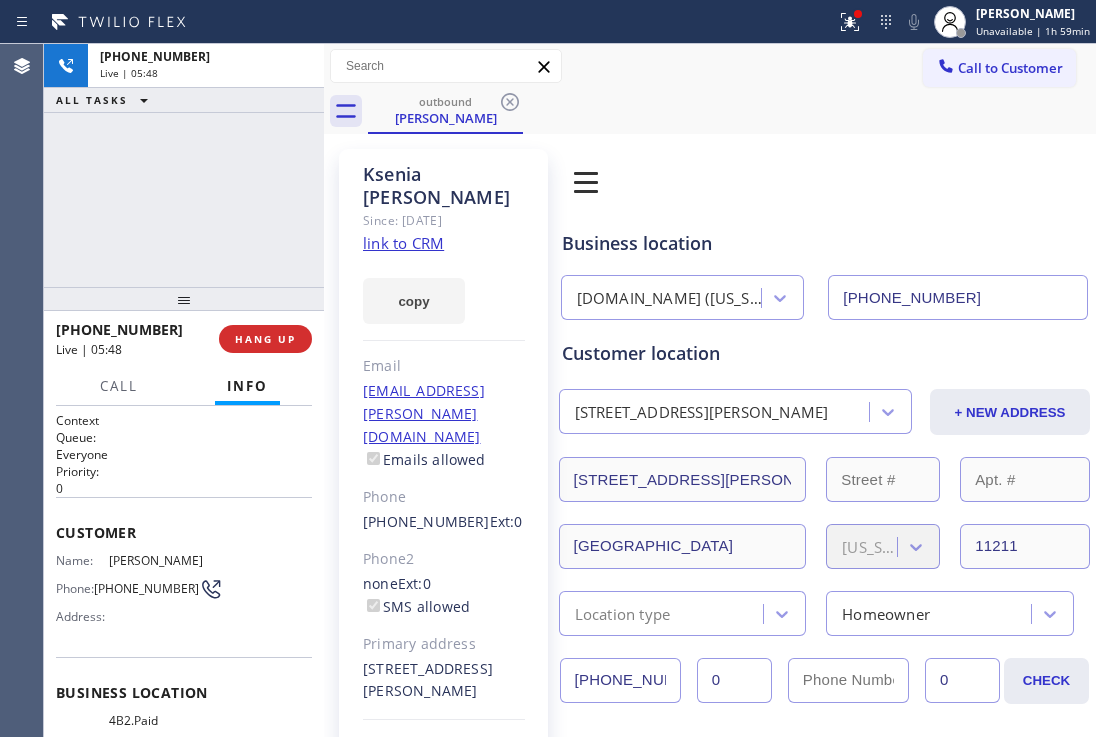 click on "+19172944084 Live | 05:48 ALL TASKS ALL TASKS ACTIVE TASKS TASKS IN WRAP UP" at bounding box center (184, 165) 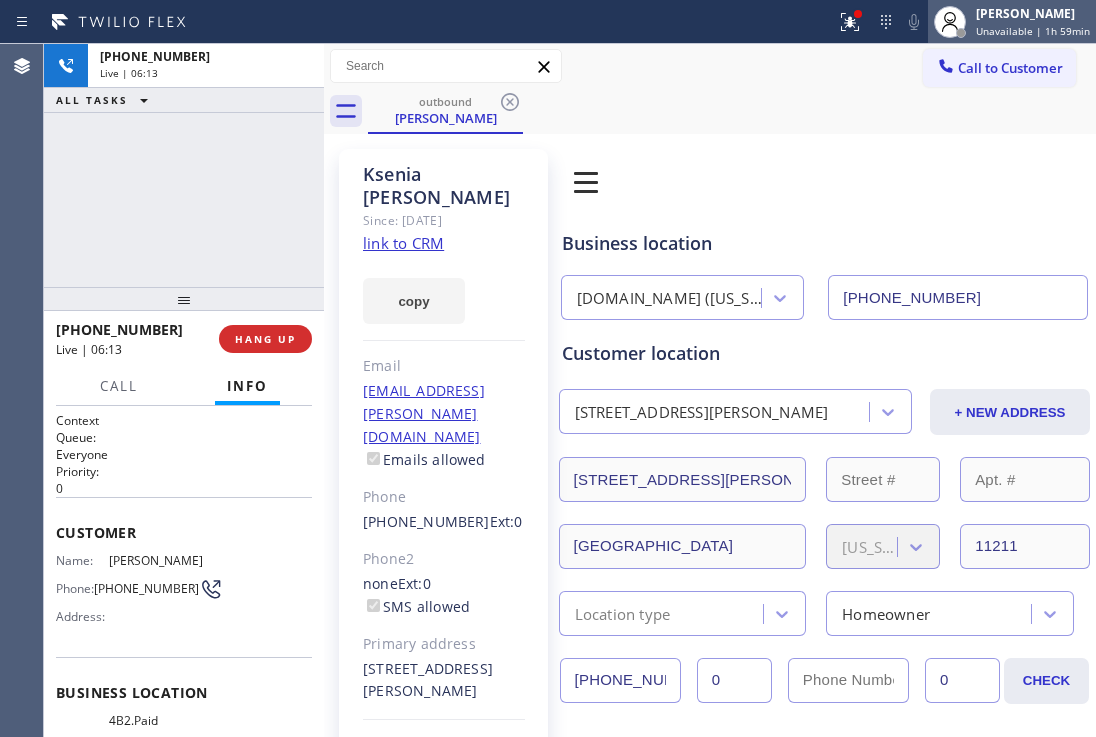 click on "[PERSON_NAME] Unavailable | 1h 59min" at bounding box center [1034, 21] 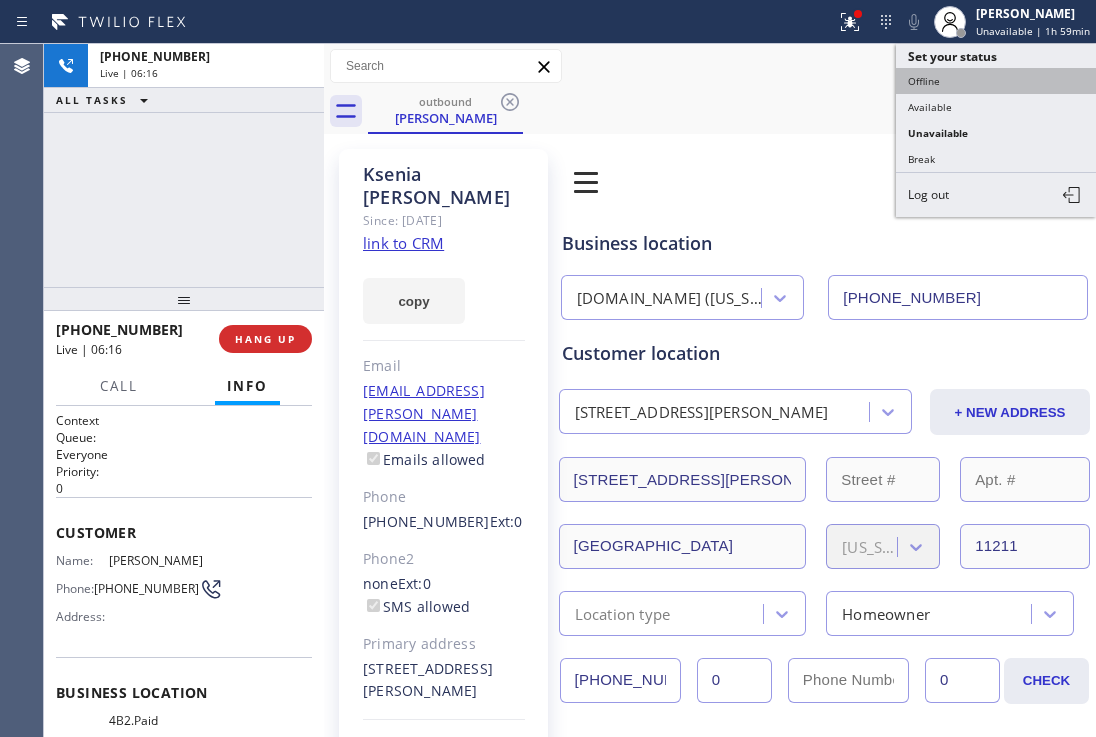 click on "Offline" at bounding box center (996, 81) 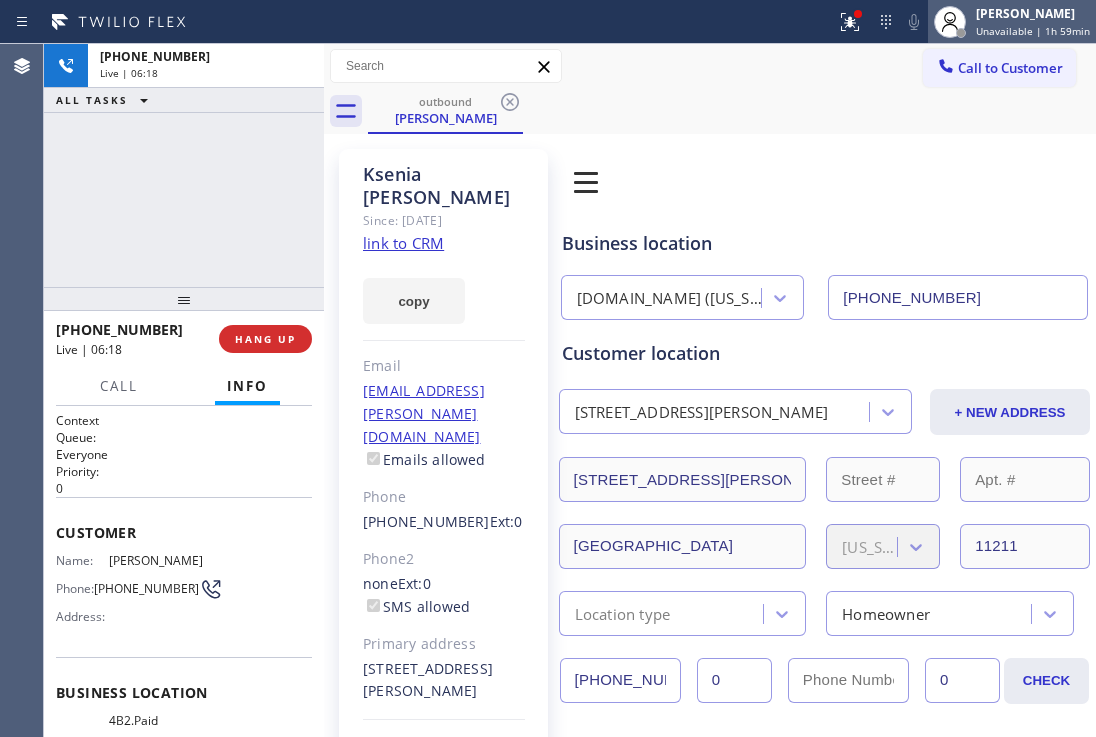click on "Unavailable | 1h 59min" at bounding box center [1033, 31] 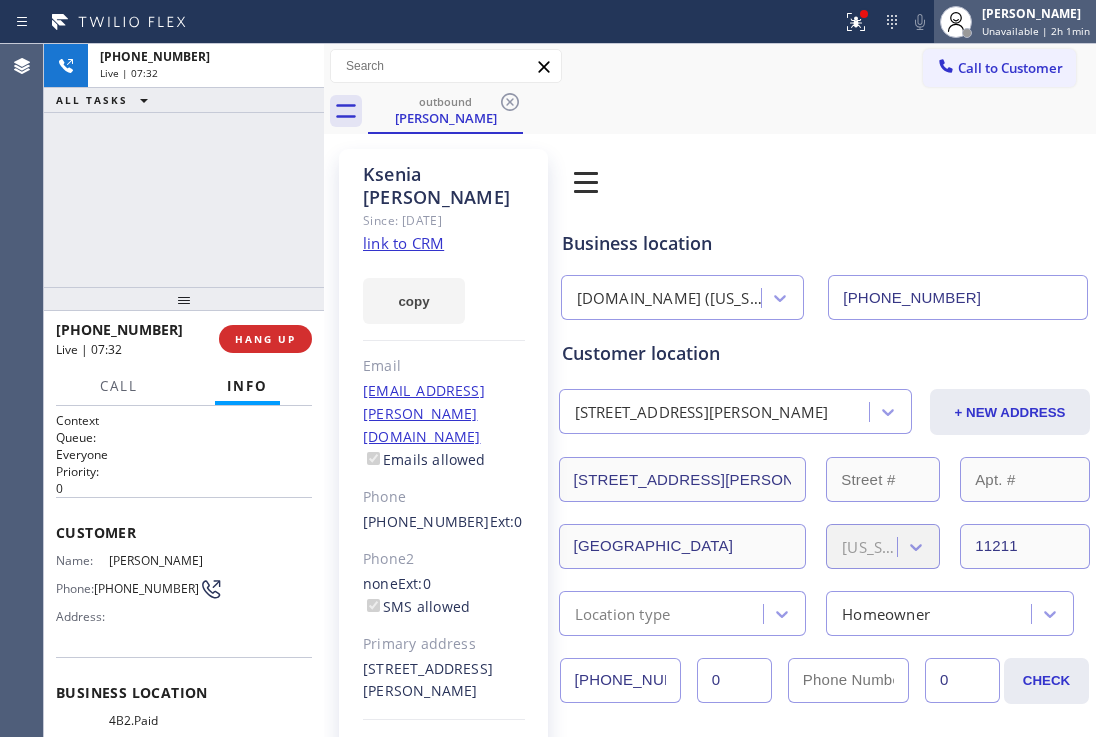 click on "Unavailable | 2h 1min" at bounding box center [1036, 31] 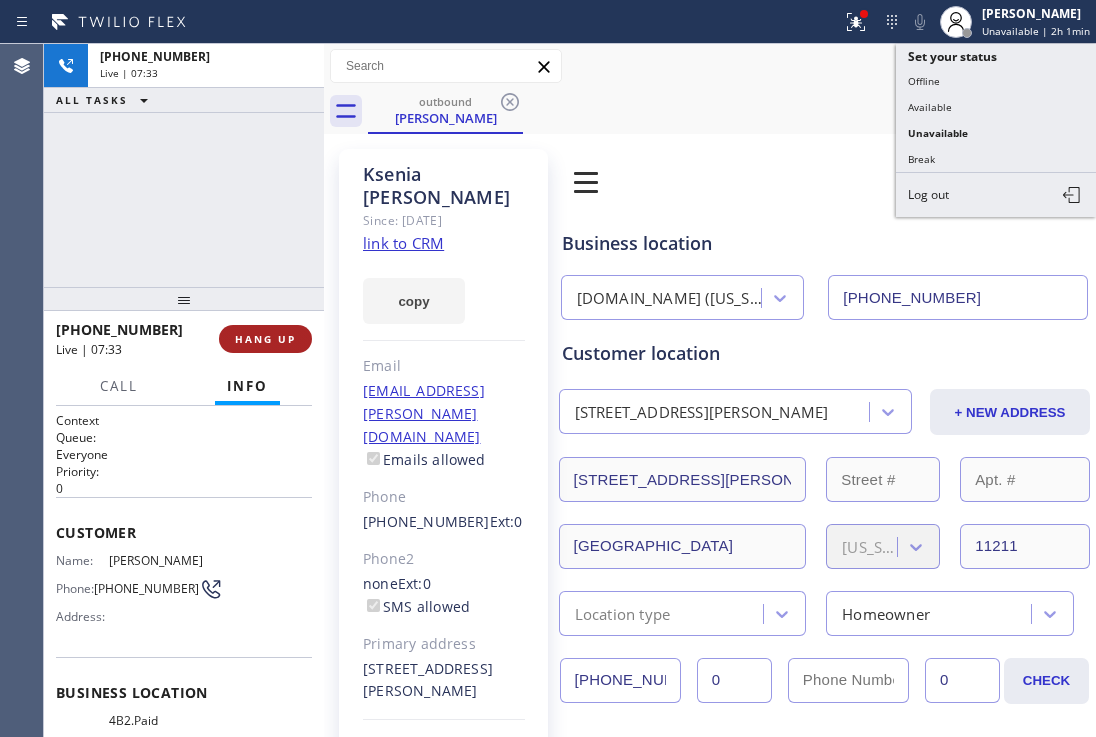 click on "HANG UP" at bounding box center (265, 339) 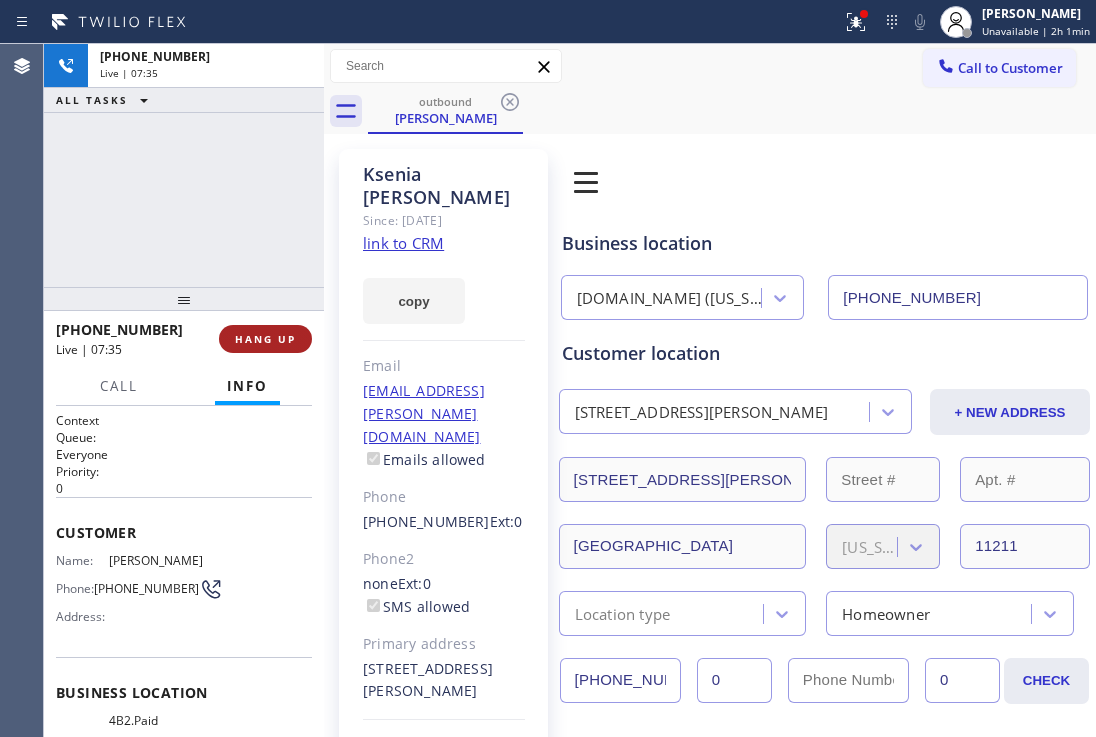 click on "HANG UP" at bounding box center (265, 339) 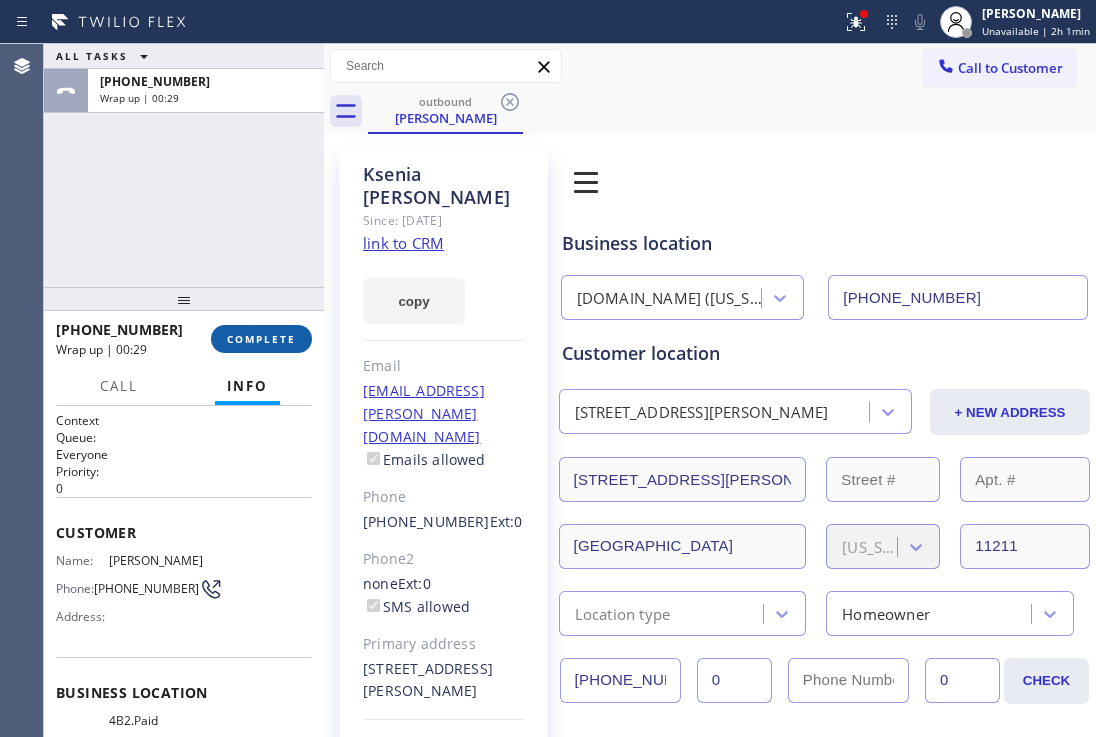 click on "COMPLETE" at bounding box center (261, 339) 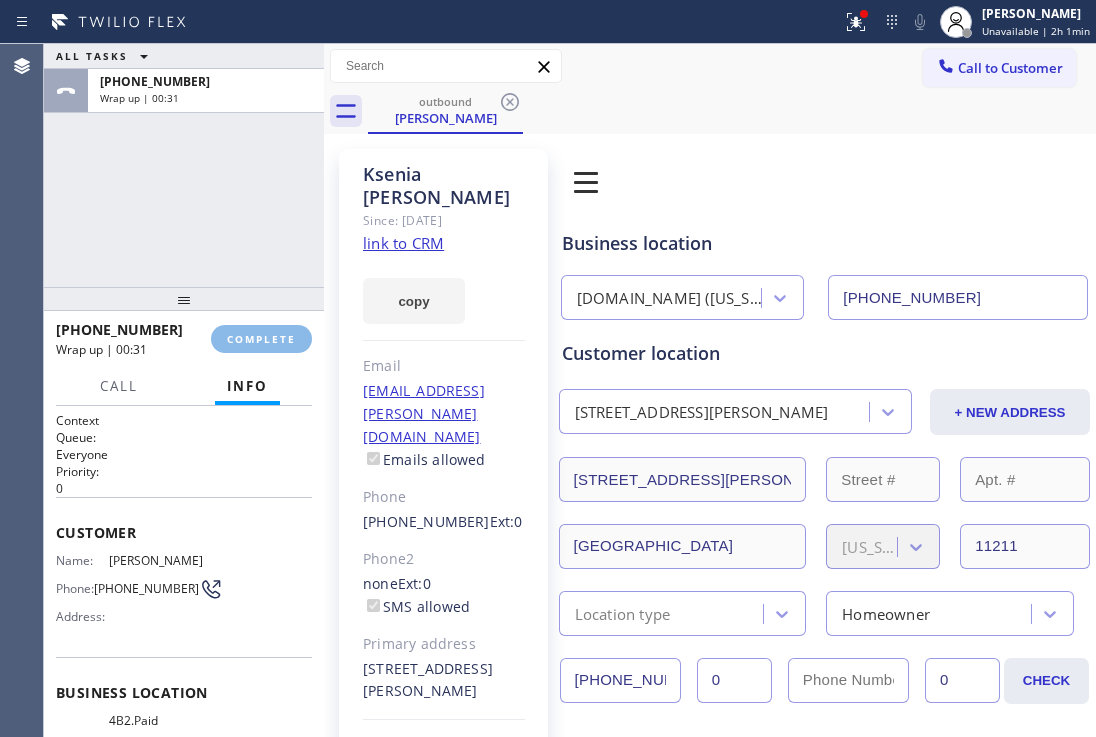 click on "ALL TASKS ALL TASKS ACTIVE TASKS TASKS IN WRAP UP +19172944084 Wrap up | 00:31" at bounding box center [184, 165] 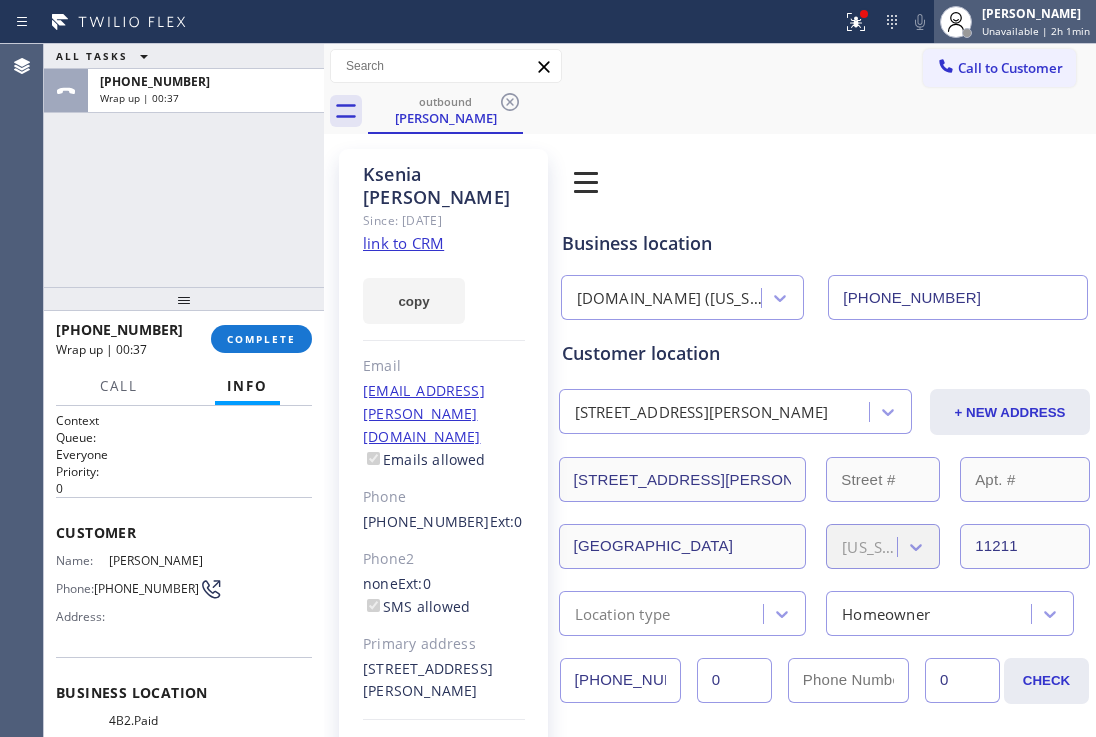 click on "Unavailable | 2h 1min" at bounding box center (1036, 31) 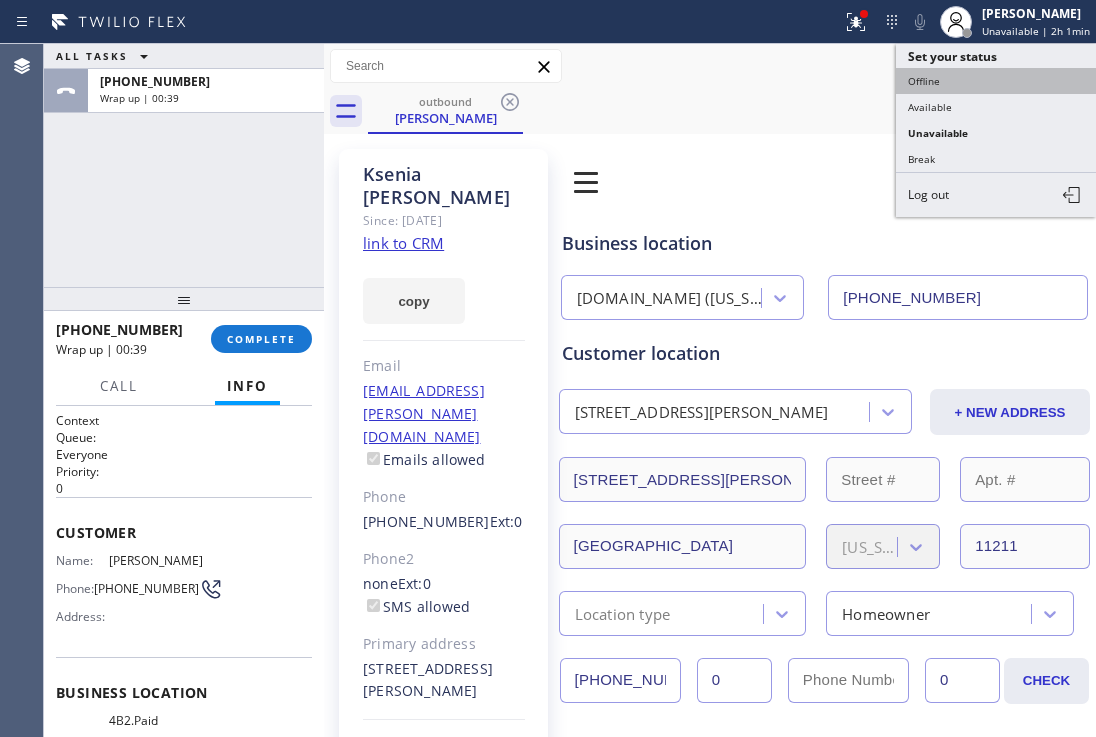 drag, startPoint x: 948, startPoint y: 111, endPoint x: 948, endPoint y: 87, distance: 24 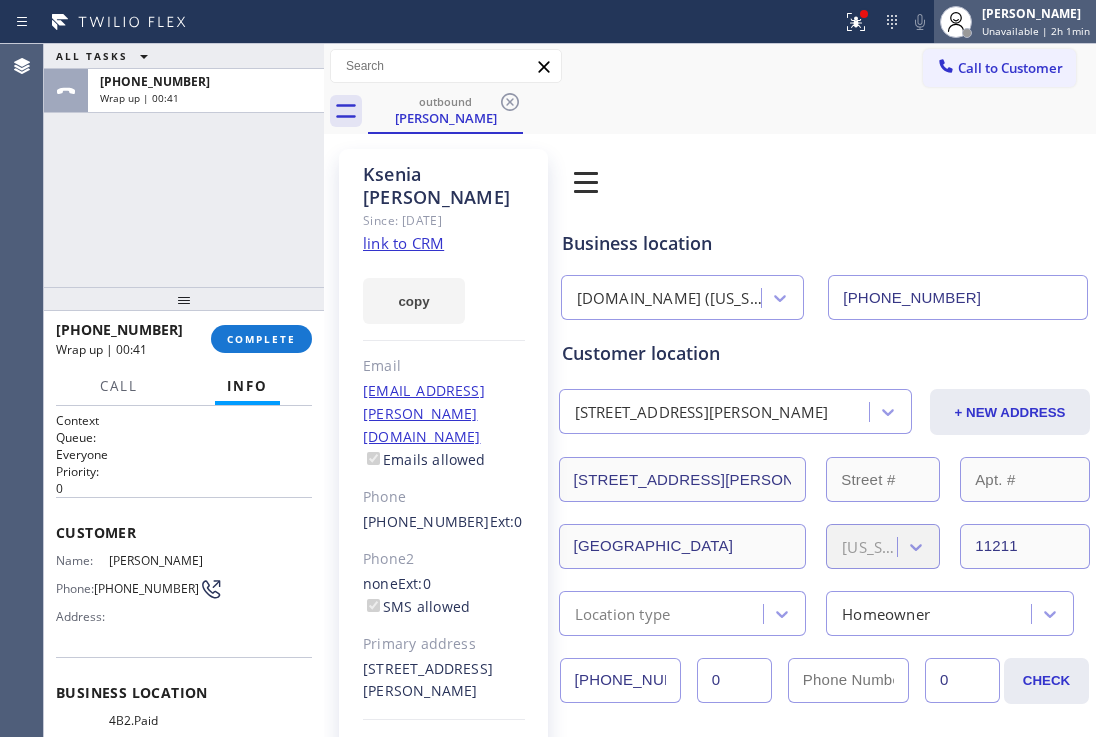 click on "Unavailable | 2h 1min" at bounding box center (1036, 31) 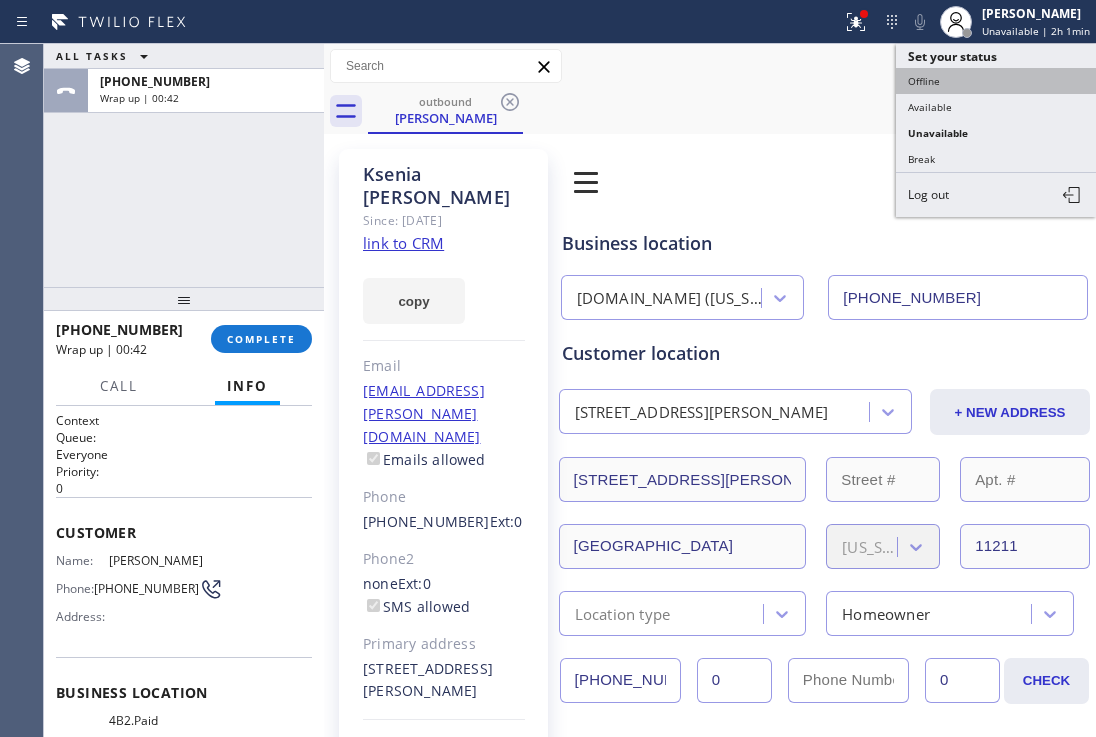 click on "Offline" at bounding box center (996, 81) 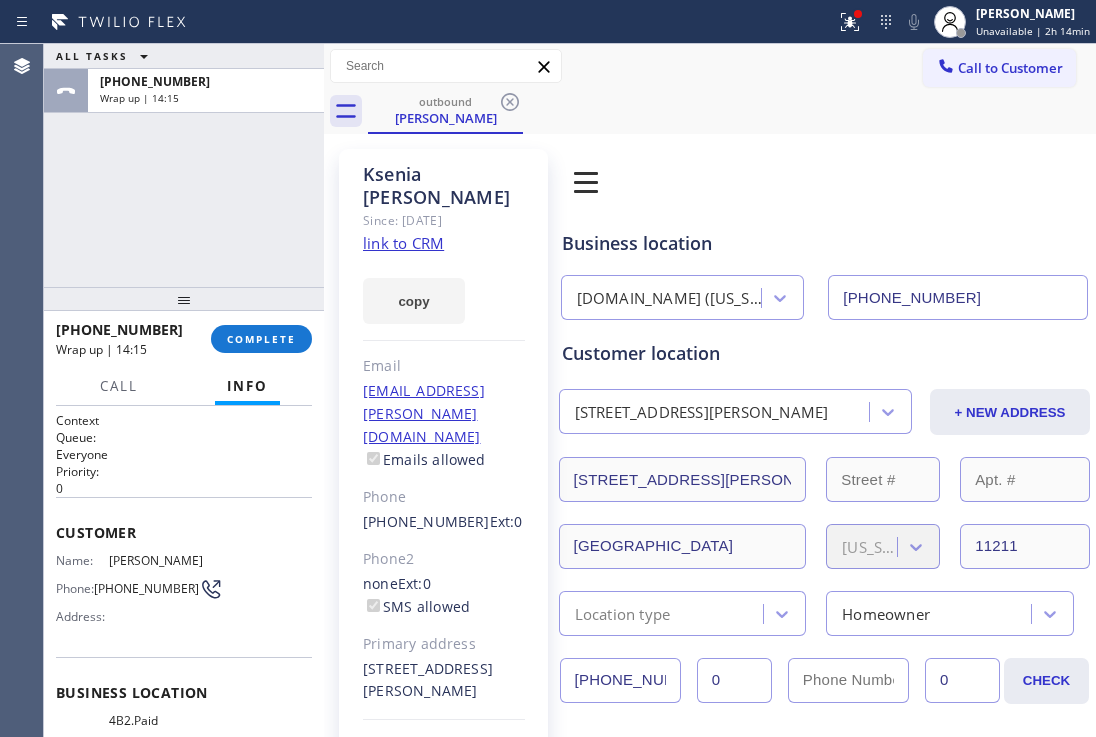 click on "+19172944084 Wrap up | 14:15 COMPLETE" at bounding box center (184, 339) 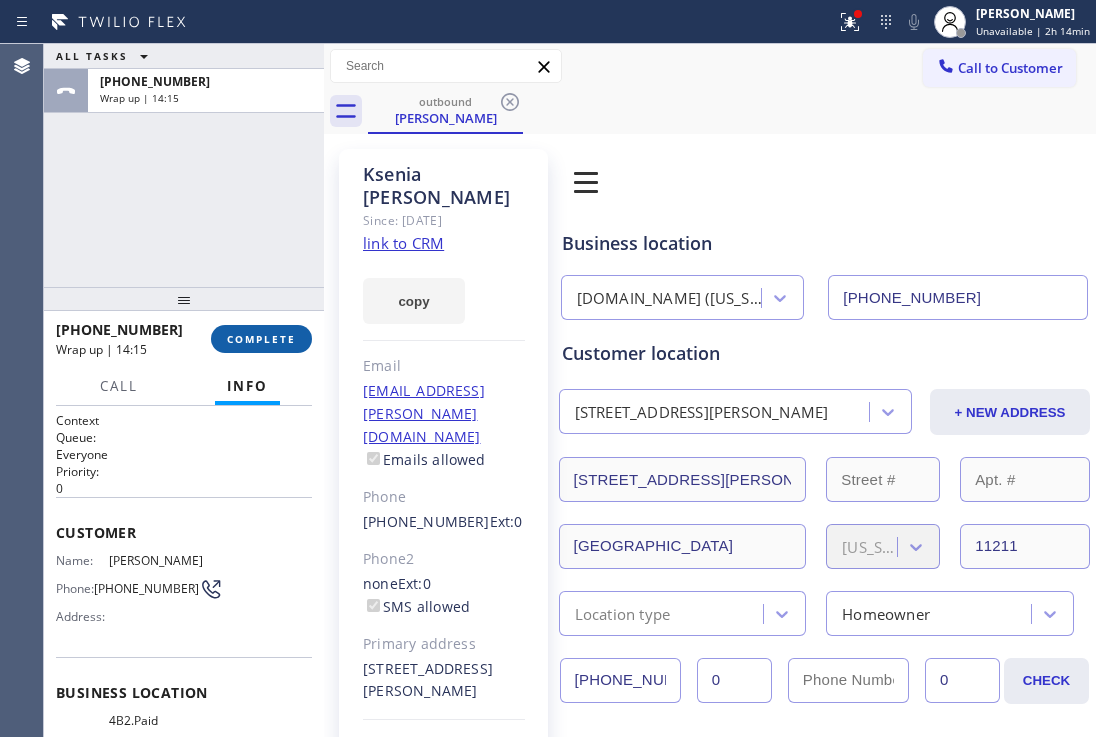 click on "COMPLETE" at bounding box center [261, 339] 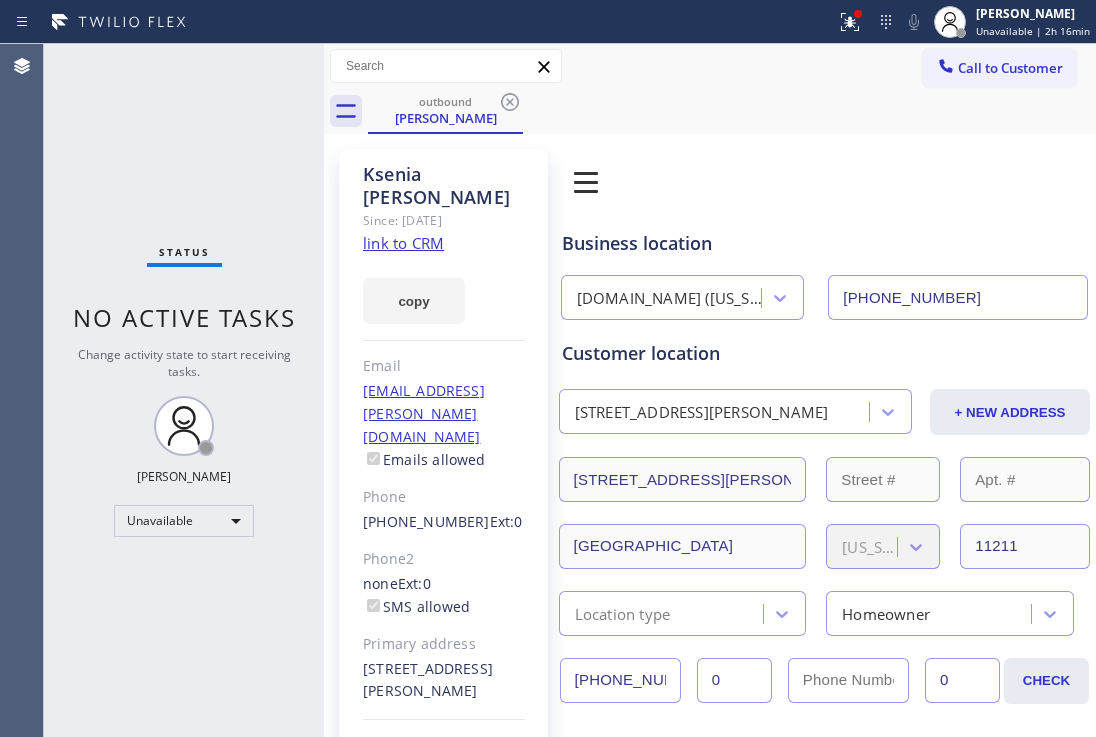 click 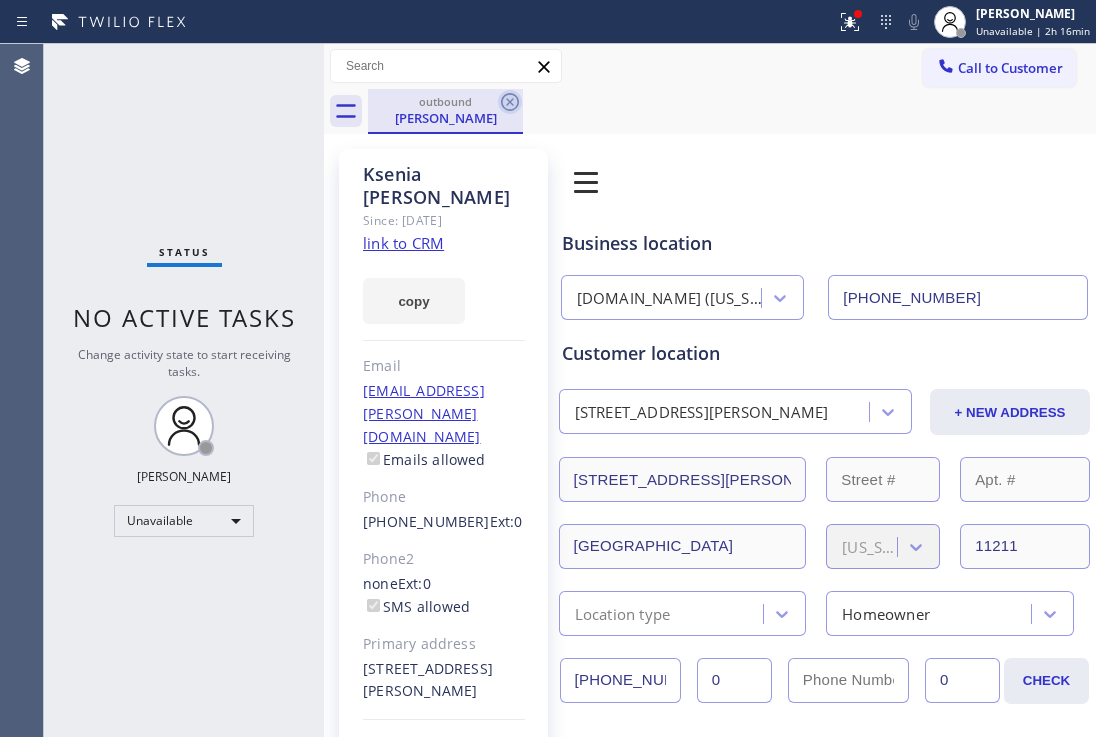 click 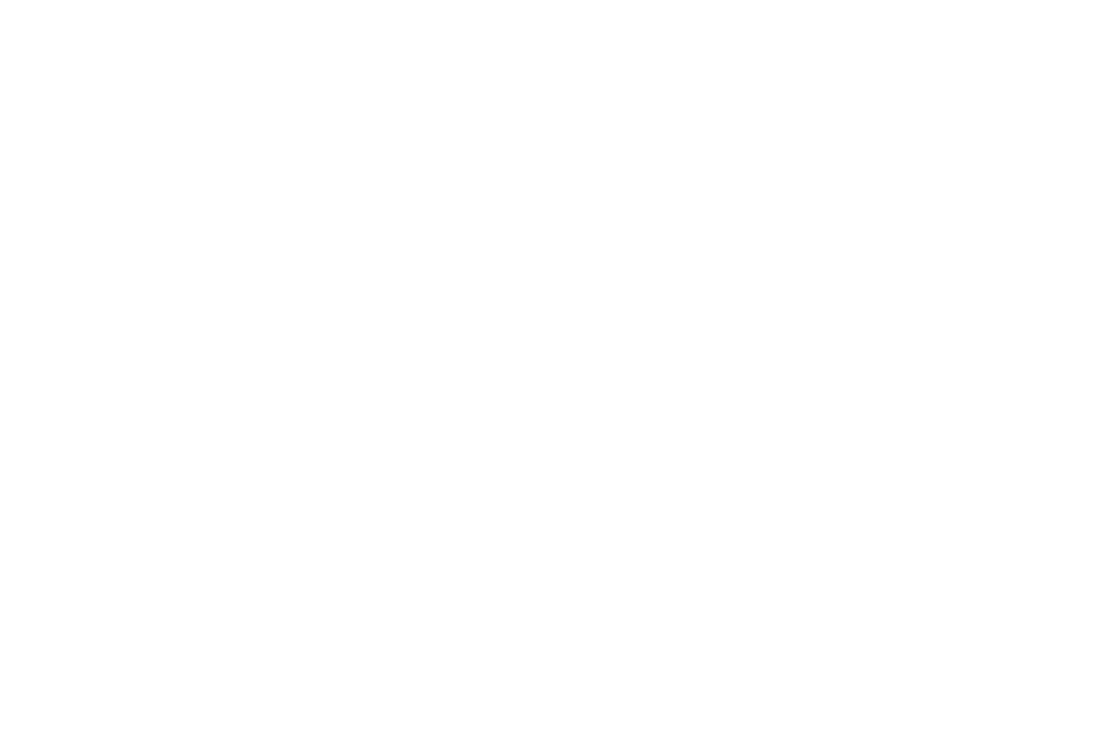 scroll, scrollTop: 0, scrollLeft: 0, axis: both 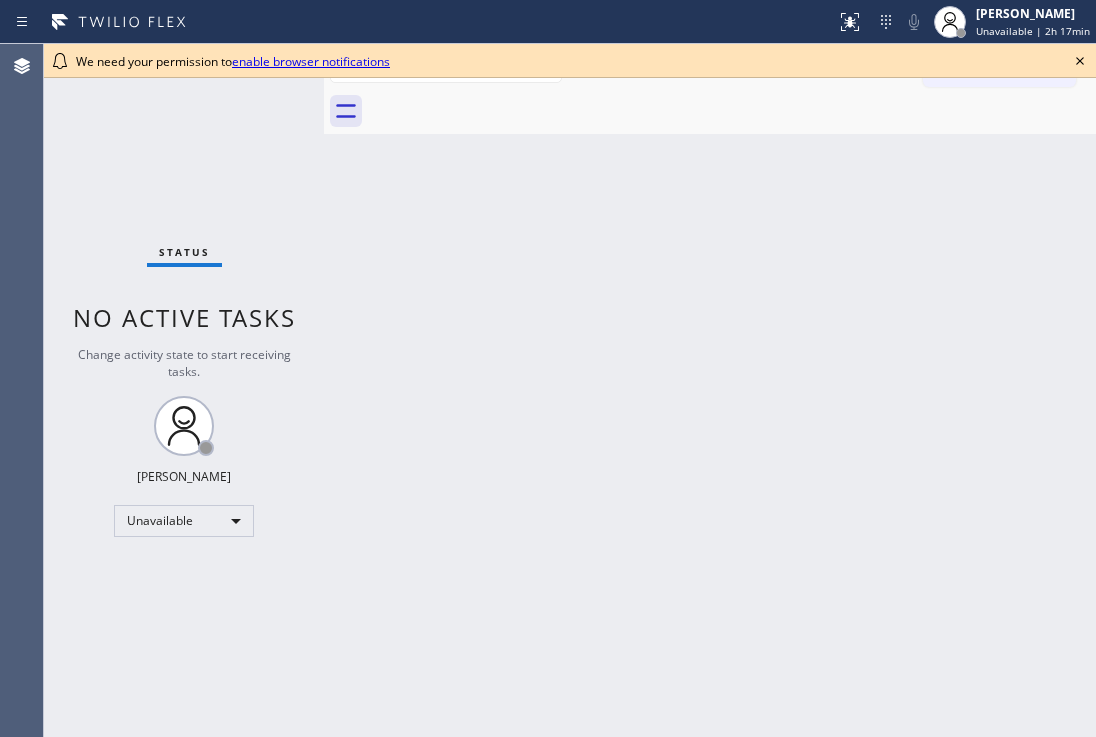 drag, startPoint x: 1078, startPoint y: 67, endPoint x: 1095, endPoint y: 73, distance: 18.027756 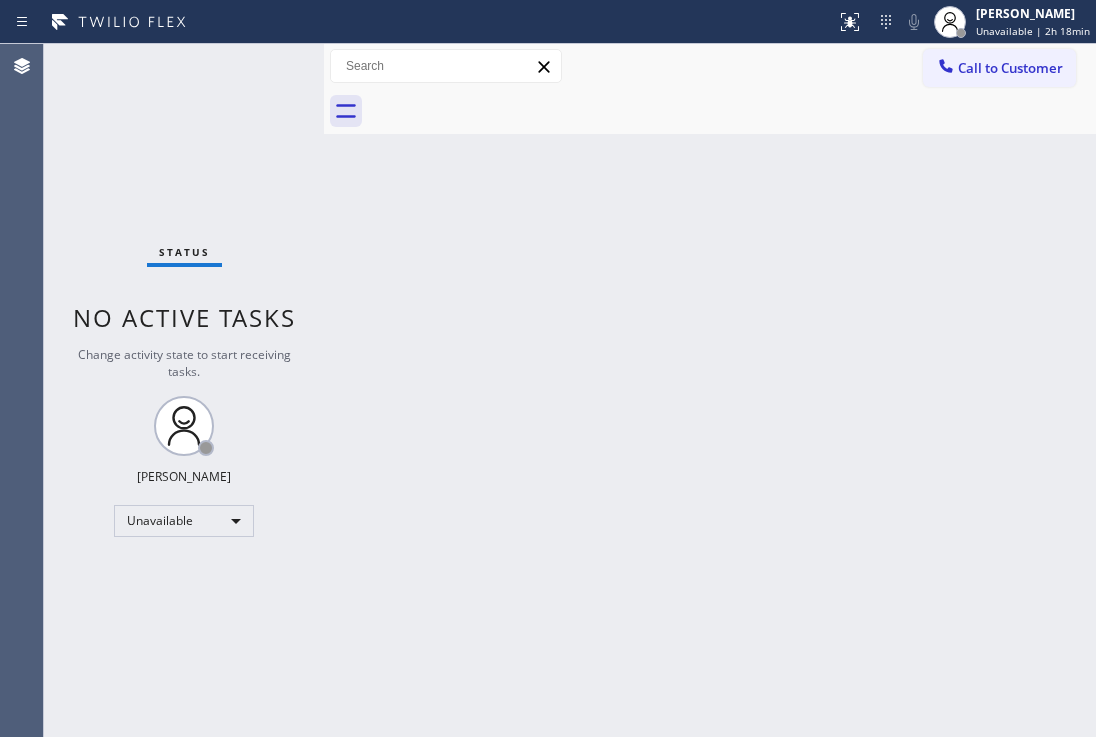 click on "Back to Dashboard Change Sender ID Customers Technicians Select a contact Outbound call Technician Search Technician Your caller id phone number Your caller id phone number Call Technician info Name   Phone none Address none Change Sender ID HVAC +18559994417 5 Star Appliance +18557314952 Appliance Repair +18554611149 Plumbing +18889090120 Air Duct Cleaning +18006865038  Electricians +18005688664 Cancel Change Check personal SMS Reset Change No tabs Call to Customer Outbound call Location Search location Your caller id phone number Customer number Call Outbound call Technician Search Technician Your caller id phone number Your caller id phone number Call" at bounding box center (710, 390) 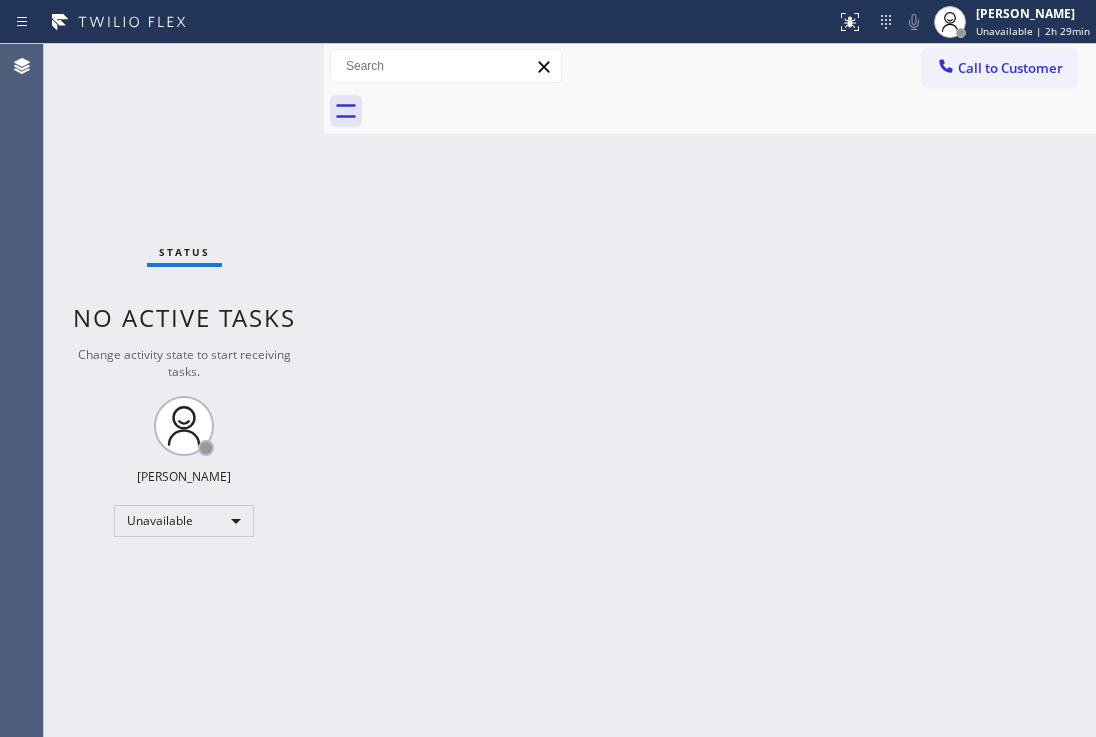 click on "Back to Dashboard Change Sender ID Customers Technicians Select a contact Outbound call Technician Search Technician Your caller id phone number Your caller id phone number Call Technician info Name   Phone none Address none Change Sender ID HVAC +18559994417 5 Star Appliance +18557314952 Appliance Repair +18554611149 Plumbing +18889090120 Air Duct Cleaning +18006865038  Electricians +18005688664 Cancel Change Check personal SMS Reset Change No tabs Call to Customer Outbound call Location Search location Your caller id phone number Customer number Call Outbound call Technician Search Technician Your caller id phone number Your caller id phone number Call" at bounding box center (710, 390) 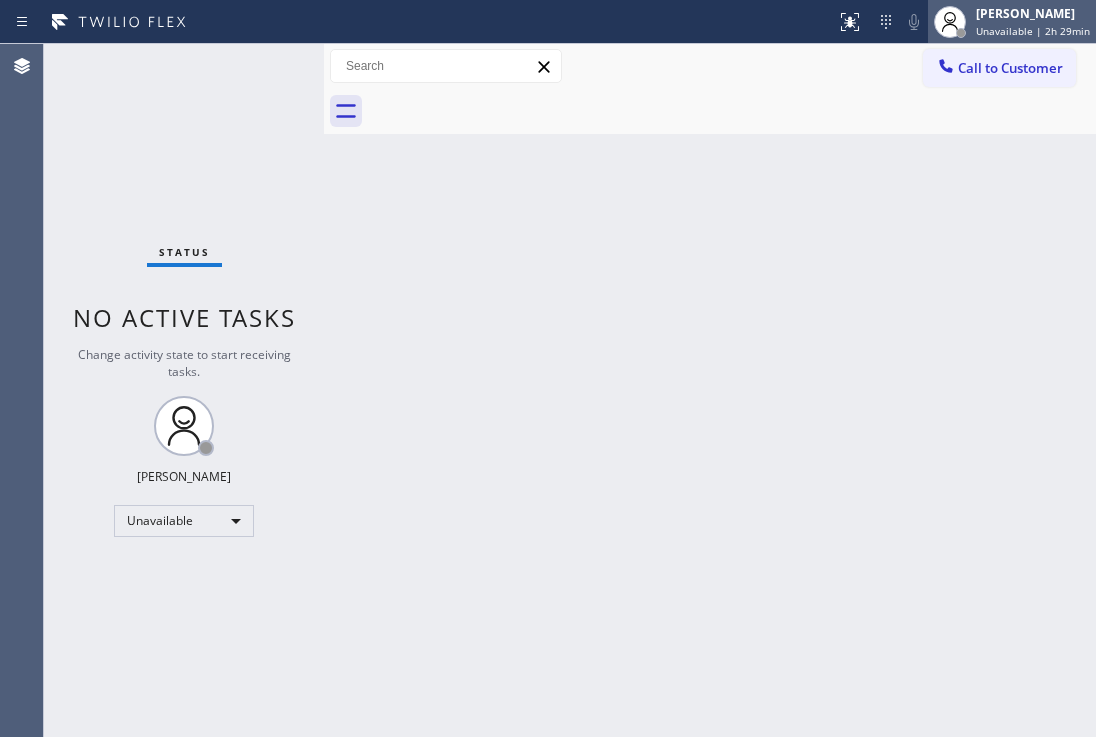 click on "Unavailable | 2h 29min" at bounding box center [1033, 31] 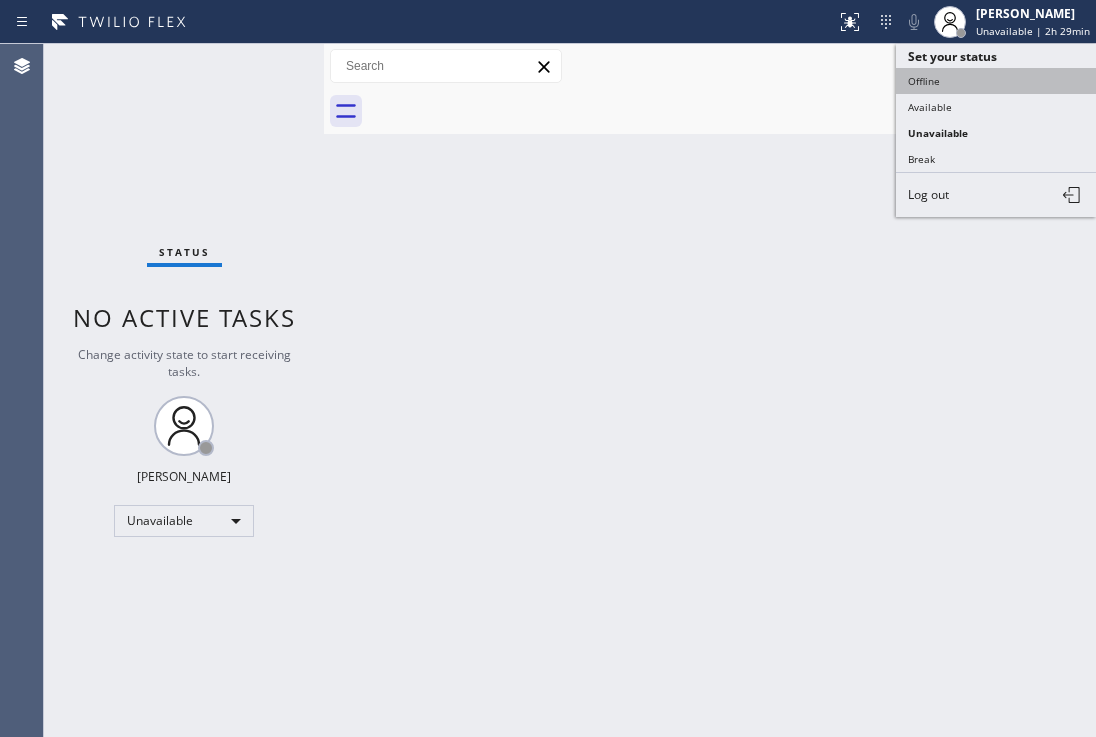 click on "Offline" at bounding box center (996, 81) 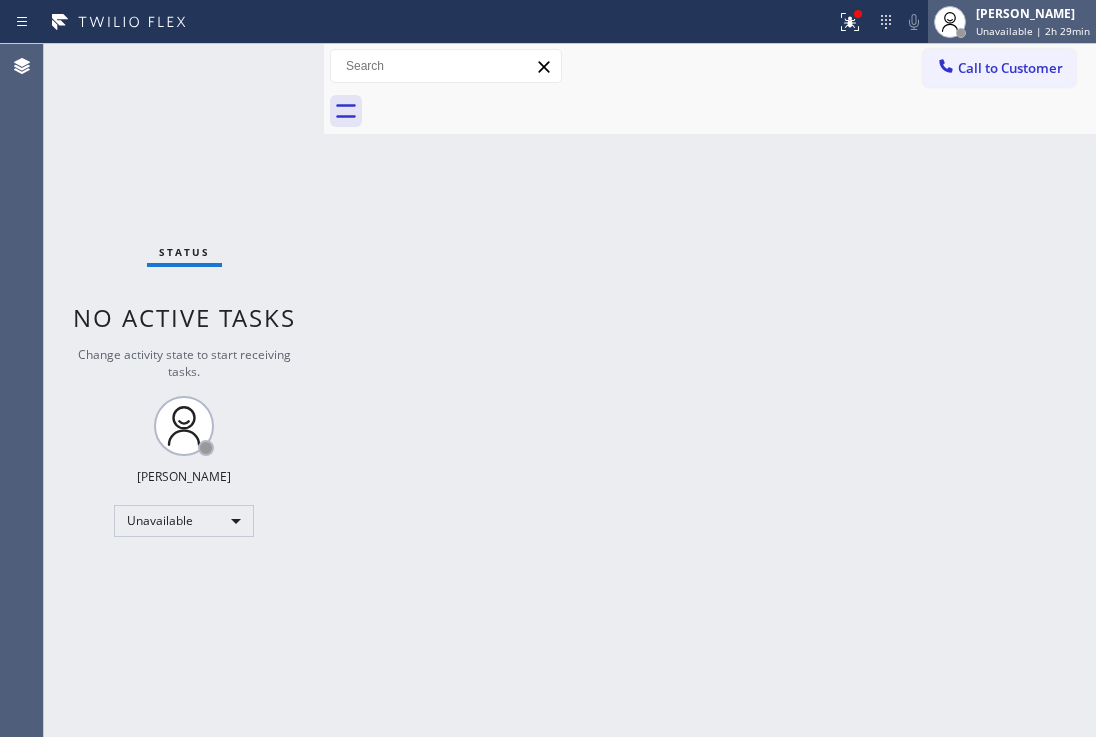 click on "Donna Arcenal Unavailable | 2h 29min" at bounding box center [1034, 21] 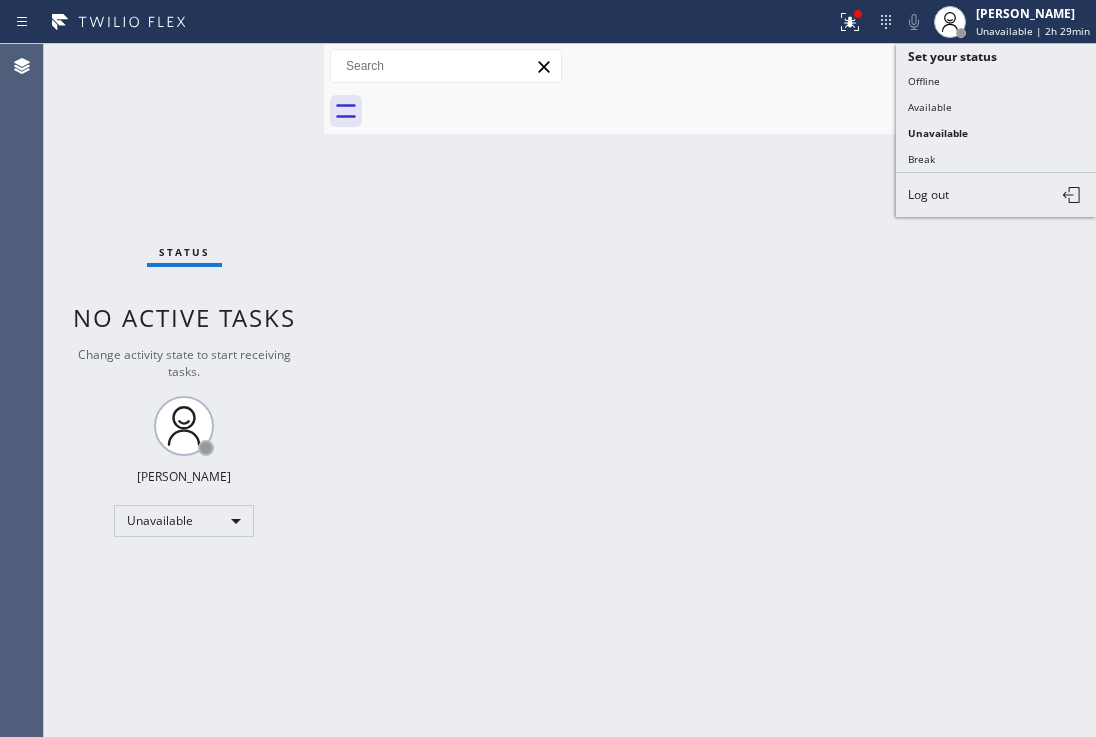type 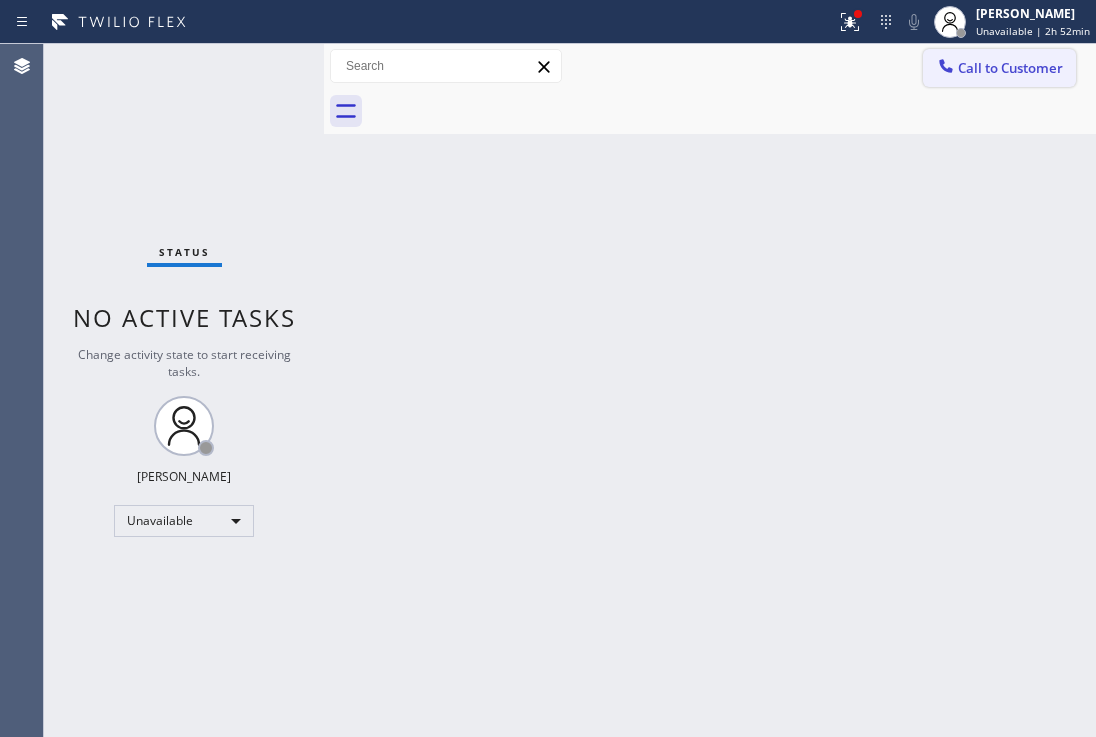 drag, startPoint x: 1007, startPoint y: 78, endPoint x: 795, endPoint y: 124, distance: 216.93317 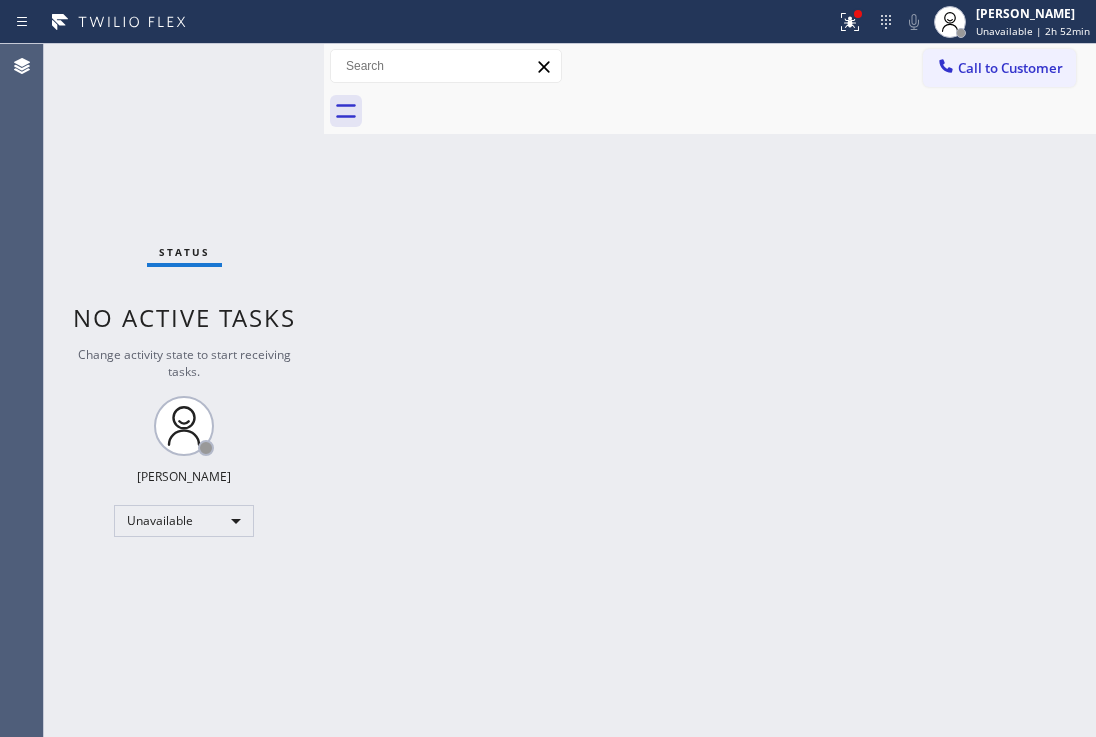 click on "Call to Customer" at bounding box center [999, 68] 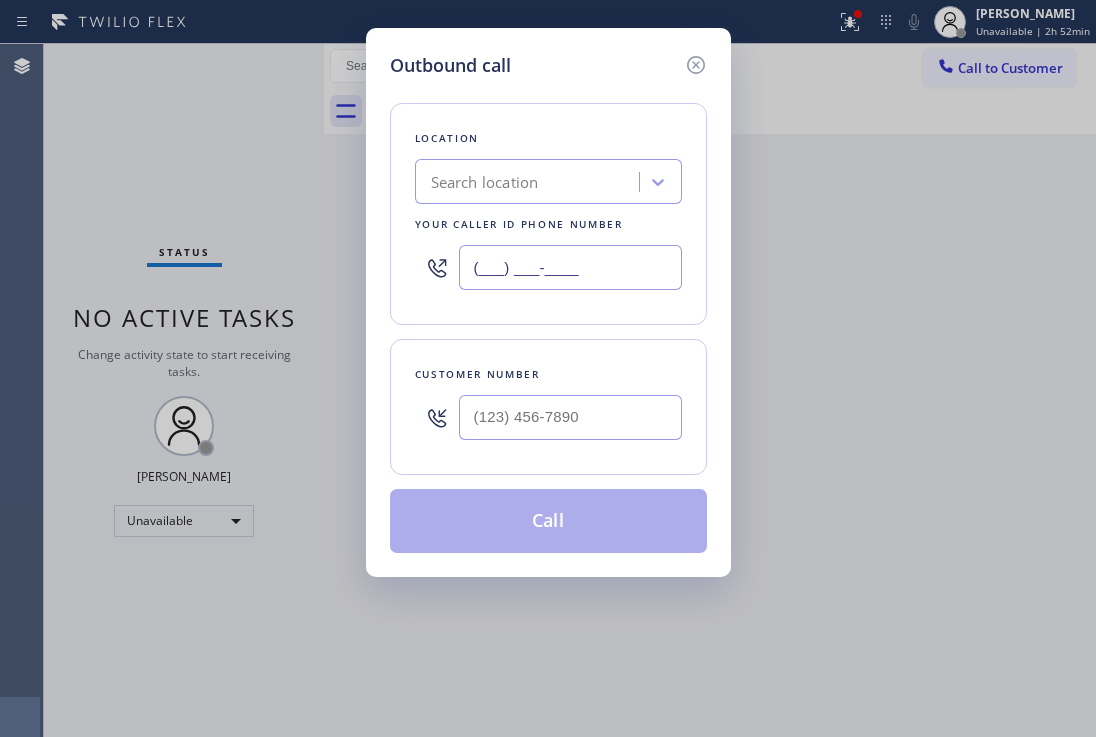 drag, startPoint x: 635, startPoint y: 263, endPoint x: 432, endPoint y: 183, distance: 218.19487 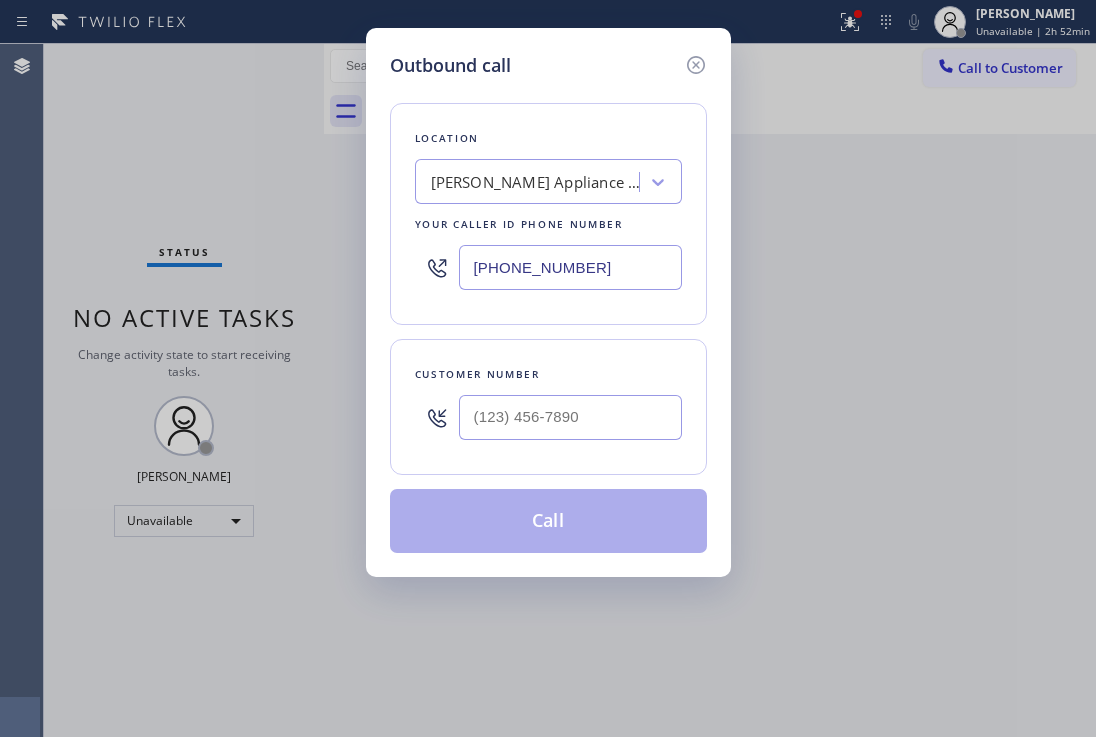 type on "[PHONE_NUMBER]" 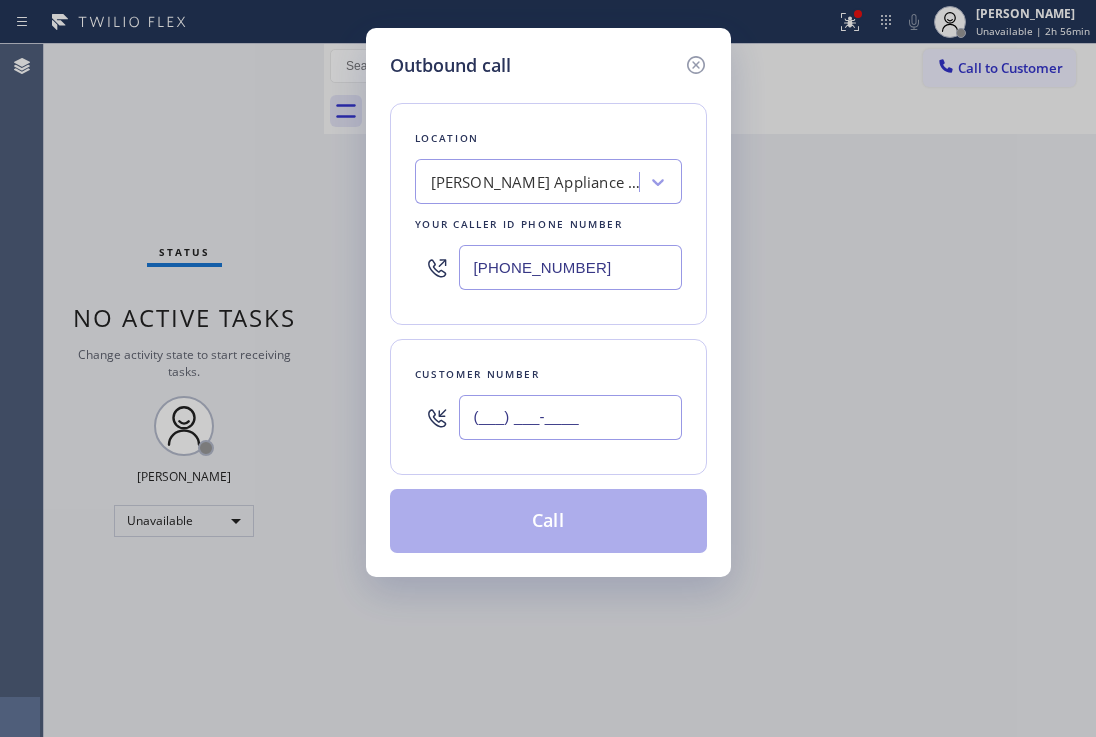 drag, startPoint x: 598, startPoint y: 409, endPoint x: 404, endPoint y: 406, distance: 194.0232 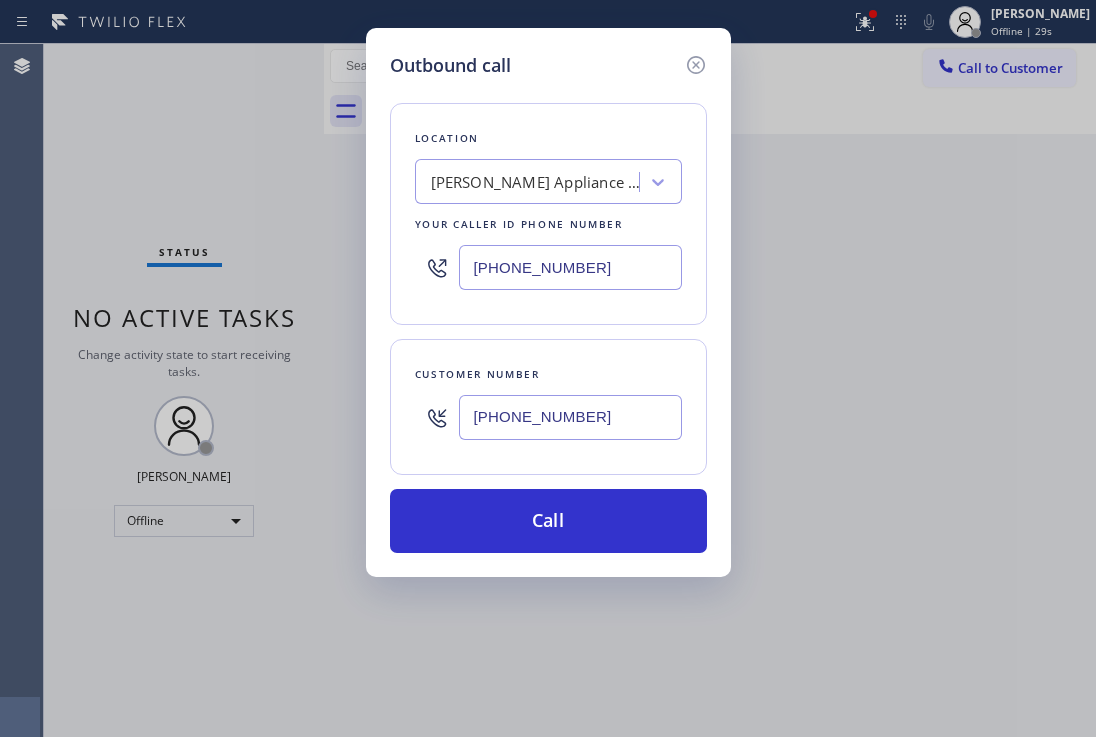 drag, startPoint x: 585, startPoint y: 428, endPoint x: 423, endPoint y: 405, distance: 163.62457 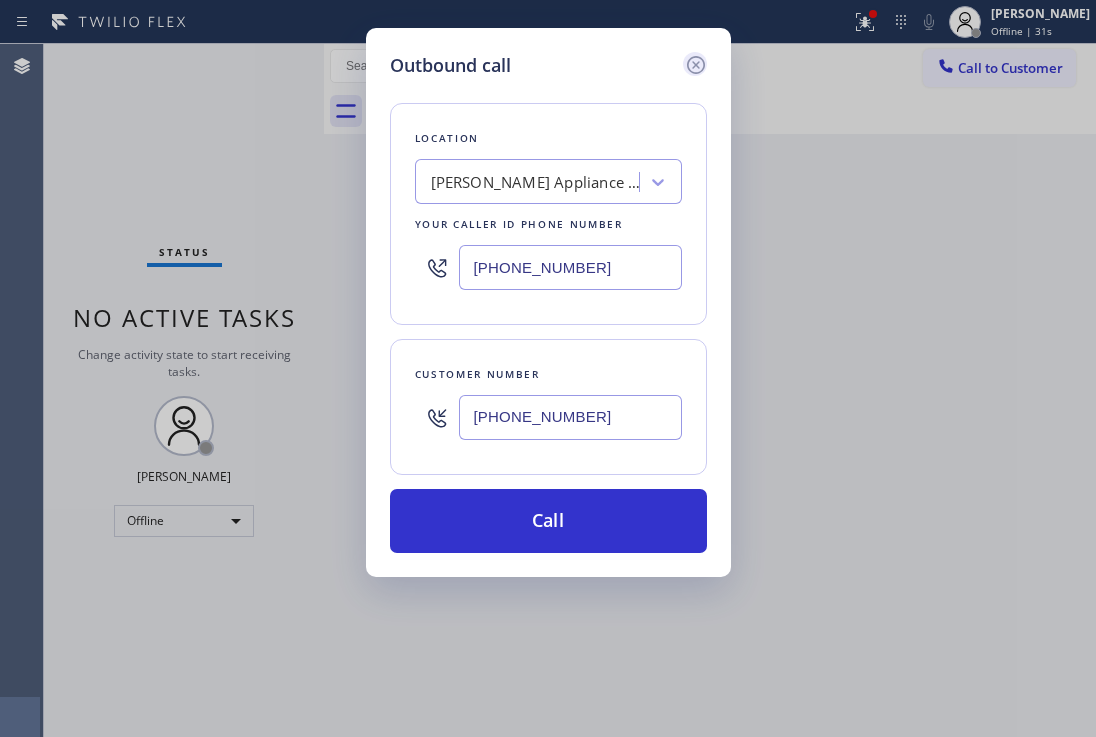 click 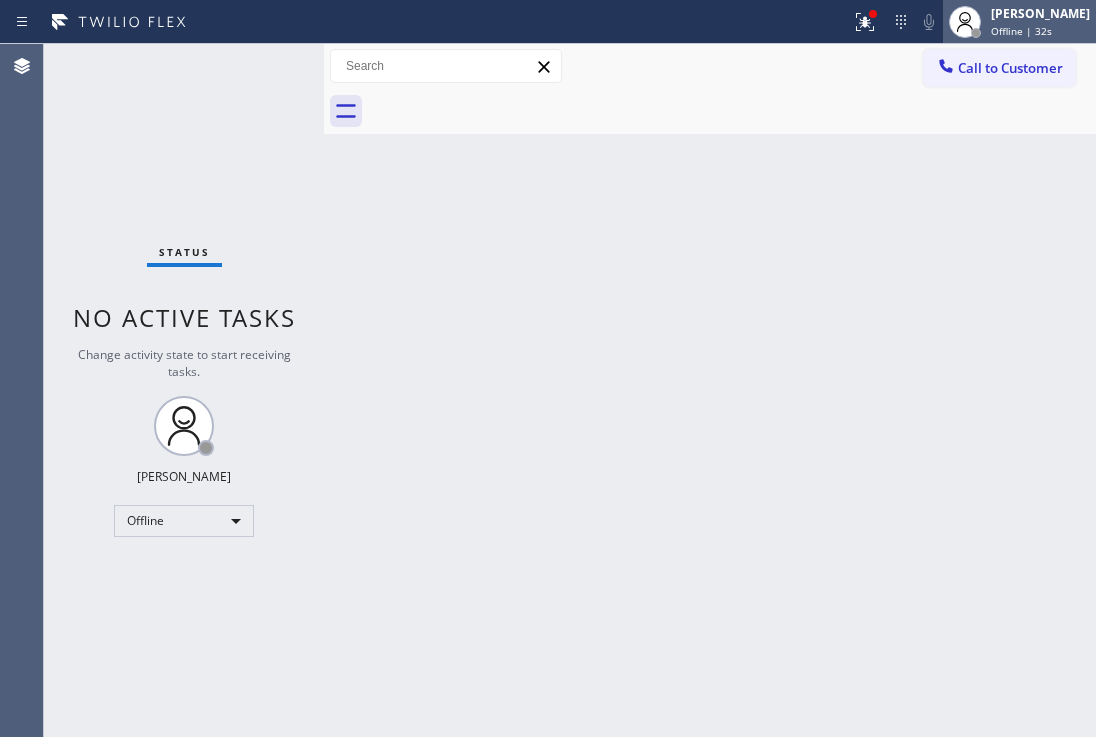 click on "Offline | 32s" at bounding box center (1021, 31) 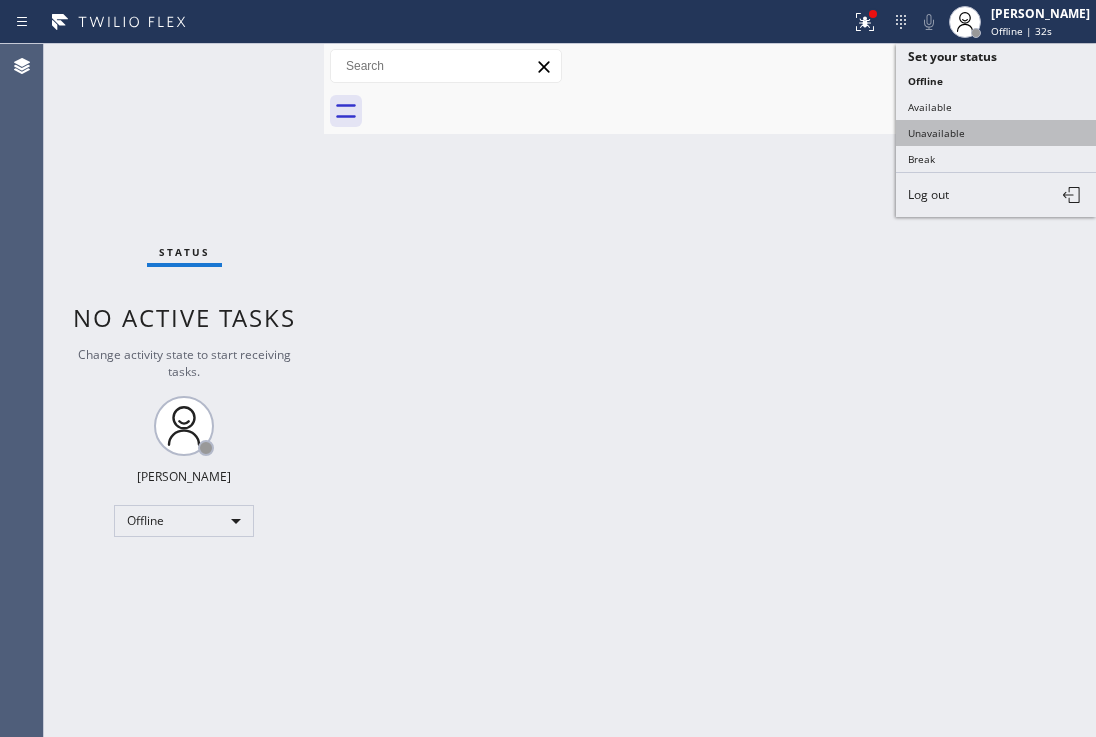 click on "Unavailable" at bounding box center (996, 133) 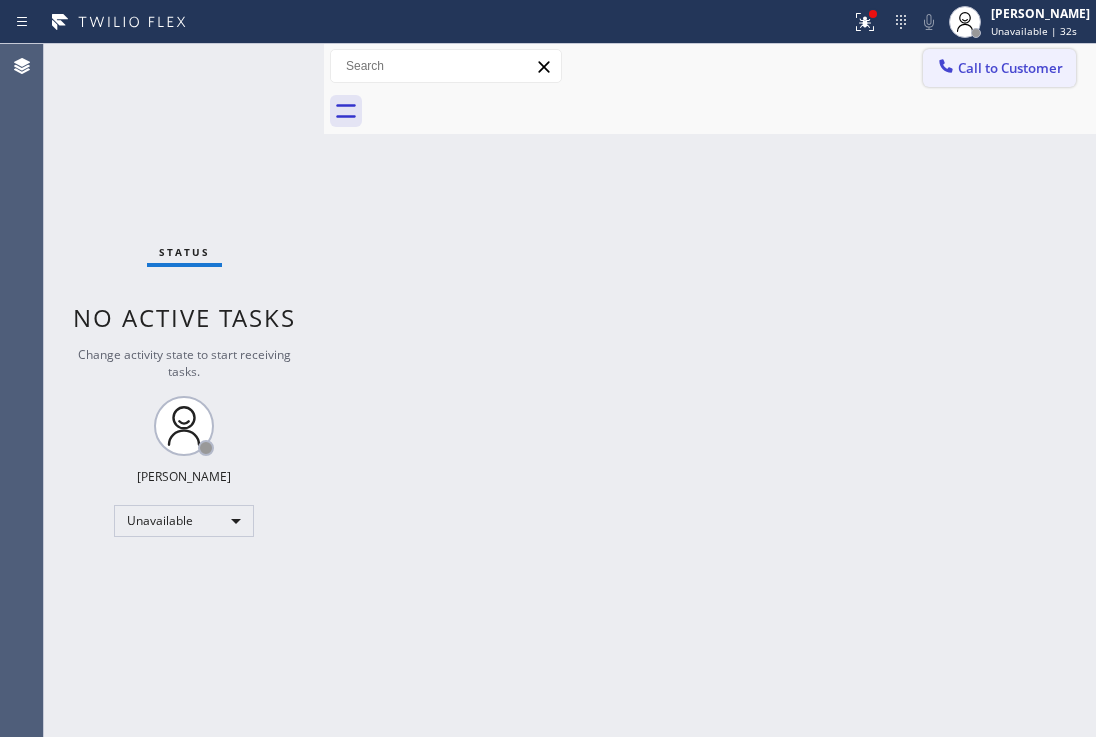 click on "Call to Customer" at bounding box center (1010, 68) 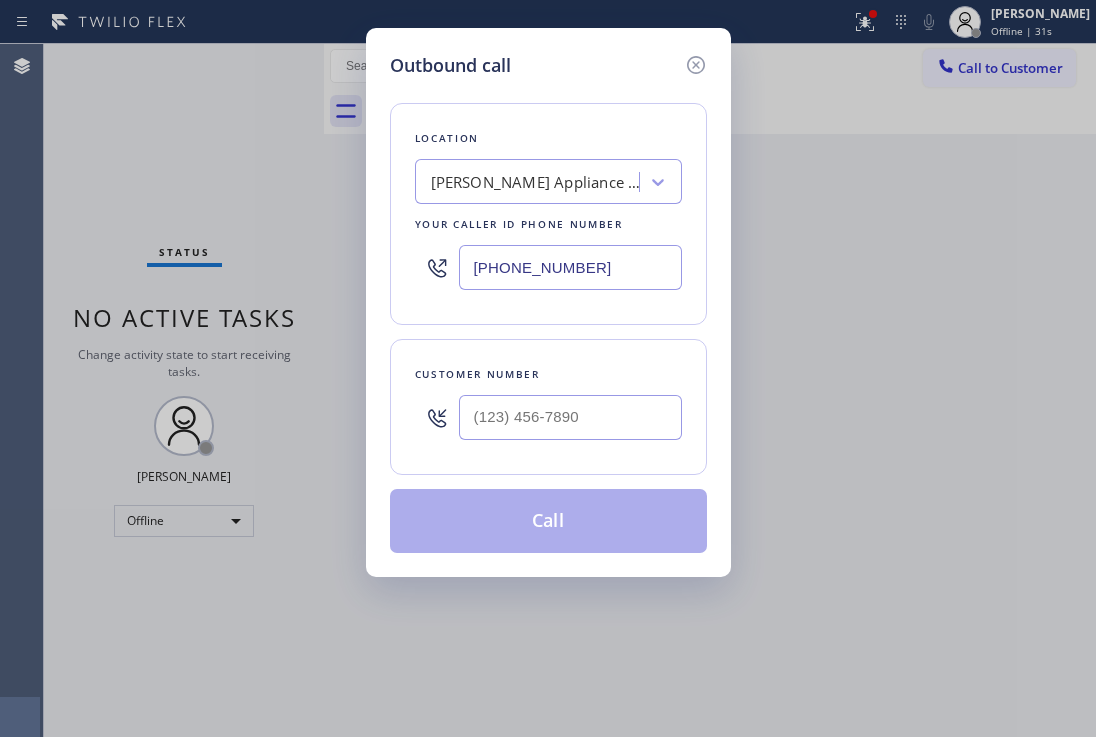 click at bounding box center (570, 417) 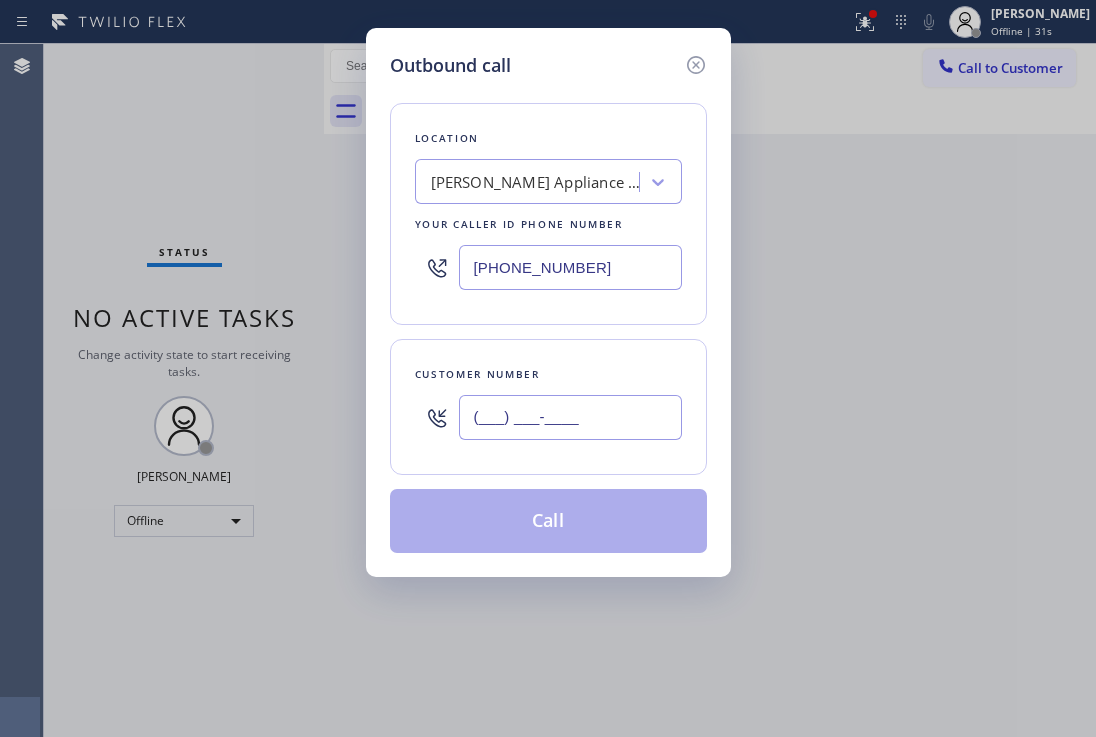 click on "(___) ___-____" at bounding box center (570, 417) 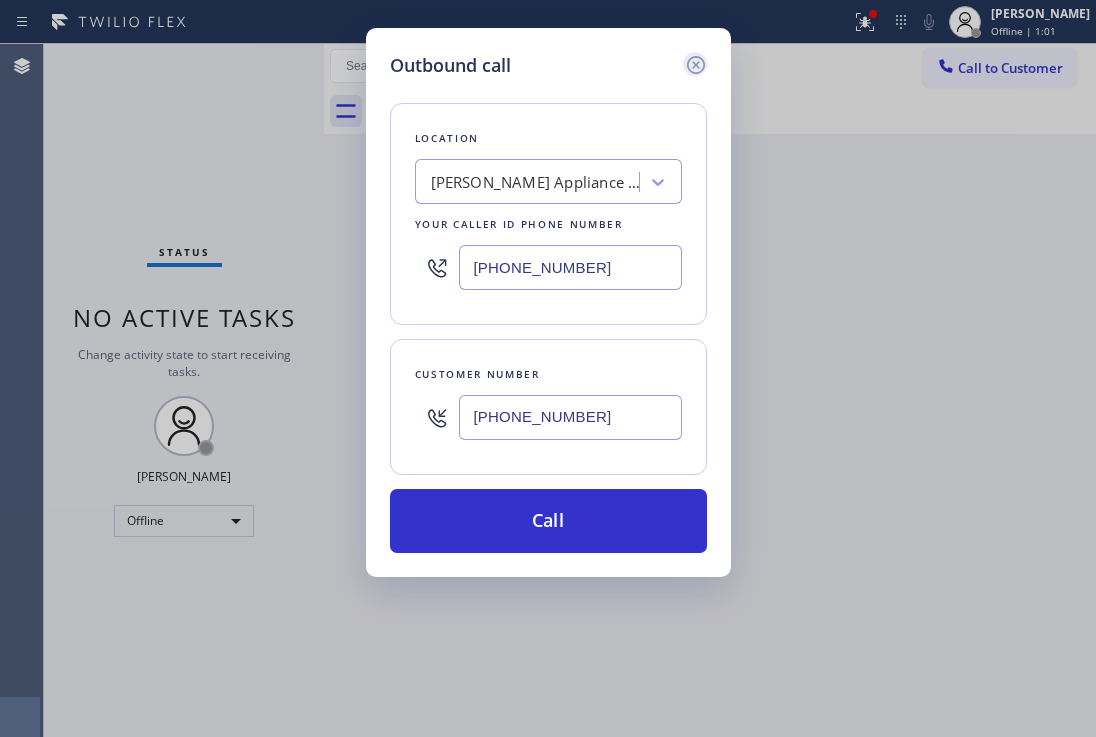 click 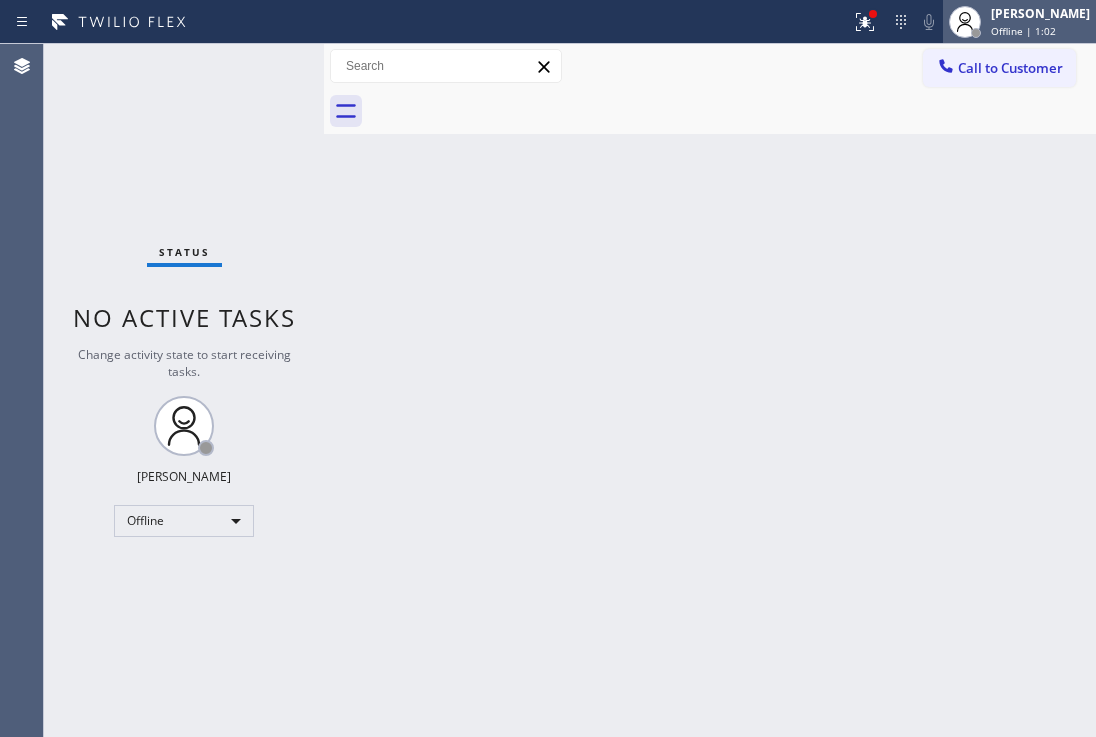 click on "Offline | 1:02" at bounding box center (1023, 31) 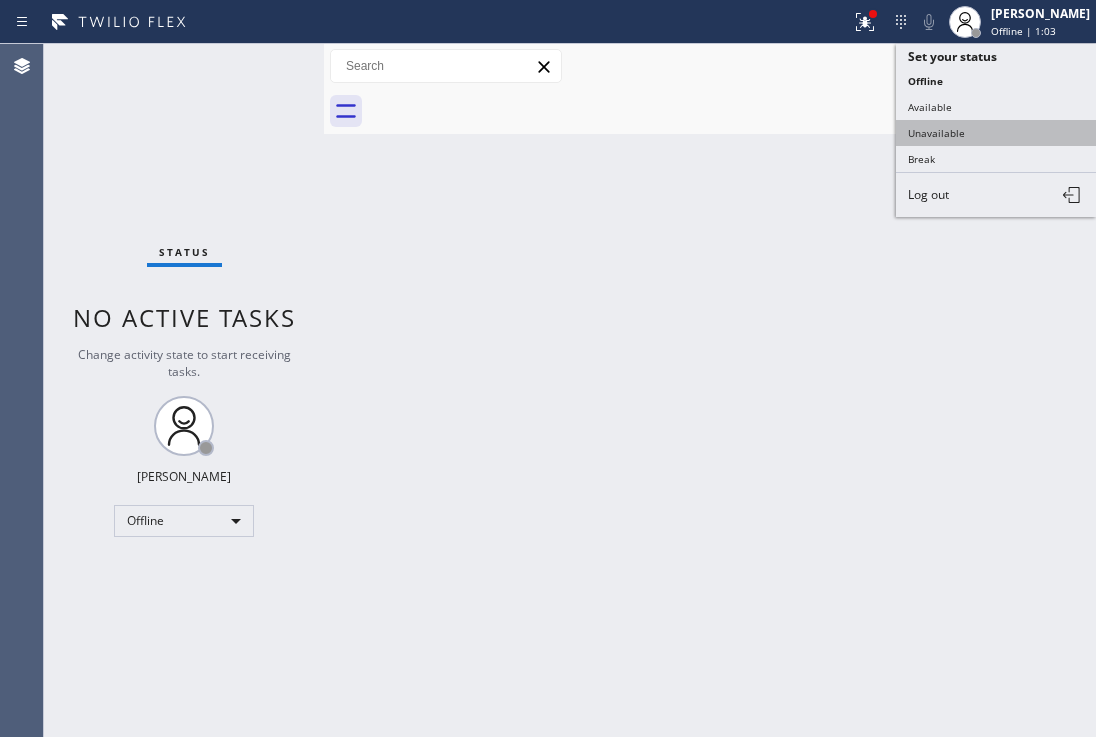click on "Unavailable" at bounding box center [996, 133] 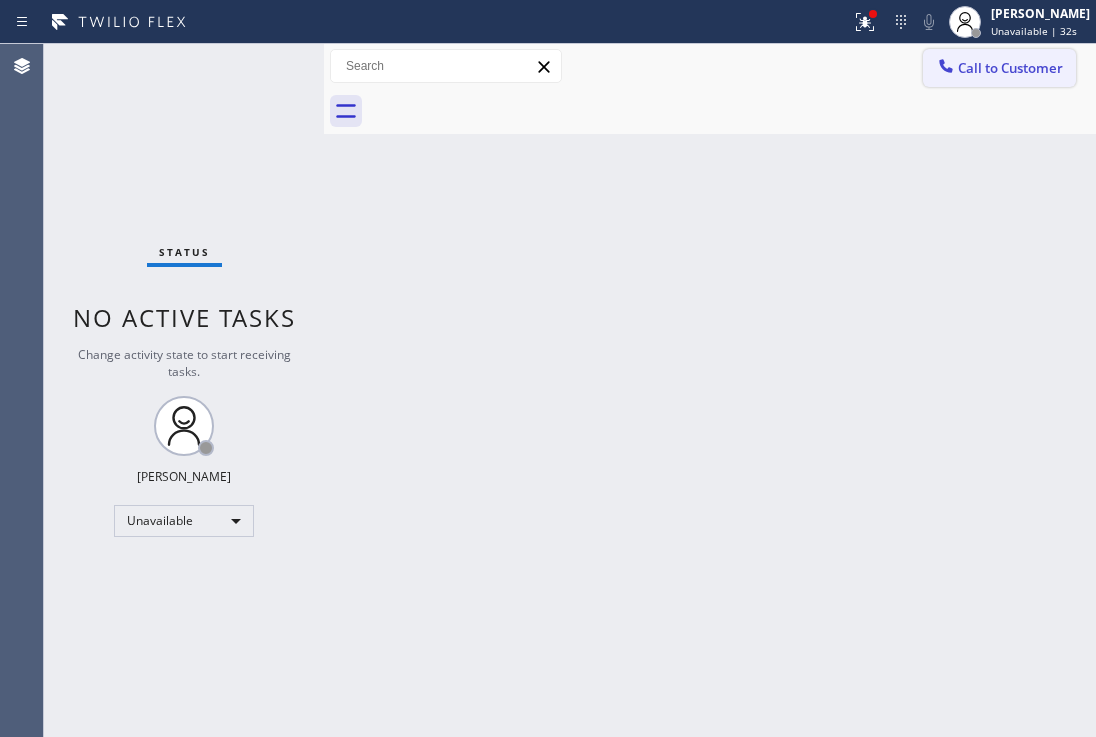 click on "Call to Customer" at bounding box center [1010, 68] 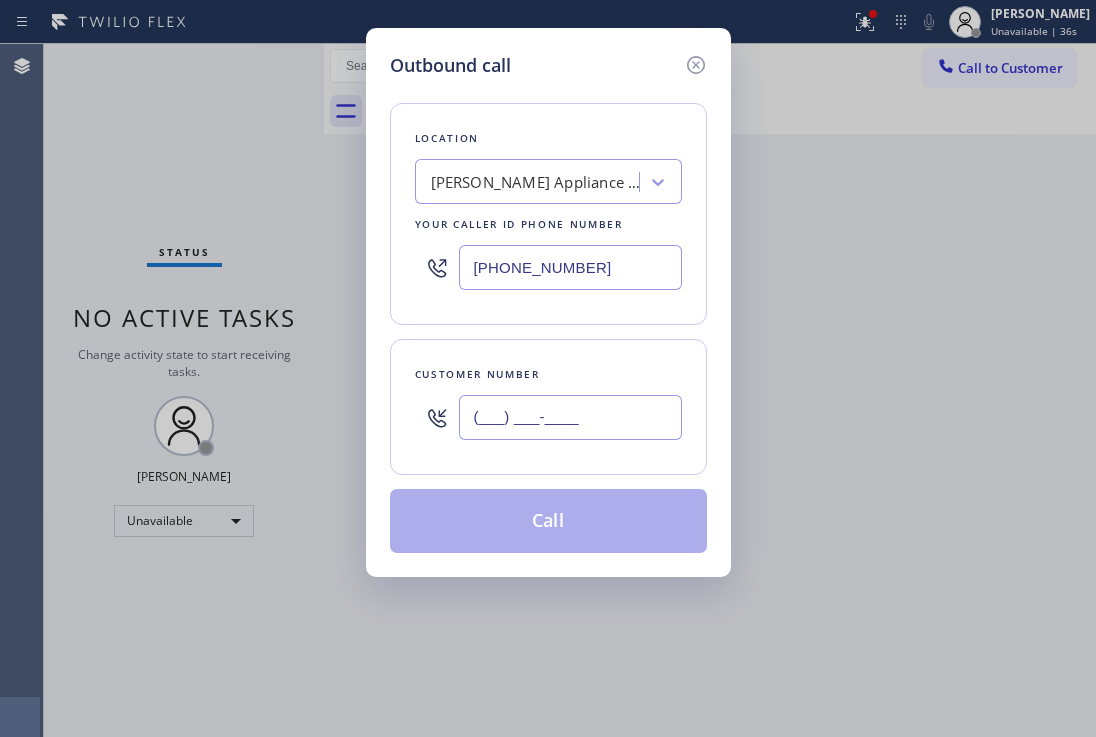 click on "(___) ___-____" at bounding box center (570, 417) 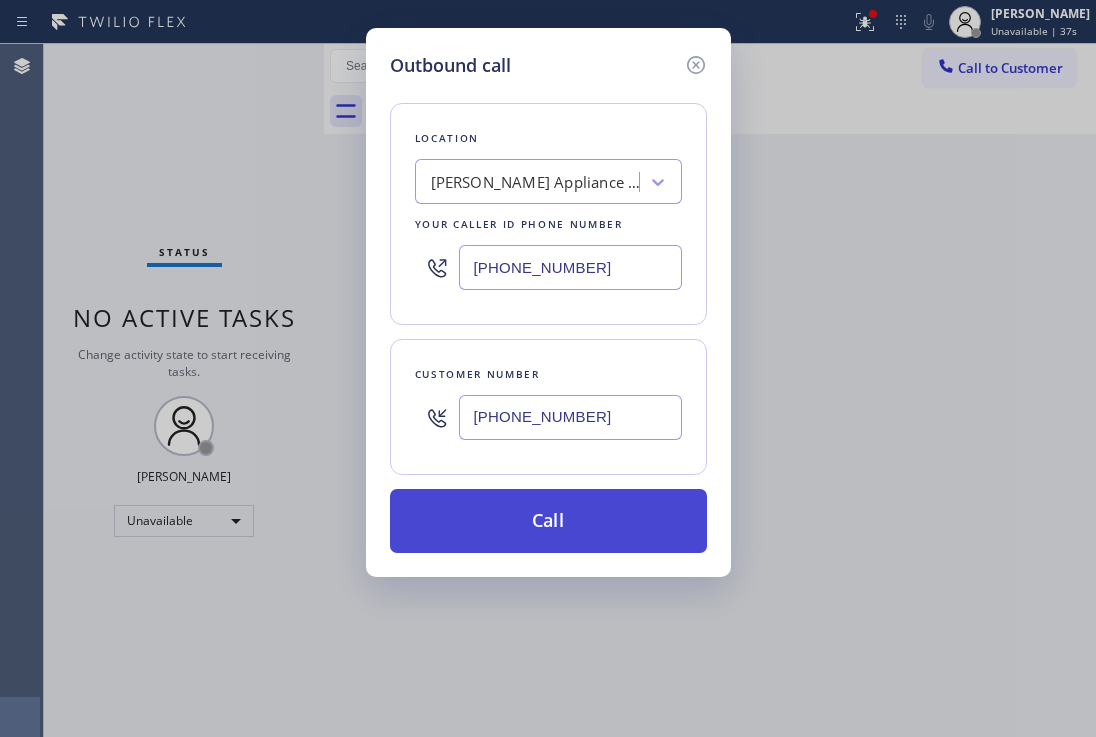 type on "(206) 794-7995" 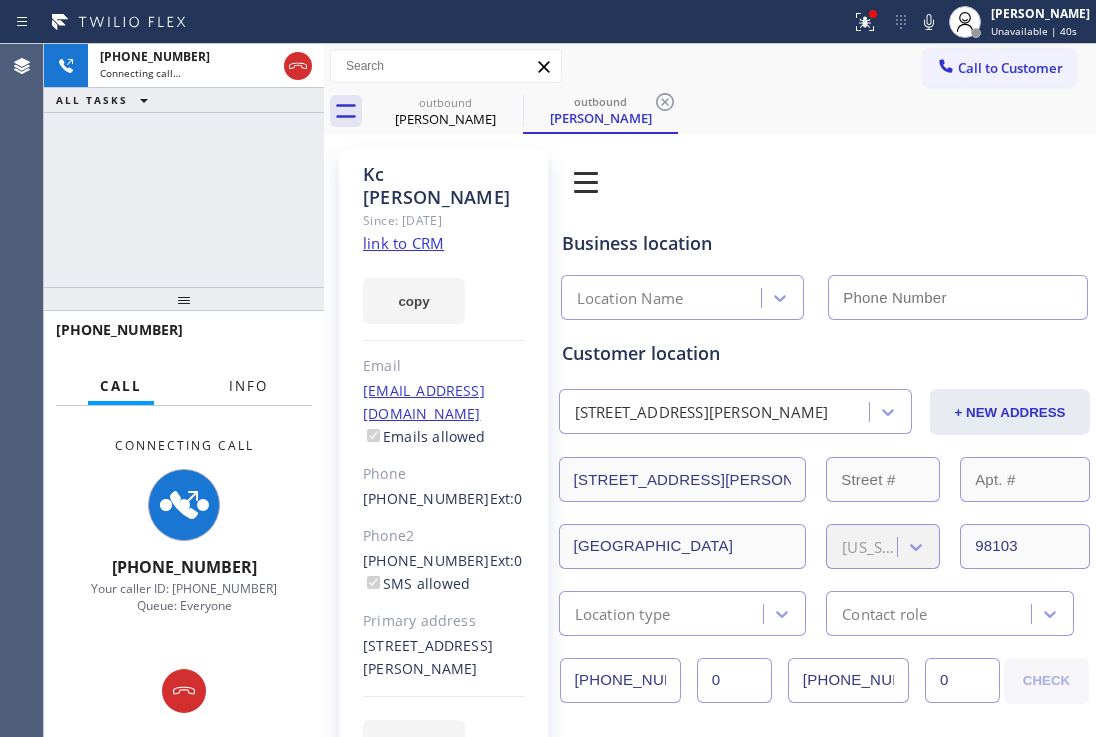 drag, startPoint x: 246, startPoint y: 376, endPoint x: 265, endPoint y: 374, distance: 19.104973 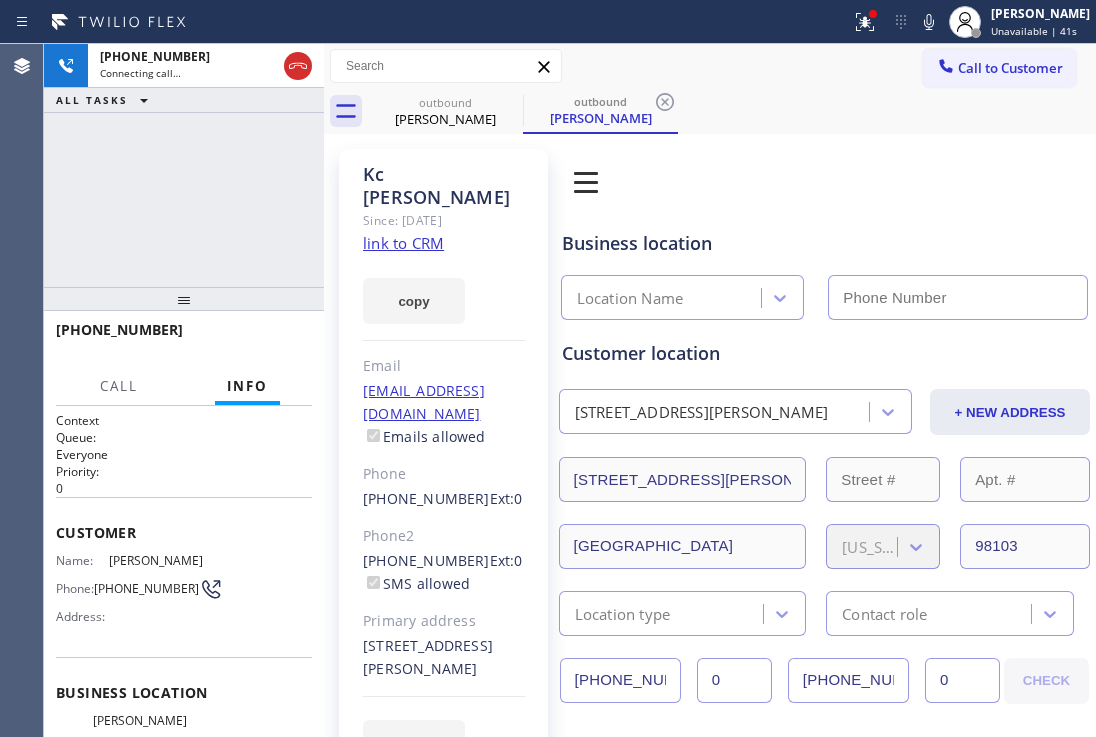 type on "(206) 202-5792" 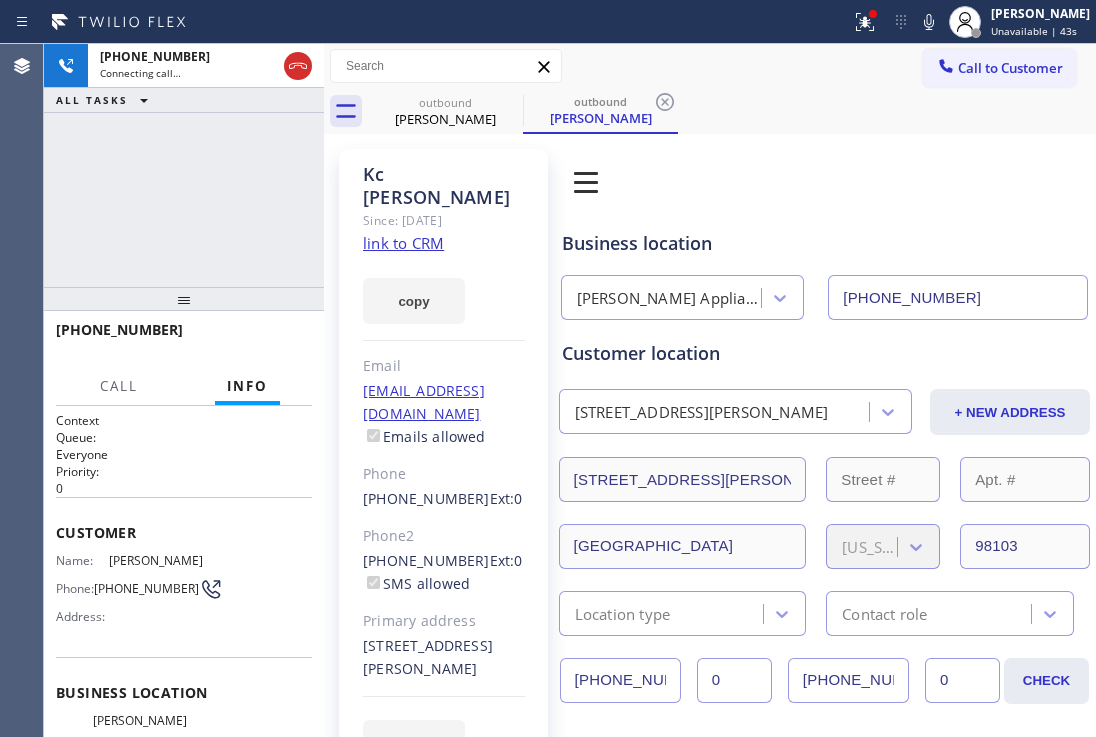 click on "outbound Kc Correll outbound Kc Correll" at bounding box center (732, 111) 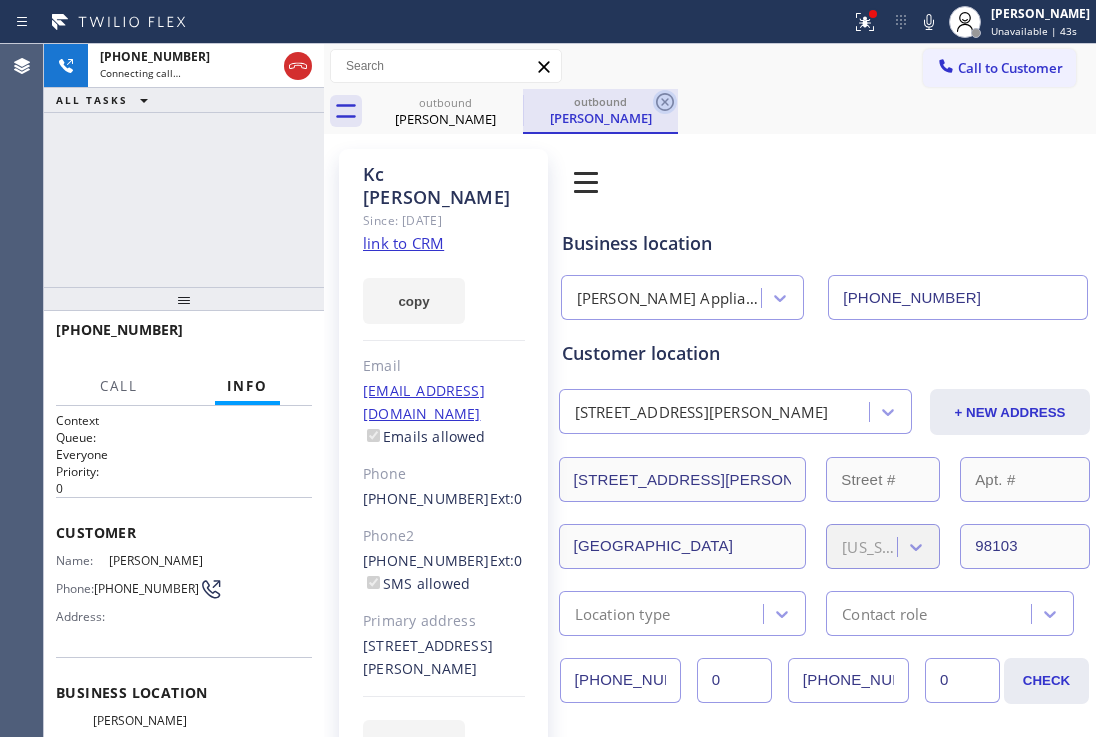 click 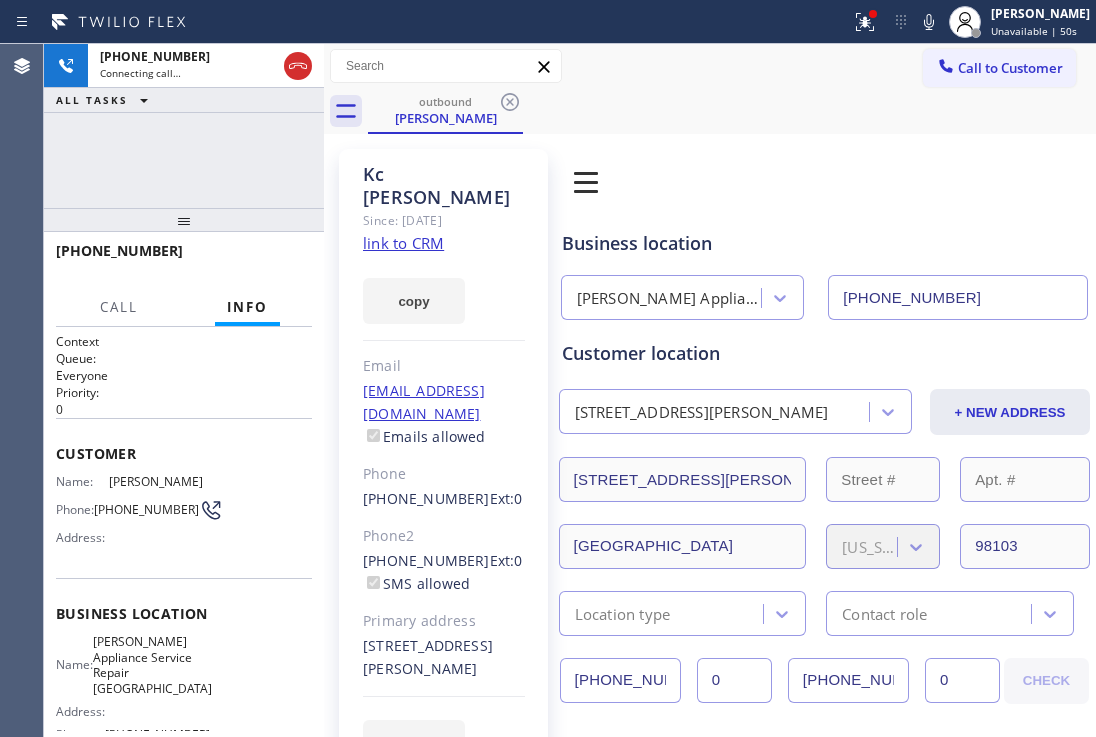 drag, startPoint x: 191, startPoint y: 312, endPoint x: 207, endPoint y: 233, distance: 80.60397 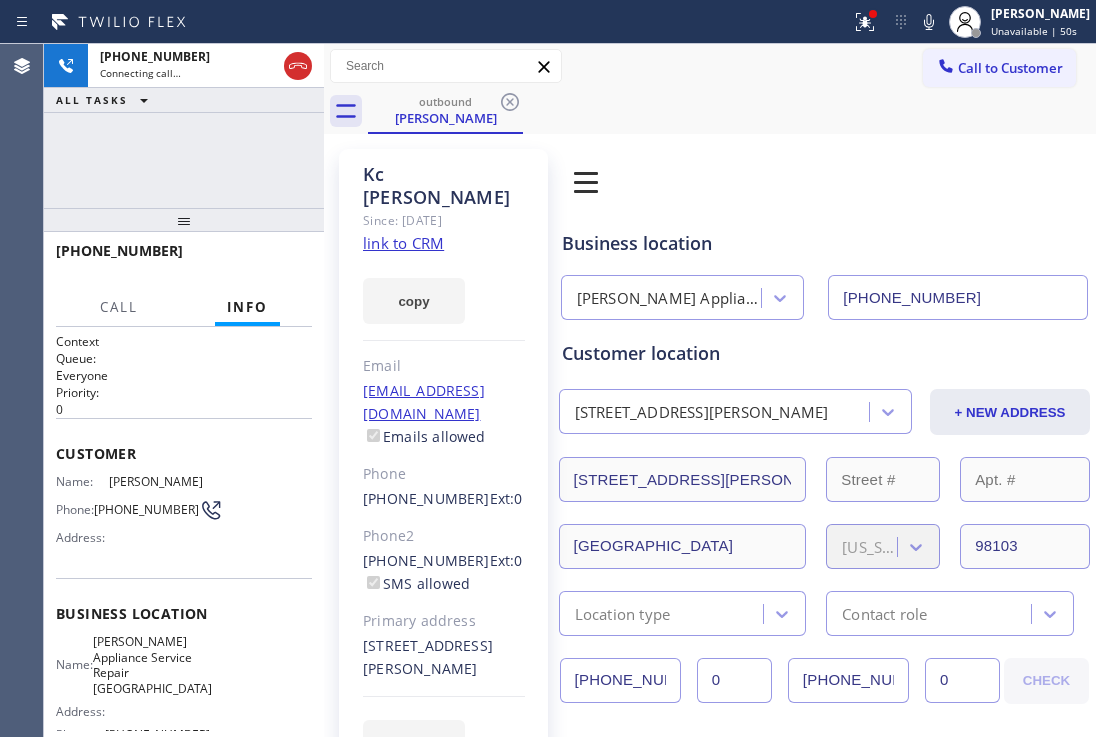 click at bounding box center [184, 220] 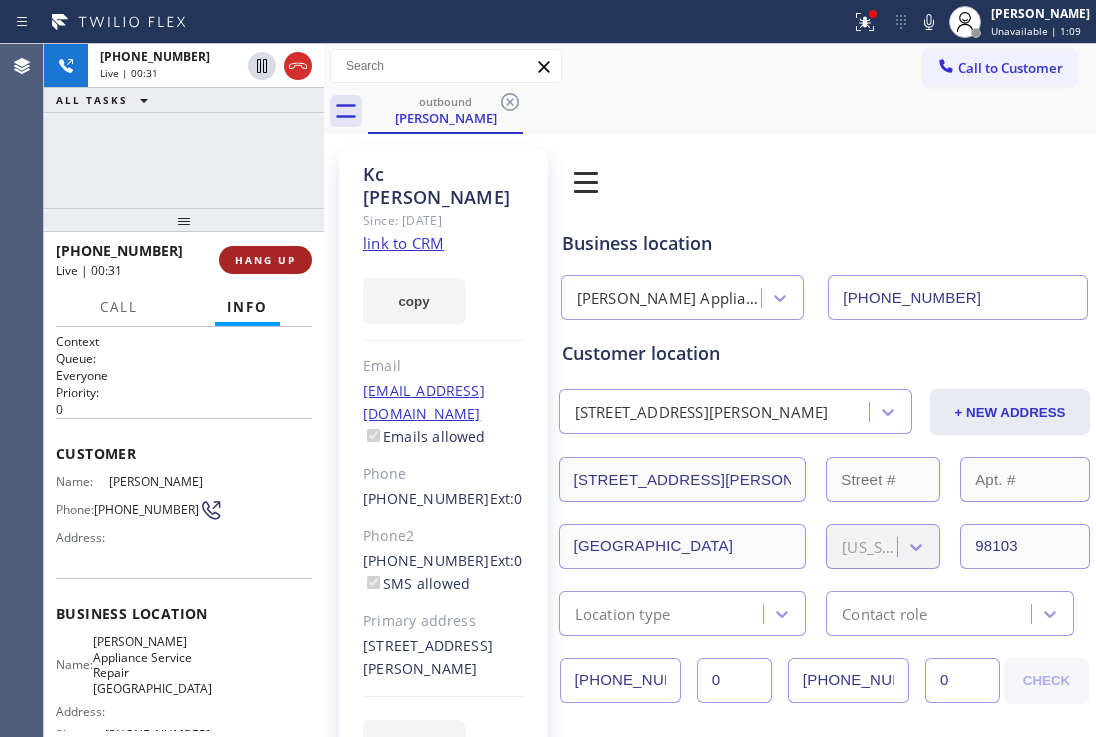 click on "HANG UP" at bounding box center [265, 260] 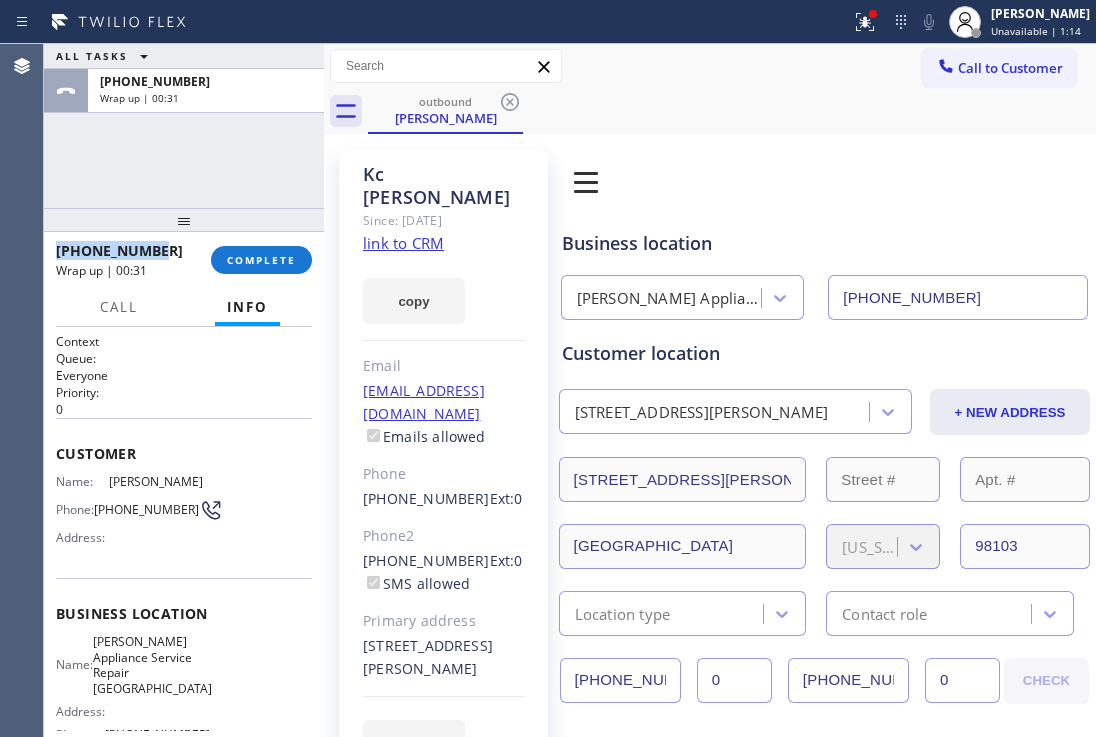 drag, startPoint x: 161, startPoint y: 251, endPoint x: 52, endPoint y: 249, distance: 109.01835 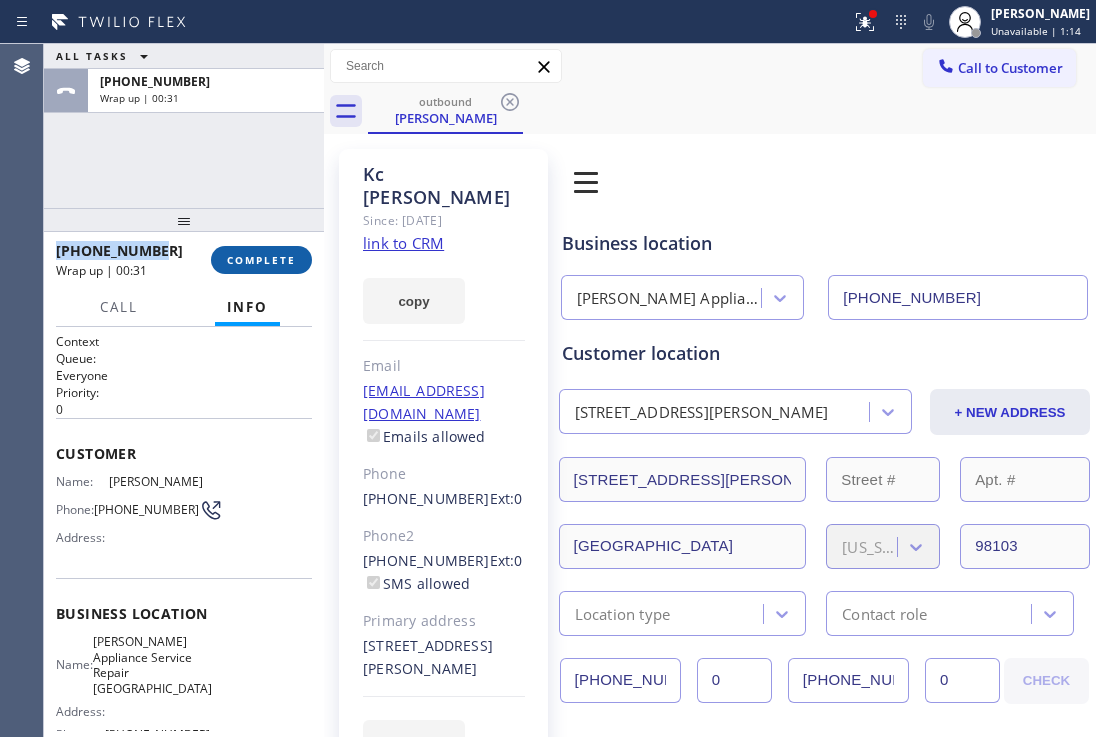 click on "COMPLETE" at bounding box center [261, 260] 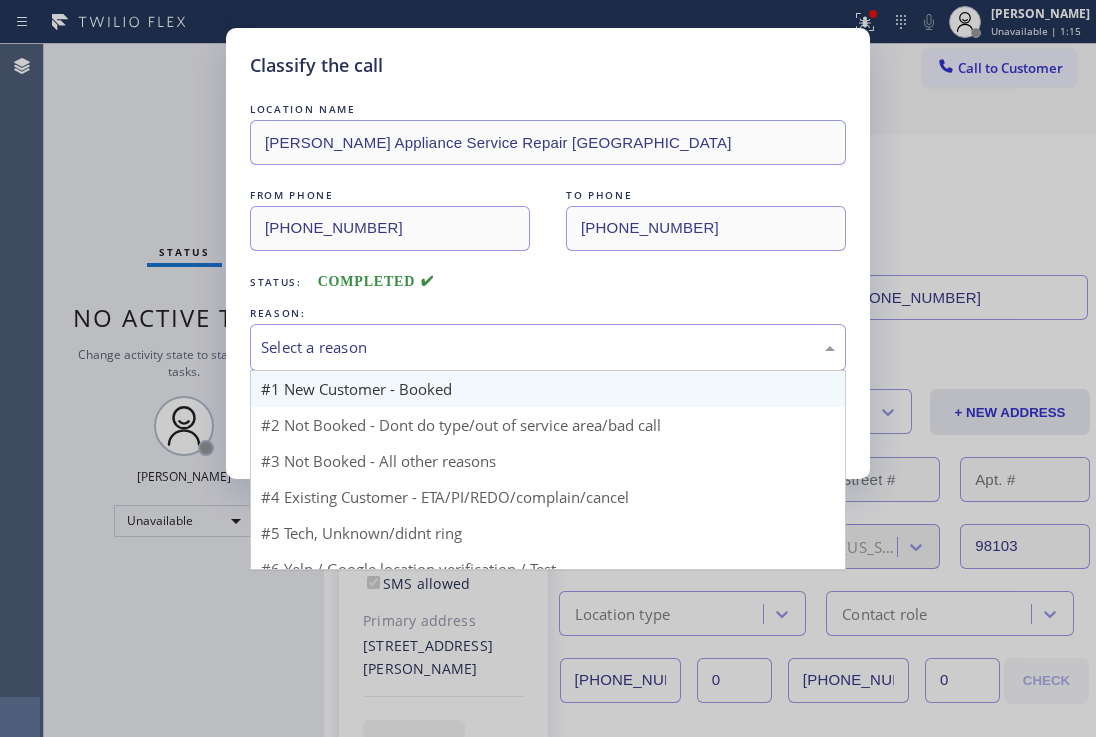 drag, startPoint x: 635, startPoint y: 328, endPoint x: 441, endPoint y: 373, distance: 199.1507 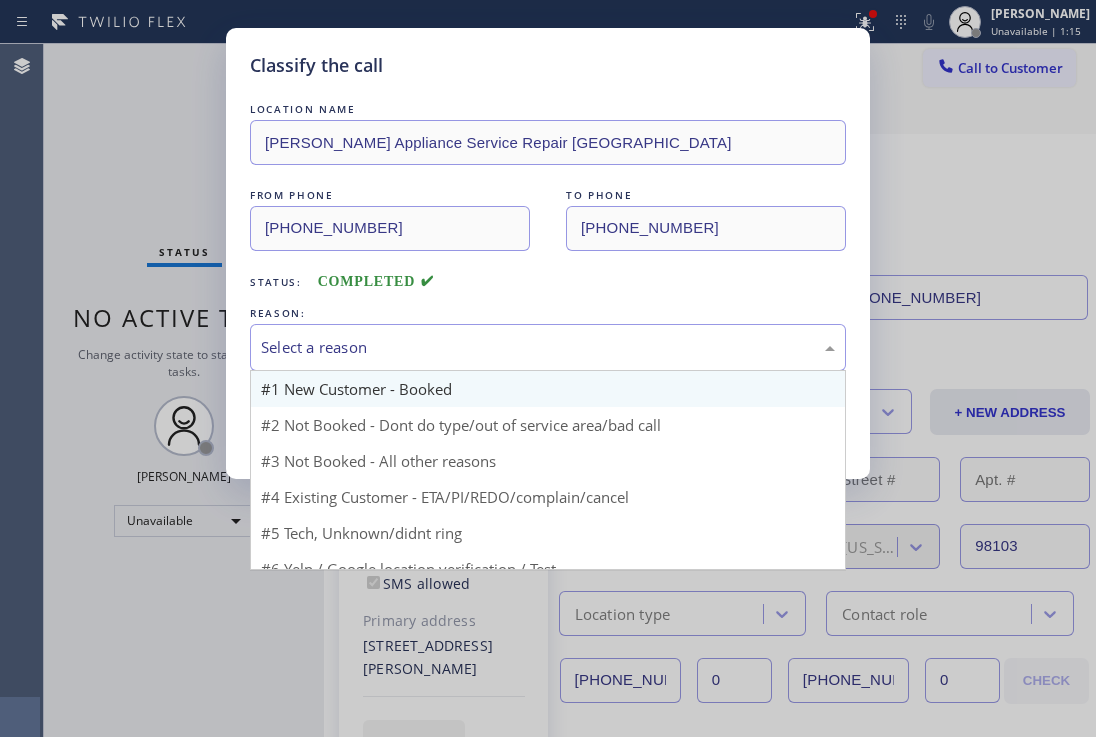click on "Select a reason" at bounding box center [548, 347] 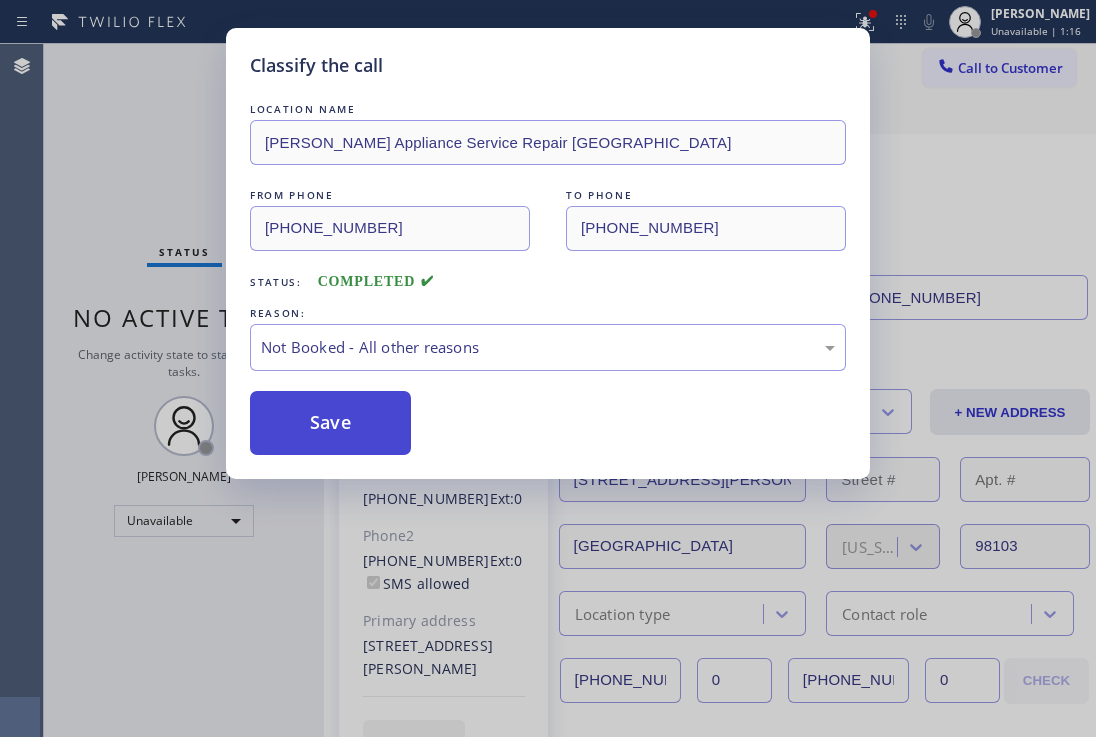 click on "Save" at bounding box center [330, 423] 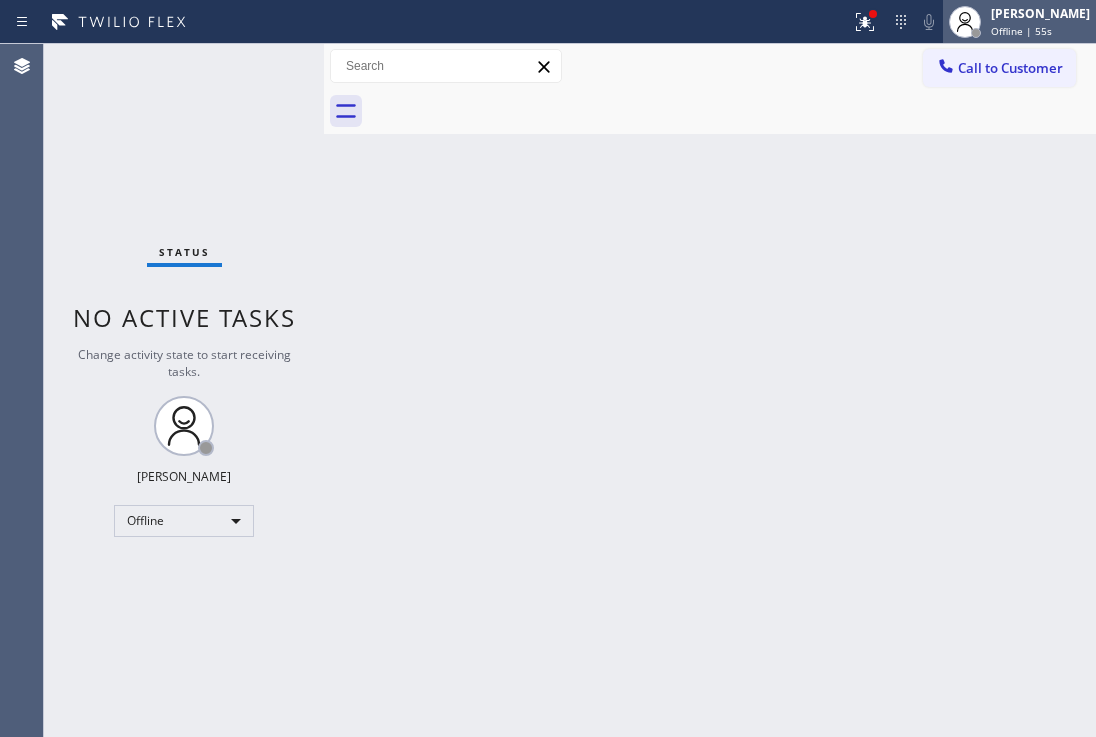 click on "Offline | 55s" at bounding box center [1021, 31] 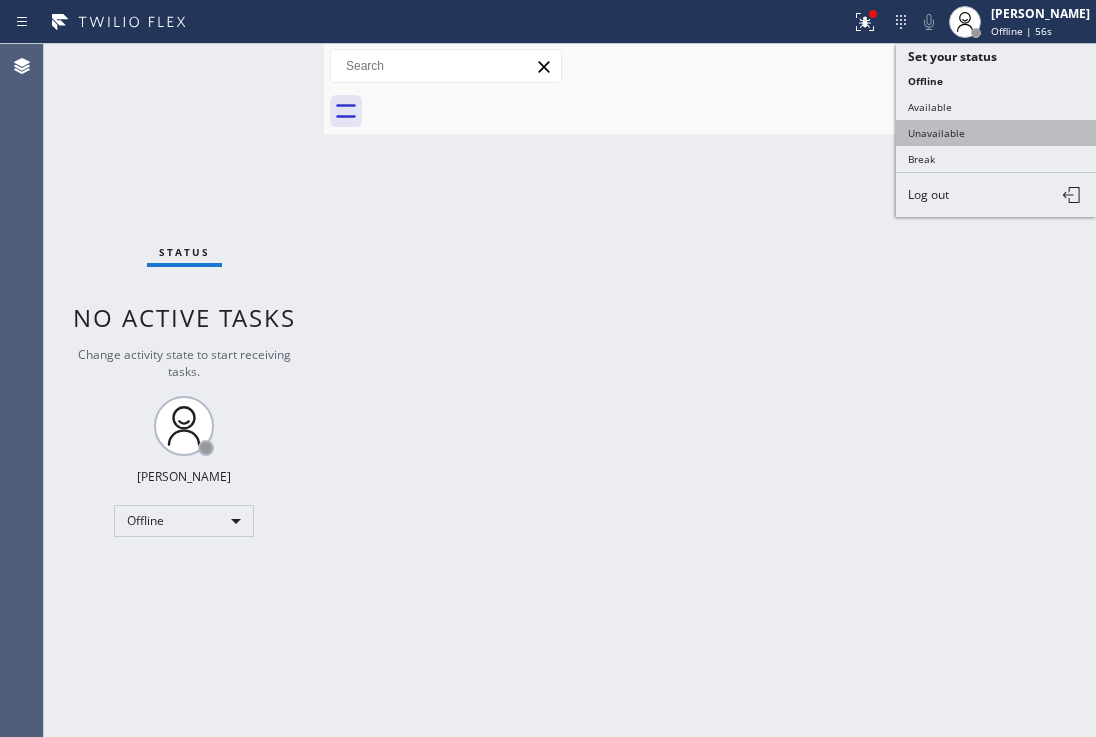 click on "Unavailable" at bounding box center (996, 133) 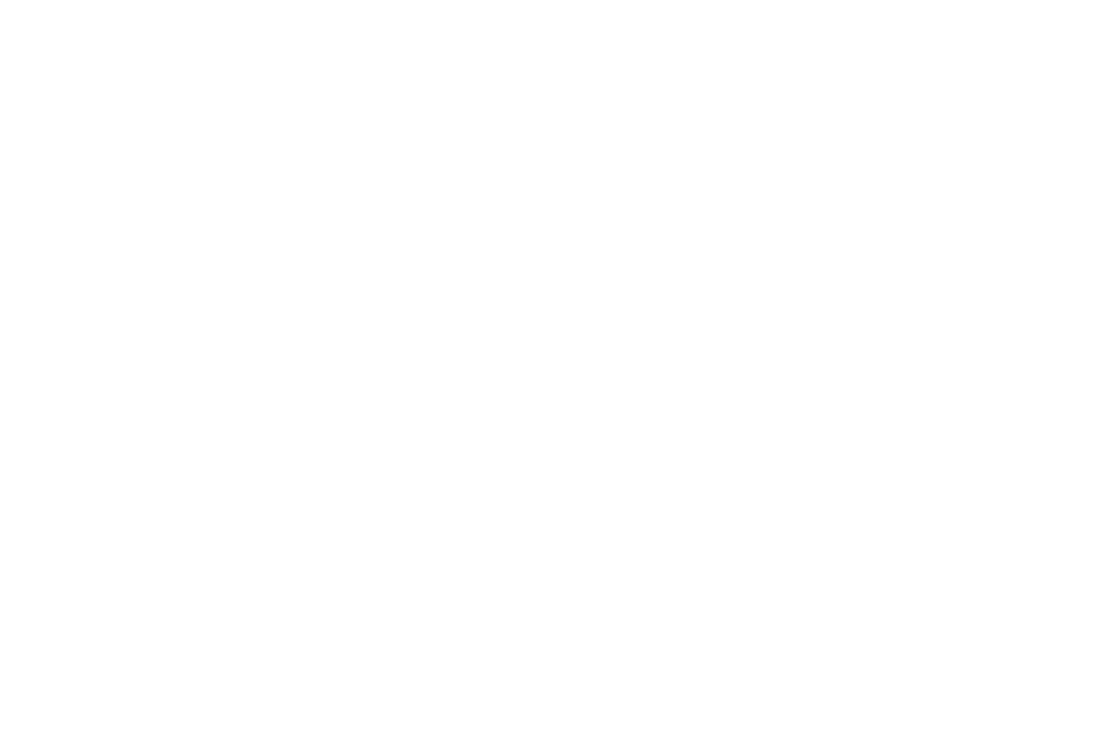 scroll, scrollTop: 0, scrollLeft: 0, axis: both 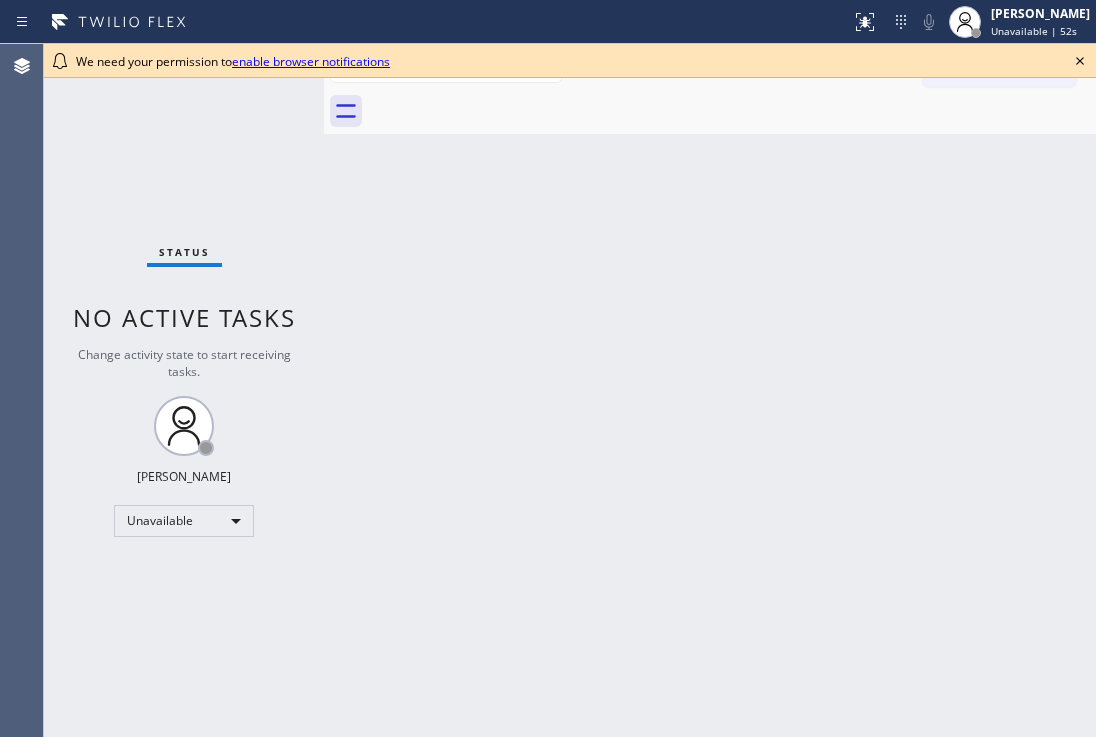 click 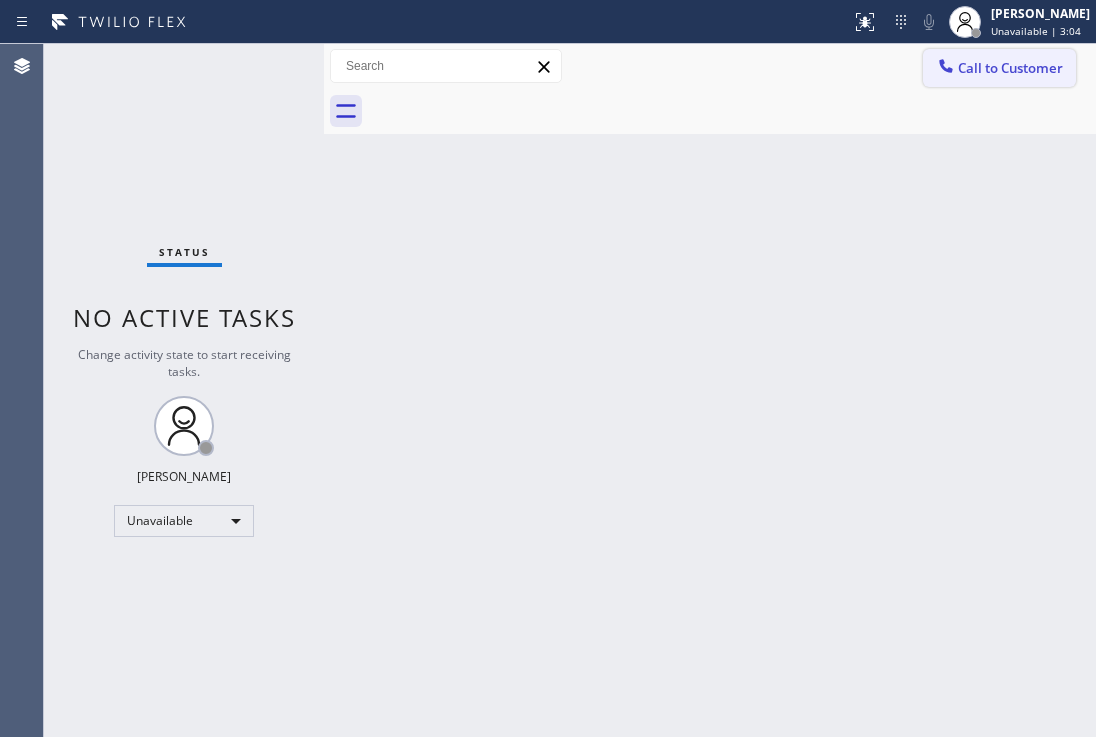 click on "Call to Customer" at bounding box center (999, 68) 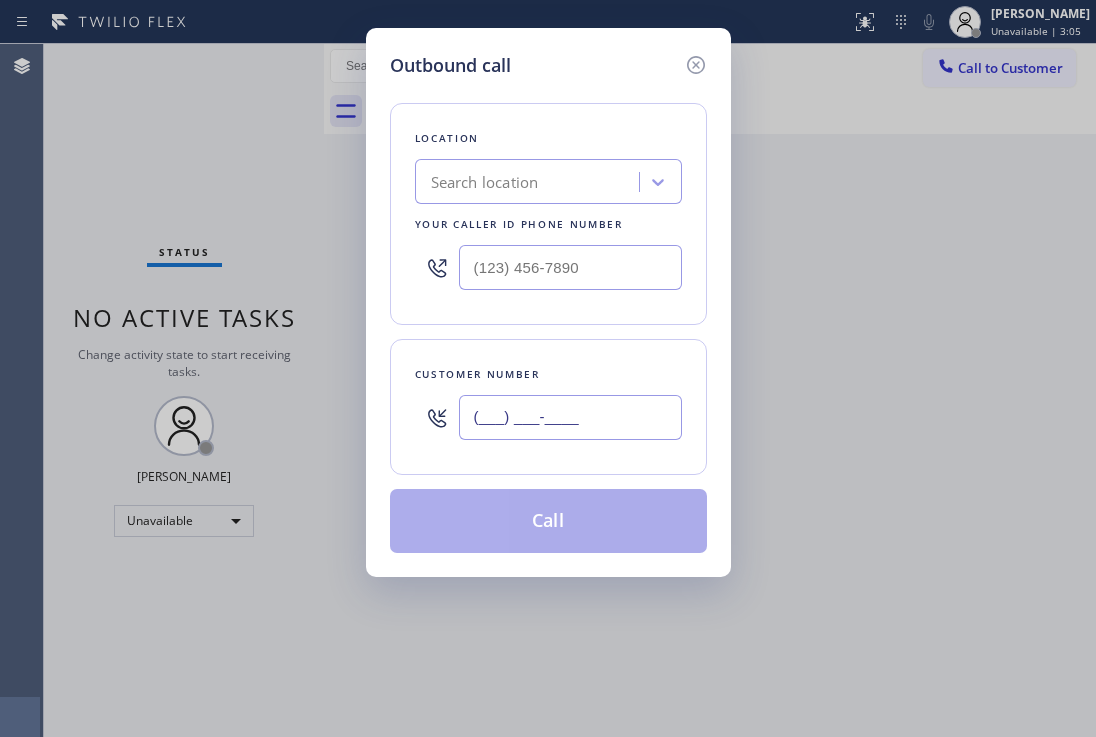 click on "(___) ___-____" at bounding box center [570, 417] 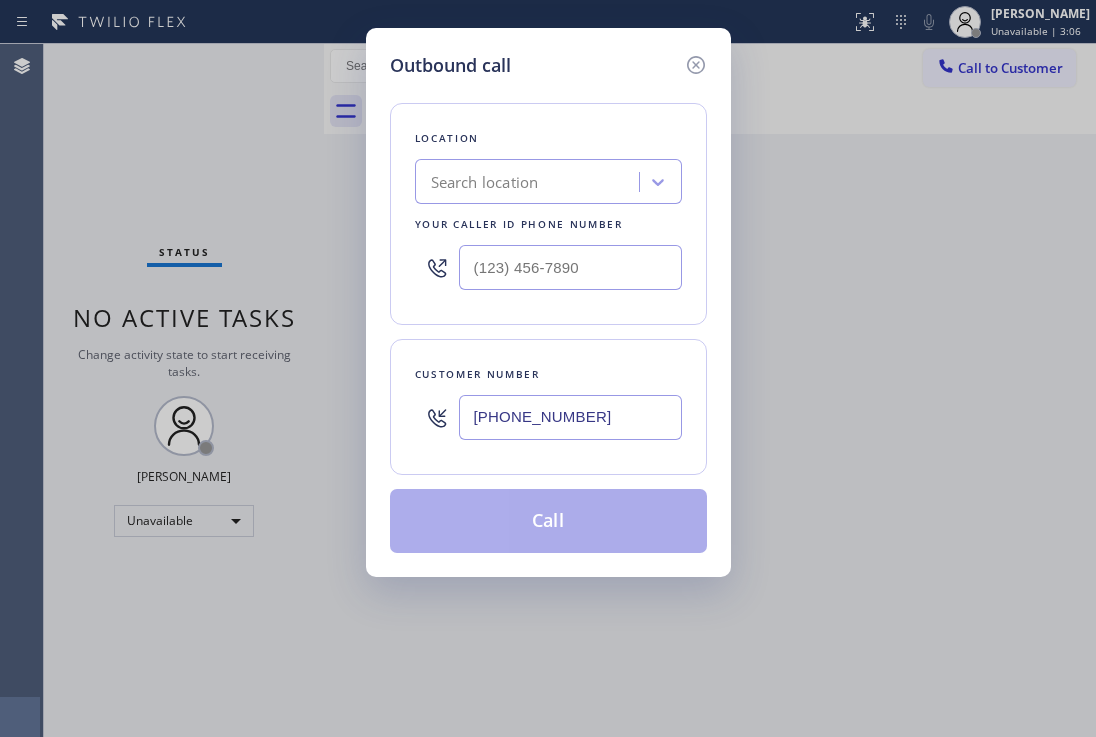 type on "[PHONE_NUMBER]" 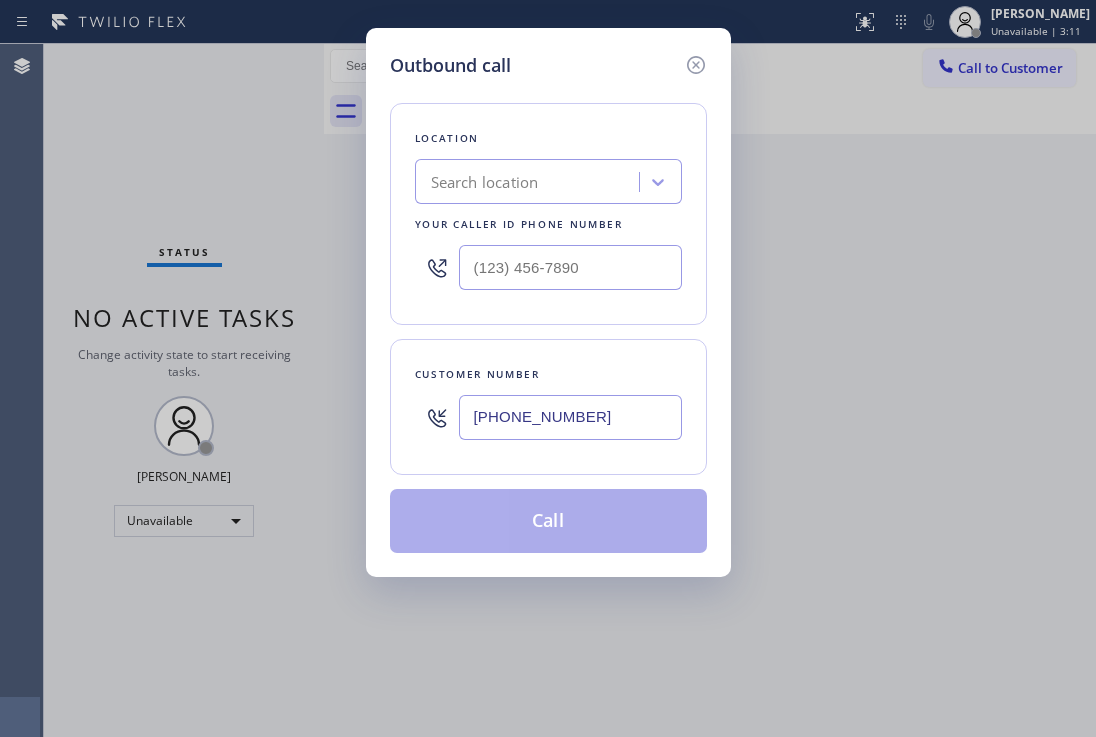 click on "Search location" at bounding box center [485, 182] 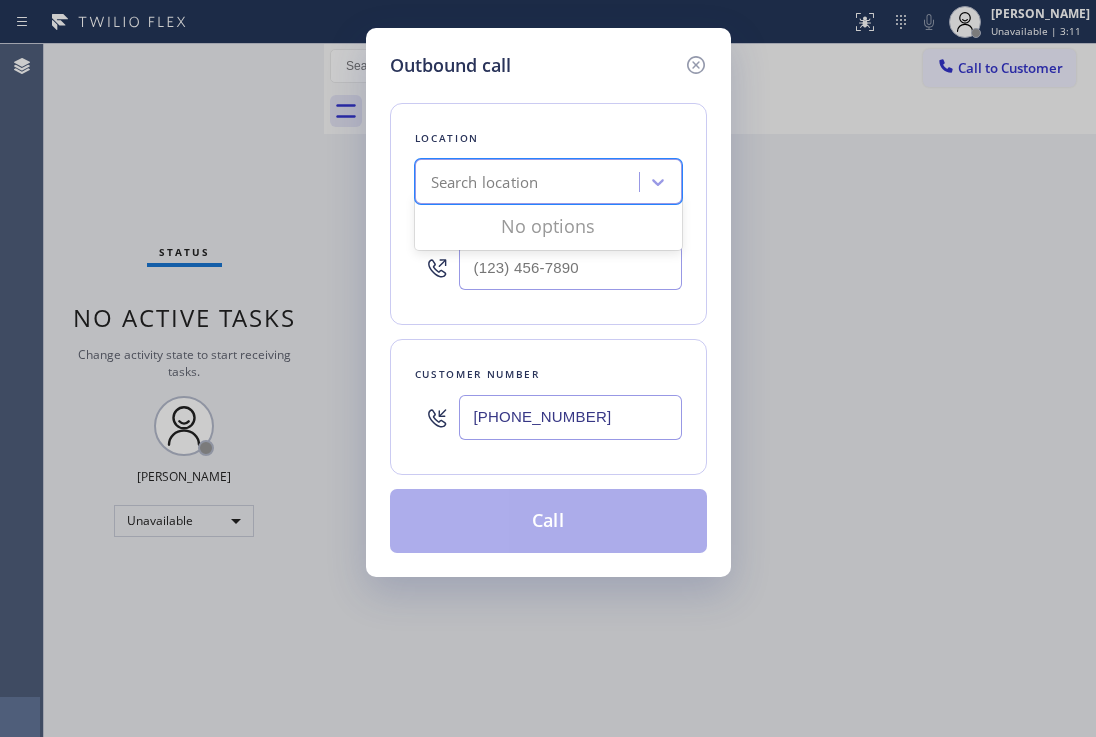 paste on "[PERSON_NAME] Appliance Service Repair [GEOGRAPHIC_DATA]" 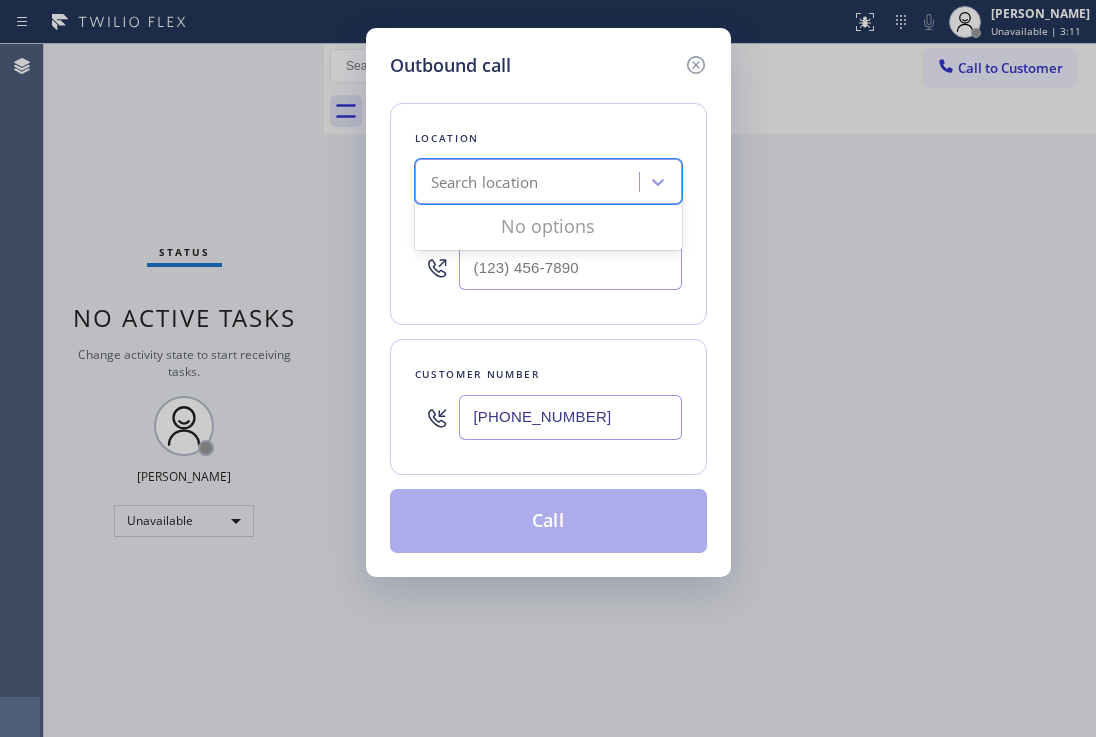 type on "[PERSON_NAME] Appliance Service Repair [GEOGRAPHIC_DATA]" 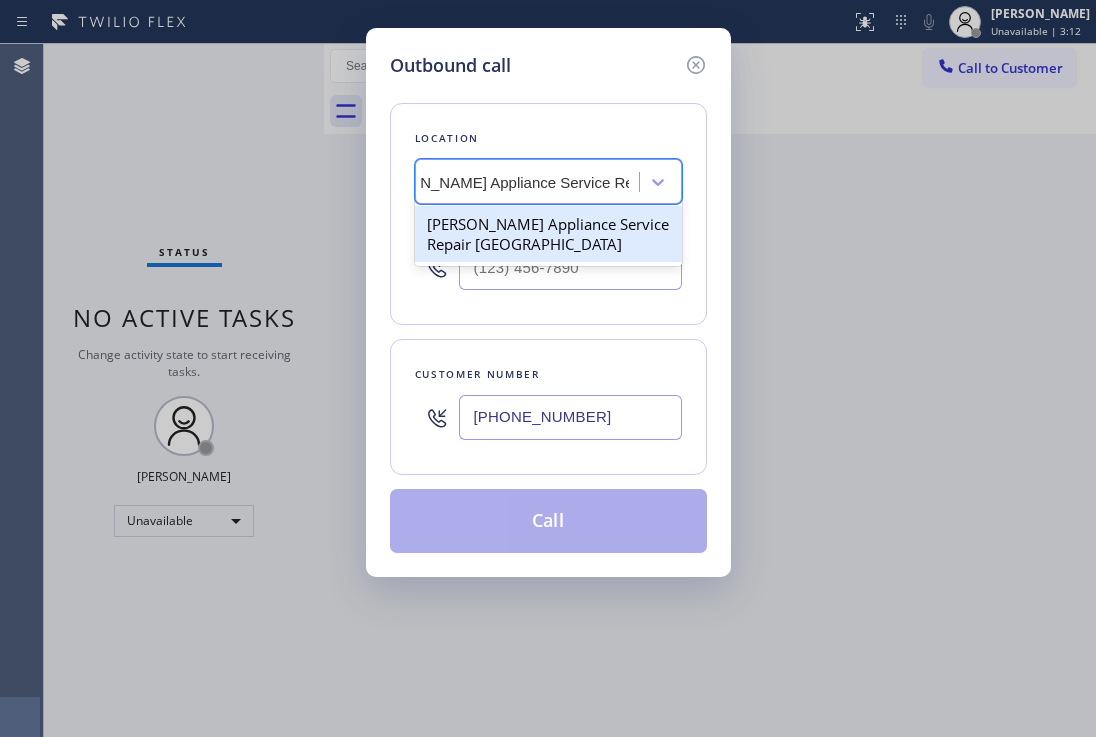 click on "[PERSON_NAME] Appliance Service Repair [GEOGRAPHIC_DATA]" at bounding box center [548, 234] 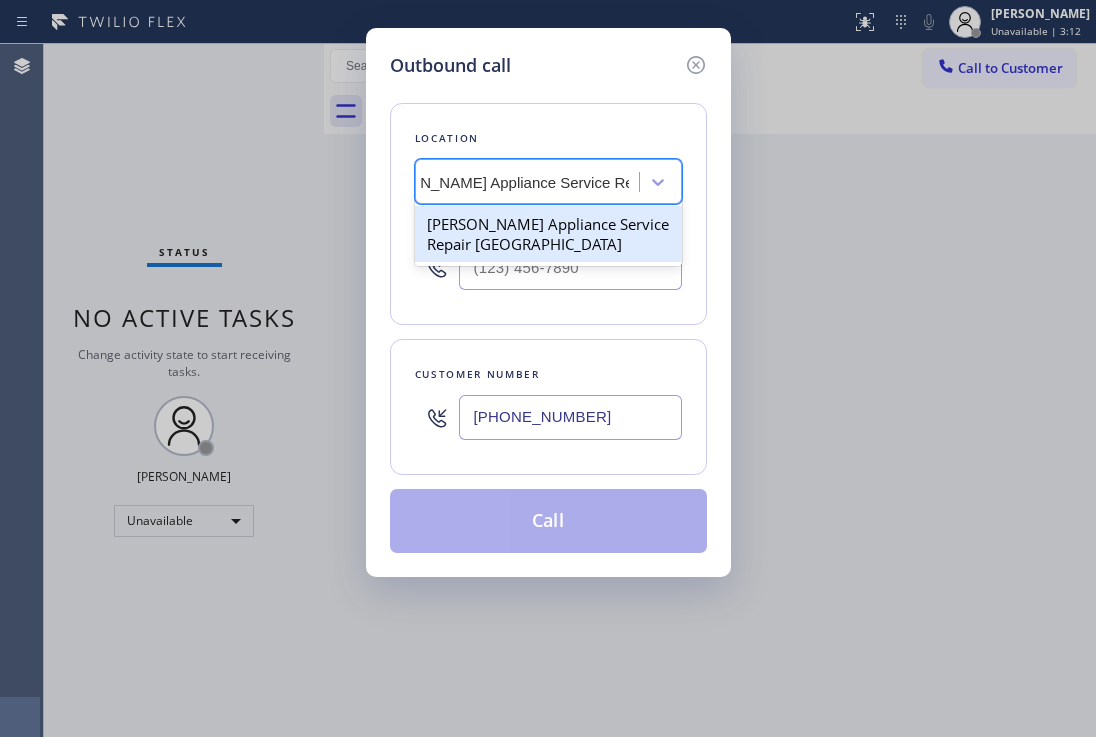 type 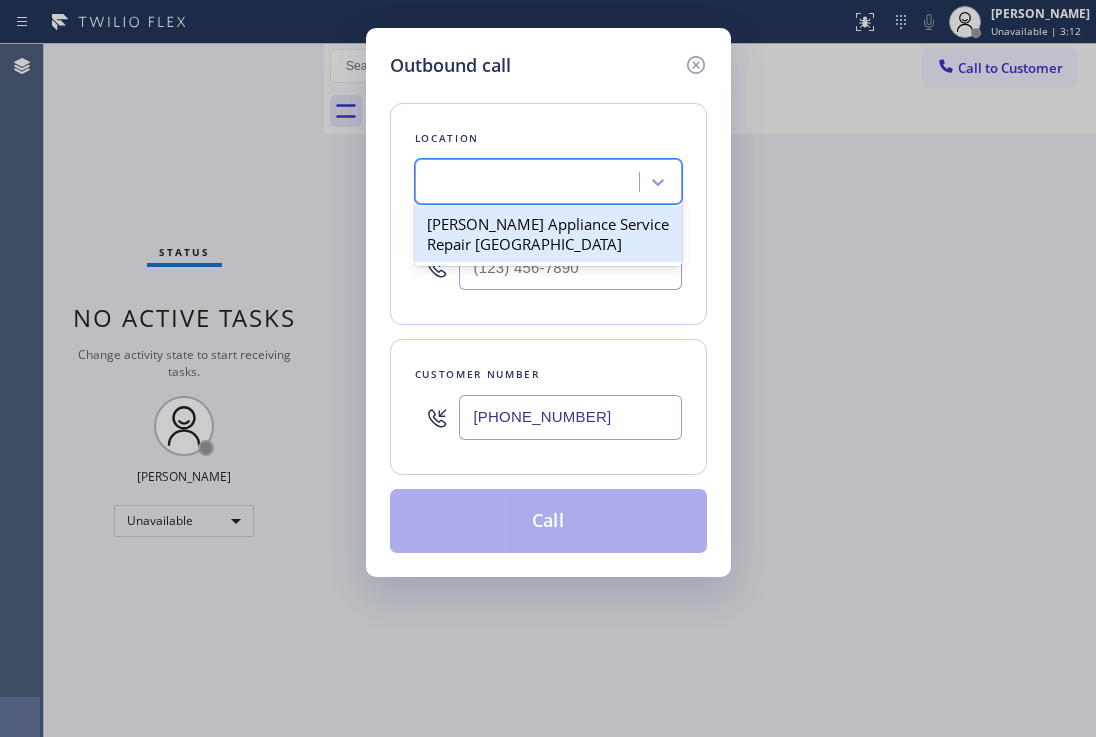 type on "[PHONE_NUMBER]" 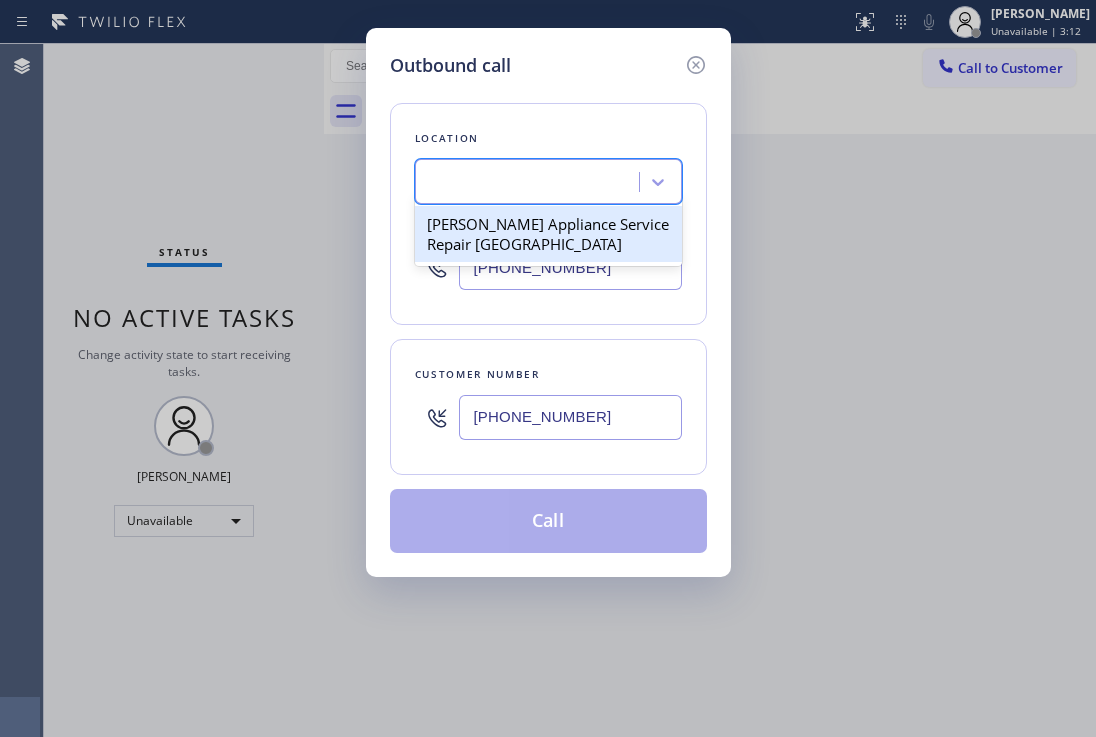 scroll, scrollTop: 0, scrollLeft: 2, axis: horizontal 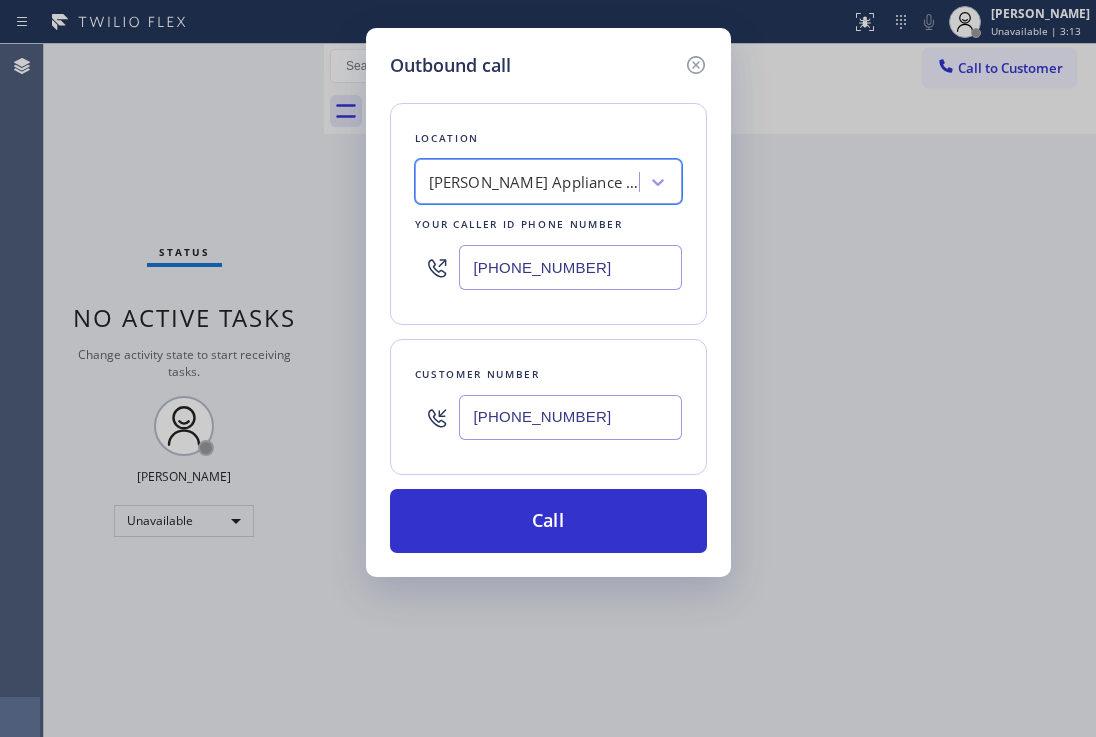 drag, startPoint x: 525, startPoint y: 524, endPoint x: 536, endPoint y: 485, distance: 40.5216 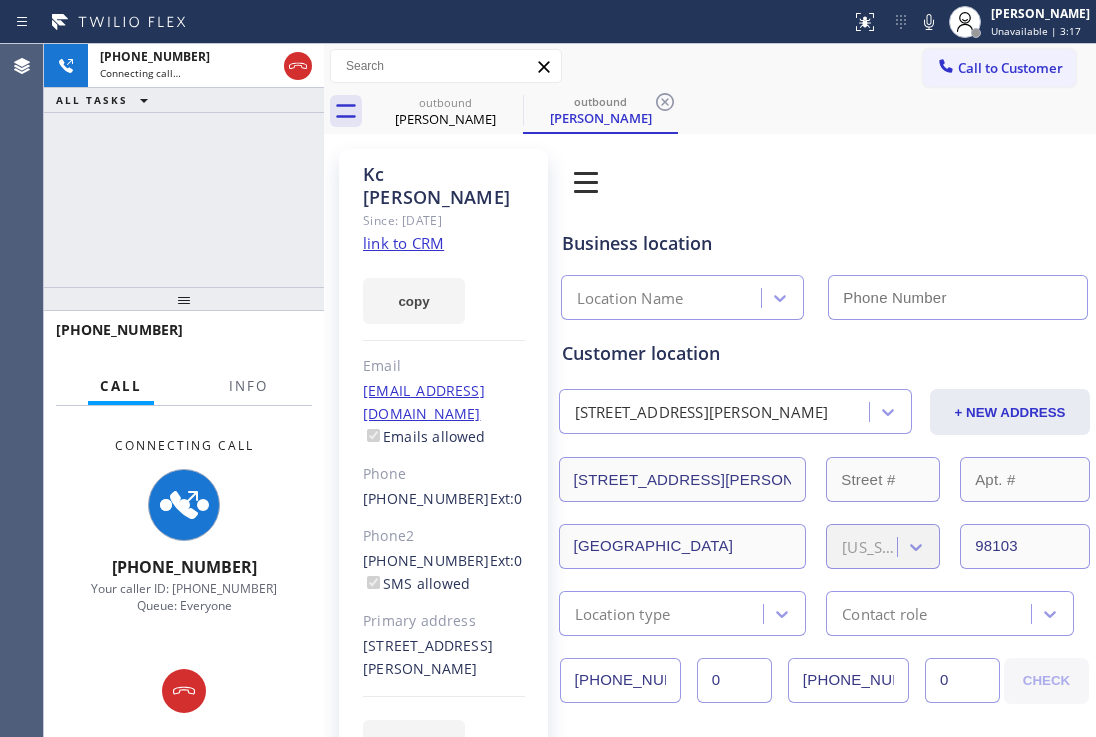 type on "[PHONE_NUMBER]" 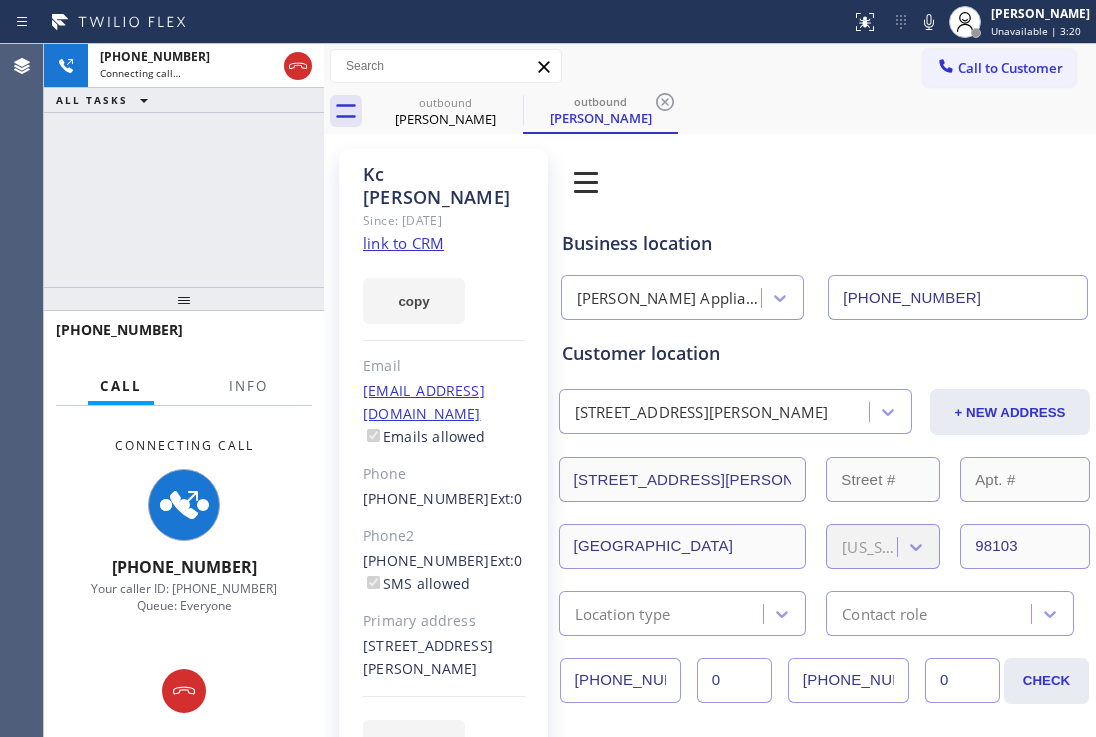 click 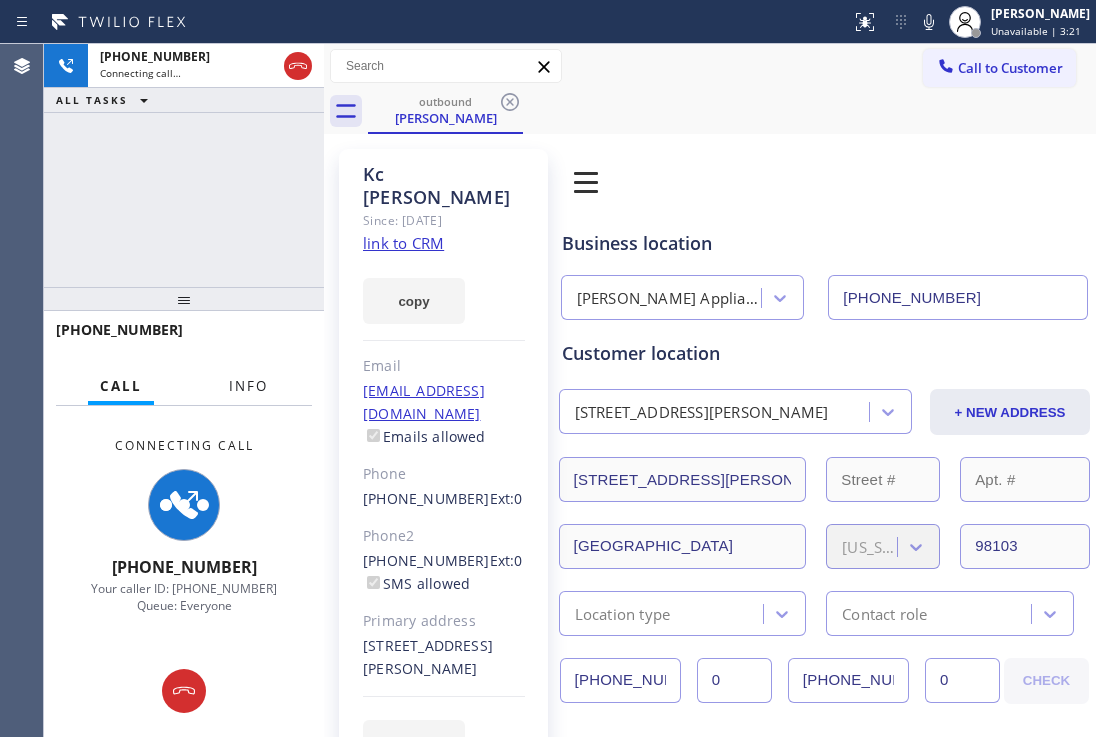 drag, startPoint x: 238, startPoint y: 388, endPoint x: 215, endPoint y: 362, distance: 34.713108 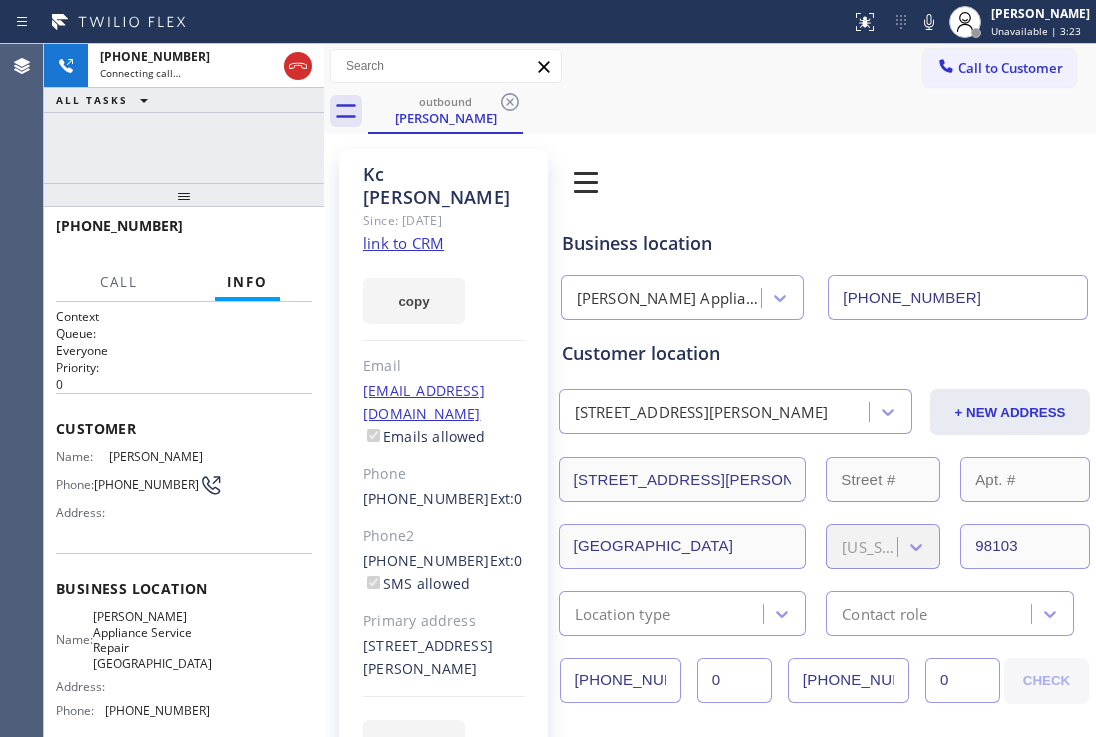 drag, startPoint x: 195, startPoint y: 308, endPoint x: 236, endPoint y: 109, distance: 203.17972 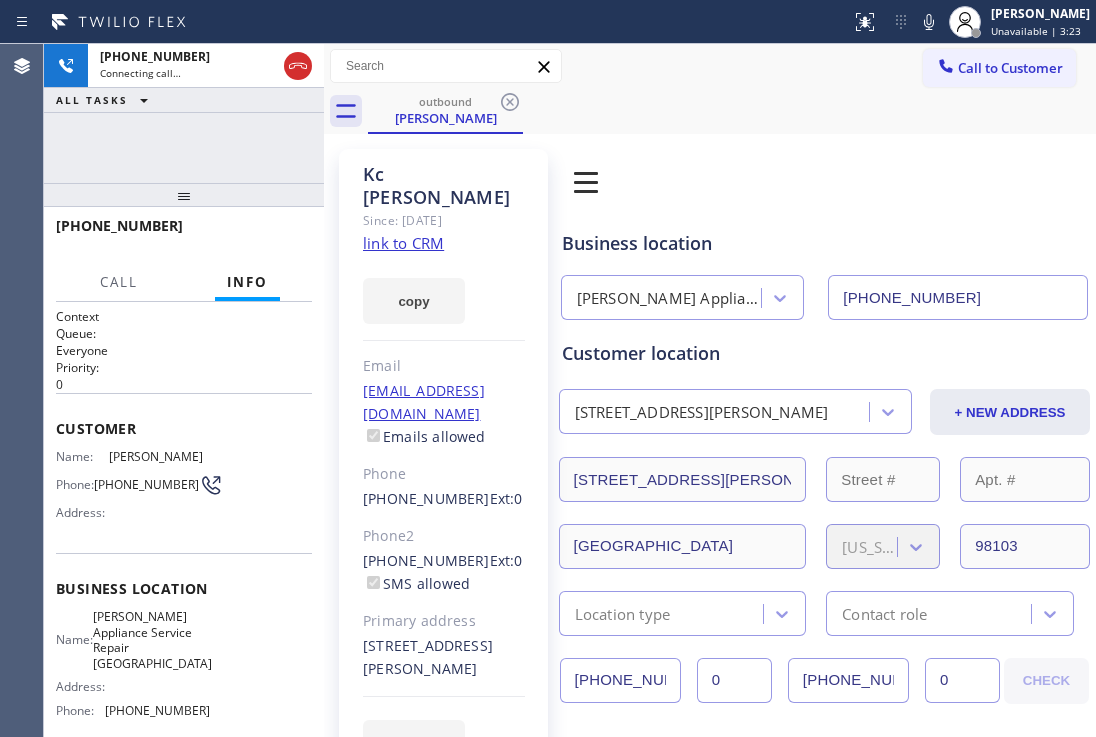 click on "+19788778439 Connecting call… ALL TASKS ALL TASKS ACTIVE TASKS TASKS IN WRAP UP +19788778439 Call Info Connecting Call +19788778439 Your caller ID: +12062025792 Queue: Everyone Context Queue: Everyone Priority: 0 Customer Name: Kc Correll Phone: (978) 877-8439 Address: Business location Name: Terrys Appliance Service Repair Seattle Address:   Phone: (206) 202-5792 Call From City: State: Zipcode: Outbound call Location Terrys Appliance Service Repair Seattle Your caller id phone number (206) 202-5792 Customer number (978) 877-8439 Call" at bounding box center (184, 390) 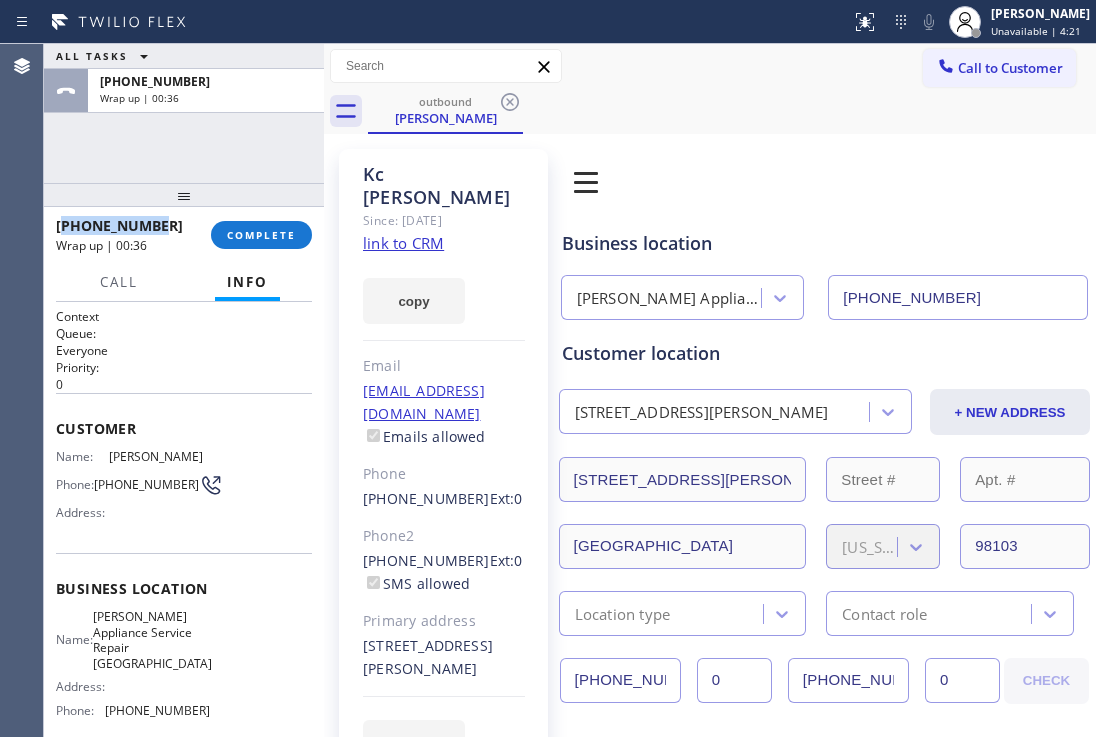 drag, startPoint x: 179, startPoint y: 221, endPoint x: 66, endPoint y: 224, distance: 113.03982 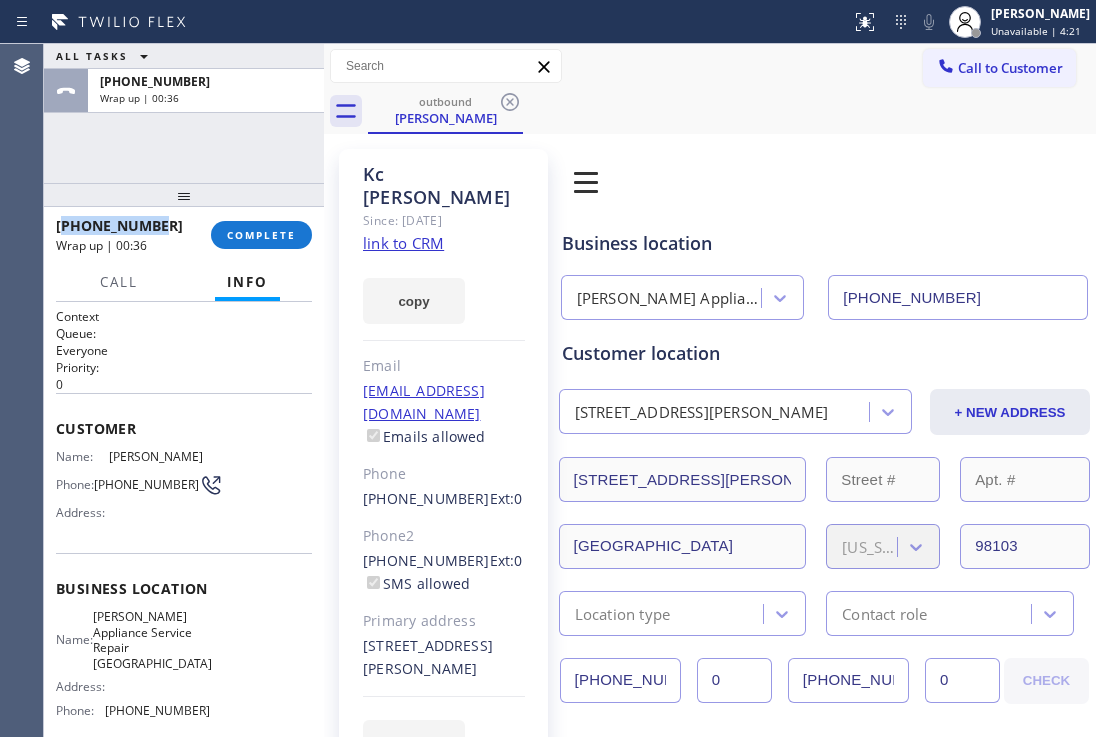 click on "+19788778439" at bounding box center [126, 225] 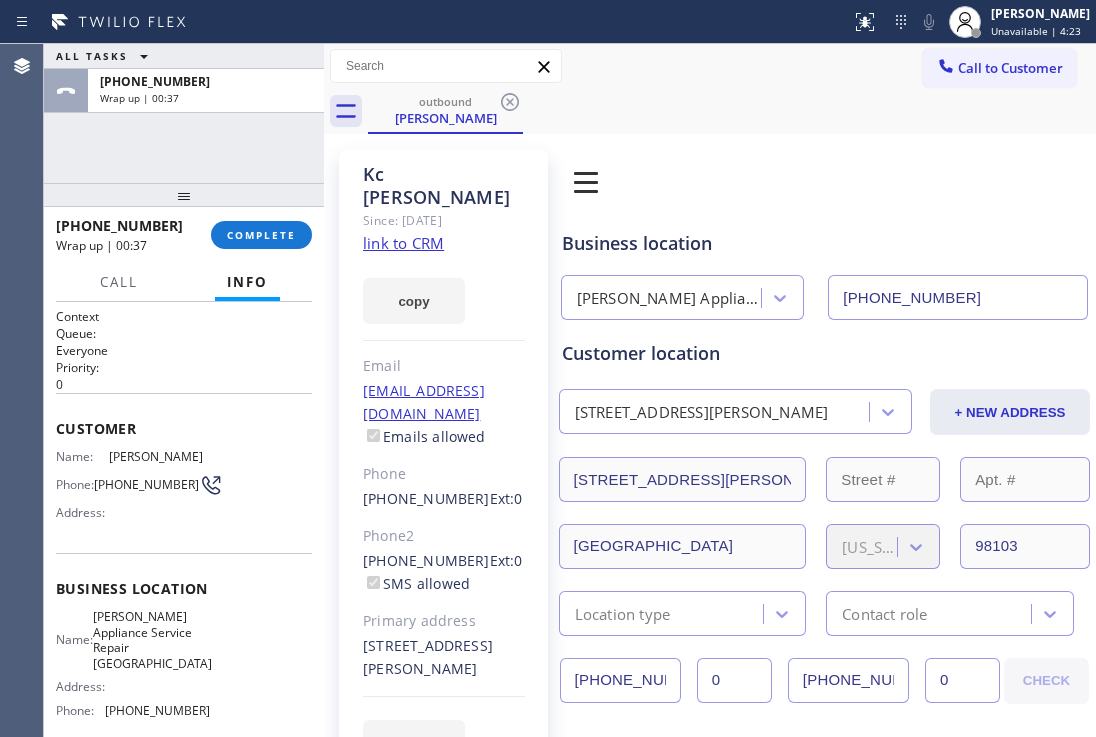 click at bounding box center [184, 195] 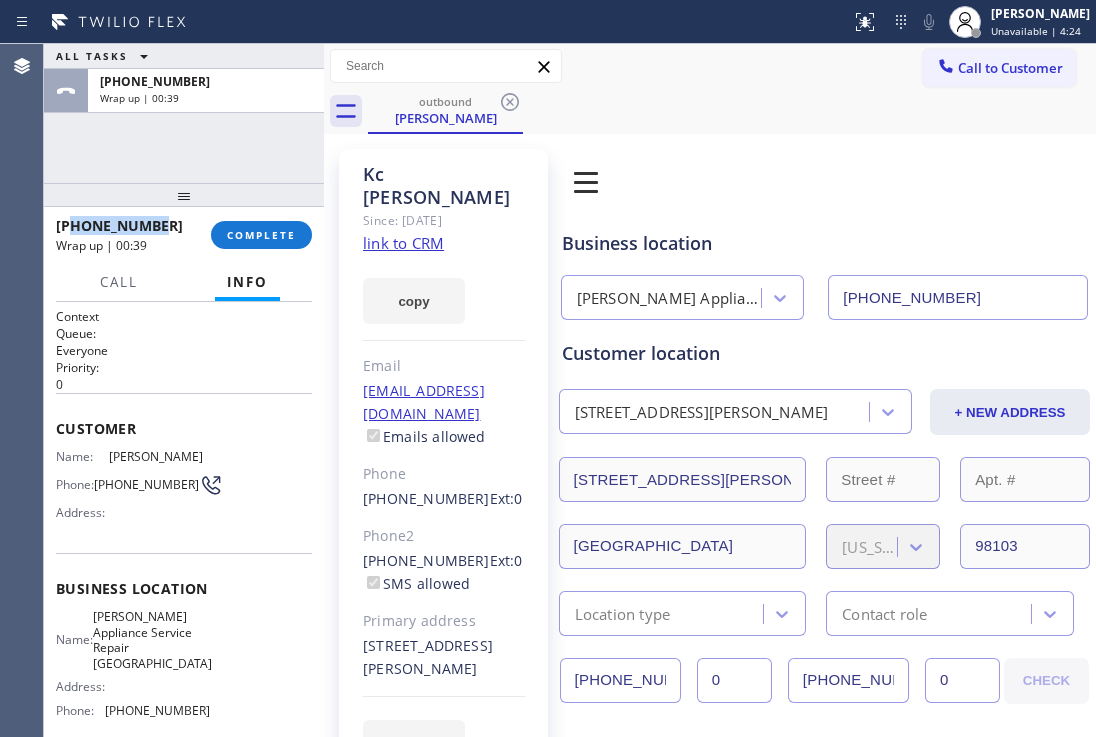 drag, startPoint x: 174, startPoint y: 223, endPoint x: 74, endPoint y: 227, distance: 100.07997 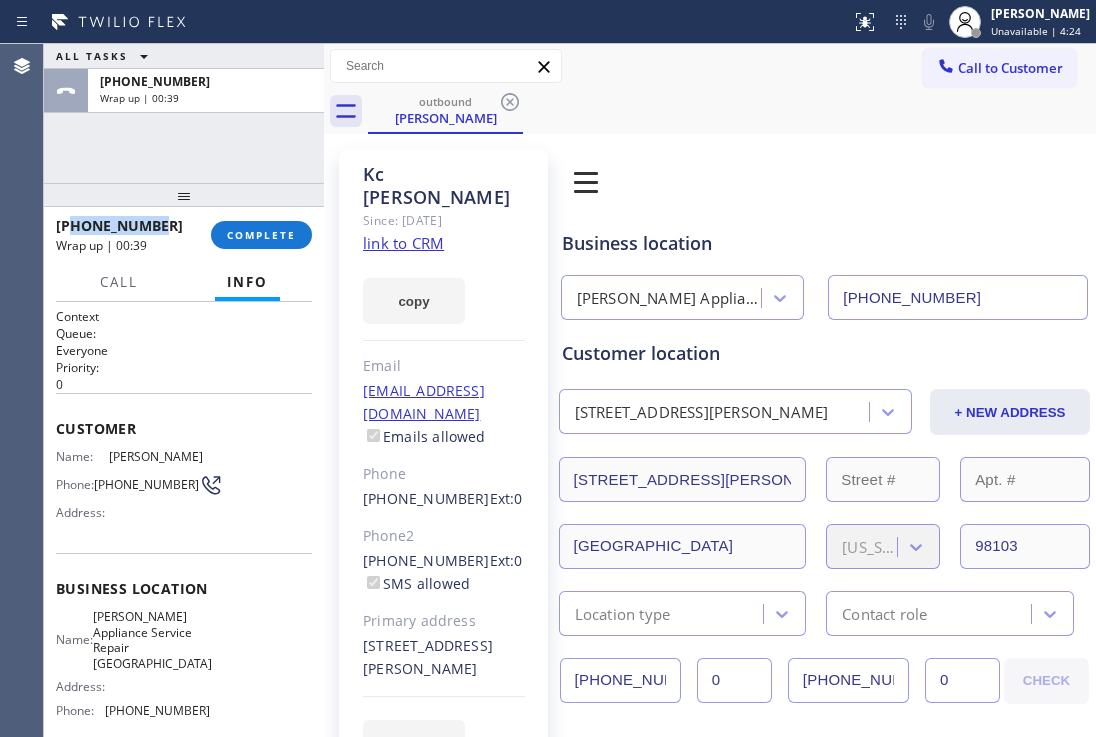 click on "+19788778439" at bounding box center (126, 225) 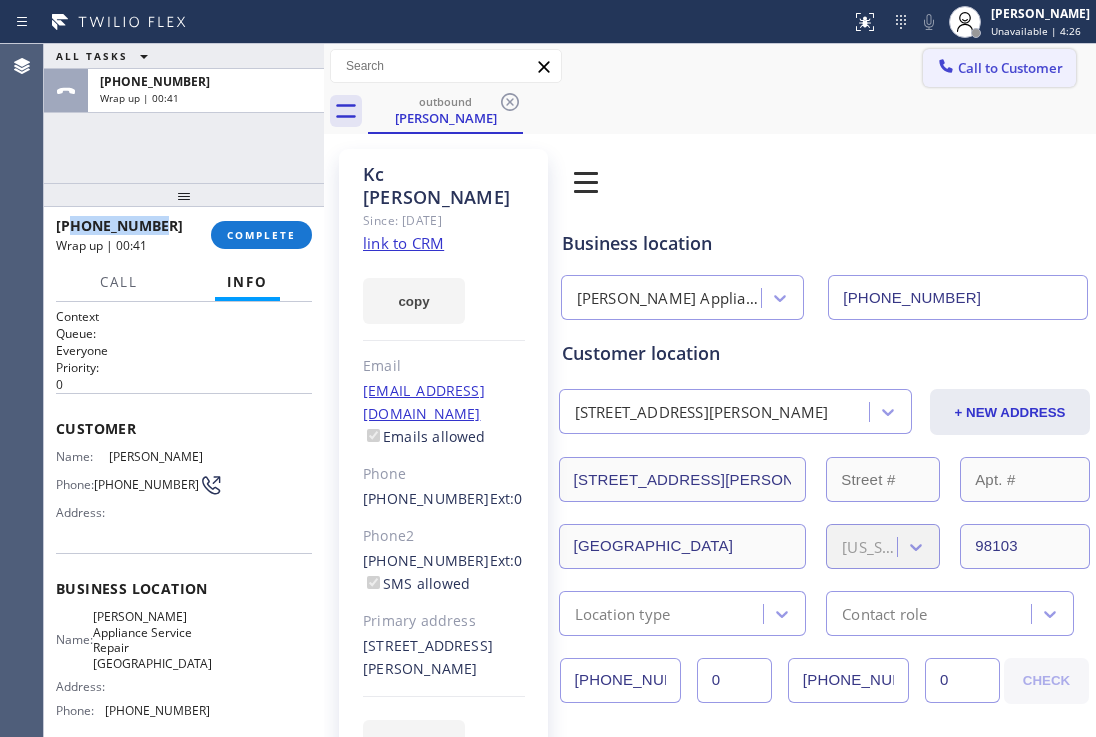 drag, startPoint x: 956, startPoint y: 63, endPoint x: 573, endPoint y: 292, distance: 446.23984 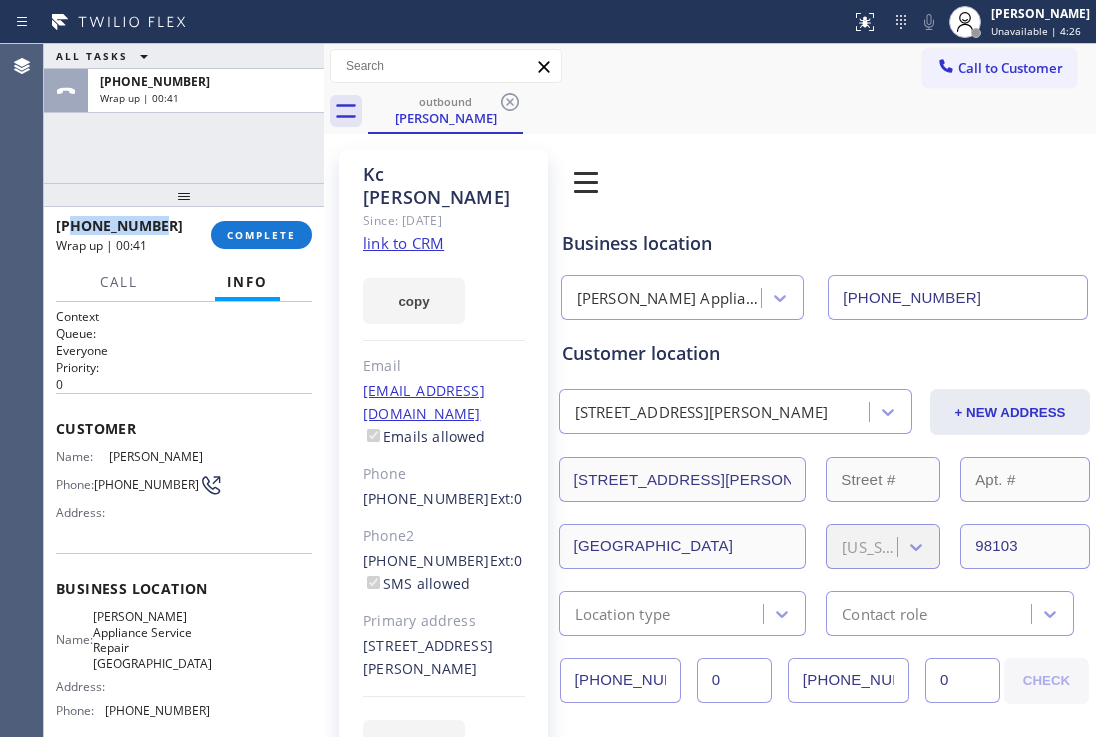 click on "Call to Customer" at bounding box center (1010, 68) 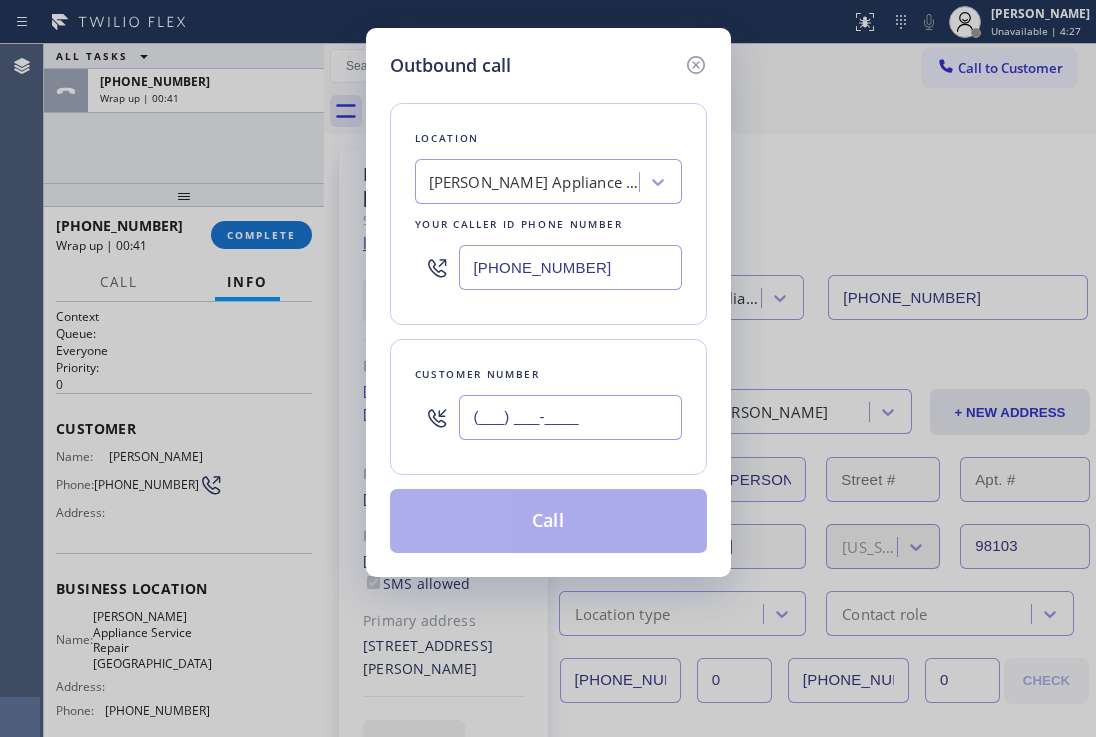 drag, startPoint x: 620, startPoint y: 409, endPoint x: 405, endPoint y: 352, distance: 222.42752 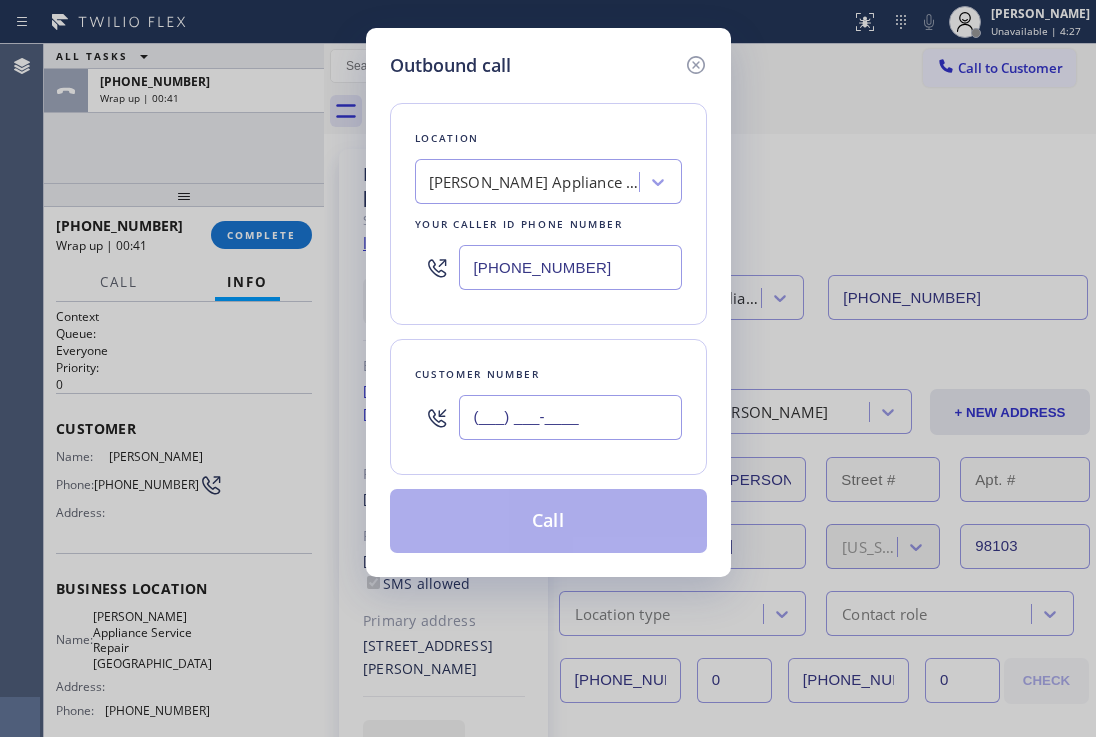 click on "Outbound call Location Terrys Appliance Service Repair Seattle Your caller id phone number (206) 202-5792 Customer number (___) ___-____ Call" at bounding box center (548, 302) 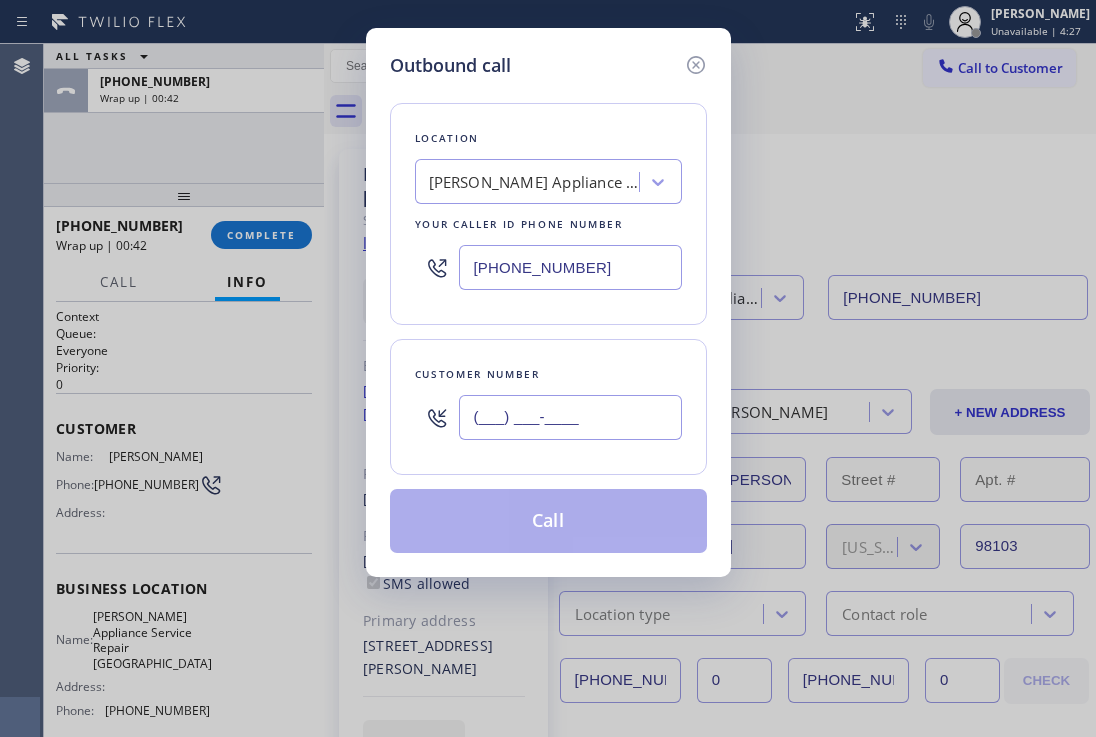 paste on "978) 877-8439" 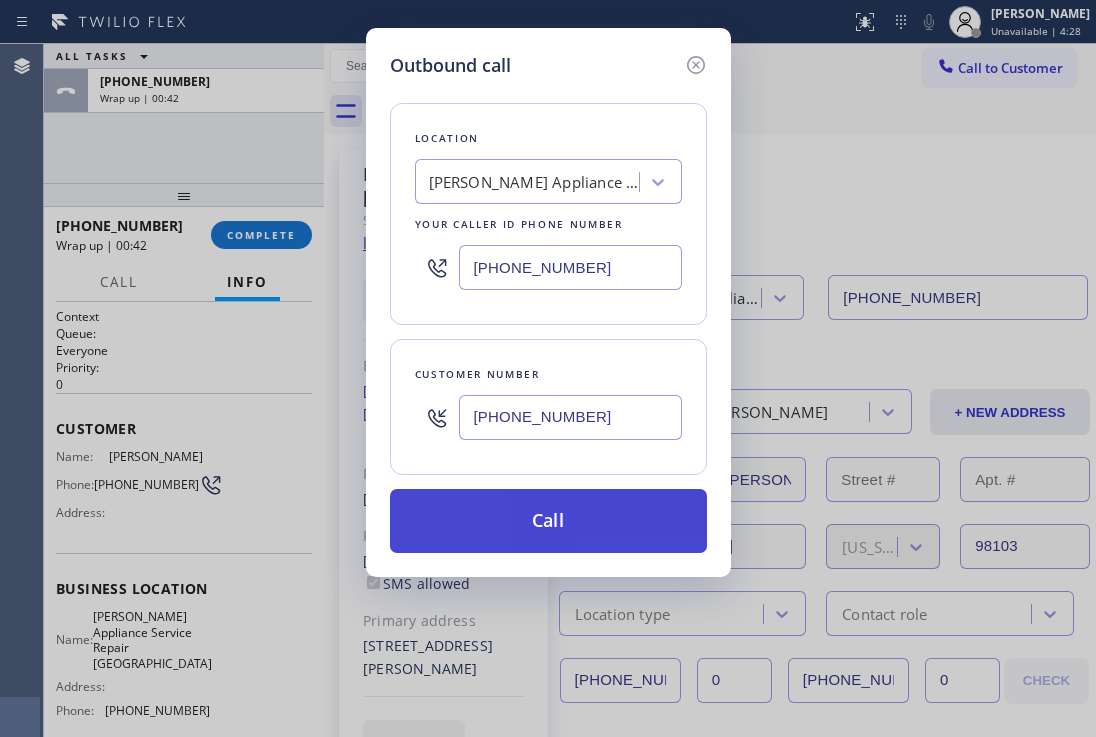 type on "(978) 877-8439" 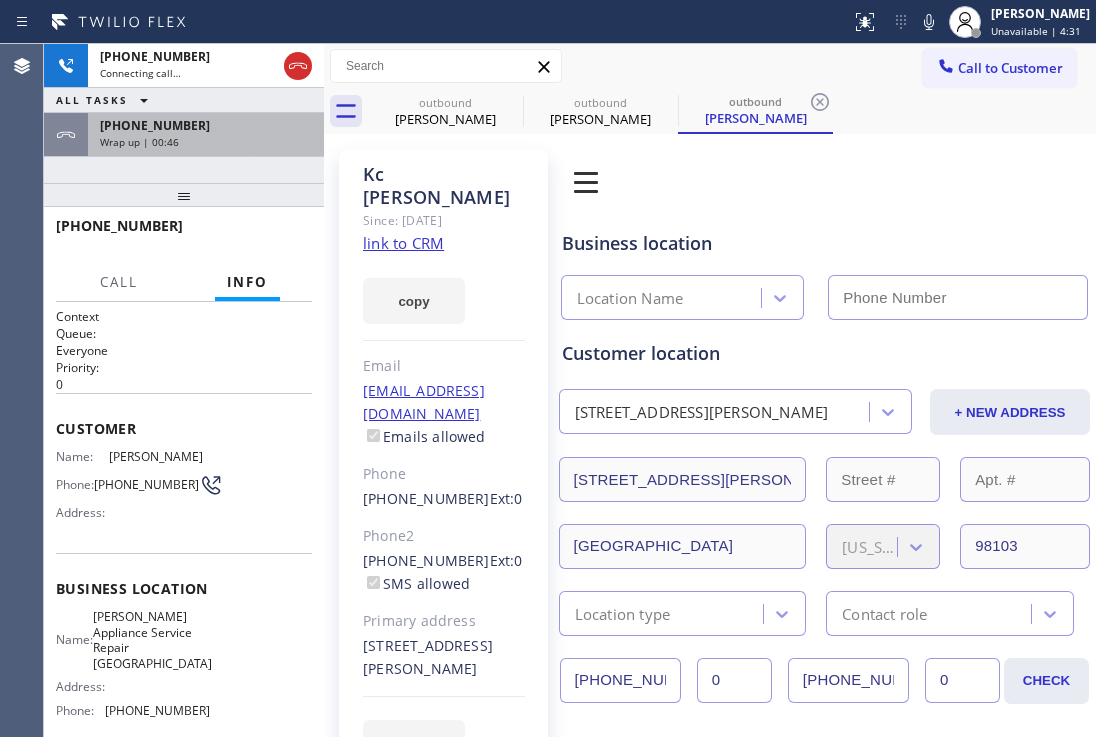 click on "Wrap up | 00:46" at bounding box center [206, 142] 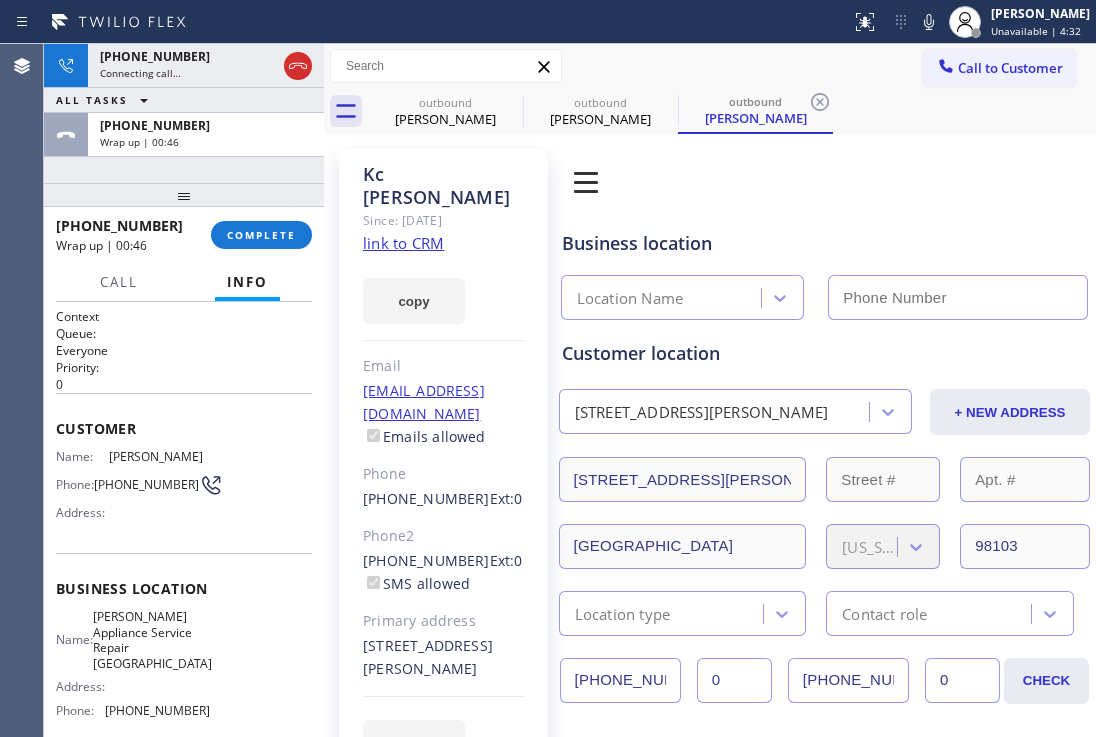 type on "(206) 202-5792" 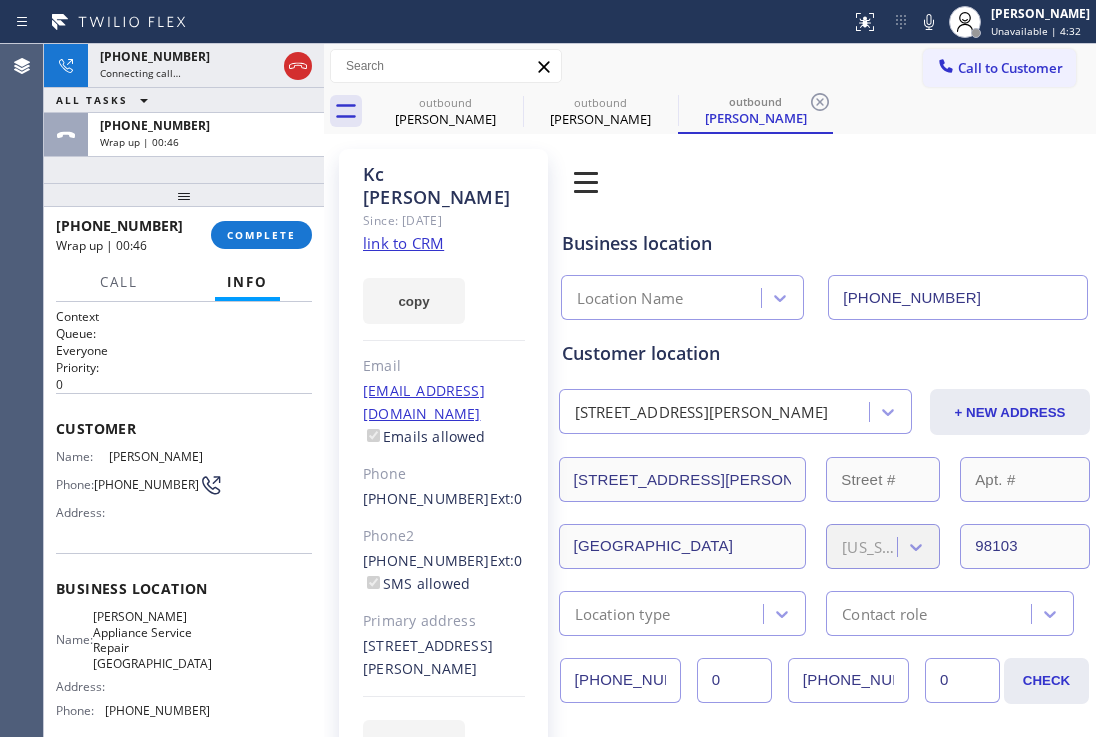 click on "COMPLETE" at bounding box center (261, 235) 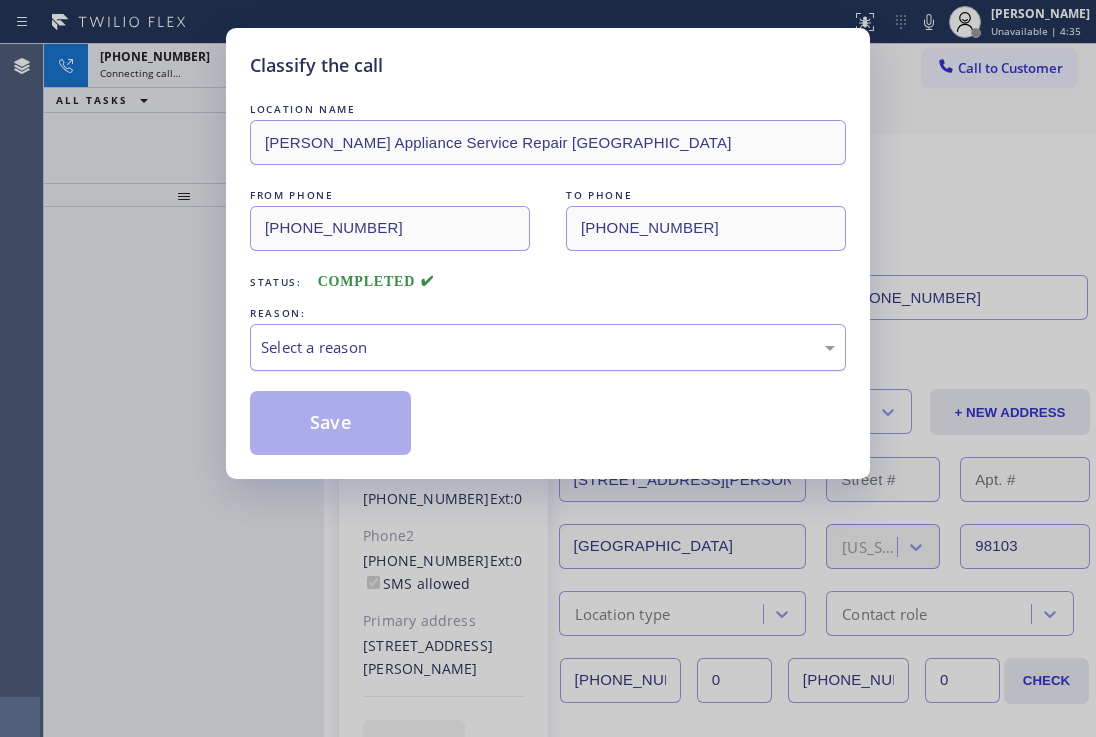 click on "Select a reason" at bounding box center [548, 347] 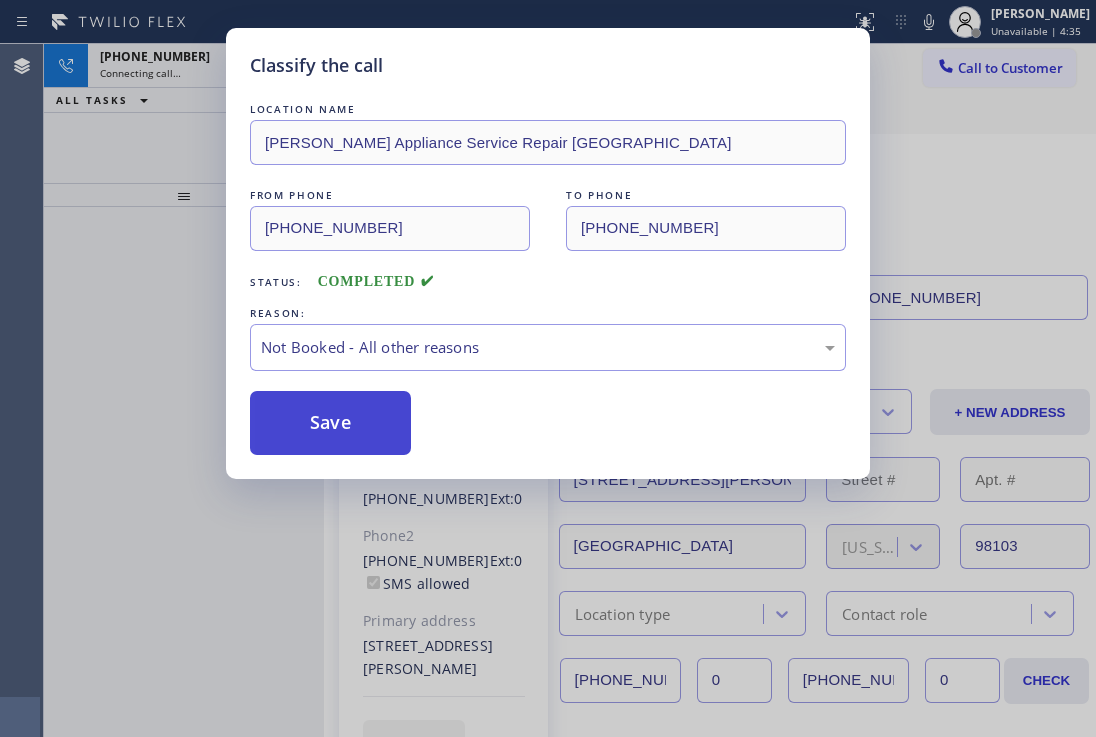 click on "Save" at bounding box center [330, 423] 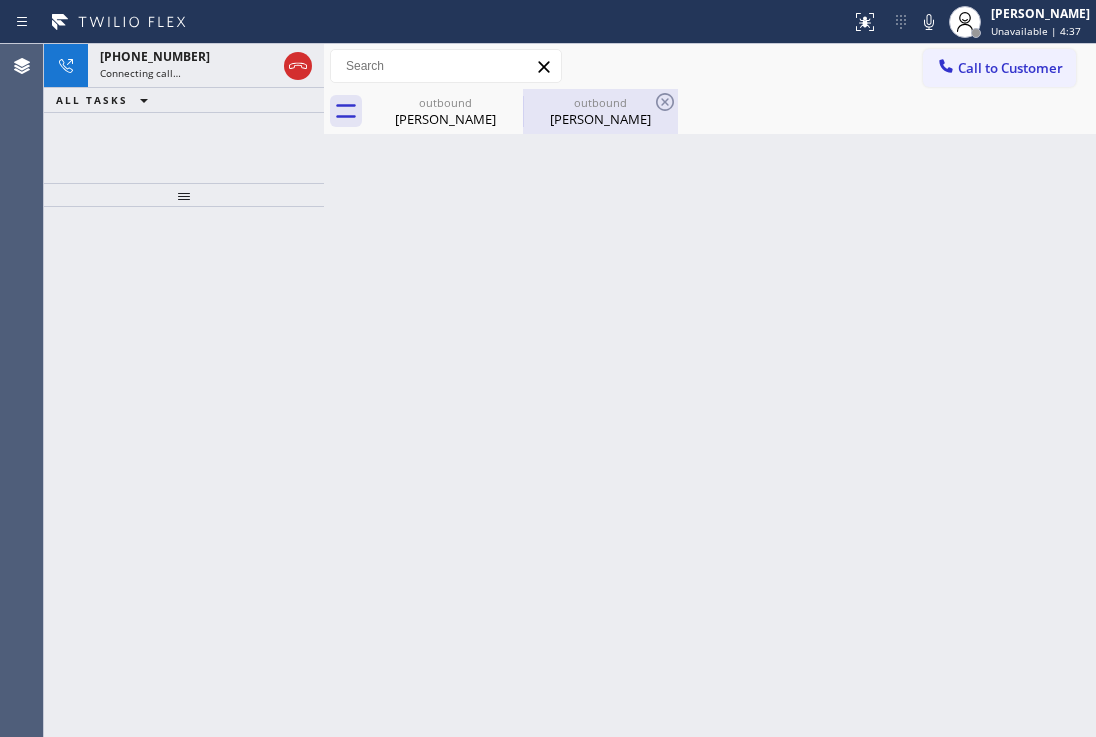click on "outbound" at bounding box center [600, 102] 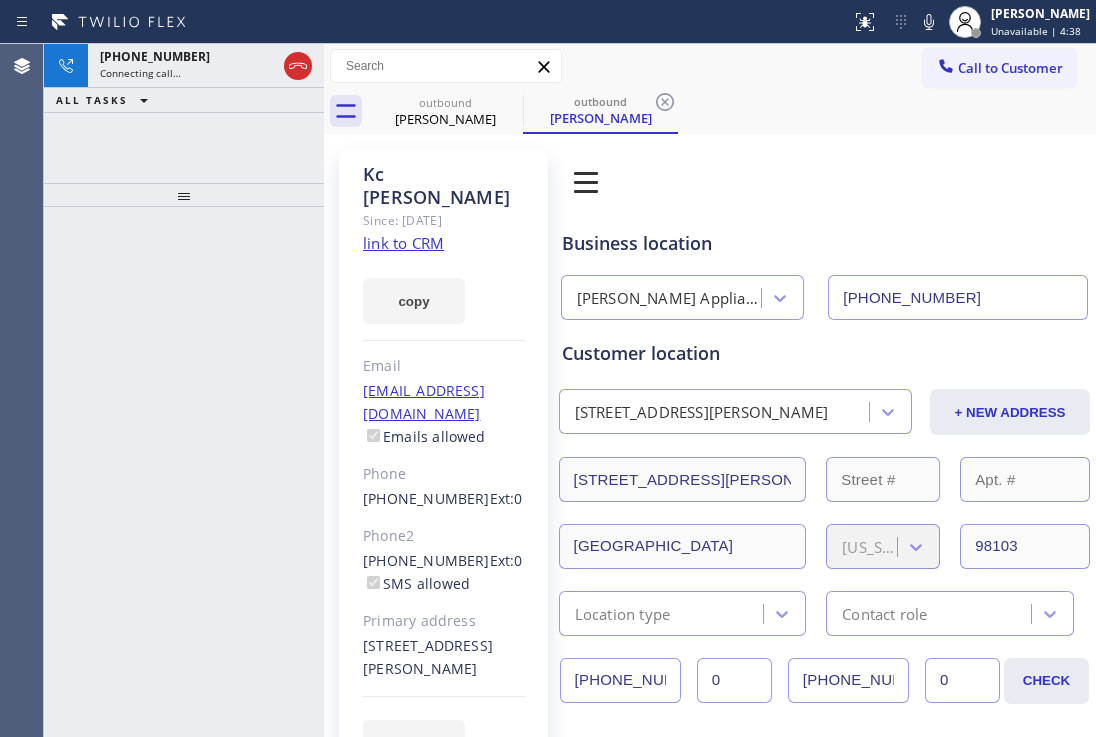 click 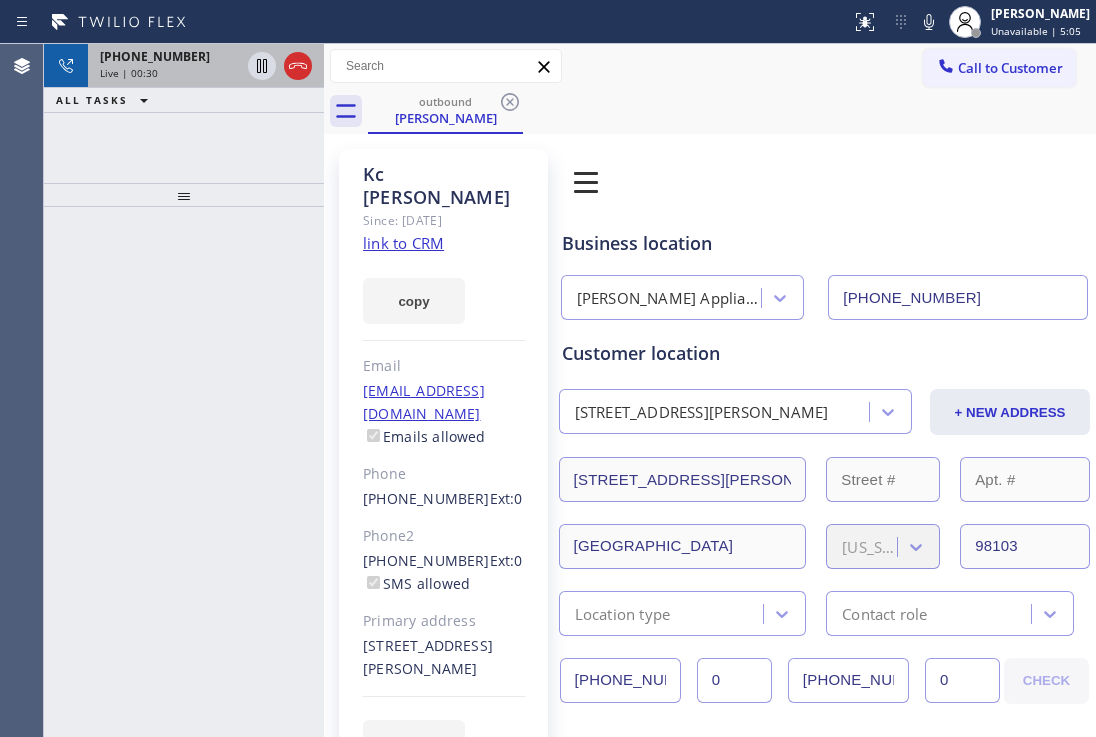 click on "Live | 00:30" at bounding box center [170, 73] 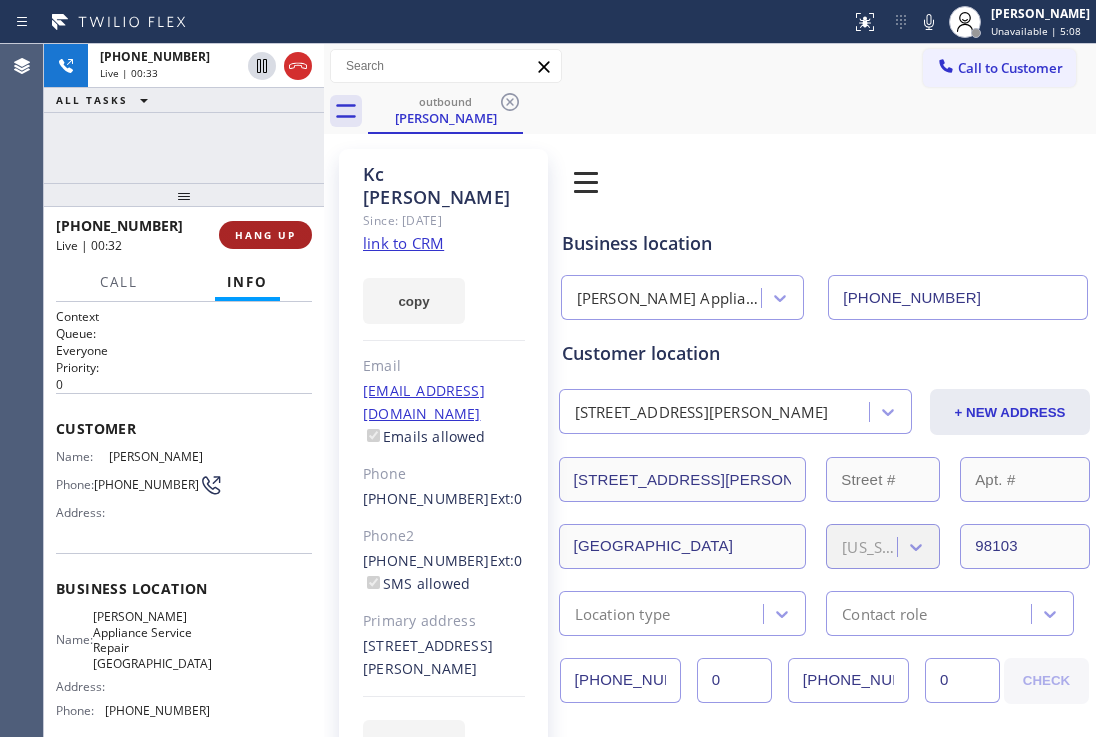 click on "HANG UP" at bounding box center (265, 235) 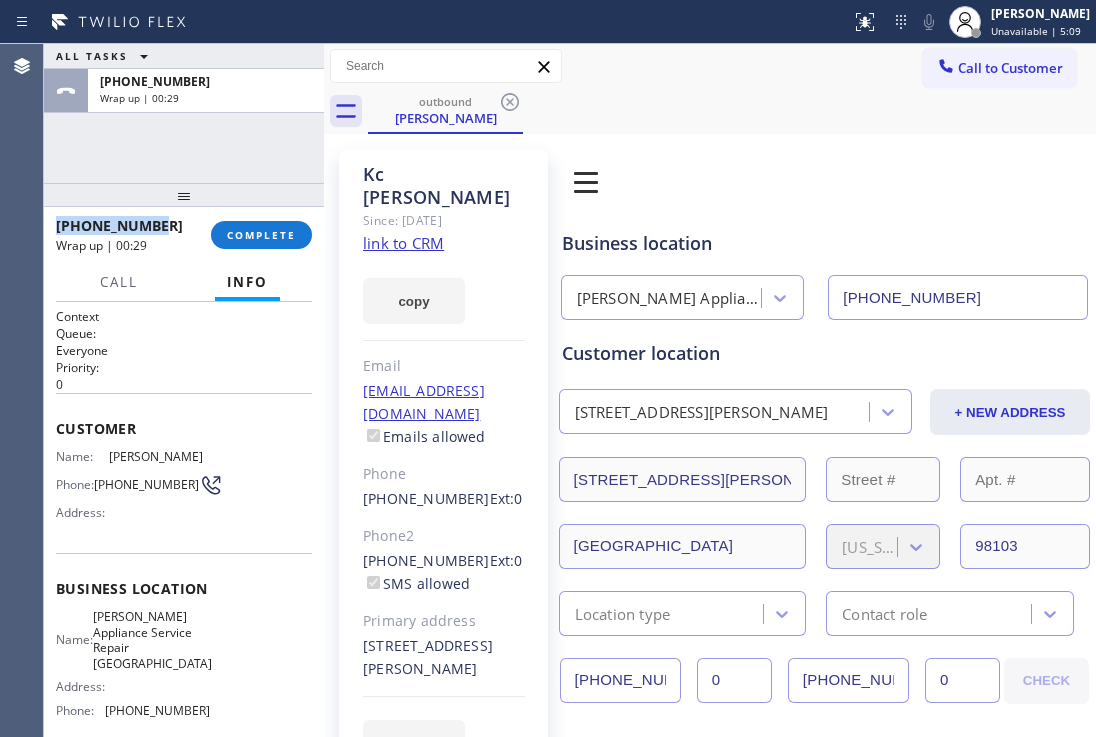 copy on "+19788778439" 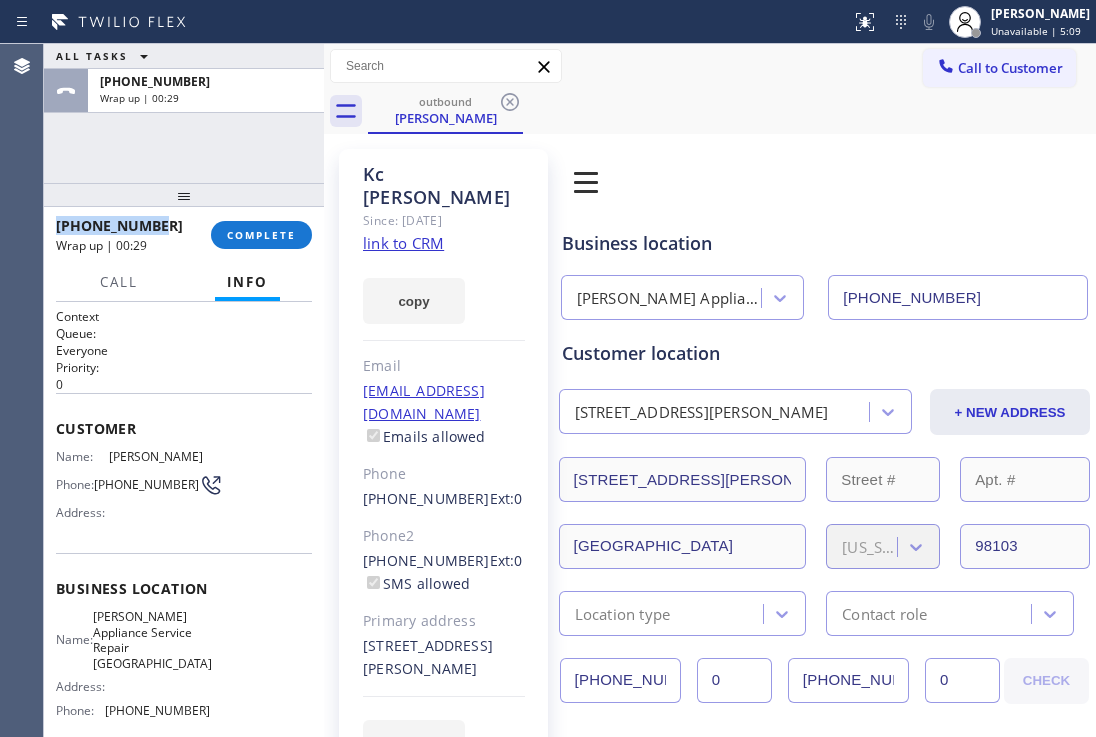 drag, startPoint x: 165, startPoint y: 220, endPoint x: 56, endPoint y: 219, distance: 109.004585 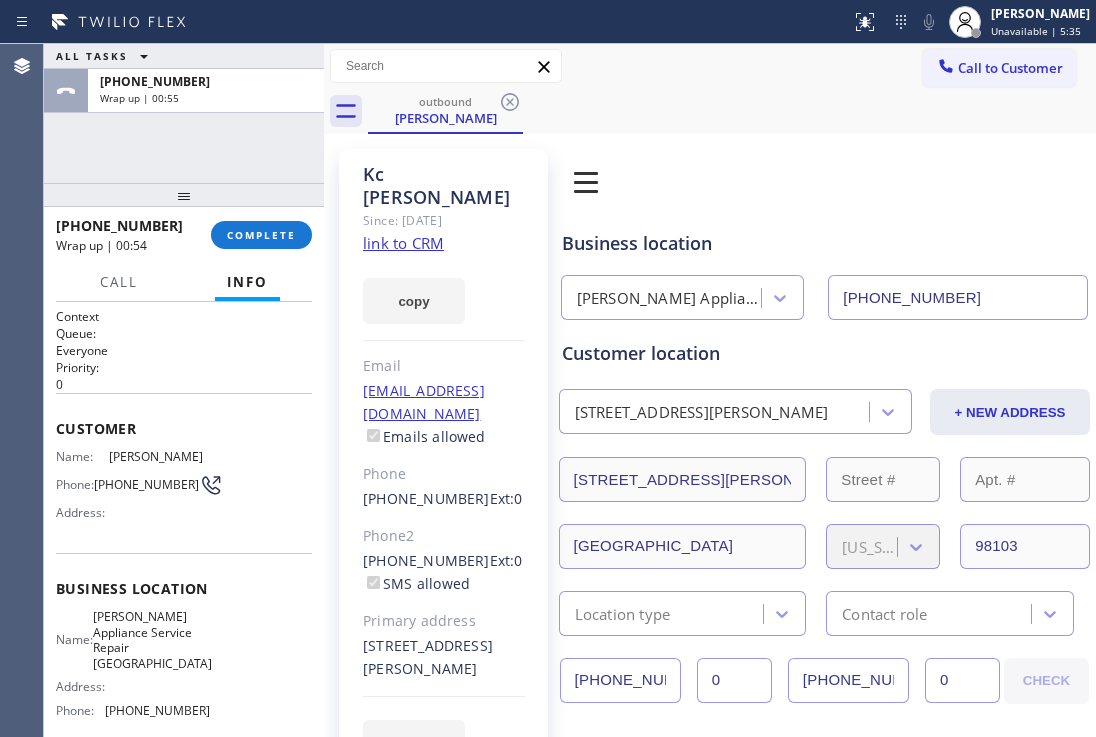 drag, startPoint x: 180, startPoint y: 173, endPoint x: 168, endPoint y: 236, distance: 64.132675 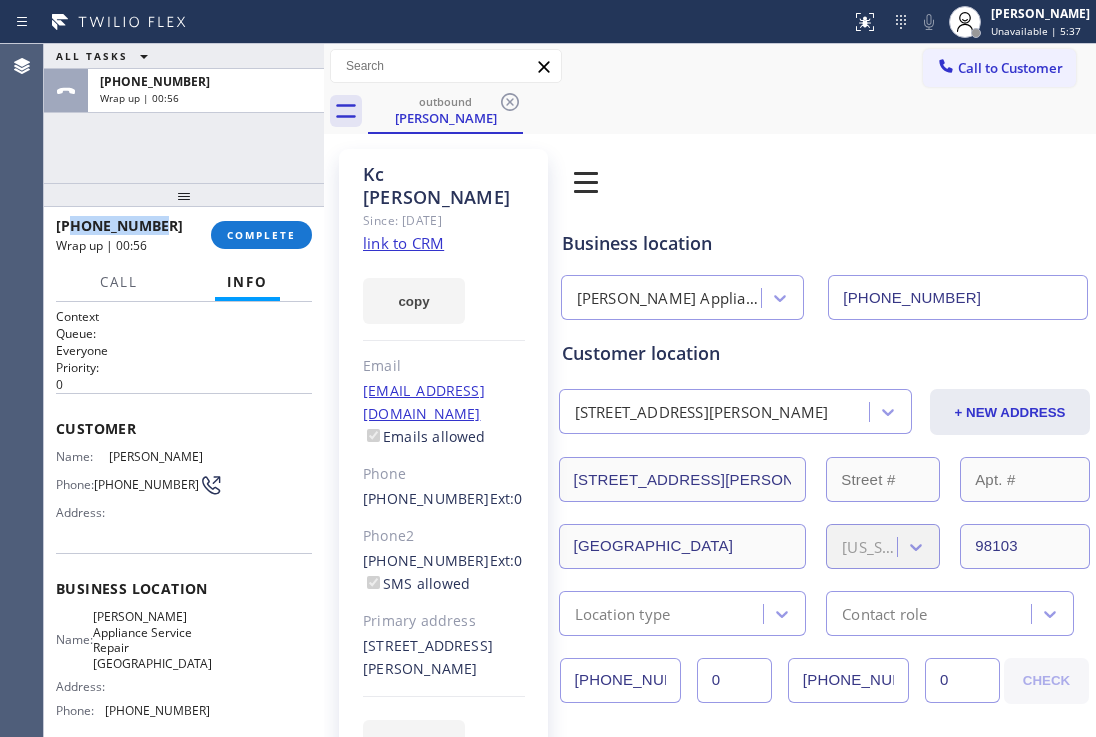 drag, startPoint x: 178, startPoint y: 220, endPoint x: 72, endPoint y: 226, distance: 106.16968 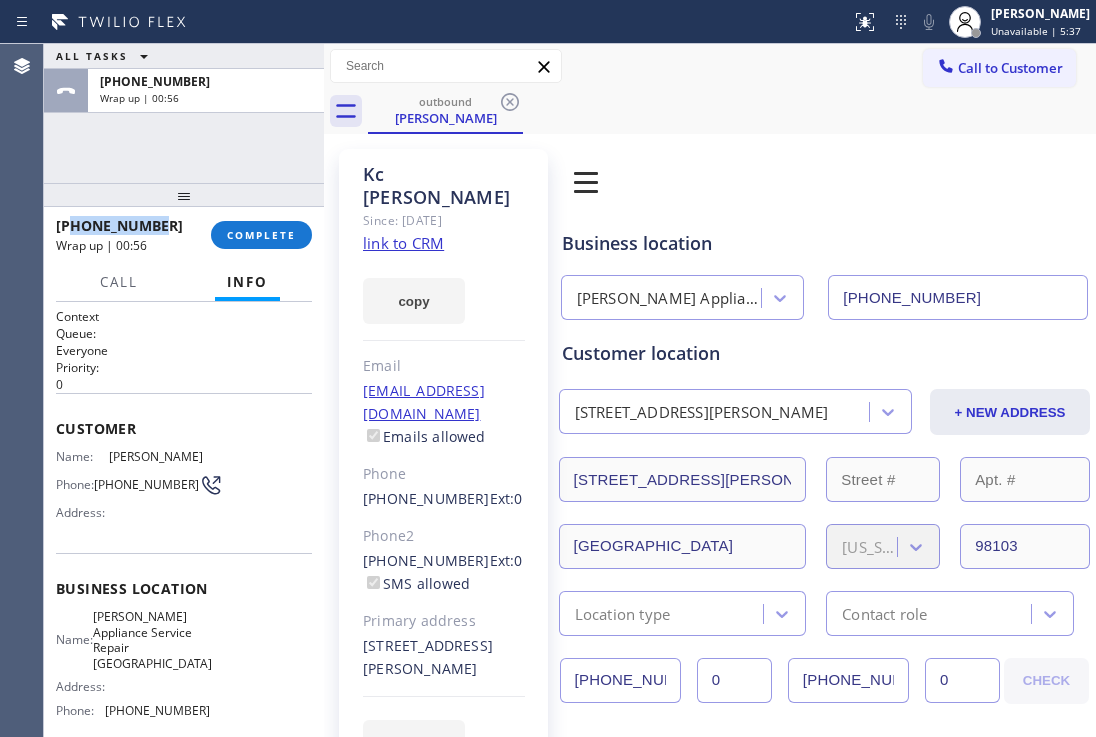 click on "+19788778439" at bounding box center [126, 225] 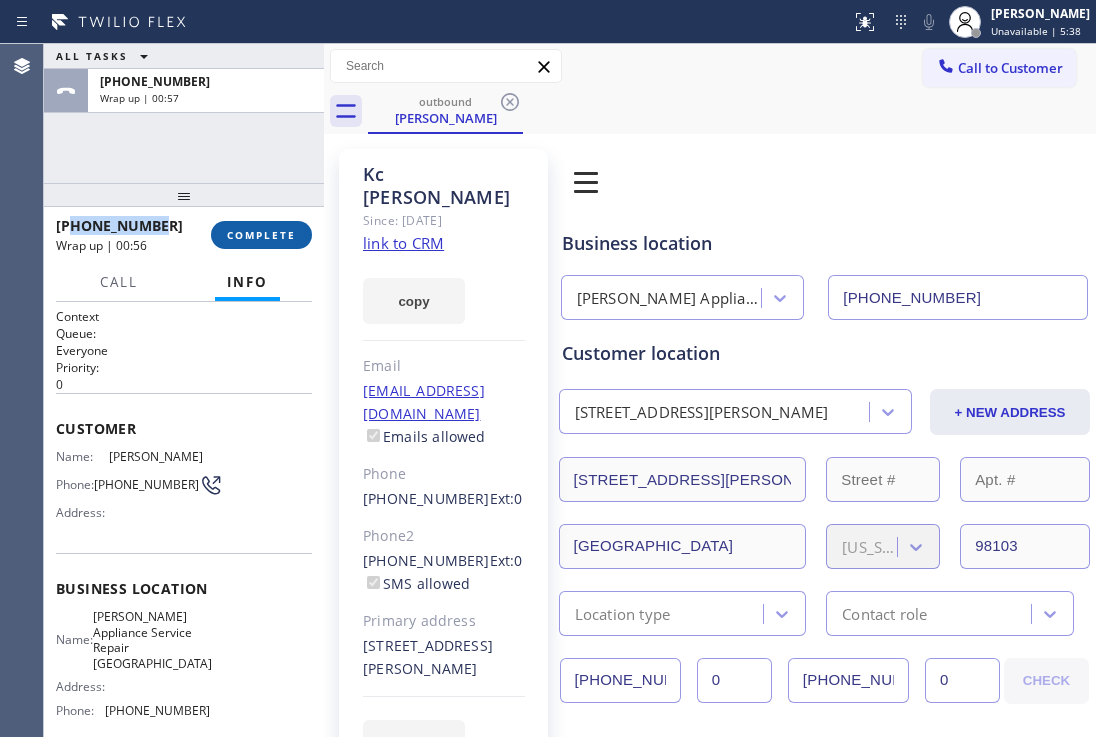 click on "COMPLETE" at bounding box center [261, 235] 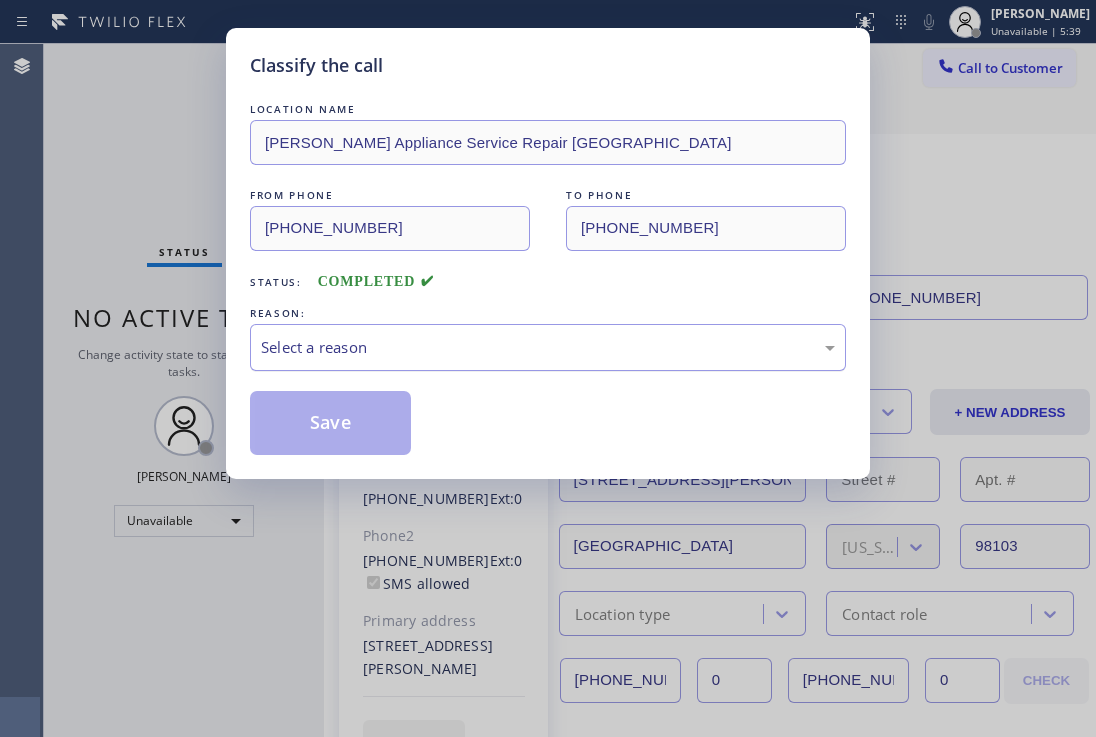 click on "Select a reason" at bounding box center (548, 347) 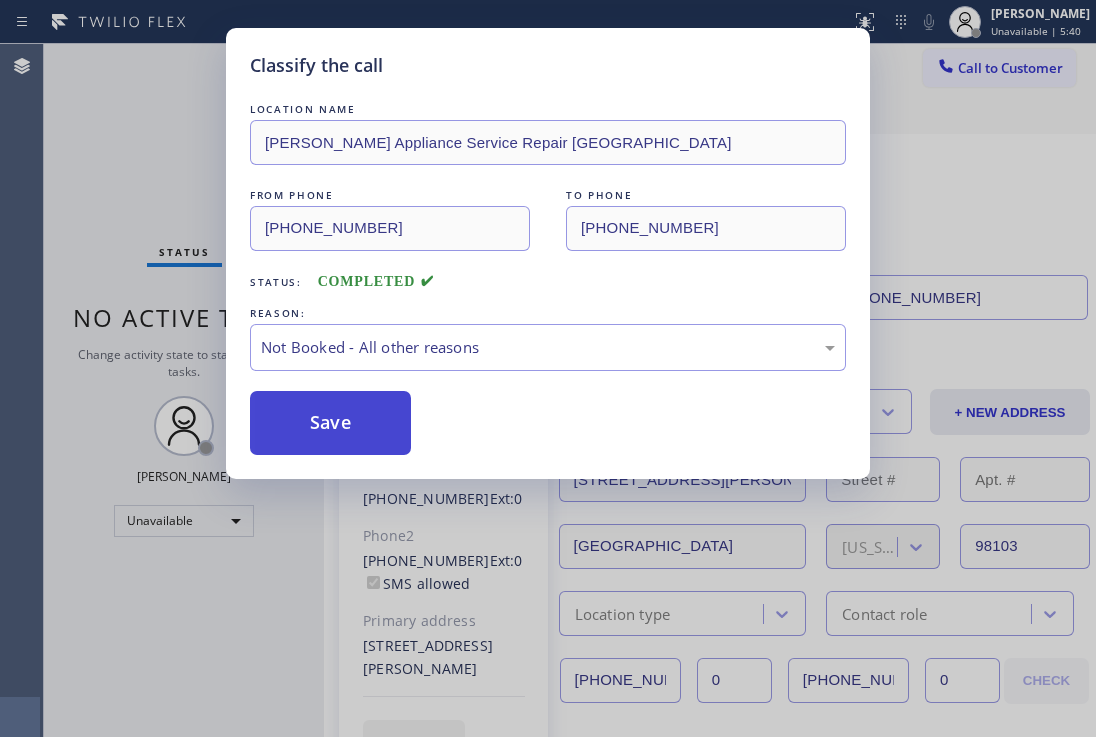 drag, startPoint x: 345, startPoint y: 426, endPoint x: 244, endPoint y: 189, distance: 257.62375 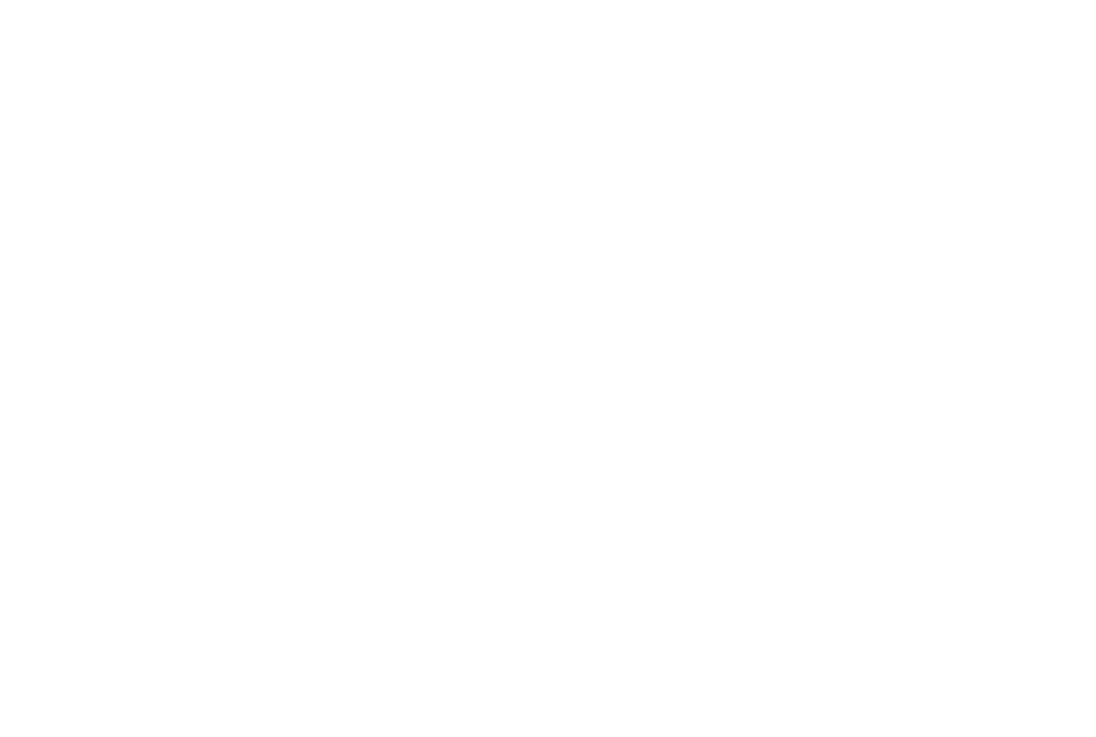 scroll, scrollTop: 0, scrollLeft: 0, axis: both 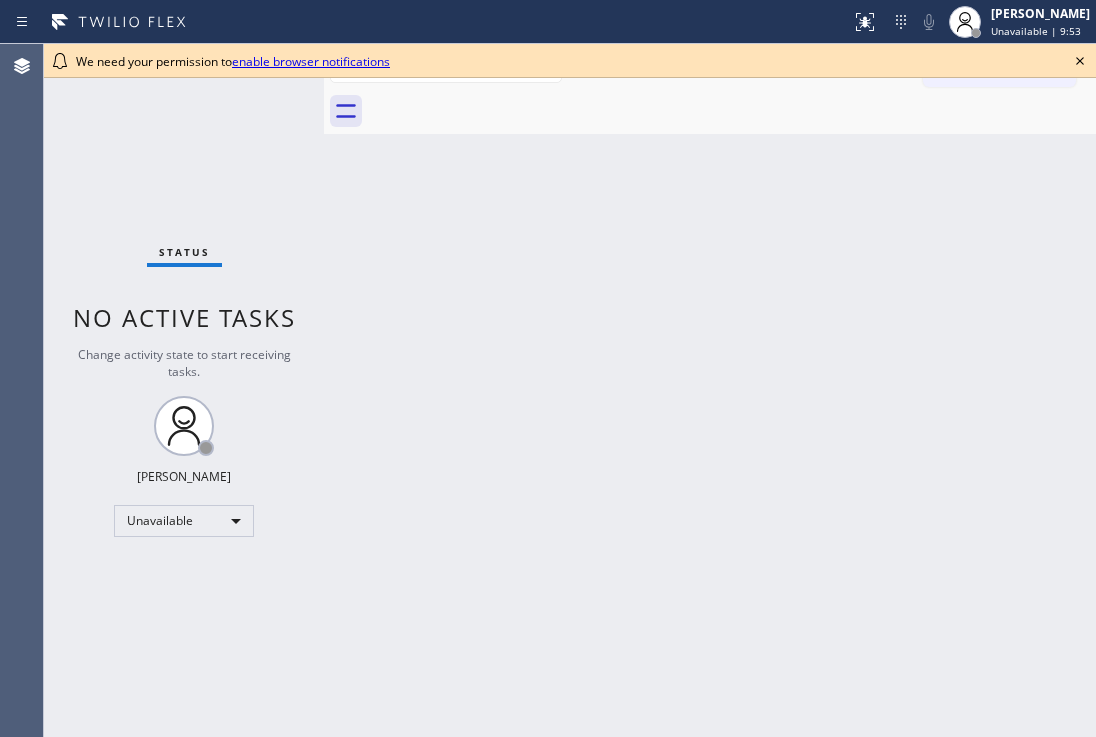 click 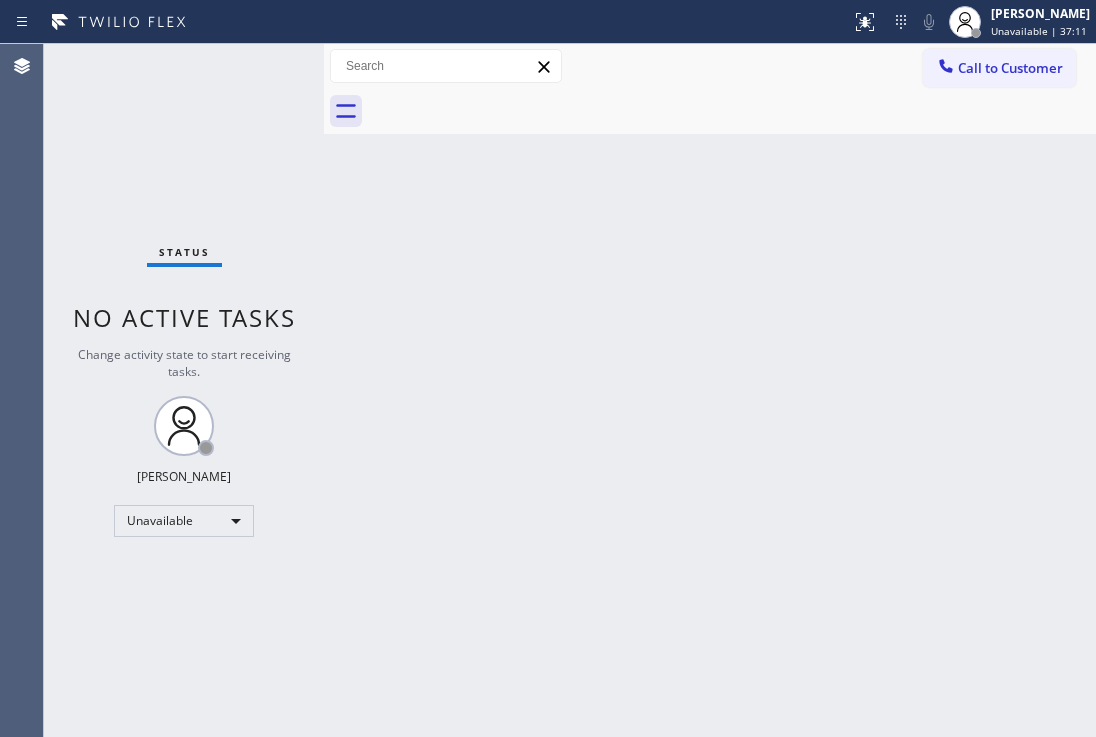 click on "Back to Dashboard Change Sender ID Customers Technicians Select a contact Outbound call Technician Search Technician Your caller id phone number Your caller id phone number Call Technician info Name   Phone none Address none Change Sender ID HVAC [PHONE_NUMBER] 5 Star Appliance [PHONE_NUMBER] Appliance Repair [PHONE_NUMBER] Plumbing [PHONE_NUMBER] Air Duct Cleaning [PHONE_NUMBER]  Electricians [PHONE_NUMBER] Cancel Change Check personal SMS Reset Change No tabs Call to Customer Outbound call Location Search location Your caller id phone number Customer number Call Outbound call Technician Search Technician Your caller id phone number Your caller id phone number Call" at bounding box center [710, 390] 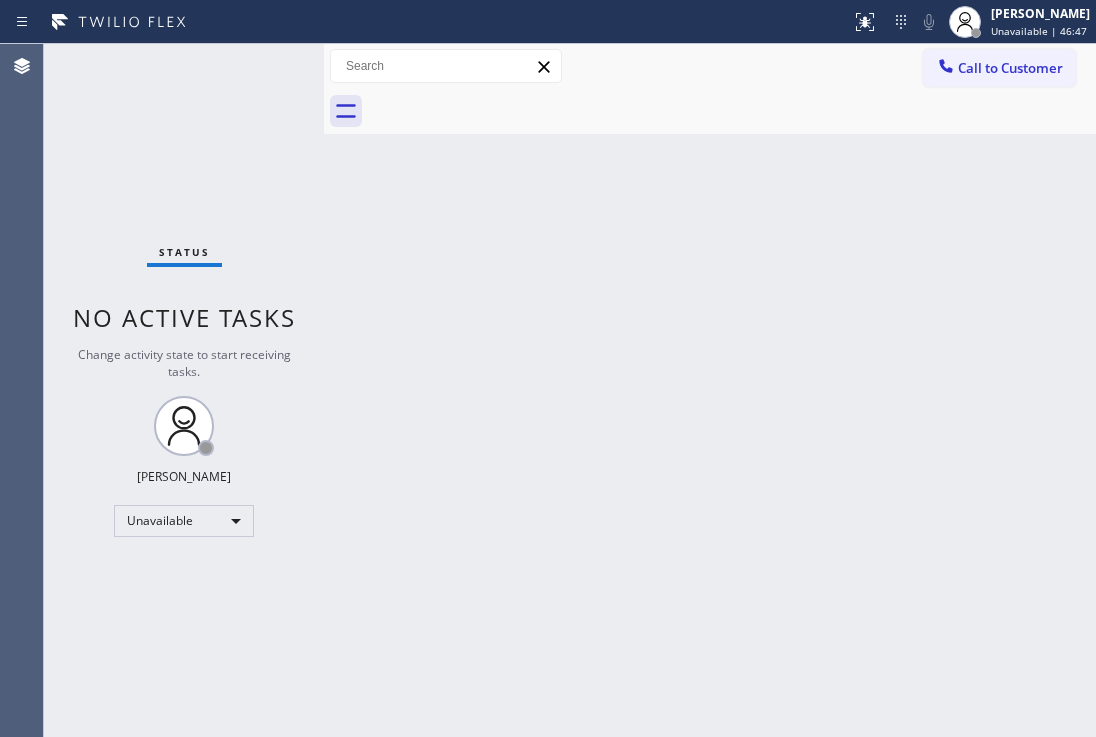 click on "Back to Dashboard Change Sender ID Customers Technicians Select a contact Outbound call Technician Search Technician Your caller id phone number Your caller id phone number Call Technician info Name   Phone none Address none Change Sender ID HVAC [PHONE_NUMBER] 5 Star Appliance [PHONE_NUMBER] Appliance Repair [PHONE_NUMBER] Plumbing [PHONE_NUMBER] Air Duct Cleaning [PHONE_NUMBER]  Electricians [PHONE_NUMBER] Cancel Change Check personal SMS Reset Change No tabs Call to Customer Outbound call Location Search location Your caller id phone number Customer number Call Outbound call Technician Search Technician Your caller id phone number Your caller id phone number Call" at bounding box center [710, 390] 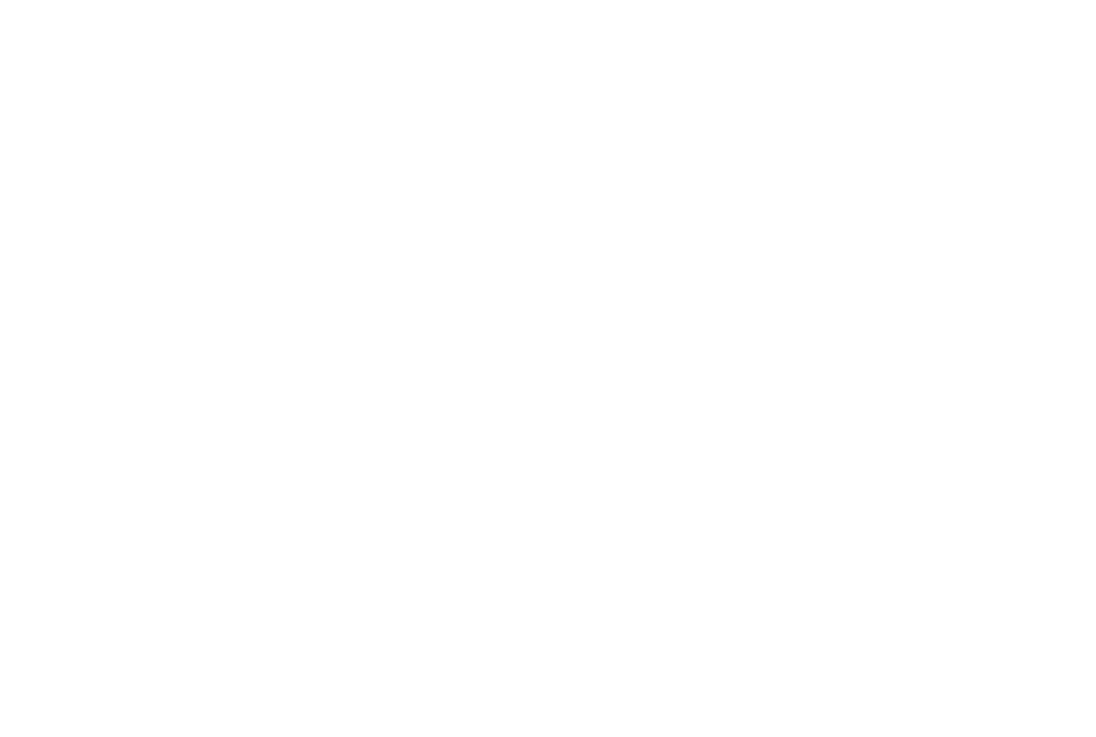 scroll, scrollTop: 0, scrollLeft: 0, axis: both 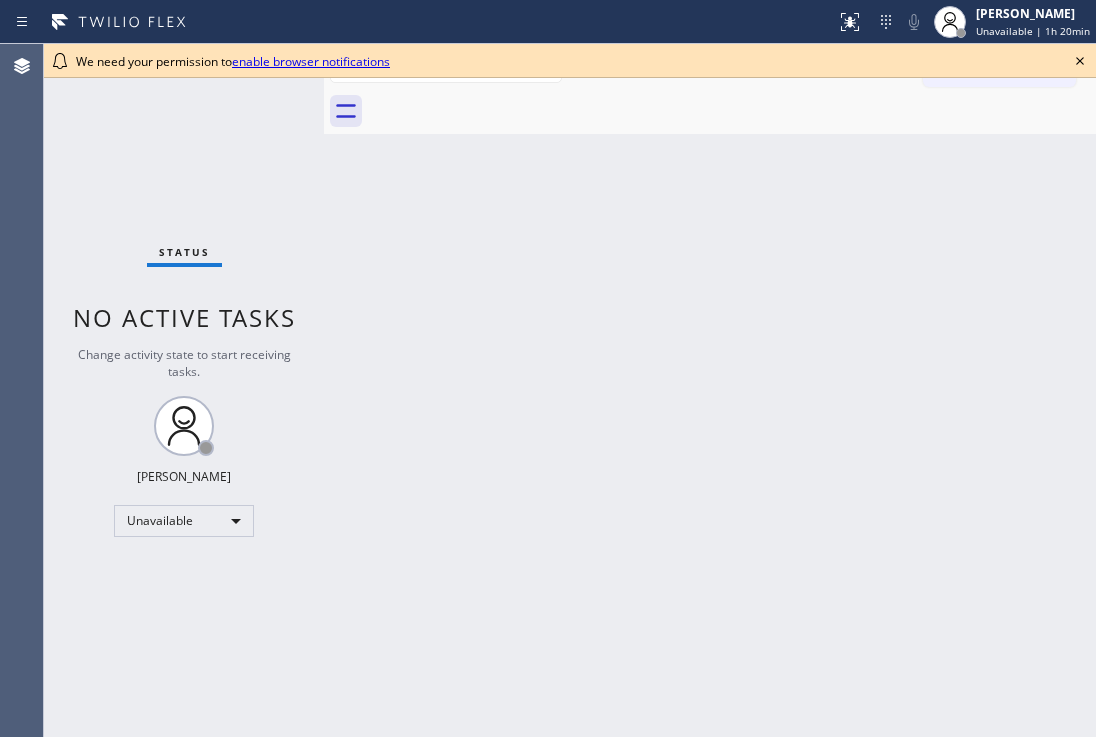 click 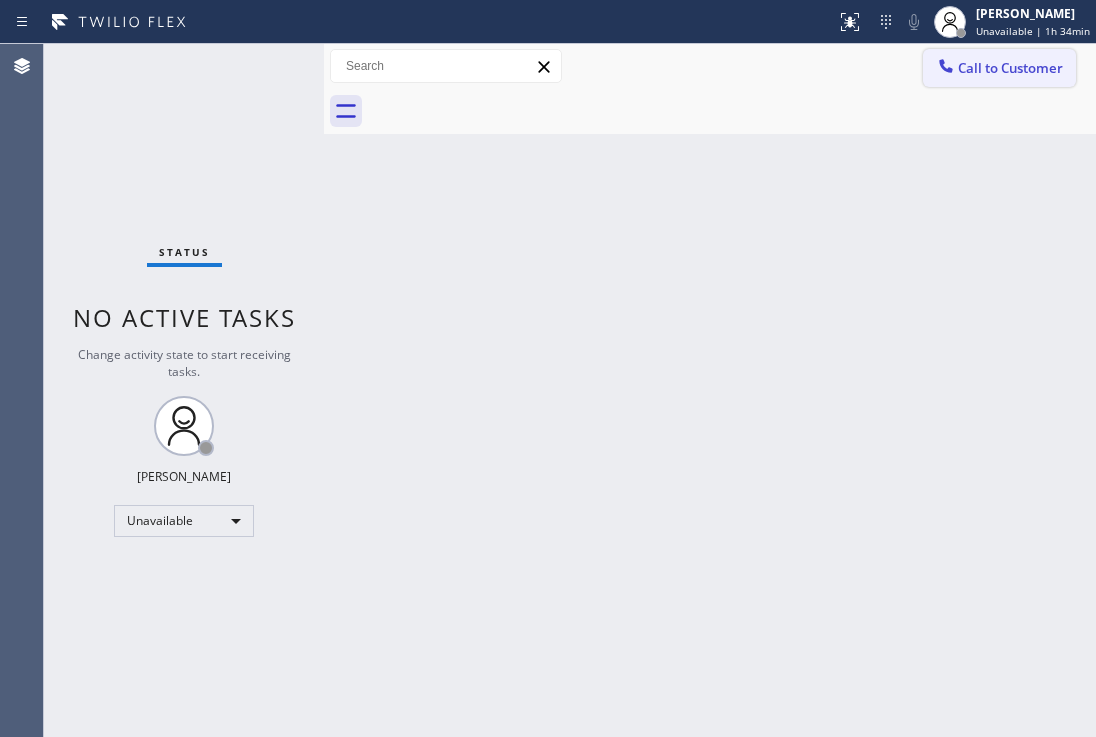 click on "Call to Customer" at bounding box center [1010, 68] 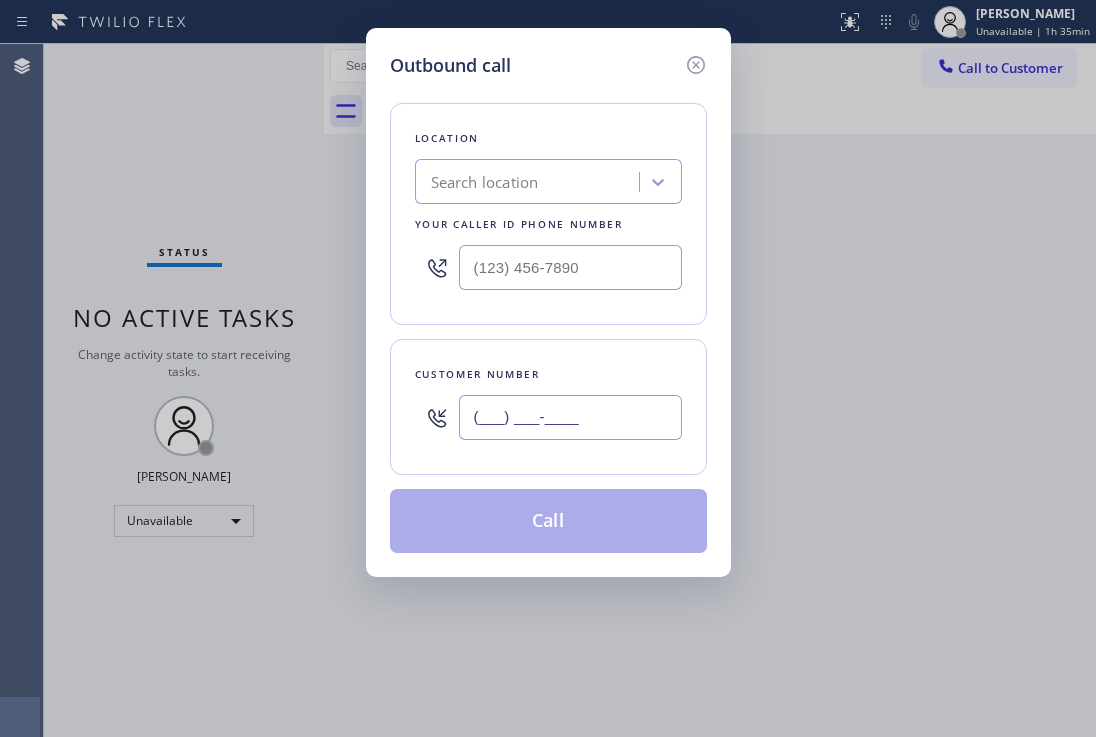 drag, startPoint x: 595, startPoint y: 417, endPoint x: 425, endPoint y: 391, distance: 171.97675 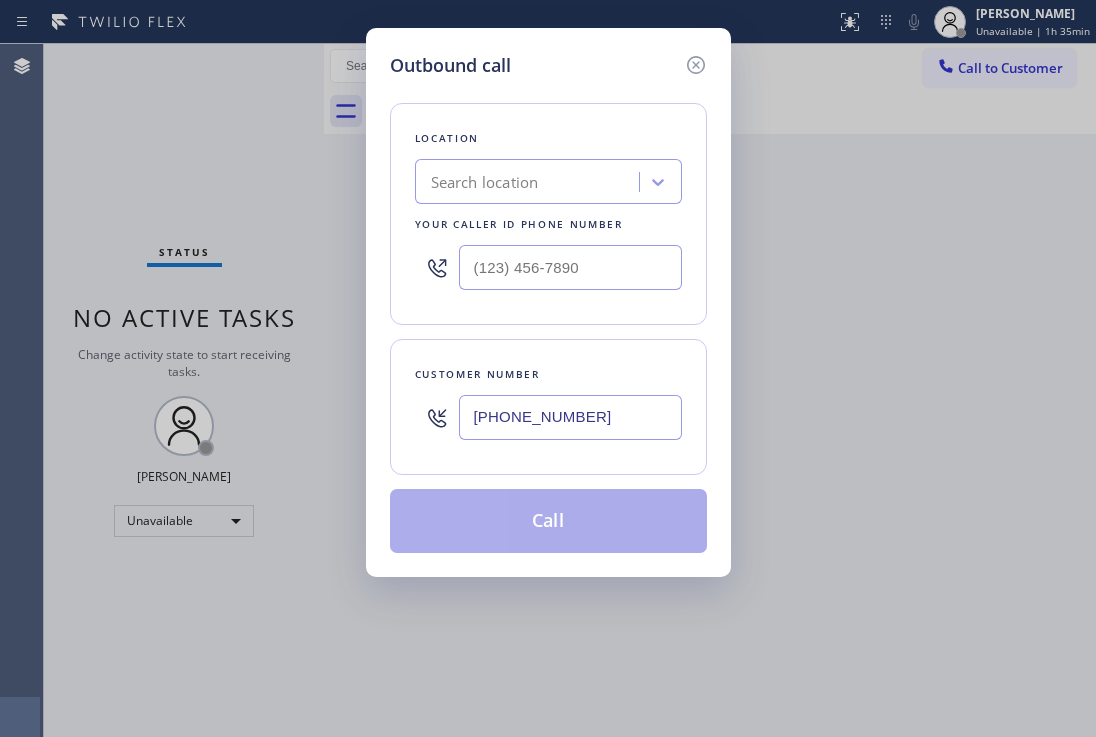 drag, startPoint x: 467, startPoint y: 410, endPoint x: 396, endPoint y: 407, distance: 71.063354 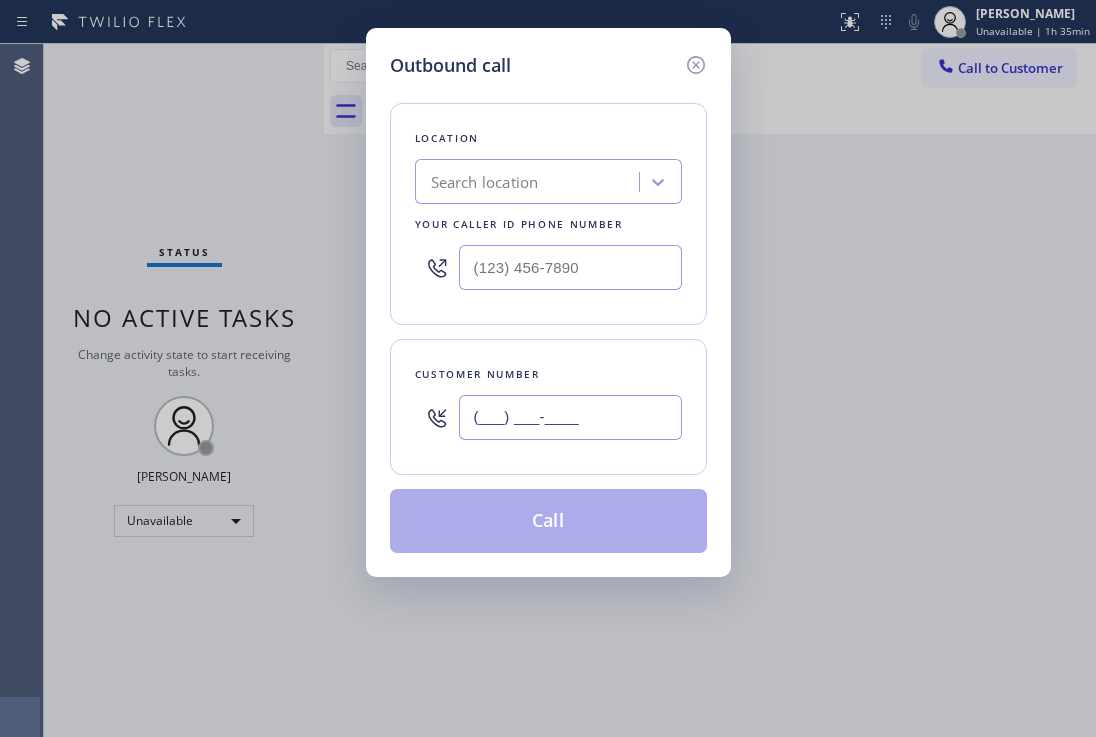 type on "(___) ___-____" 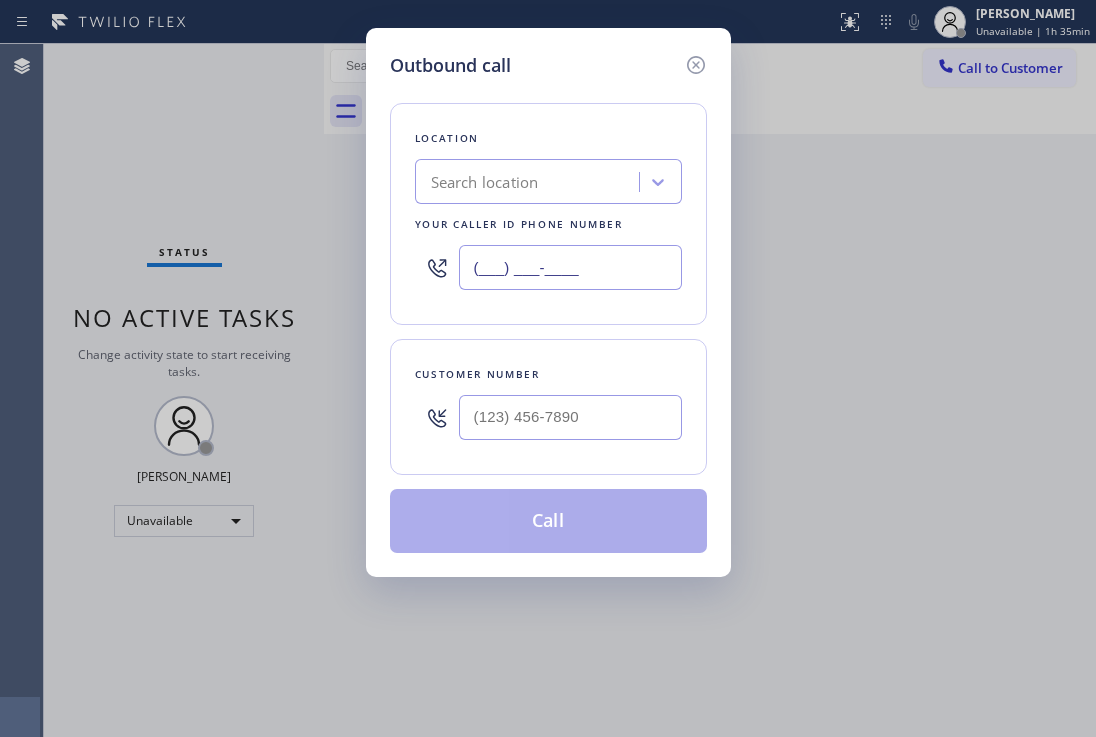 click on "(___) ___-____" at bounding box center (570, 267) 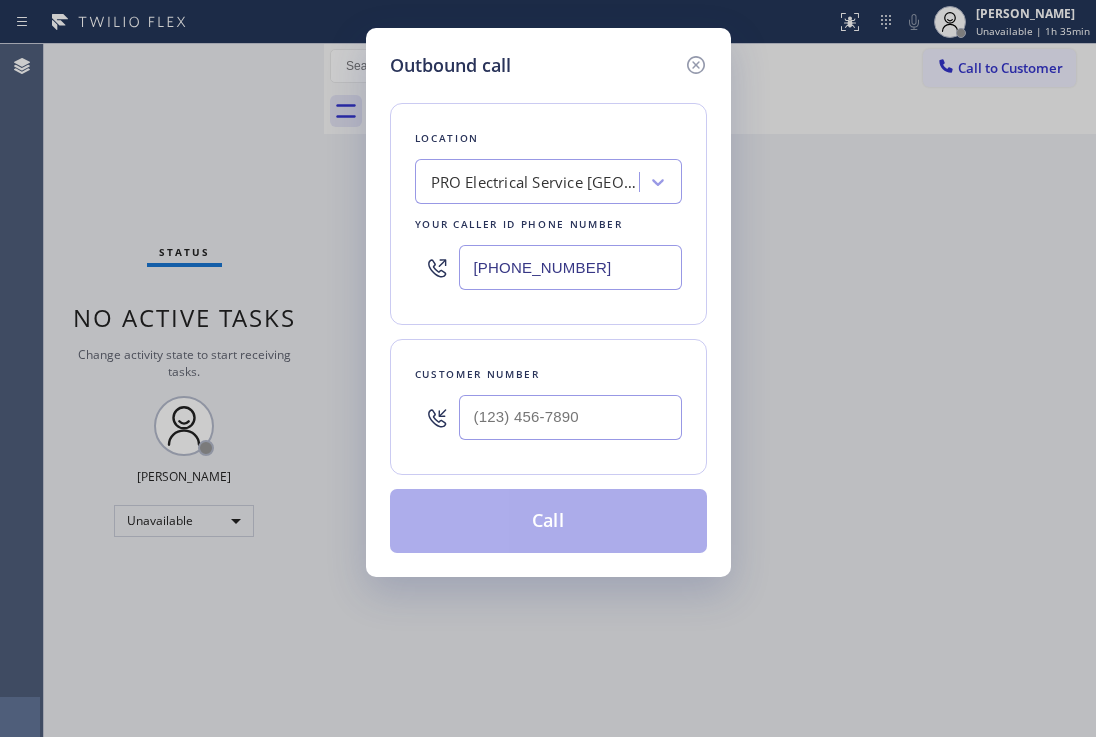 type on "[PHONE_NUMBER]" 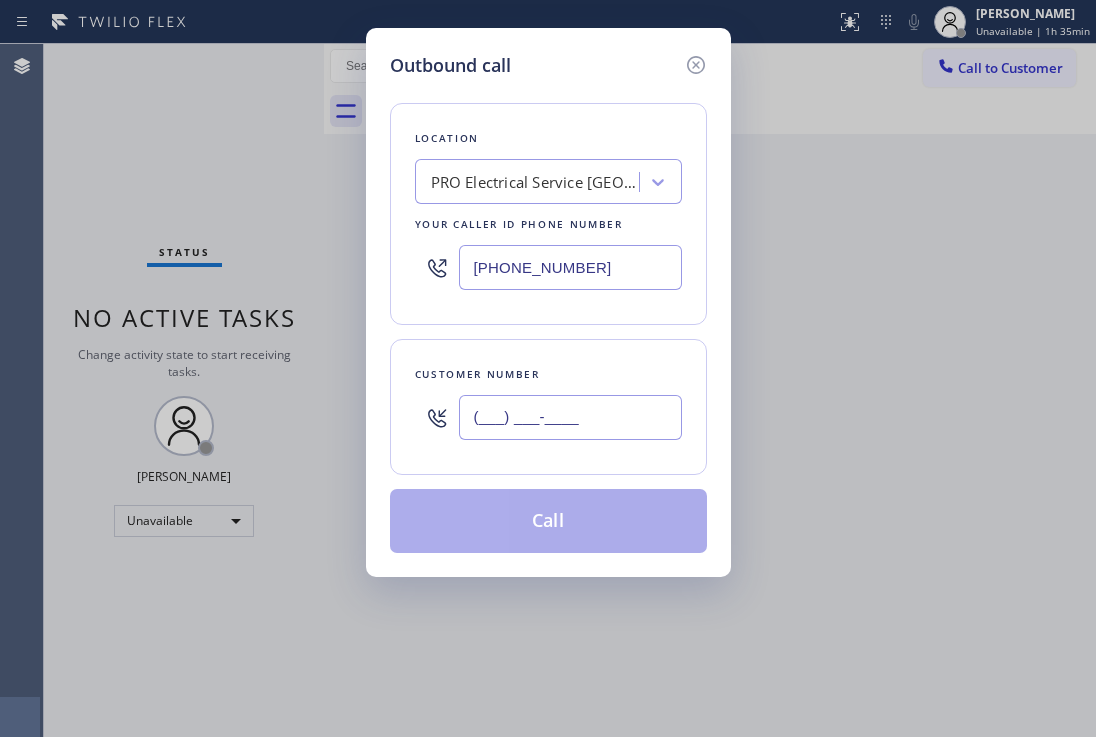 drag, startPoint x: 611, startPoint y: 400, endPoint x: 413, endPoint y: 384, distance: 198.64542 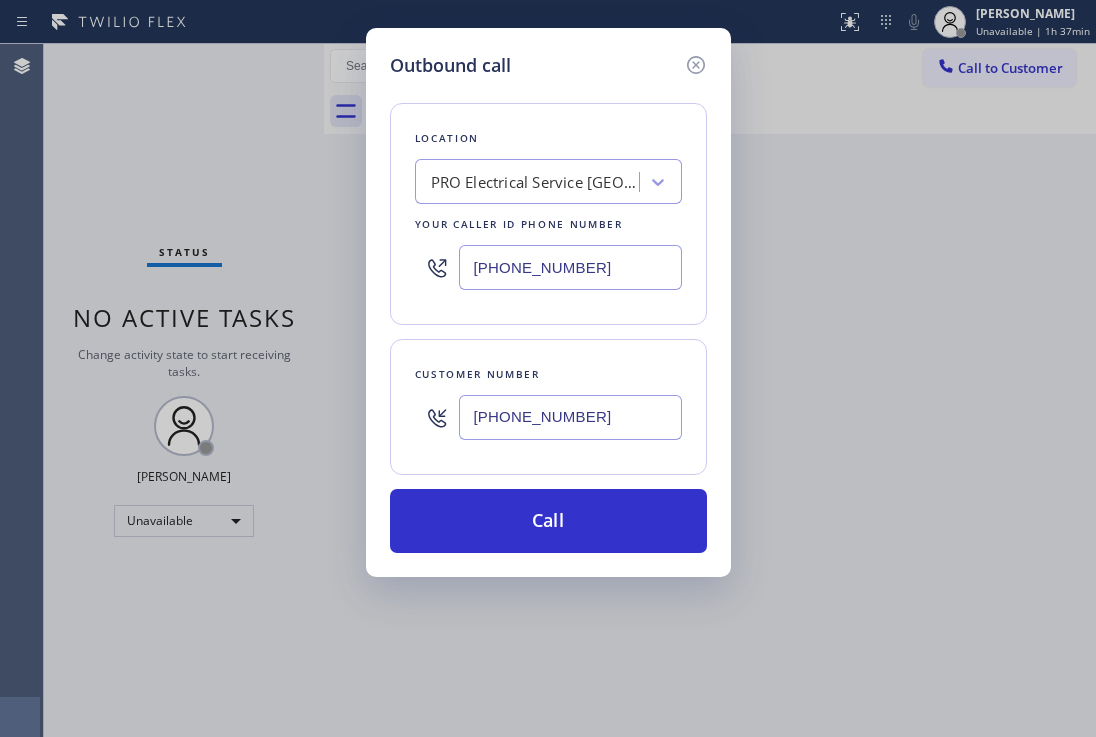 drag, startPoint x: 609, startPoint y: 407, endPoint x: 371, endPoint y: 389, distance: 238.6797 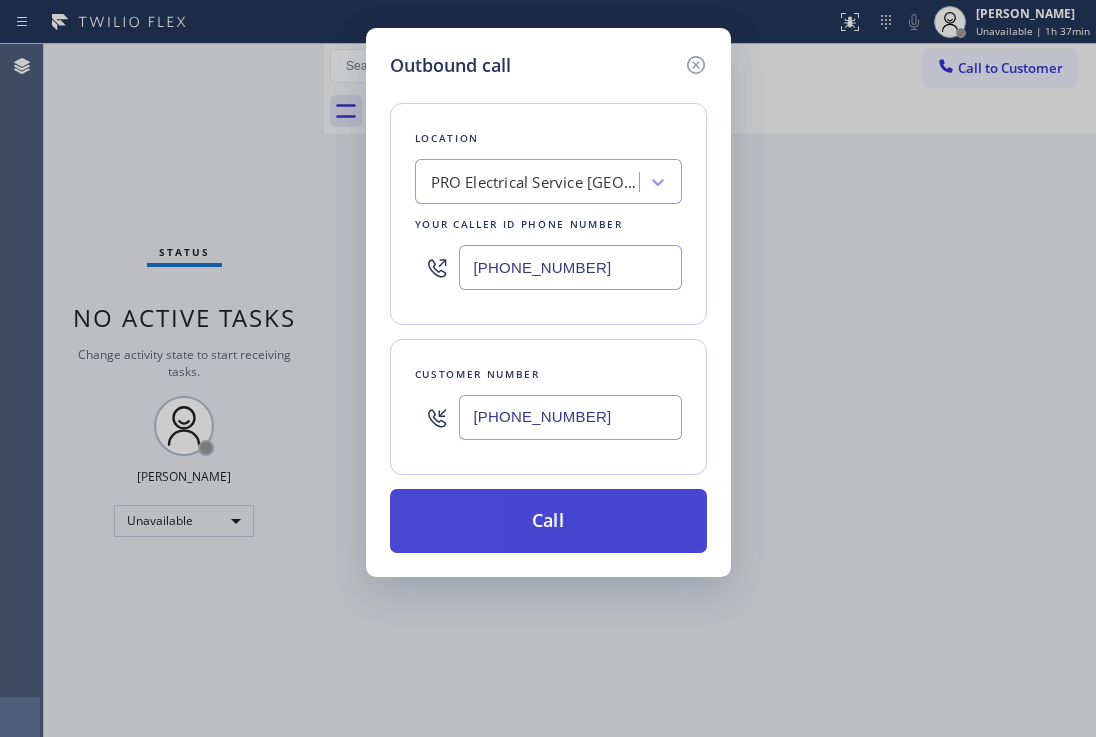 click on "Call" at bounding box center [548, 521] 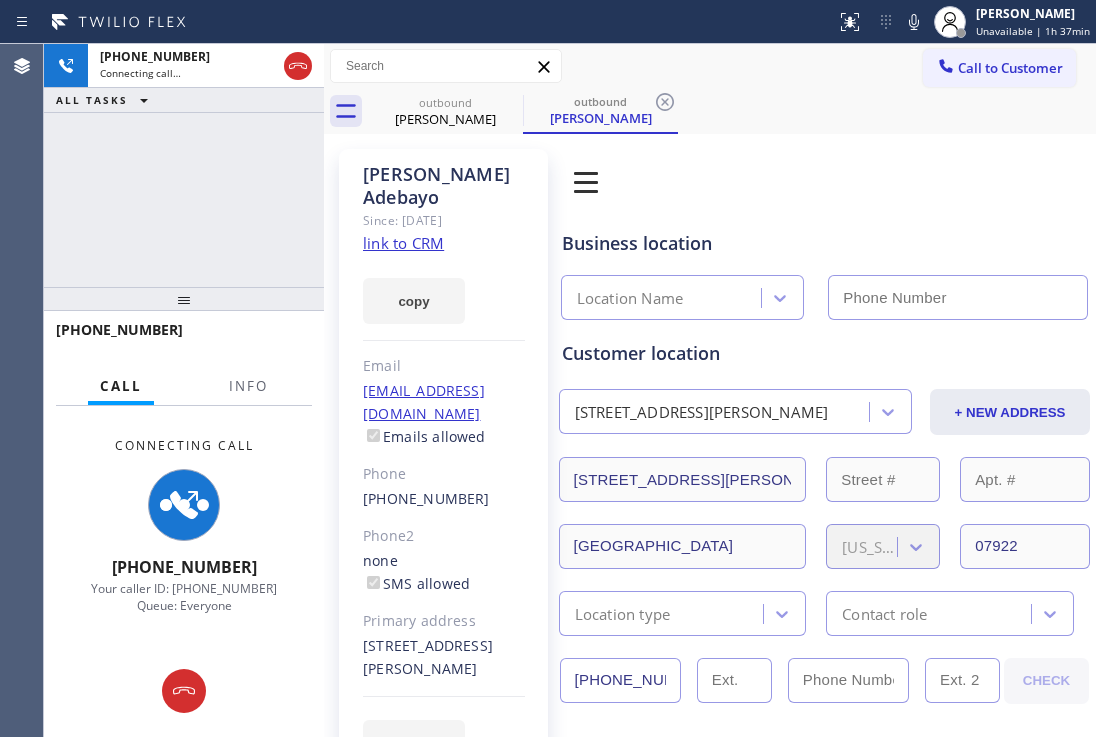 type on "[PHONE_NUMBER]" 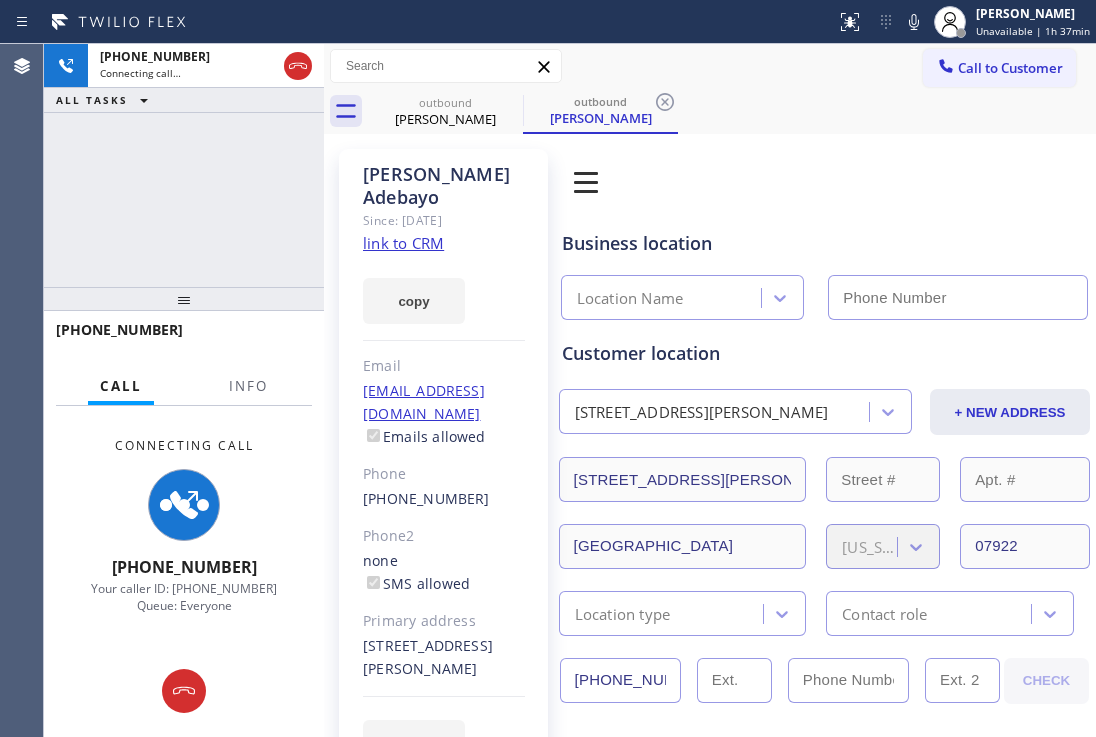 type on "[PHONE_NUMBER]" 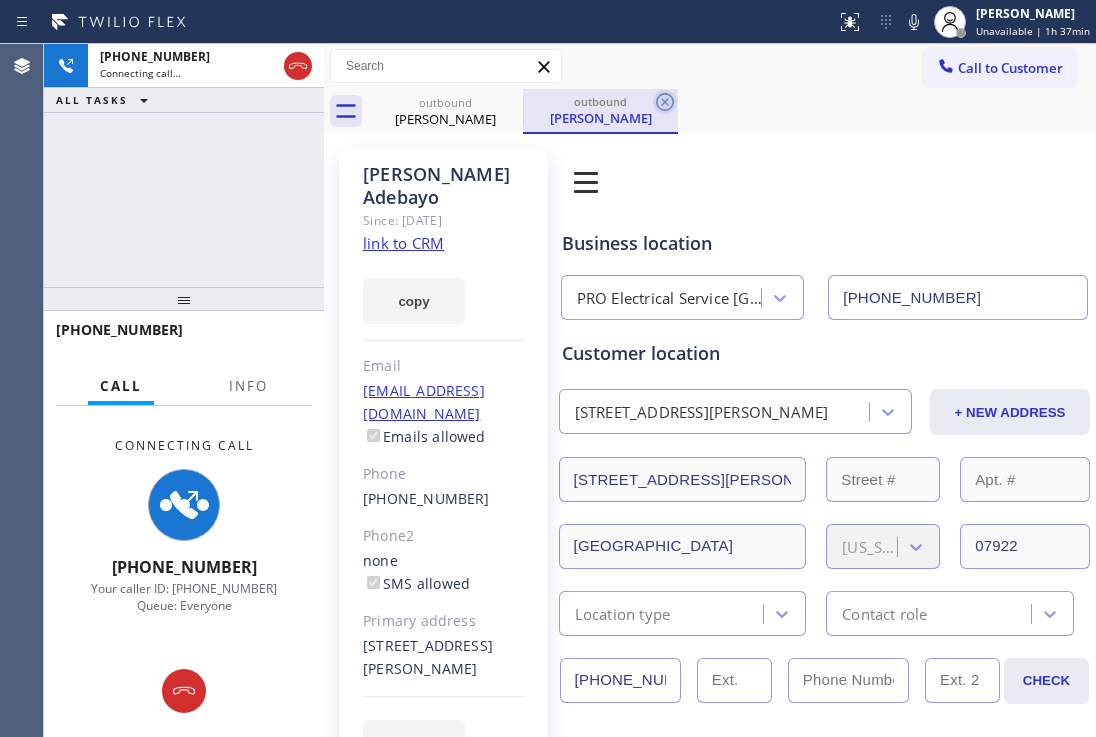click 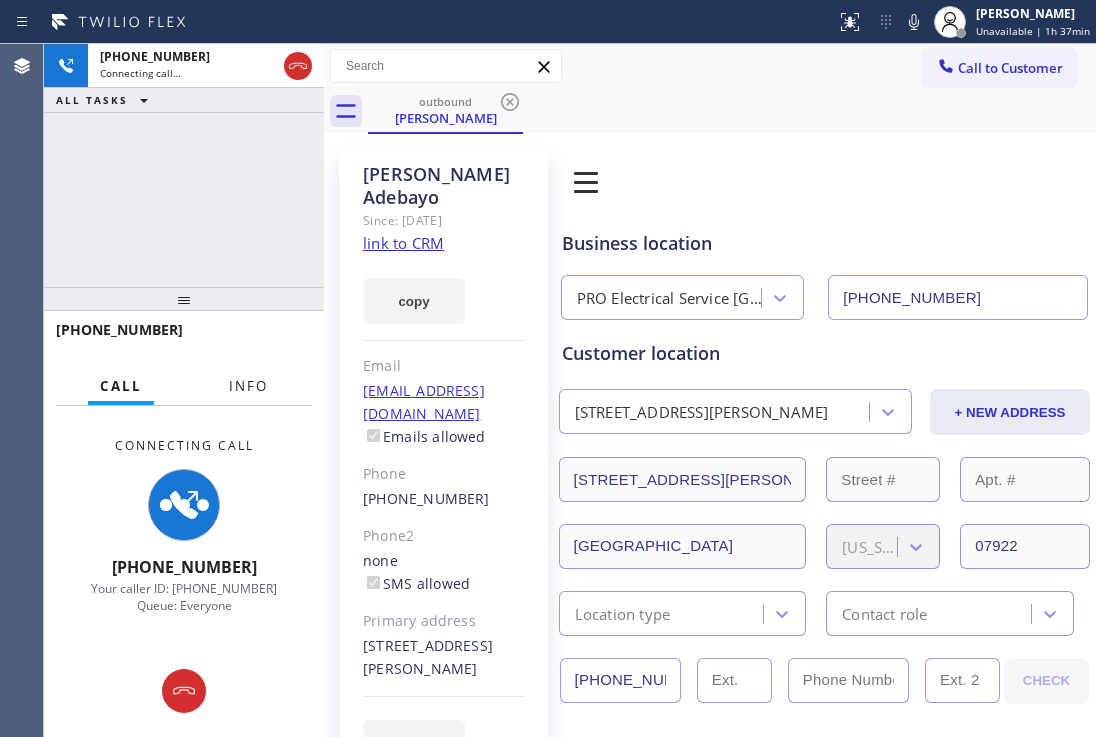click on "Info" at bounding box center (248, 386) 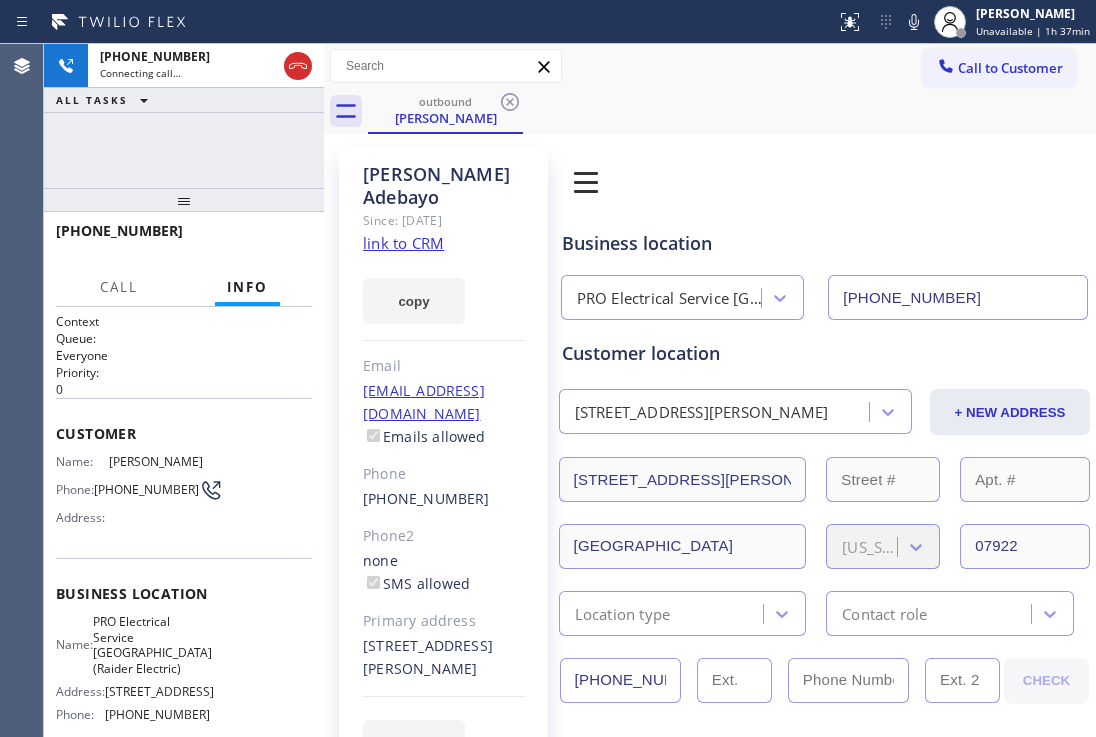 drag, startPoint x: 189, startPoint y: 311, endPoint x: 196, endPoint y: 212, distance: 99.24717 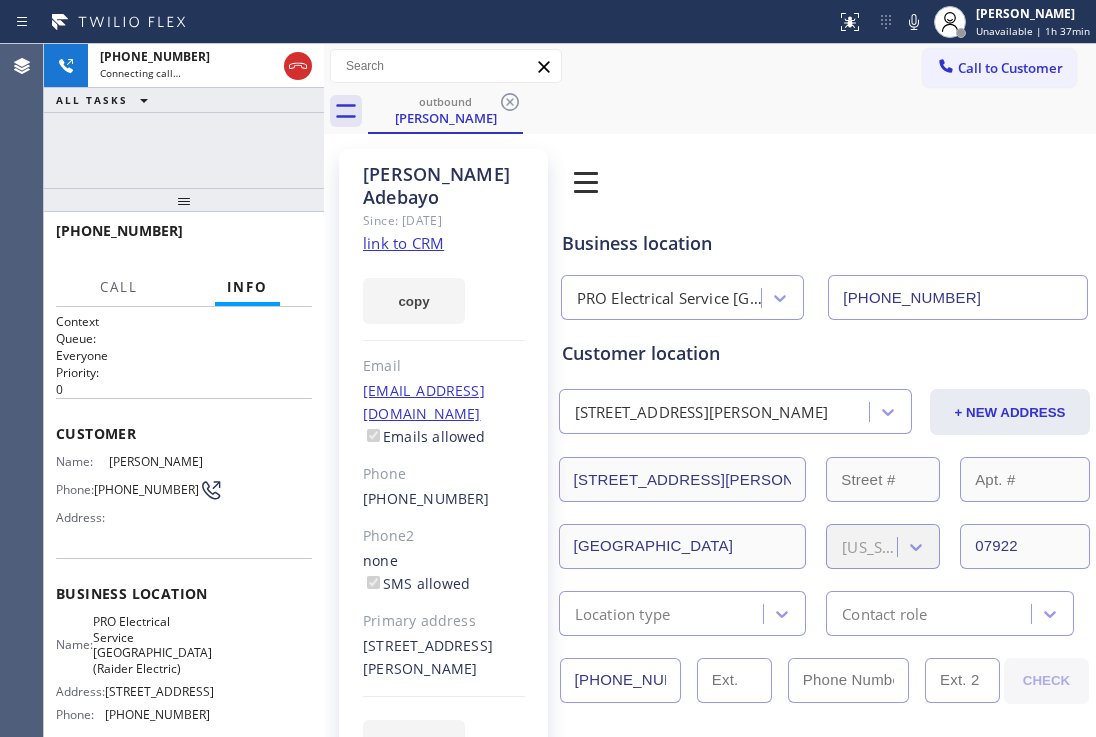 click at bounding box center [184, 200] 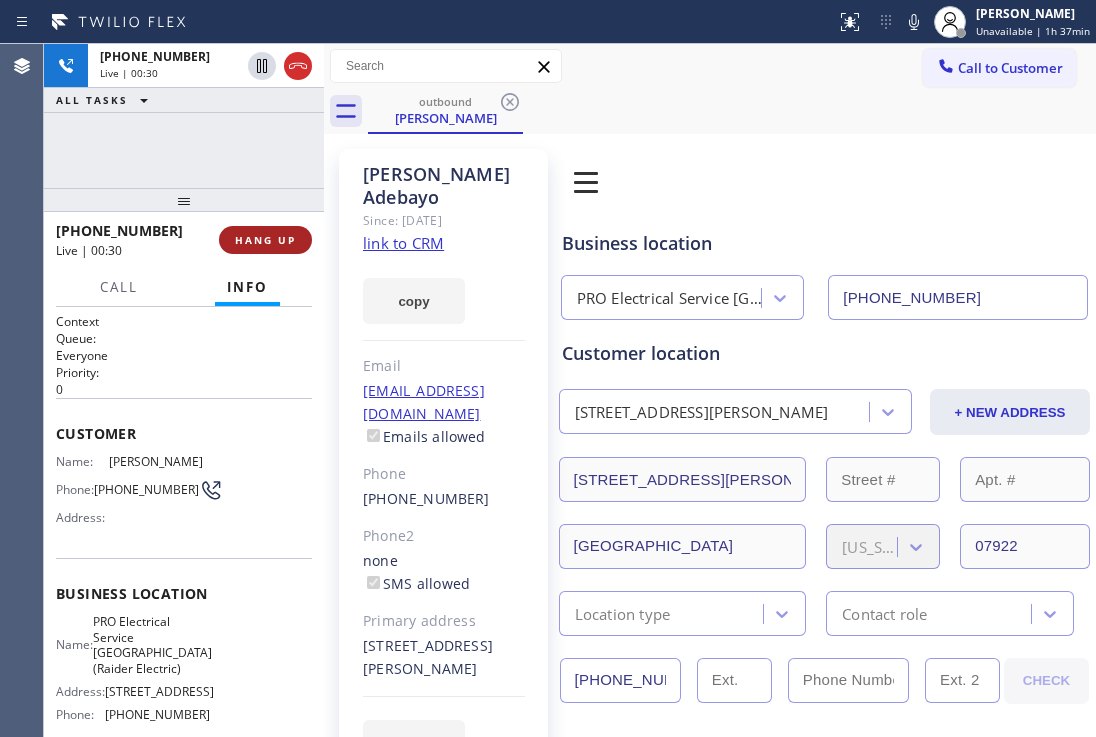 click on "HANG UP" at bounding box center [265, 240] 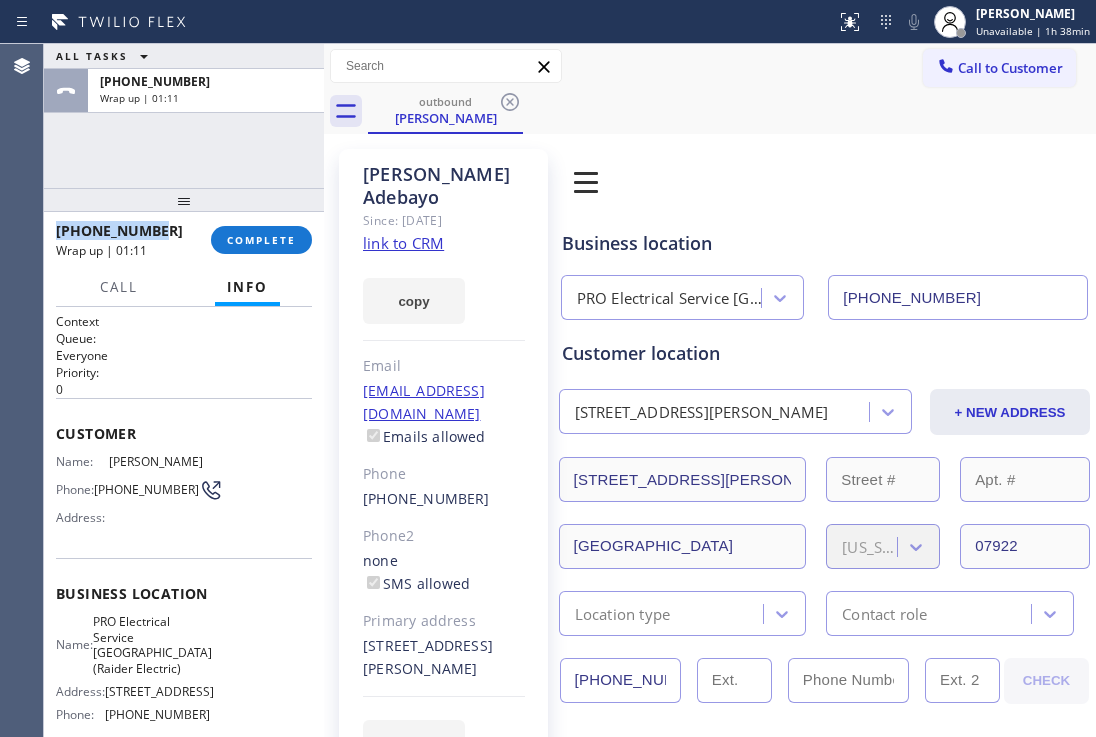 drag, startPoint x: 171, startPoint y: 229, endPoint x: 50, endPoint y: 230, distance: 121.004135 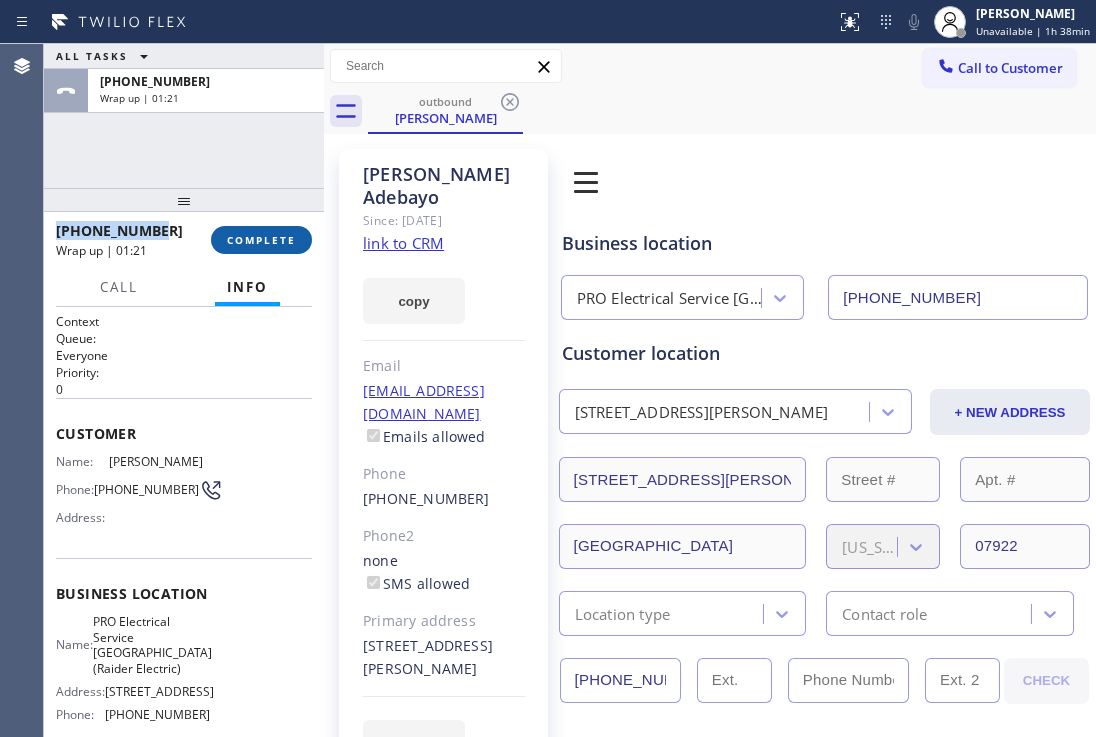 click on "COMPLETE" at bounding box center (261, 240) 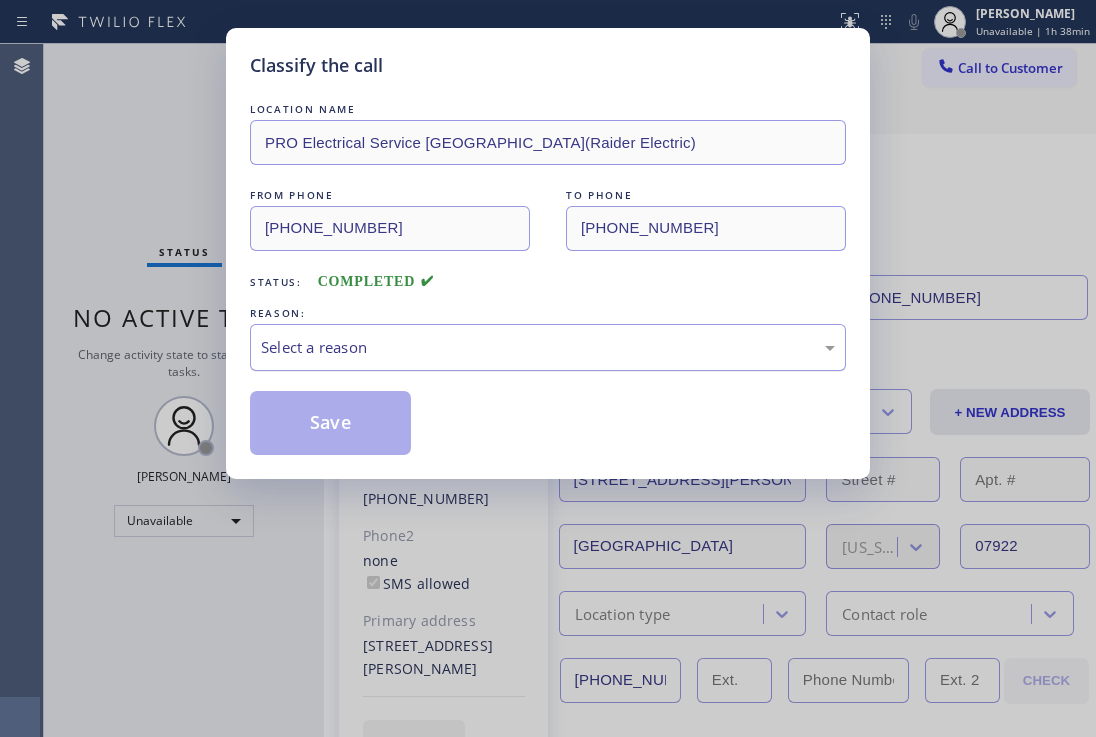 drag, startPoint x: 643, startPoint y: 346, endPoint x: 391, endPoint y: 367, distance: 252.87349 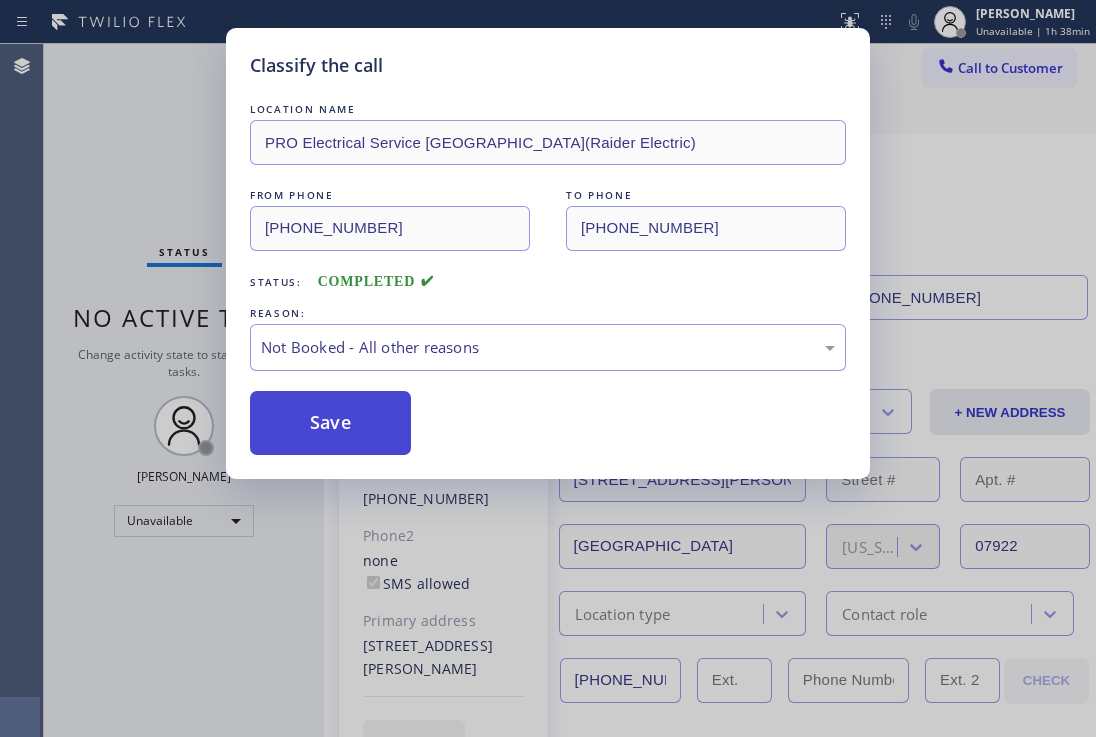 click on "Save" at bounding box center [330, 423] 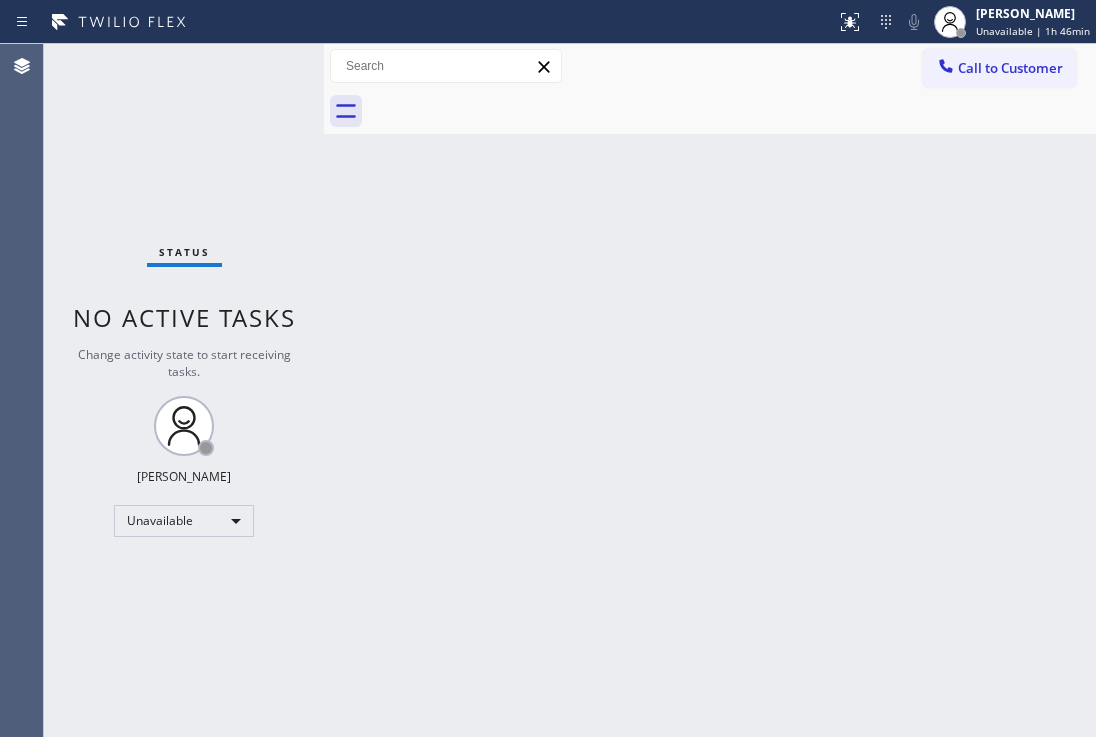 drag, startPoint x: 979, startPoint y: 73, endPoint x: 810, endPoint y: 114, distance: 173.90227 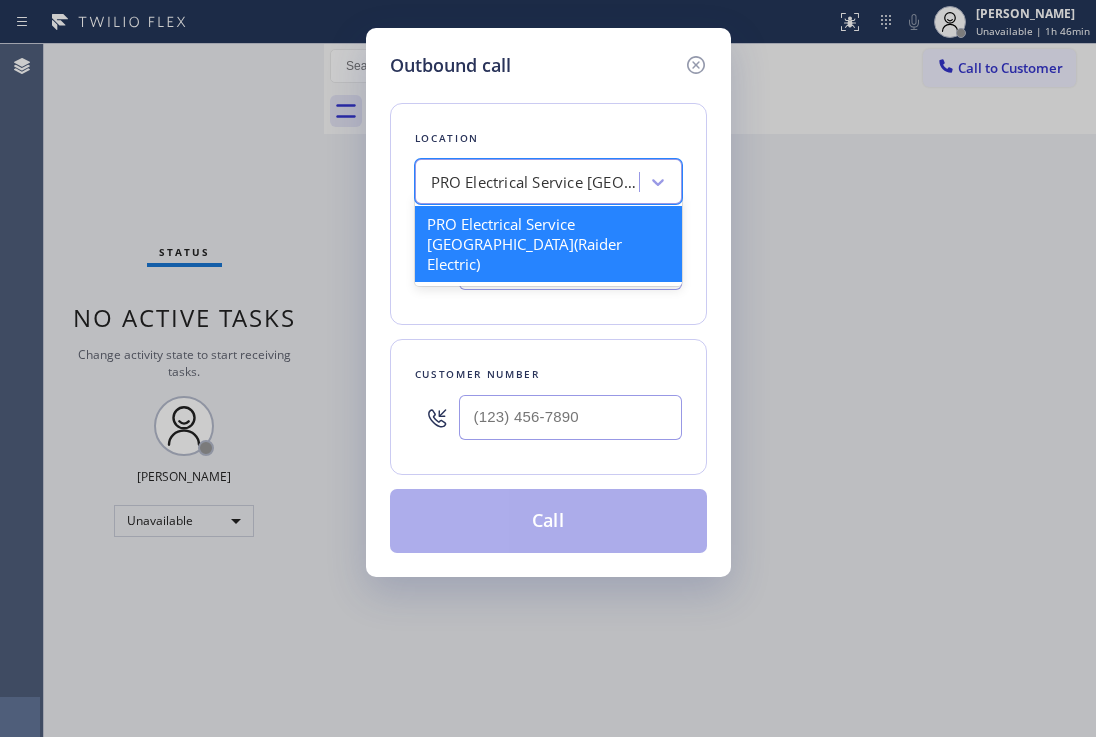 click on "PRO Electrical Service [GEOGRAPHIC_DATA](Raider Electric)" at bounding box center [536, 182] 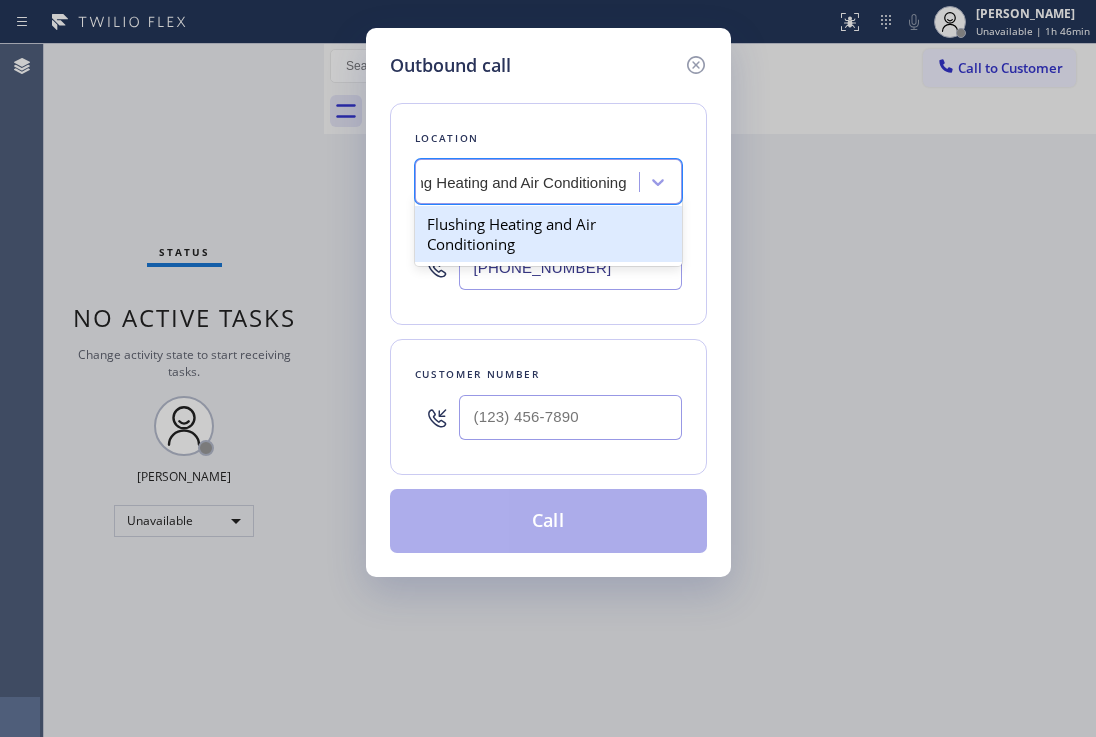 click on "Flushing Heating and Air Conditioning" at bounding box center [548, 234] 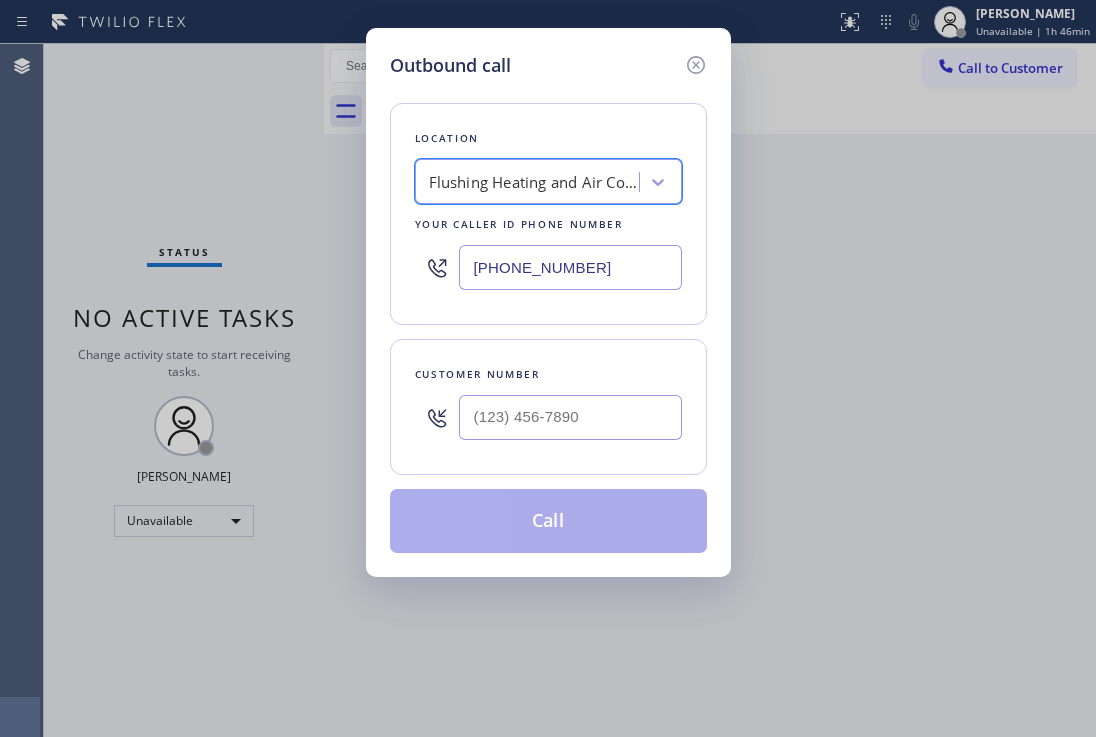 type 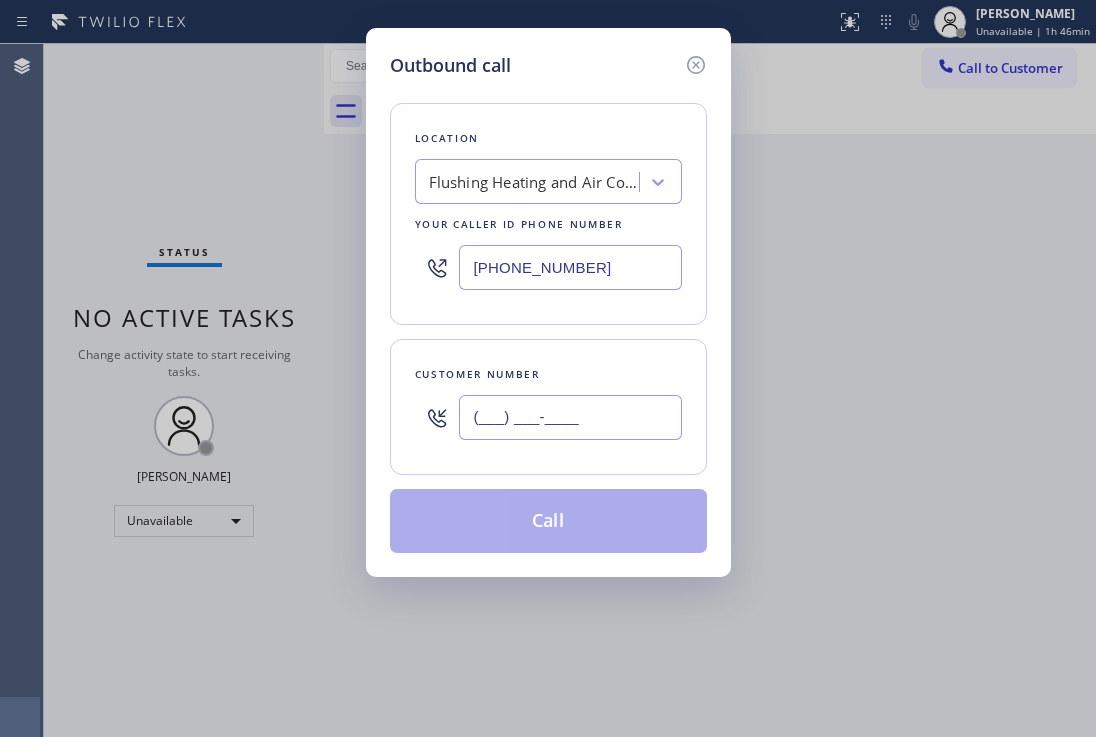 drag, startPoint x: 590, startPoint y: 413, endPoint x: 443, endPoint y: 401, distance: 147.48898 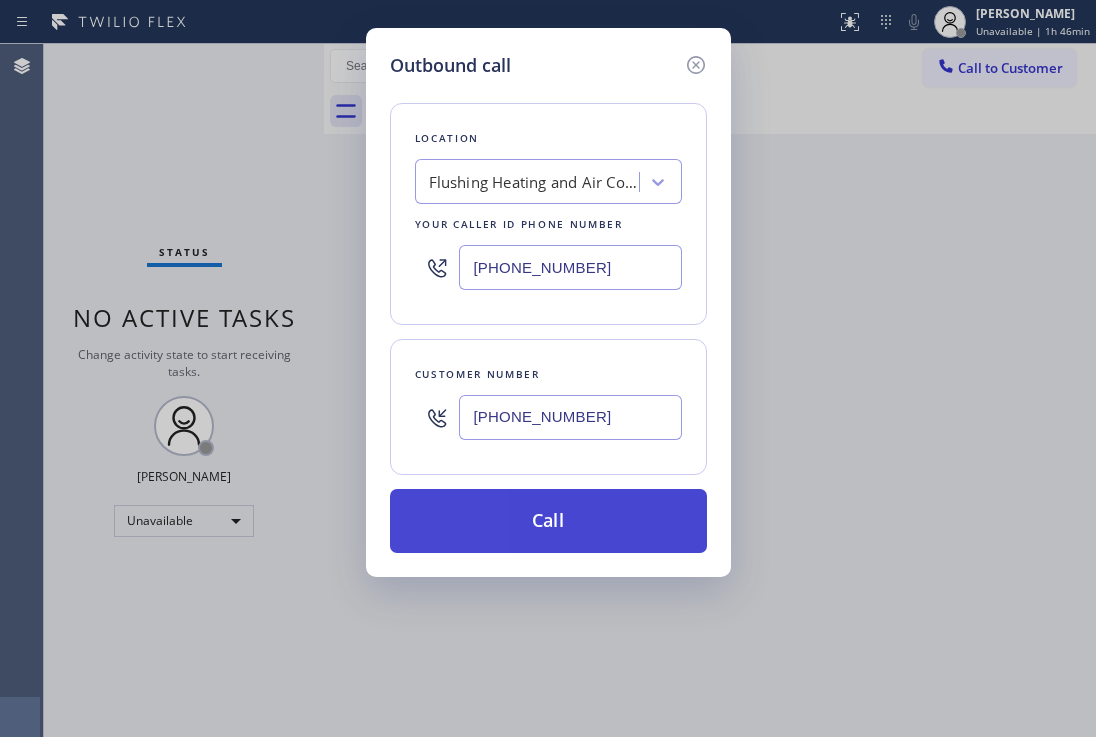 type on "[PHONE_NUMBER]" 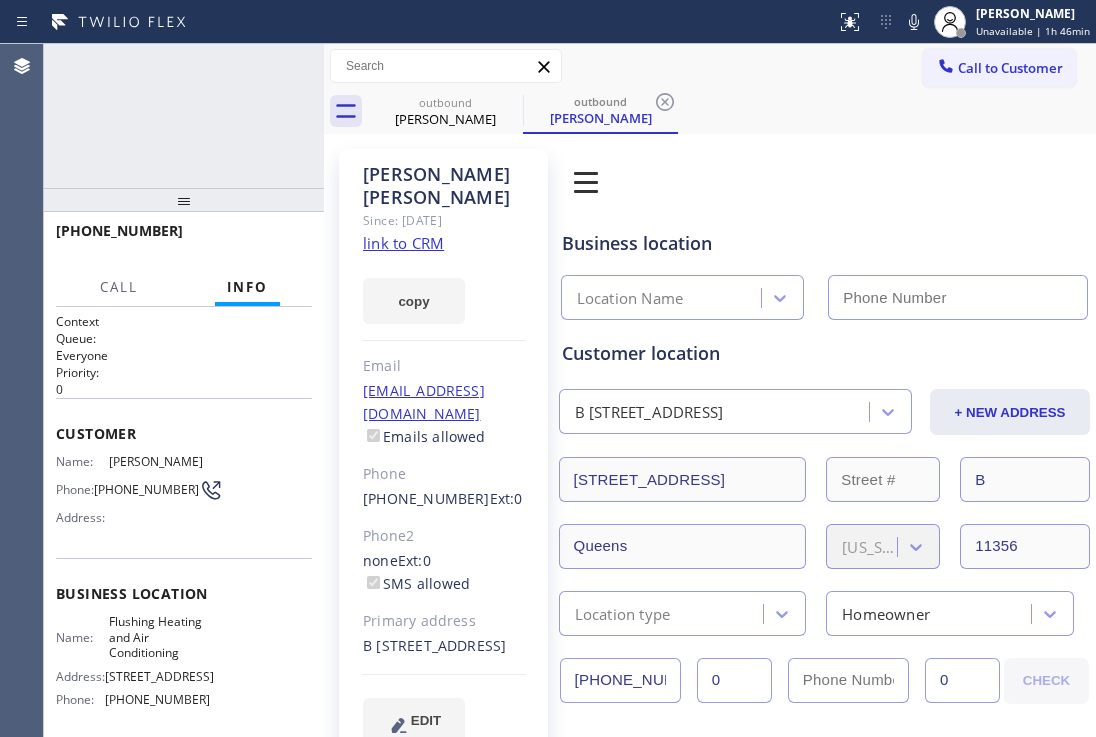 type on "[PHONE_NUMBER]" 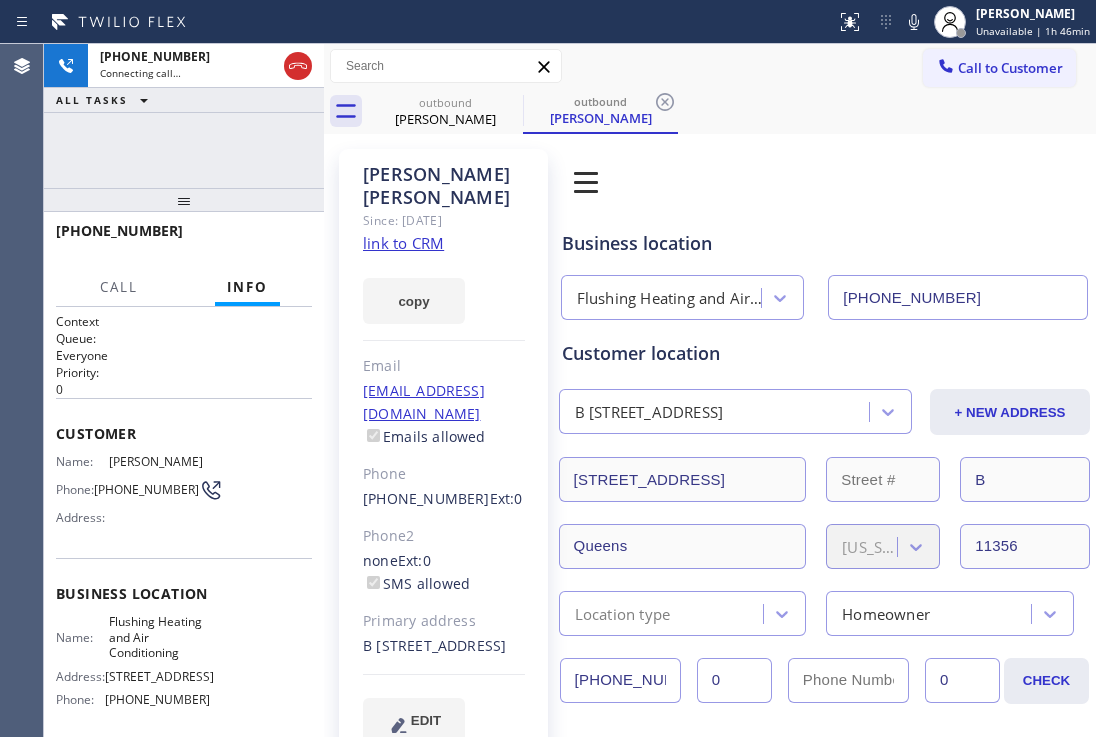 click 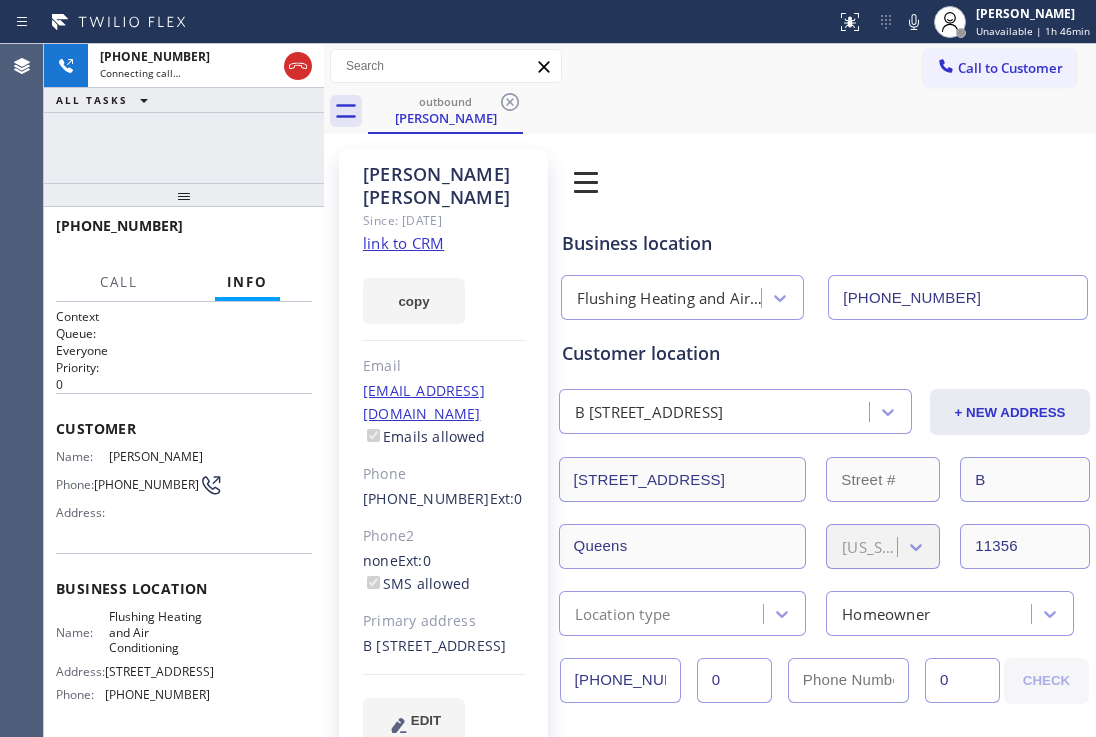 drag, startPoint x: 191, startPoint y: 211, endPoint x: 195, endPoint y: 157, distance: 54.147945 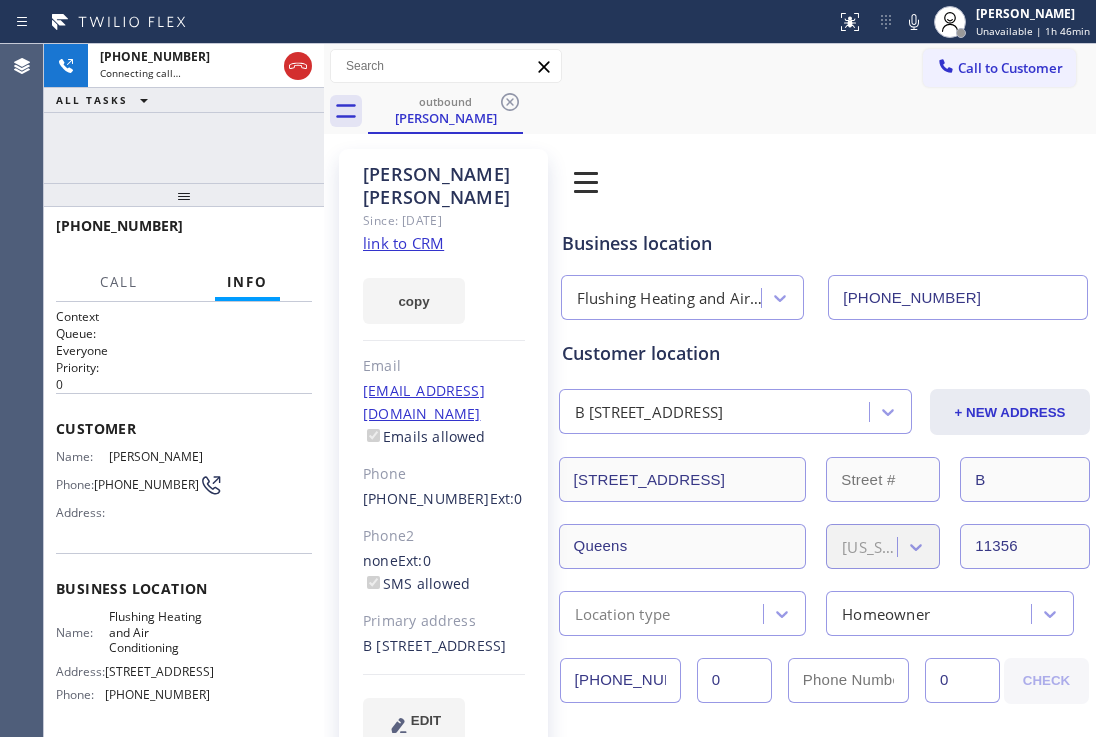 click on "[PHONE_NUMBER] Connecting call… ALL TASKS ALL TASKS ACTIVE TASKS TASKS IN WRAP UP [PHONE_NUMBER] Call Info Connecting Call [PHONE_NUMBER] Your caller ID: [PHONE_NUMBER] Queue: Everyone Context Queue: Everyone Priority: 0 Customer Name: [PERSON_NAME] Phone: [PHONE_NUMBER] Address: Business location Name: Flushing Heating and Air Conditioning Address: [STREET_ADDRESS]  Phone: [PHONE_NUMBER] Call From City: State: Zipcode: Outbound call Location Flushing Heating and Air Conditioning Your caller id phone number [PHONE_NUMBER] Customer number [PHONE_NUMBER] Call" at bounding box center [184, 390] 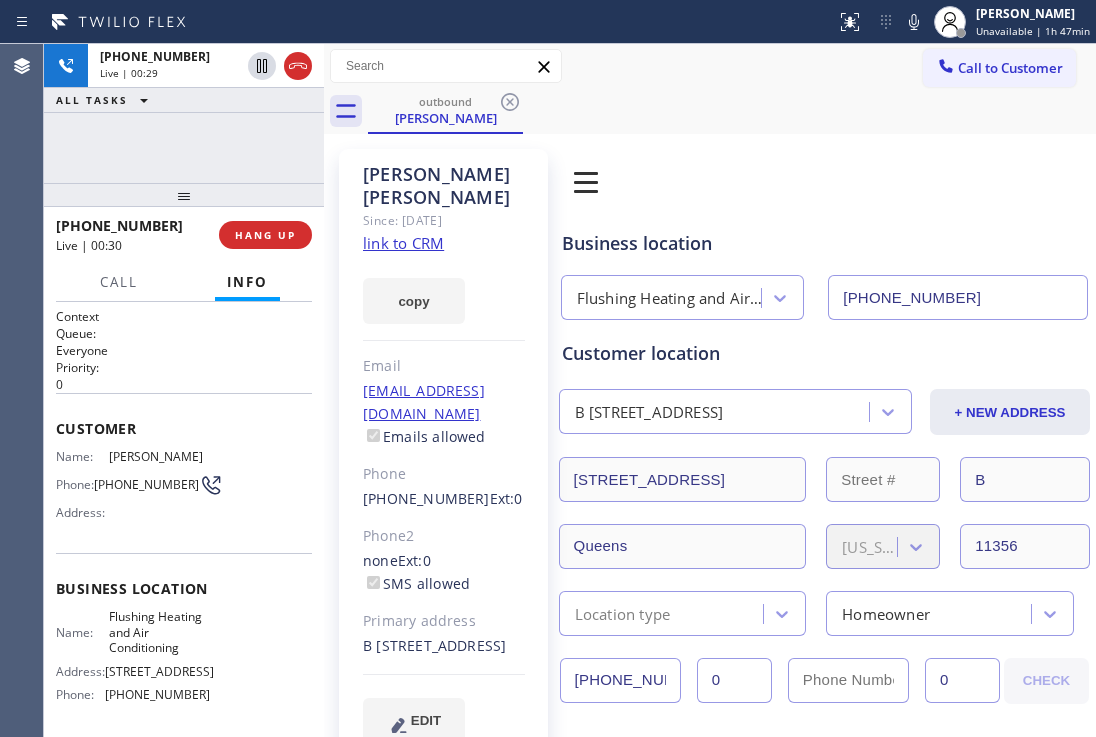 drag, startPoint x: 176, startPoint y: 203, endPoint x: 198, endPoint y: 168, distance: 41.340054 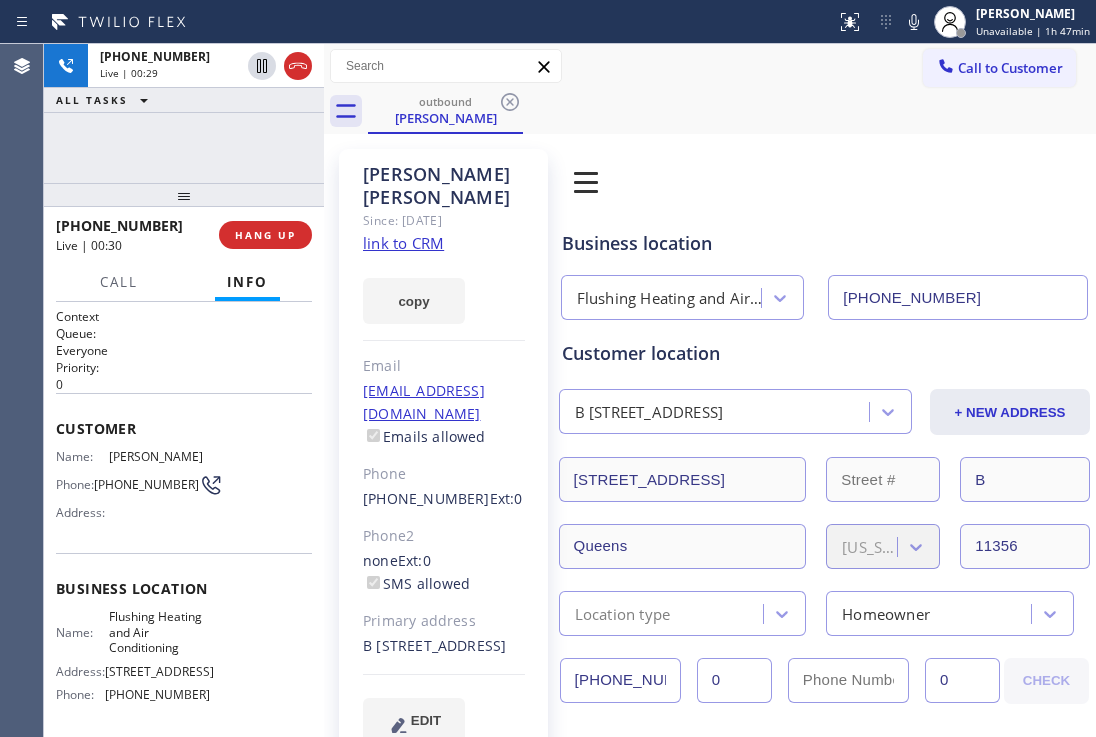 click on "[PHONE_NUMBER] Live | 00:29 ALL TASKS ALL TASKS ACTIVE TASKS TASKS IN WRAP UP [PHONE_NUMBER] Live | 00:30 HANG UP Call Info [PHONE_NUMBER]   Live Context Queue: Everyone Priority: 0 Customer Name: [PERSON_NAME] Phone: [PHONE_NUMBER] Address: Business location Name: Flushing Heating and Air Conditioning Address: [STREET_ADDRESS]  Phone: [PHONE_NUMBER] Call From City: State: Zipcode: Outbound call Location Flushing Heating and Air Conditioning Your caller id phone number [PHONE_NUMBER] Customer number [PHONE_NUMBER] Call" at bounding box center (184, 390) 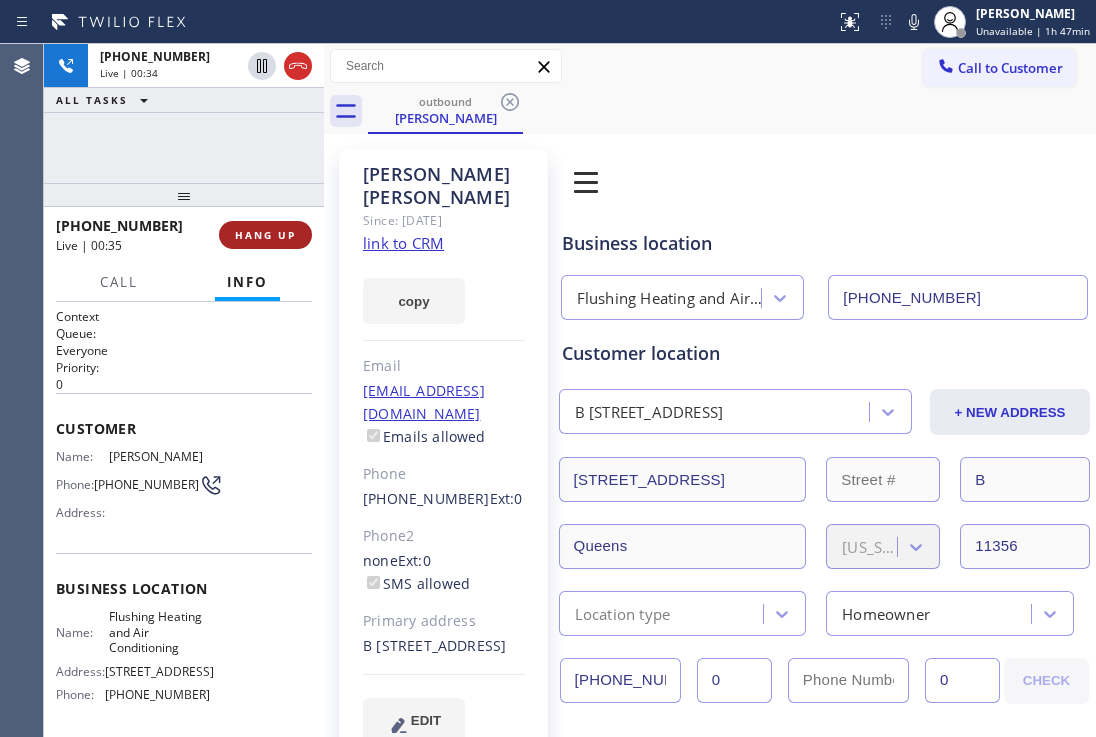 click on "HANG UP" at bounding box center (265, 235) 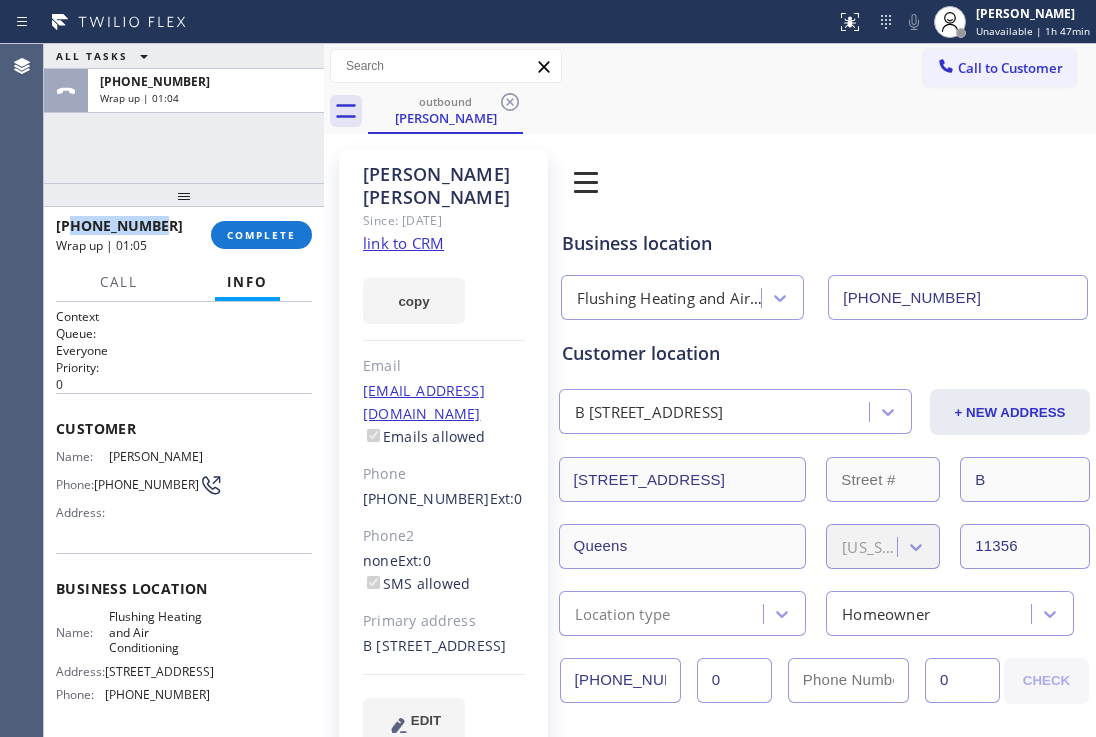 drag, startPoint x: 169, startPoint y: 222, endPoint x: 75, endPoint y: 224, distance: 94.02127 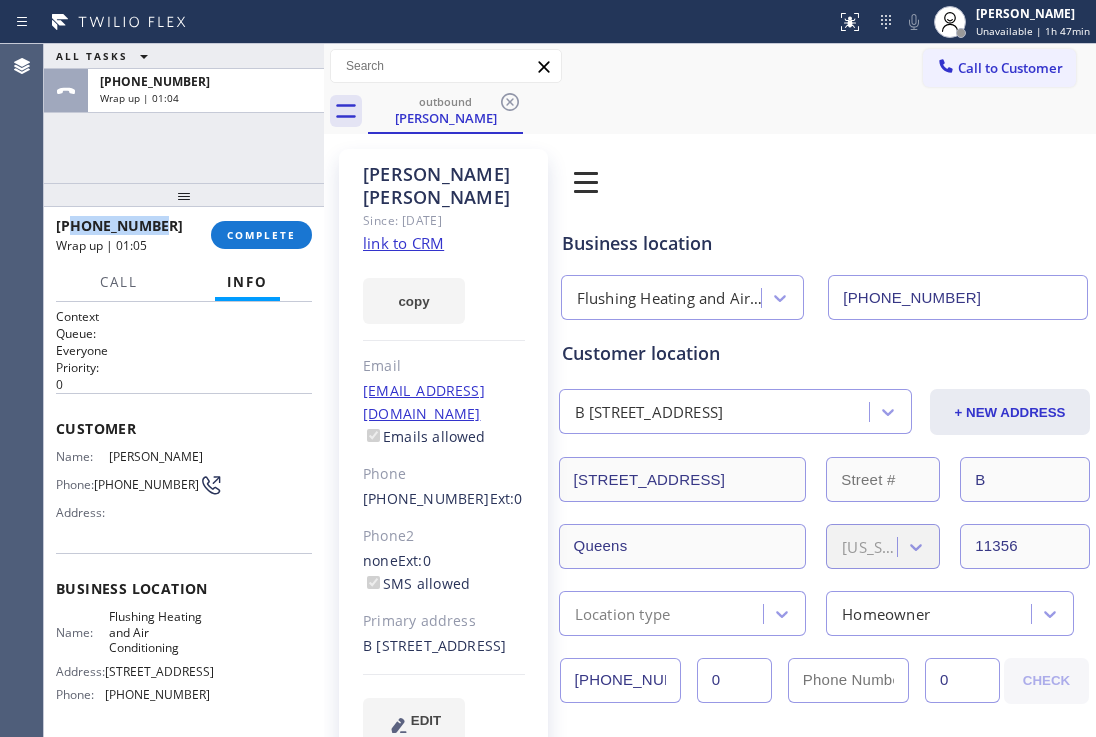 click on "[PHONE_NUMBER]" at bounding box center [126, 225] 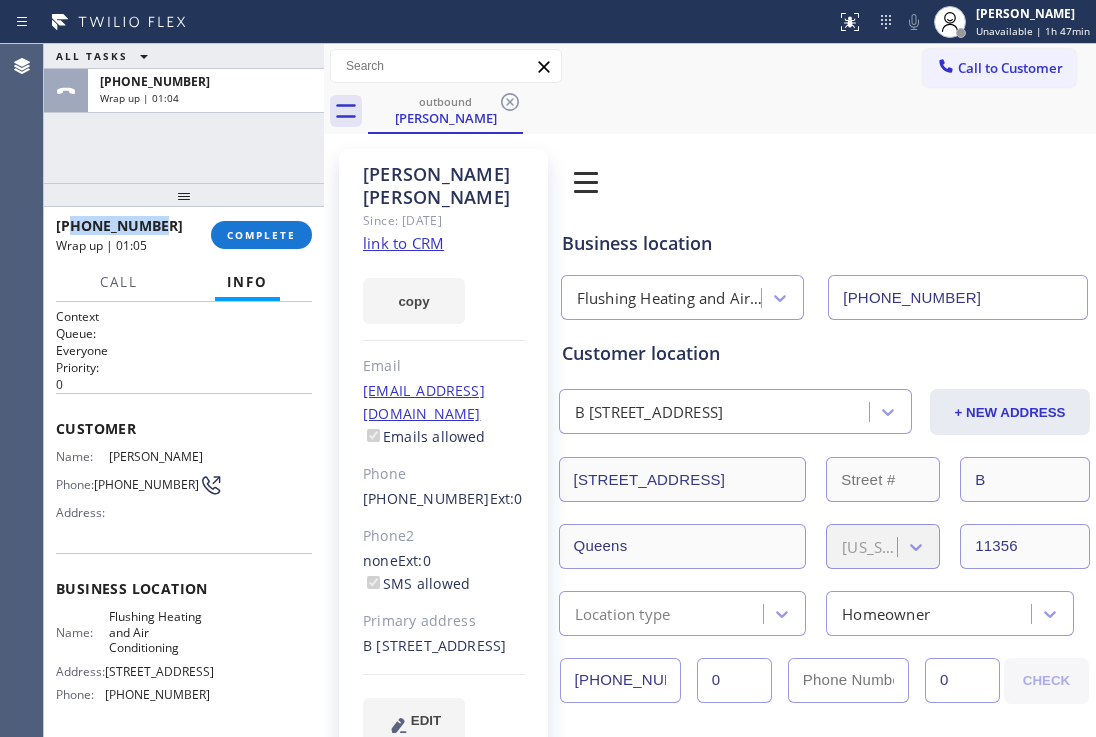 copy on "7184062428" 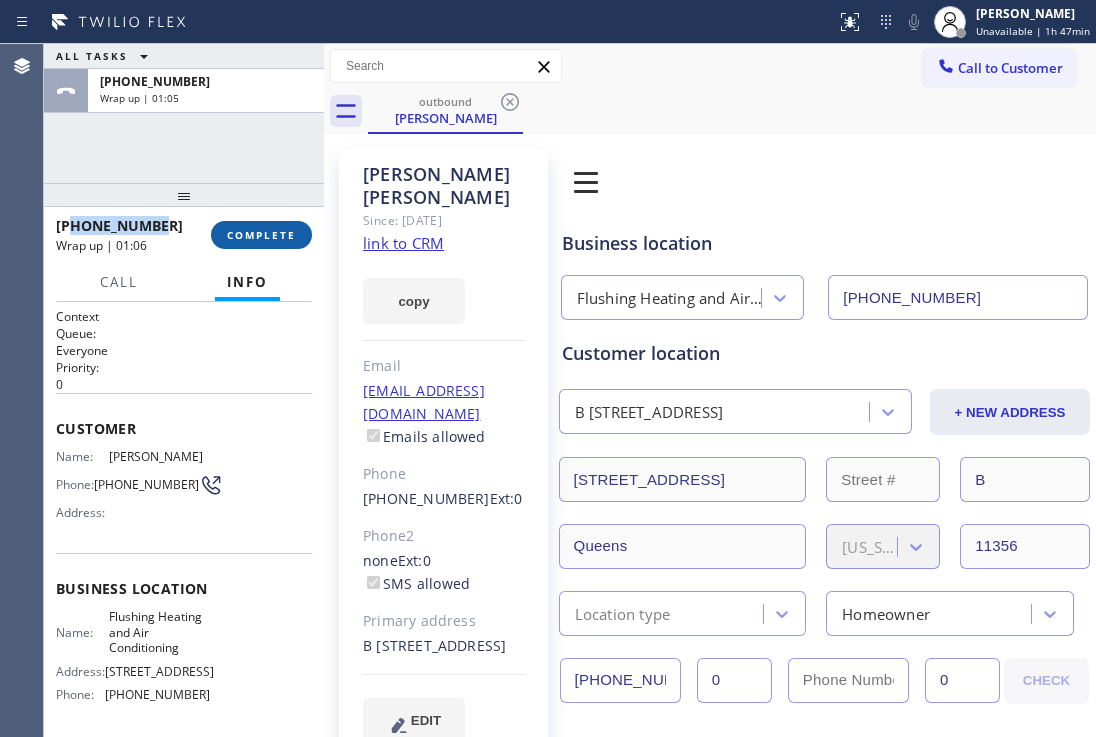 click on "COMPLETE" at bounding box center [261, 235] 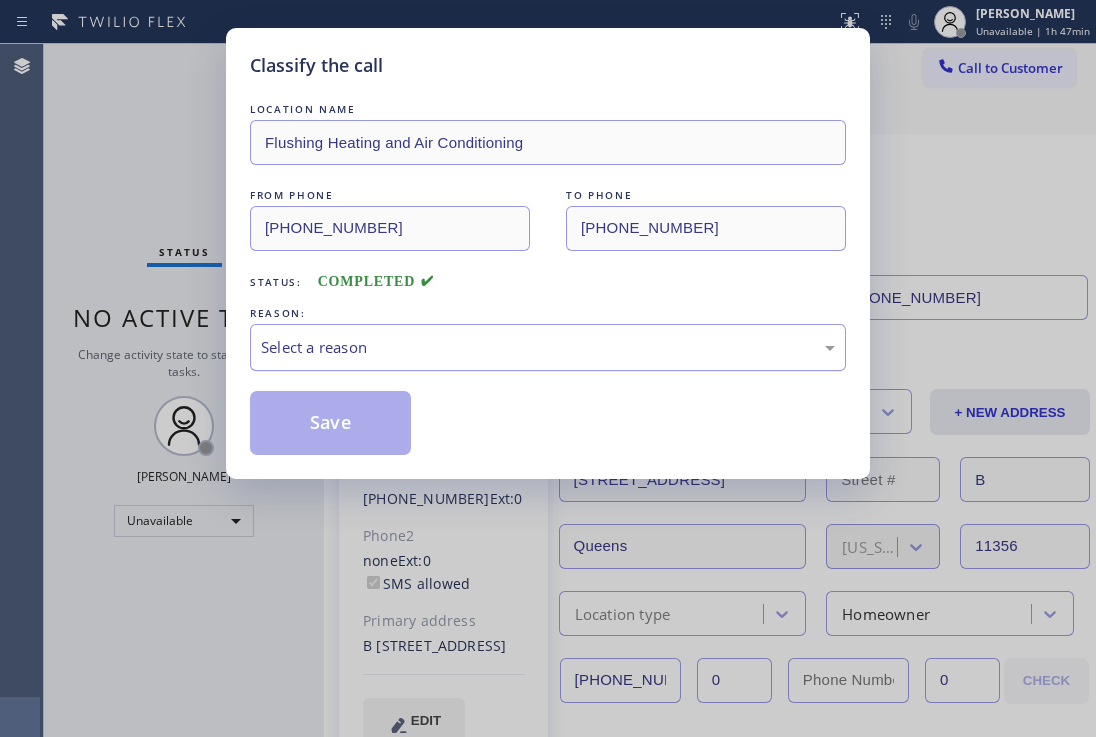 drag, startPoint x: 589, startPoint y: 334, endPoint x: 570, endPoint y: 365, distance: 36.359318 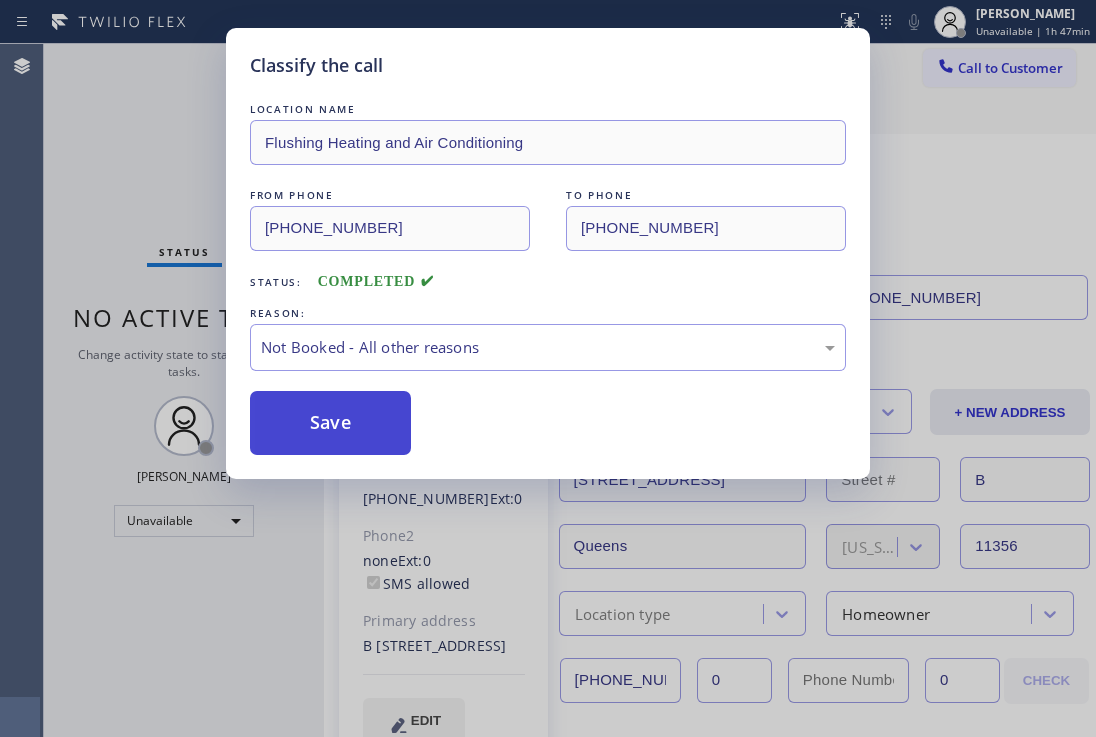 click on "Save" at bounding box center (330, 423) 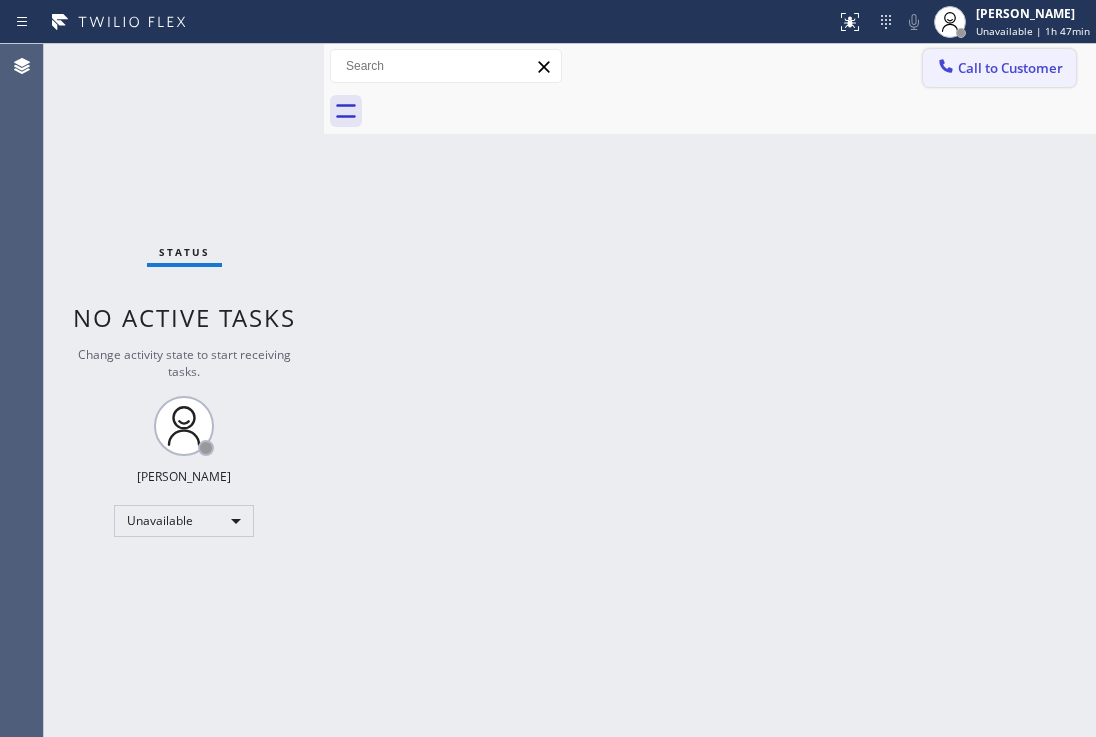 click on "Call to Customer" at bounding box center (1010, 68) 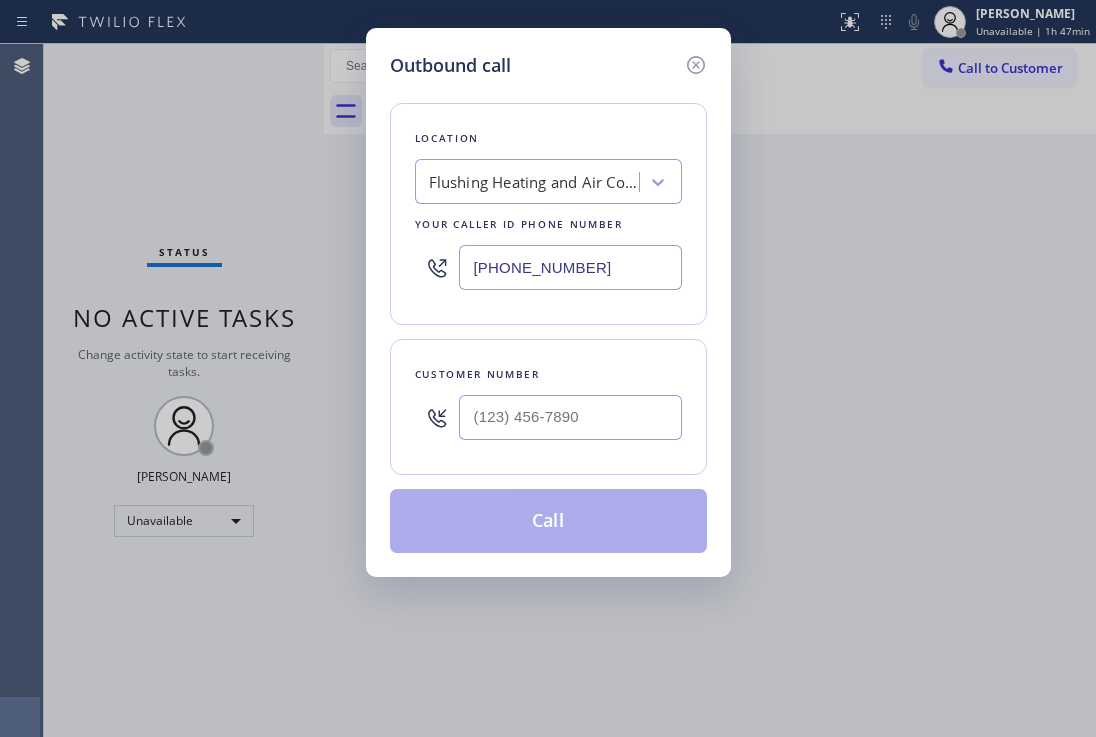 type on "(___) ___-____" 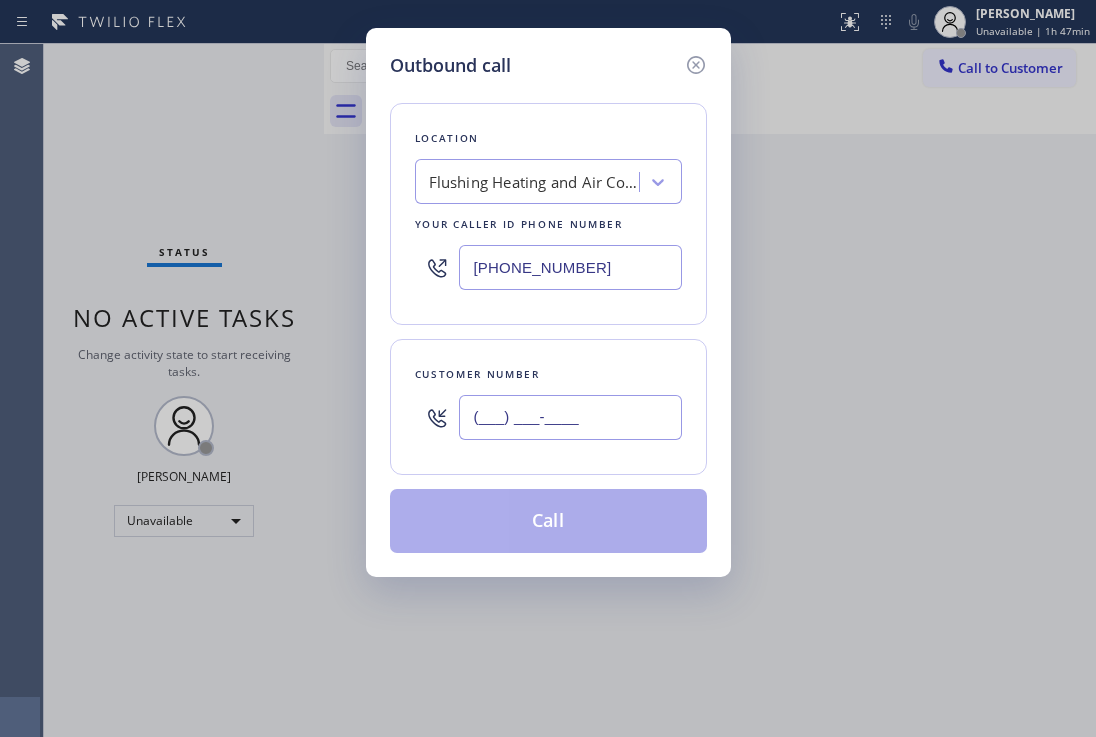 click on "(___) ___-____" at bounding box center [570, 417] 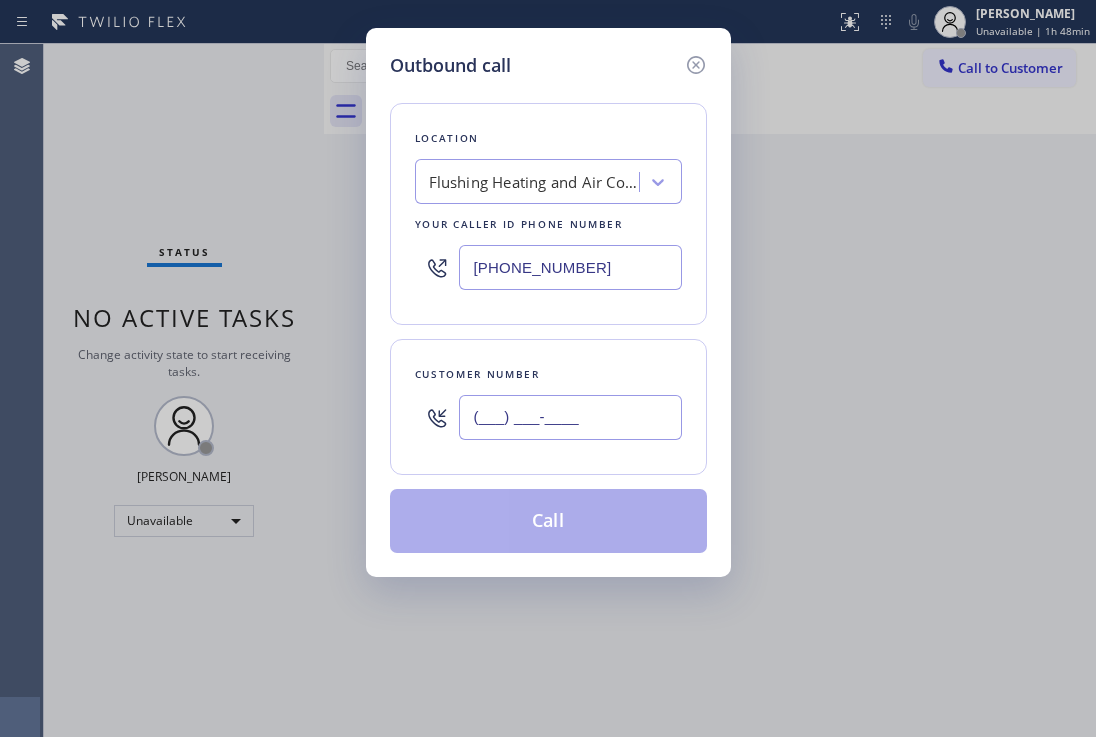 drag, startPoint x: 543, startPoint y: 398, endPoint x: 429, endPoint y: 377, distance: 115.918076 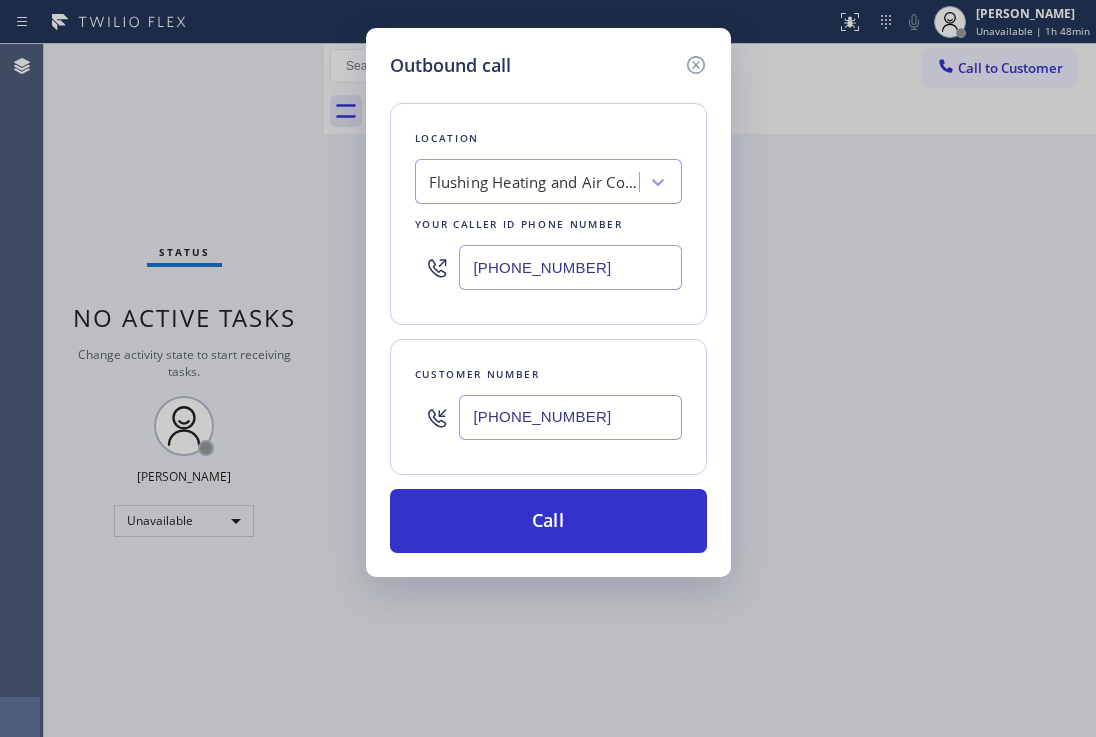 drag, startPoint x: 436, startPoint y: 402, endPoint x: 418, endPoint y: 398, distance: 18.439089 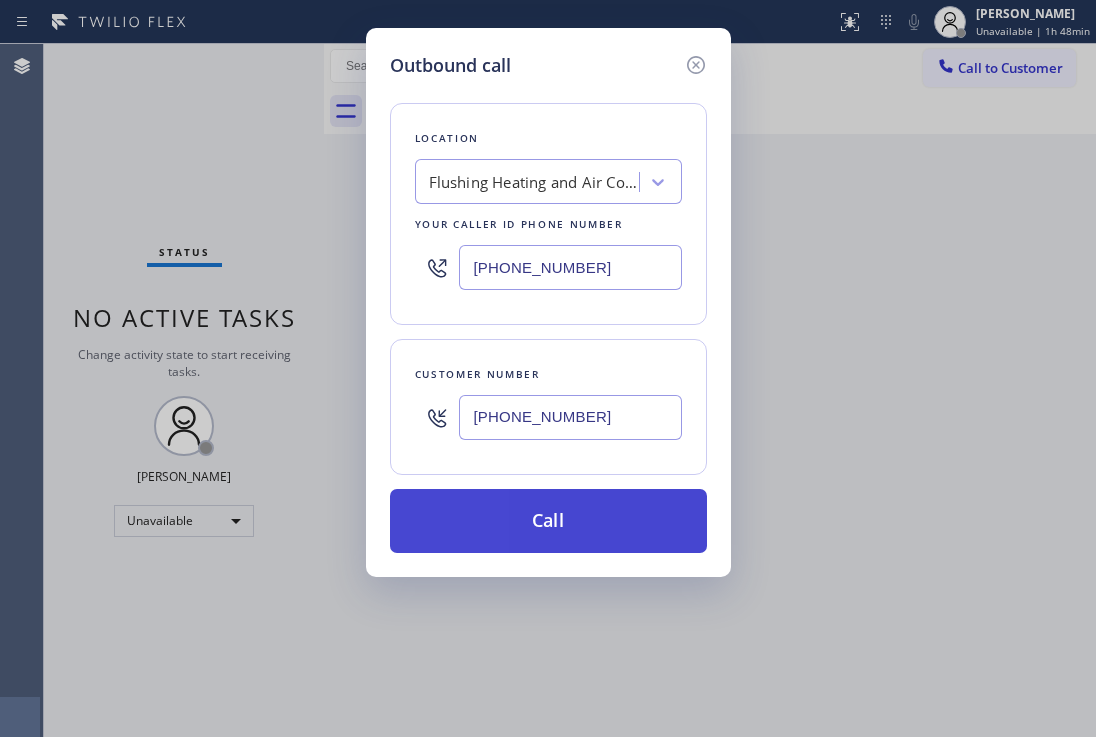 type on "[PHONE_NUMBER]" 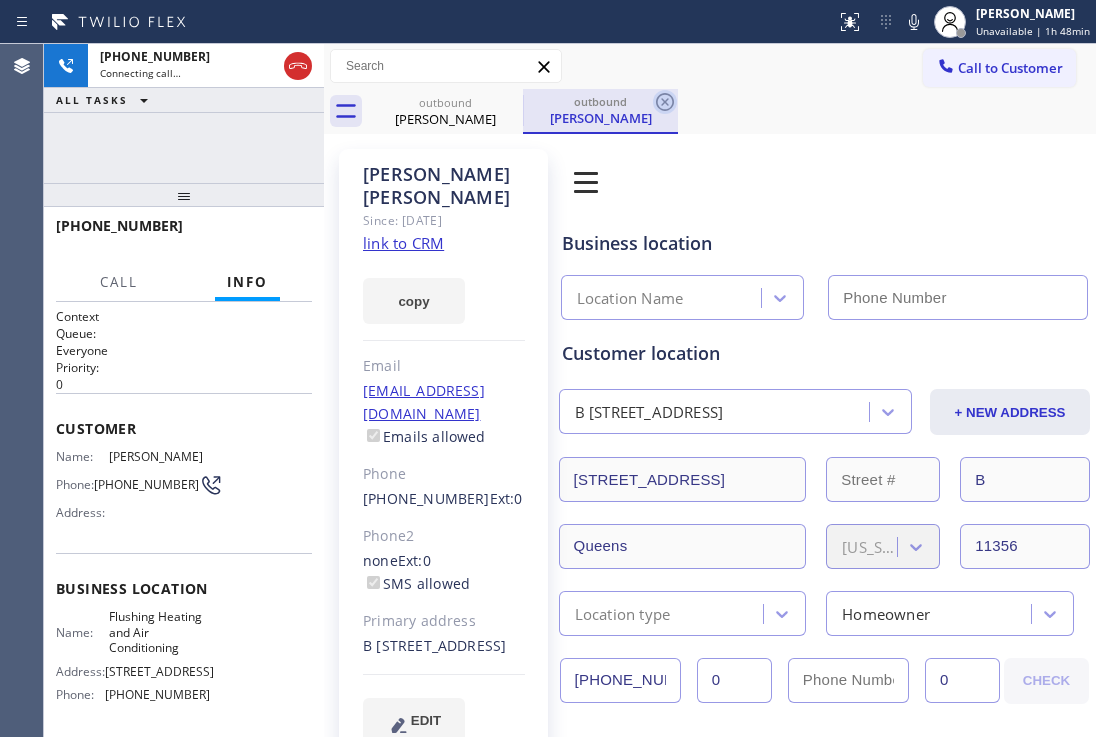type on "[PHONE_NUMBER]" 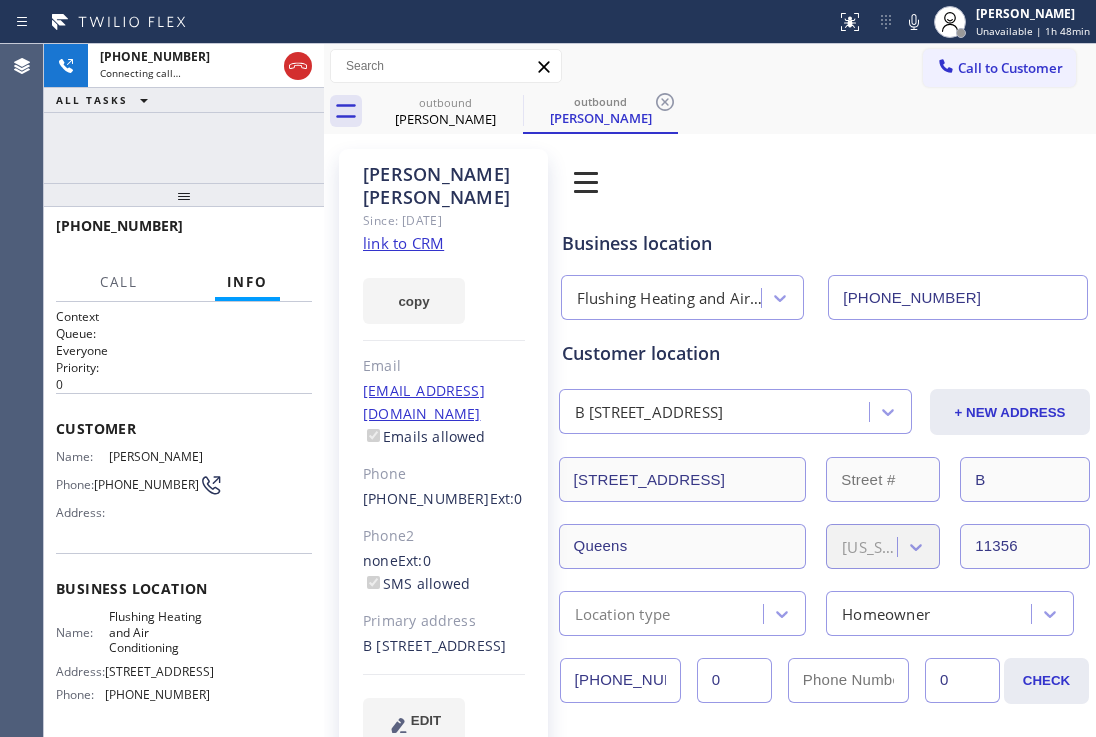 drag, startPoint x: 663, startPoint y: 106, endPoint x: 604, endPoint y: 53, distance: 79.30952 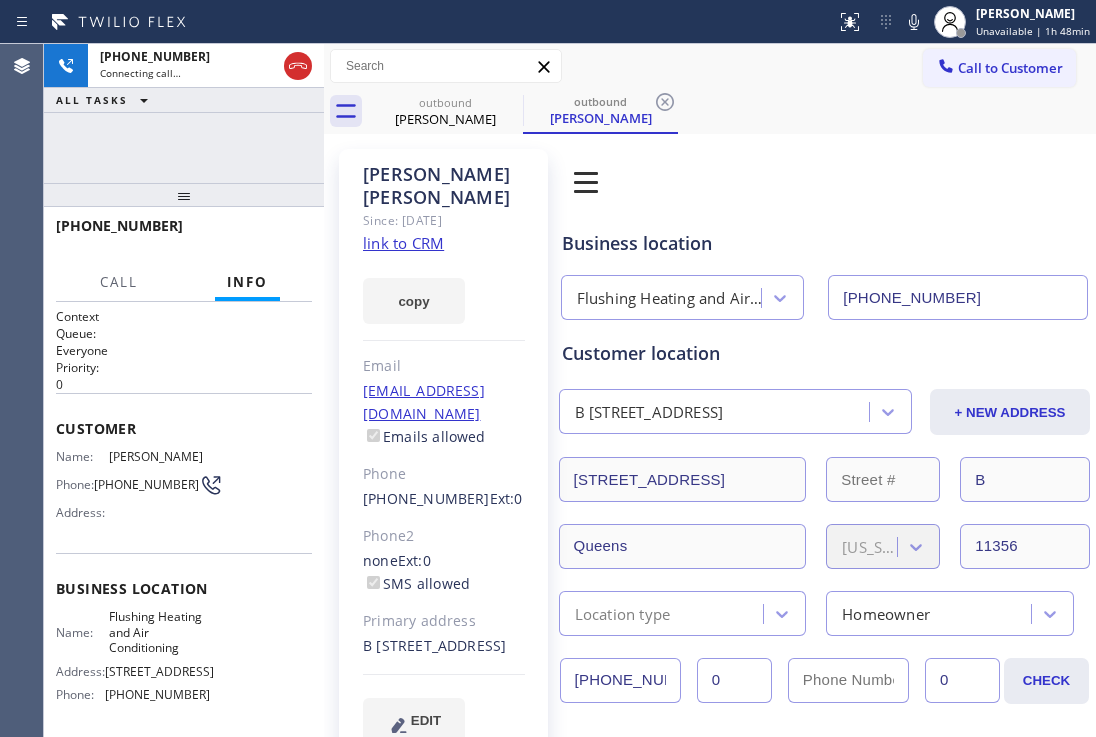 click 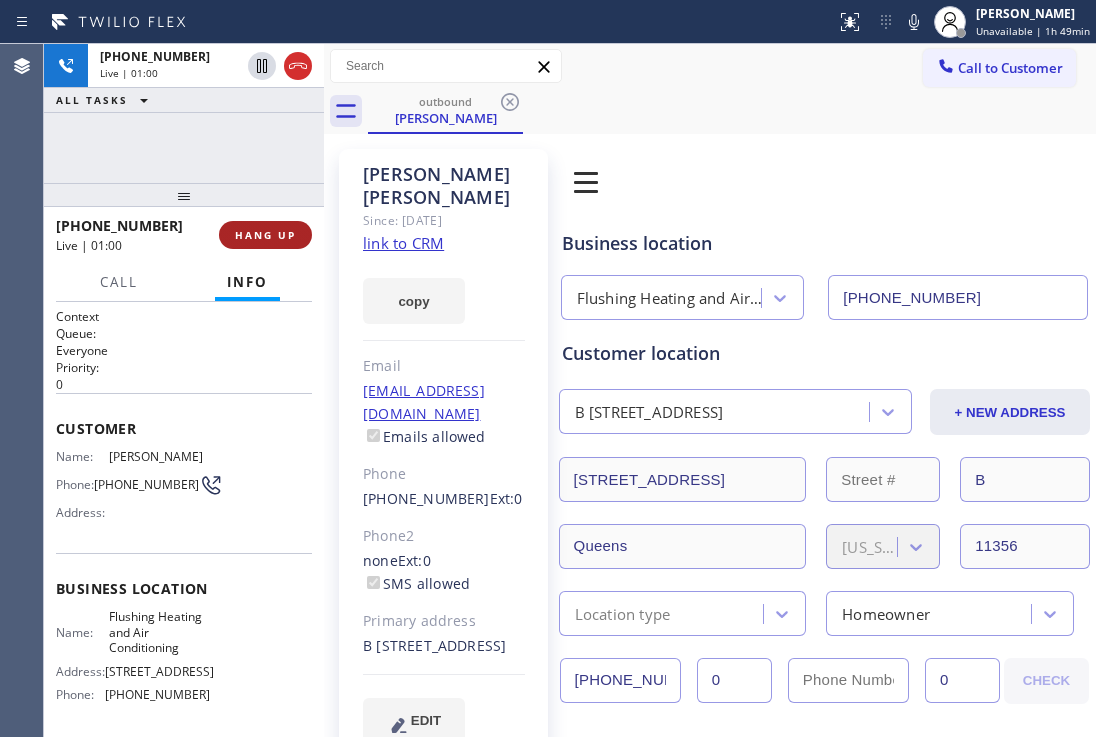 click on "HANG UP" at bounding box center (265, 235) 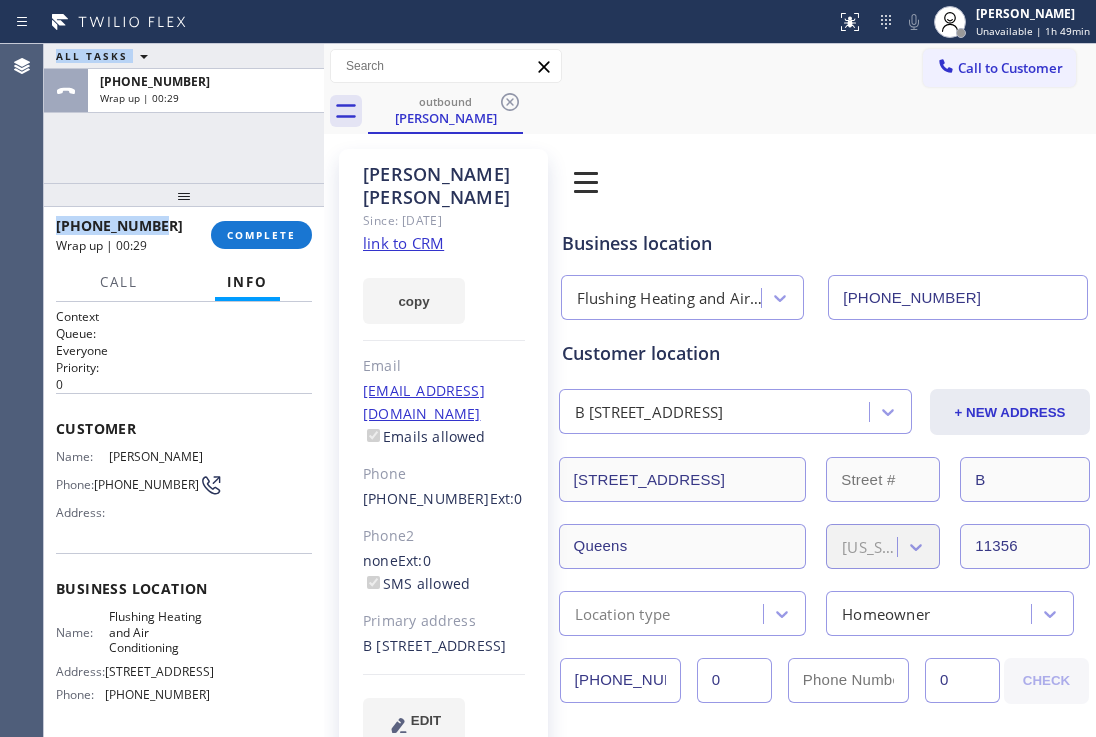drag, startPoint x: 172, startPoint y: 224, endPoint x: 19, endPoint y: 225, distance: 153.00327 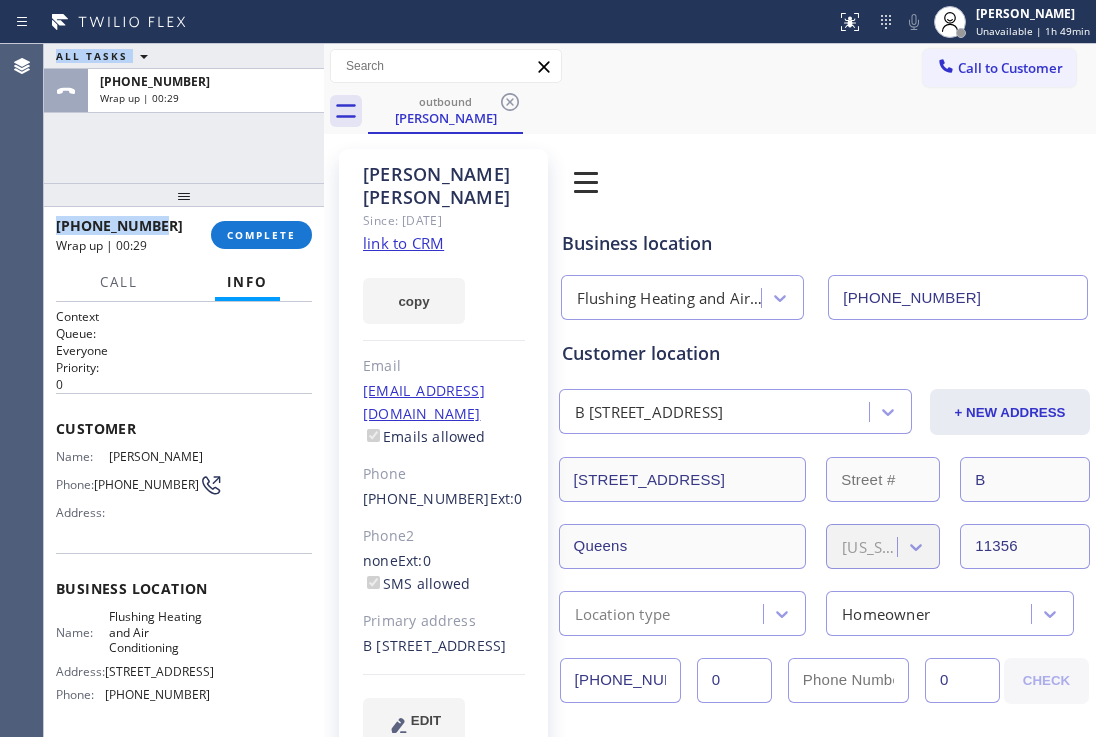 click on "Agent Desktop Classify the call LOCATION NAME PRO Electrical Service [GEOGRAPHIC_DATA](Raider Electric) FROM PHONE [PHONE_NUMBER] TO PHONE [PHONE_NUMBER] Status: COMPLETED REASON: Not Booked - All other reasons Save Classify the call LOCATION NAME Flushing Heating and Air Conditioning FROM PHONE [PHONE_NUMBER] TO PHONE [PHONE_NUMBER] Status: COMPLETED REASON: Not Booked - All other reasons Save ALL TASKS ALL TASKS ACTIVE TASKS TASKS IN WRAP UP [PHONE_NUMBER] Wrap up | 00:29 [PHONE_NUMBER] Wrap up | 00:29 COMPLETE Call Info Call ended [PHONE_NUMBER] Wrap up | 00:29 Context Queue: Everyone Priority: 0 Customer Name: [PERSON_NAME] Phone: [PHONE_NUMBER] Address: Business location Name: Flushing Heating and Air Conditioning Address: [STREET_ADDRESS]  Phone: [PHONE_NUMBER] Call From City: State: Zipcode: Outbound call Location Flushing Heating and Air Conditioning Your caller id phone number [PHONE_NUMBER] Customer number [PHONE_NUMBER] Call Transfer Back to Dashboard Change Sender ID Customers Technicians Select a contact" at bounding box center [548, 390] 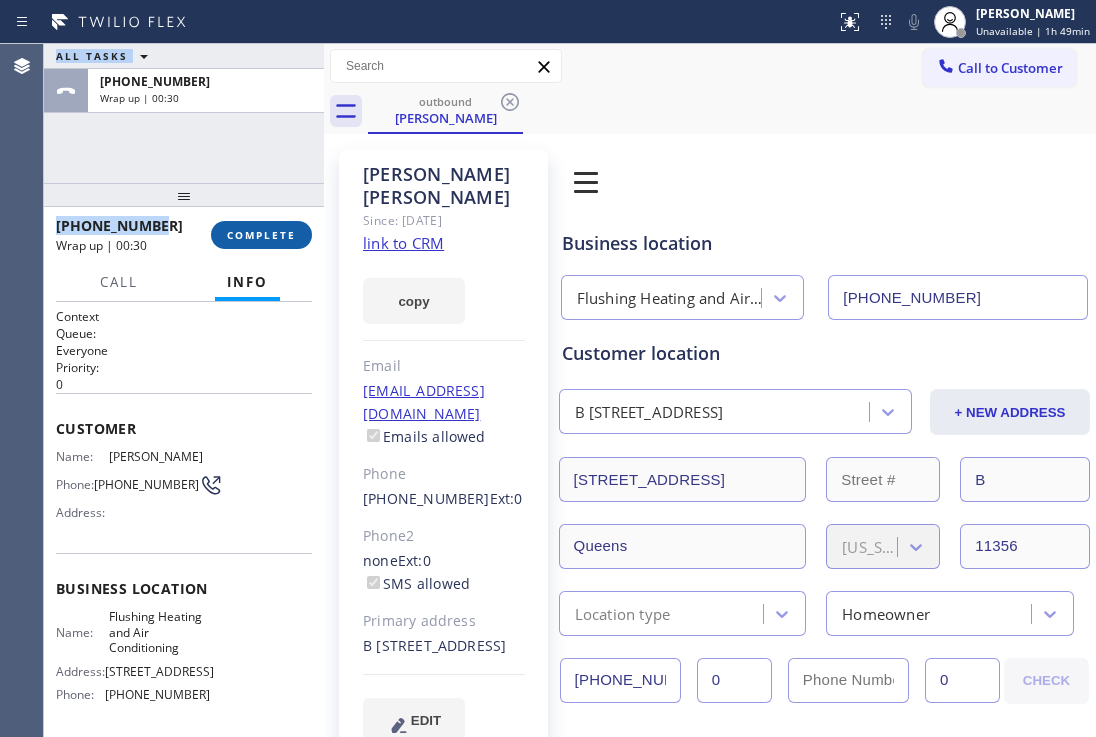 click on "COMPLETE" at bounding box center (261, 235) 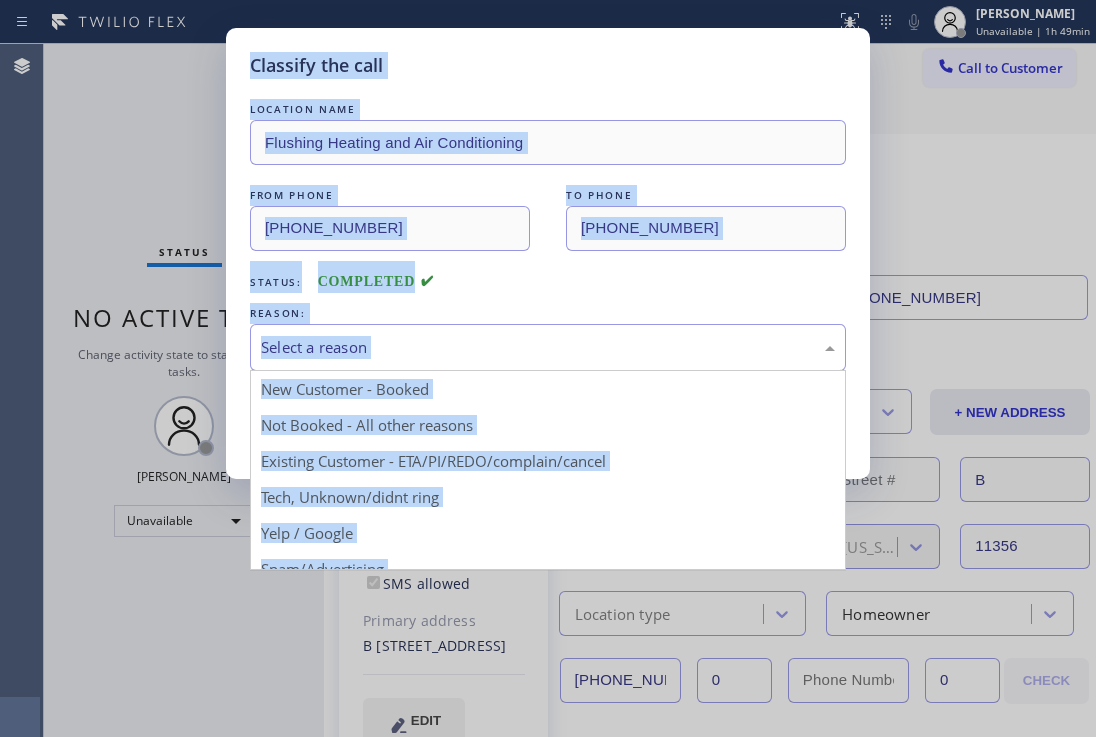 click on "Select a reason" at bounding box center (548, 347) 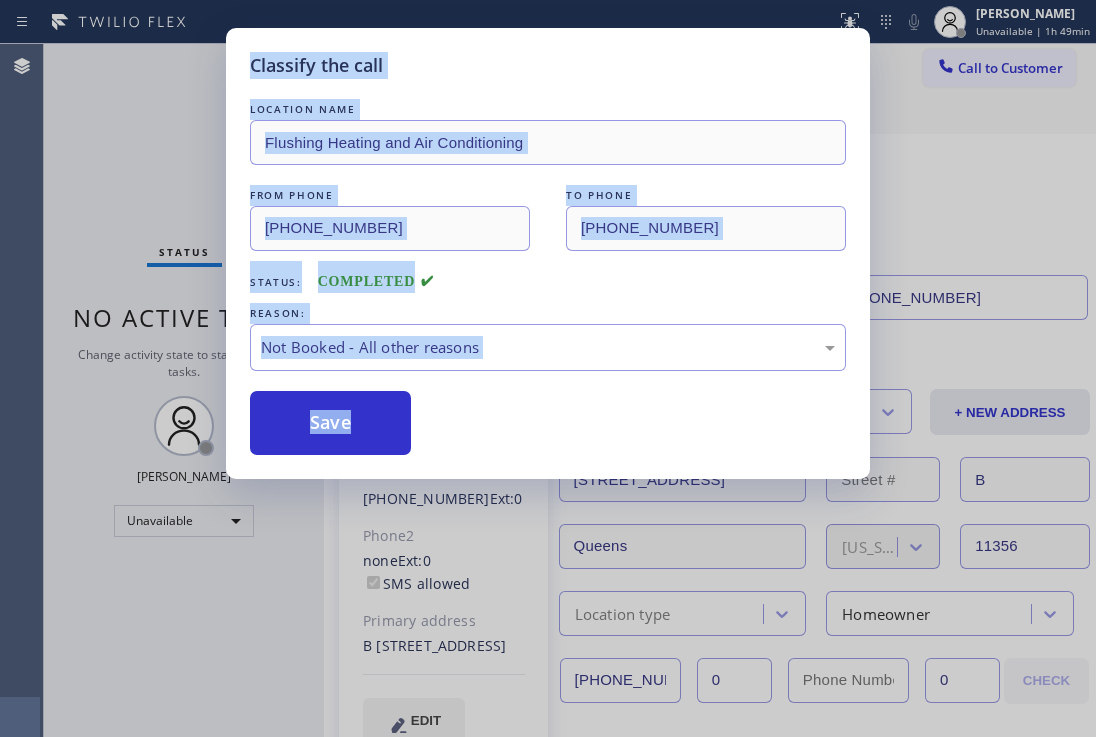 click on "Save" at bounding box center (330, 423) 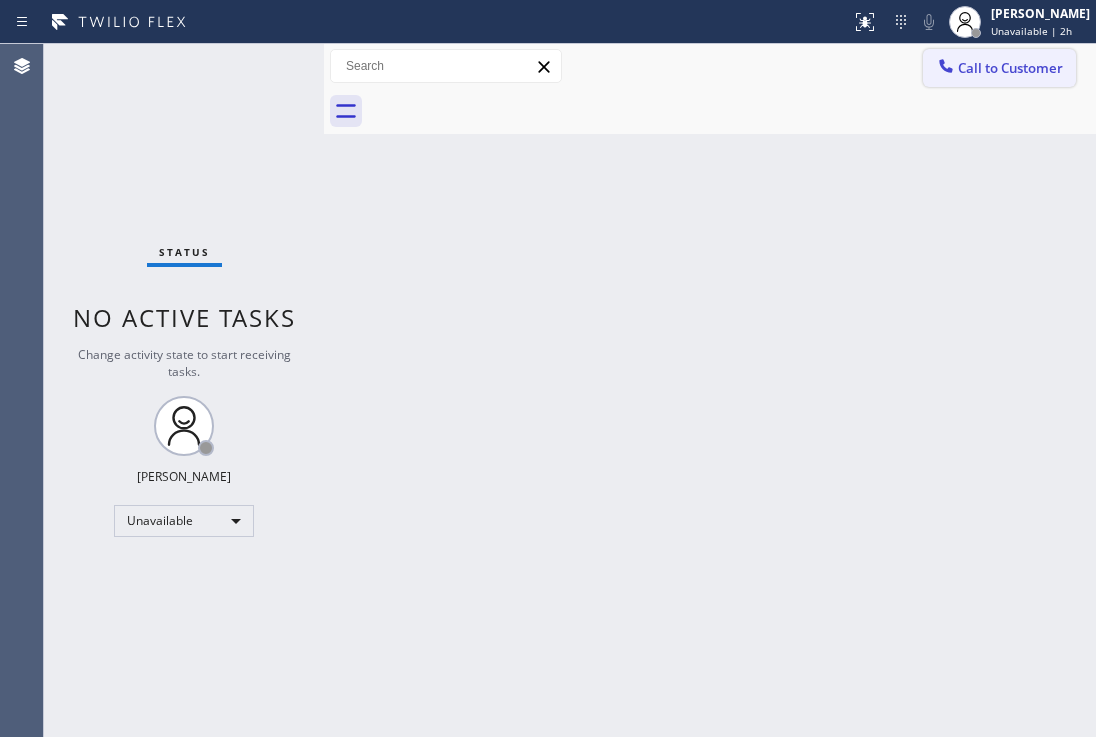 click on "Call to Customer" at bounding box center (1010, 68) 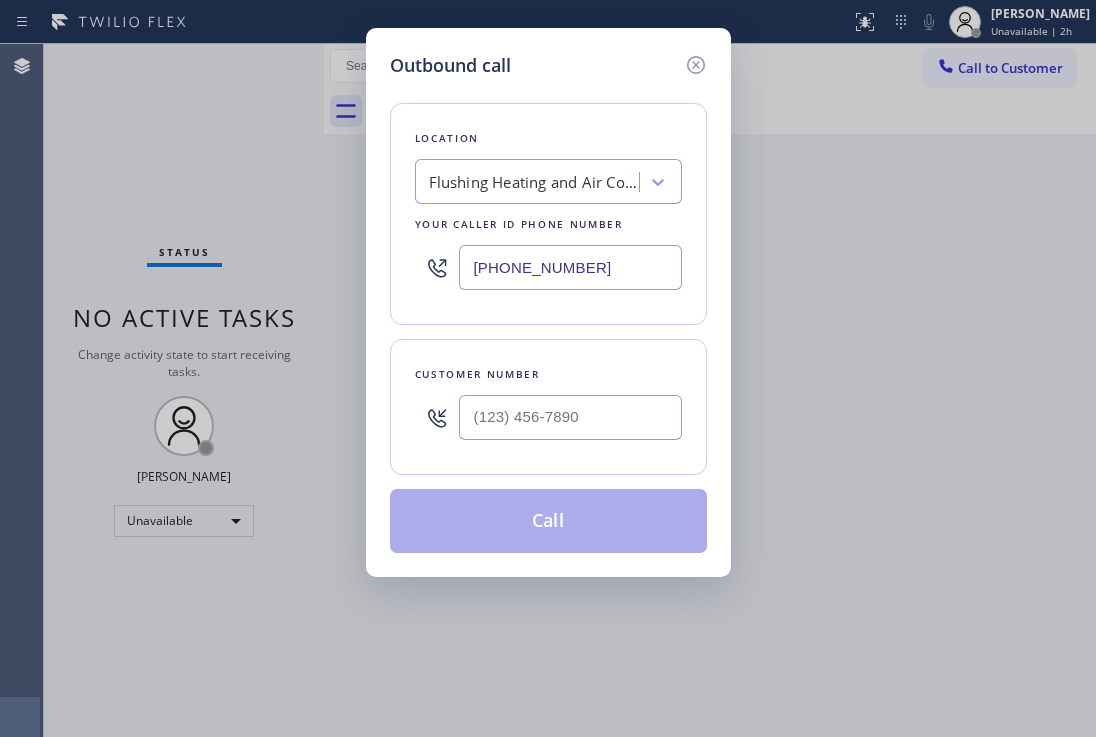 drag, startPoint x: 650, startPoint y: 264, endPoint x: 388, endPoint y: 243, distance: 262.84024 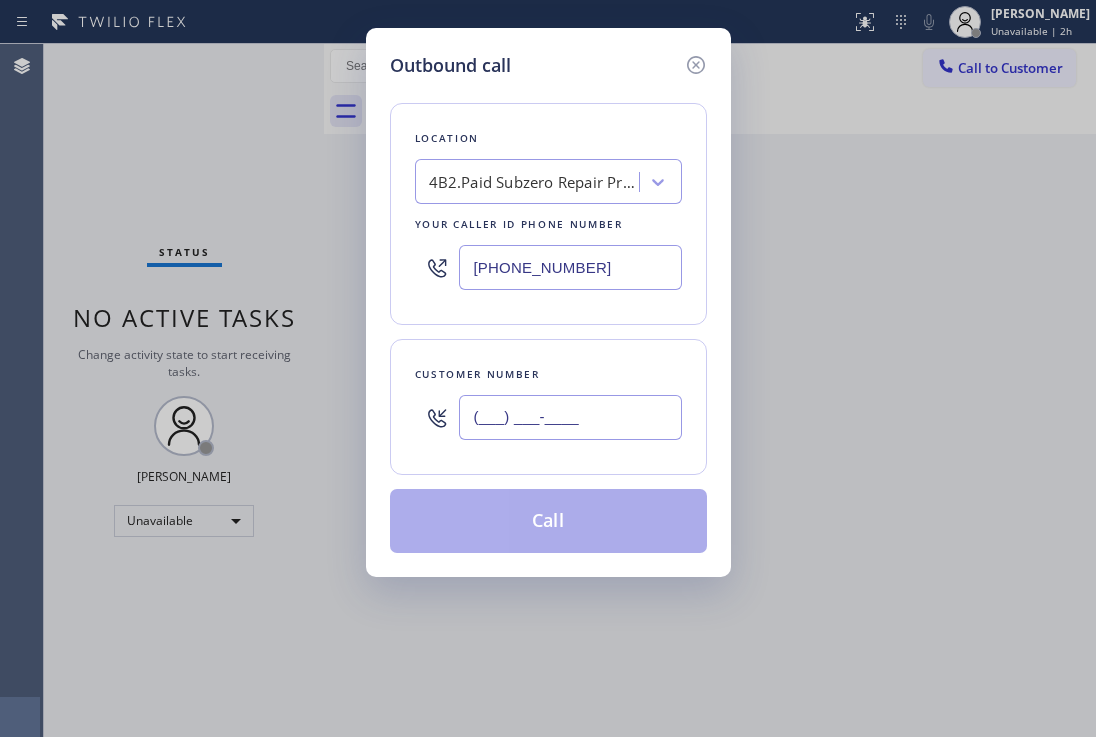 drag, startPoint x: 525, startPoint y: 402, endPoint x: 443, endPoint y: 395, distance: 82.29824 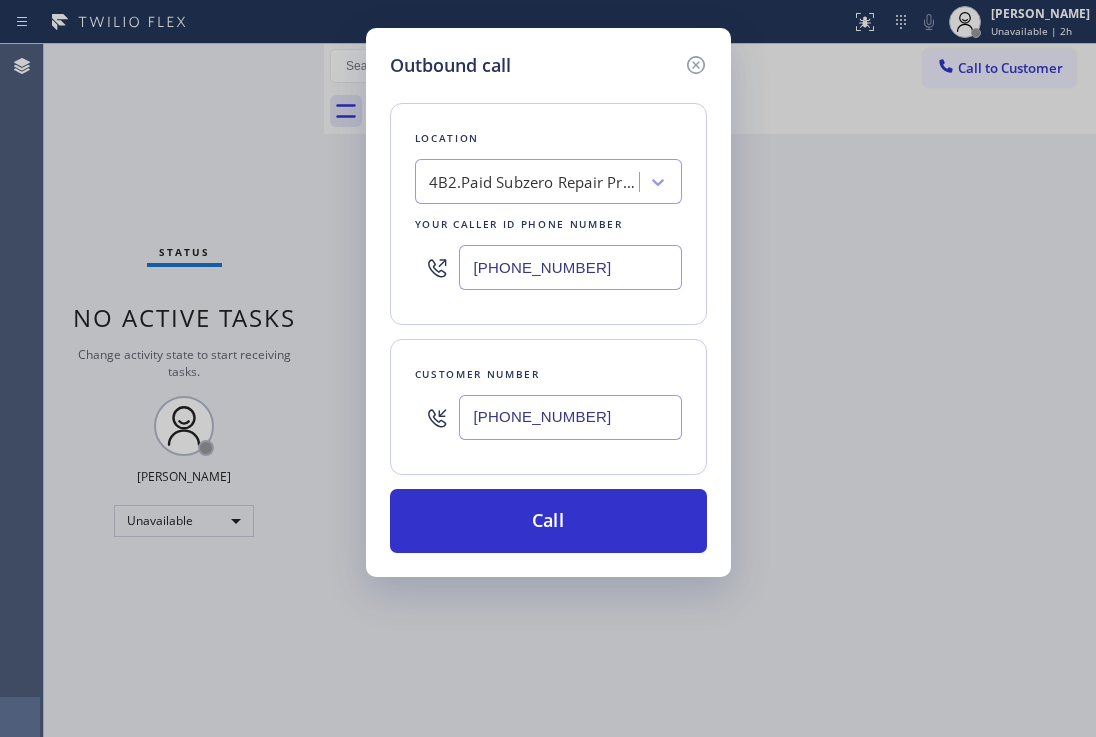 type on "[PHONE_NUMBER]" 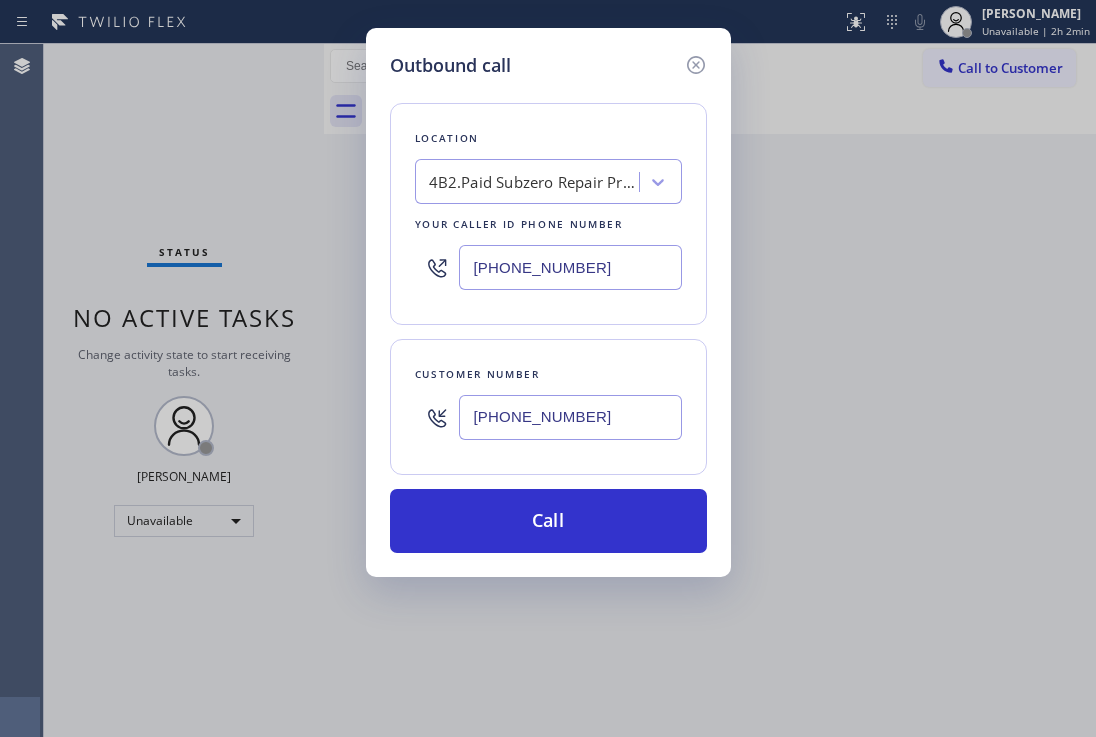drag, startPoint x: 626, startPoint y: 278, endPoint x: 449, endPoint y: 258, distance: 178.12636 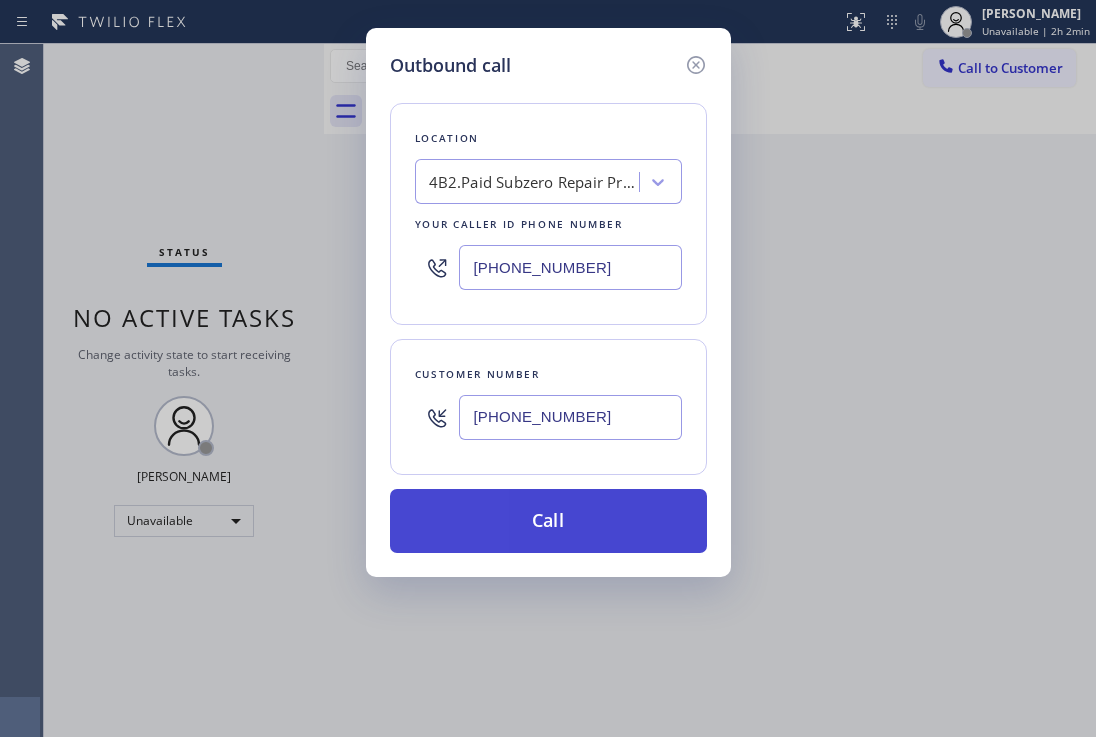 type on "[PHONE_NUMBER]" 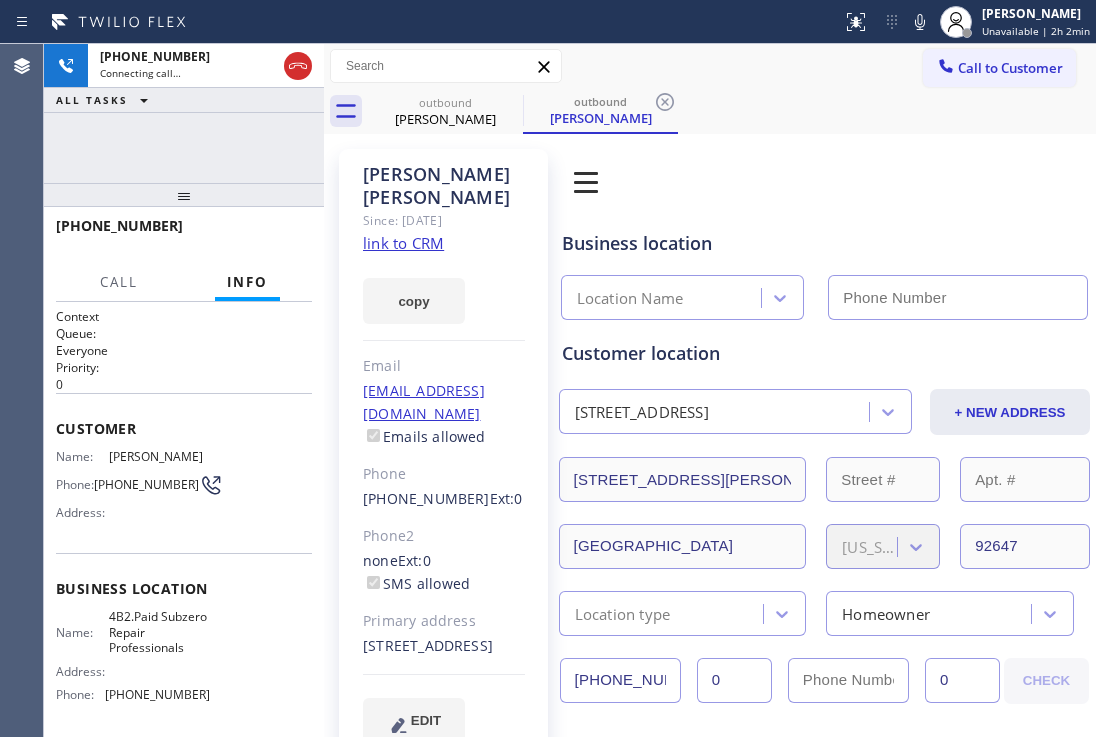 type on "[PHONE_NUMBER]" 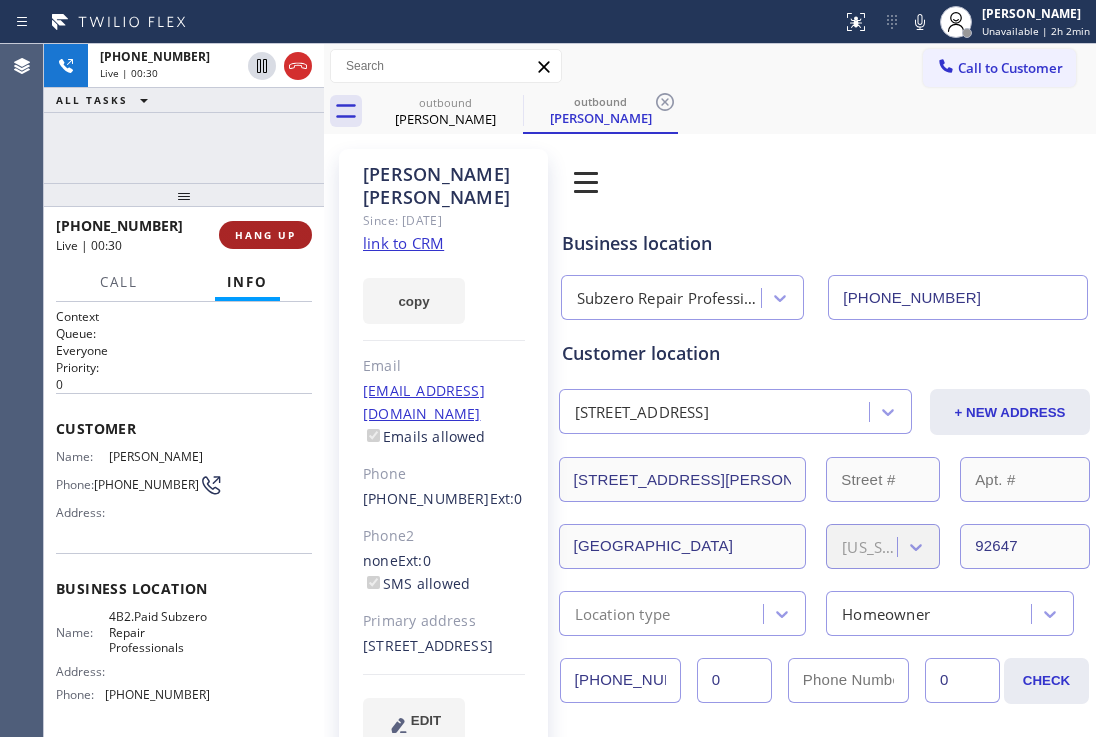 click on "HANG UP" at bounding box center [265, 235] 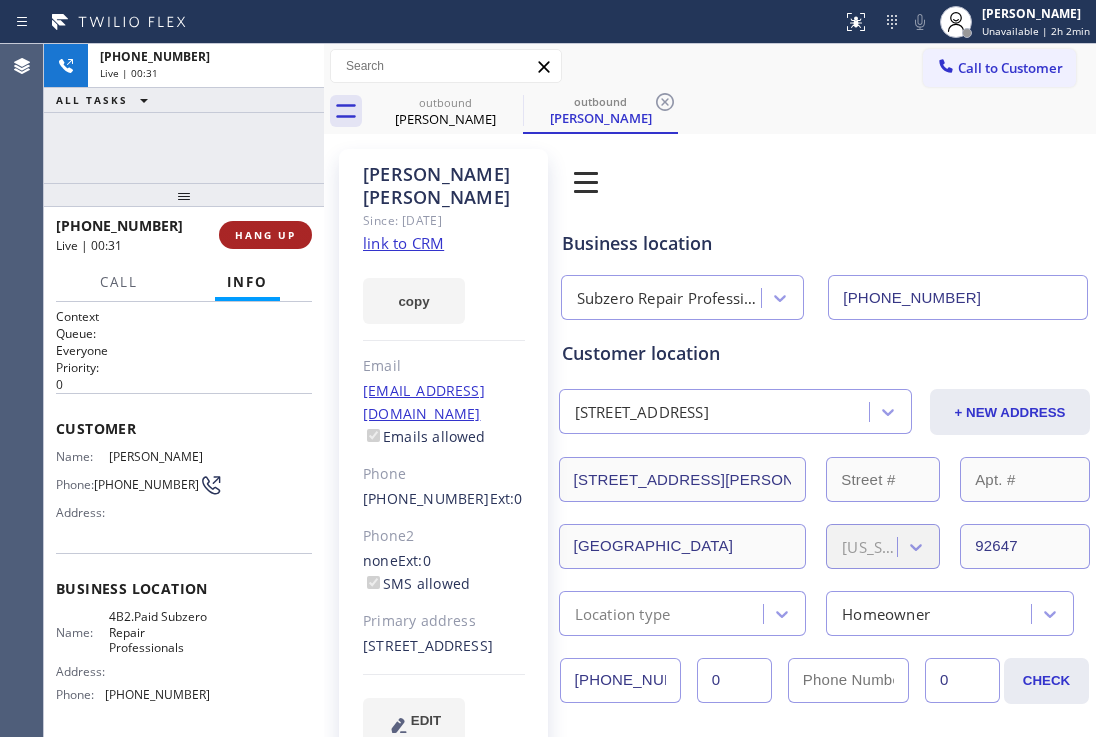 click on "HANG UP" at bounding box center [265, 235] 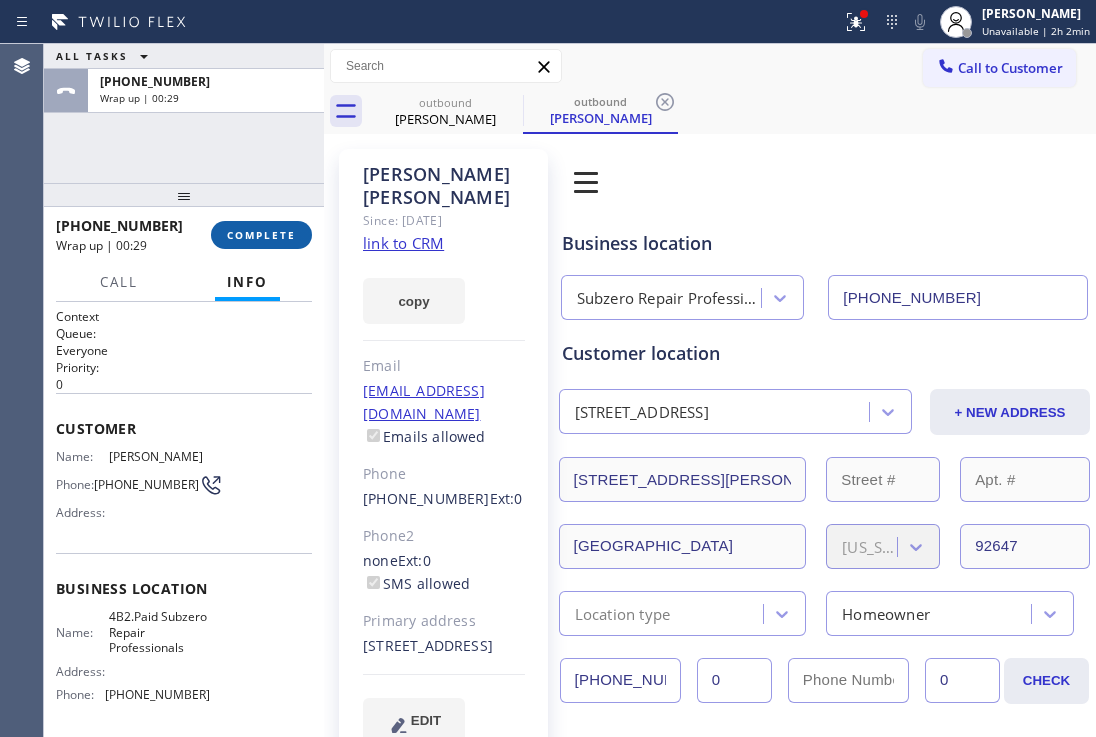 click on "COMPLETE" at bounding box center [261, 235] 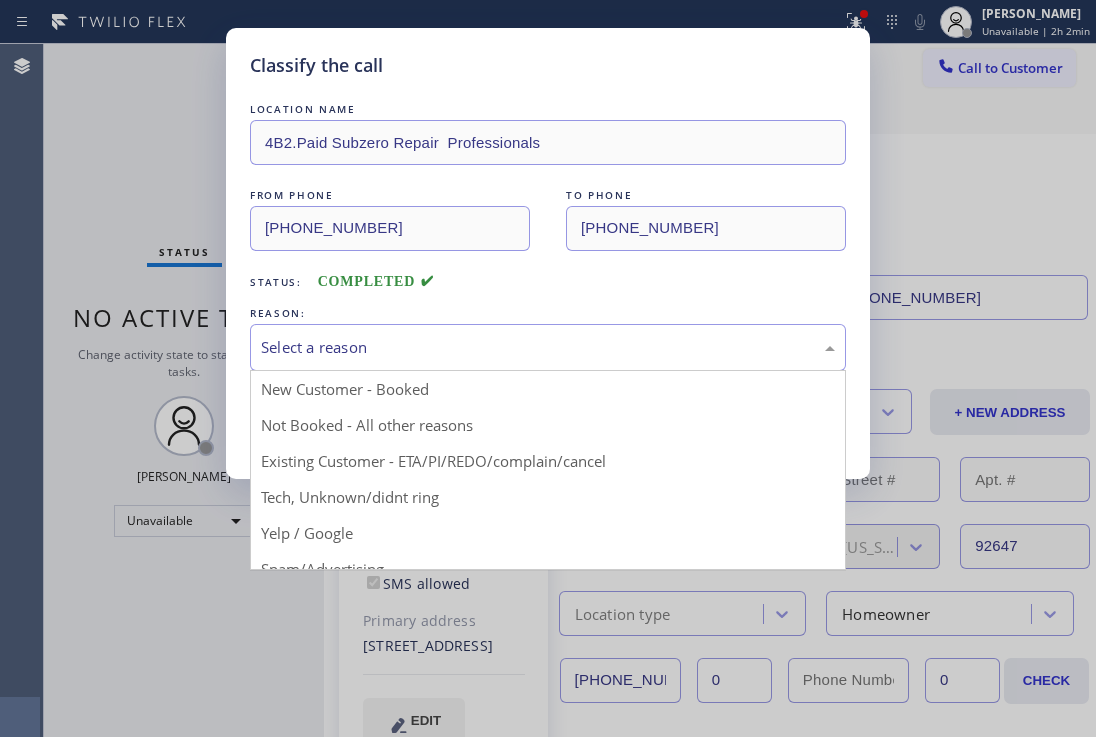 drag, startPoint x: 426, startPoint y: 355, endPoint x: 390, endPoint y: 369, distance: 38.626415 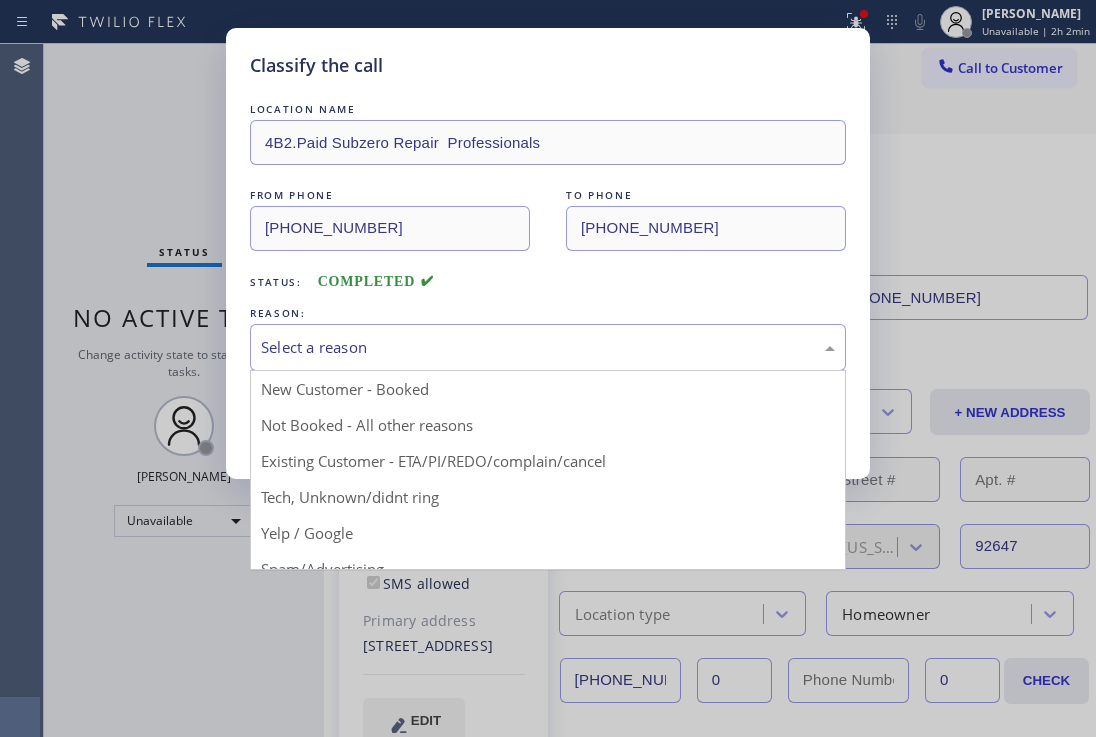 click on "Select a reason" at bounding box center [548, 347] 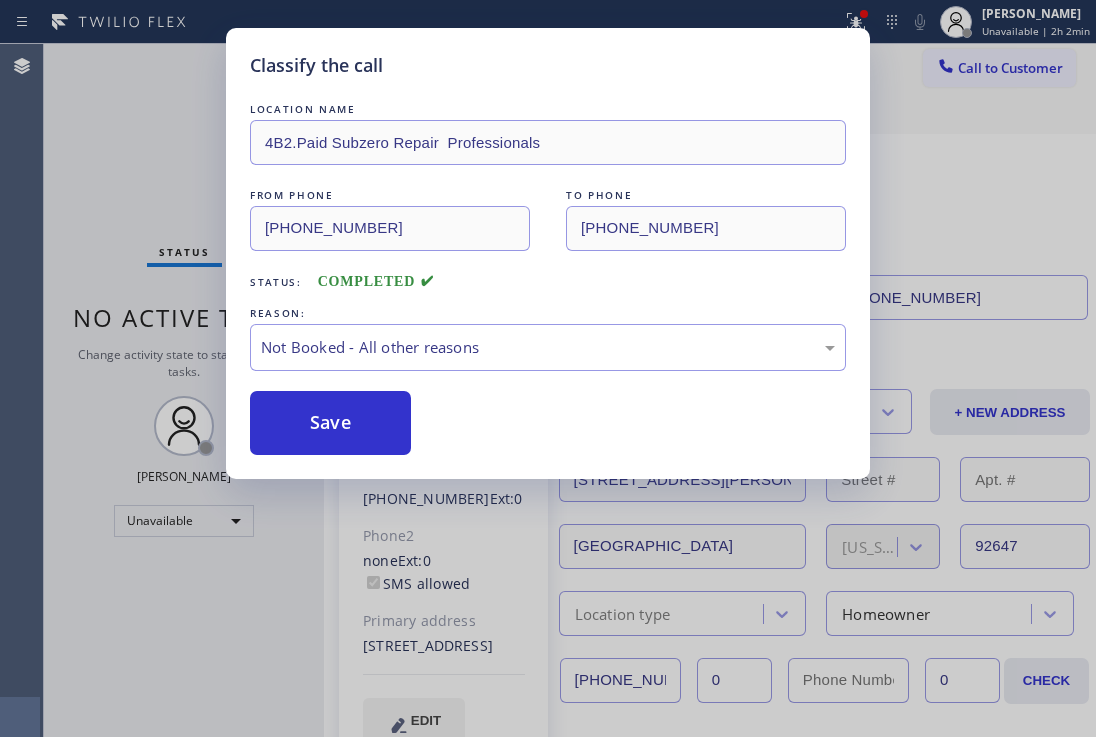 drag, startPoint x: 331, startPoint y: 424, endPoint x: 348, endPoint y: 159, distance: 265.5447 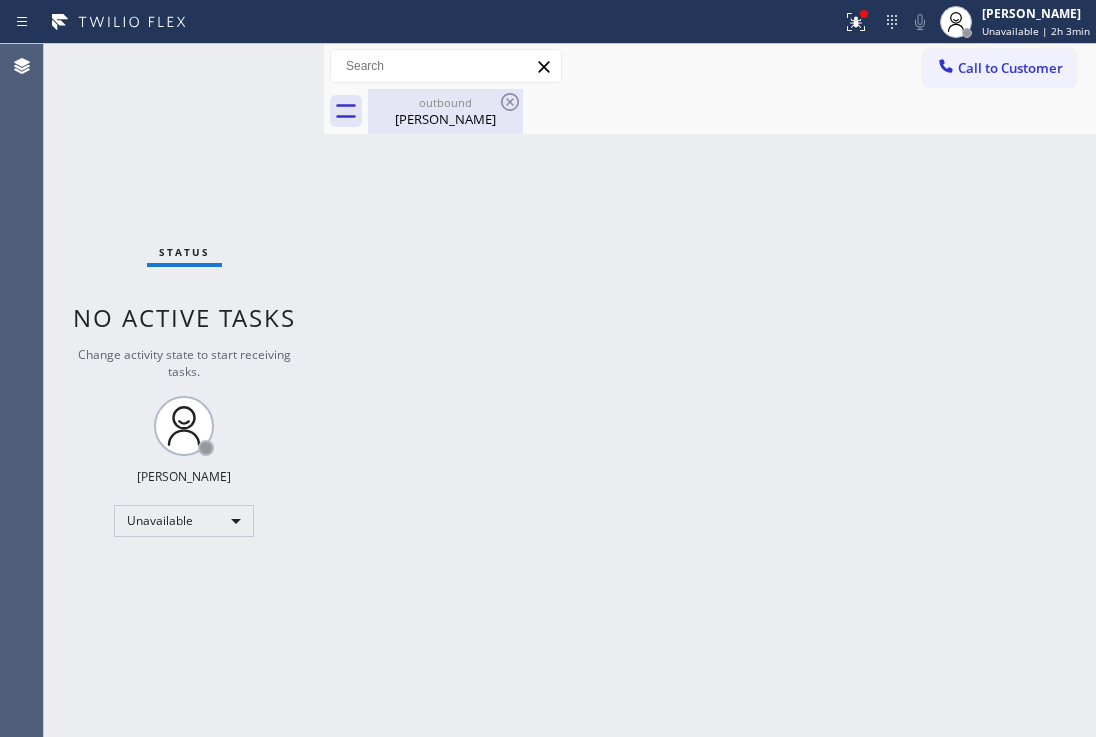 click on "outbound [PERSON_NAME]" at bounding box center (445, 111) 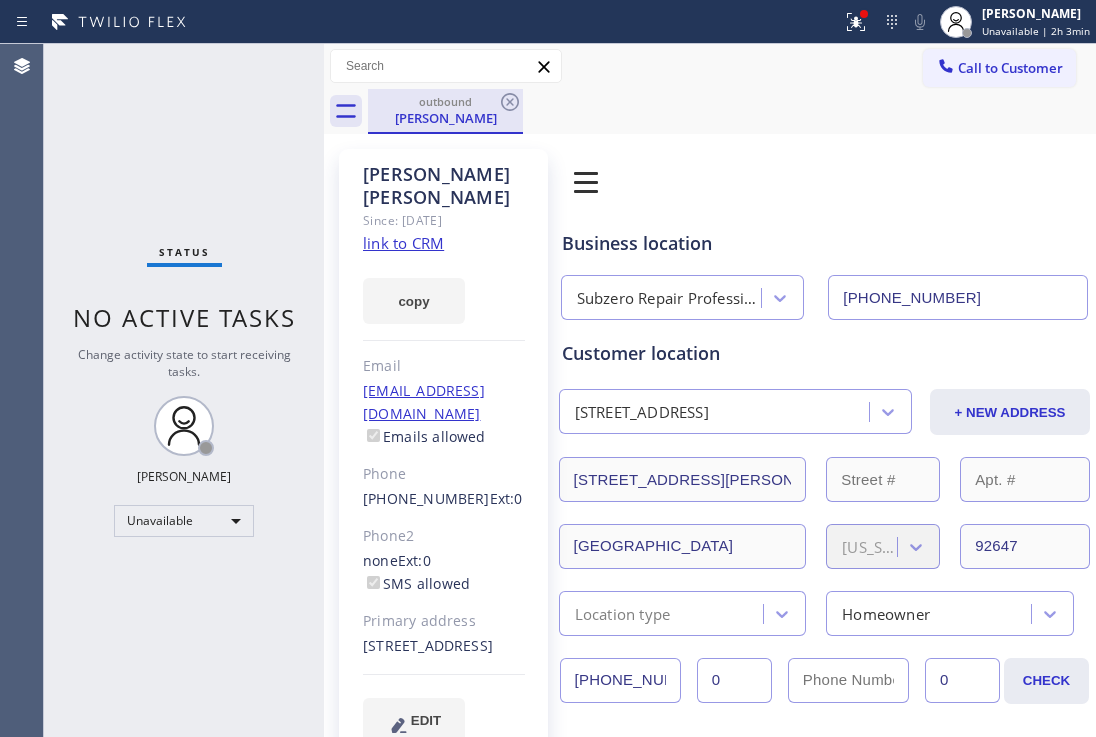 drag, startPoint x: 439, startPoint y: 112, endPoint x: 492, endPoint y: 108, distance: 53.15073 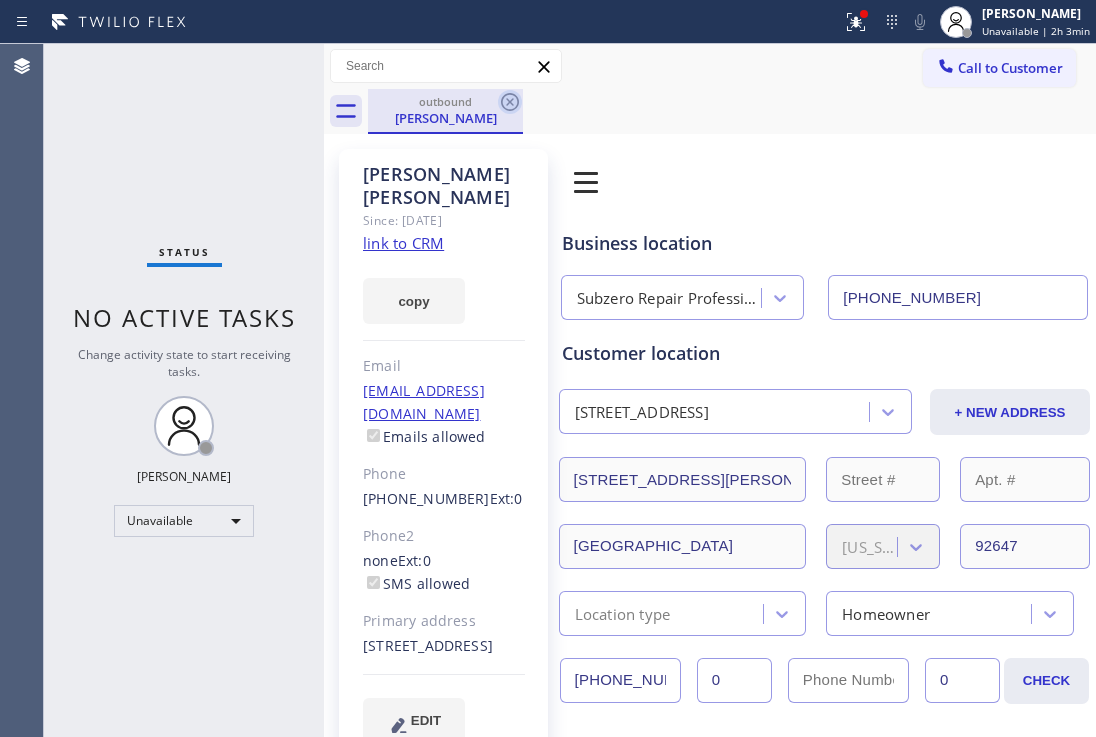 click 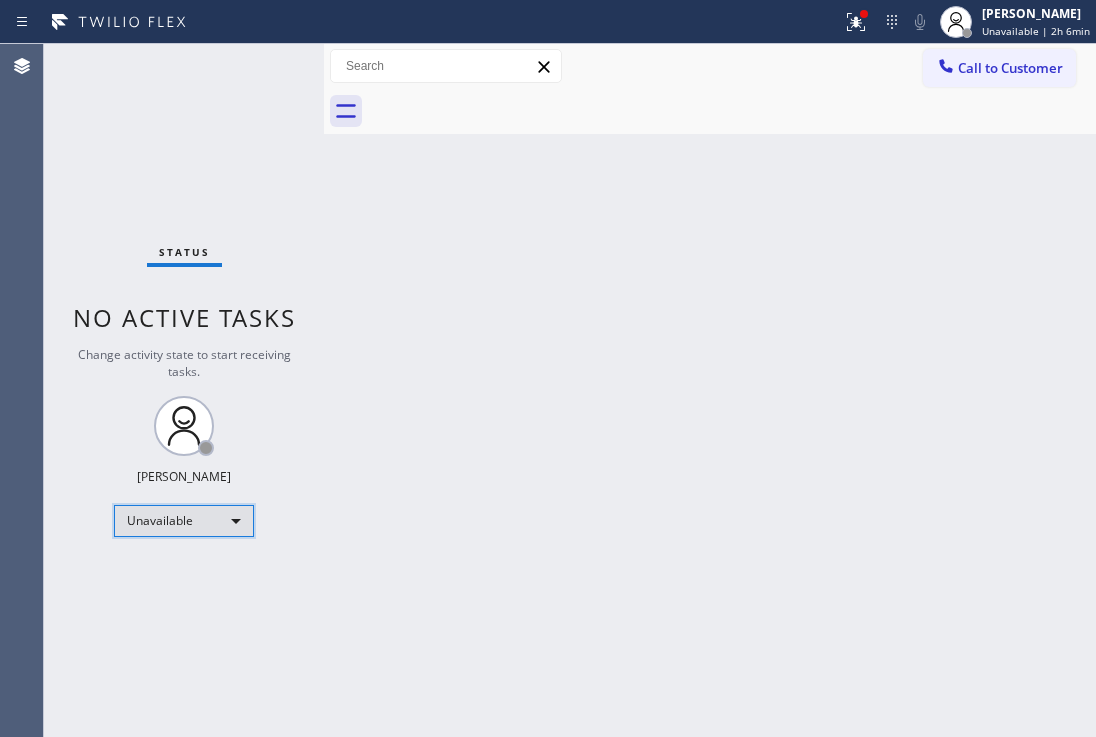click on "Unavailable" at bounding box center [184, 521] 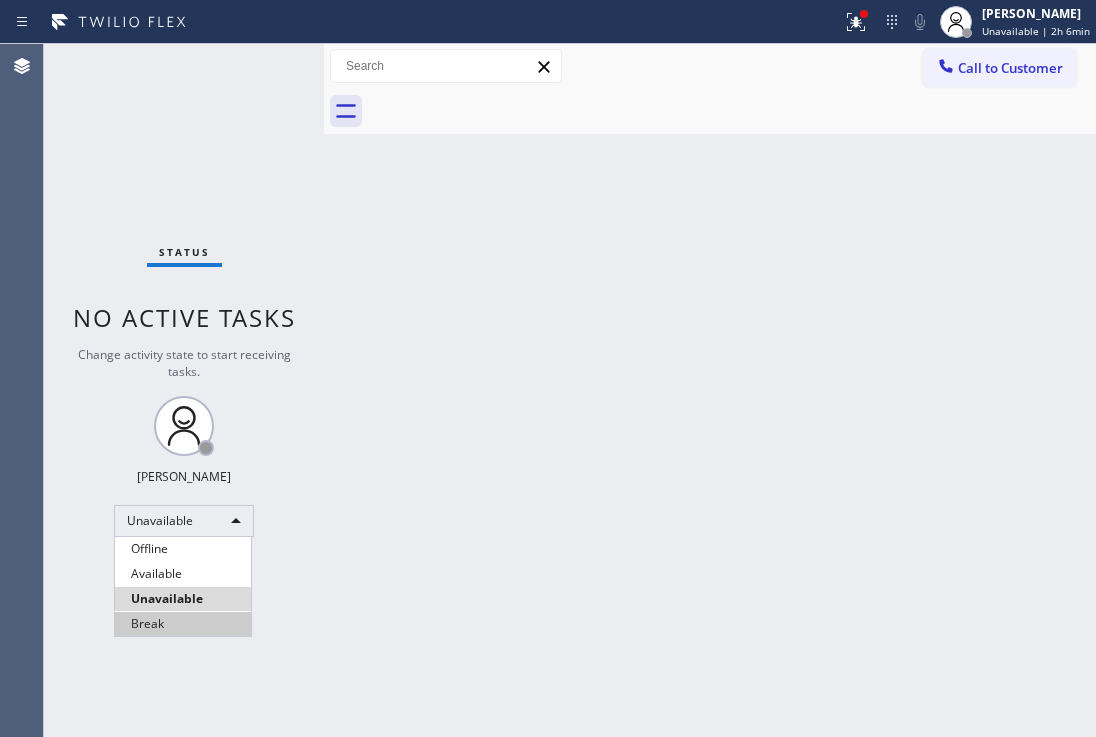 click on "Break" at bounding box center [183, 624] 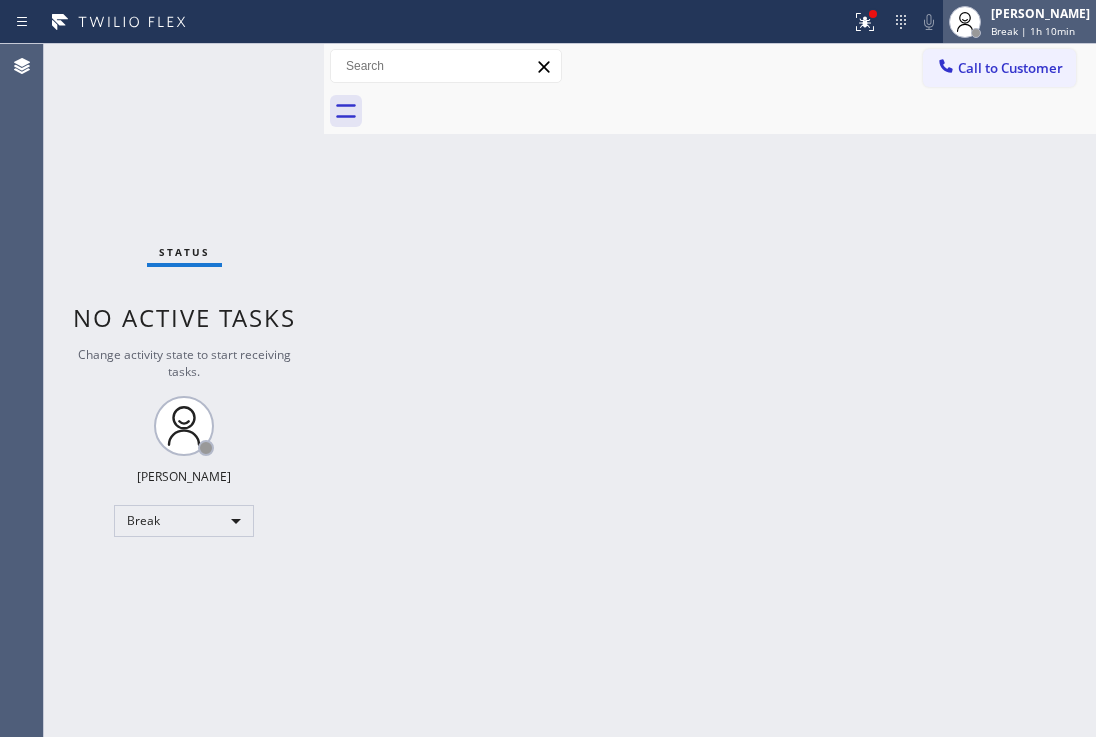click on "Break | 1h 10min" at bounding box center (1033, 31) 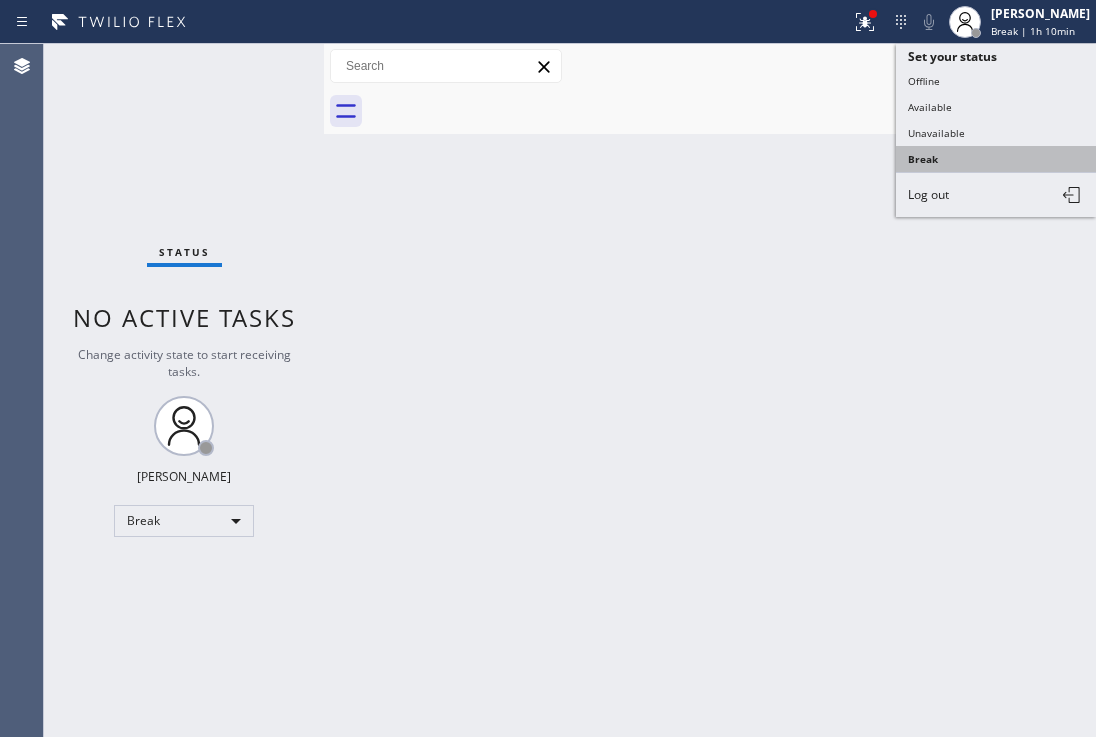 click on "Break" at bounding box center [996, 159] 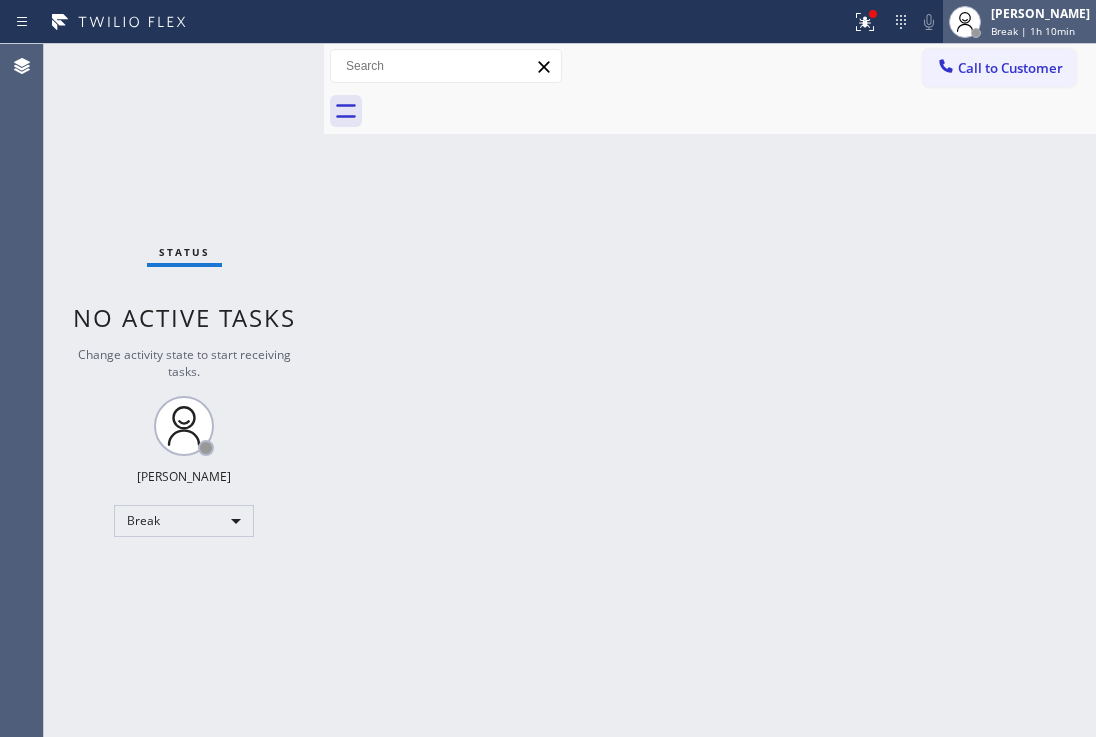 click on "Break | 1h 10min" at bounding box center (1033, 31) 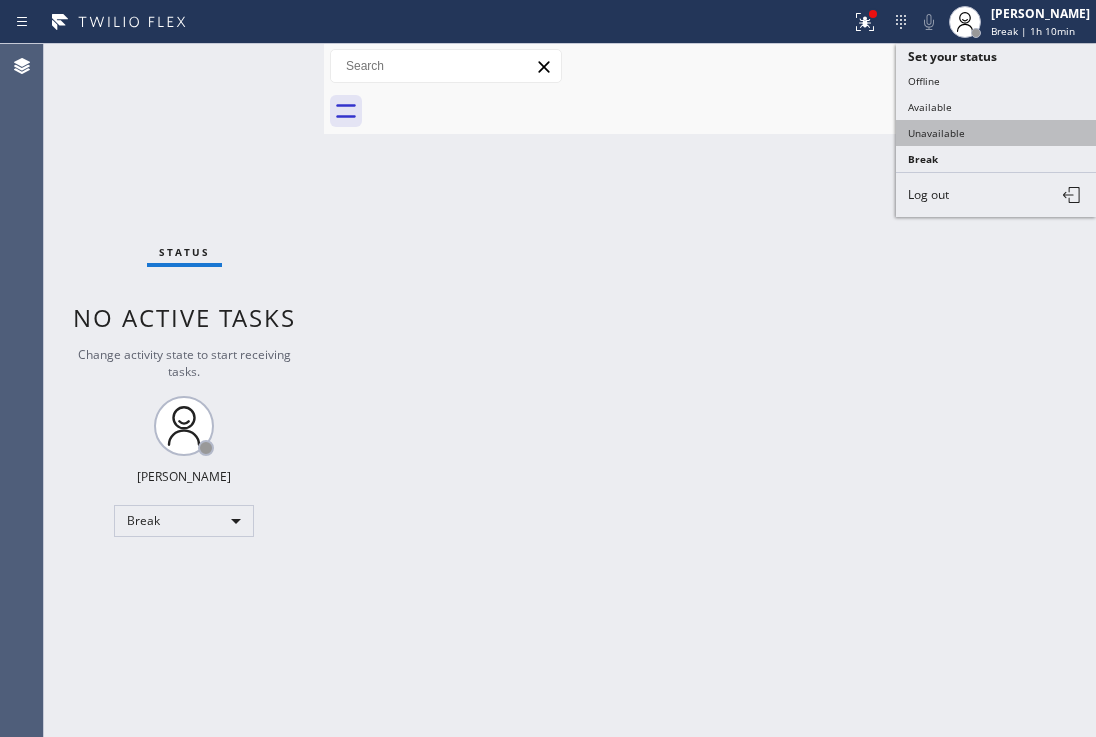 click on "Unavailable" at bounding box center (996, 133) 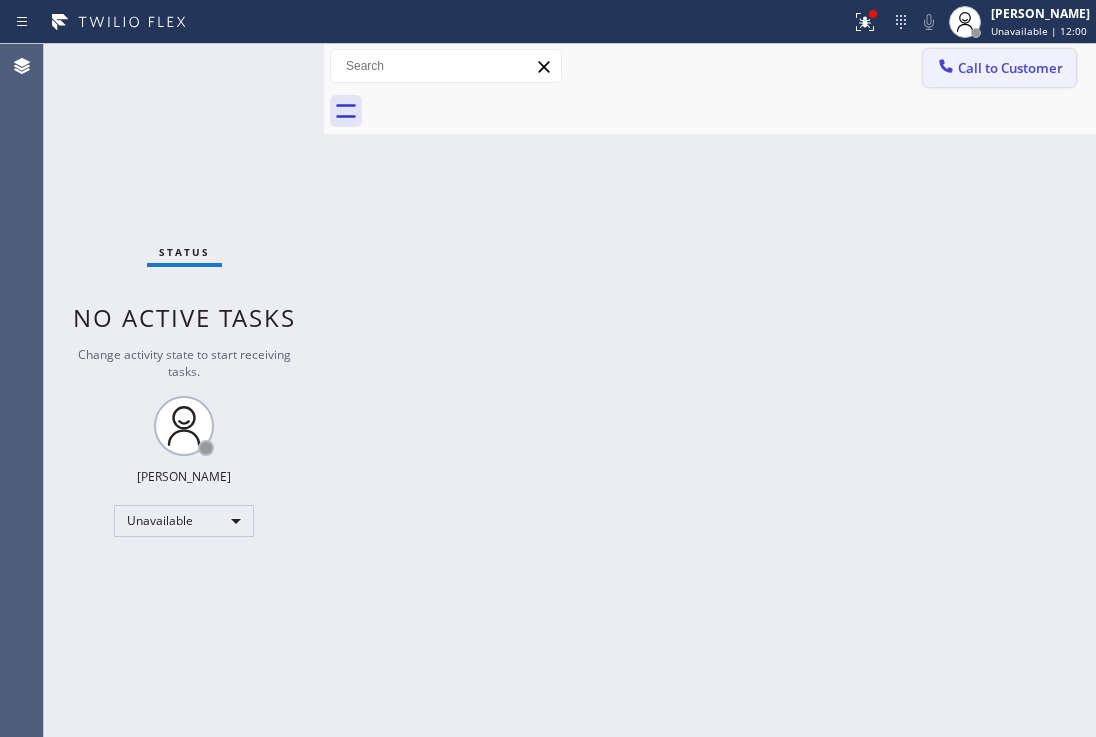 click on "Call to Customer" at bounding box center [1010, 68] 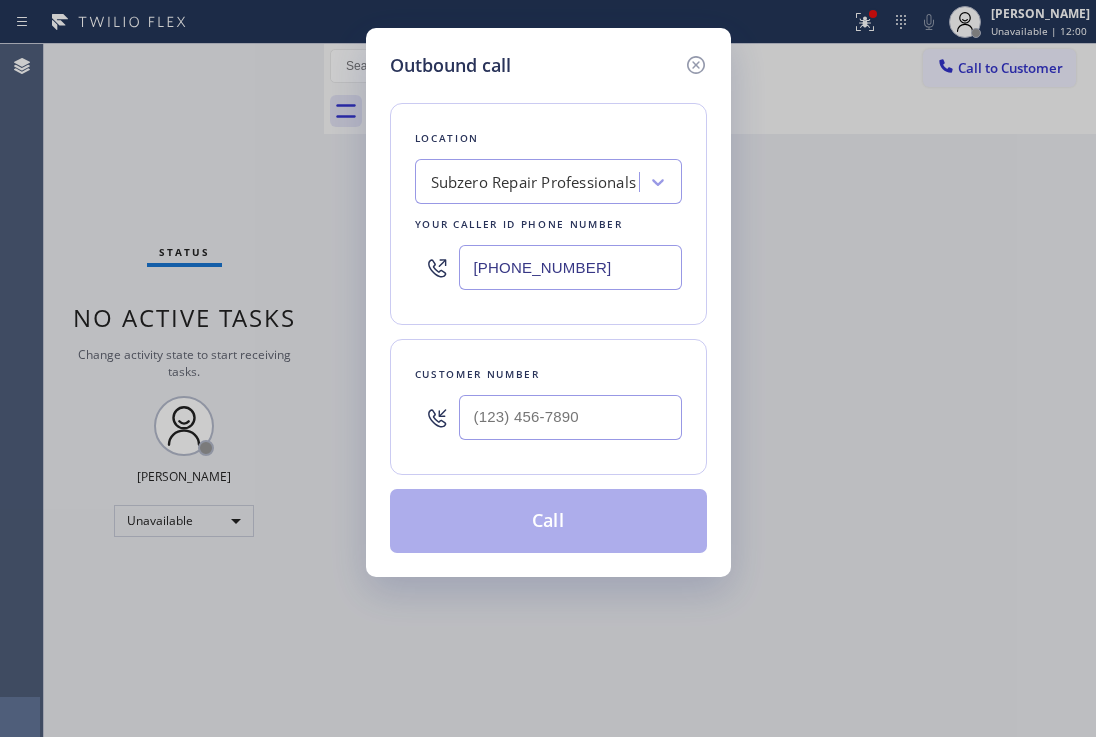 drag, startPoint x: 609, startPoint y: 249, endPoint x: 421, endPoint y: 185, distance: 198.59506 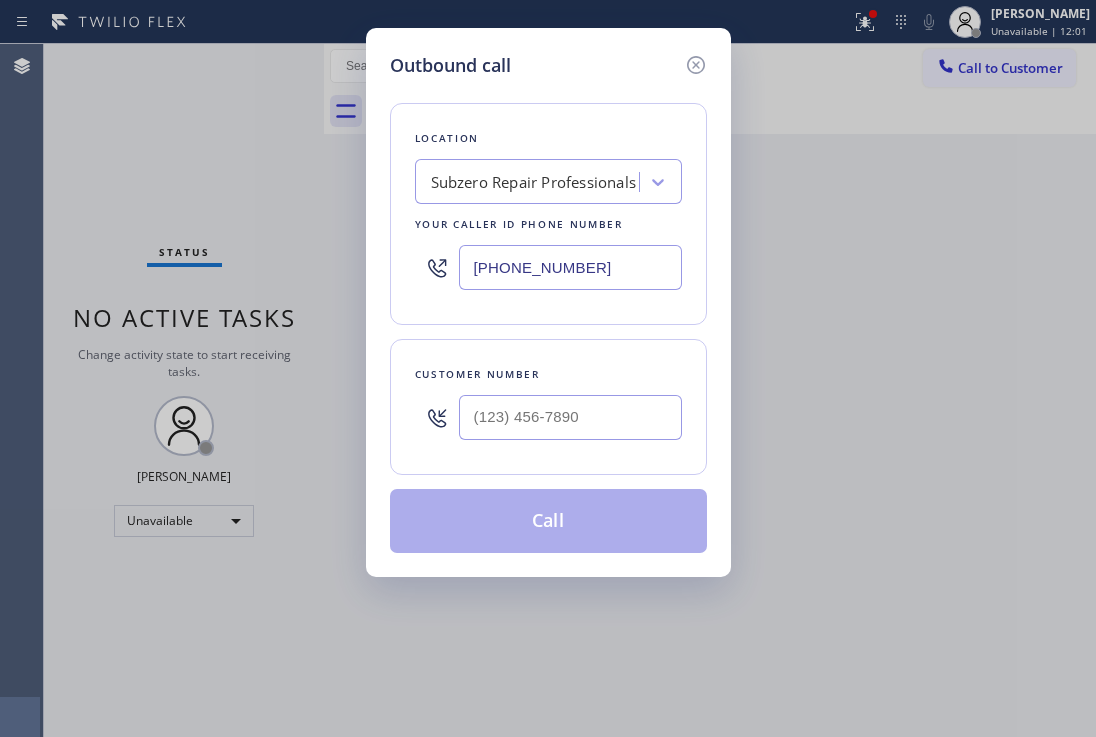 type on "[PHONE_NUMBER]" 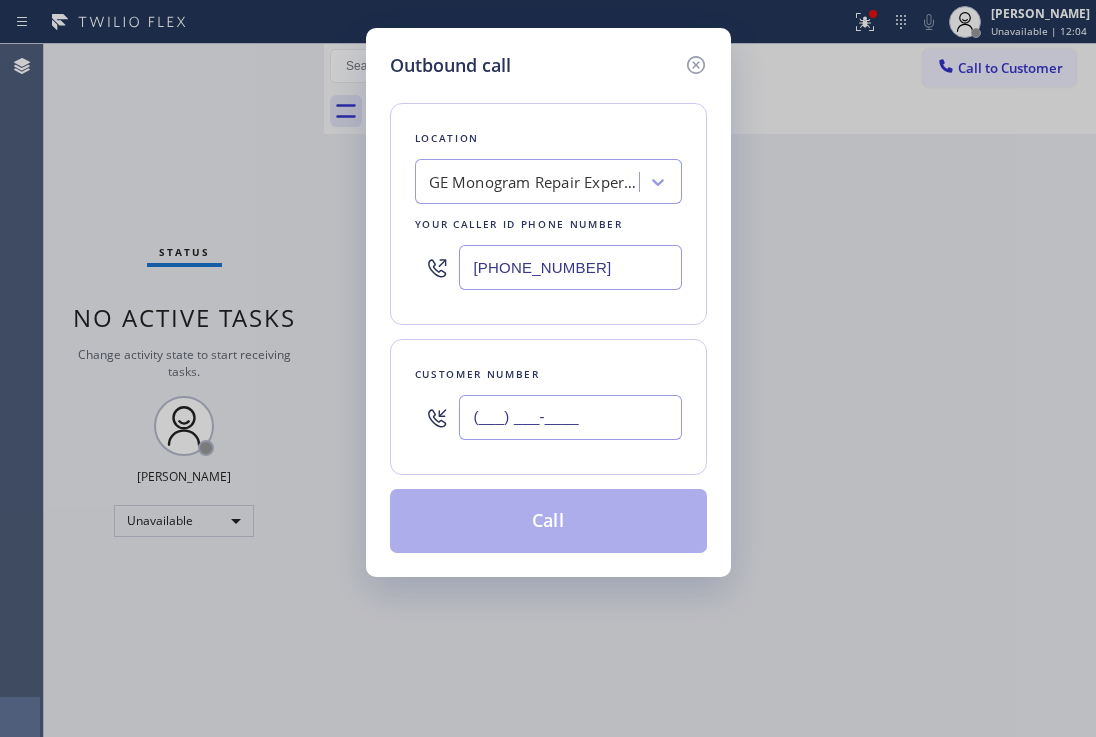 drag, startPoint x: 524, startPoint y: 415, endPoint x: 515, endPoint y: 352, distance: 63.63961 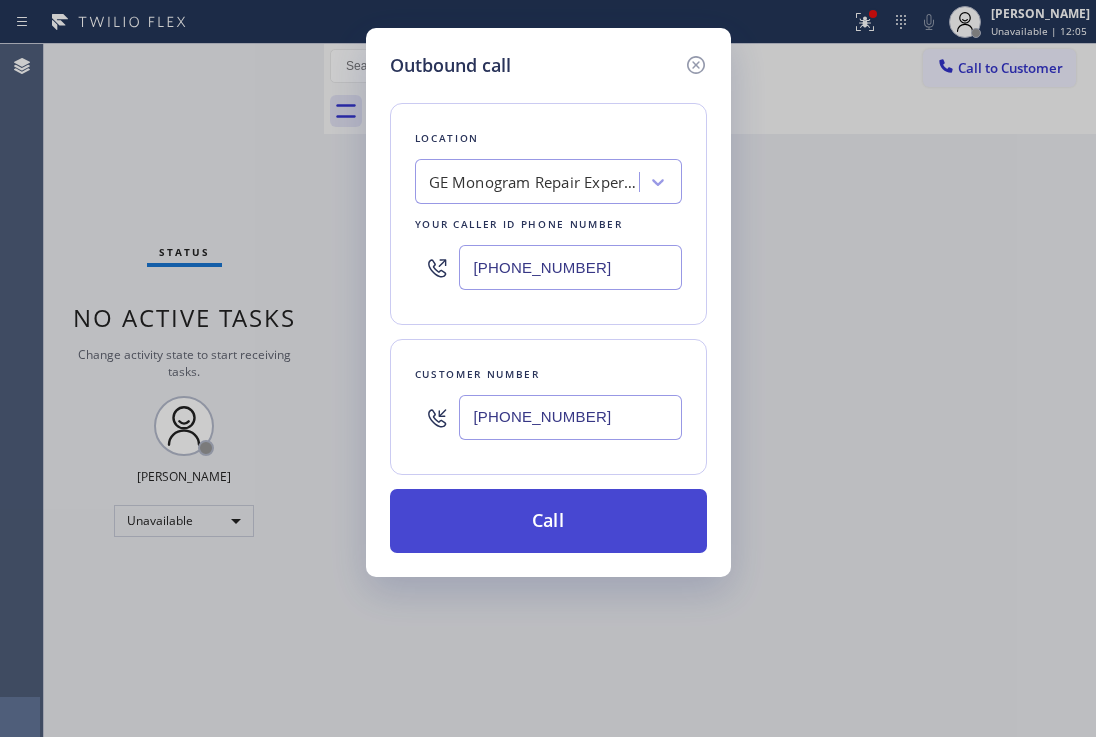type on "[PHONE_NUMBER]" 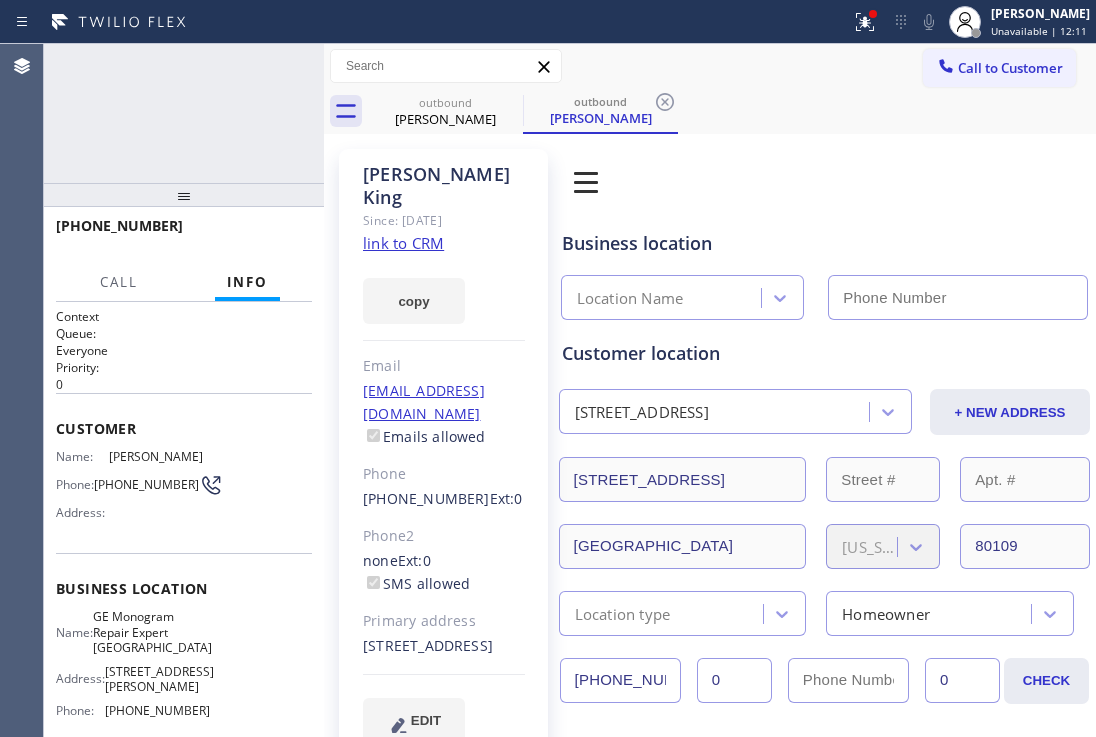 type on "[PHONE_NUMBER]" 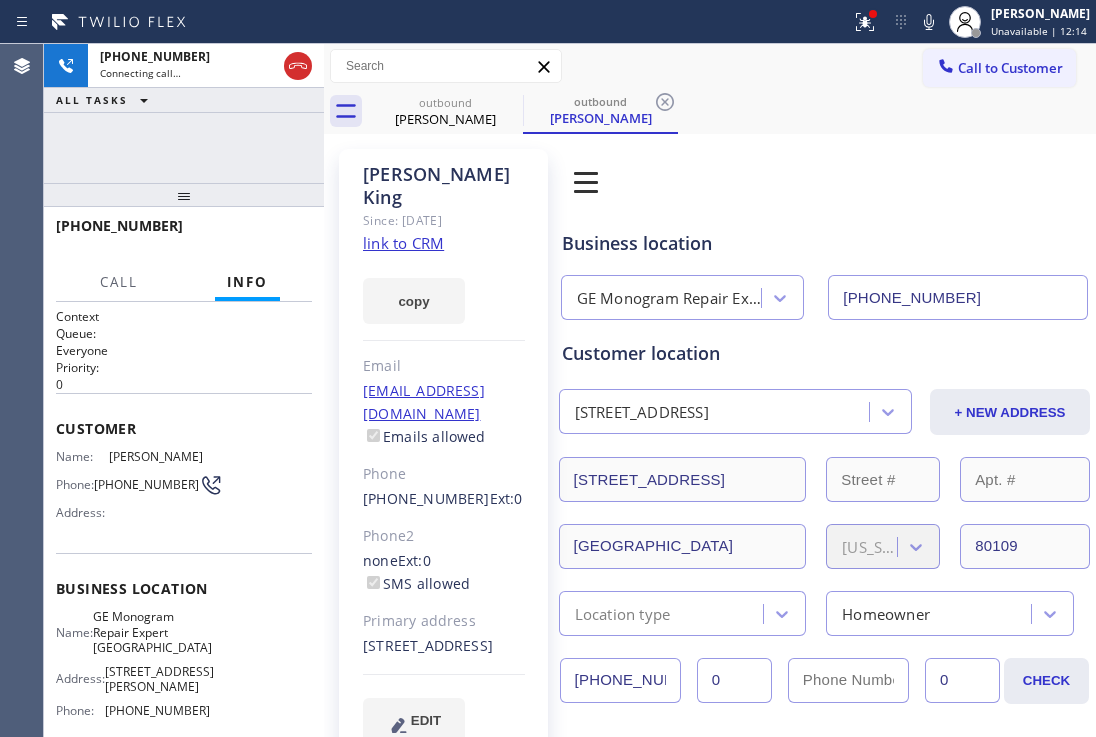 click on "outbound [PERSON_NAME] outbound [PERSON_NAME]" at bounding box center (732, 111) 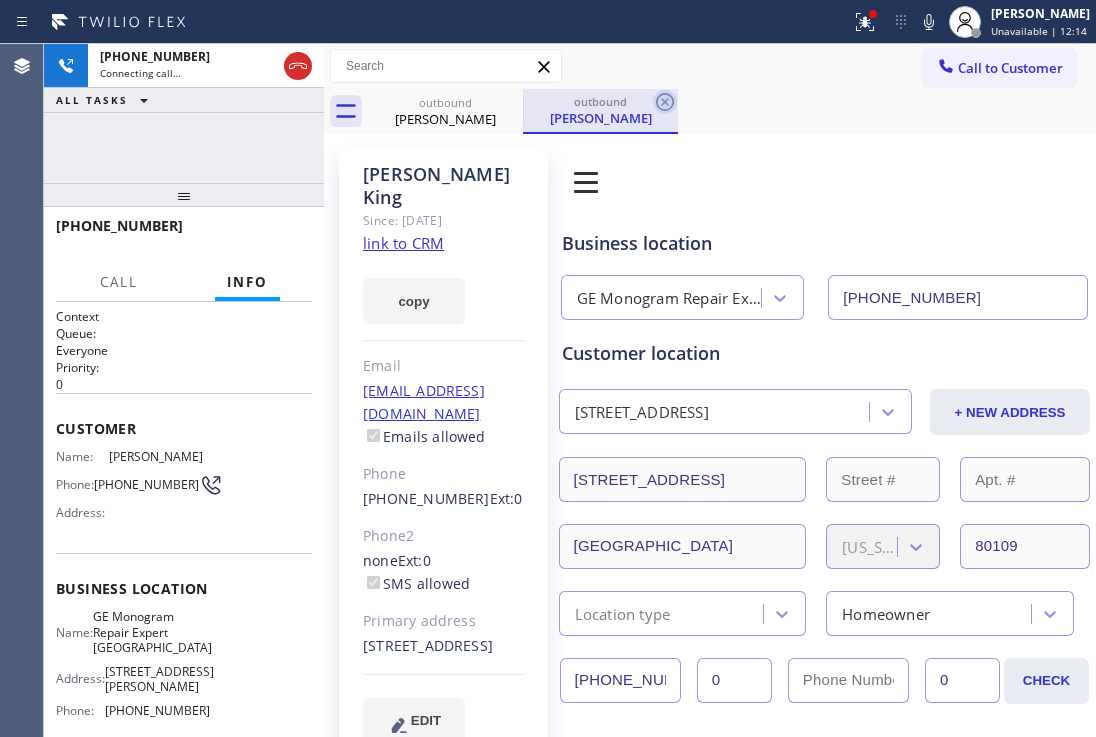 click 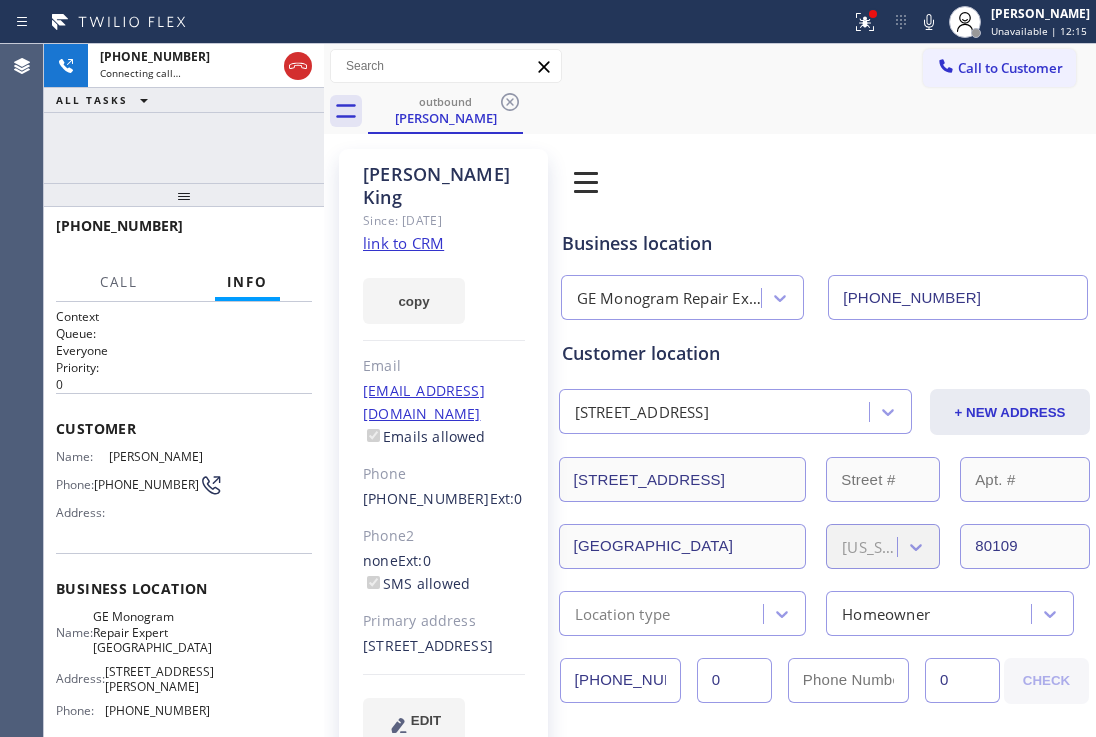 drag, startPoint x: 204, startPoint y: 201, endPoint x: 206, endPoint y: 153, distance: 48.04165 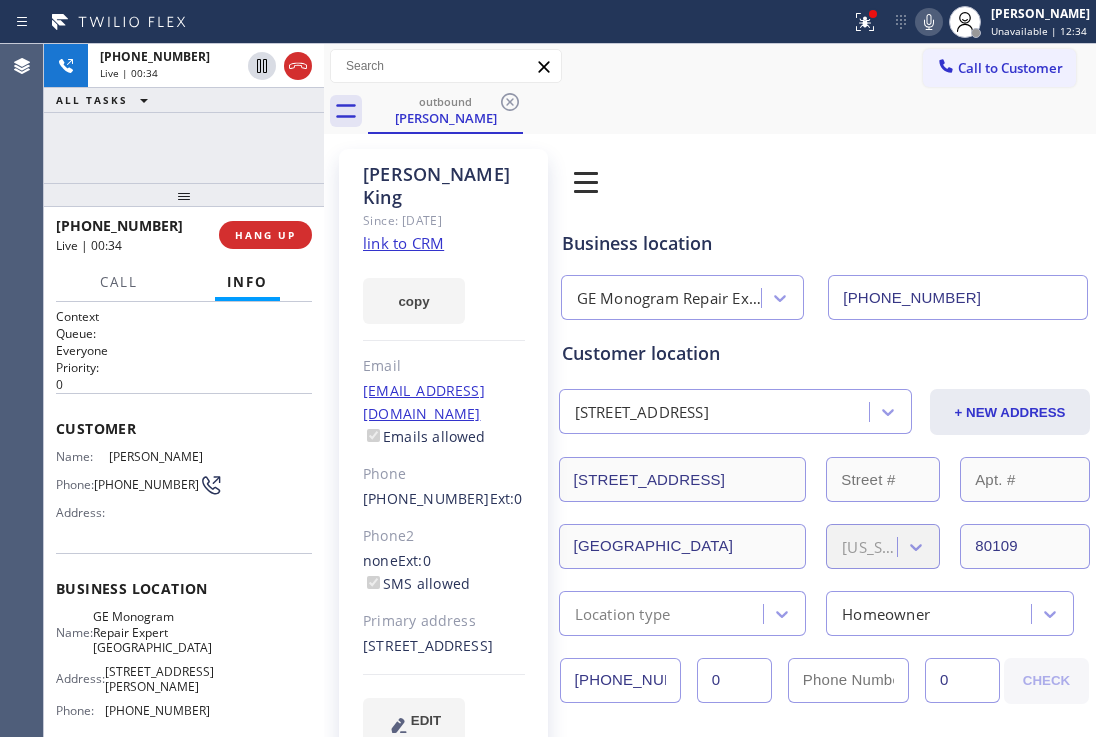 click 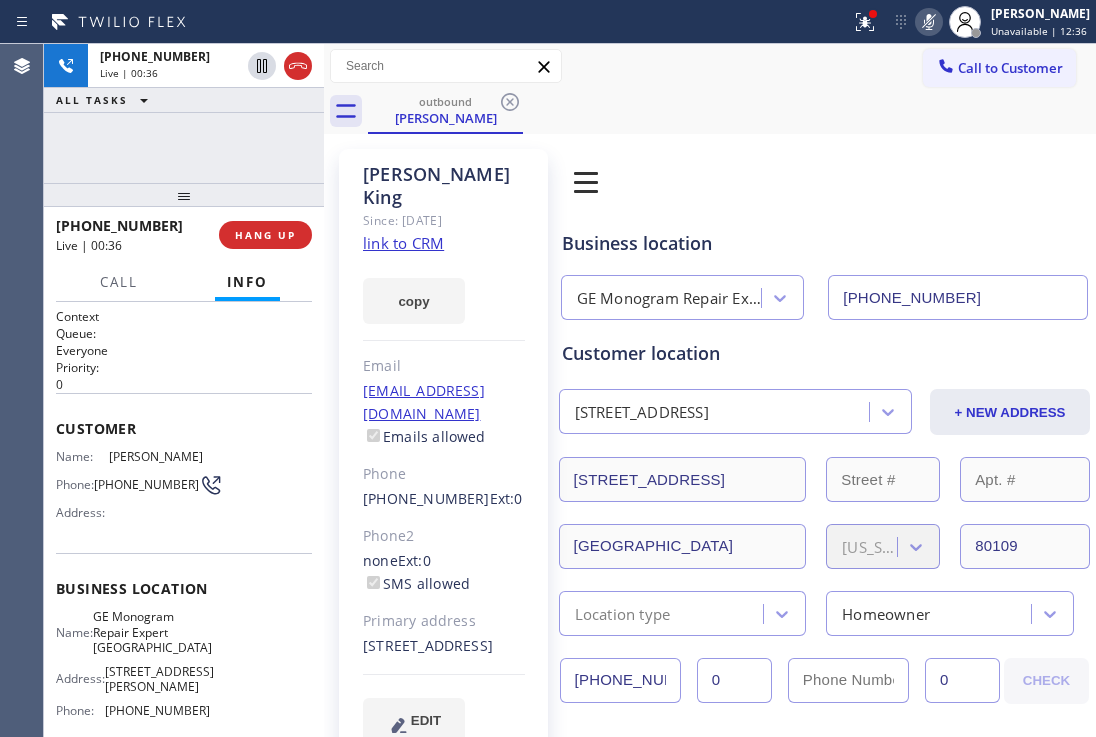 click 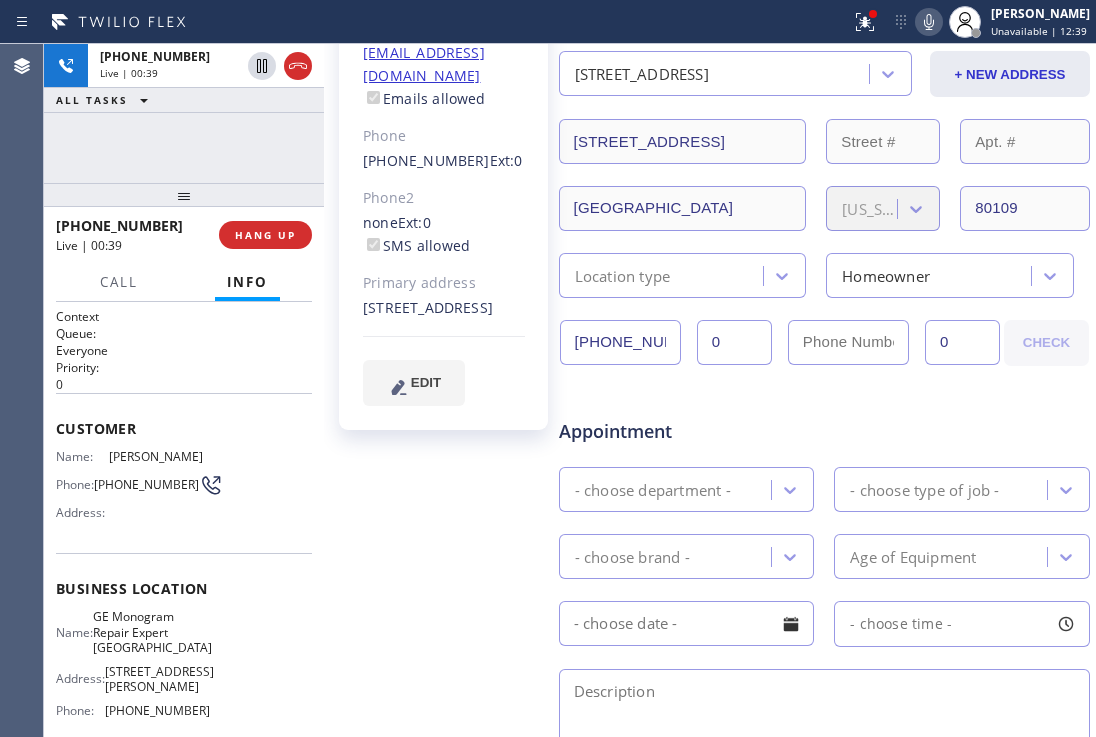 scroll, scrollTop: 500, scrollLeft: 0, axis: vertical 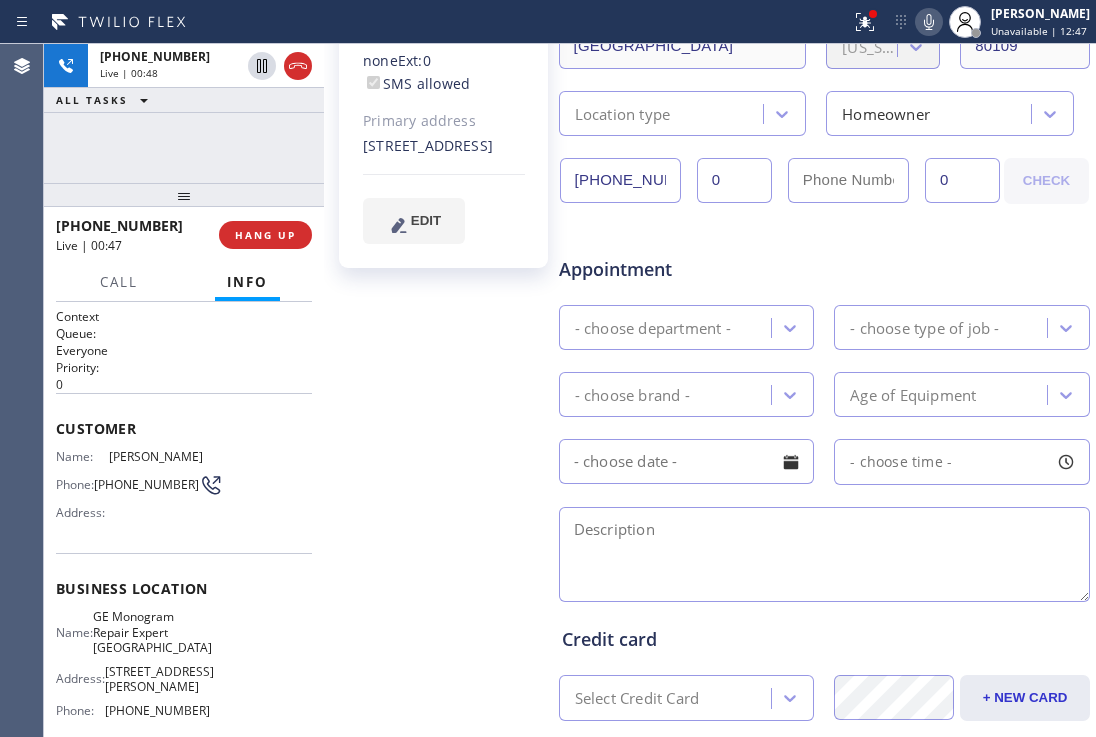 click 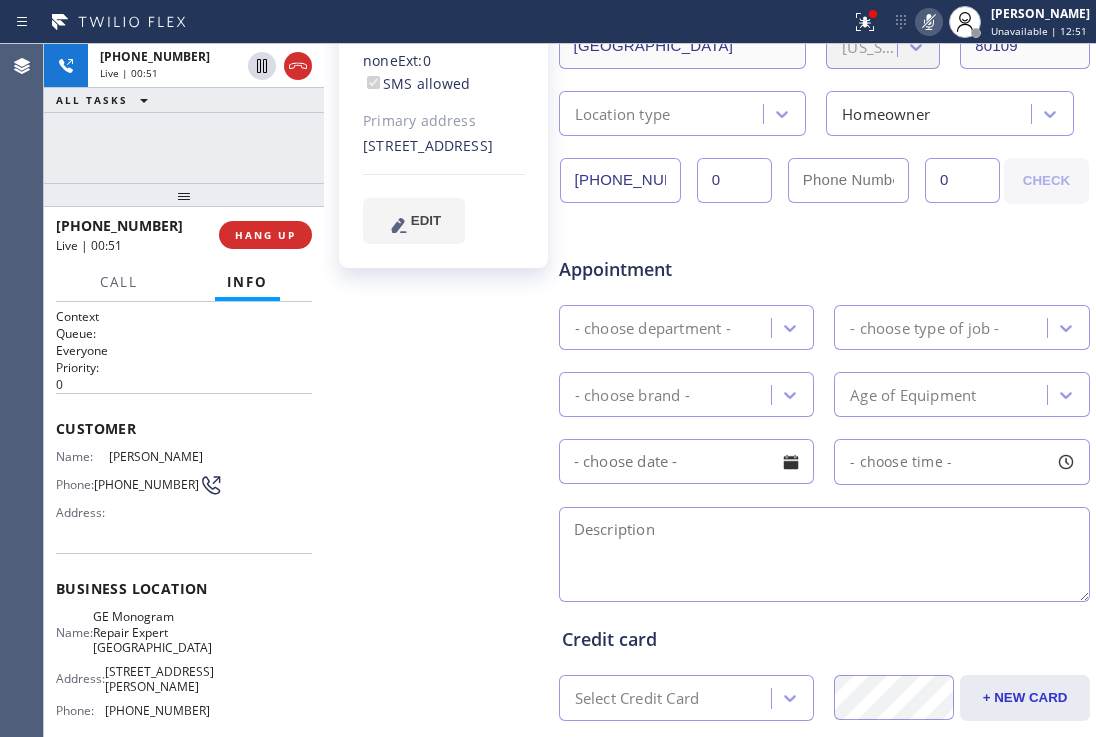 click 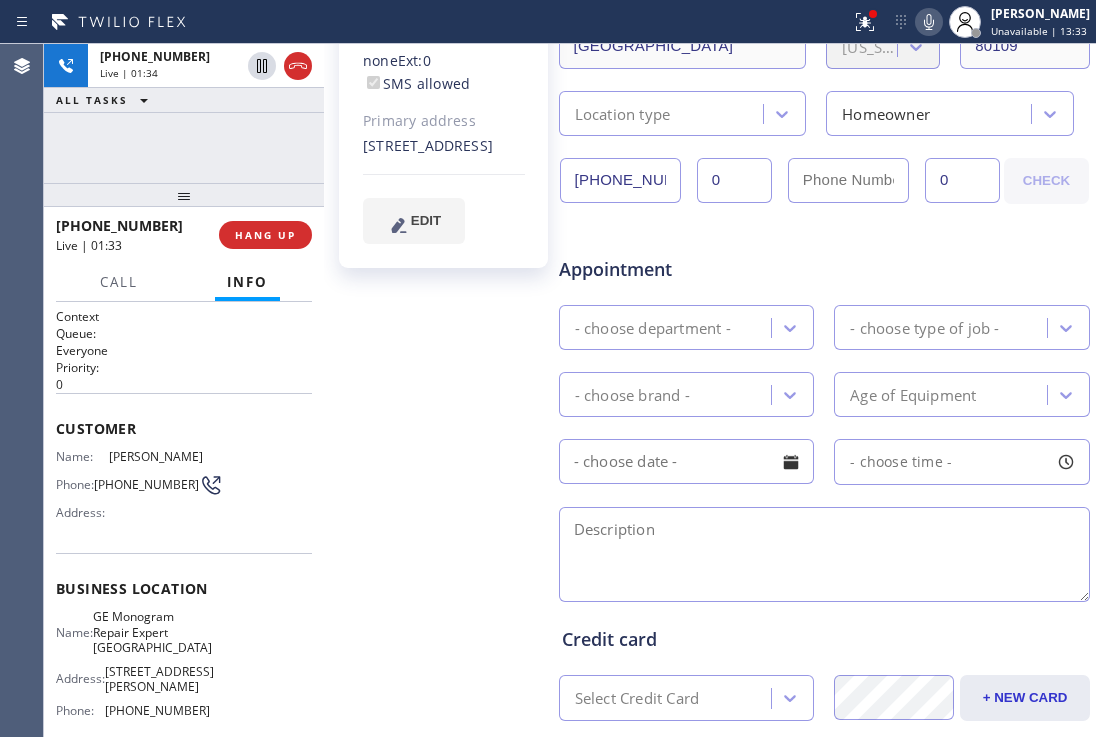 click 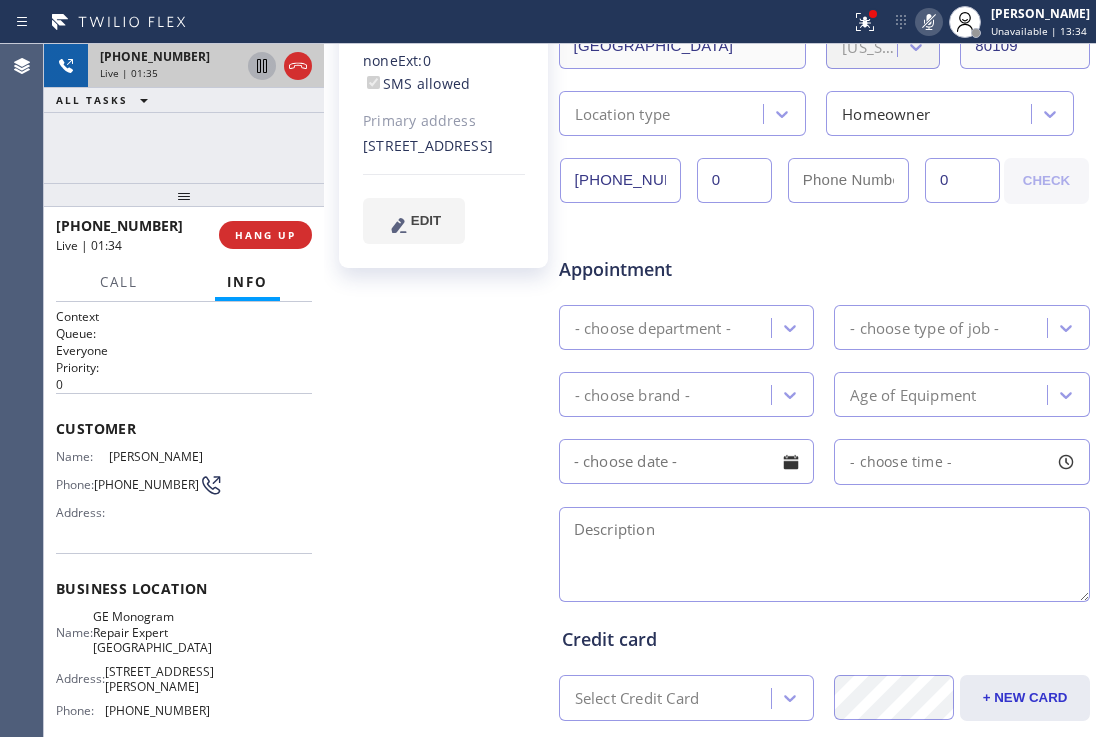 click 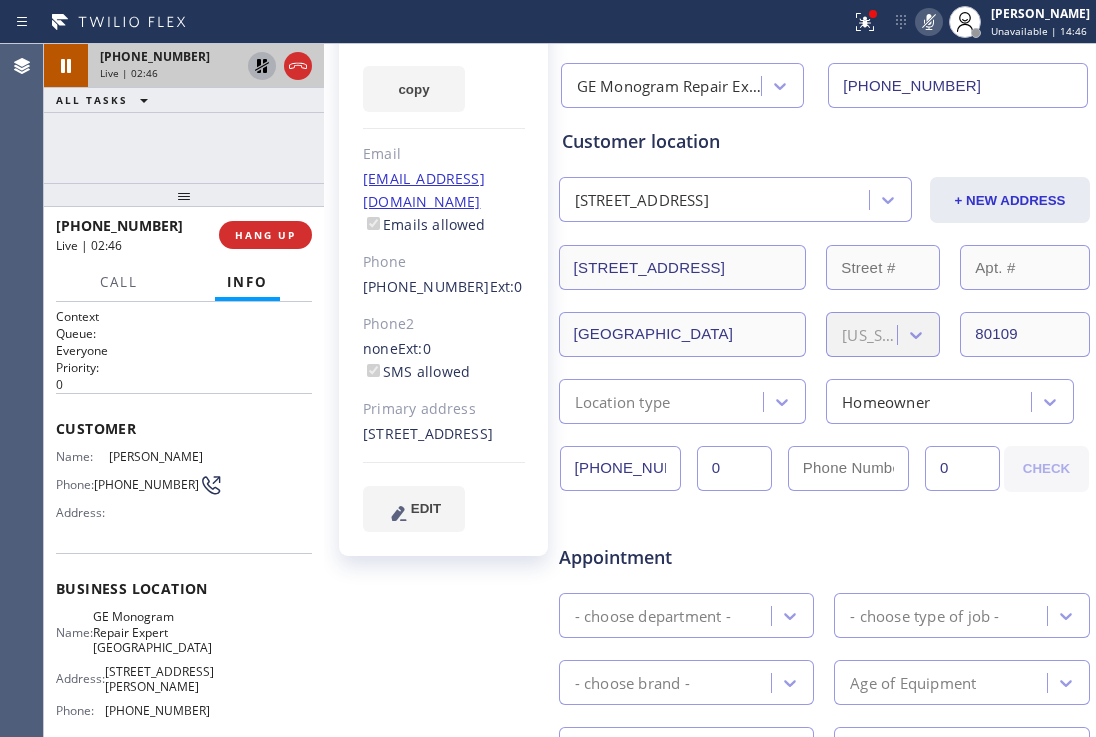 scroll, scrollTop: 0, scrollLeft: 0, axis: both 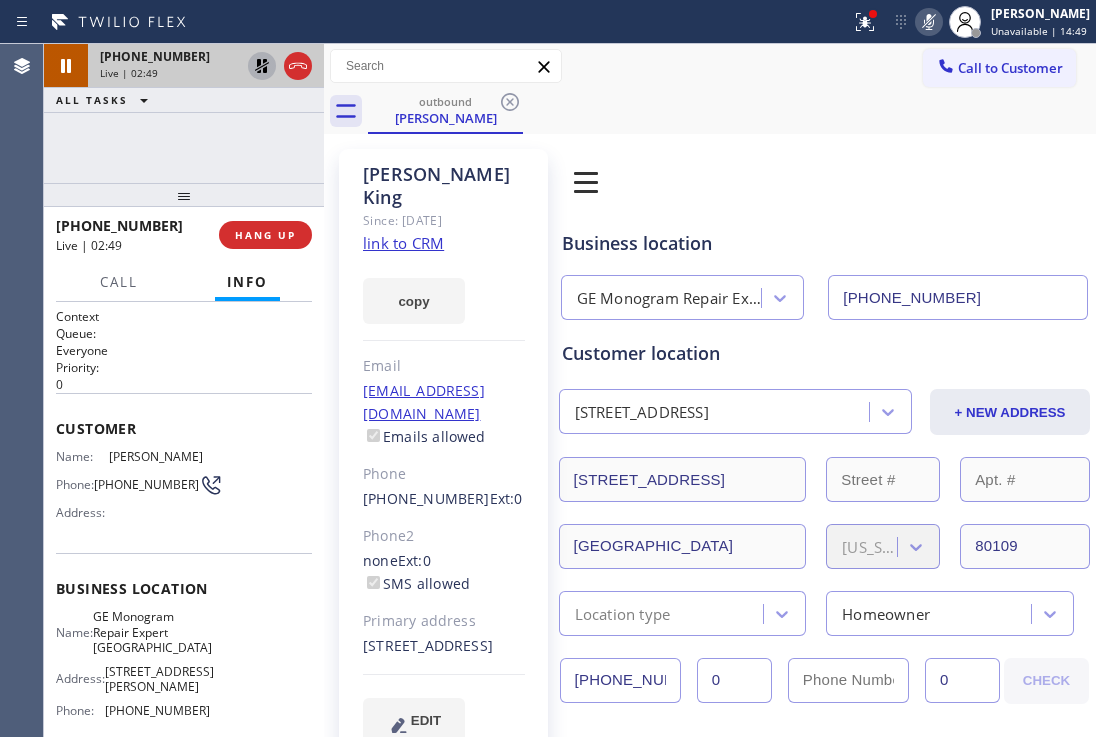 drag, startPoint x: 187, startPoint y: 198, endPoint x: 190, endPoint y: 177, distance: 21.213203 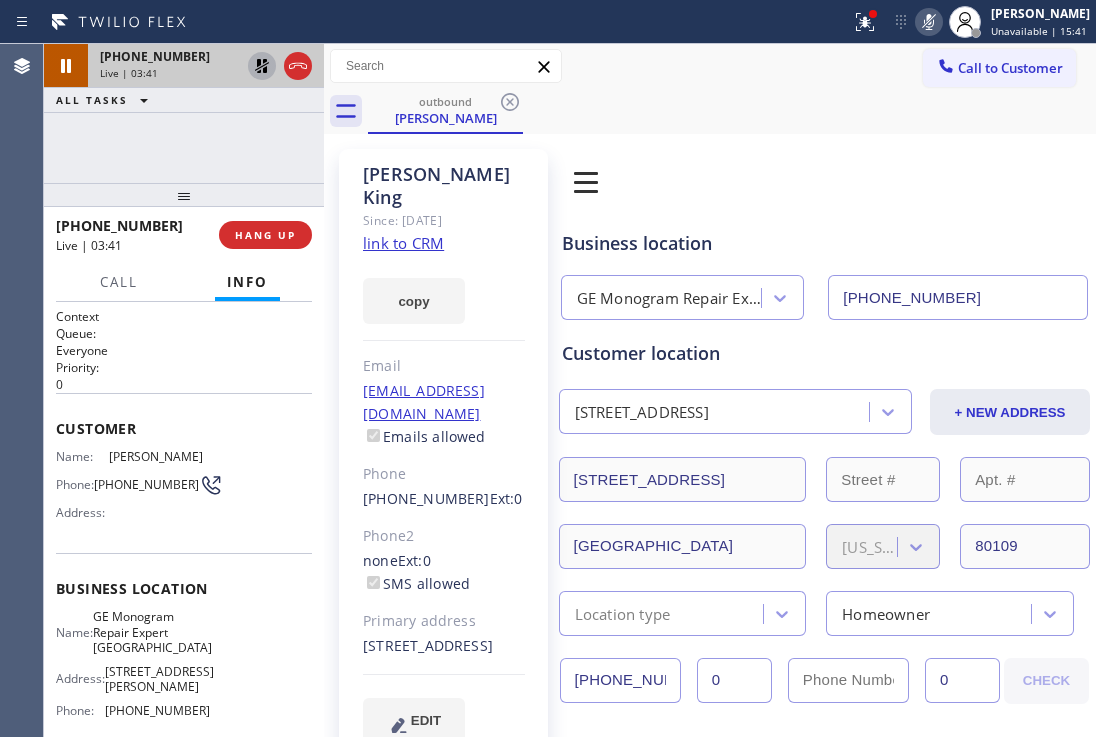 click 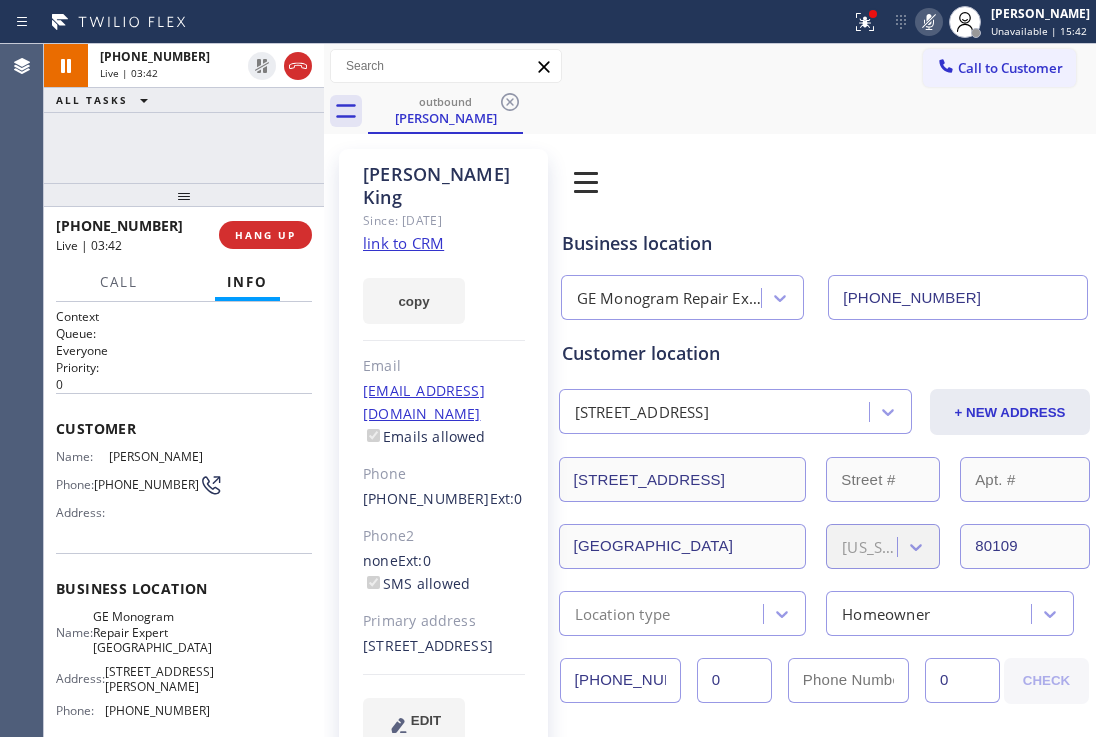 click 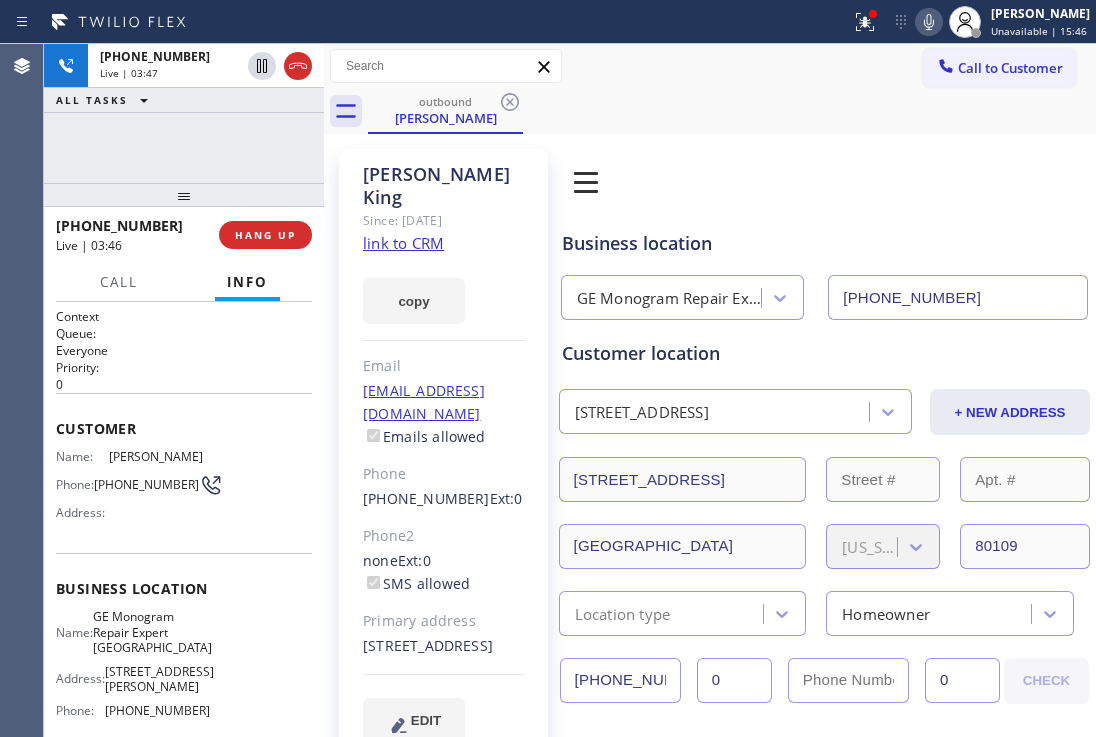 click 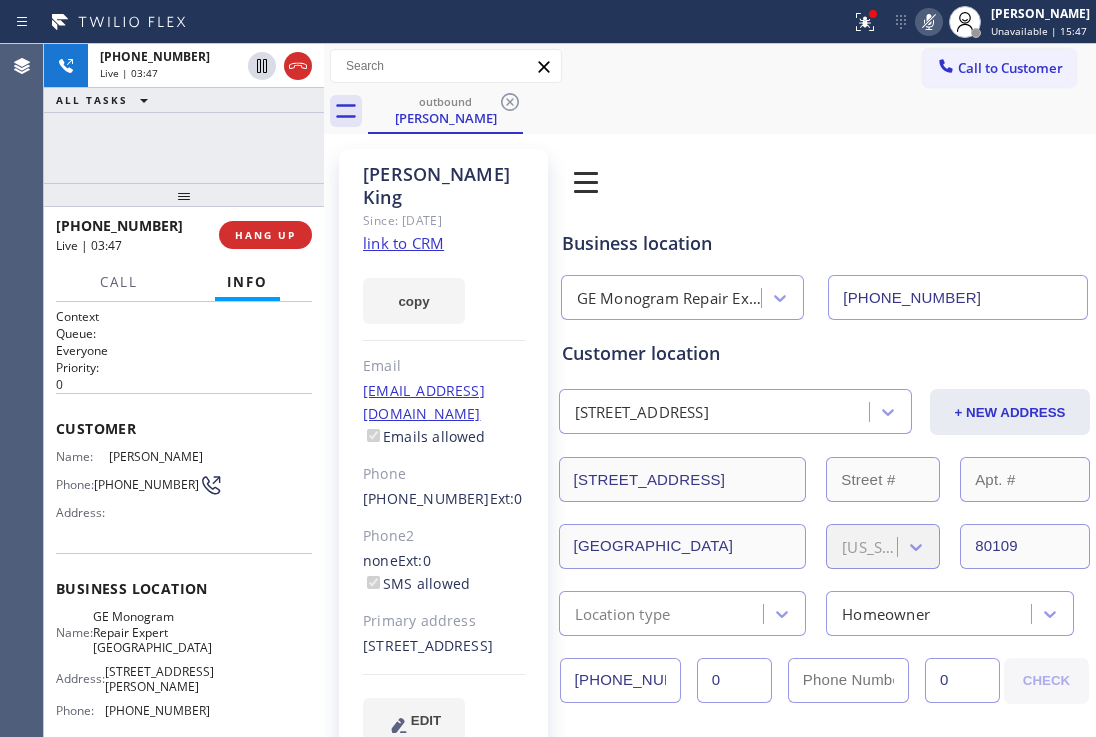 click 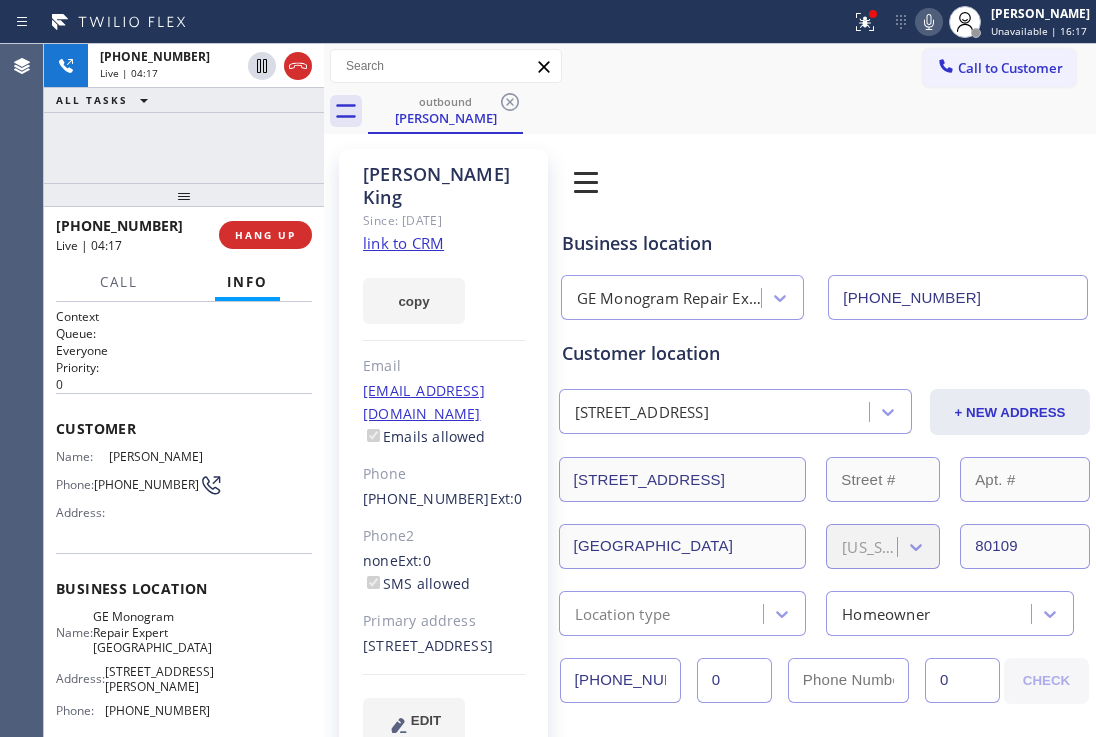 click on "outbound [PERSON_NAME]" at bounding box center (732, 111) 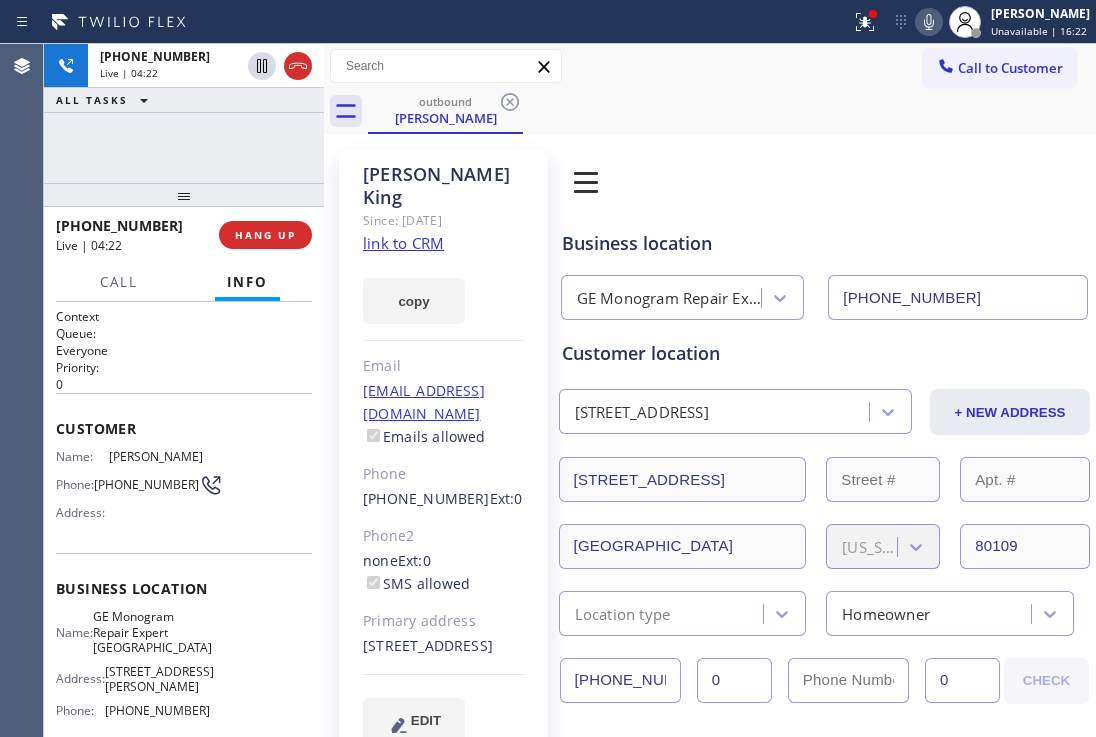 click 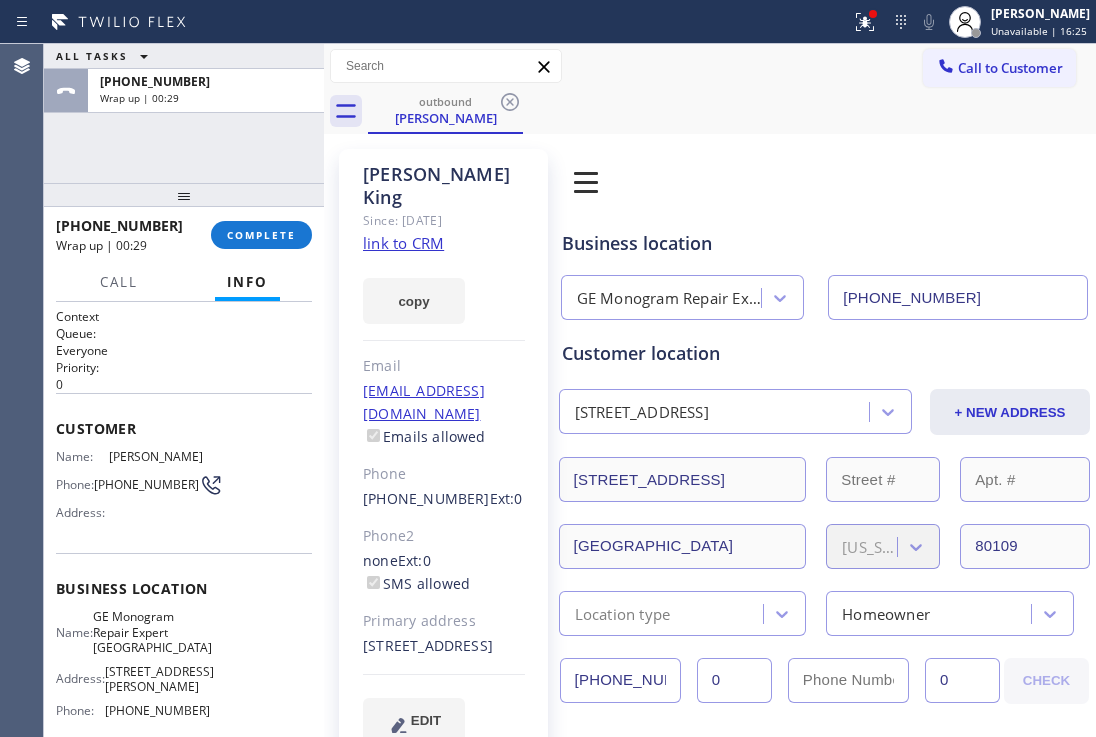 drag, startPoint x: 306, startPoint y: 72, endPoint x: 286, endPoint y: 178, distance: 107.87029 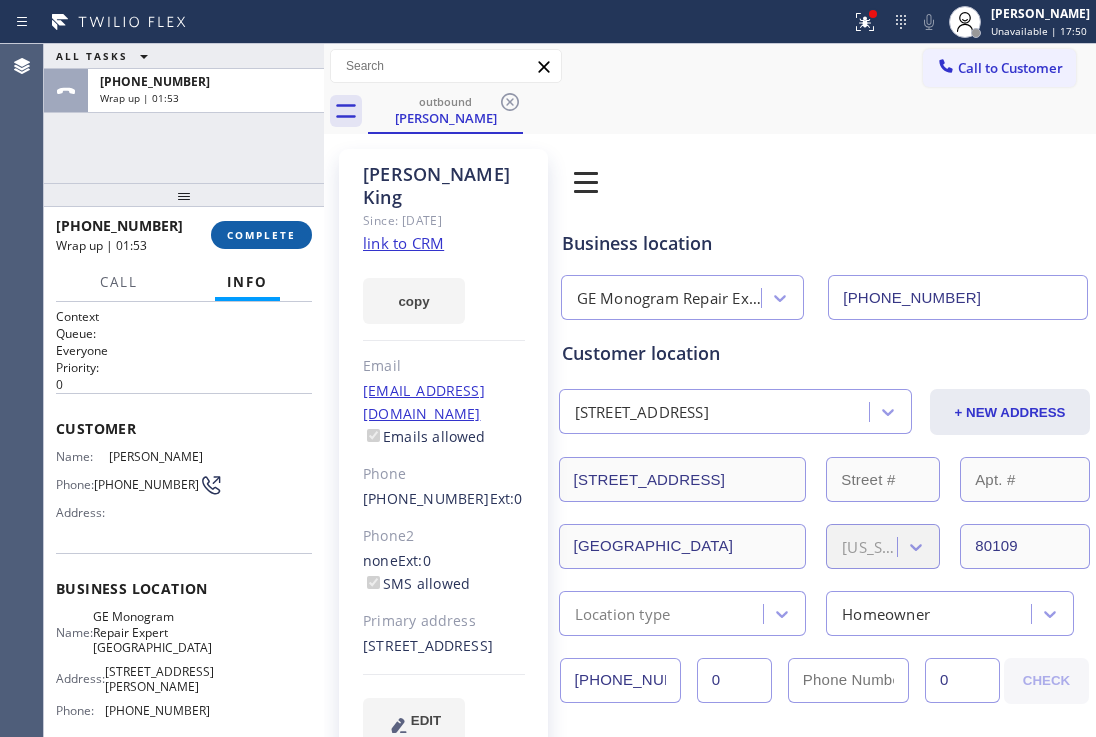 click on "COMPLETE" at bounding box center [261, 235] 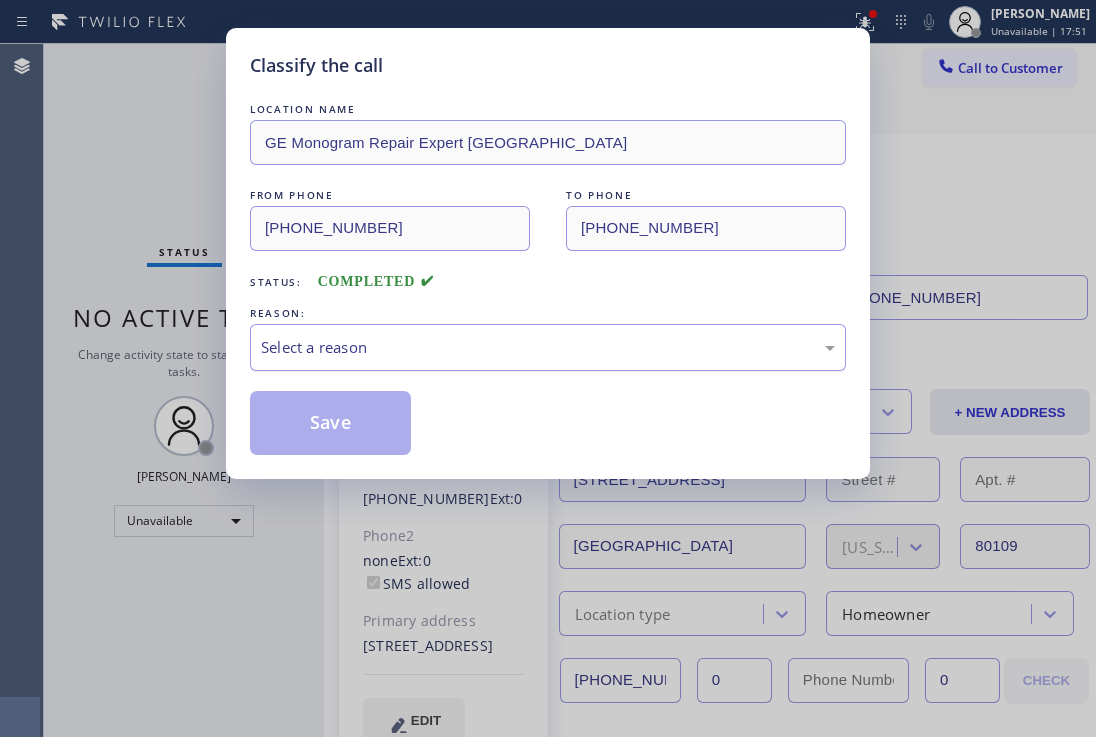 click on "Select a reason" at bounding box center (548, 347) 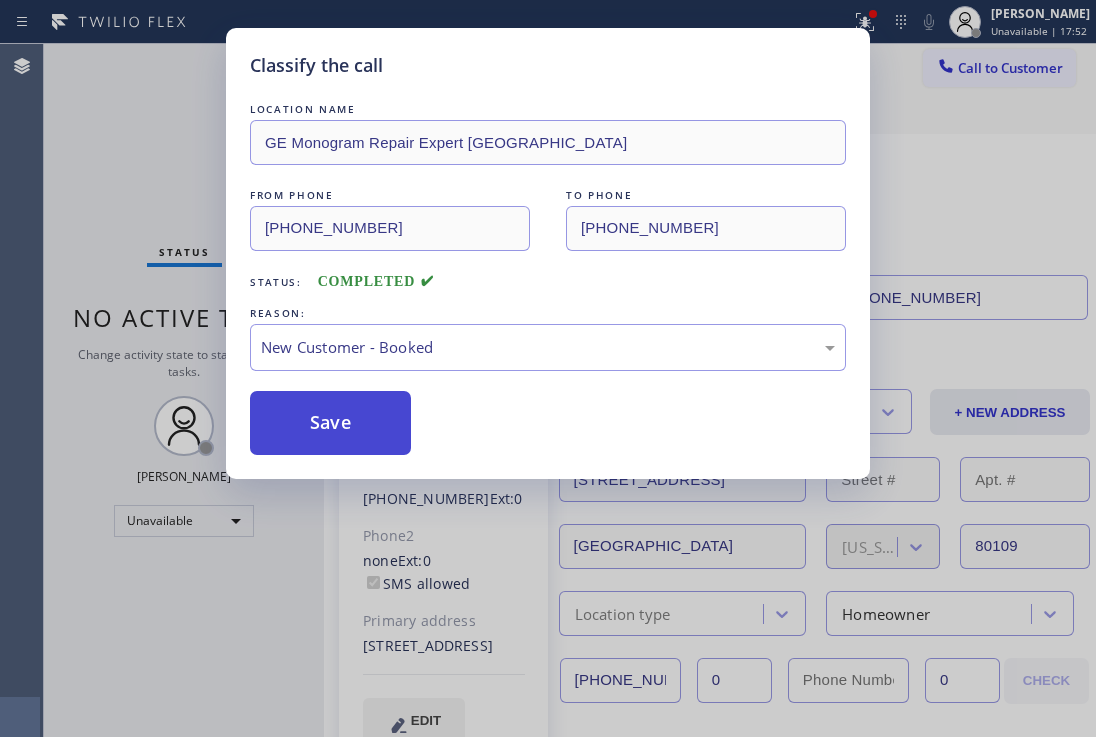 click on "Save" at bounding box center [330, 423] 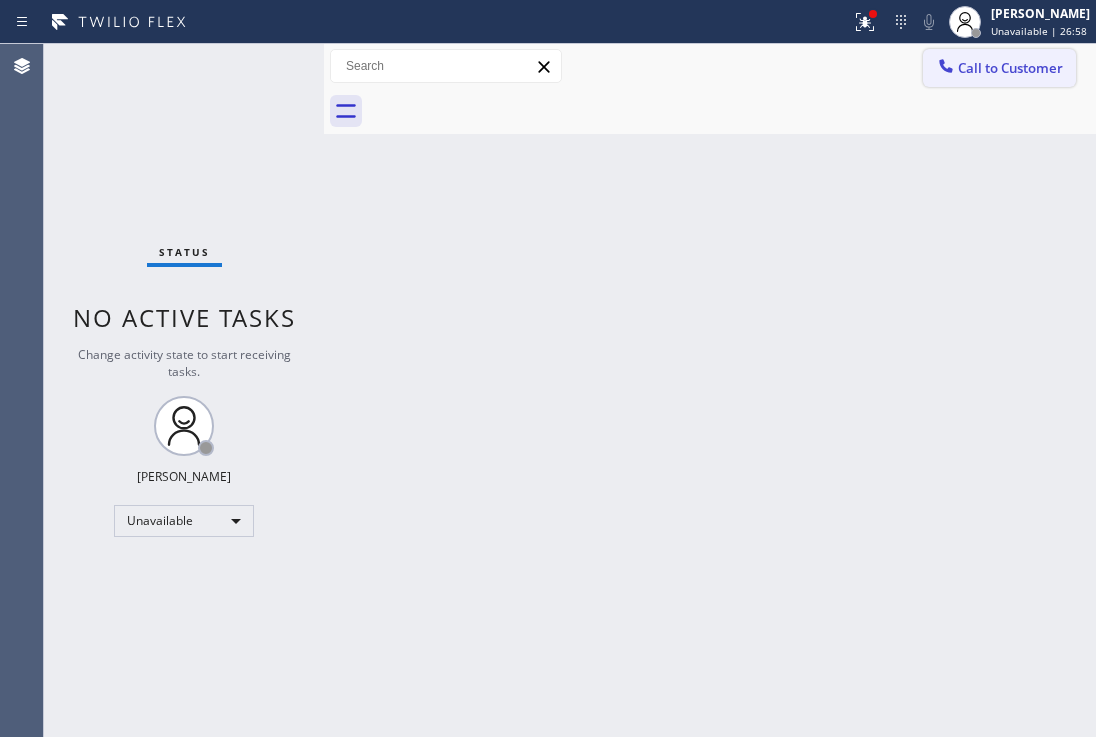 click on "Call to Customer" at bounding box center (999, 68) 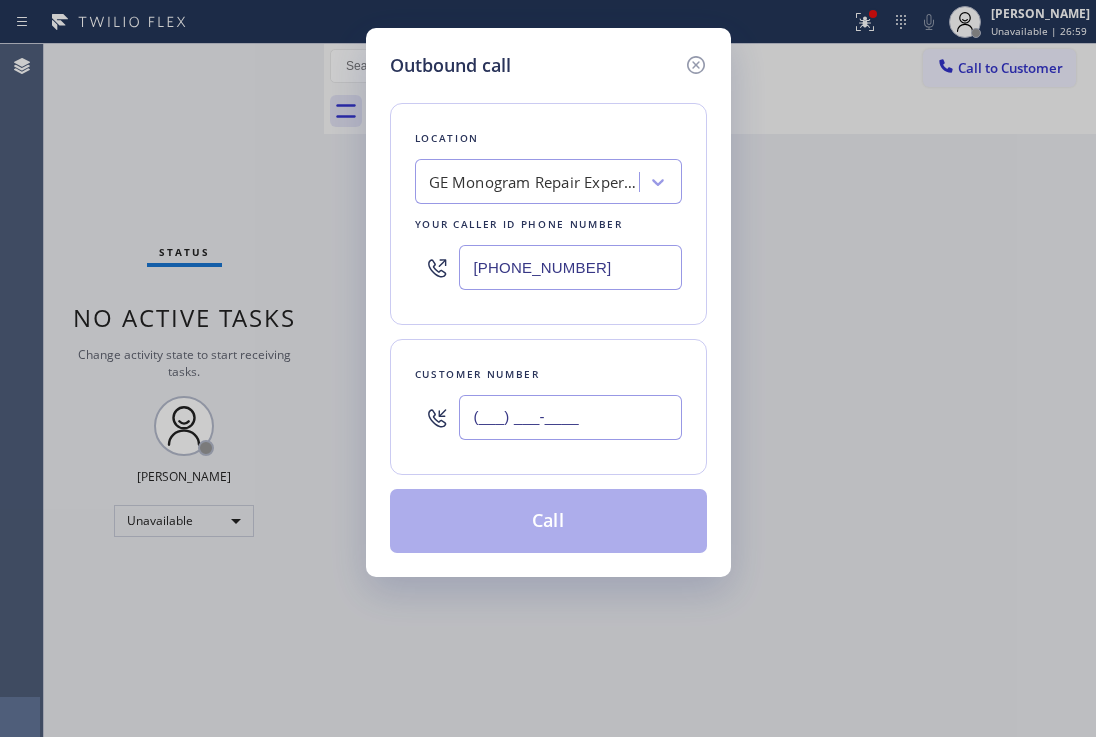 drag, startPoint x: 557, startPoint y: 410, endPoint x: 396, endPoint y: 397, distance: 161.52399 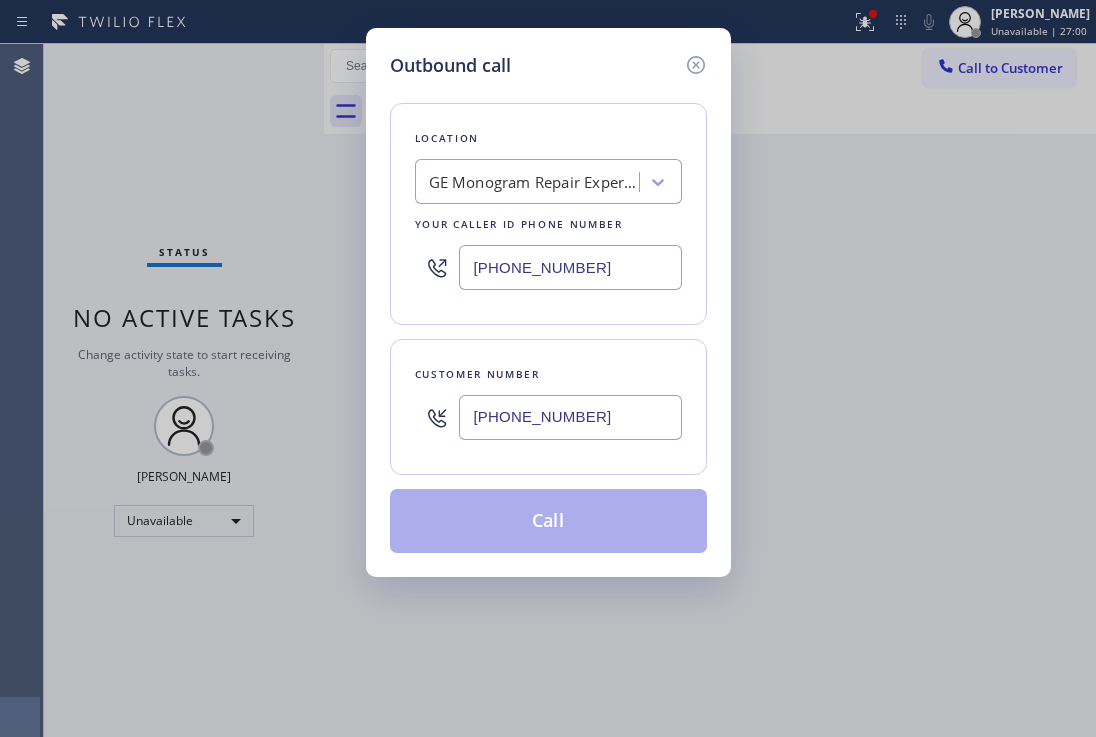 type on "[PHONE_NUMBER]" 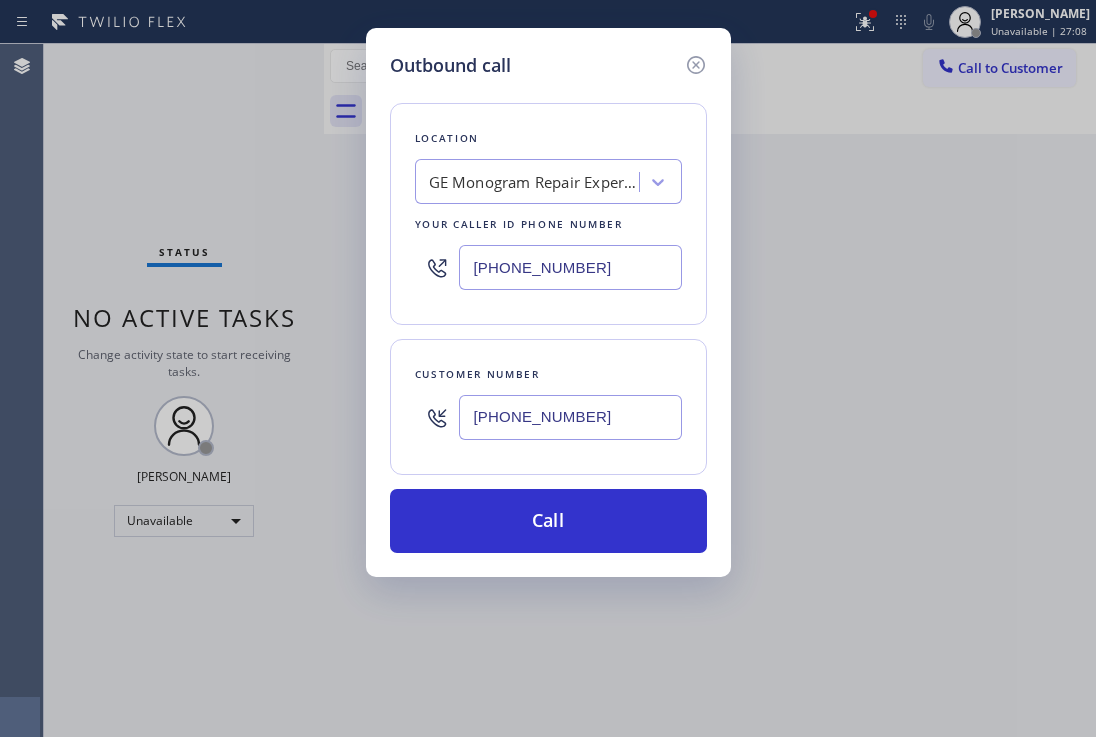 drag, startPoint x: 601, startPoint y: 267, endPoint x: 362, endPoint y: 247, distance: 239.83536 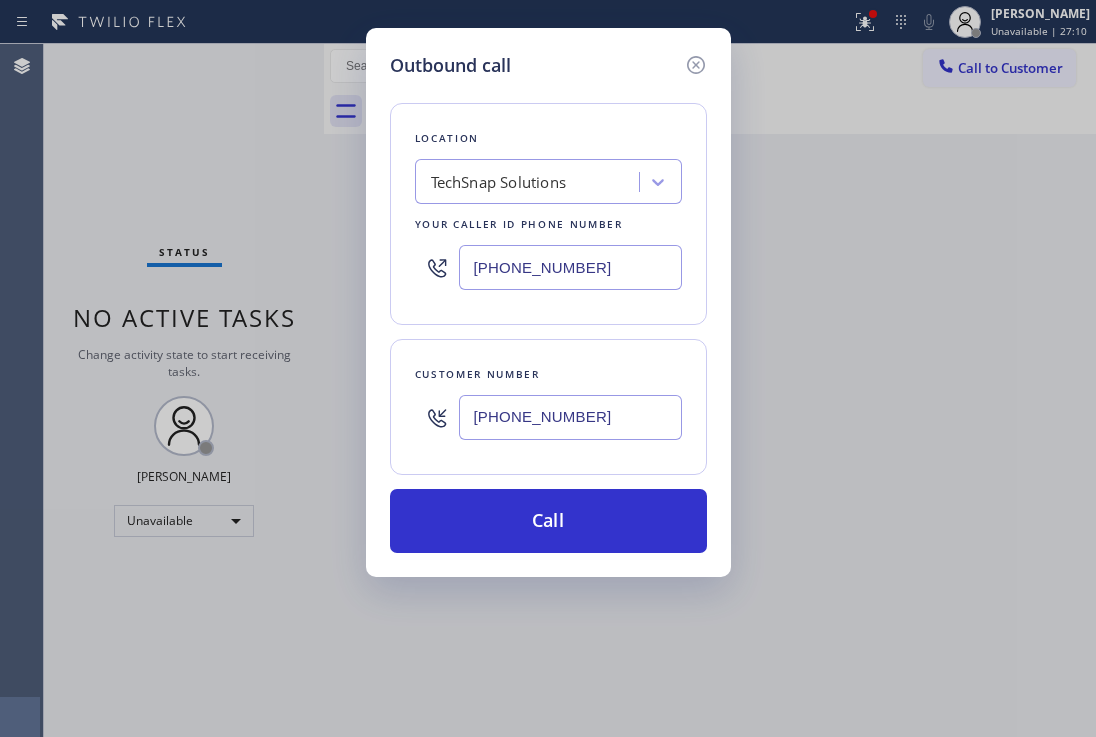 type on "[PHONE_NUMBER]" 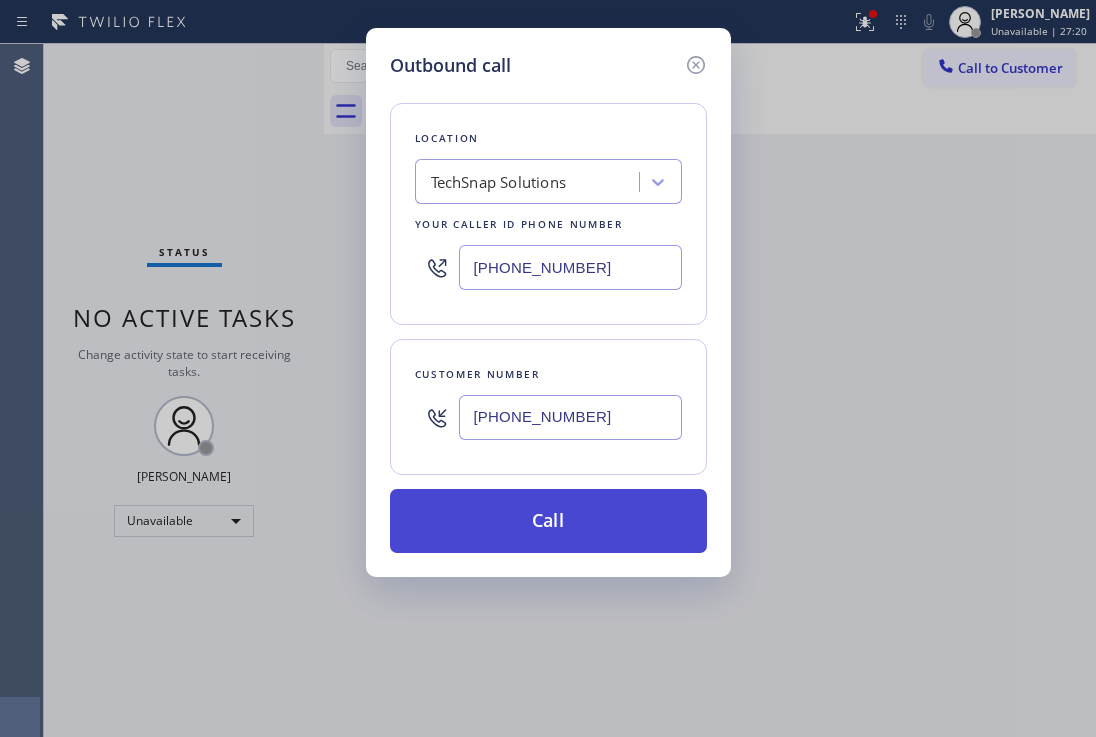 click on "Call" at bounding box center [548, 521] 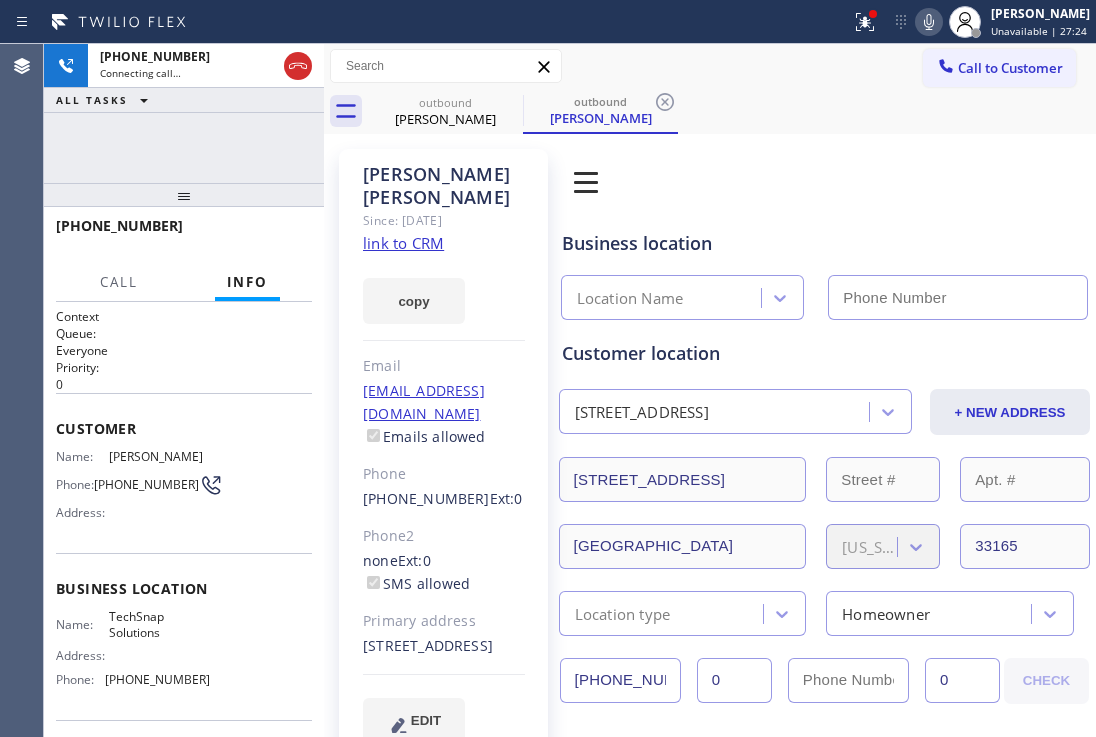 type on "[PHONE_NUMBER]" 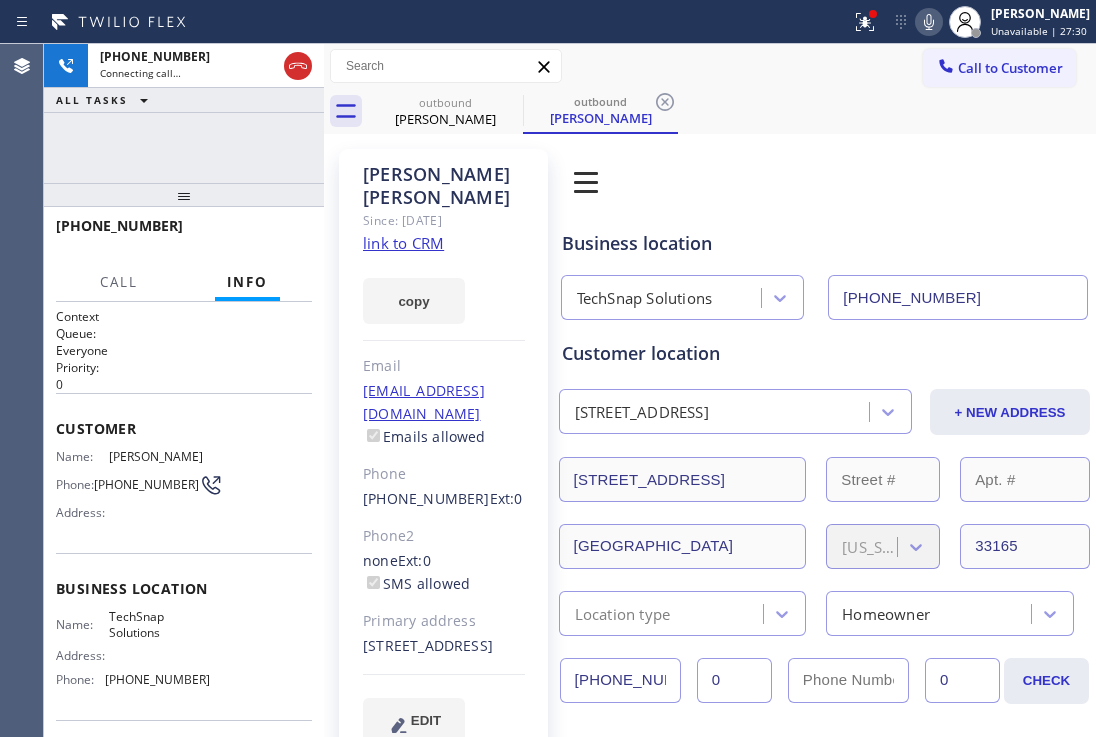 click on "outbound [PERSON_NAME] outbound [PERSON_NAME]" at bounding box center [732, 111] 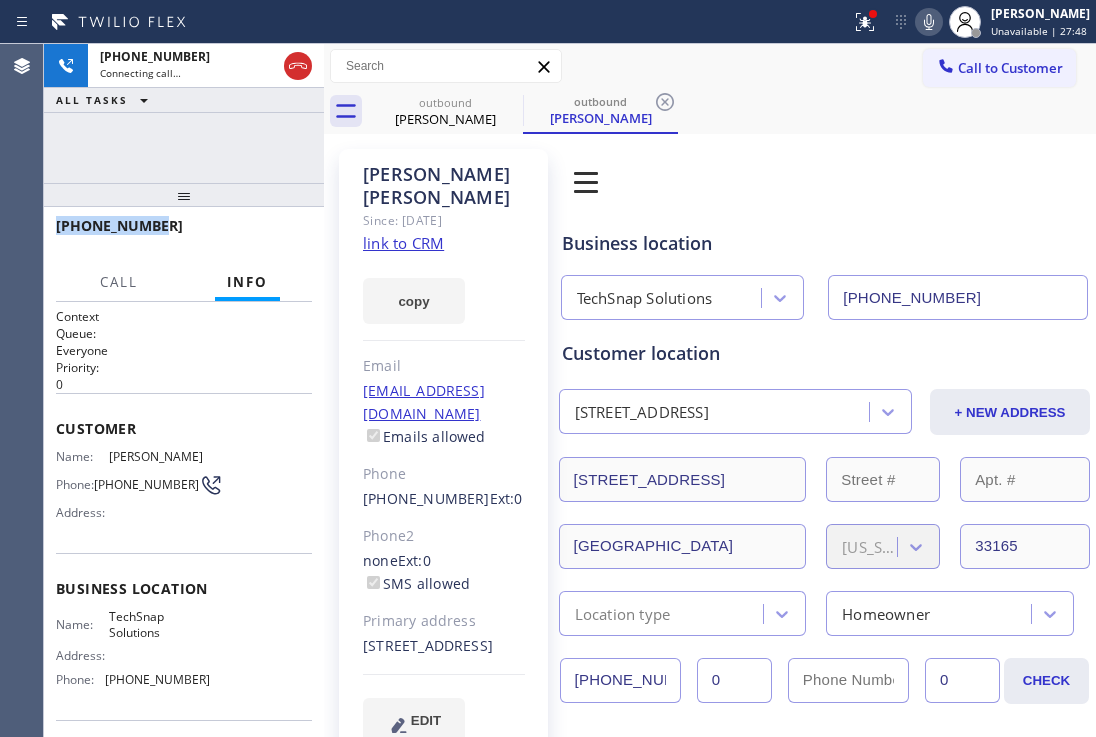 drag, startPoint x: 150, startPoint y: 218, endPoint x: 52, endPoint y: 219, distance: 98.005104 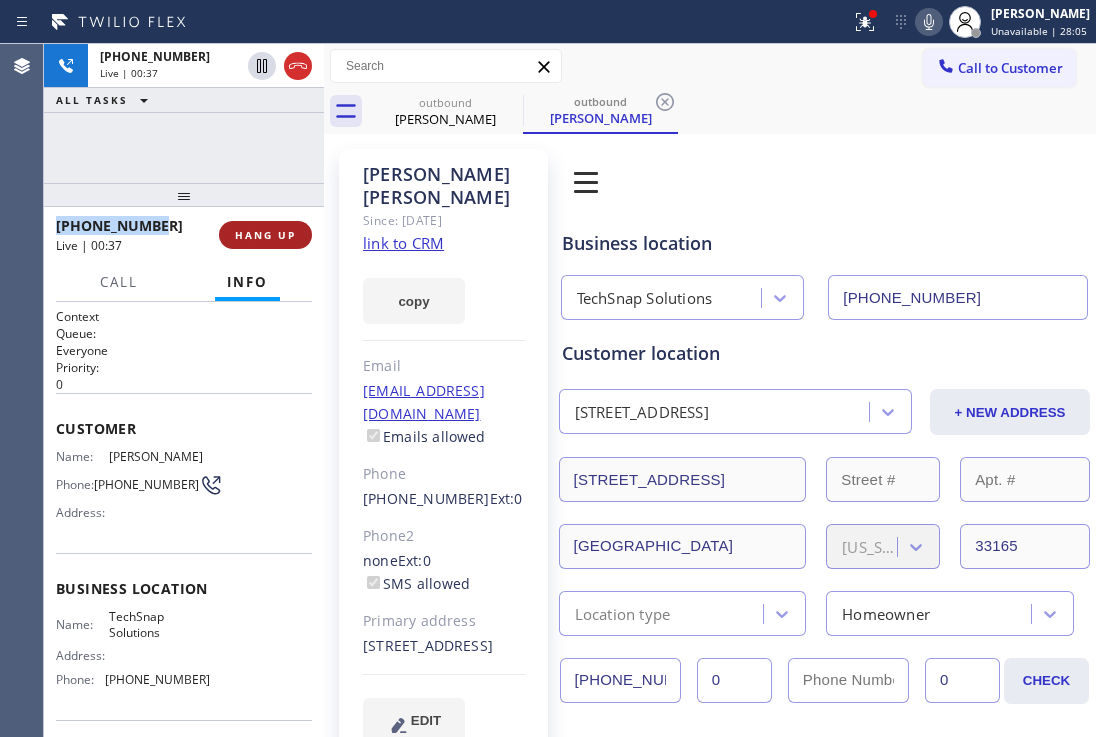 click on "HANG UP" at bounding box center (265, 235) 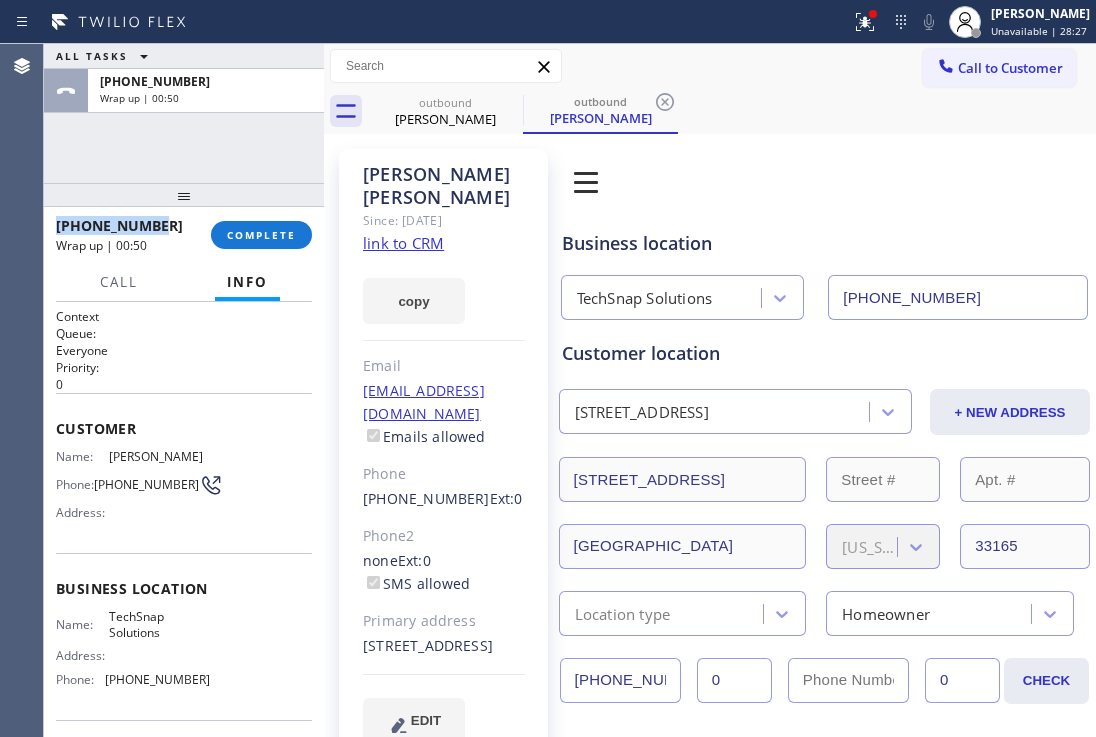 click on "[PHONE_NUMBER]" at bounding box center [126, 225] 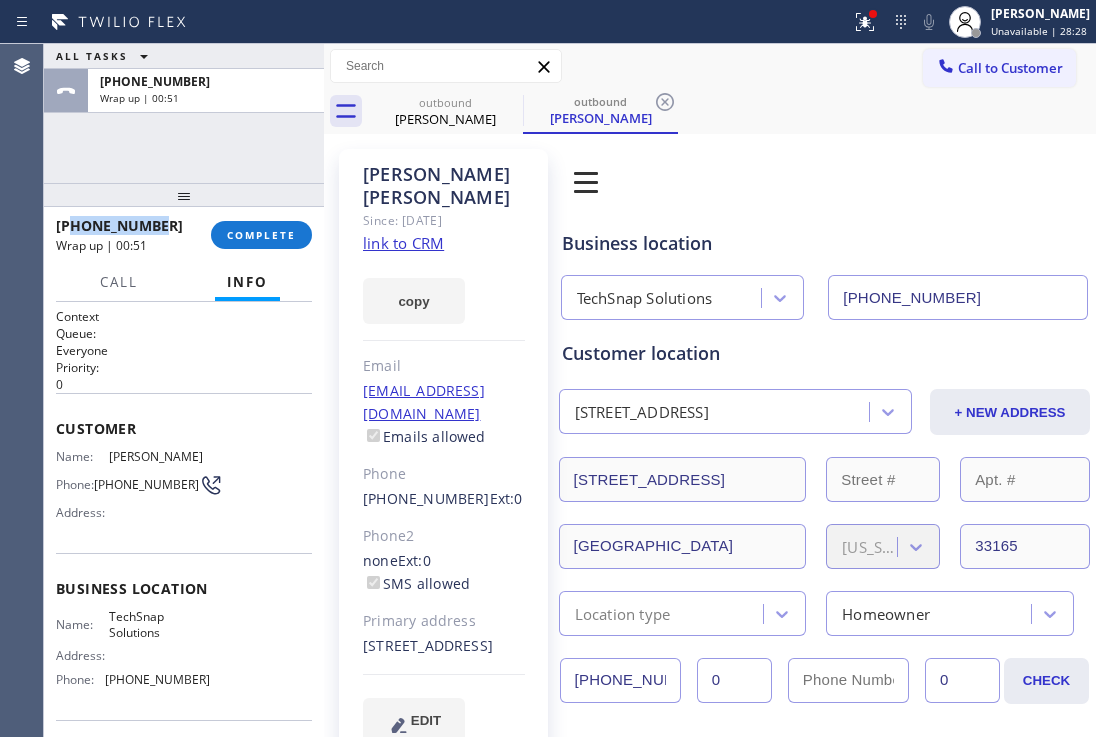 drag, startPoint x: 160, startPoint y: 228, endPoint x: 76, endPoint y: 234, distance: 84.21401 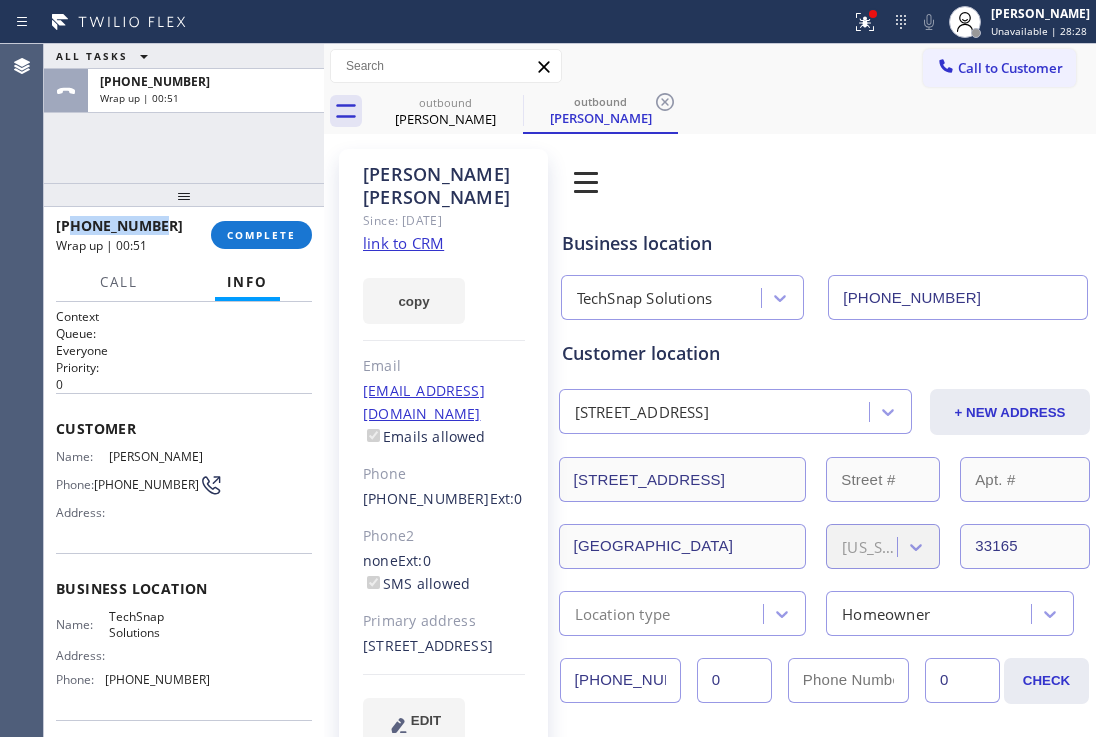 click on "[PHONE_NUMBER]" at bounding box center (126, 225) 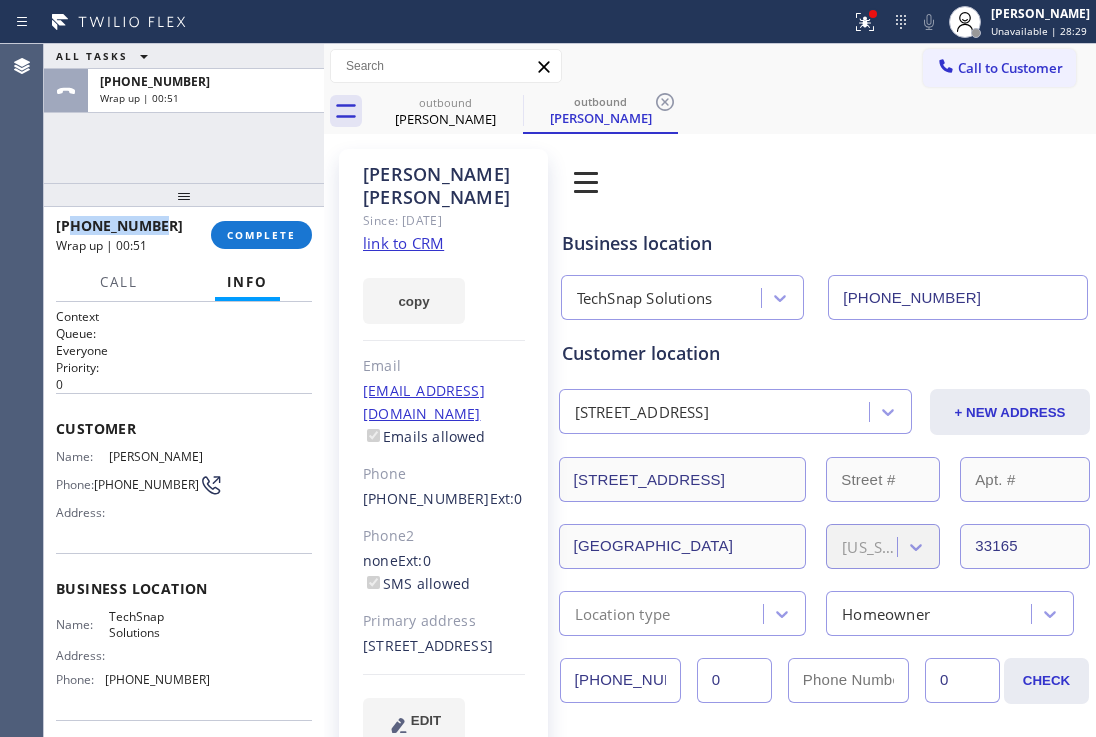 copy on "7863999795" 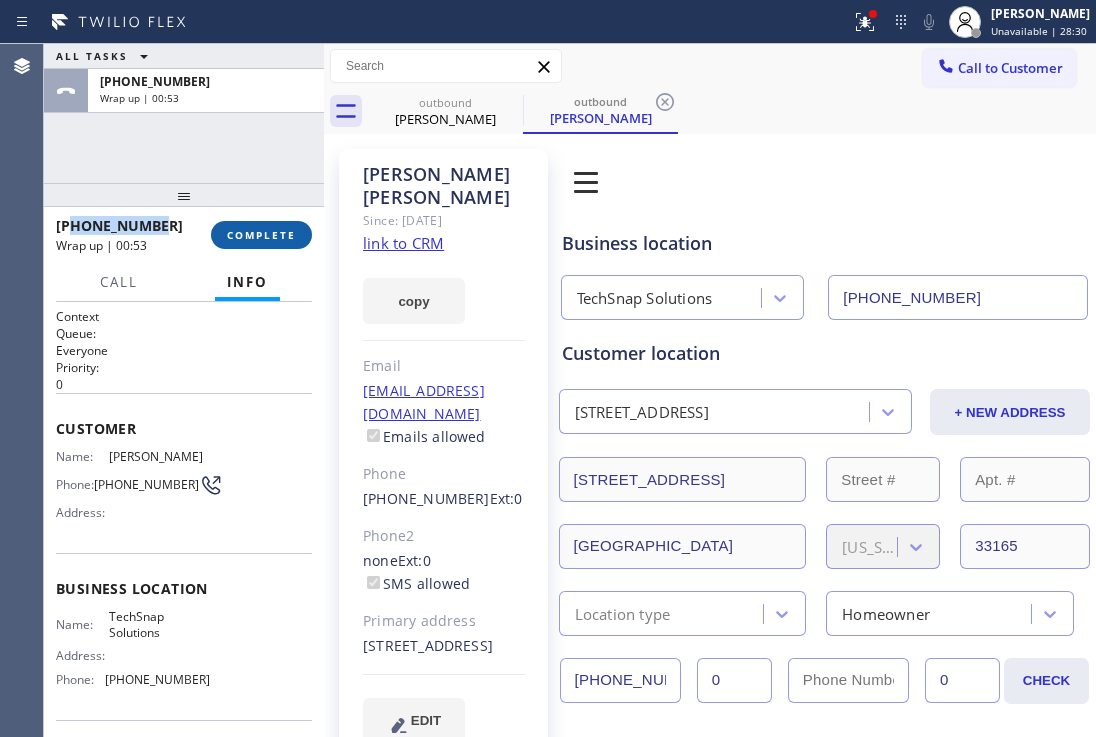 click on "COMPLETE" at bounding box center (261, 235) 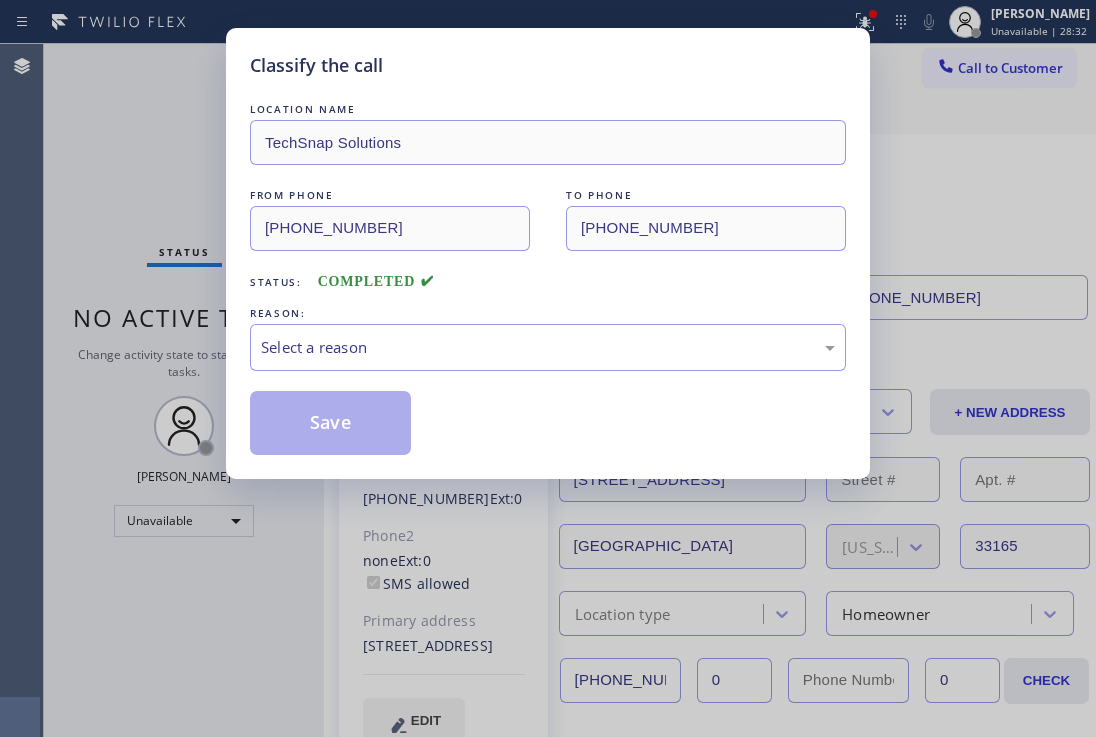 click on "REASON:" at bounding box center (548, 313) 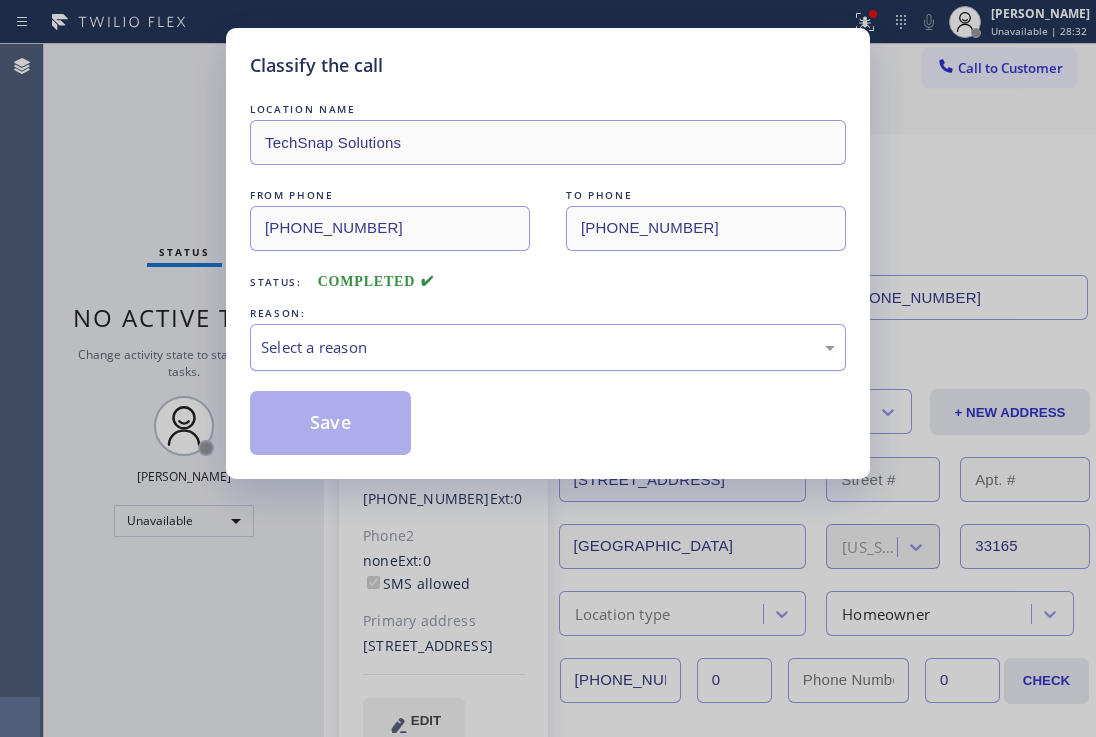 drag, startPoint x: 719, startPoint y: 344, endPoint x: 187, endPoint y: 403, distance: 535.2616 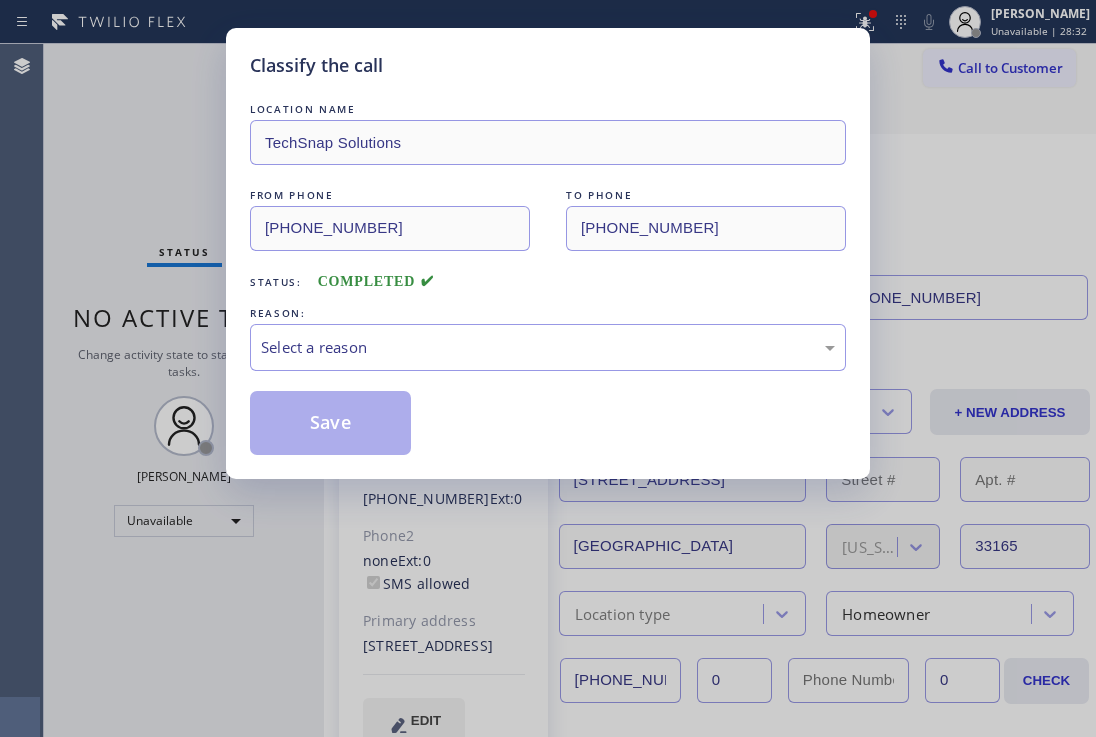 click on "Select a reason" at bounding box center [548, 347] 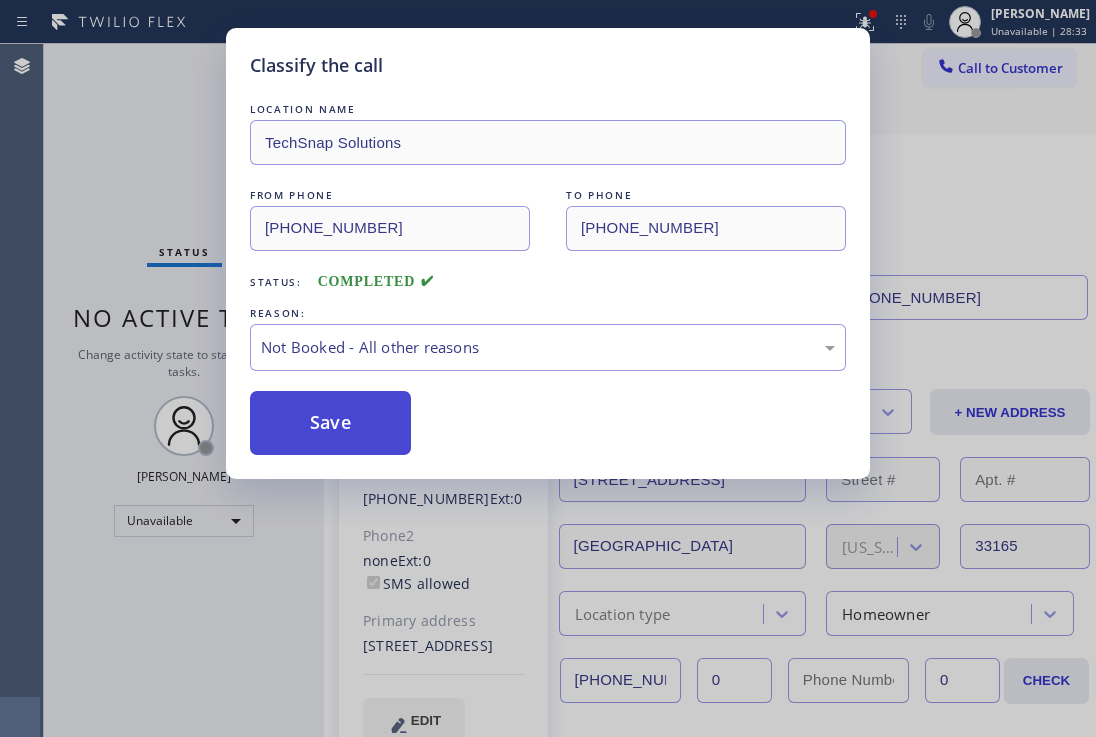 click on "Save" at bounding box center (330, 423) 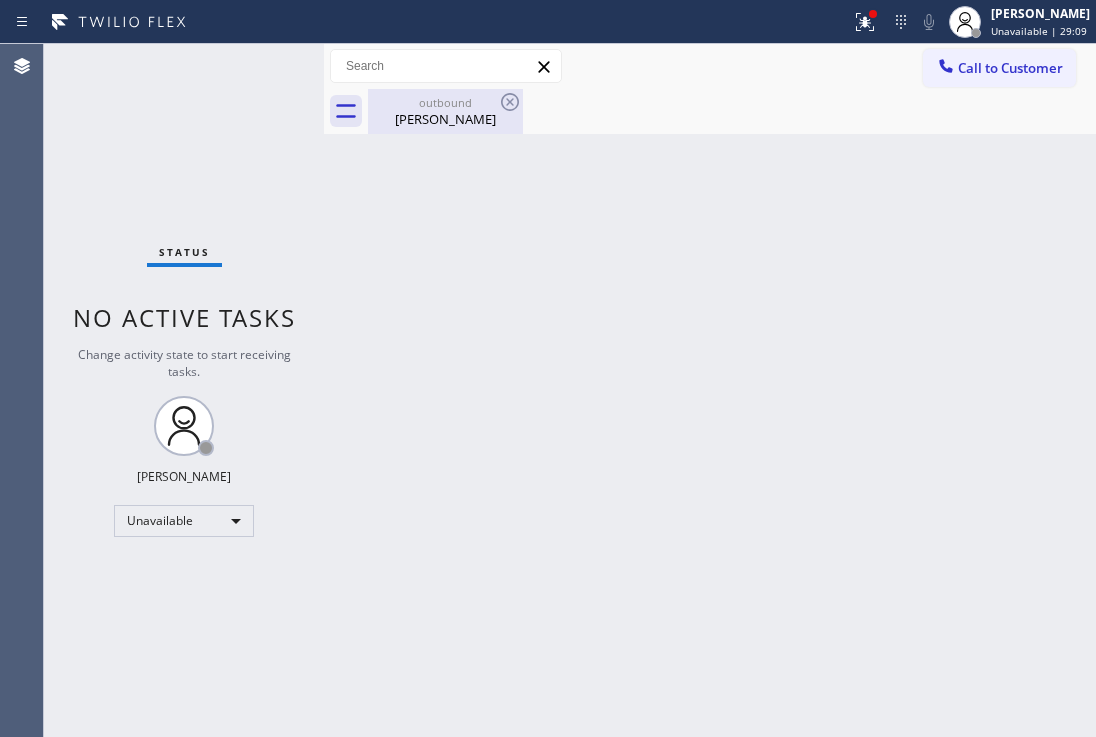 click on "[PERSON_NAME]" at bounding box center [445, 119] 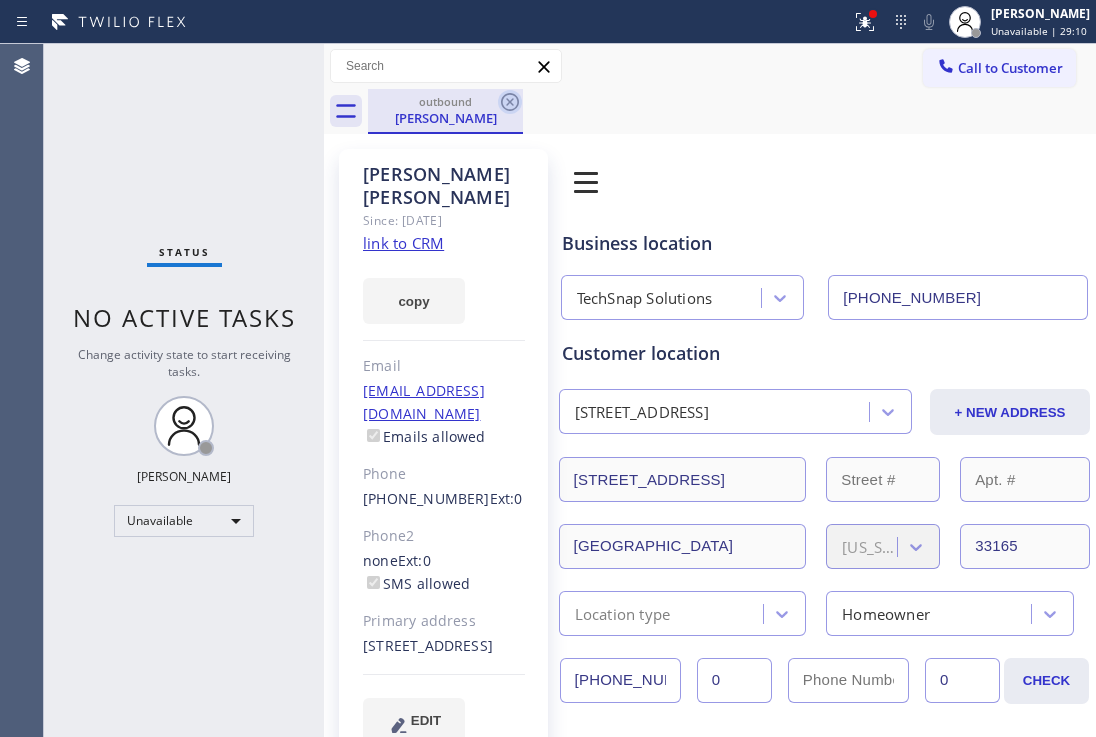 click 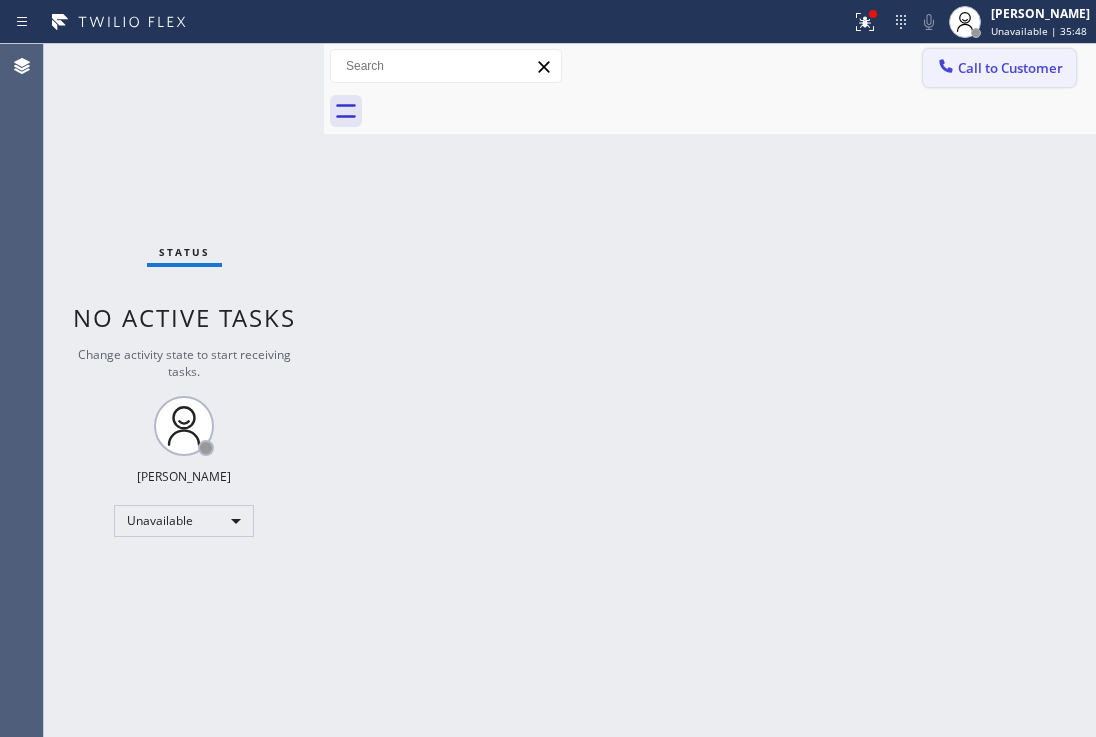 click on "Call to Customer" at bounding box center (1010, 68) 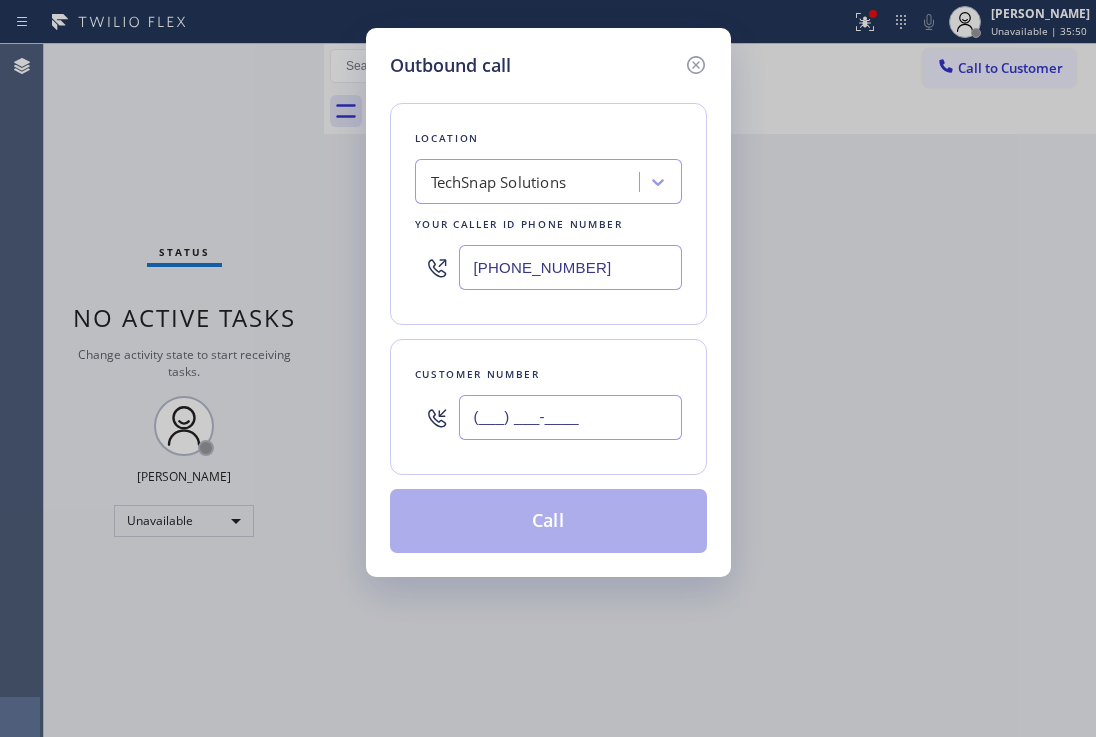 drag, startPoint x: 492, startPoint y: 410, endPoint x: 404, endPoint y: 411, distance: 88.005684 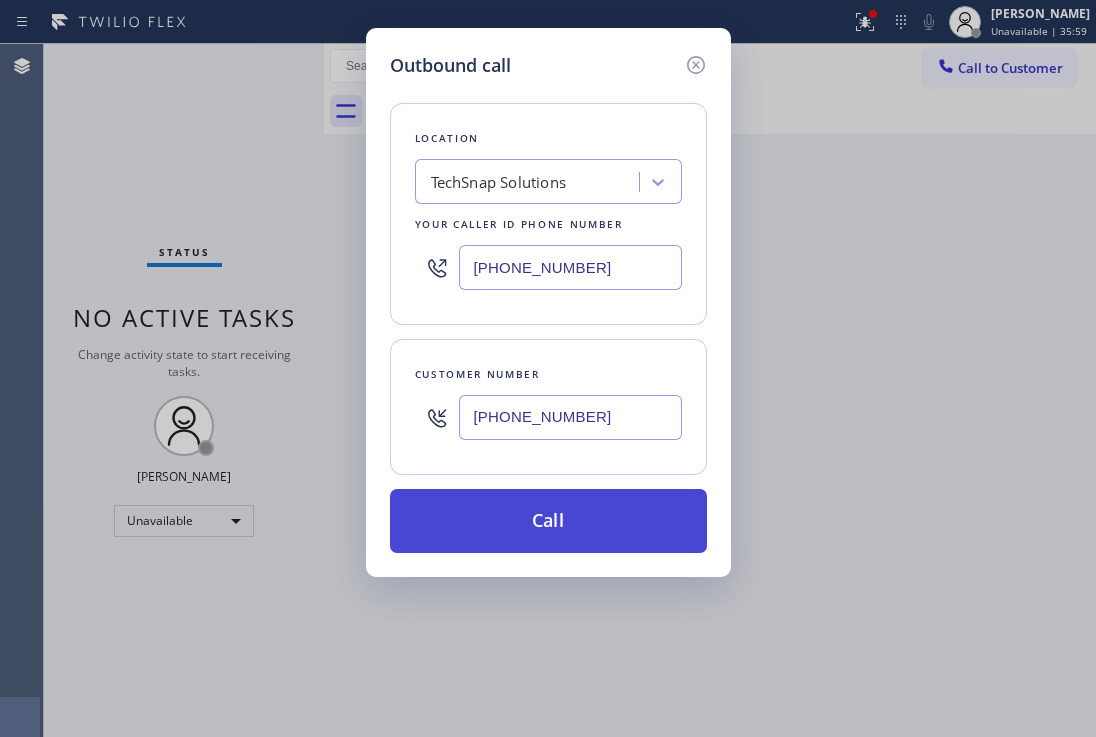 type on "[PHONE_NUMBER]" 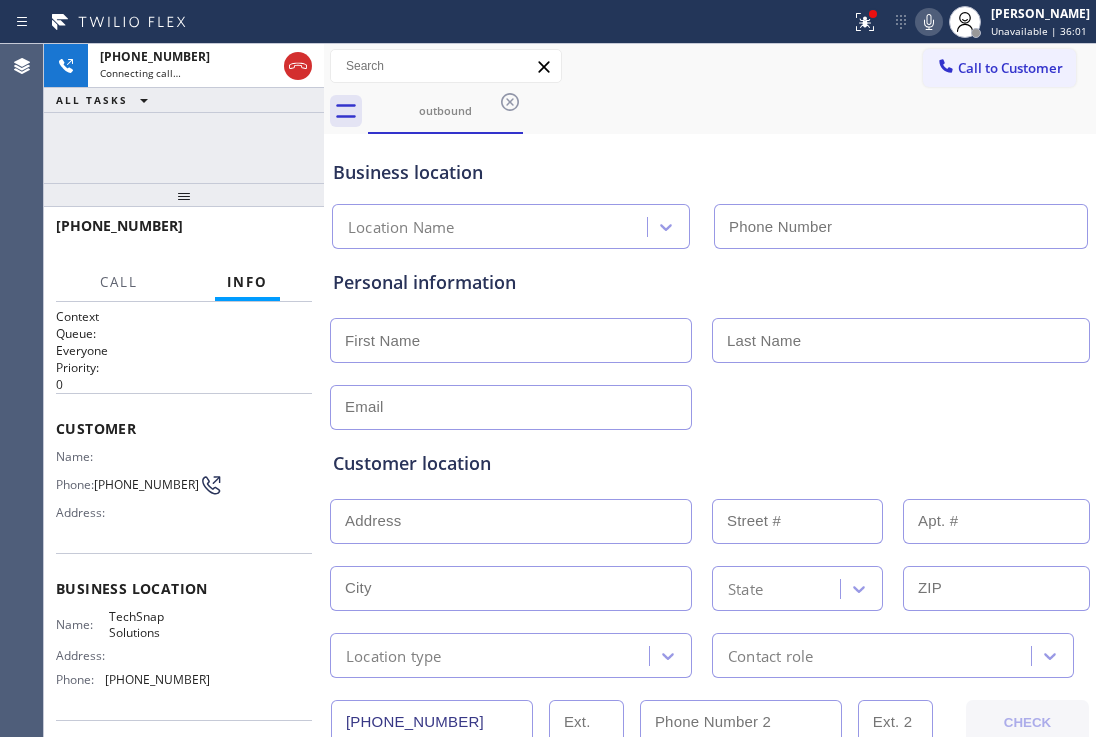 type on "[PHONE_NUMBER]" 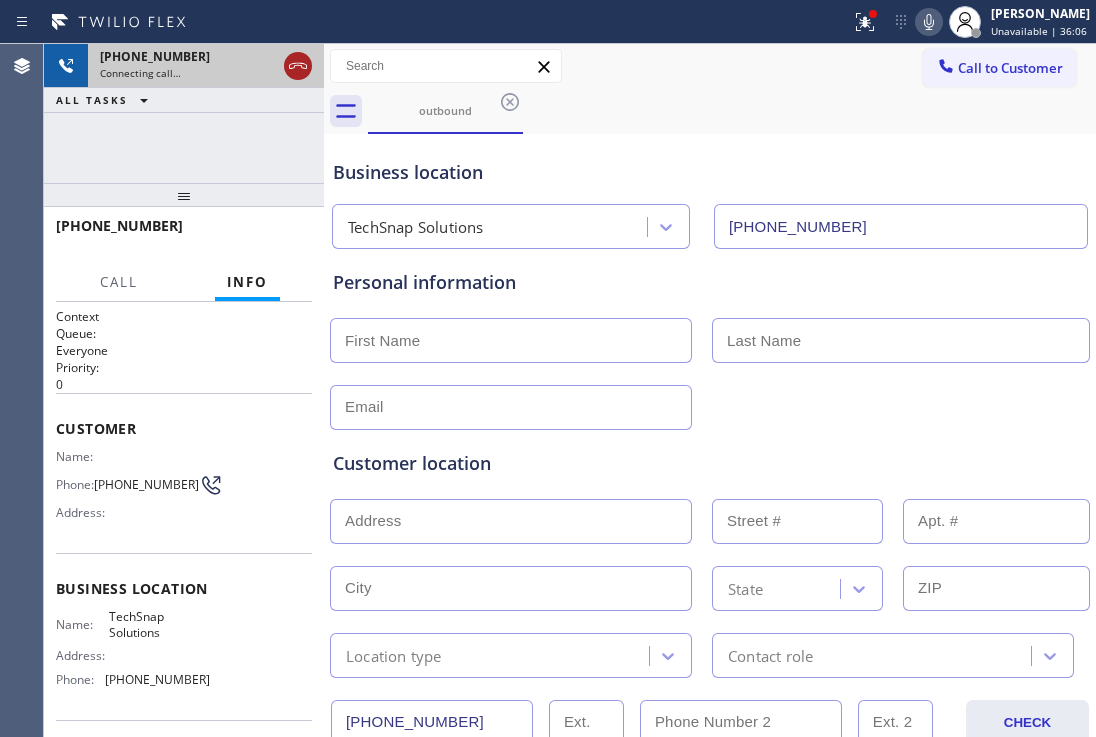 click 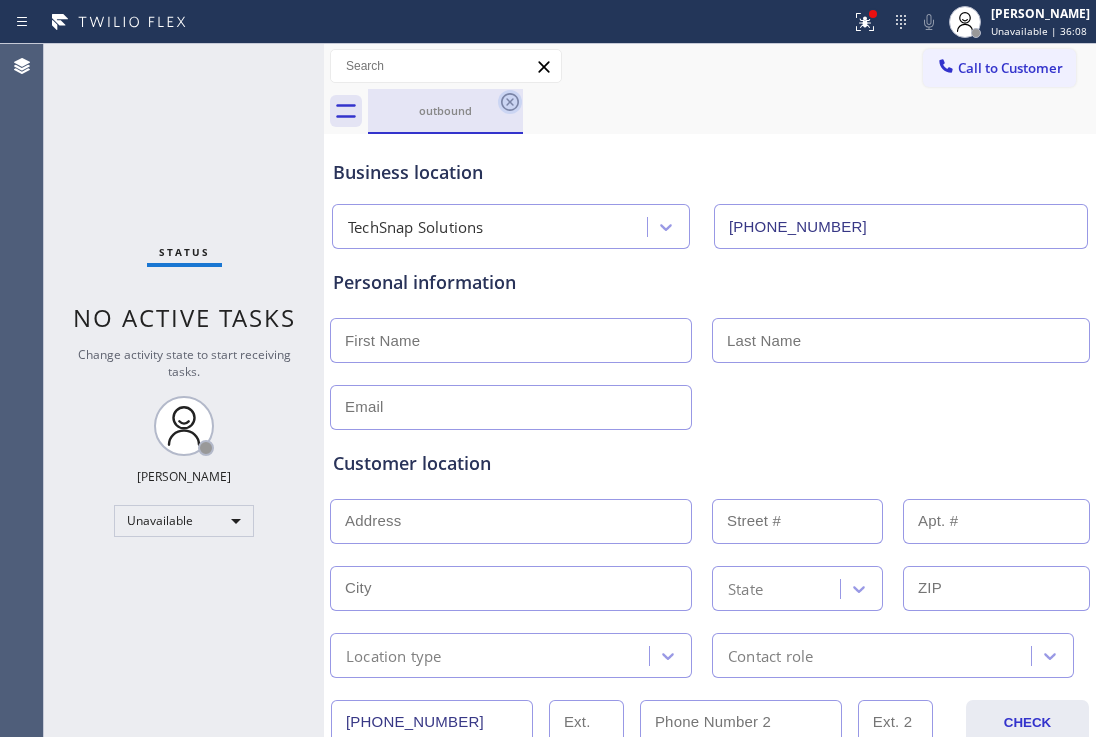 click 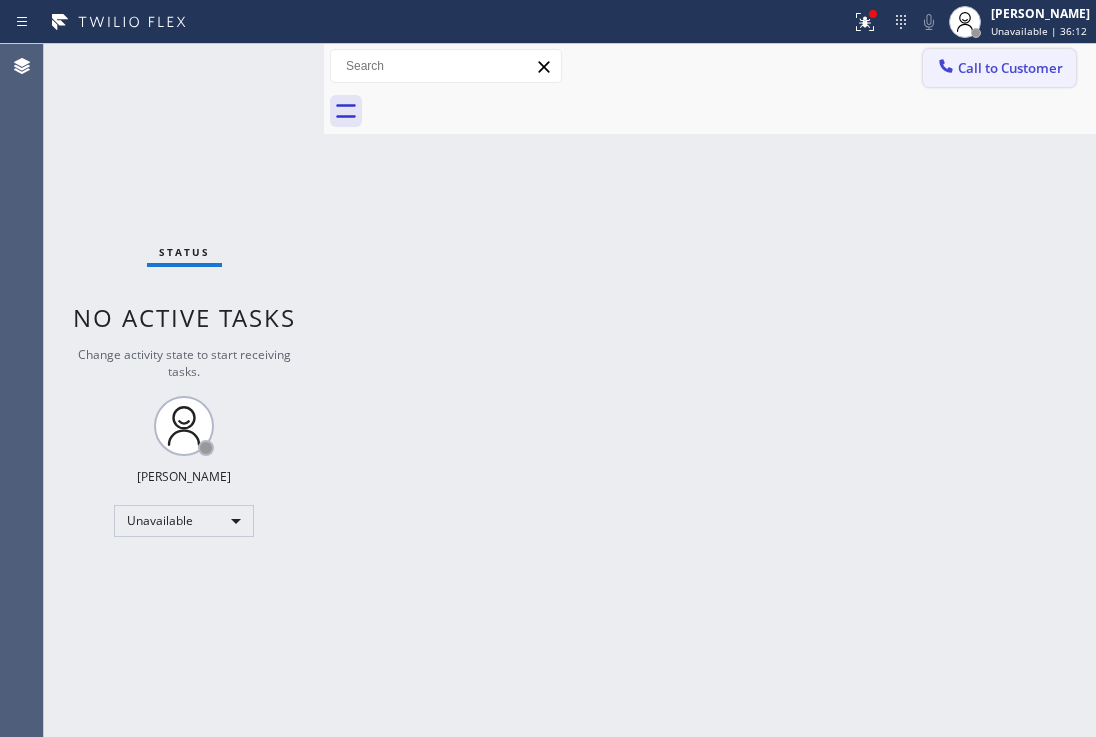click on "Call to Customer" at bounding box center [1010, 68] 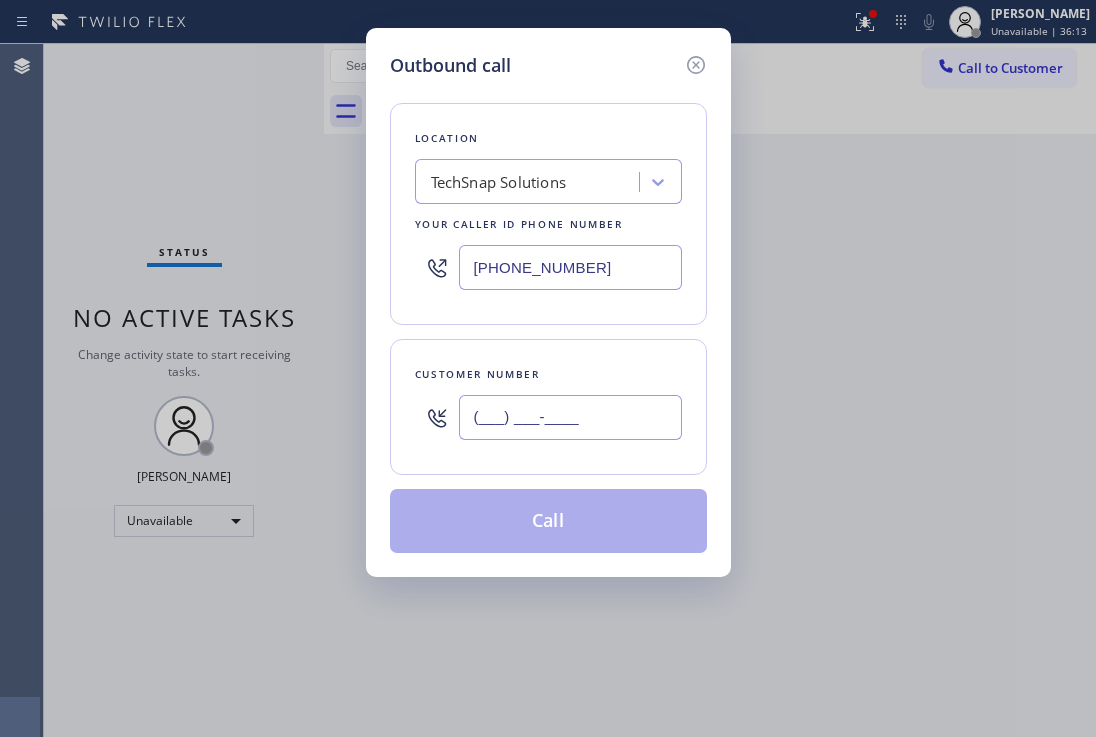 click on "(___) ___-____" at bounding box center [570, 417] 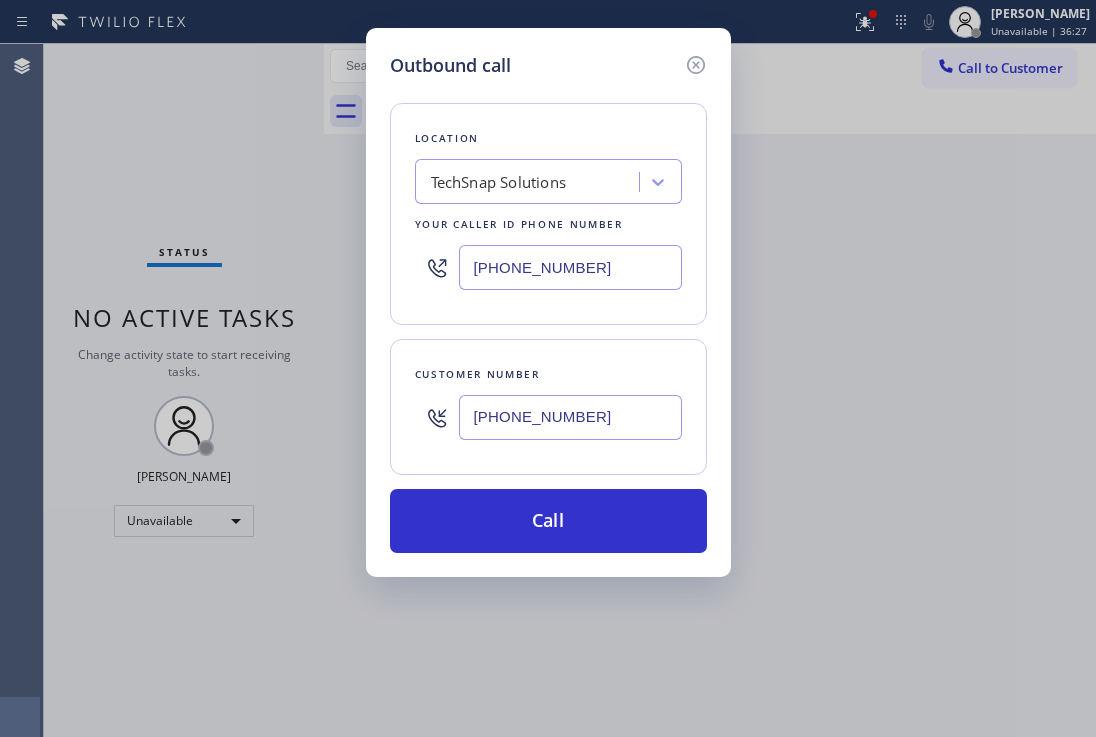 drag, startPoint x: 616, startPoint y: 263, endPoint x: 445, endPoint y: 260, distance: 171.0263 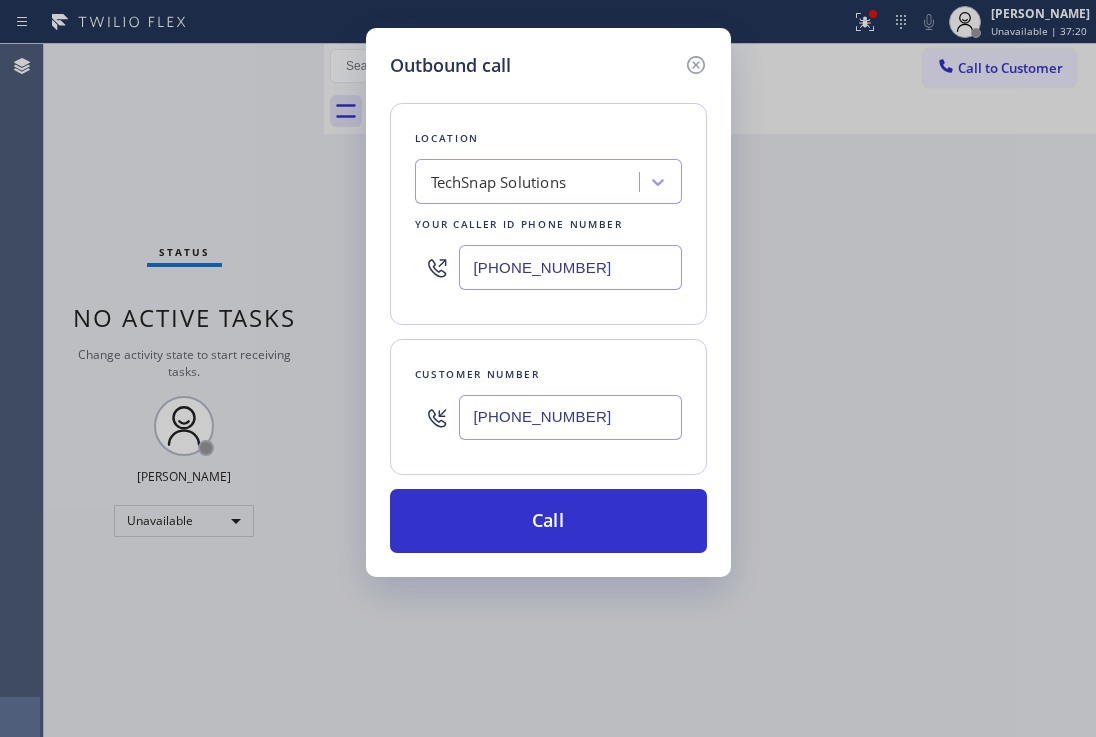 drag, startPoint x: 646, startPoint y: 417, endPoint x: 436, endPoint y: 416, distance: 210.00238 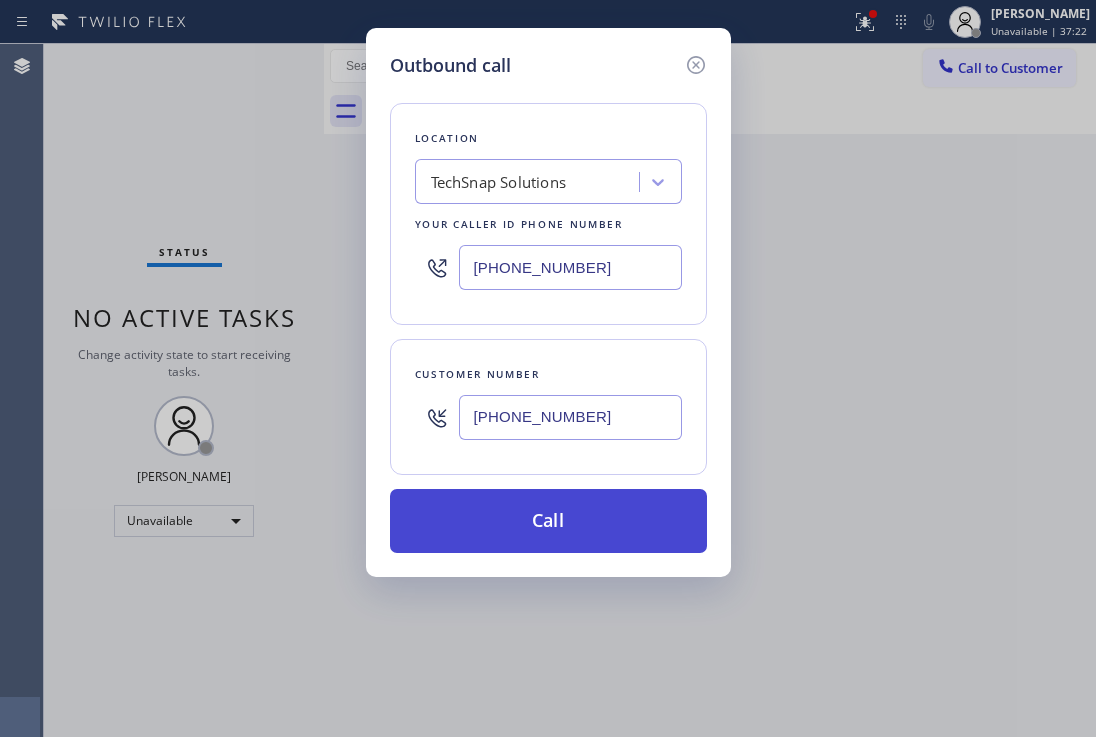 type on "[PHONE_NUMBER]" 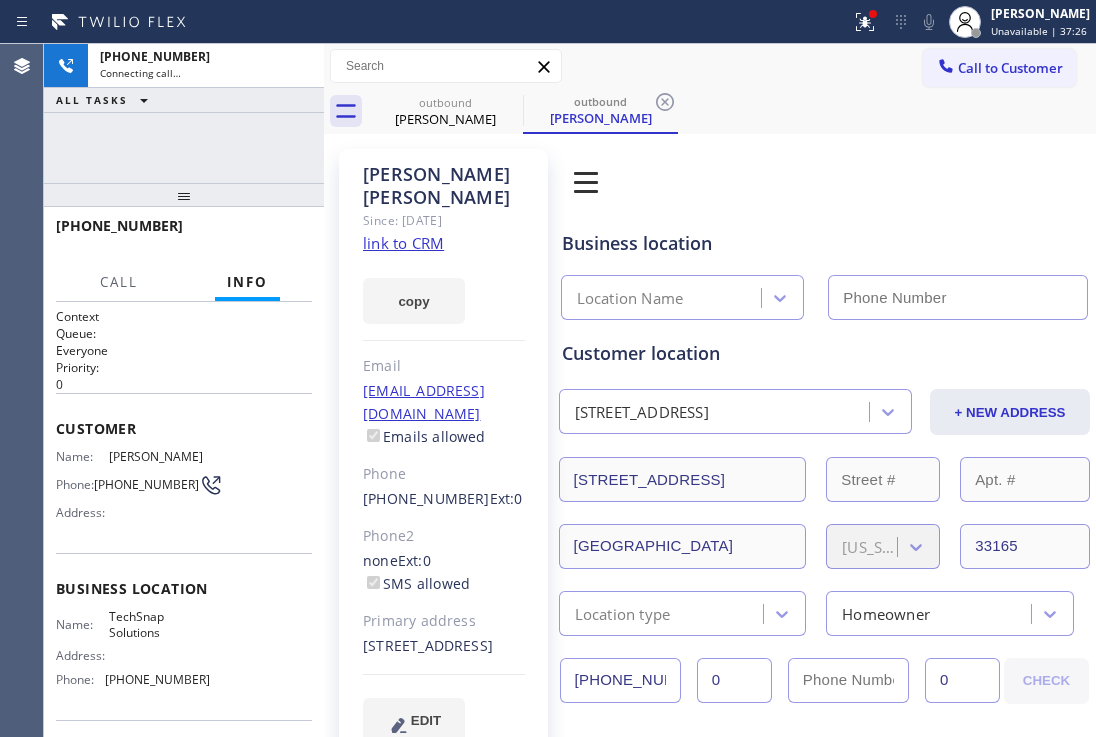 type on "[PHONE_NUMBER]" 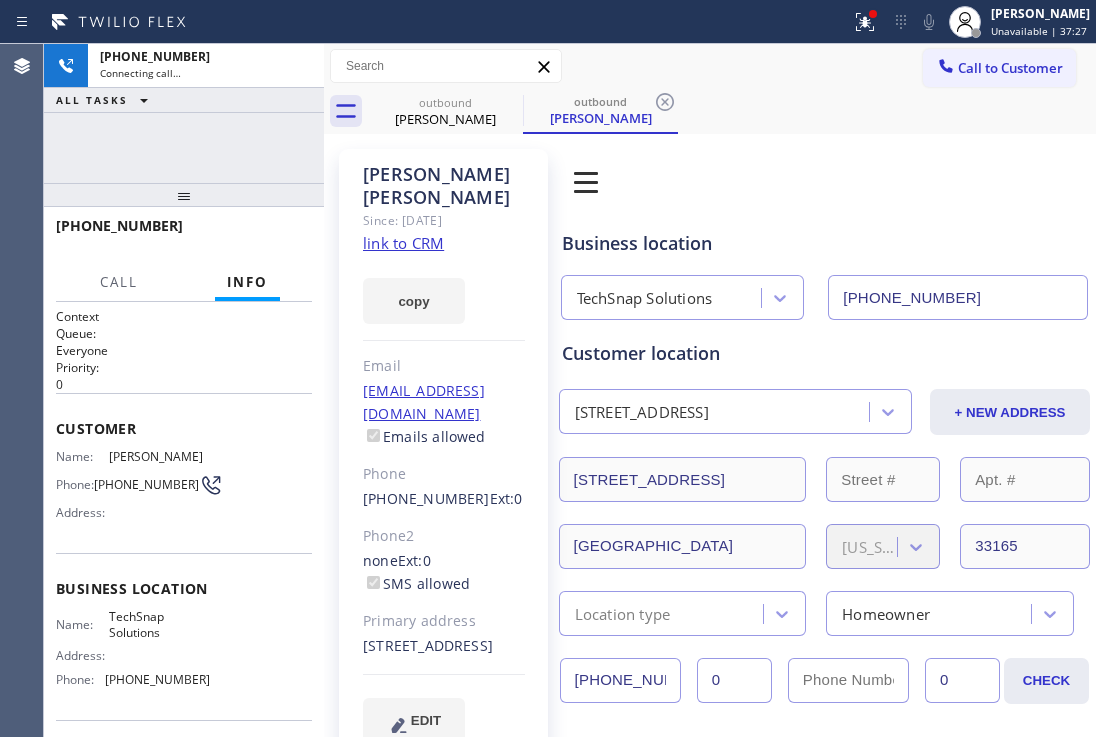 click 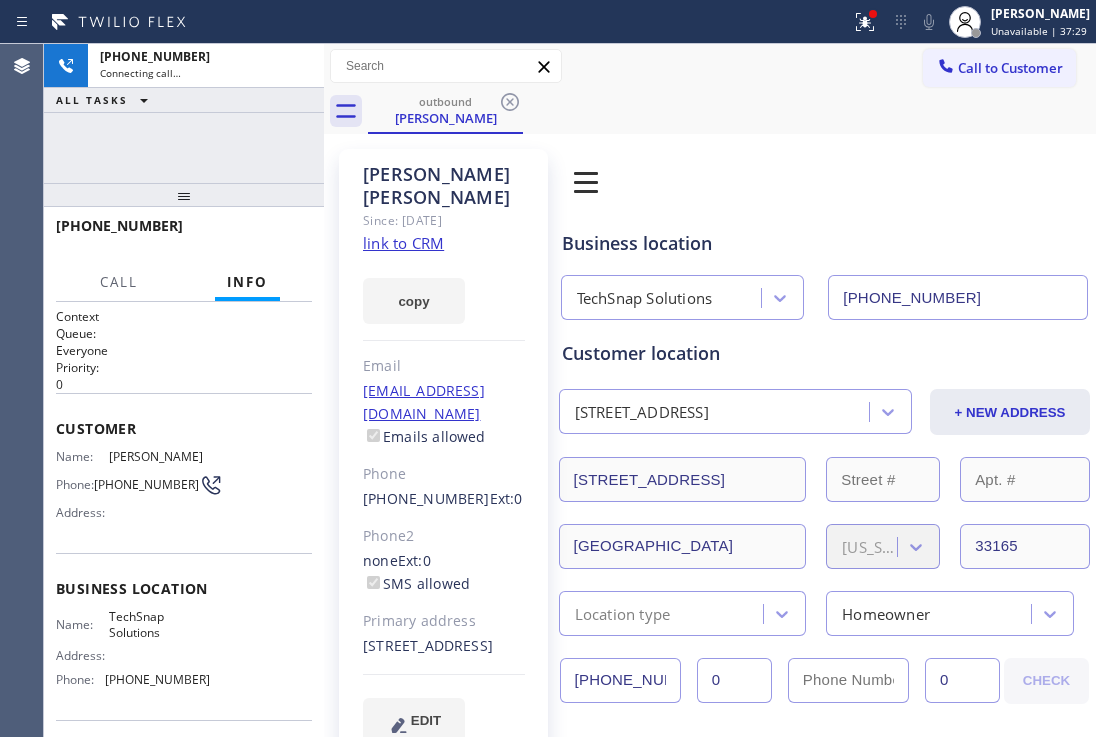 click at bounding box center (184, 195) 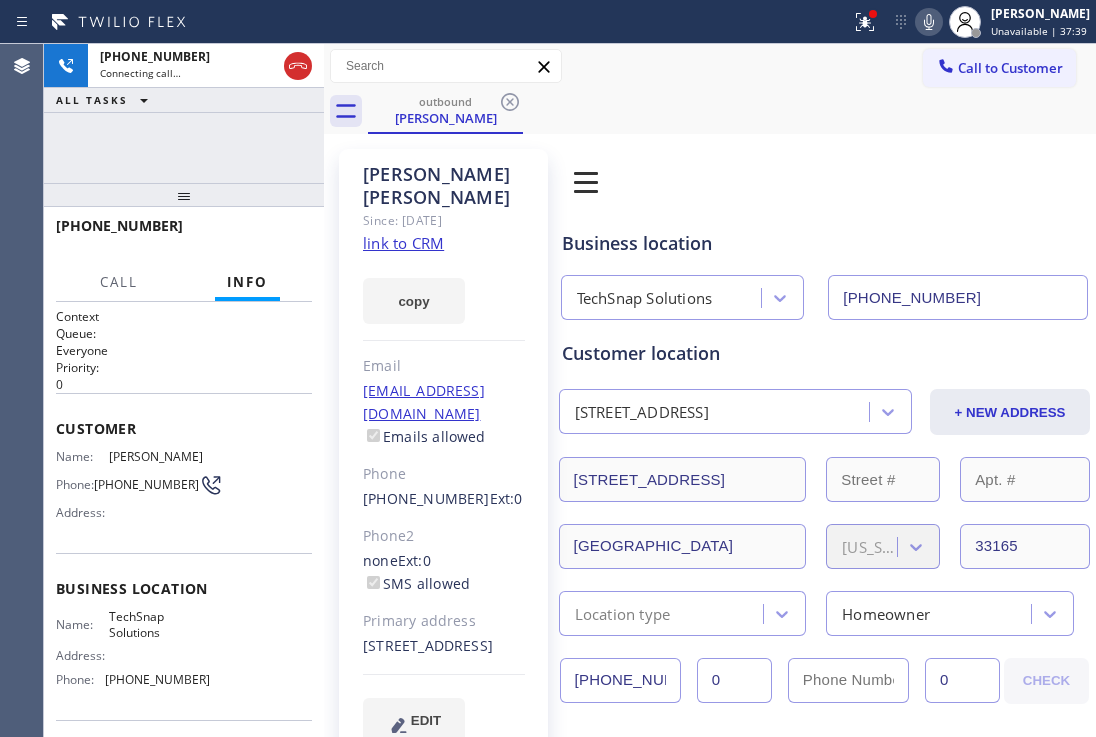 click at bounding box center (184, 195) 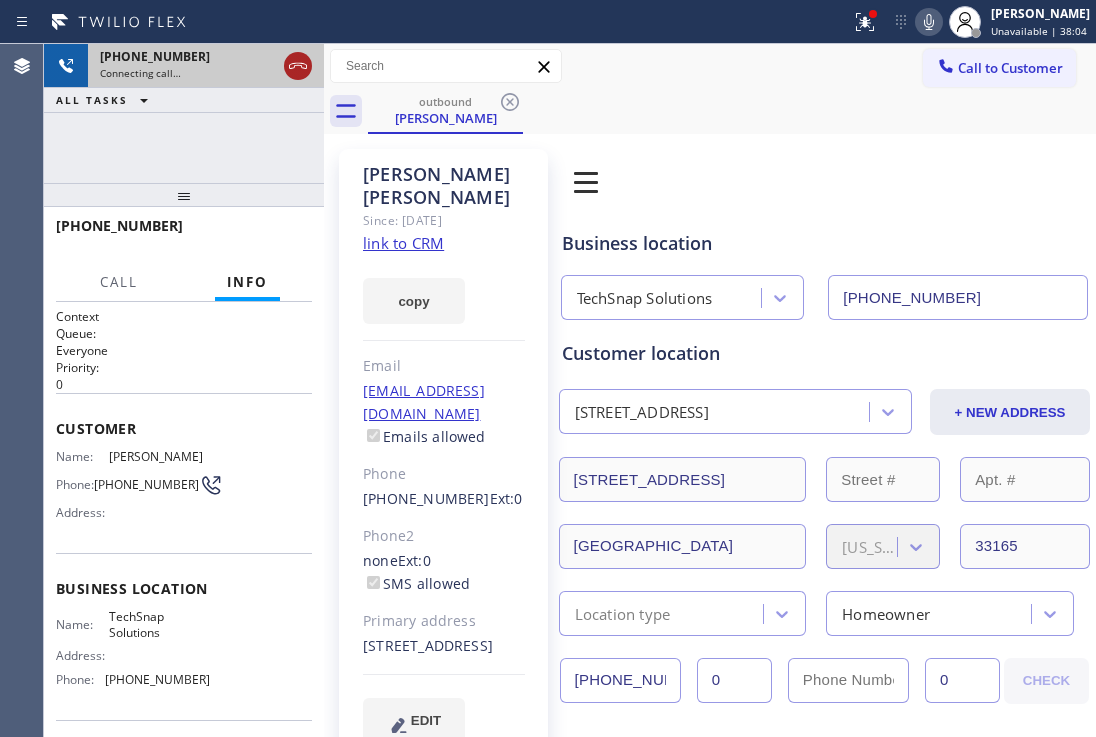 click 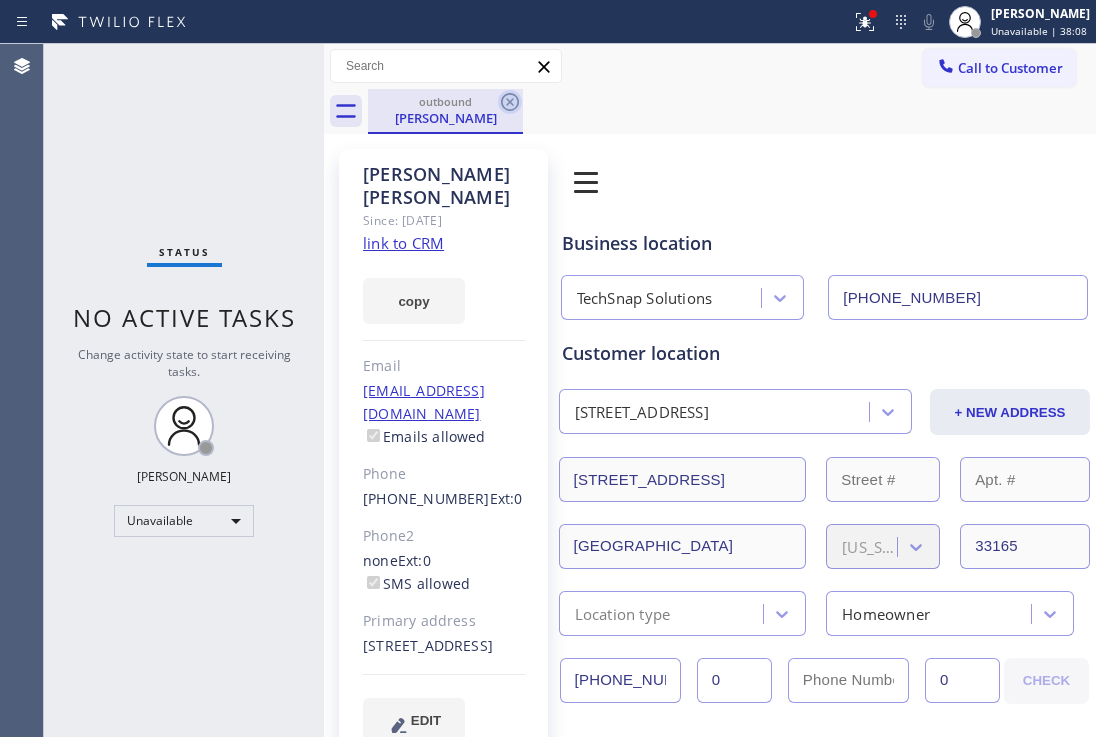 click 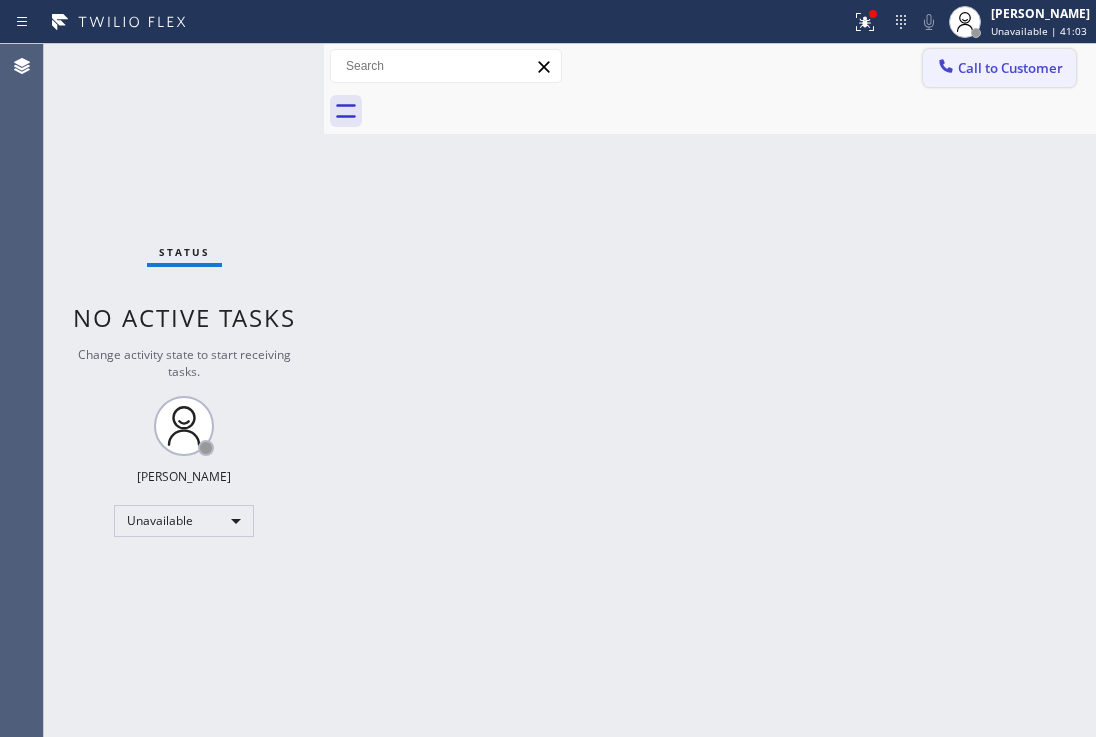click on "Call to Customer" at bounding box center [1010, 68] 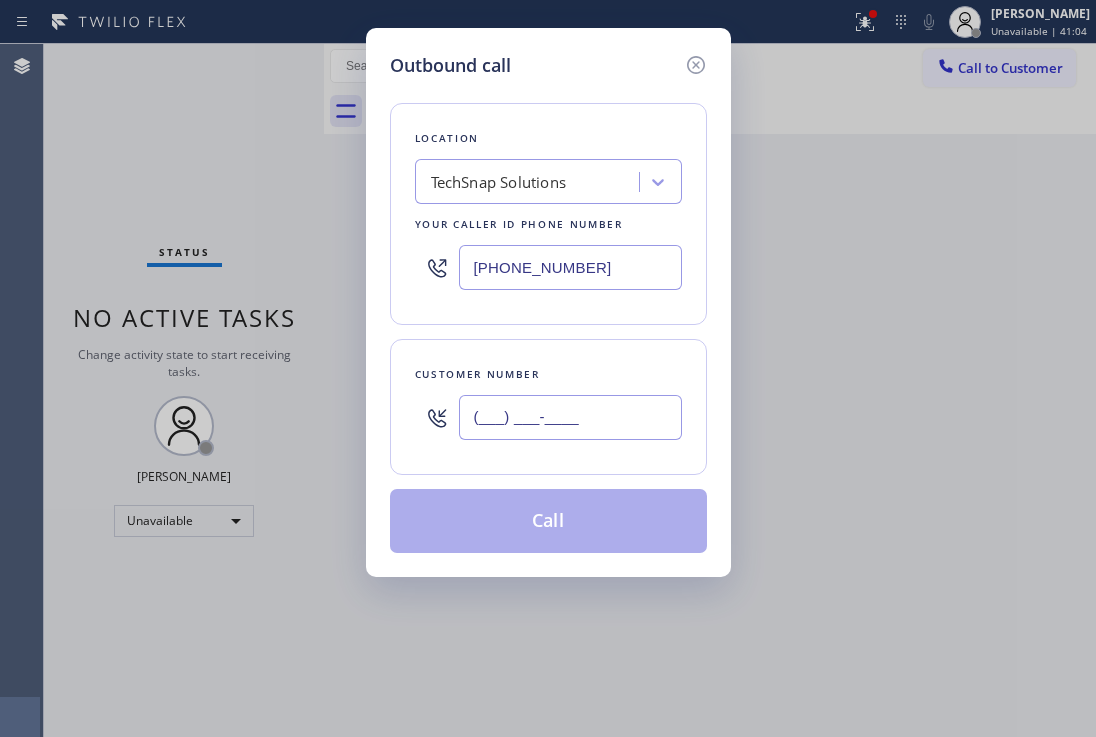 click on "(___) ___-____" at bounding box center [570, 417] 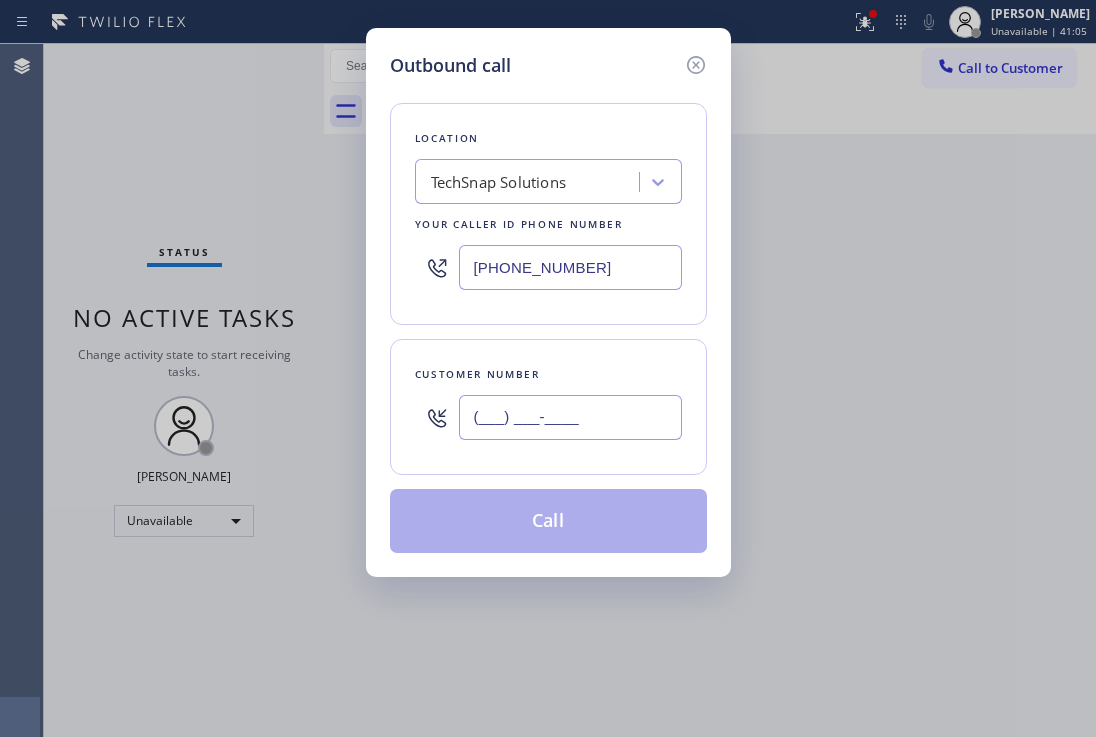 paste on "732) 427-4026" 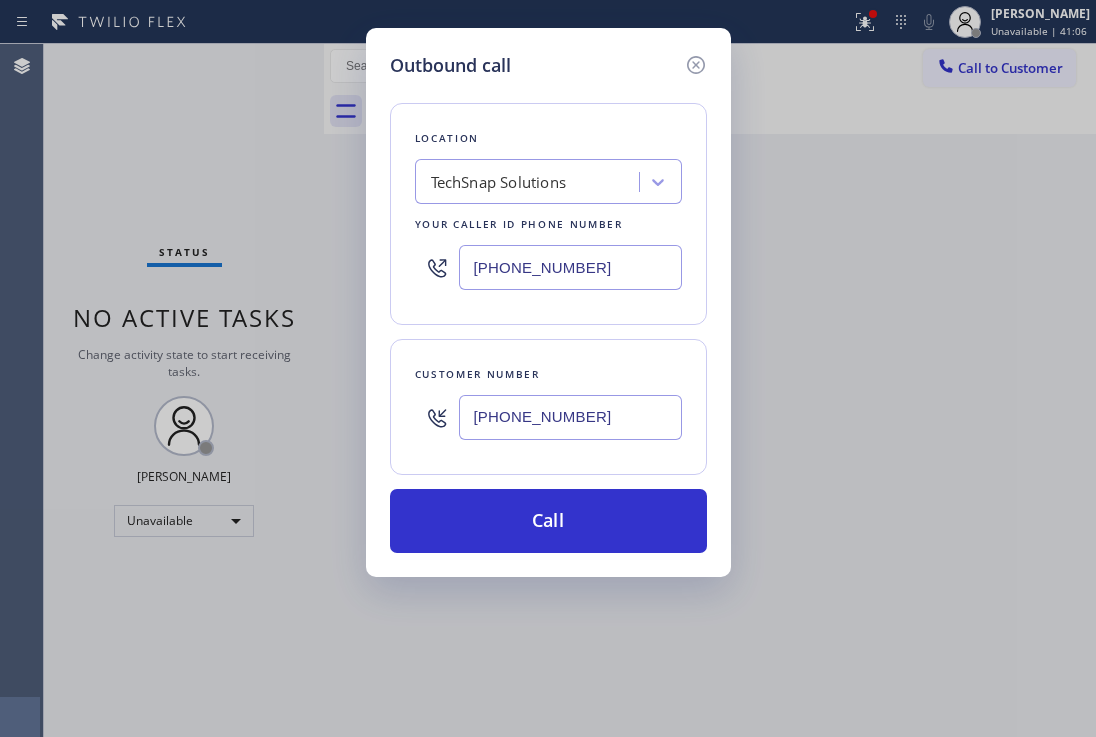 type on "[PHONE_NUMBER]" 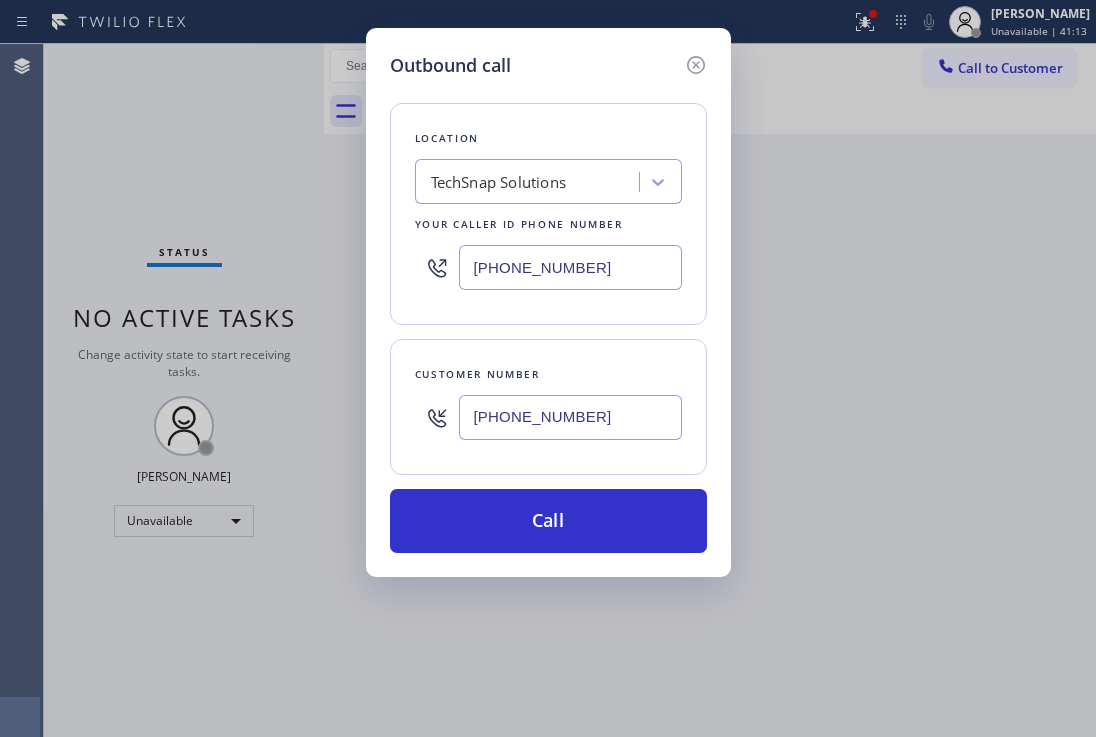 drag, startPoint x: 632, startPoint y: 270, endPoint x: 447, endPoint y: 231, distance: 189.06613 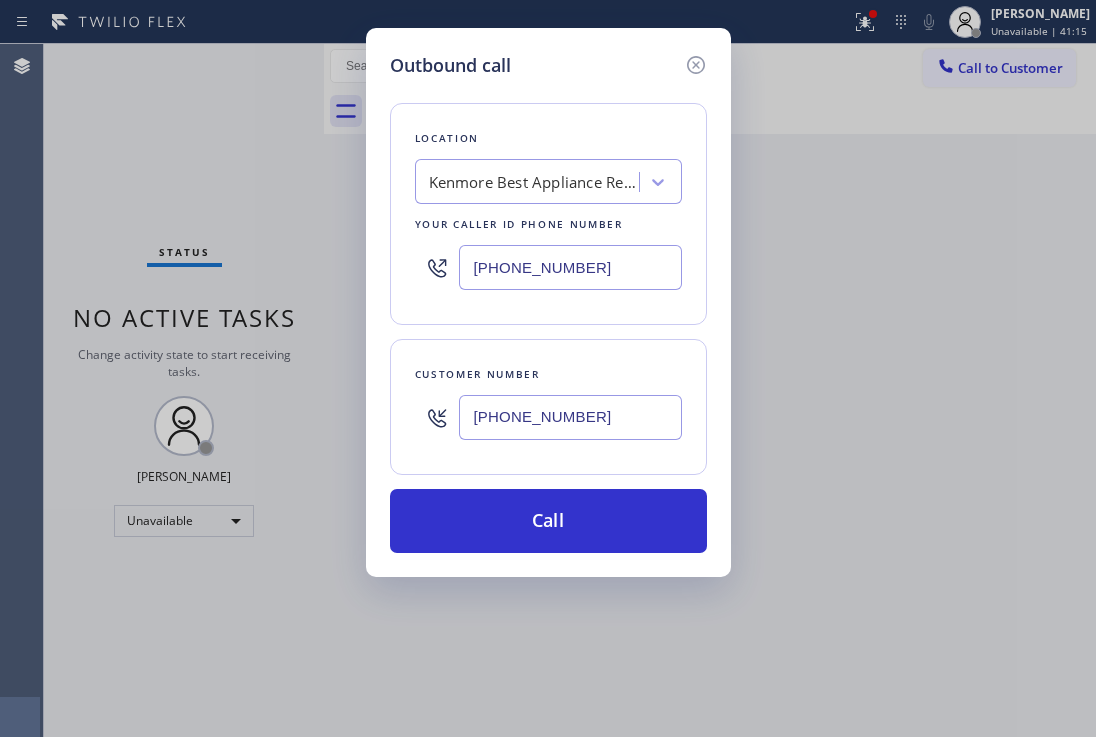 type on "[PHONE_NUMBER]" 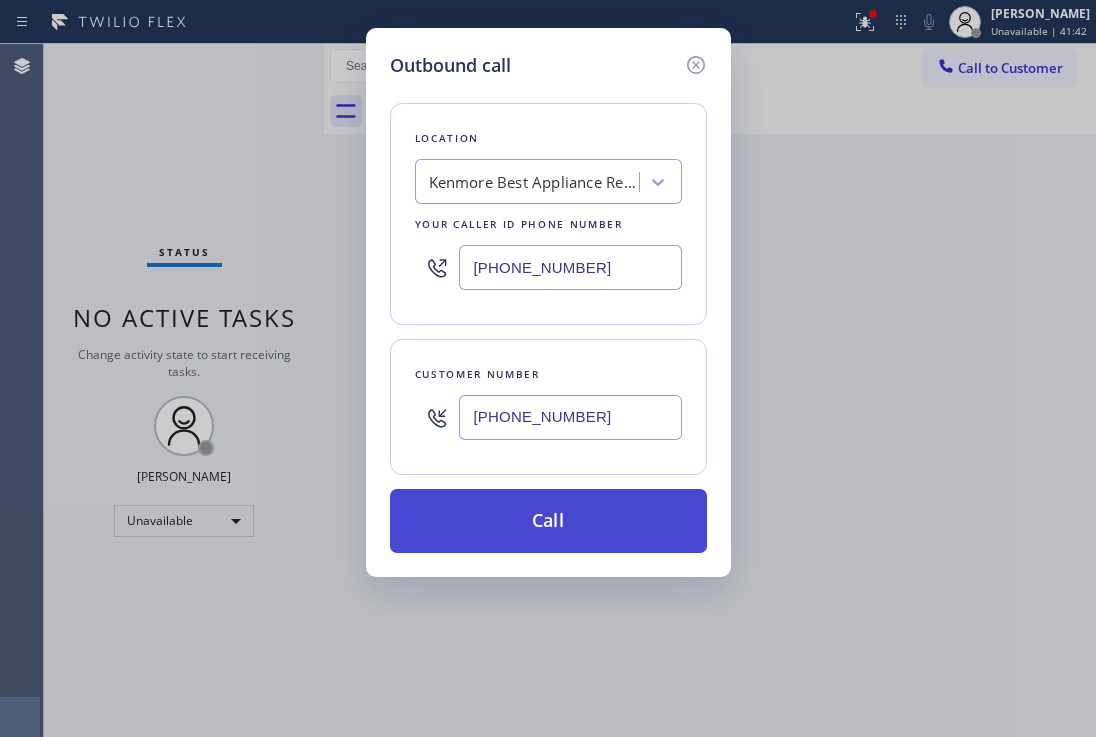 click on "Call" at bounding box center (548, 521) 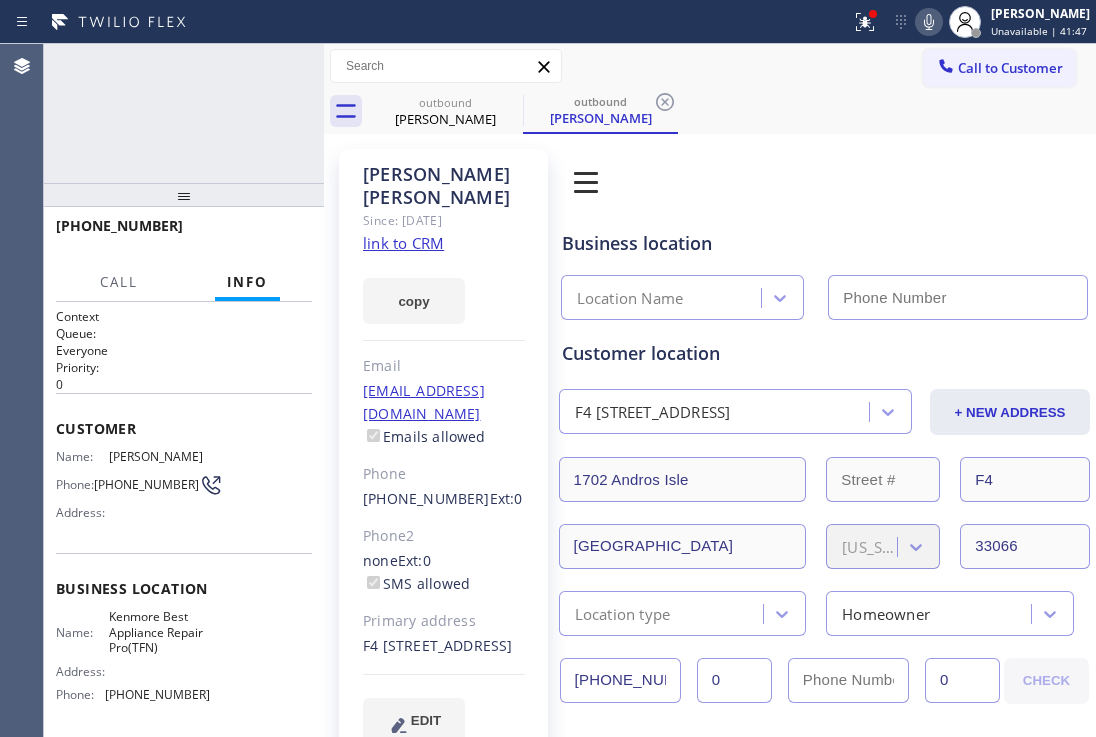 type on "[PHONE_NUMBER]" 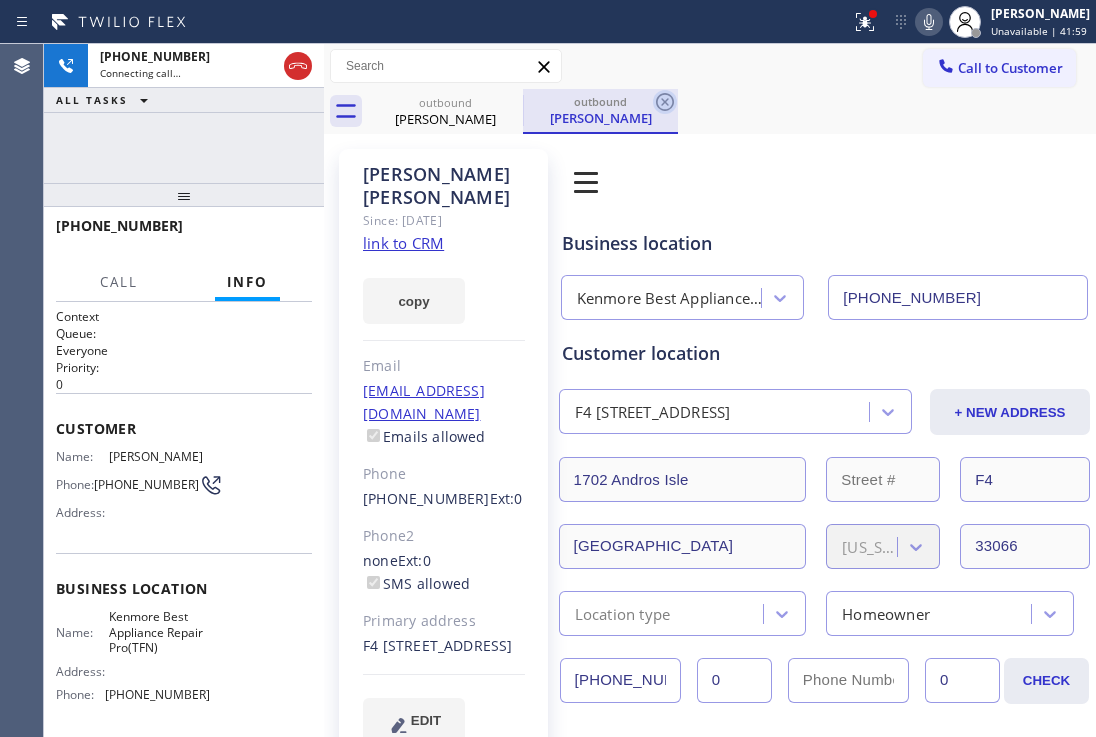 click 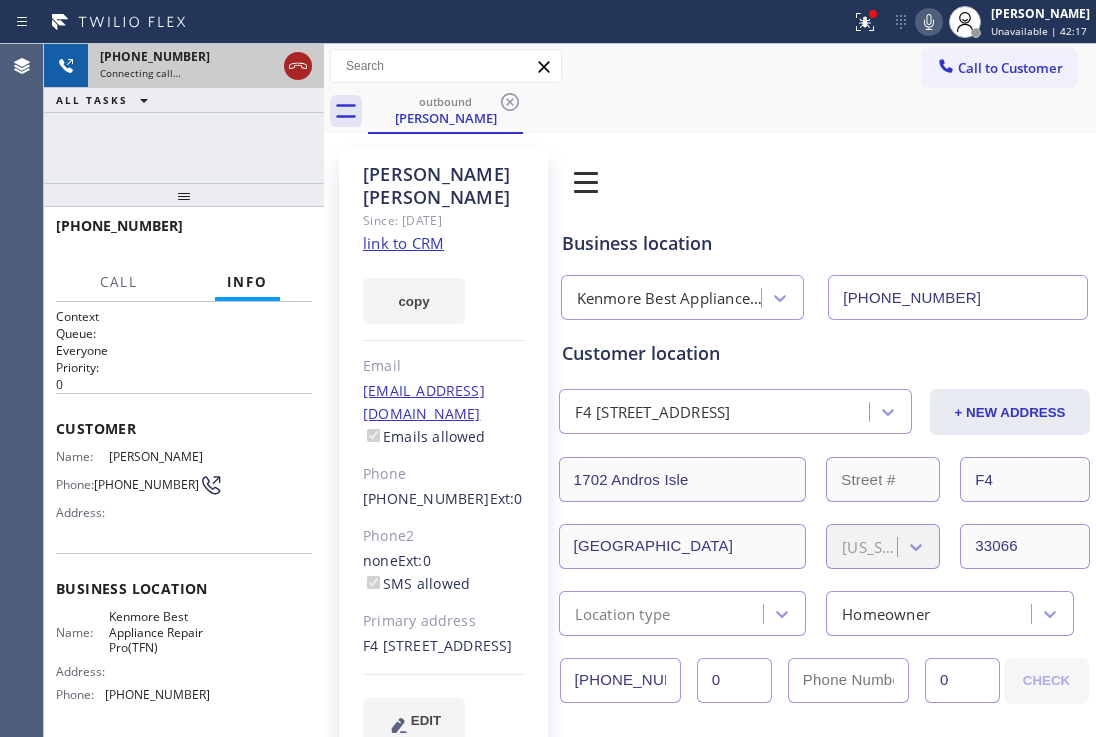 click 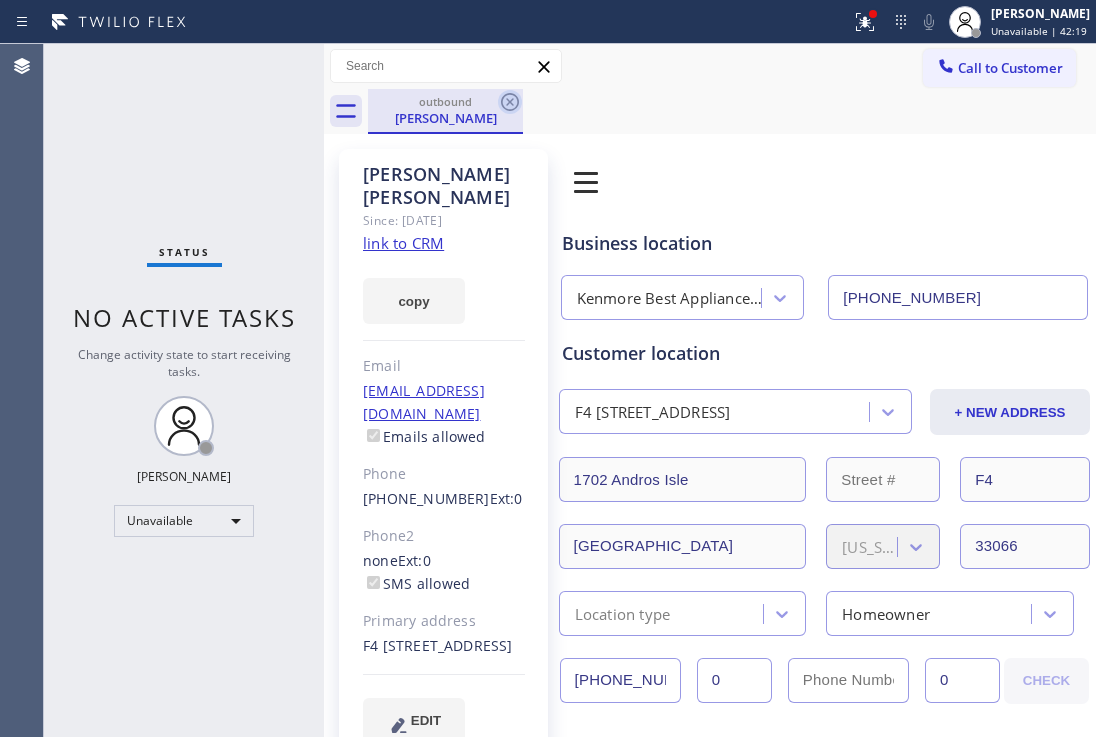 click 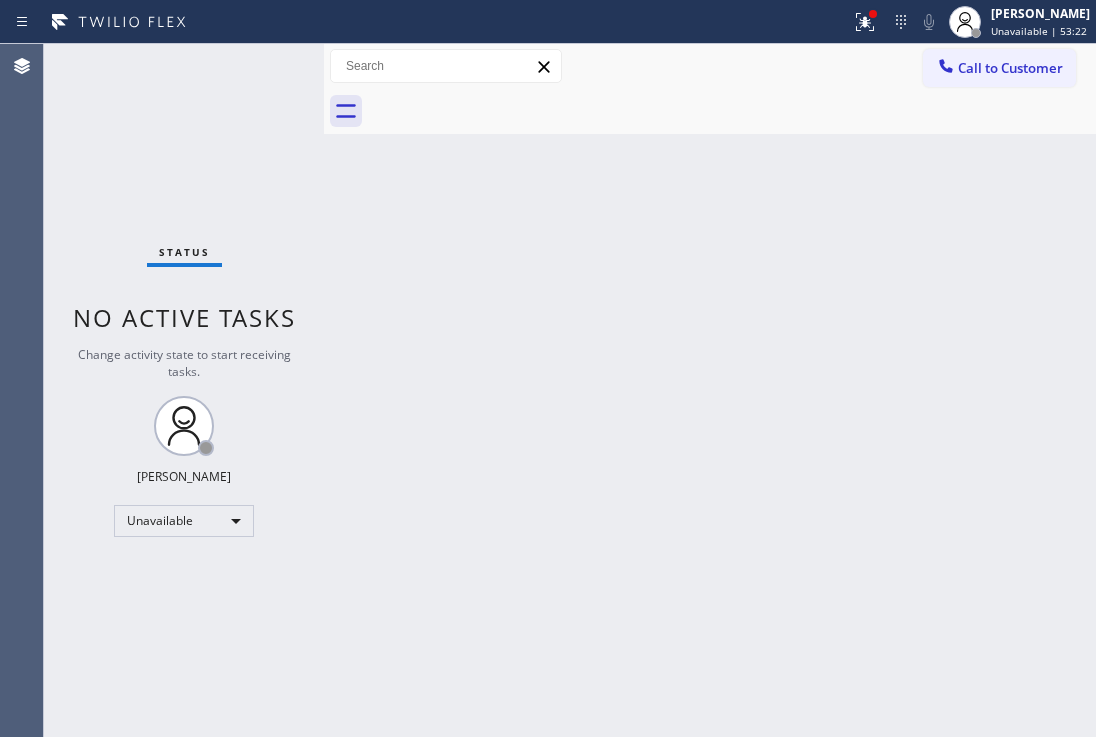 drag, startPoint x: 987, startPoint y: 71, endPoint x: 380, endPoint y: 113, distance: 608.4513 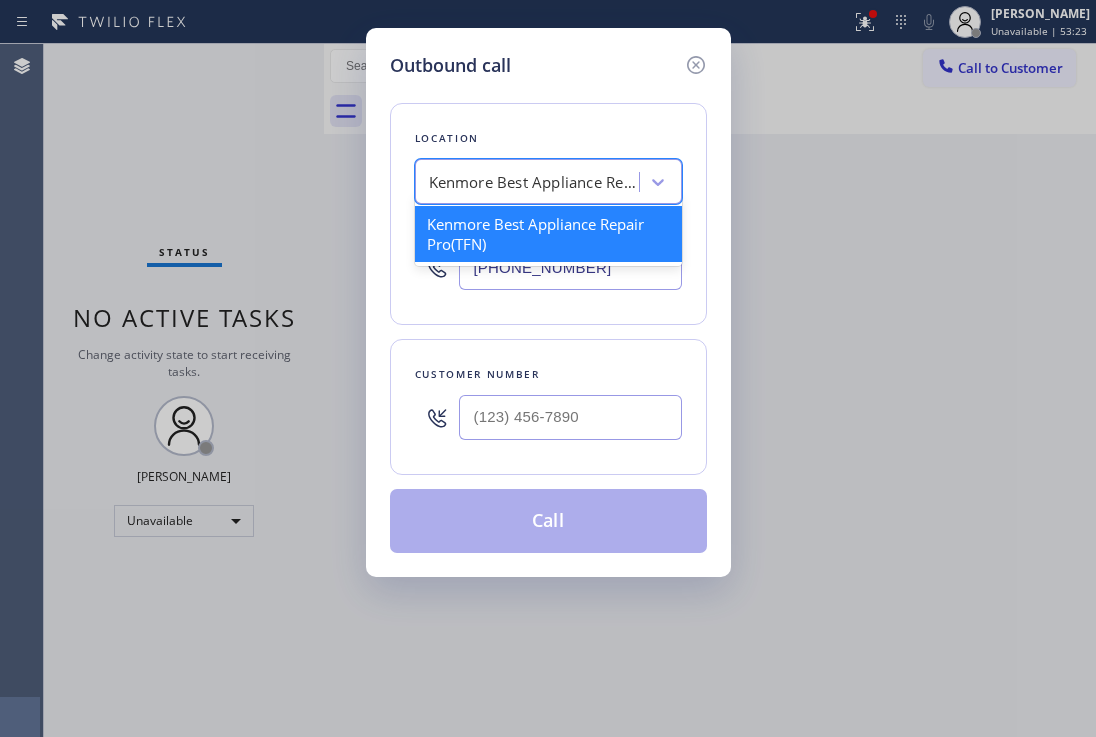 click on "Kenmore Best Appliance Repair Pro(TFN)" at bounding box center [530, 182] 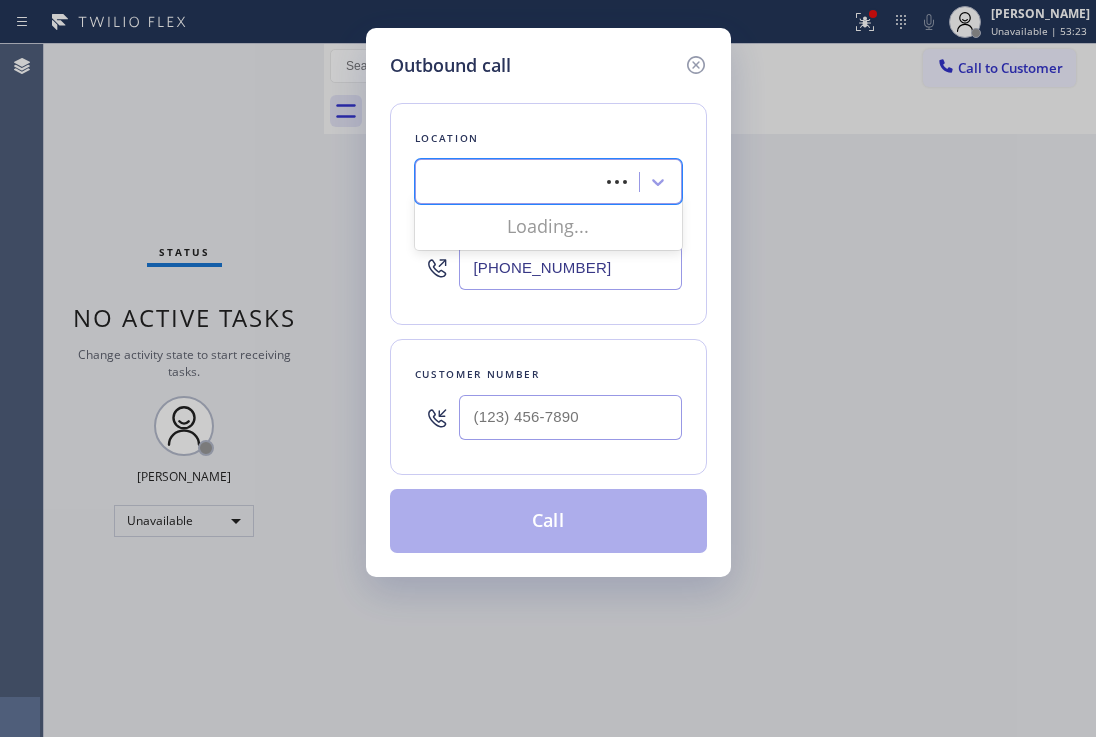 type on "Culver City Heating & Cooling Climate Control" 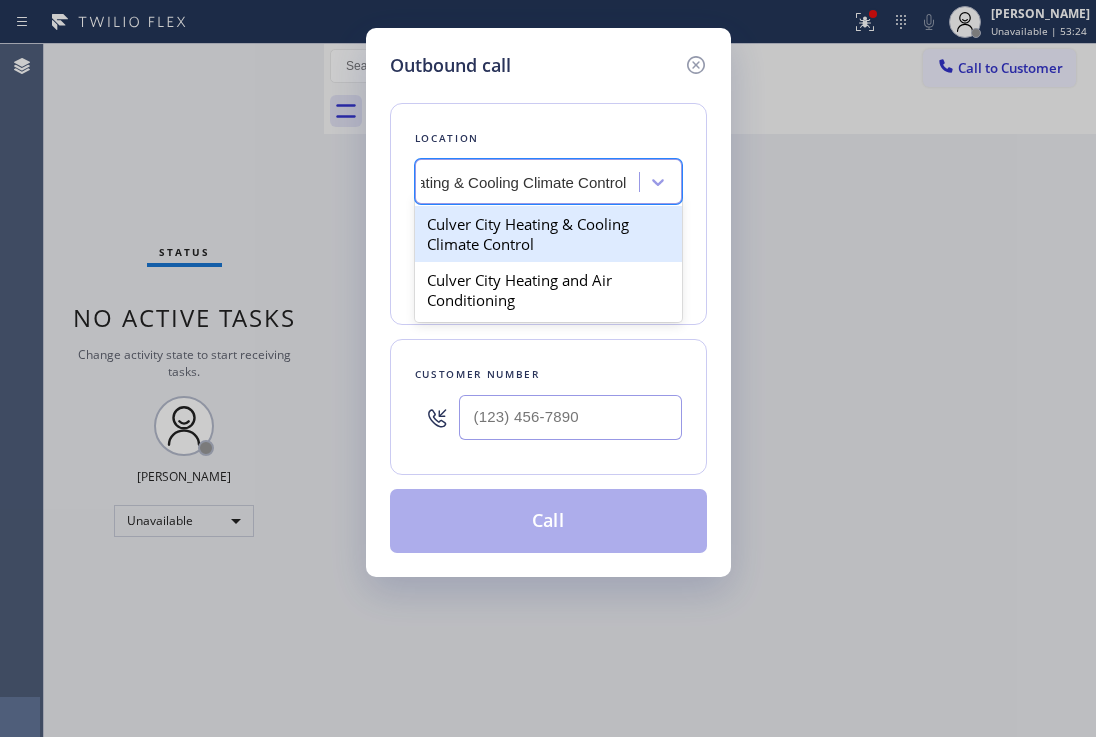 scroll, scrollTop: 0, scrollLeft: 110, axis: horizontal 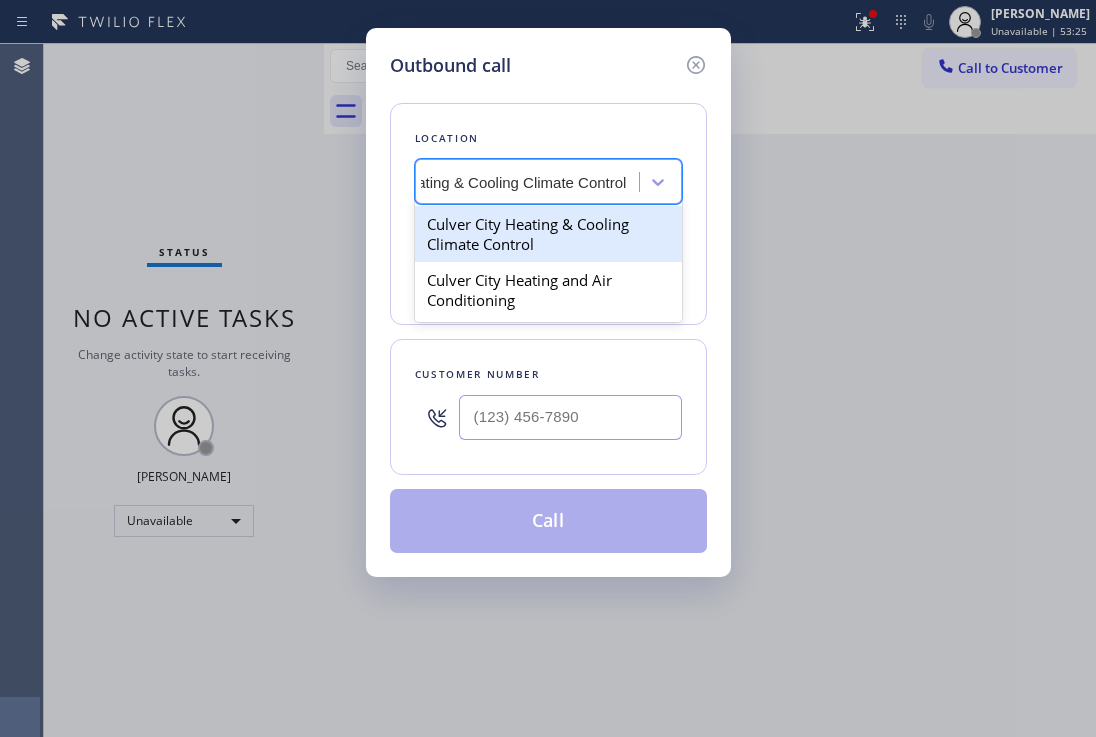 click on "Culver City Heating & Cooling Climate Control" at bounding box center [548, 234] 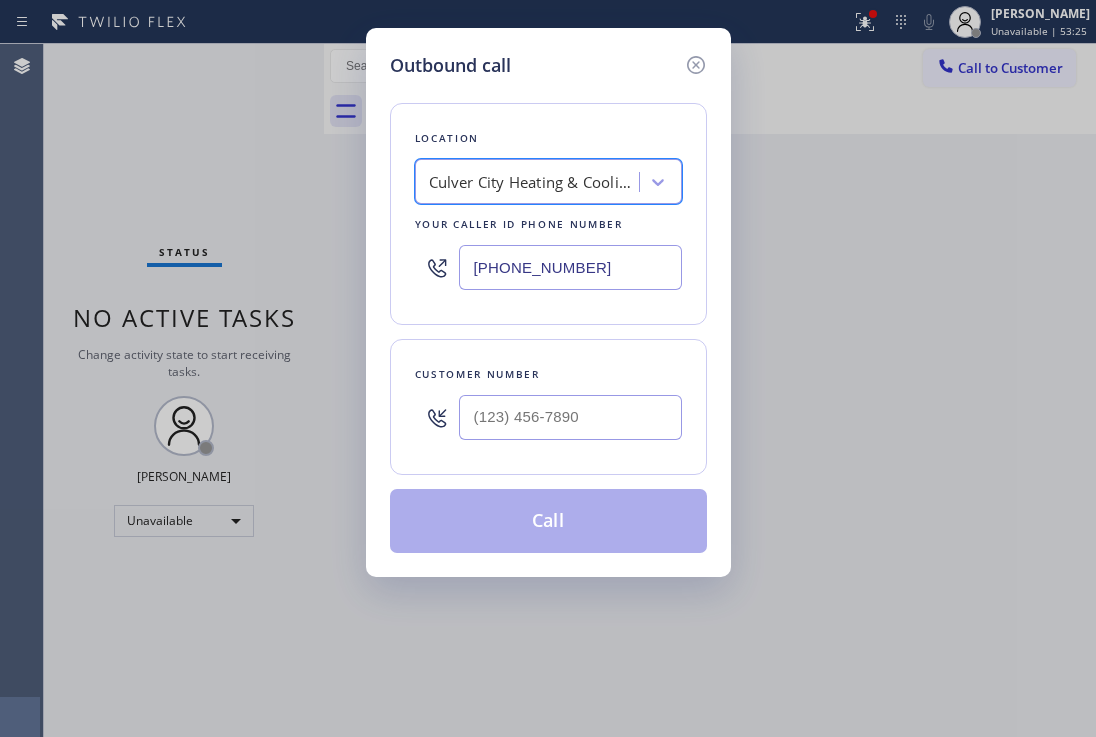 scroll, scrollTop: 0, scrollLeft: 2, axis: horizontal 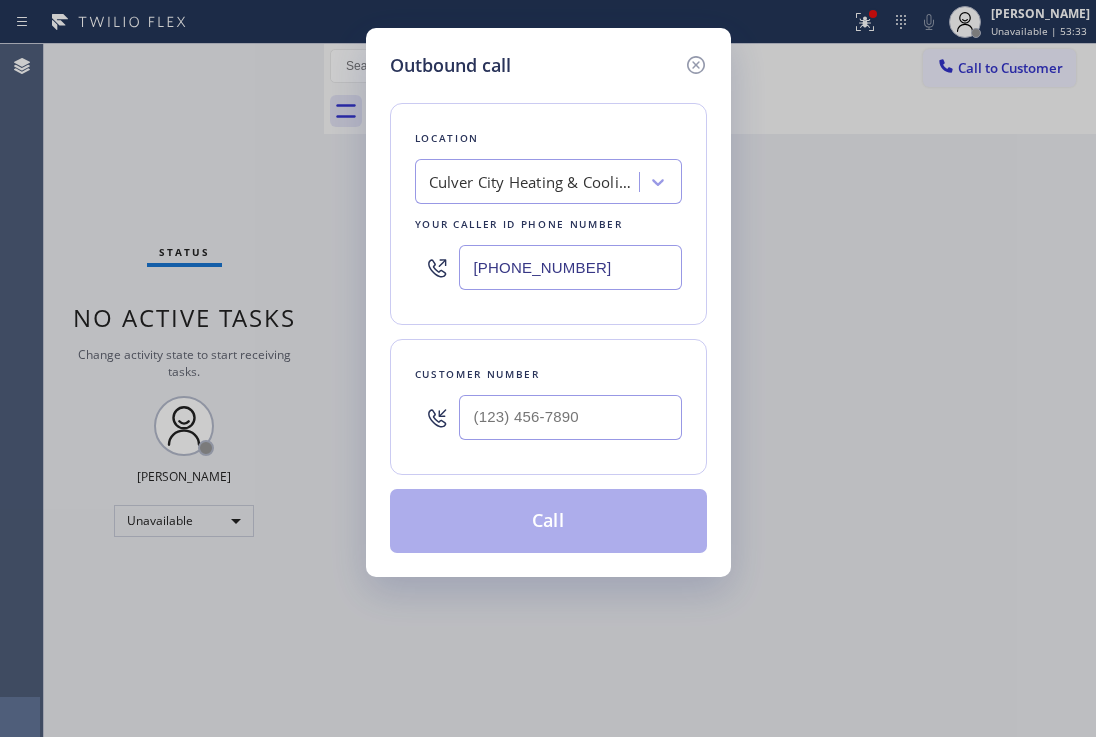 drag, startPoint x: 599, startPoint y: 286, endPoint x: 383, endPoint y: 245, distance: 219.85677 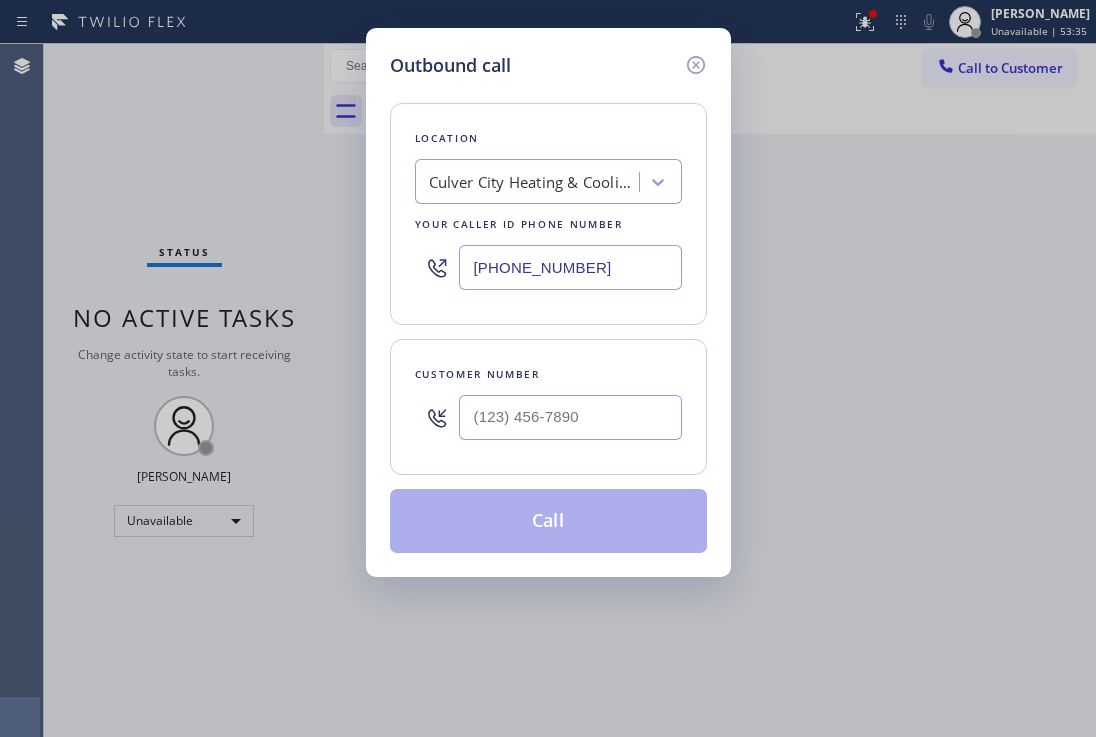 type on "[PHONE_NUMBER]" 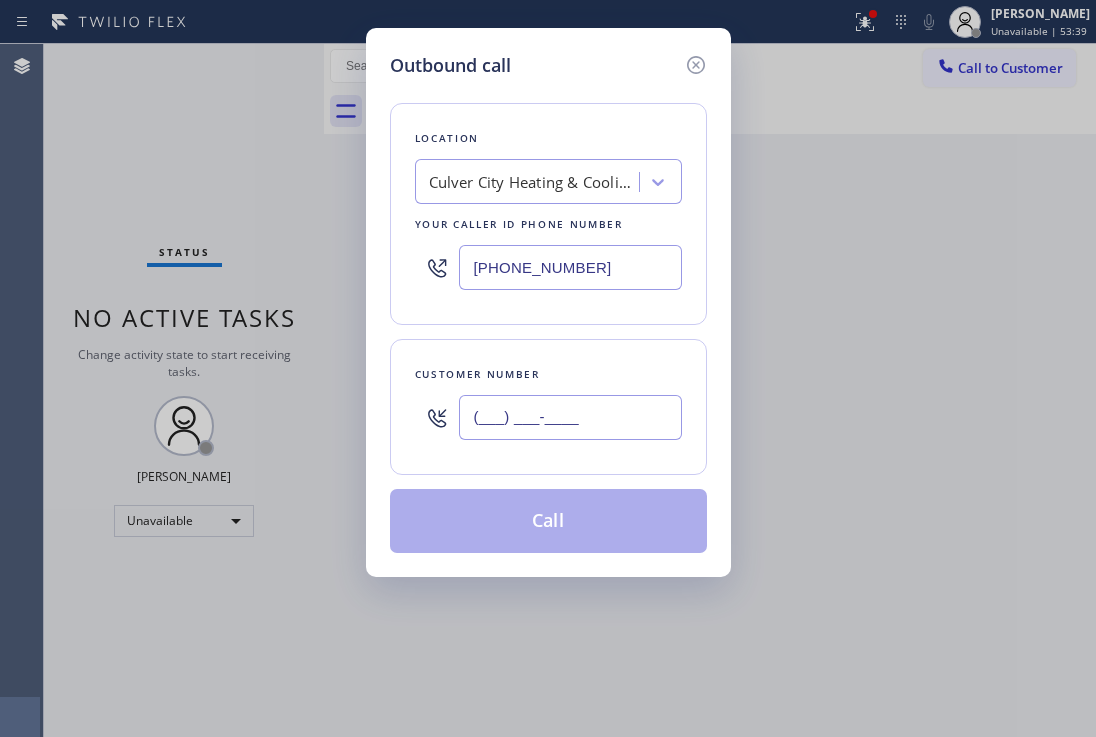 click on "(___) ___-____" at bounding box center [570, 417] 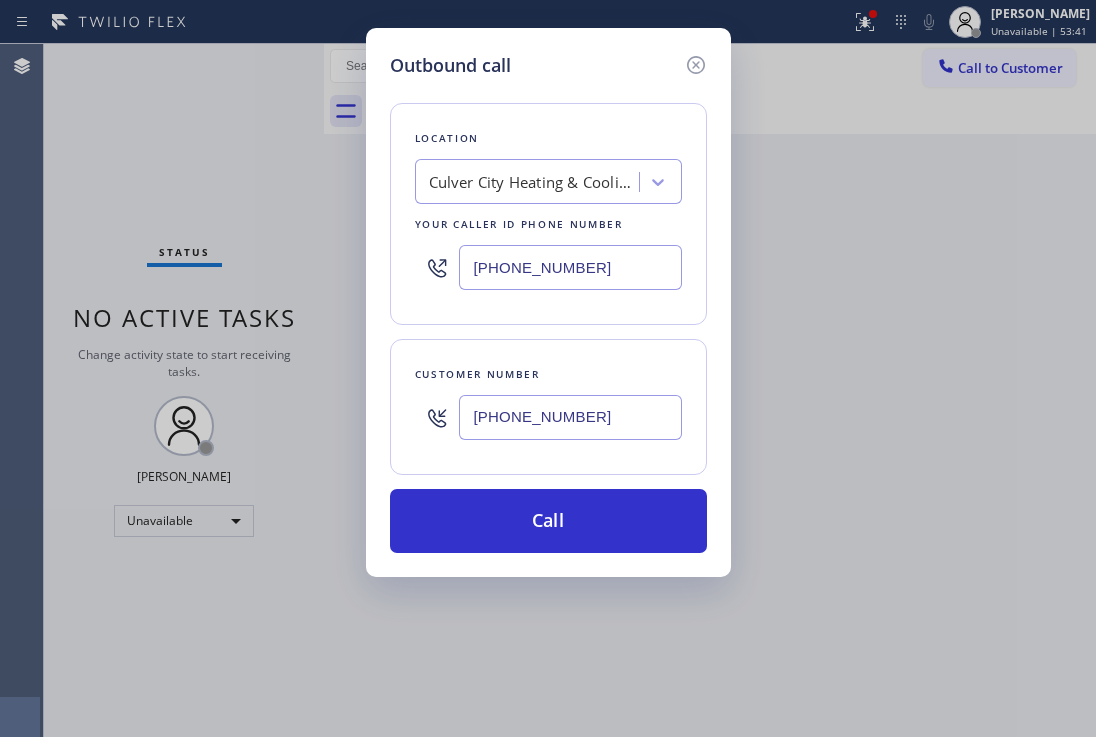 type on "[PHONE_NUMBER]" 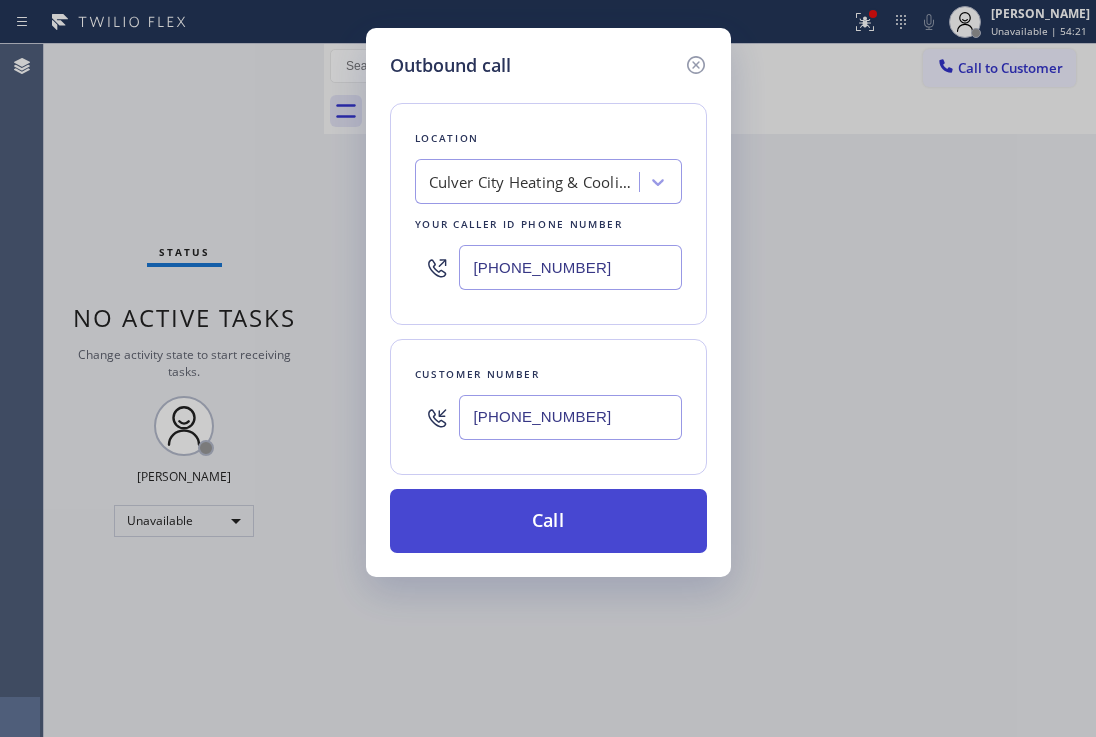 click on "Call" at bounding box center [548, 521] 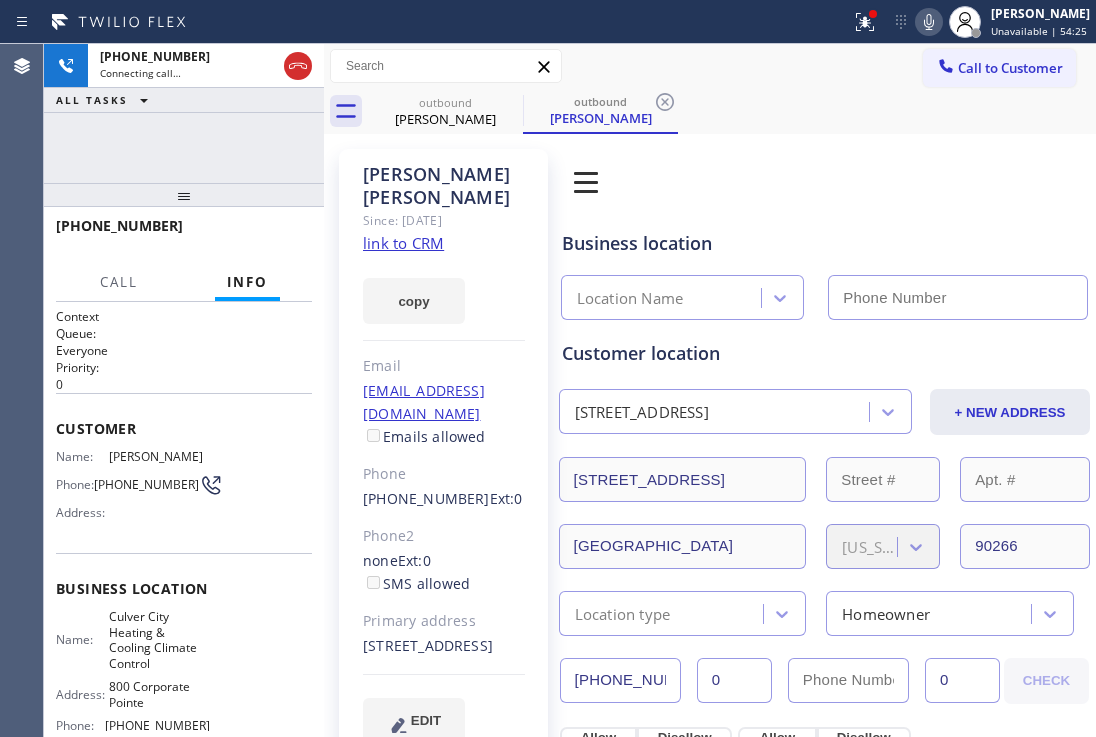 type on "[PHONE_NUMBER]" 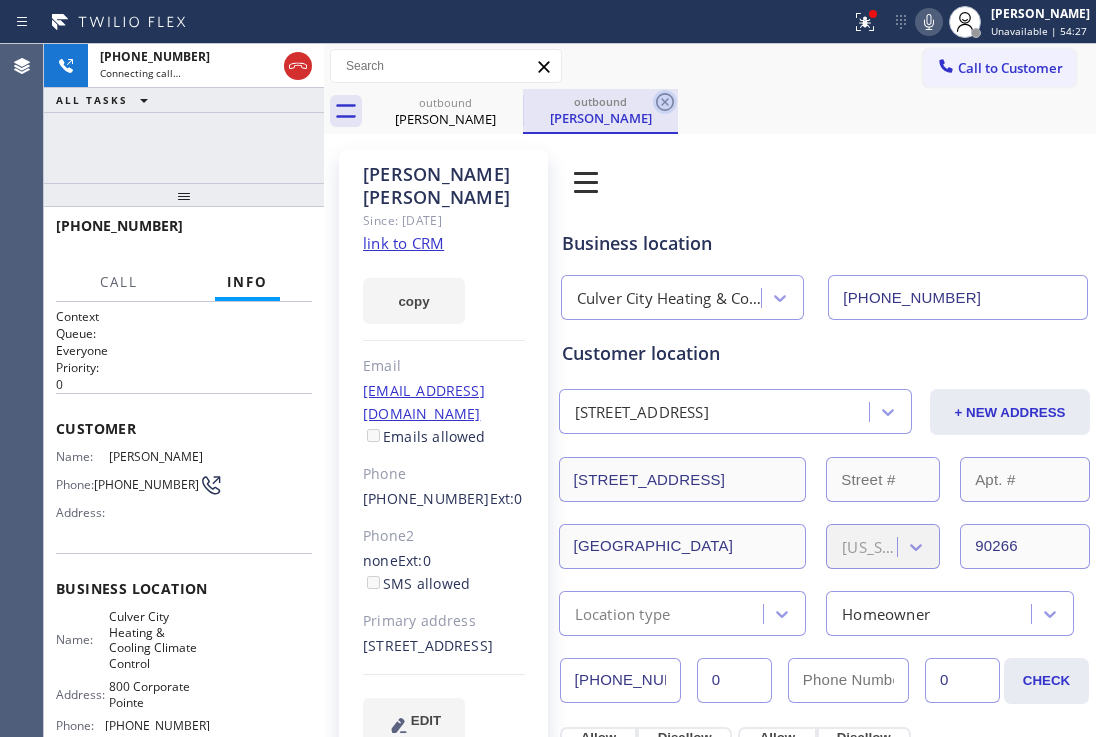 click 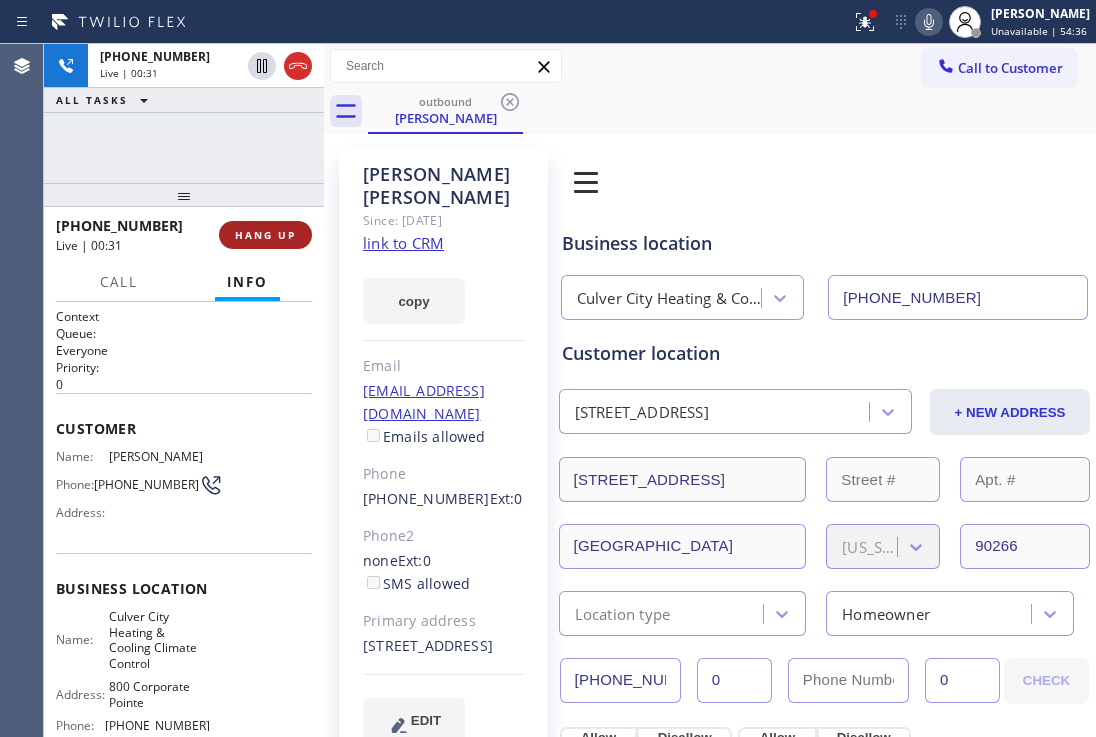 click on "HANG UP" at bounding box center [265, 235] 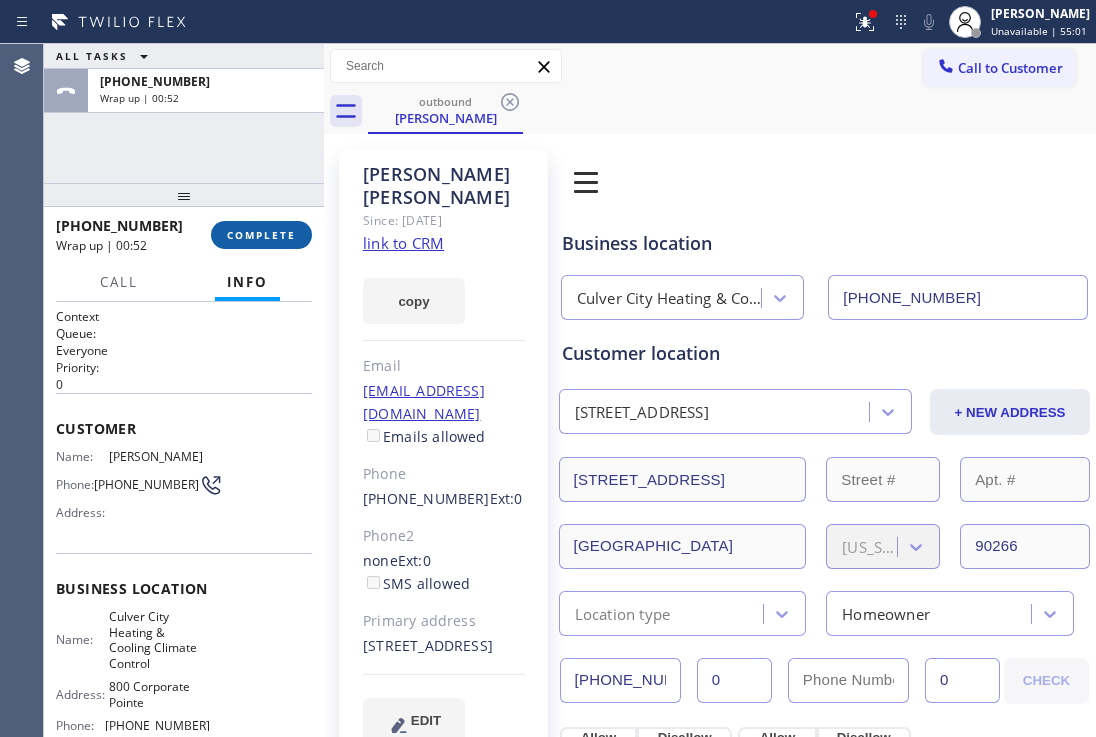 click on "COMPLETE" at bounding box center (261, 235) 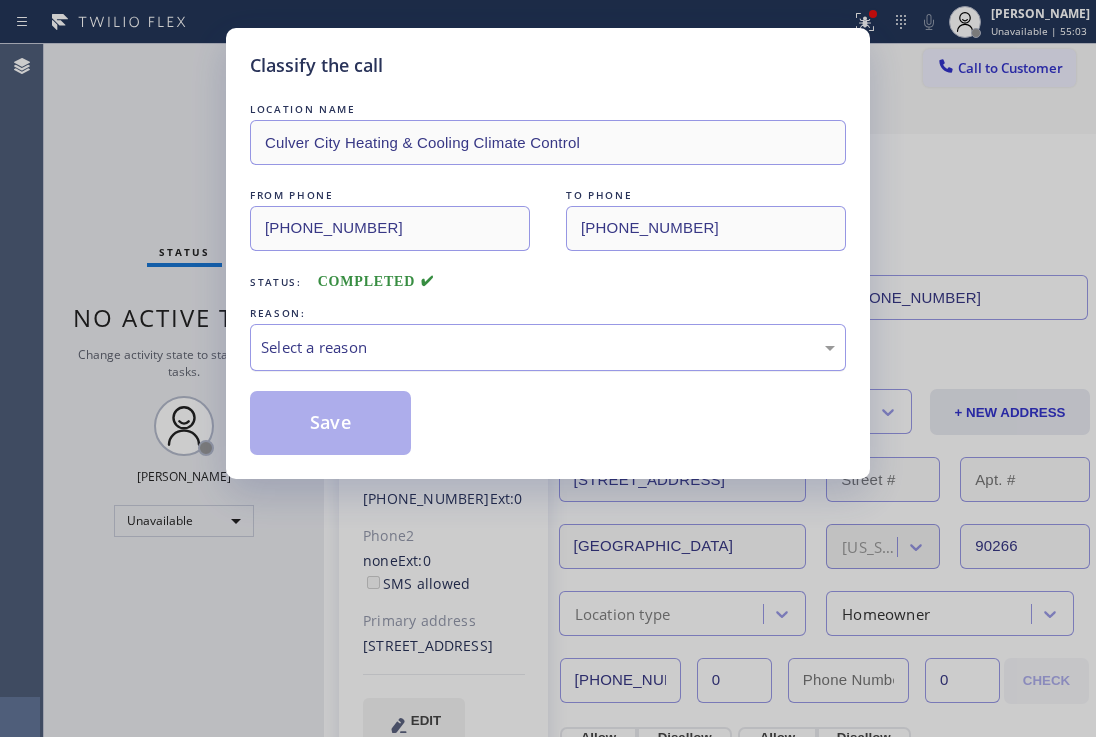 click on "Select a reason" at bounding box center [548, 347] 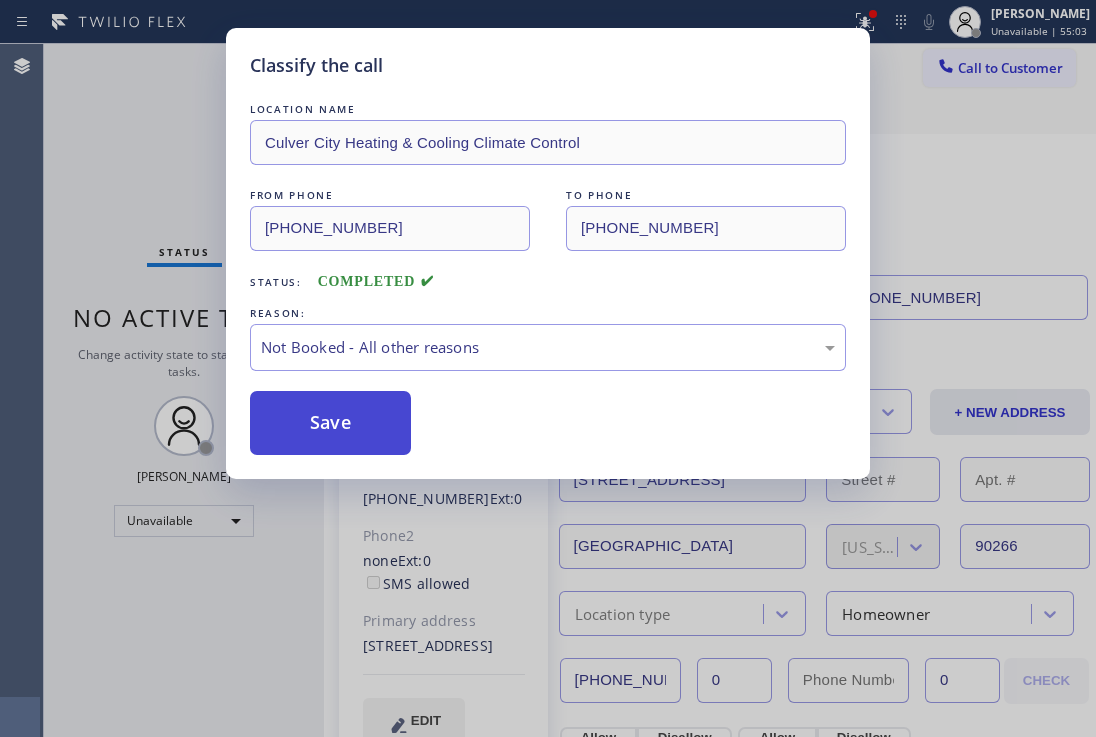 click on "Save" at bounding box center (330, 423) 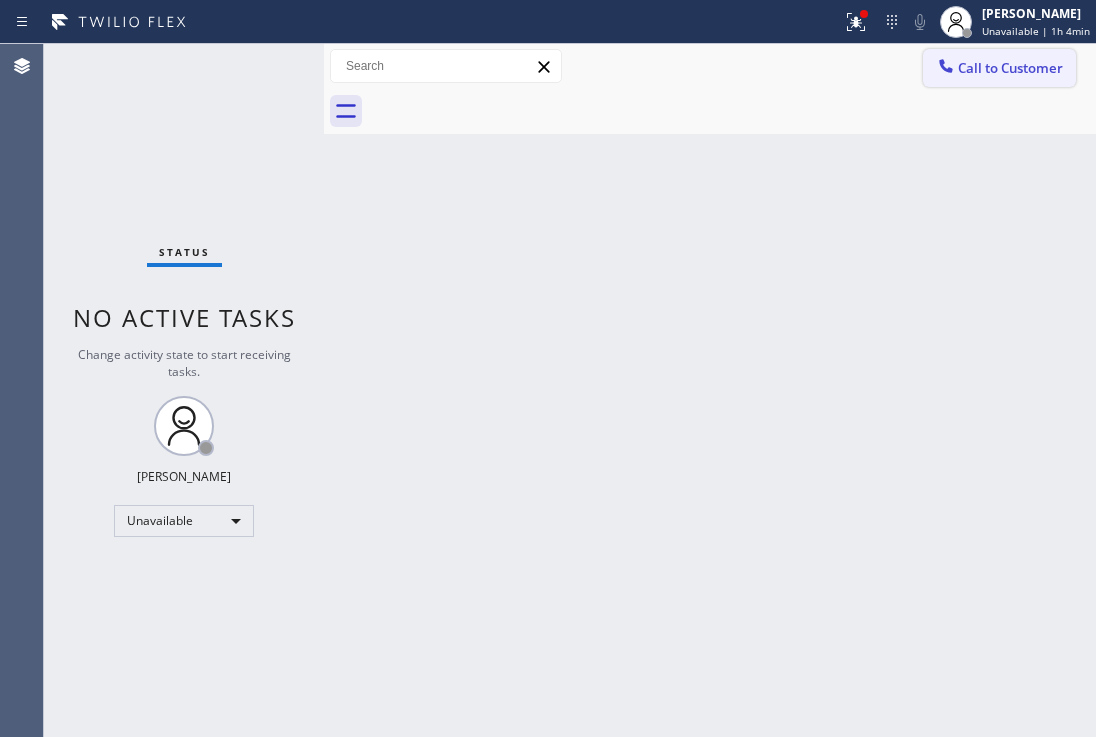 drag, startPoint x: 986, startPoint y: 73, endPoint x: 550, endPoint y: 317, distance: 499.63187 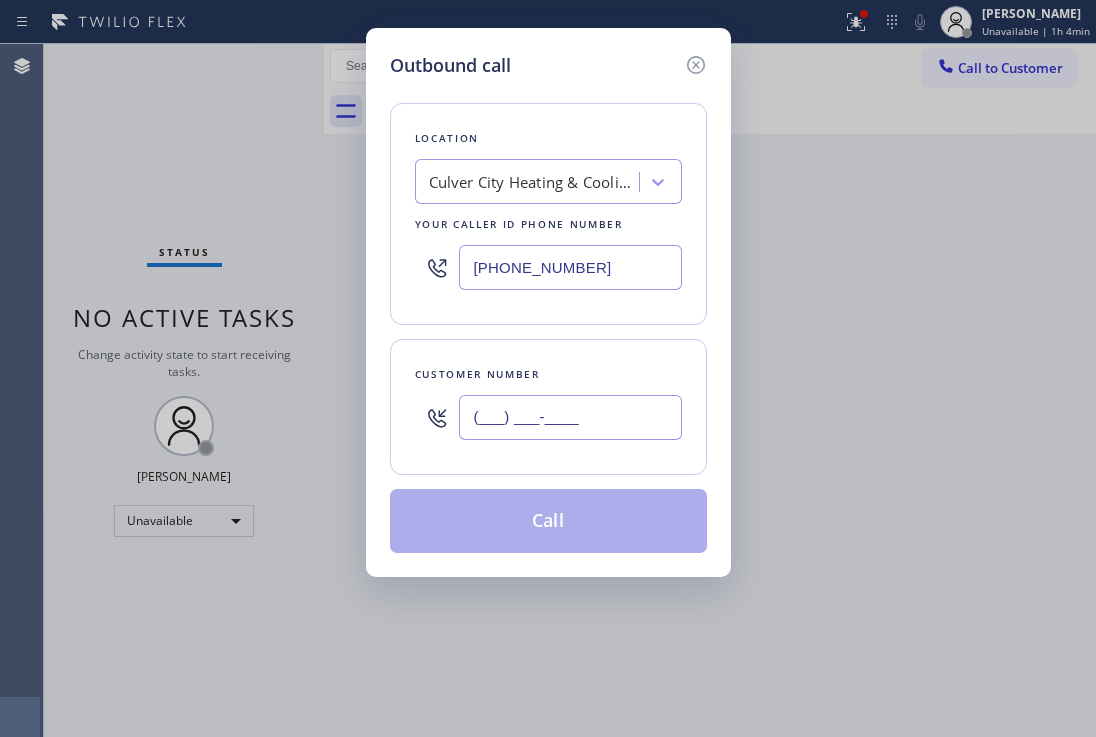 drag, startPoint x: 619, startPoint y: 411, endPoint x: 337, endPoint y: 217, distance: 342.28644 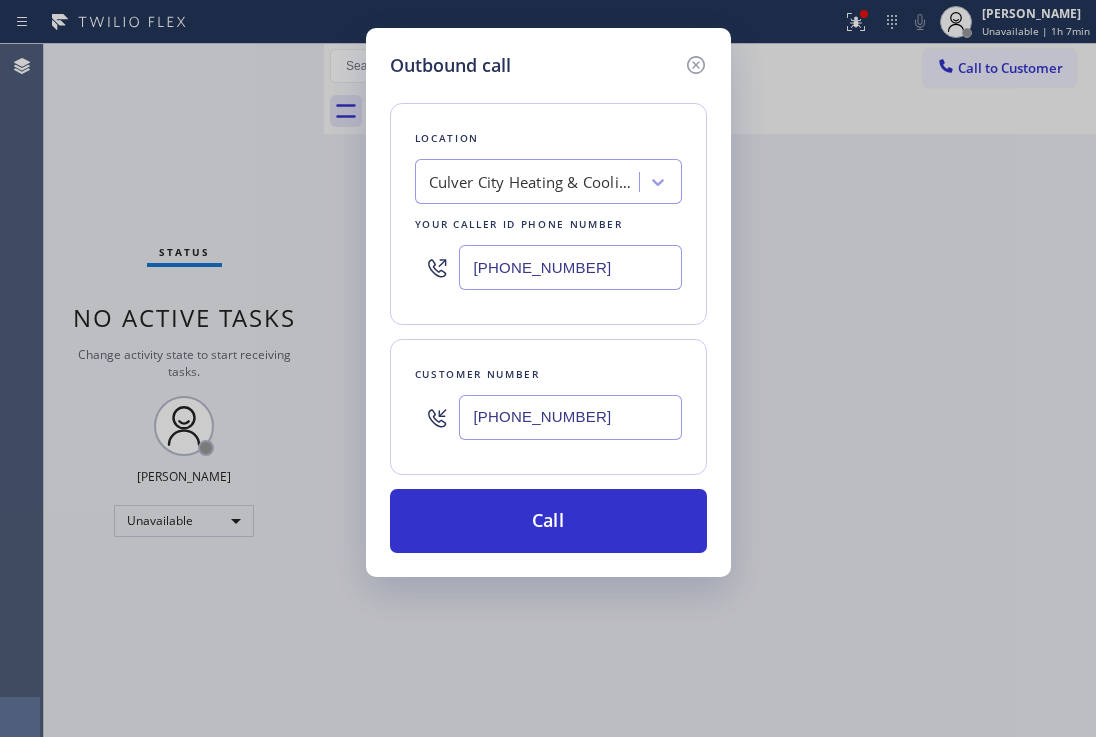 drag, startPoint x: 635, startPoint y: 417, endPoint x: 388, endPoint y: 359, distance: 253.71835 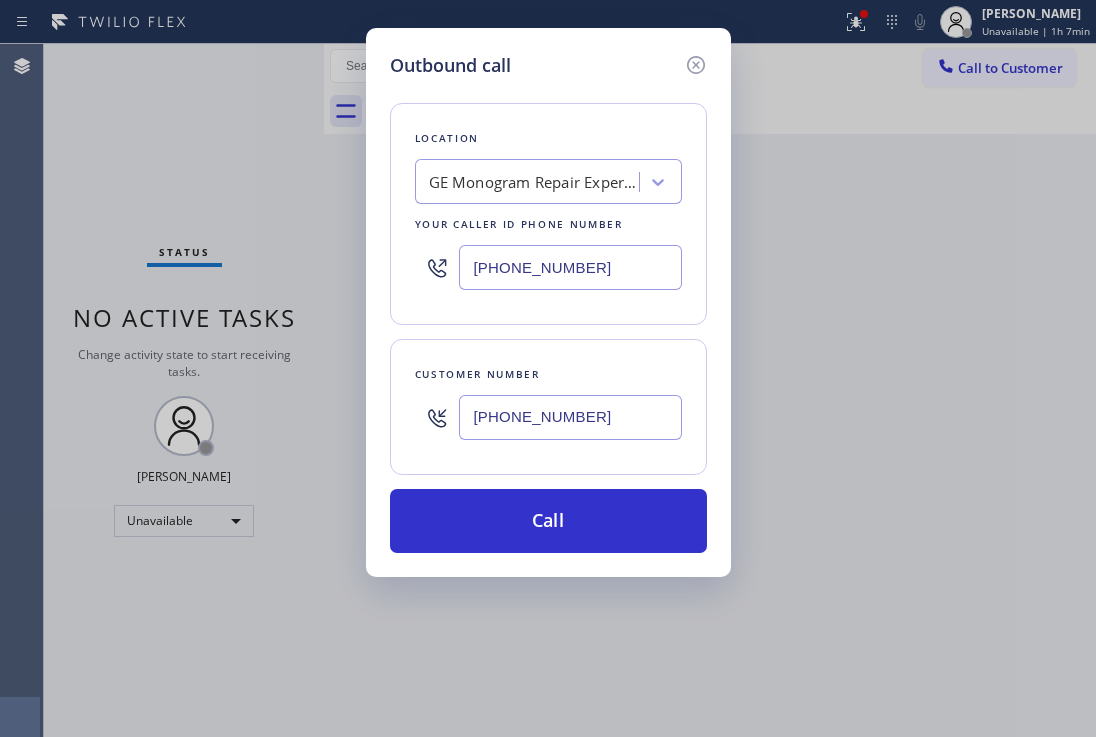 type on "[PHONE_NUMBER]" 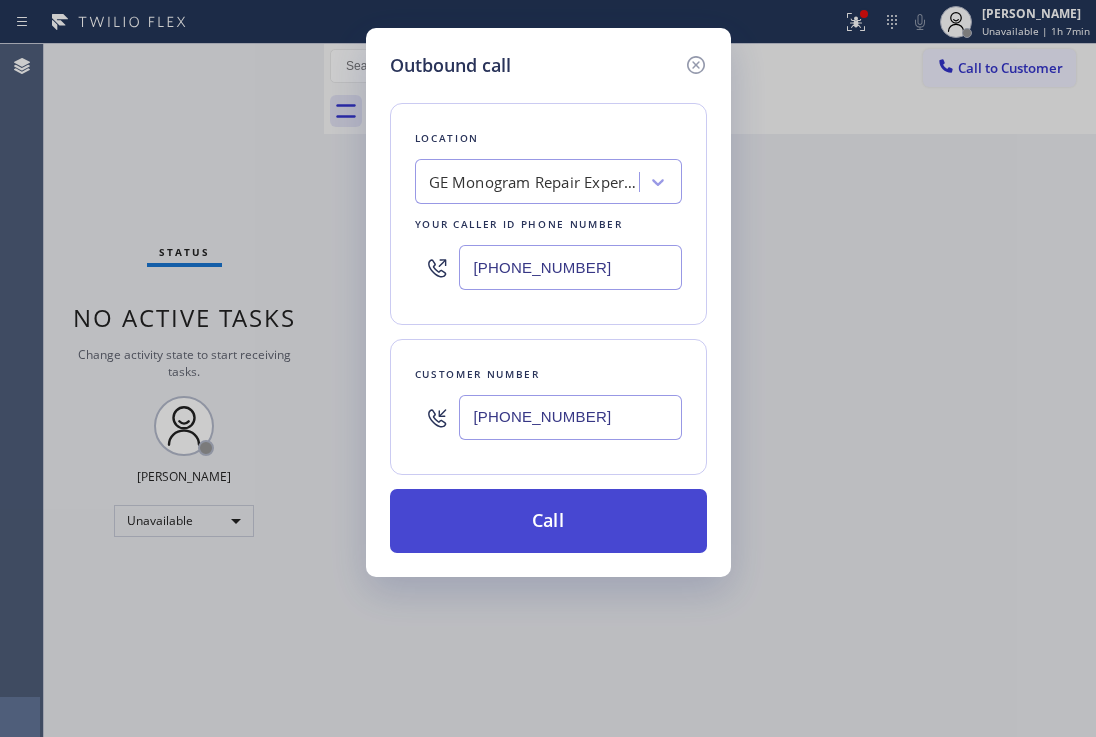 type on "[PHONE_NUMBER]" 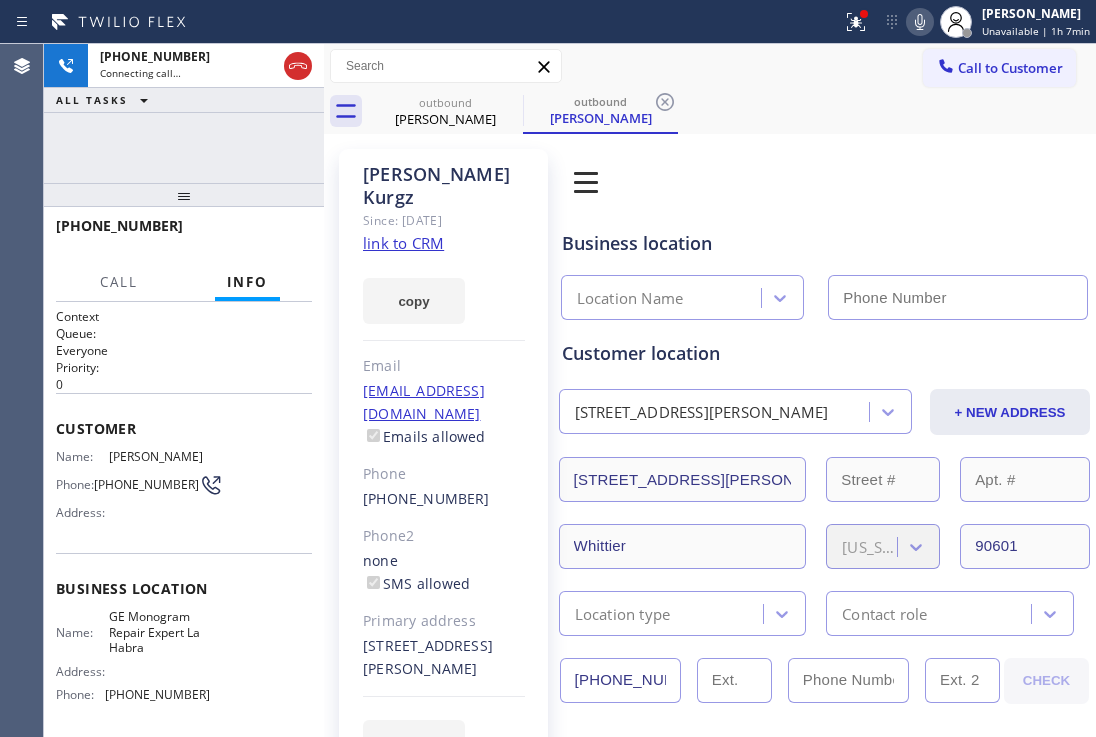 type on "[PHONE_NUMBER]" 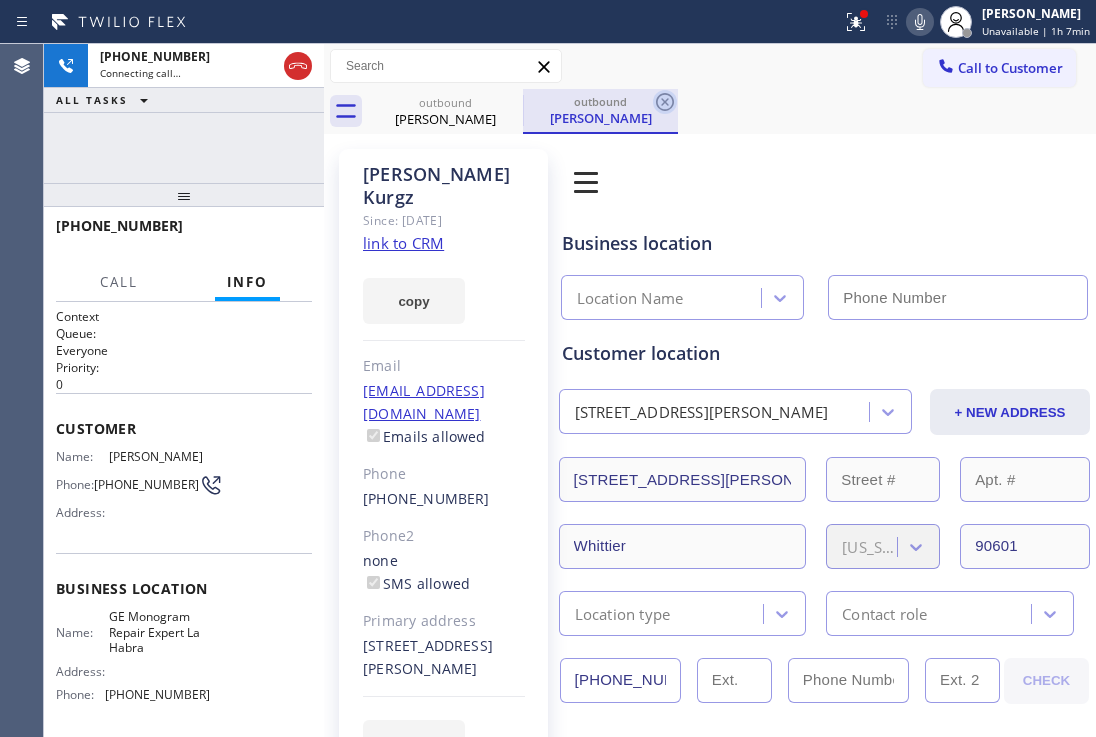 type on "[PHONE_NUMBER]" 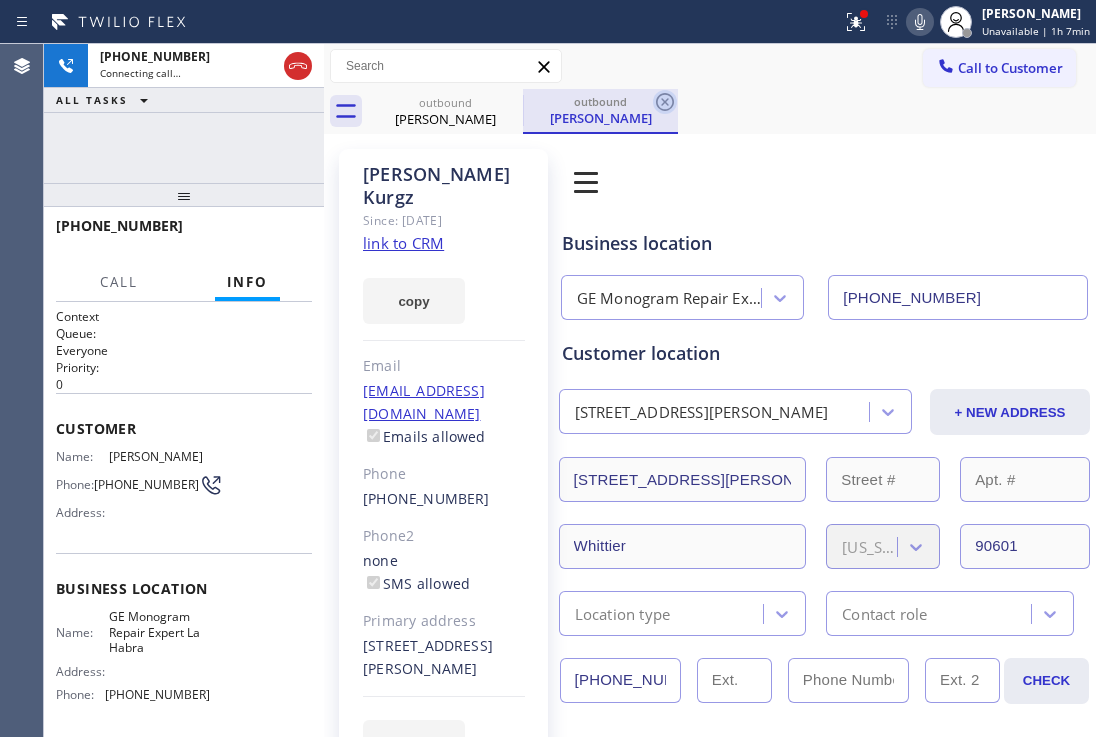 click 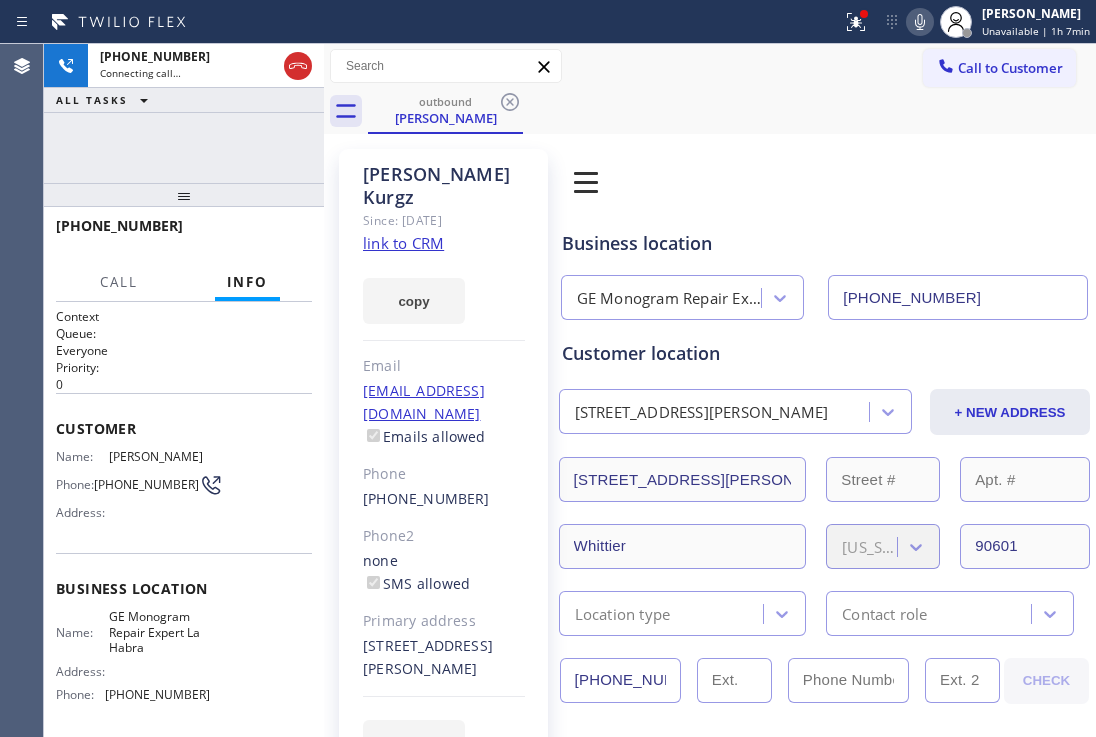 drag, startPoint x: 205, startPoint y: 205, endPoint x: 380, endPoint y: 47, distance: 235.7732 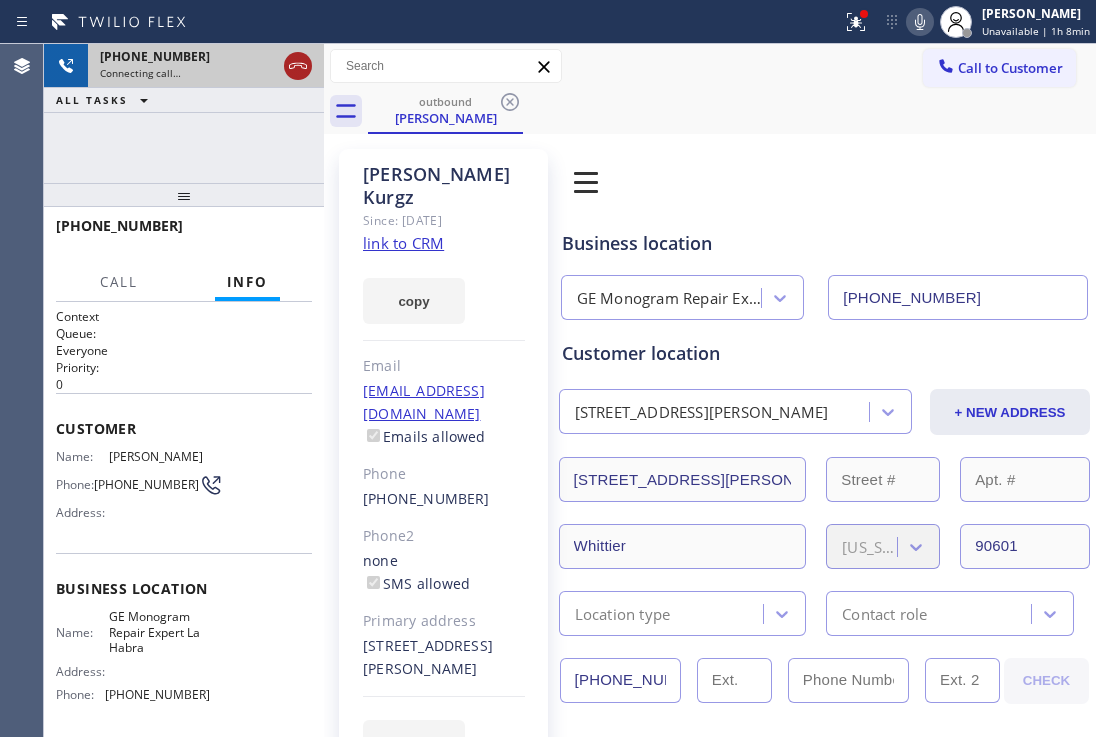 click 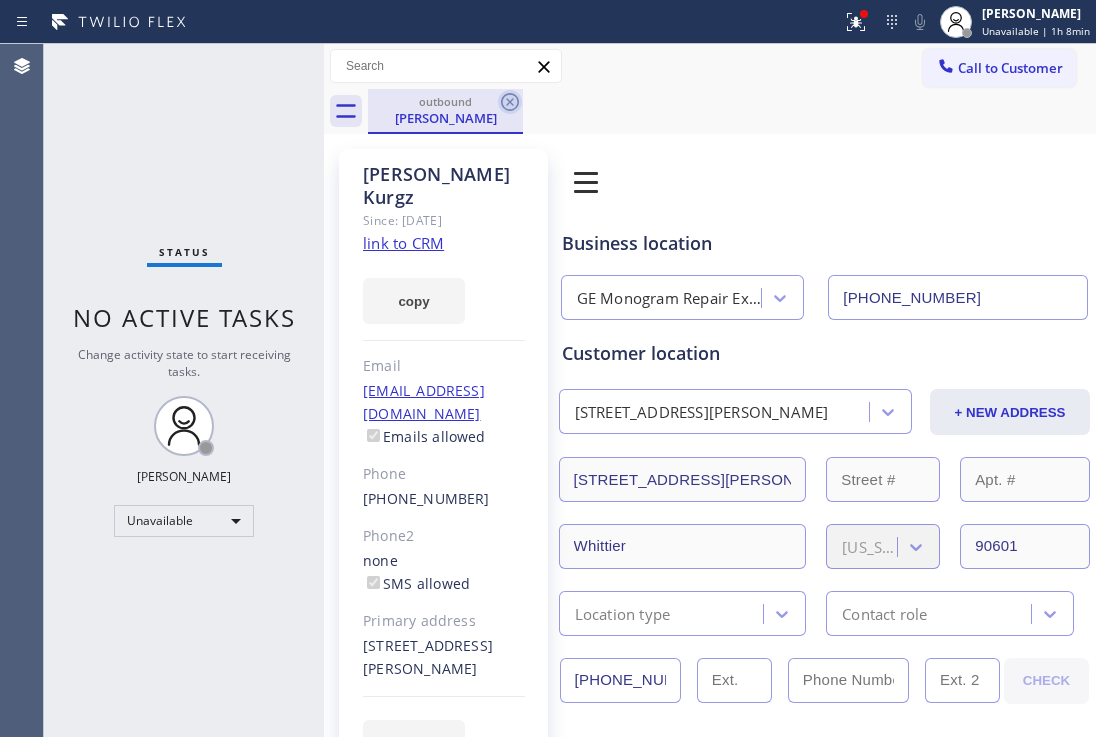 click 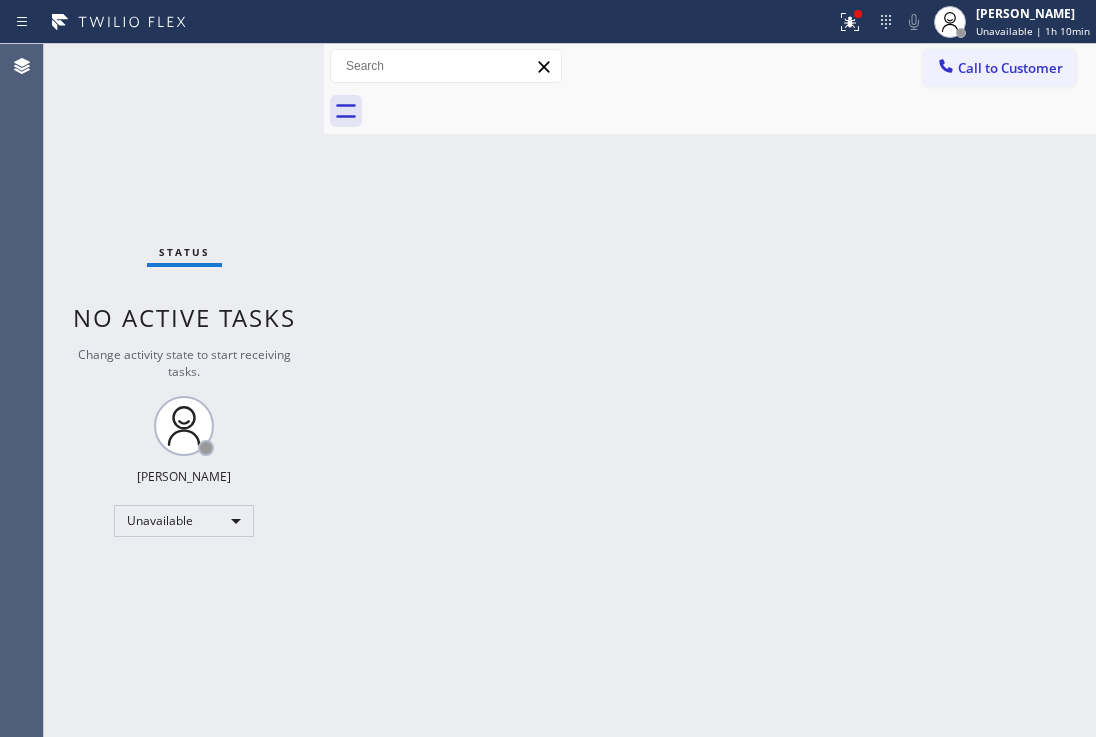 click on "Call to Customer" at bounding box center [999, 68] 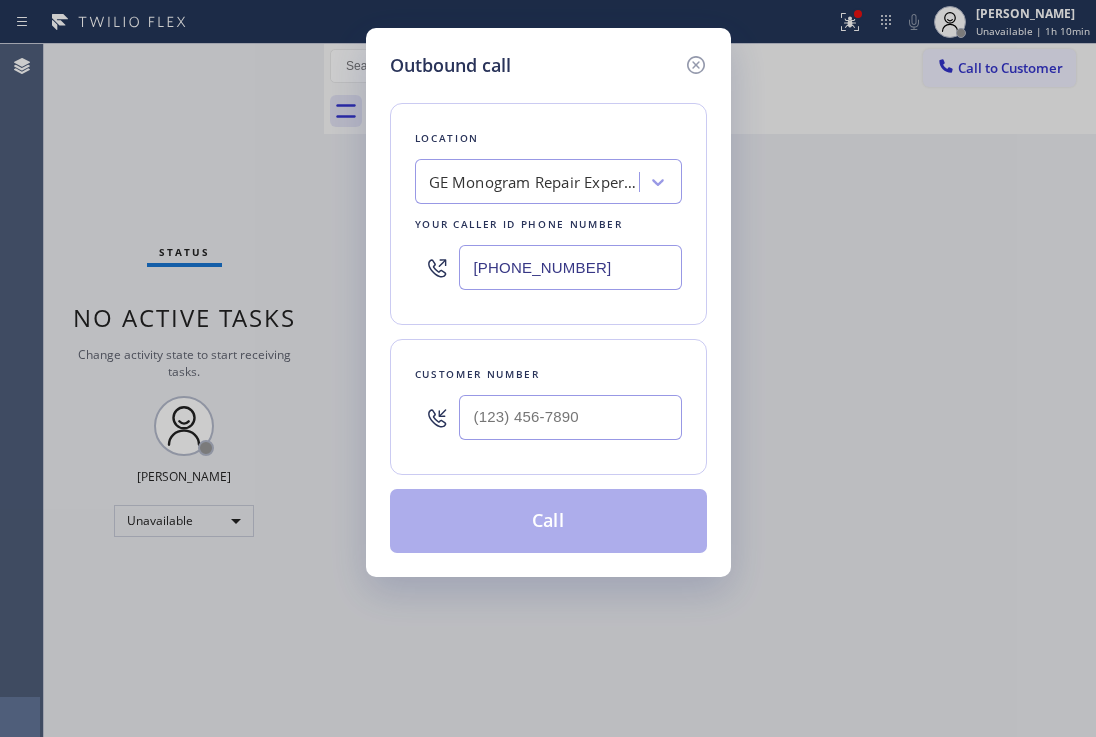 drag, startPoint x: 601, startPoint y: 264, endPoint x: 403, endPoint y: 282, distance: 198.8165 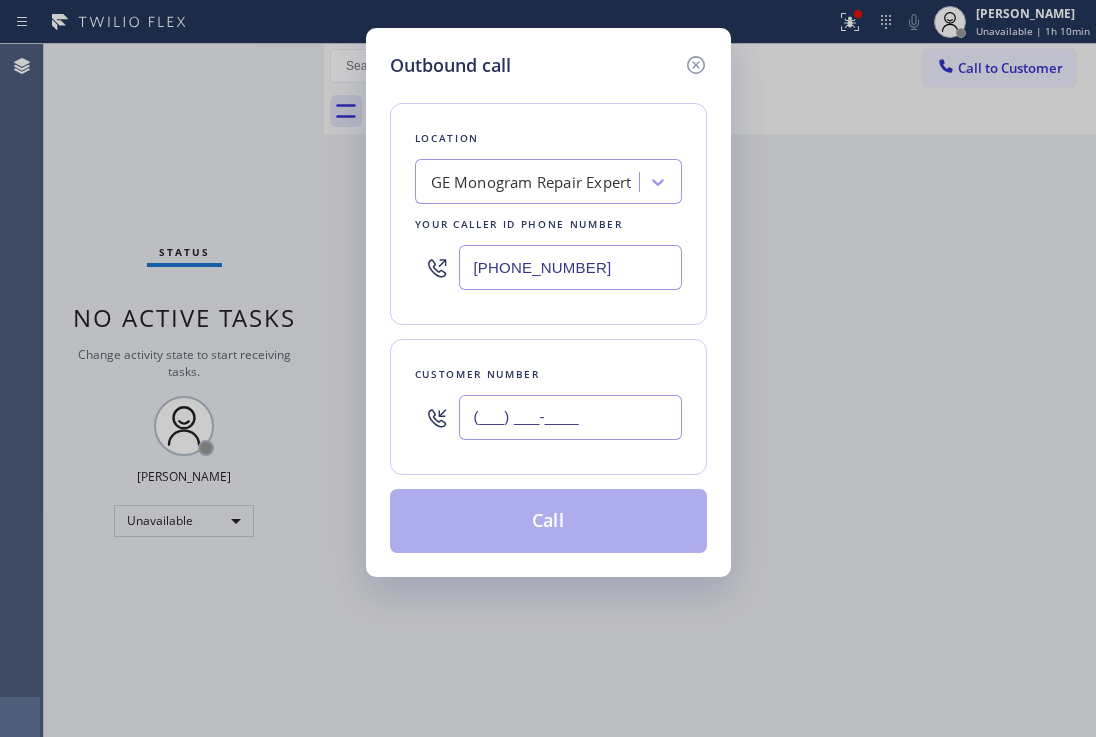 drag, startPoint x: 626, startPoint y: 422, endPoint x: 417, endPoint y: 391, distance: 211.28653 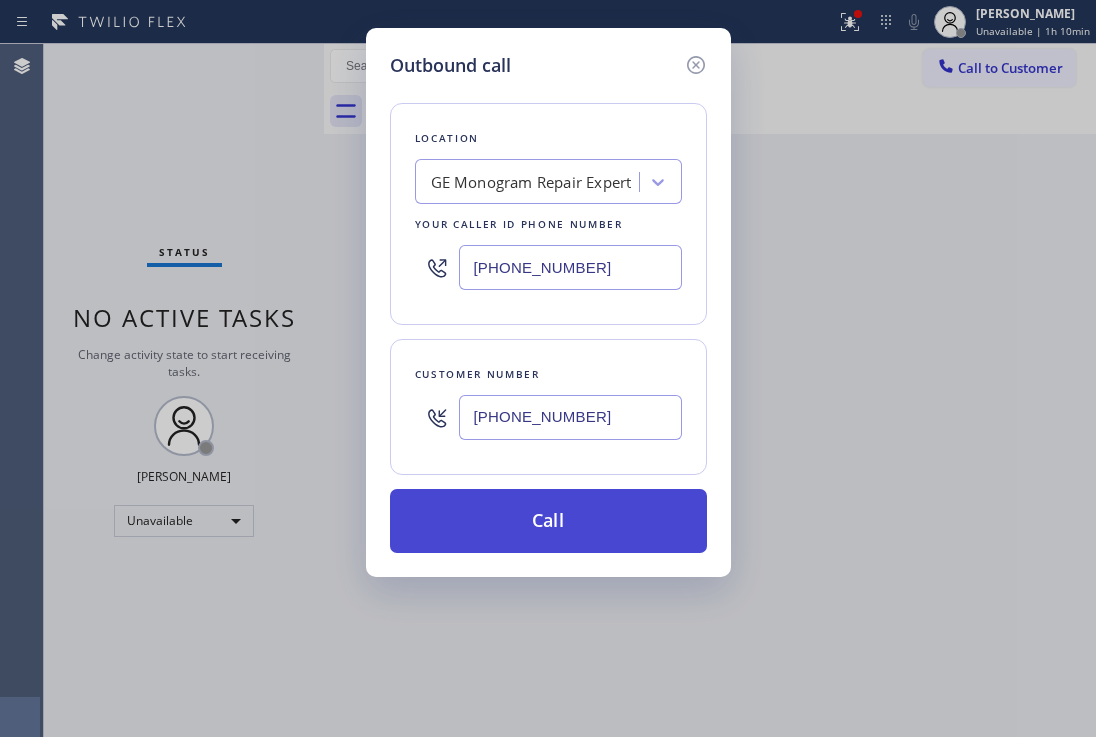 type on "[PHONE_NUMBER]" 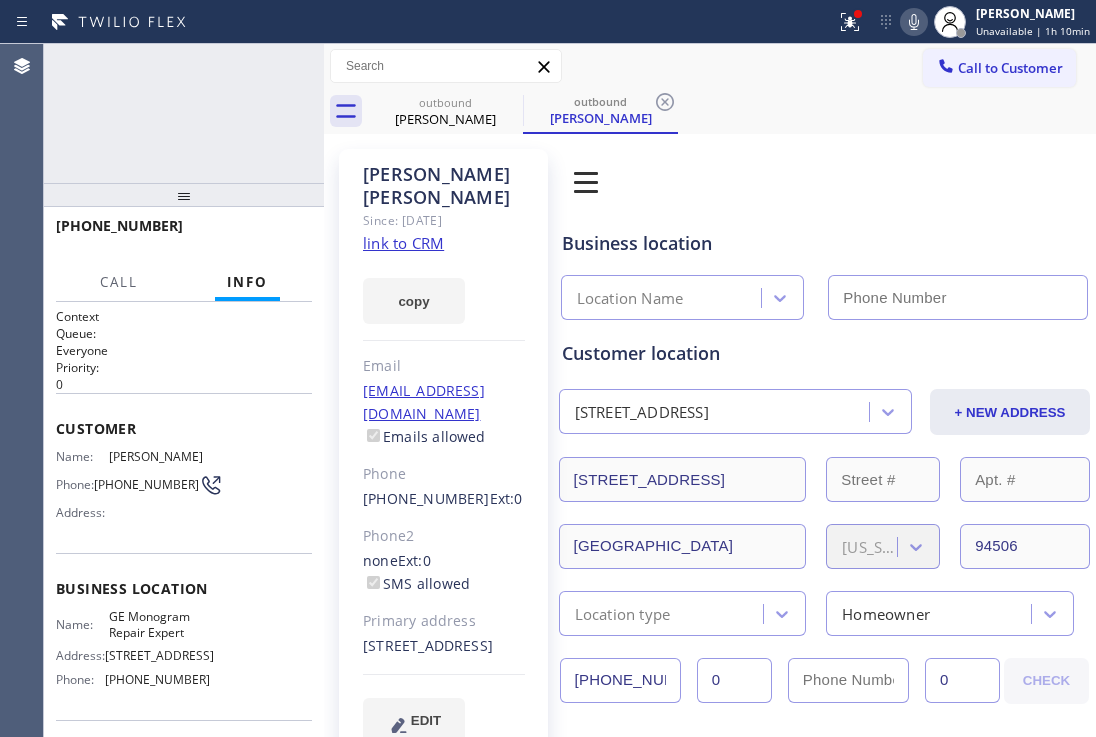 type on "[PHONE_NUMBER]" 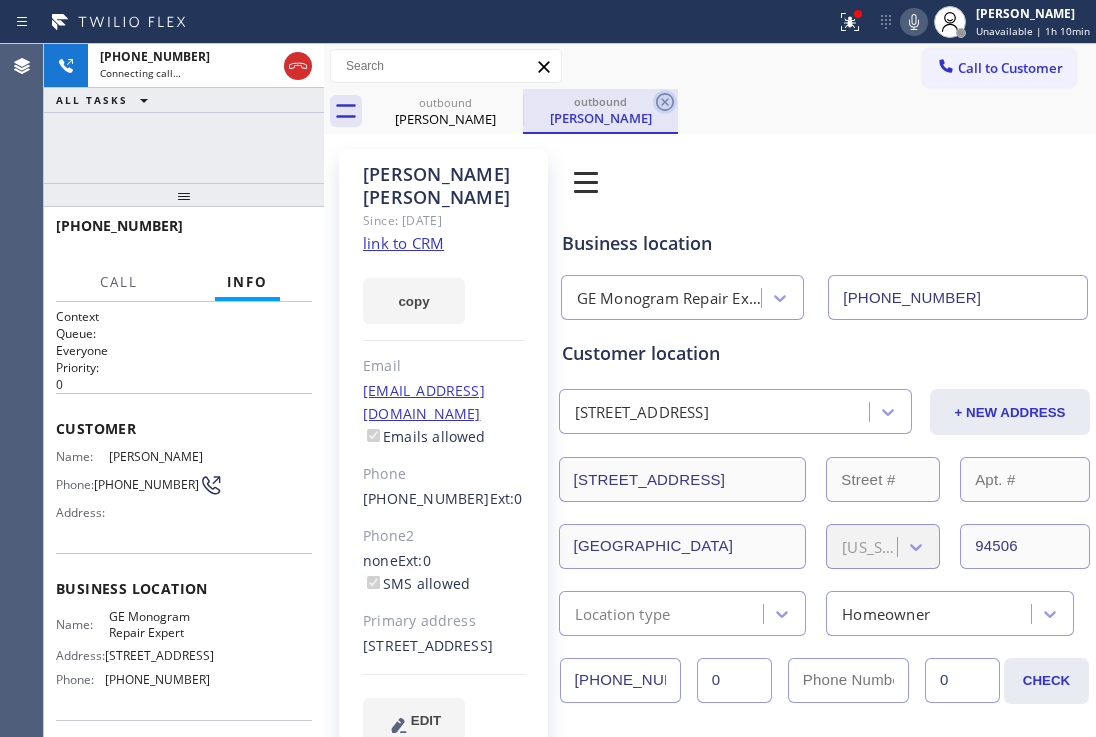 click 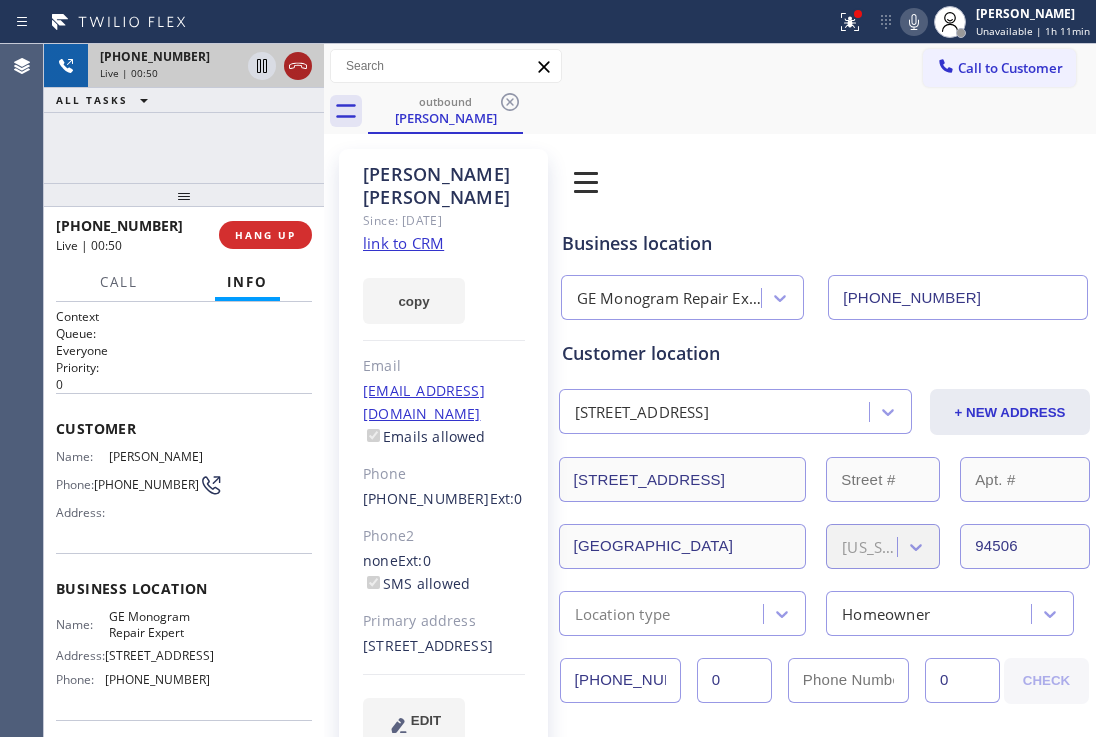 click at bounding box center (298, 66) 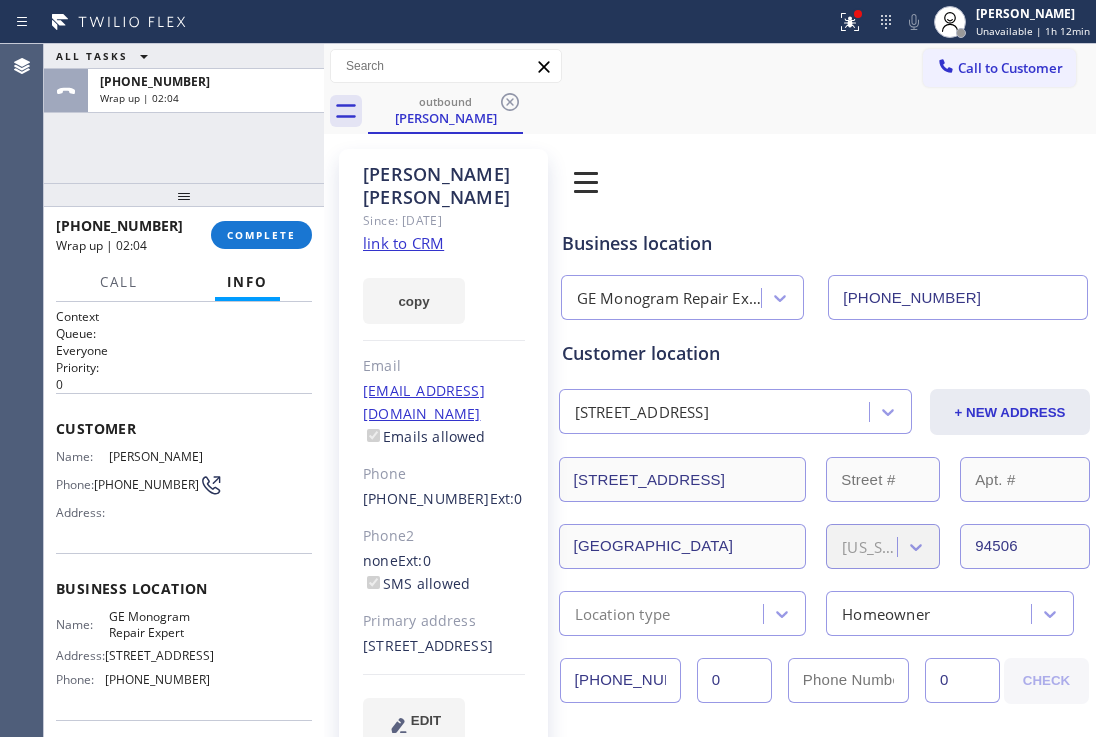 click at bounding box center [184, 195] 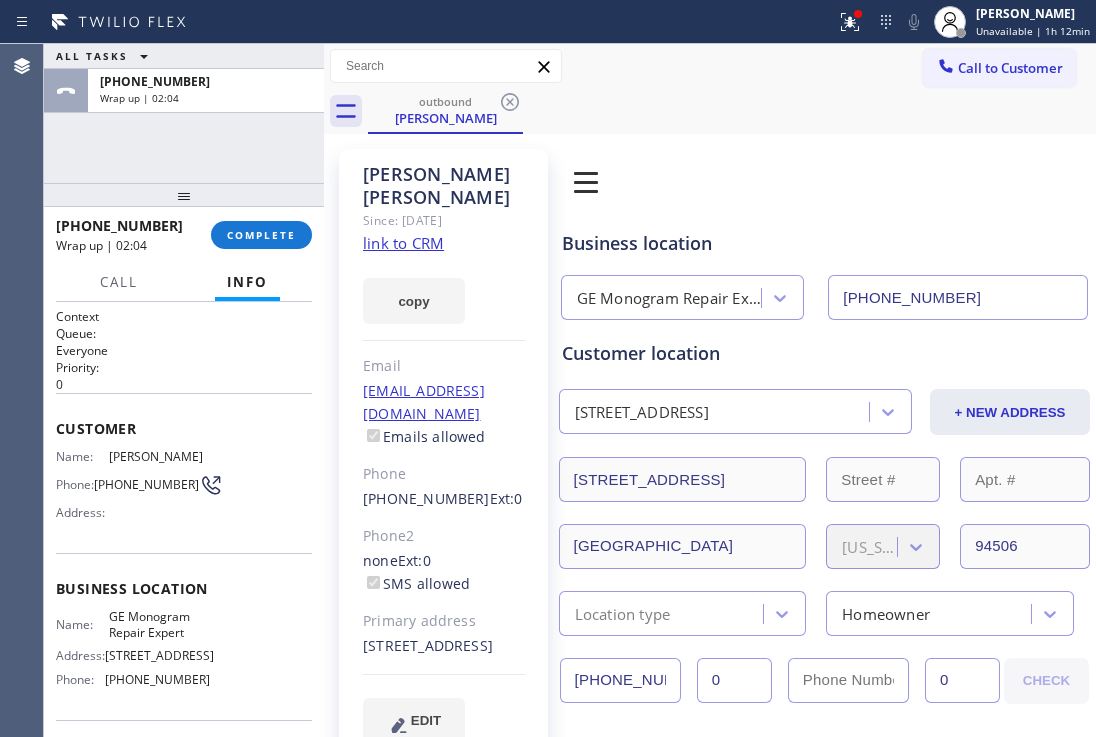 drag, startPoint x: 257, startPoint y: 222, endPoint x: 260, endPoint y: 162, distance: 60.074955 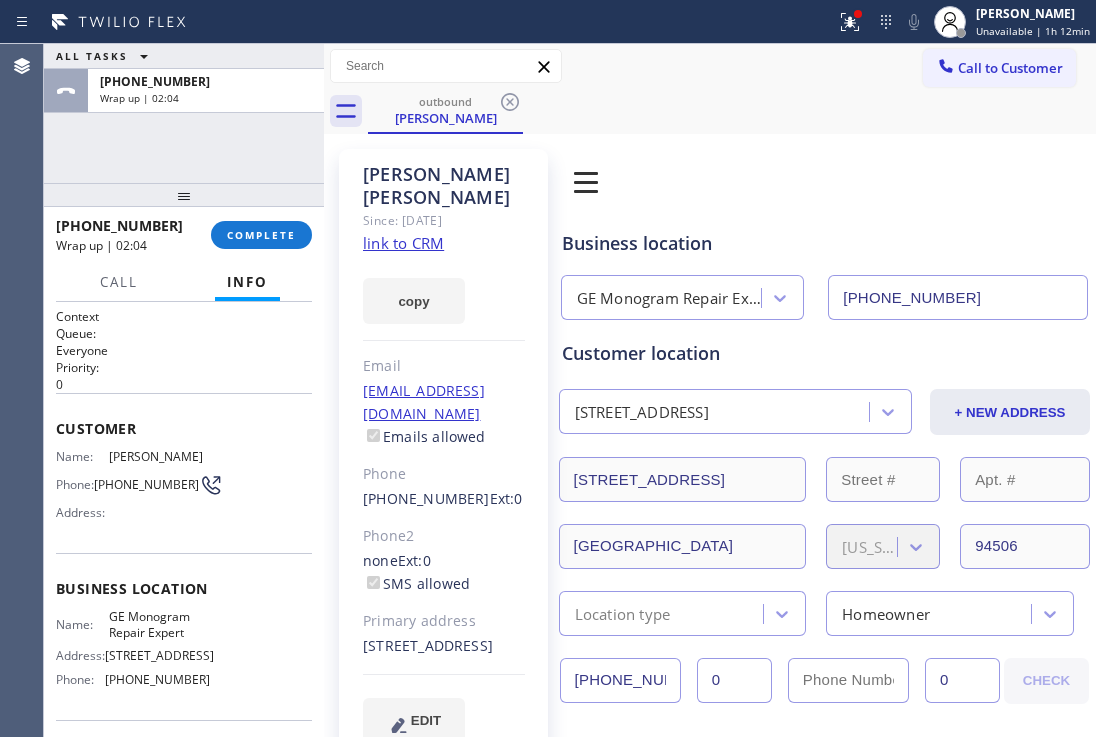 click on "COMPLETE" at bounding box center (261, 235) 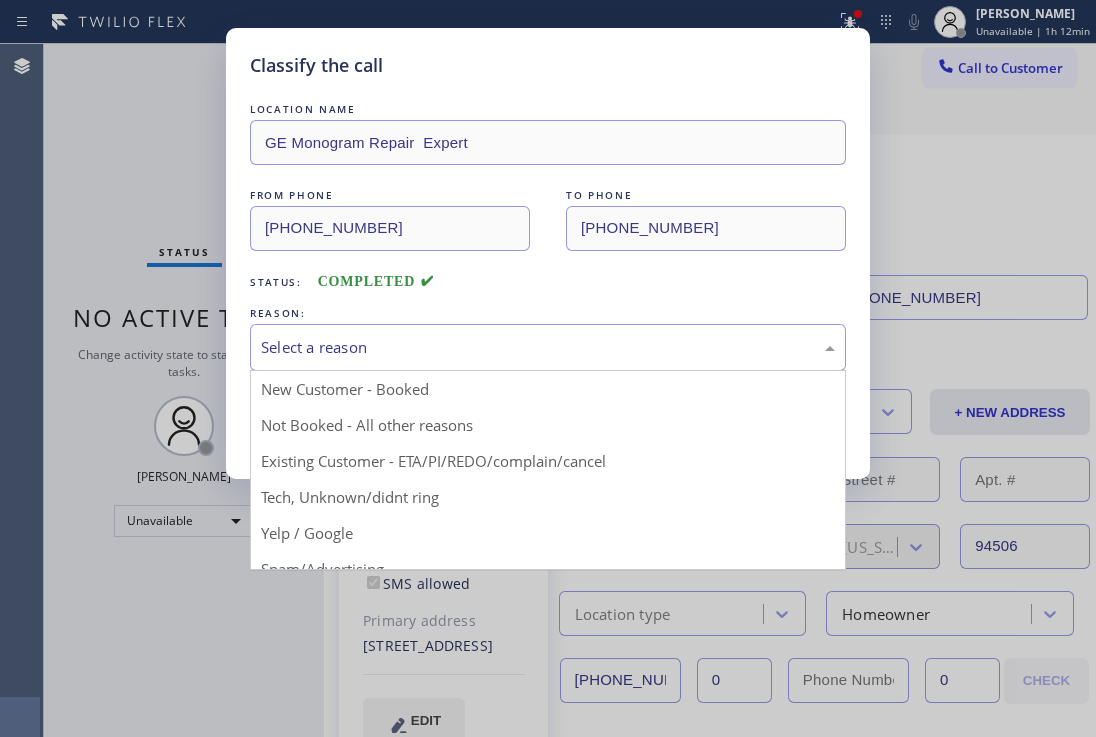 click on "Select a reason" at bounding box center (548, 347) 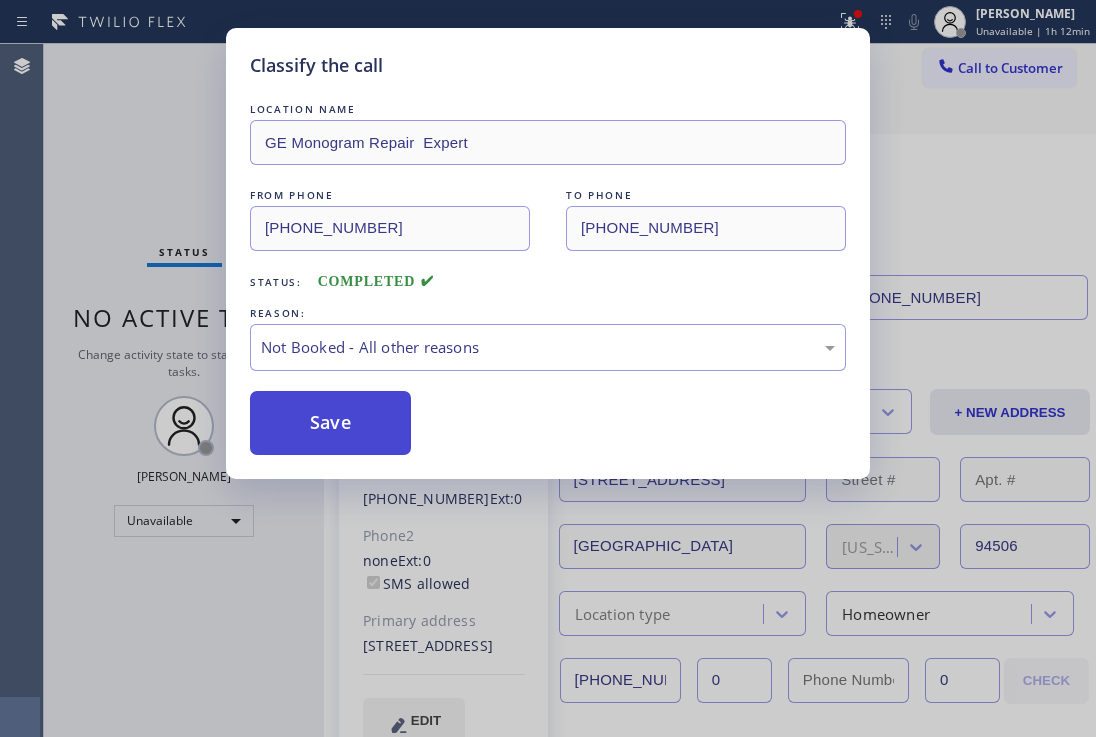 click on "Save" at bounding box center (330, 423) 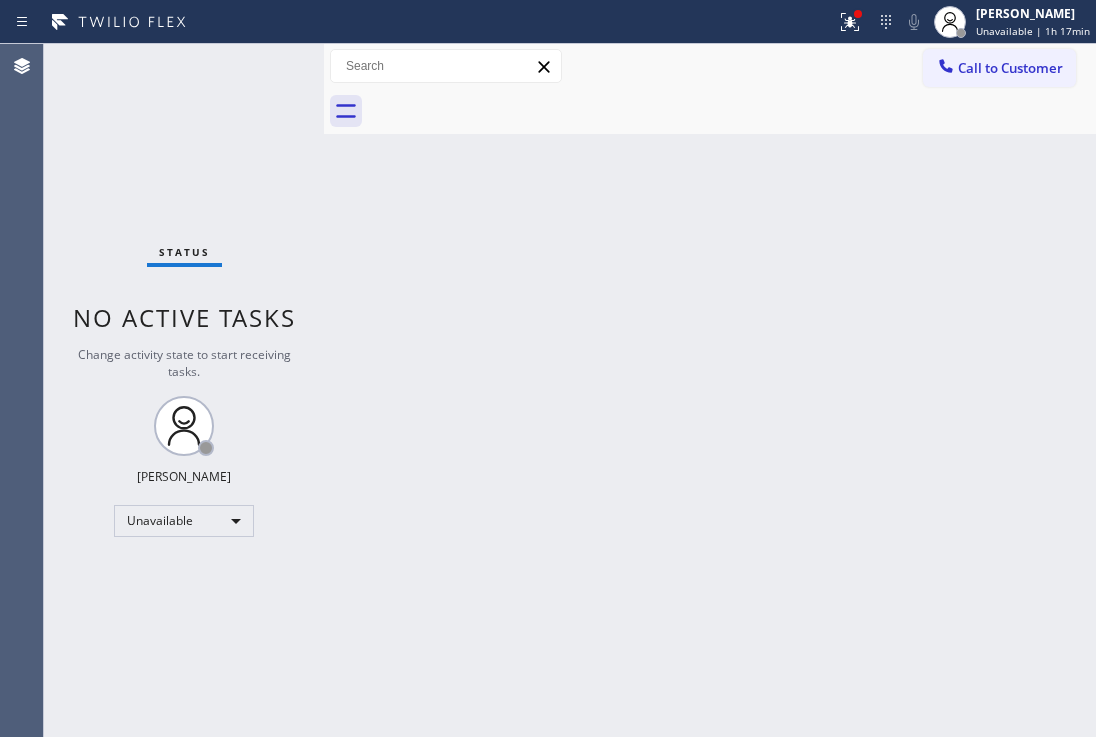 drag, startPoint x: 1034, startPoint y: 71, endPoint x: 968, endPoint y: 86, distance: 67.68308 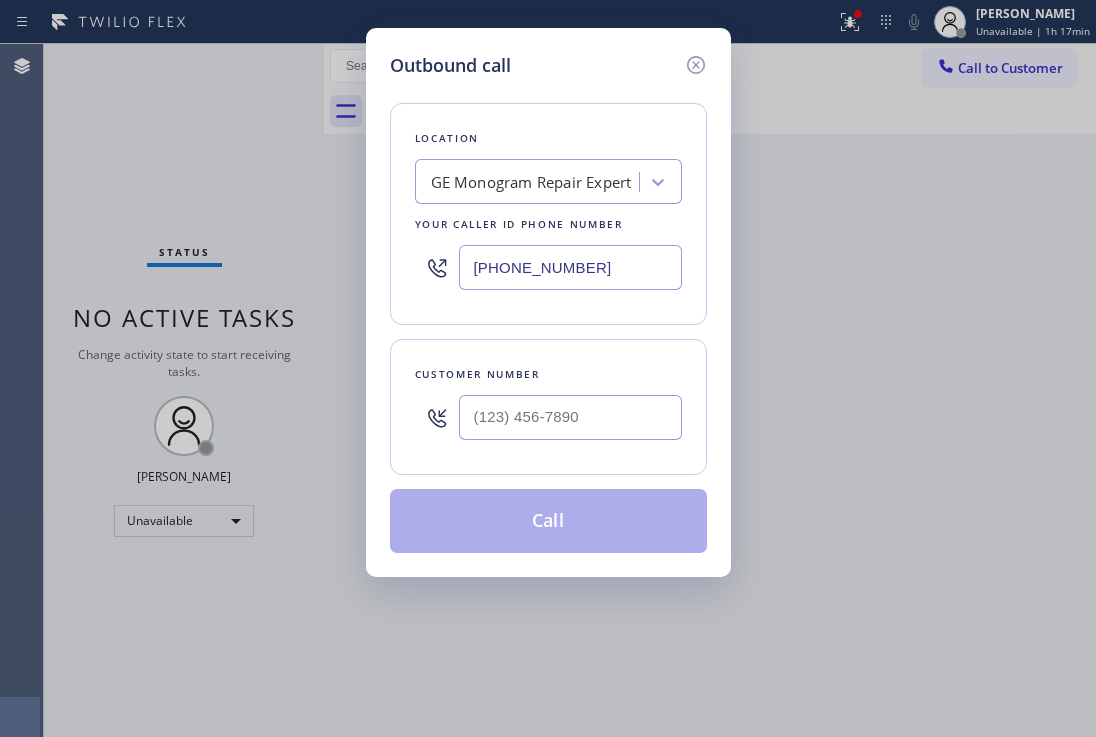 drag, startPoint x: 625, startPoint y: 270, endPoint x: 433, endPoint y: 167, distance: 217.883 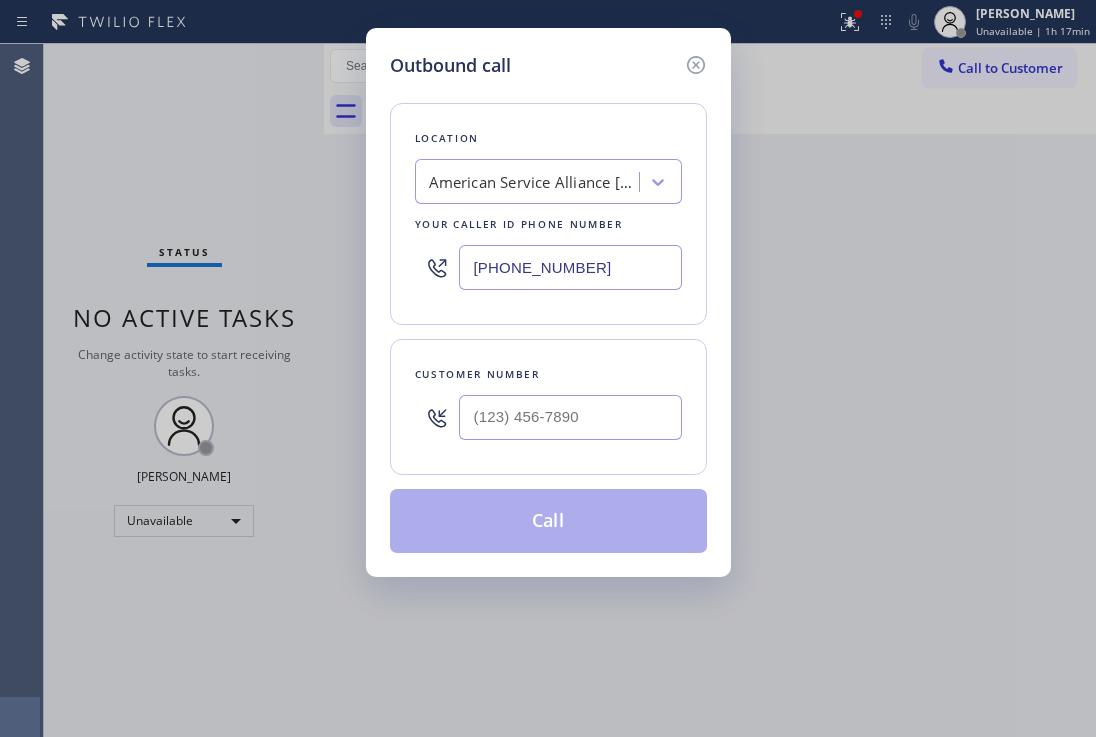 click at bounding box center [570, 417] 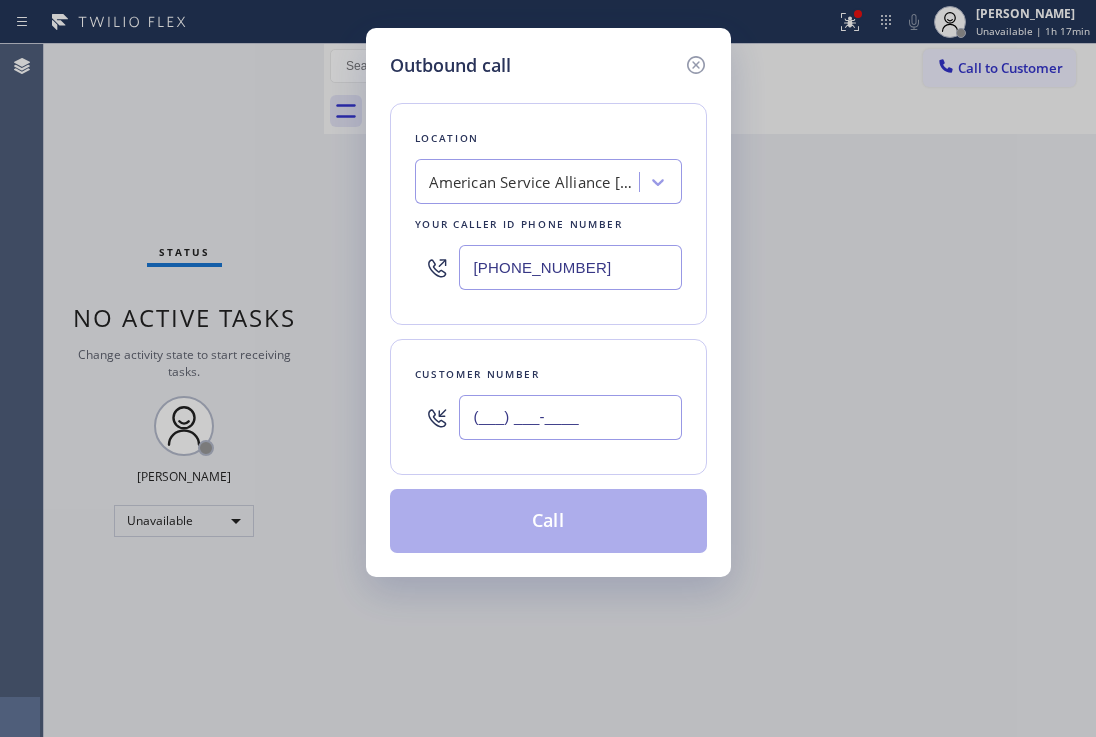 click on "(___) ___-____" at bounding box center [570, 417] 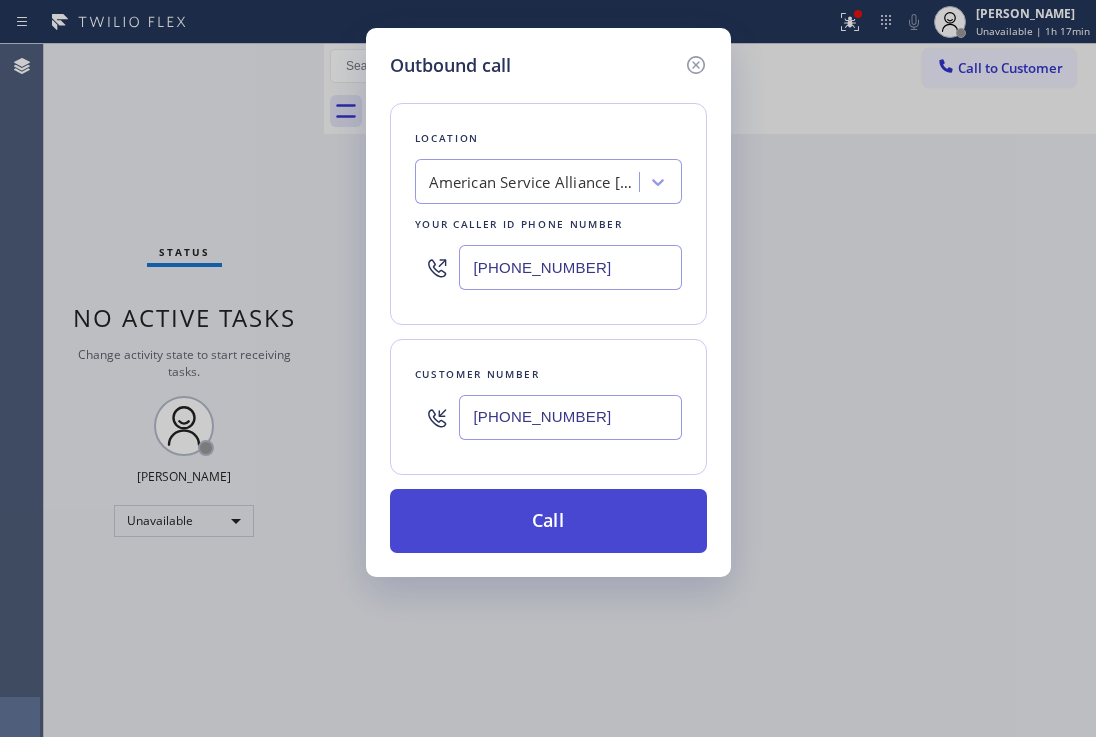 type on "[PHONE_NUMBER]" 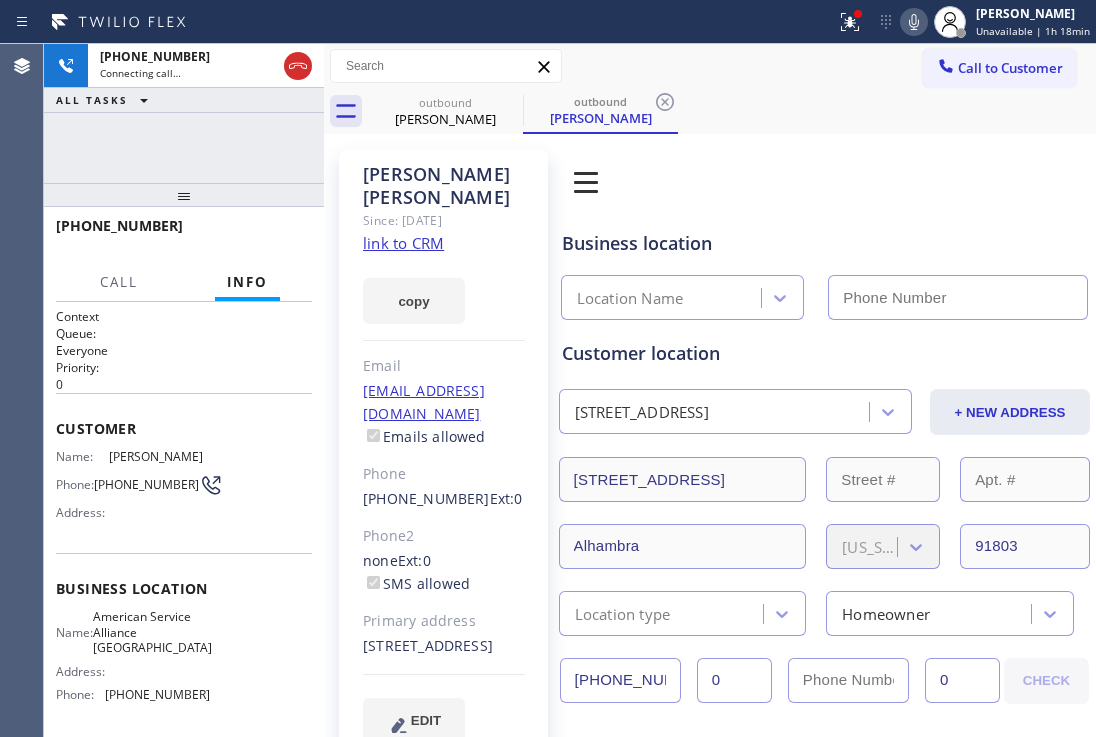 type on "[PHONE_NUMBER]" 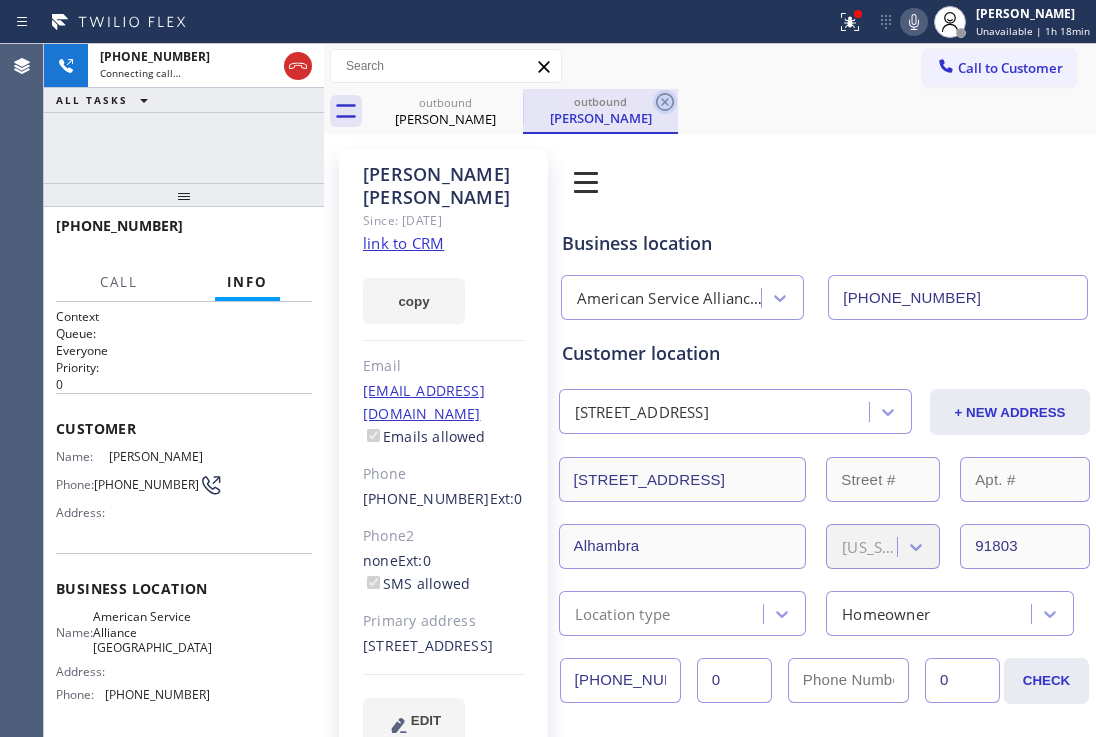 click 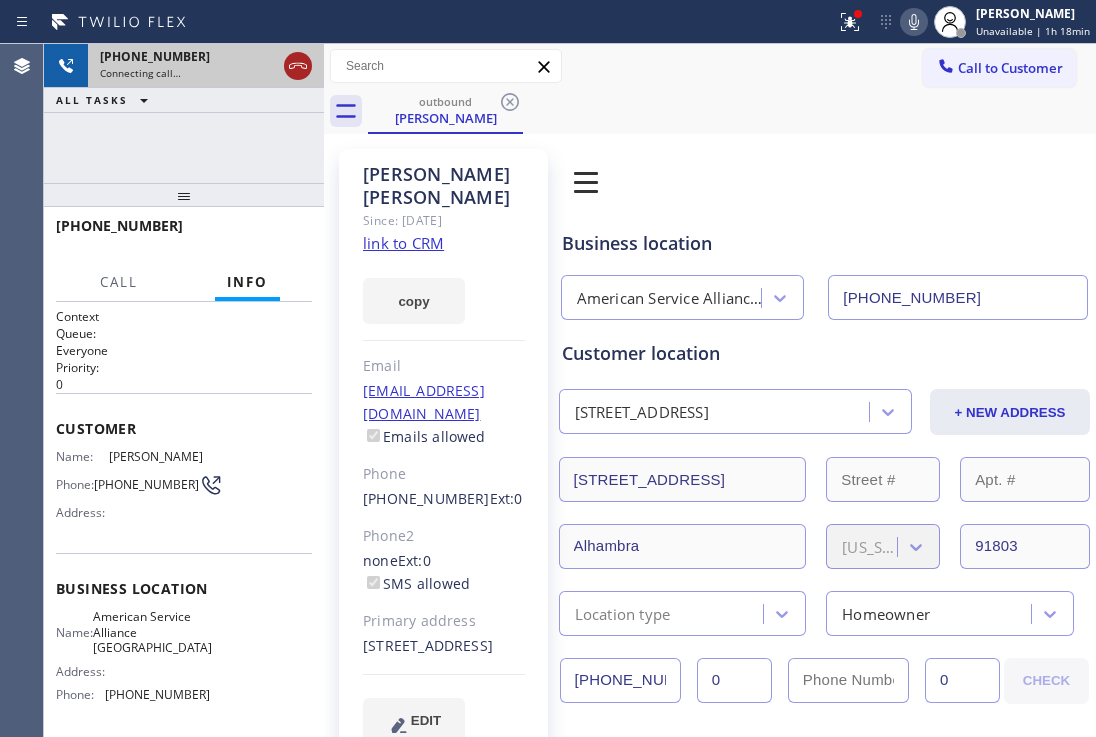 click 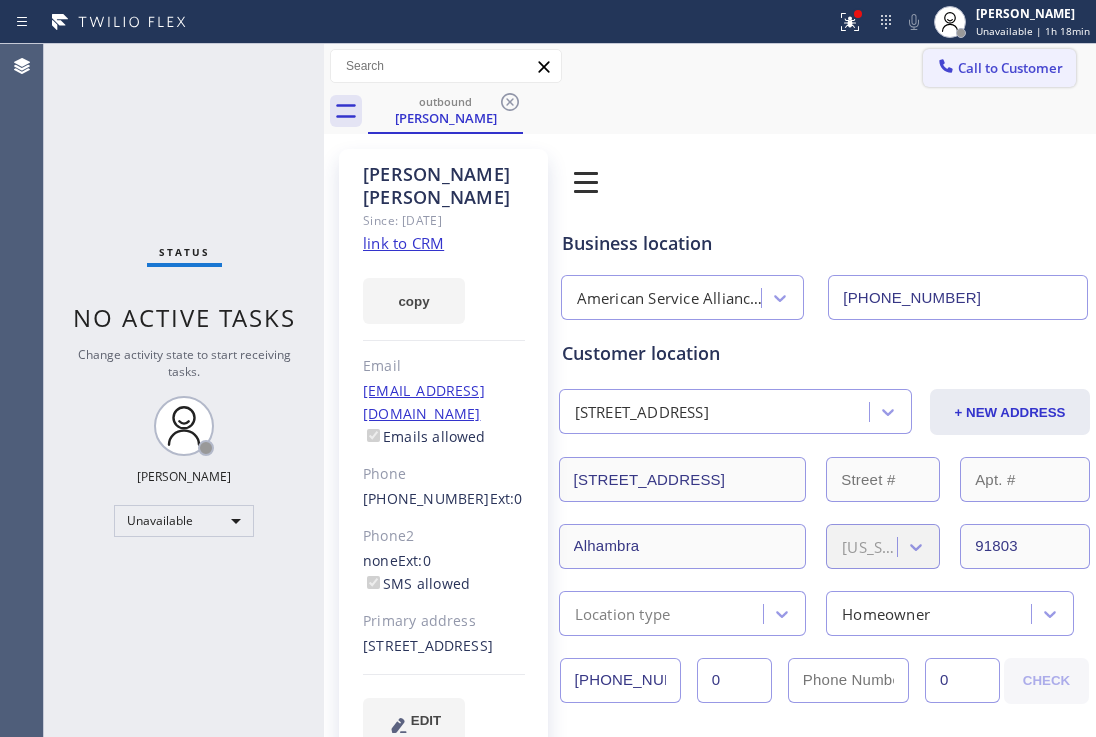 click on "Call to Customer" at bounding box center [1010, 68] 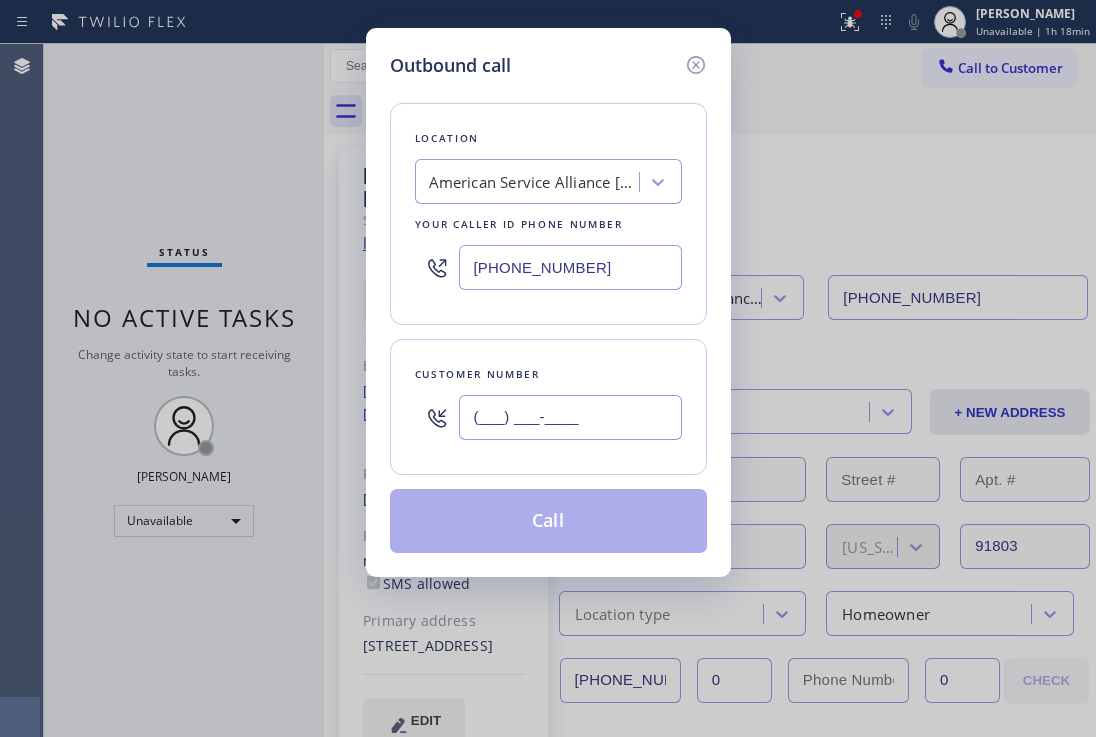 drag, startPoint x: 580, startPoint y: 418, endPoint x: 383, endPoint y: 396, distance: 198.22462 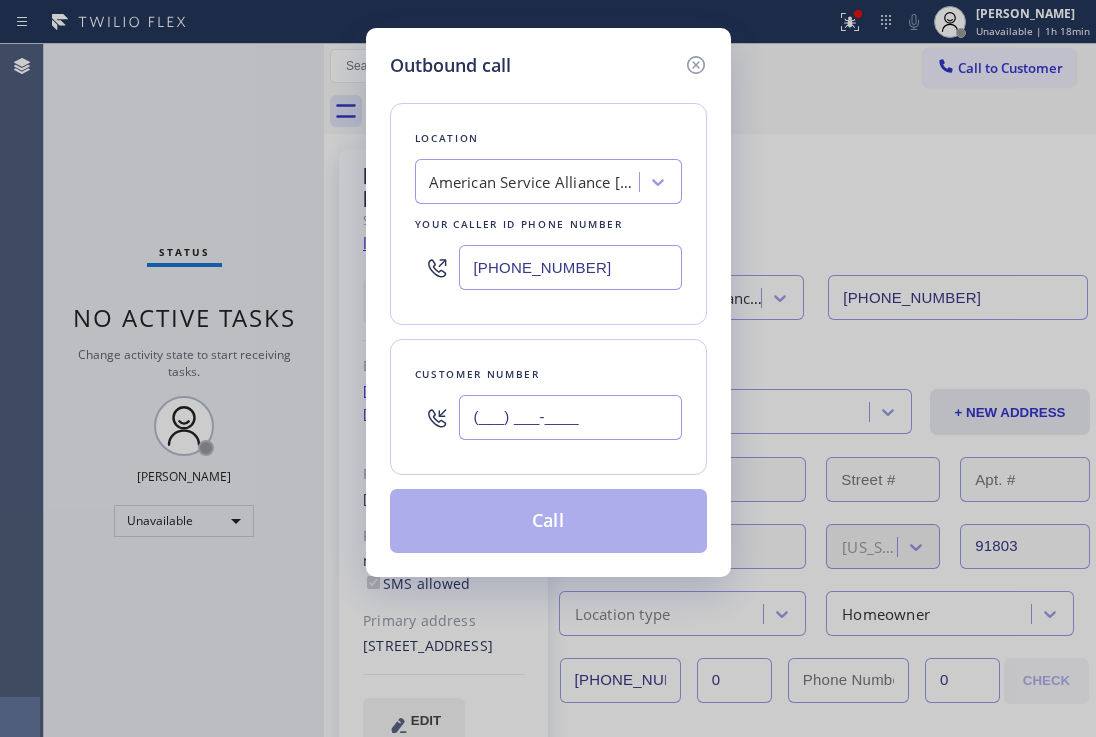 click on "Customer number (___) ___-____" at bounding box center [548, 407] 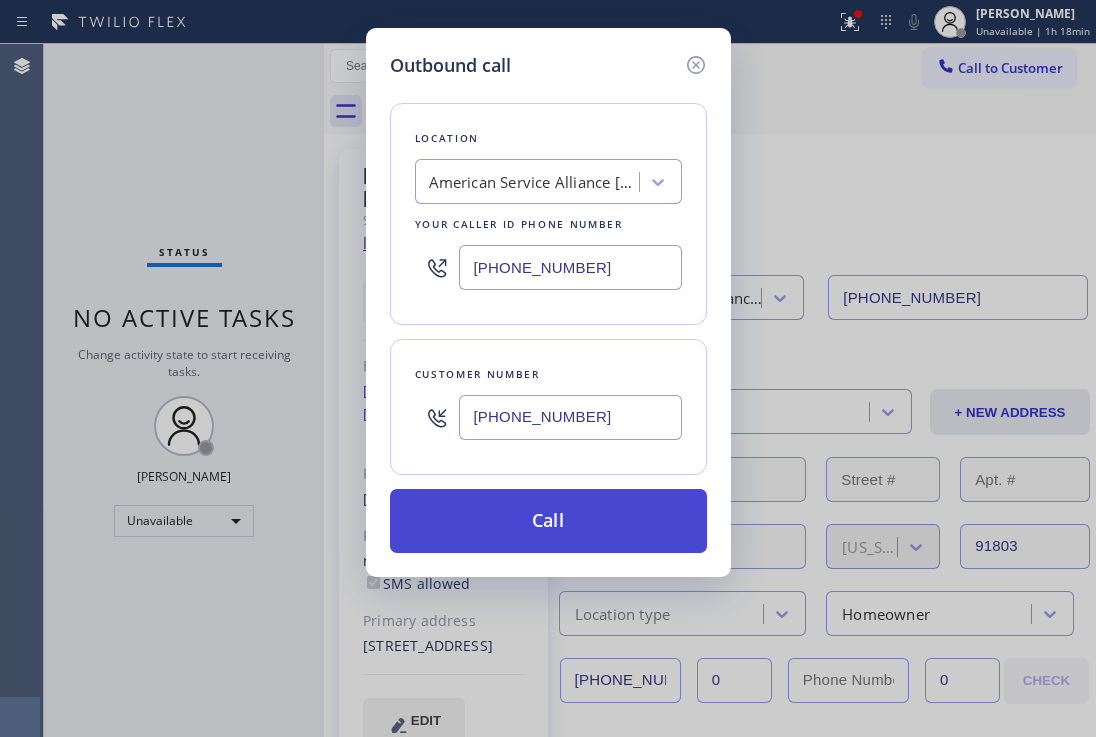 type on "[PHONE_NUMBER]" 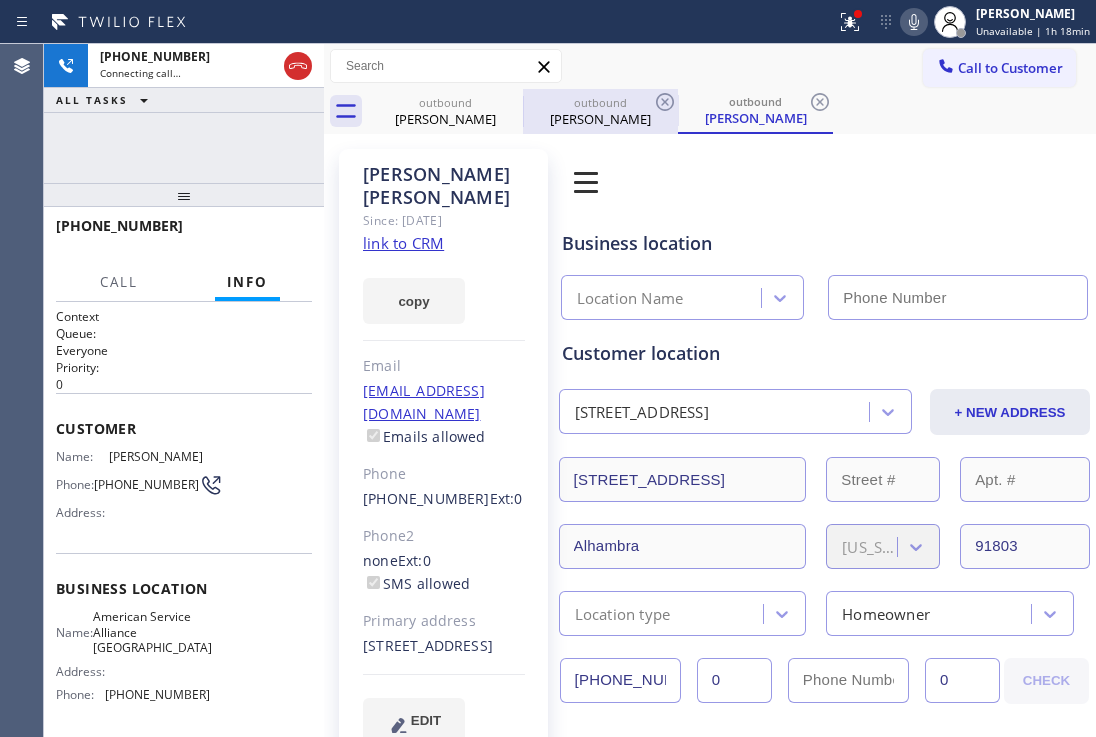 type on "[PHONE_NUMBER]" 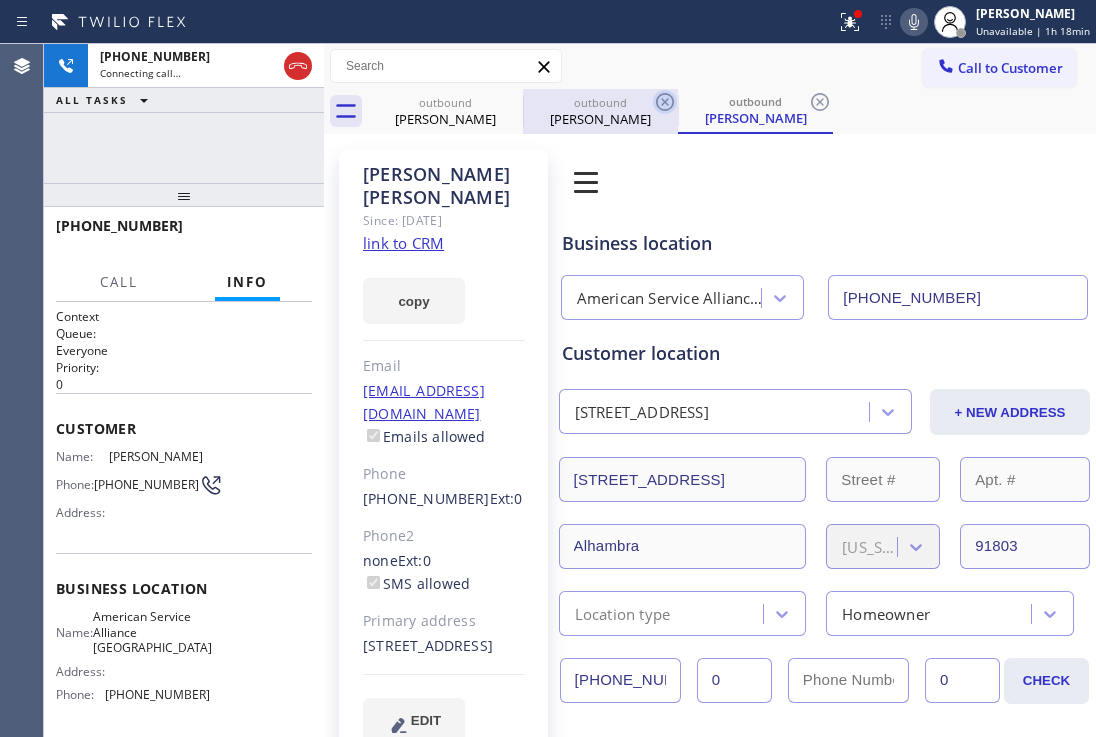 click 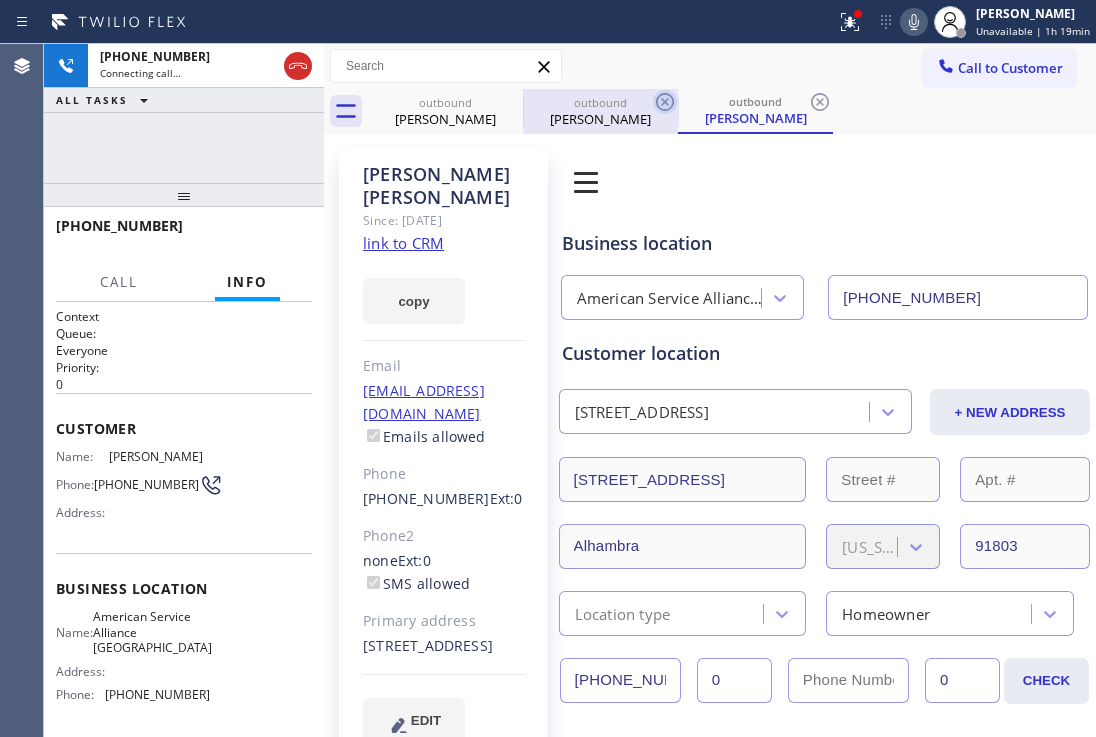 click 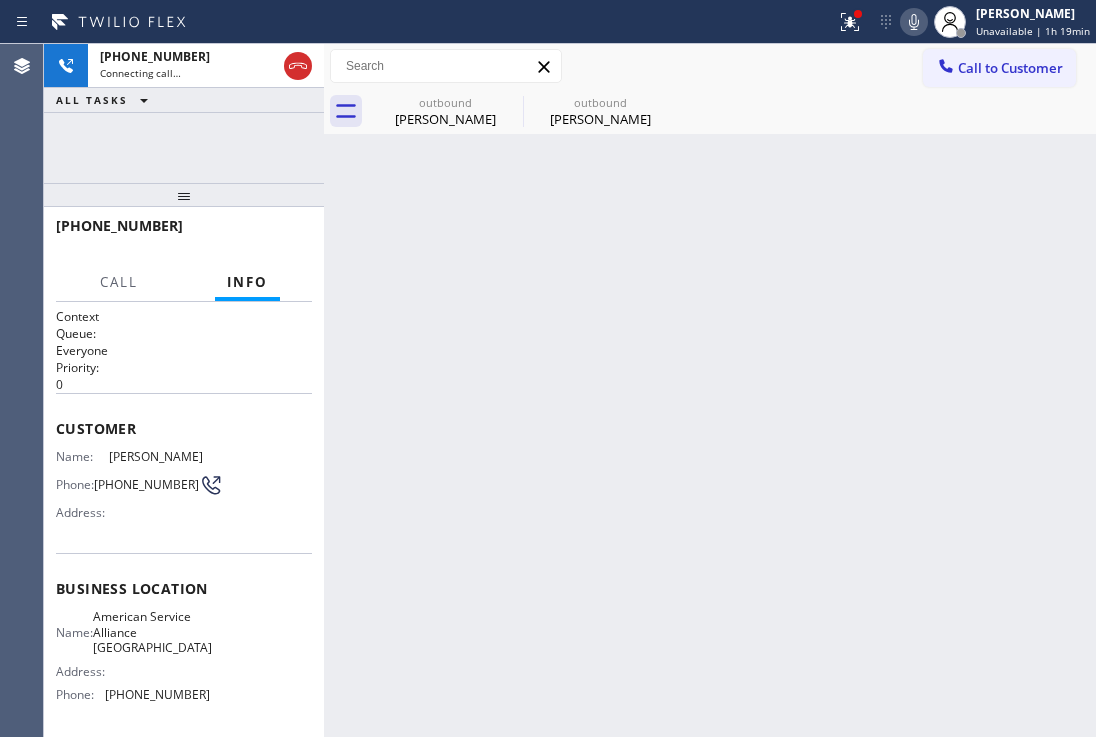 click 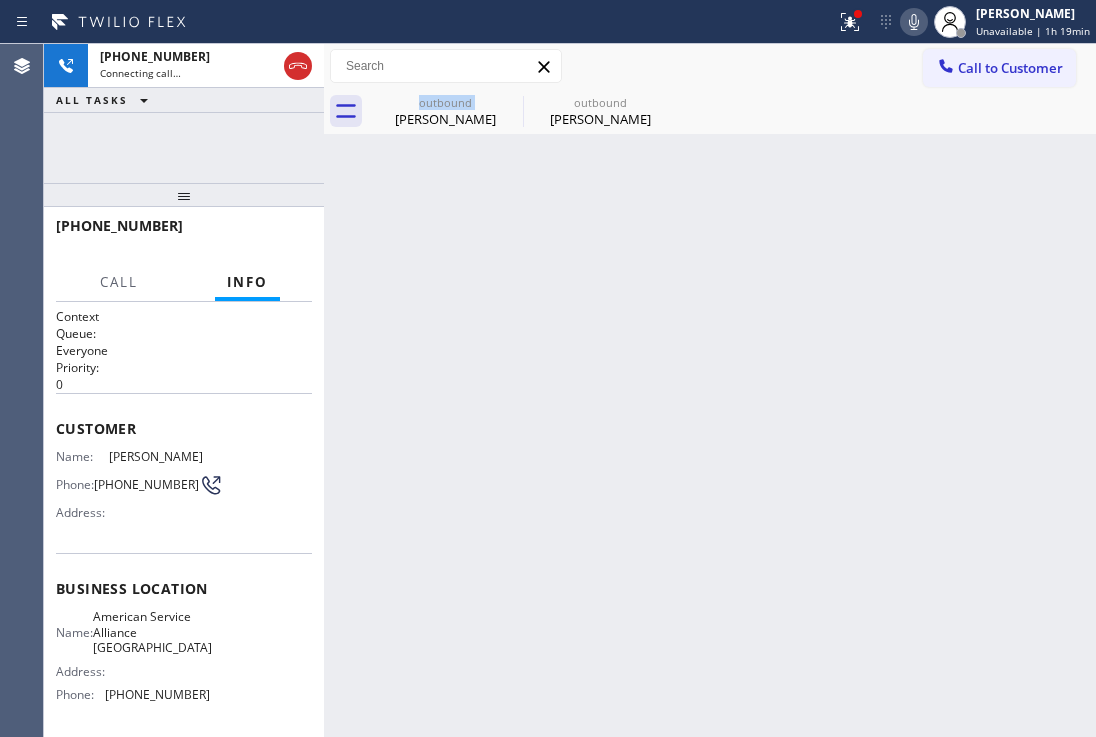click on "outbound [PERSON_NAME] outbound [PERSON_NAME]" at bounding box center (732, 111) 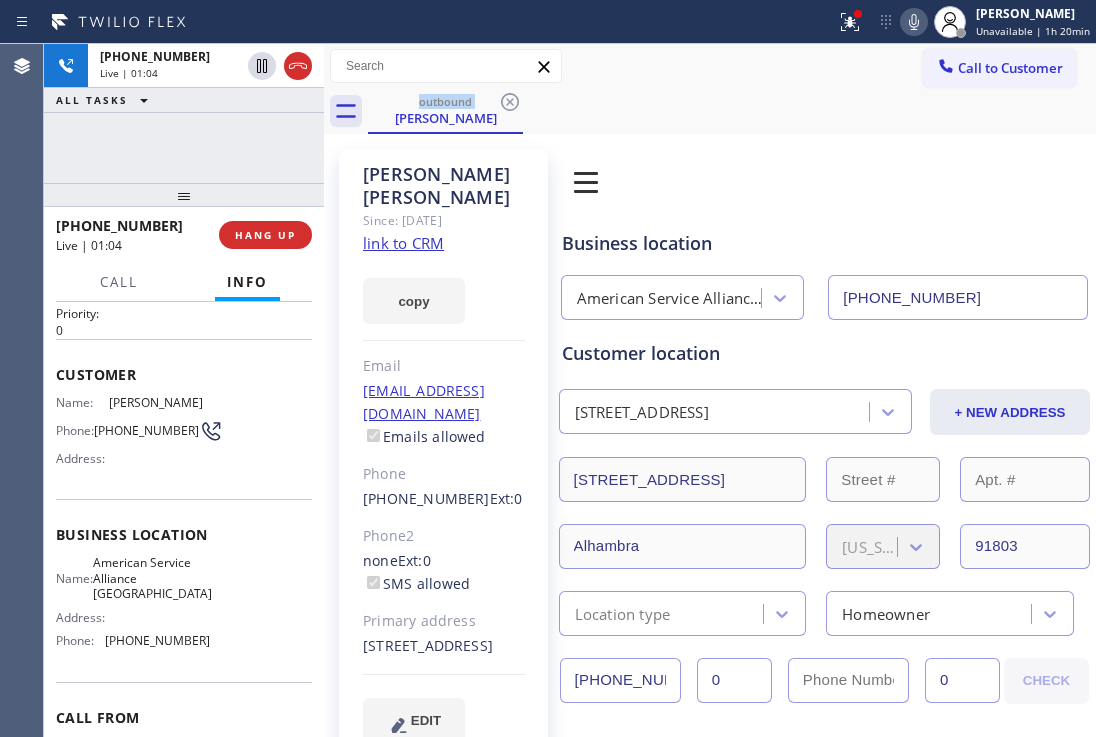 scroll, scrollTop: 100, scrollLeft: 0, axis: vertical 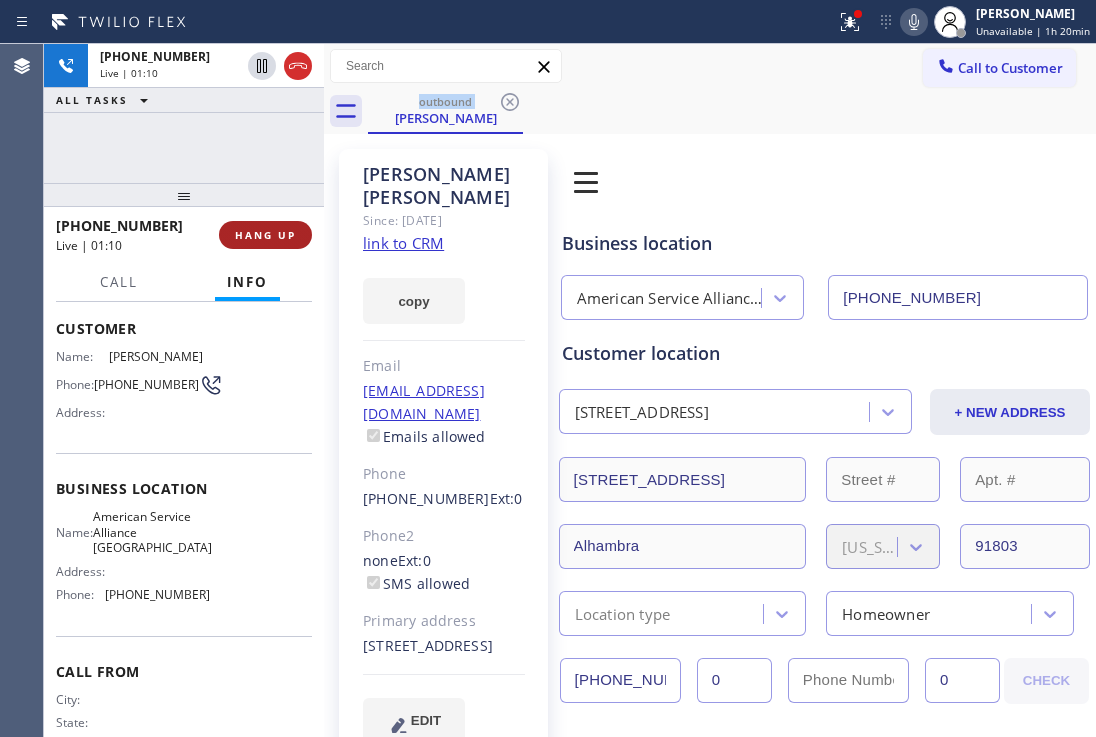 click on "HANG UP" at bounding box center (265, 235) 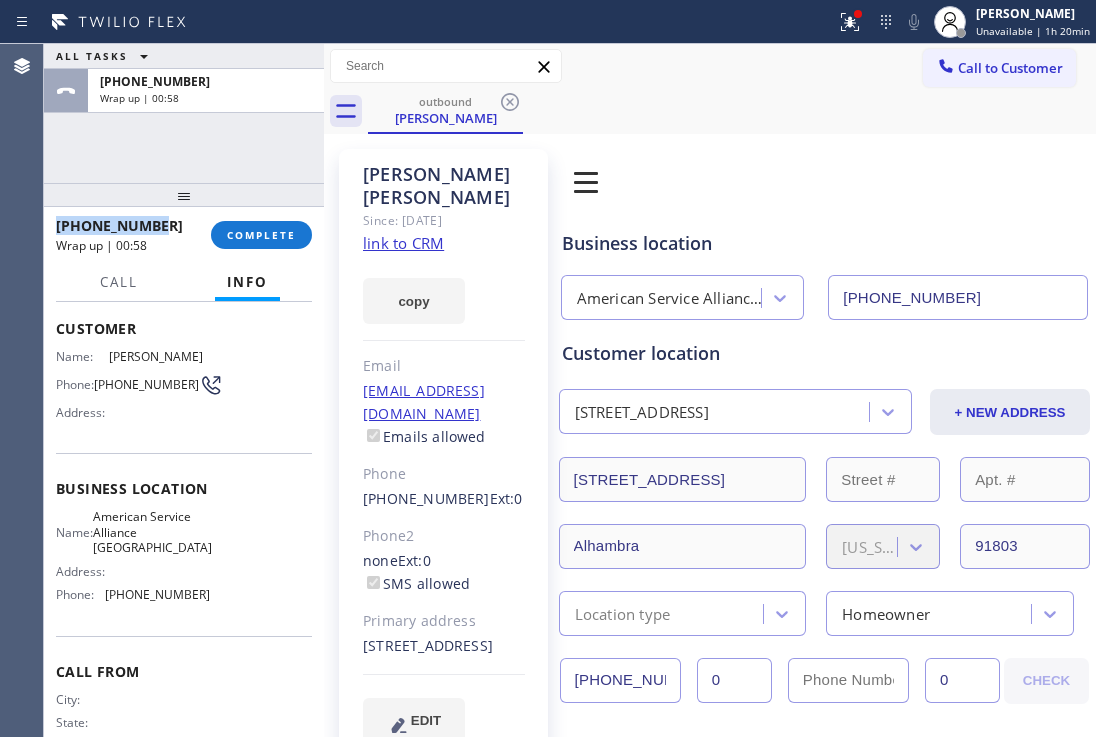 drag, startPoint x: 182, startPoint y: 225, endPoint x: 54, endPoint y: 221, distance: 128.06248 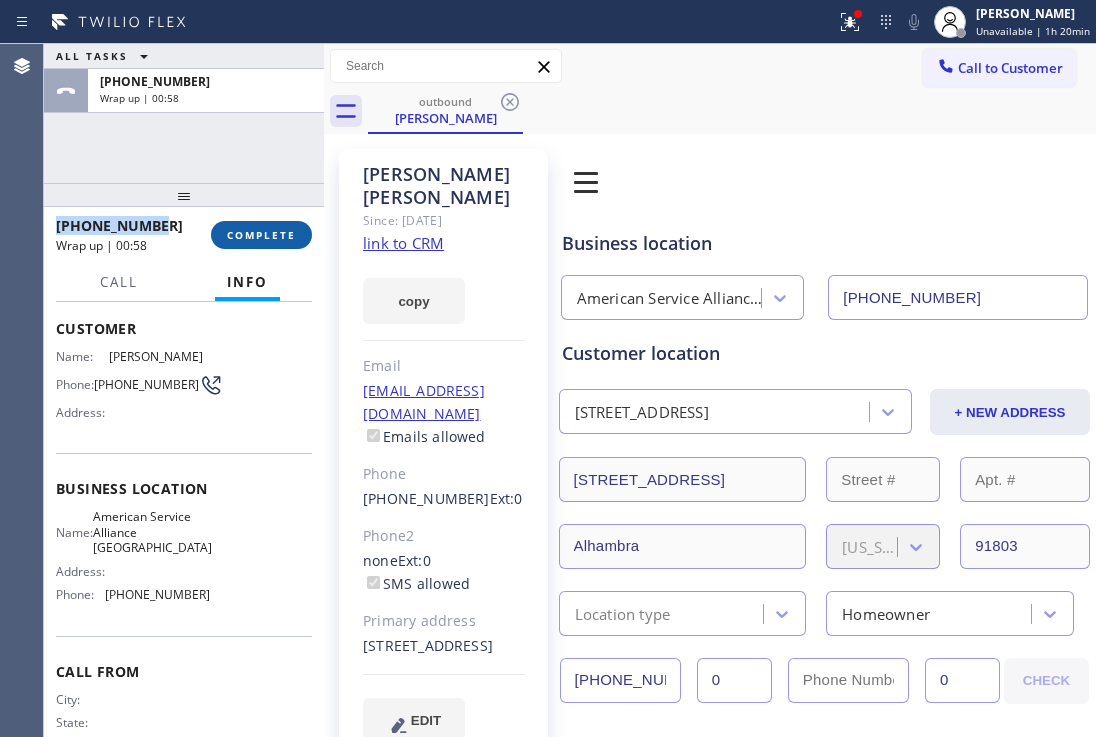 click on "COMPLETE" at bounding box center (261, 235) 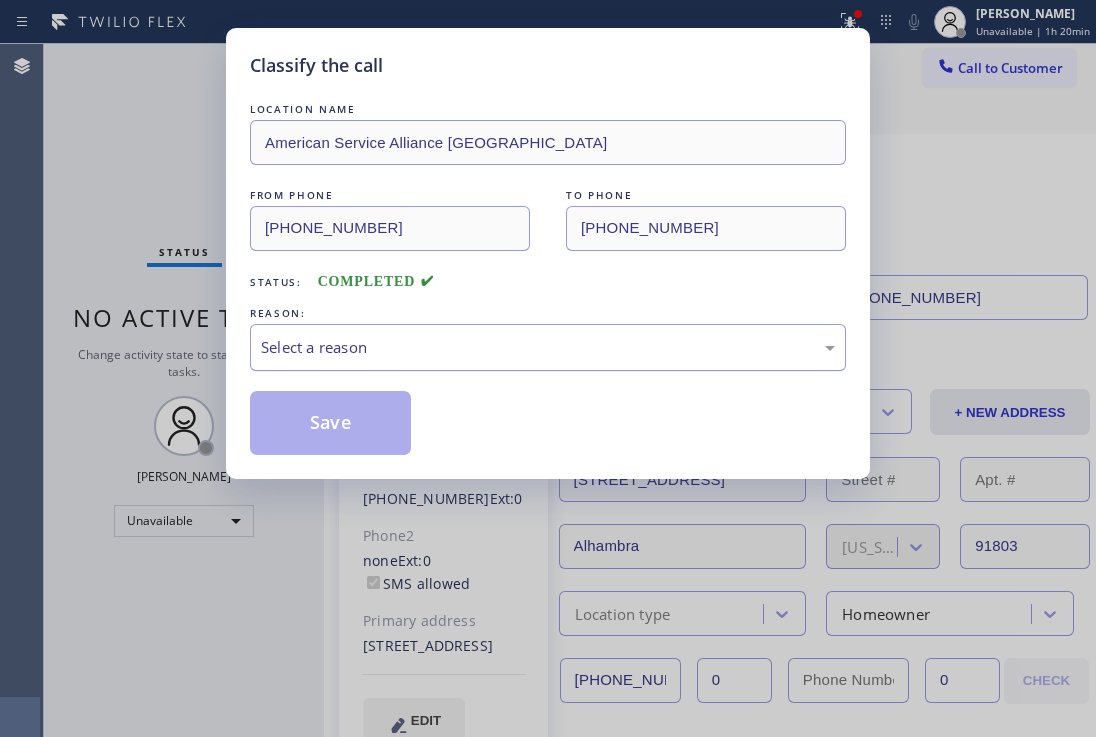 drag, startPoint x: 705, startPoint y: 347, endPoint x: 461, endPoint y: 367, distance: 244.8183 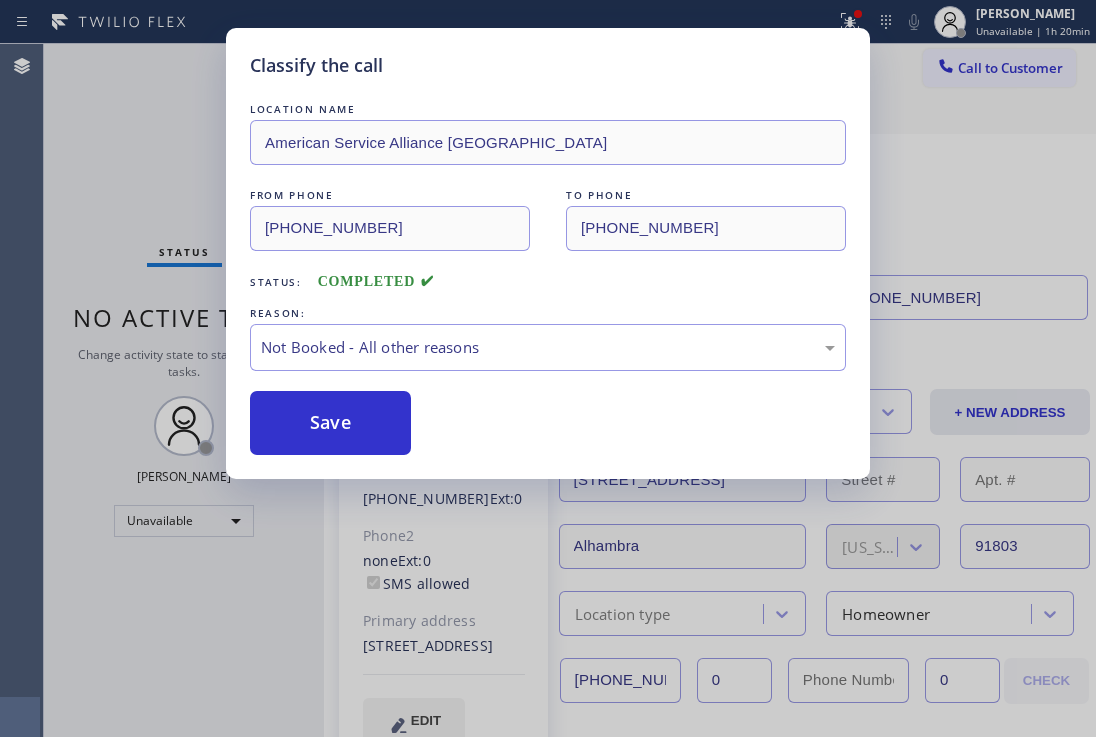 click on "Save" at bounding box center [330, 423] 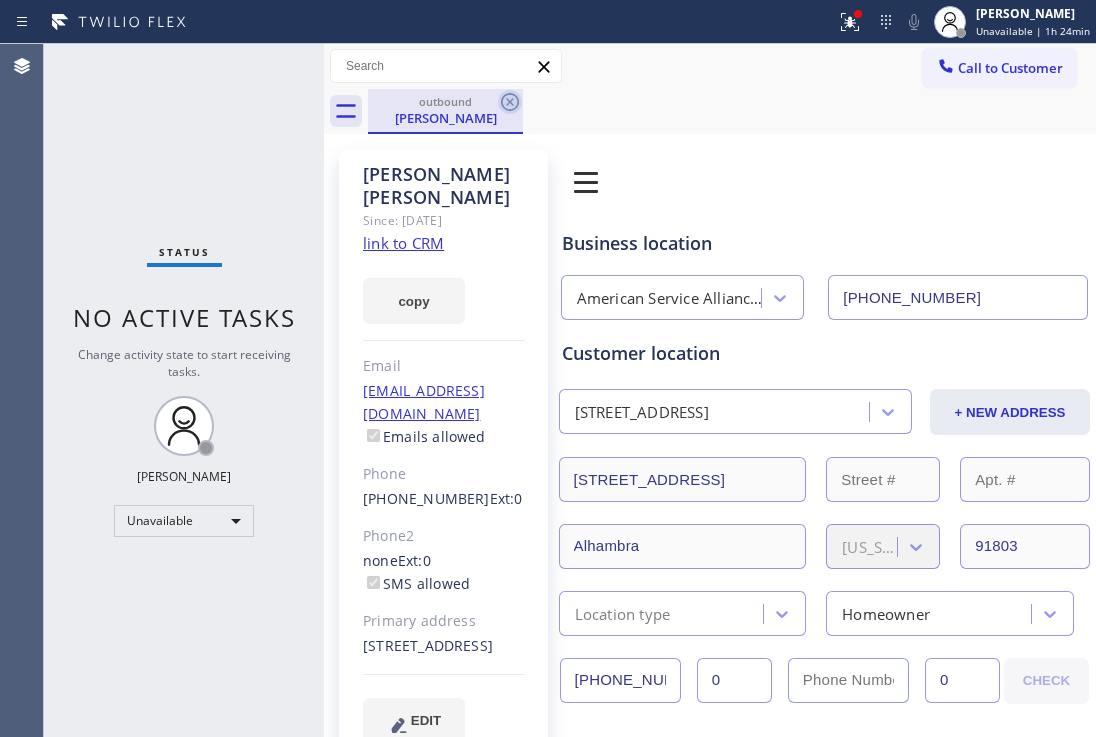 click 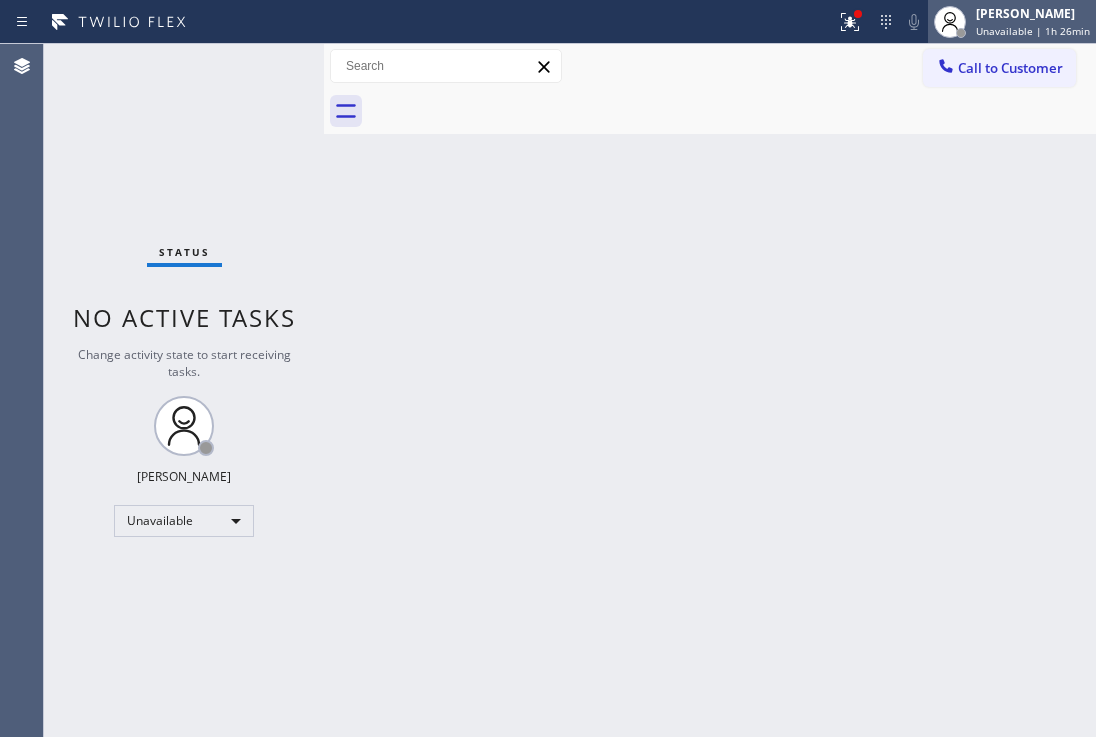 click on "[PERSON_NAME]" at bounding box center (1033, 13) 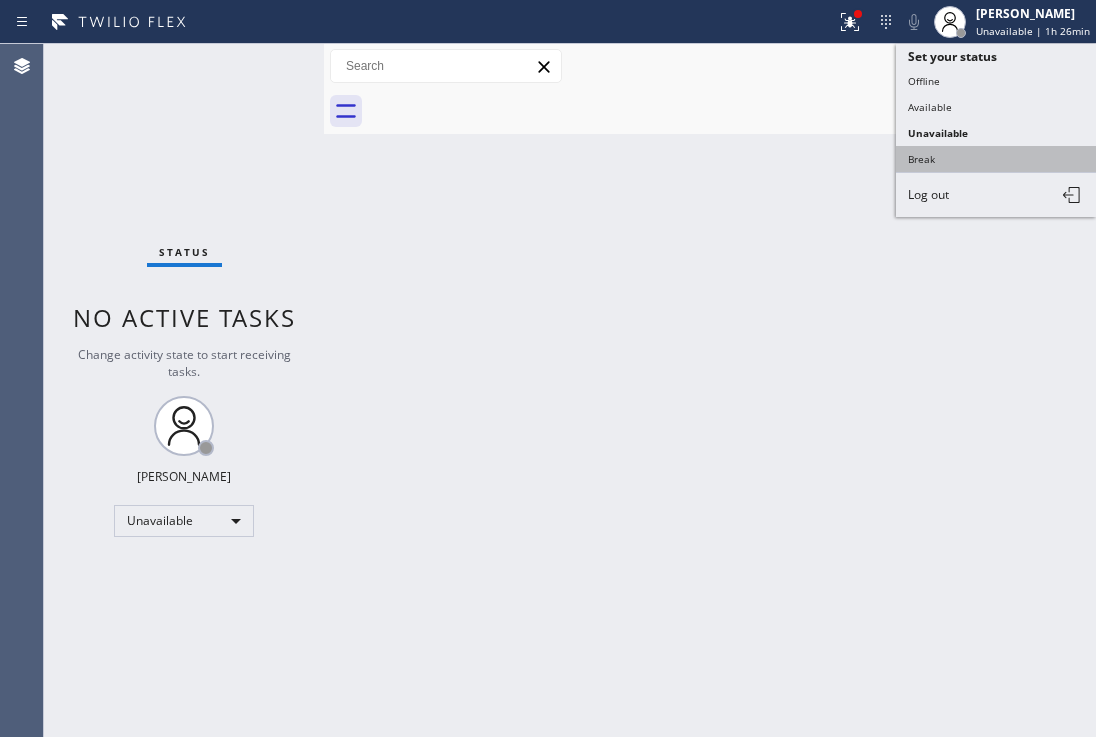 click on "Break" at bounding box center (996, 159) 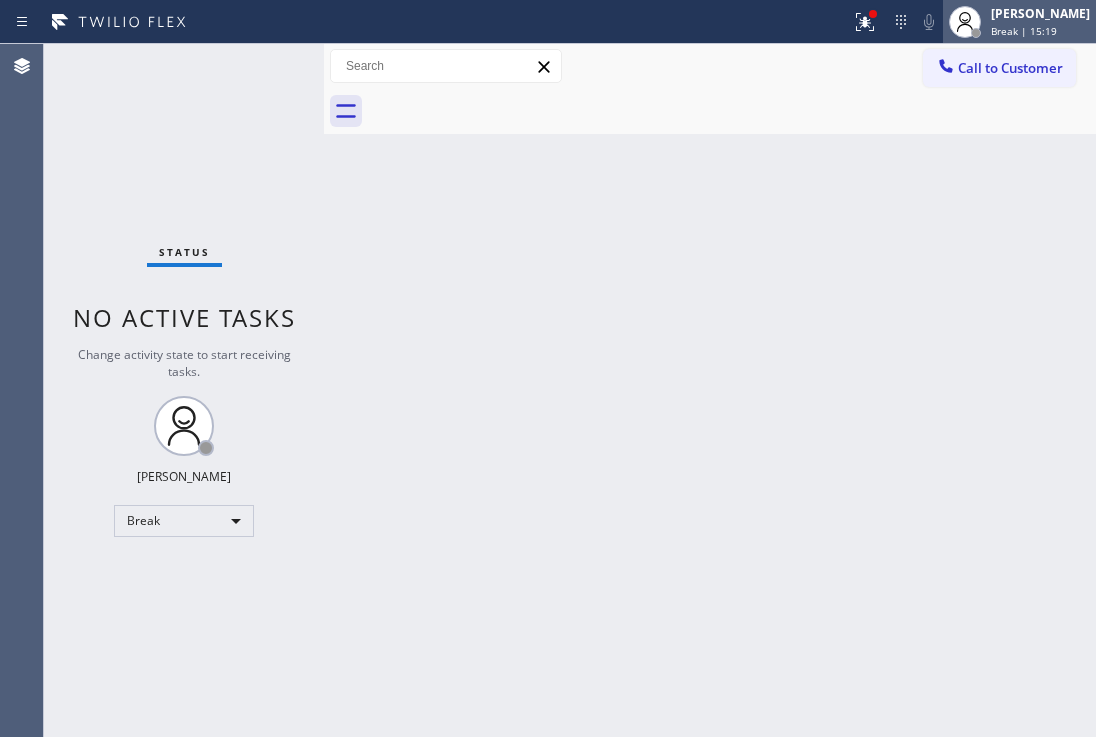 click on "[PERSON_NAME] Break | 15:19" at bounding box center [1041, 21] 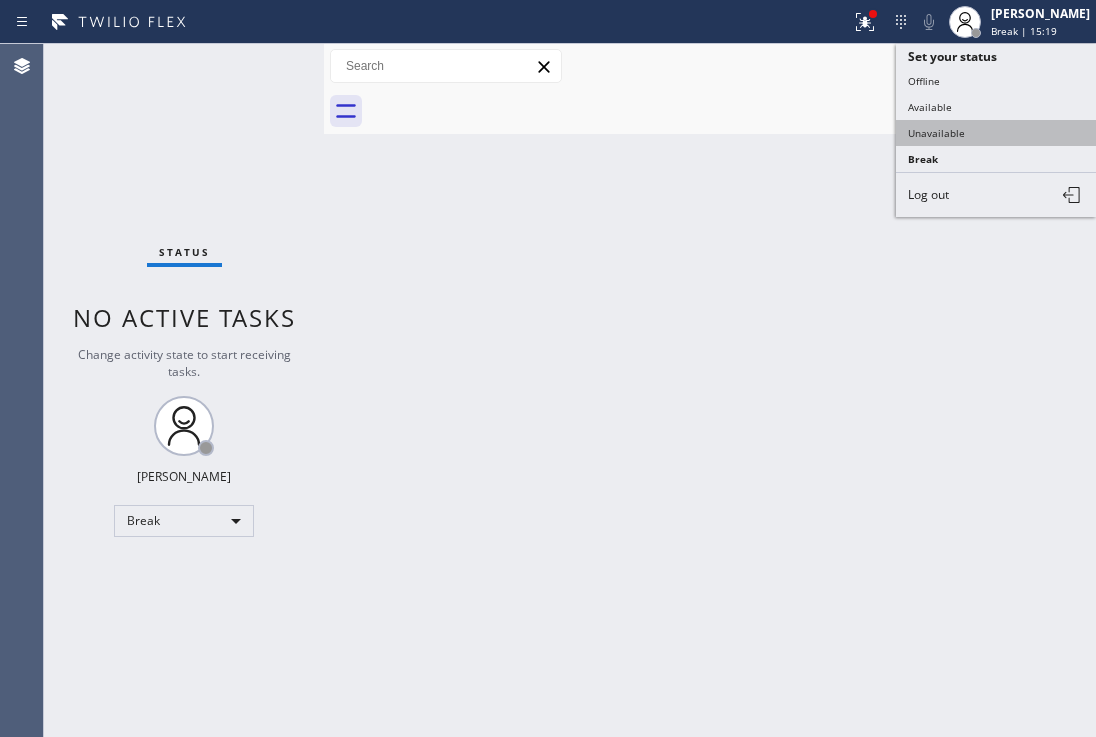 click on "Unavailable" at bounding box center (996, 133) 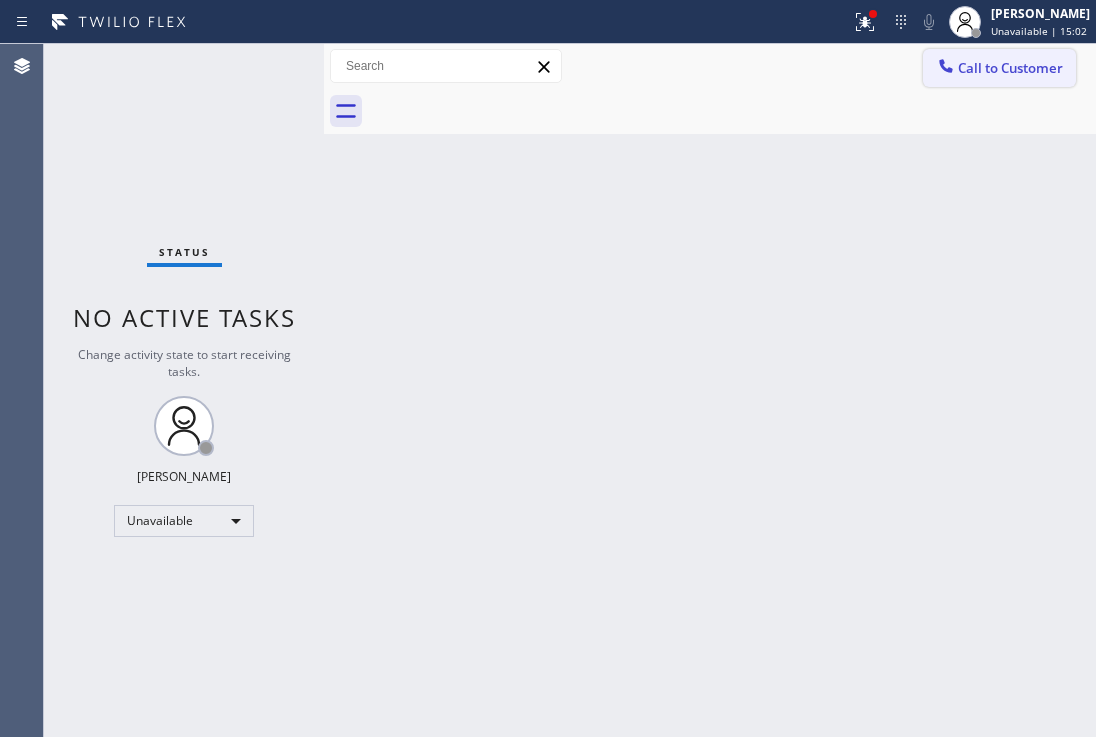 click on "Call to Customer" at bounding box center (1010, 68) 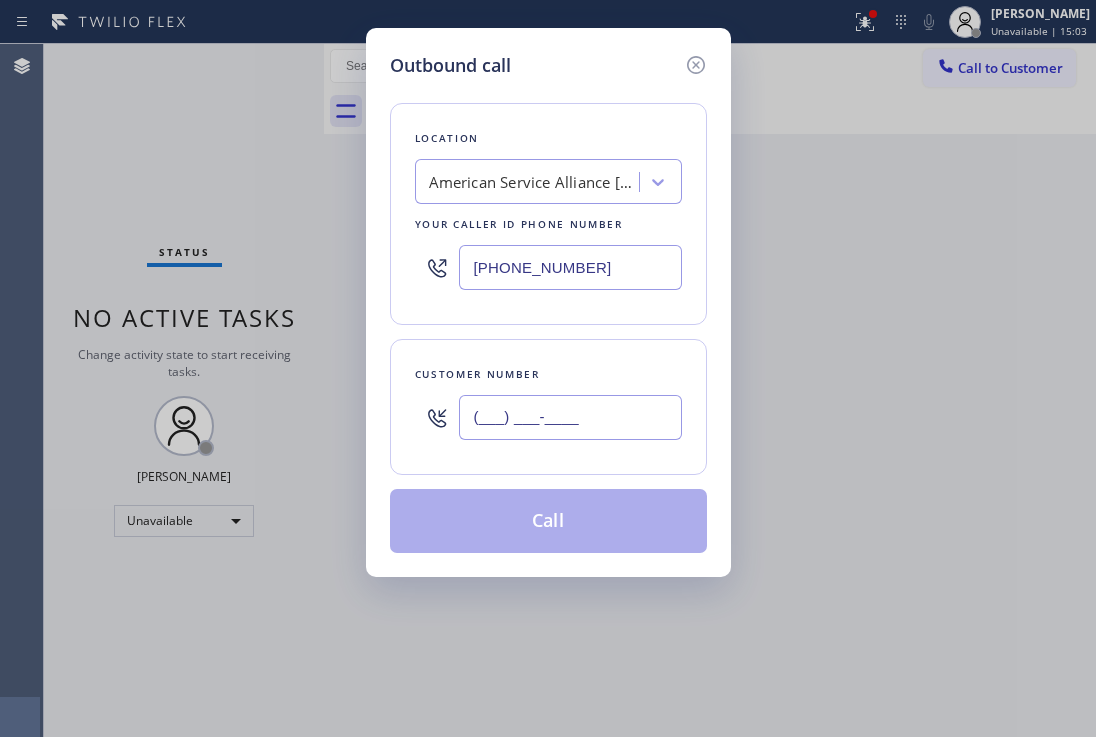 click on "(___) ___-____" at bounding box center (570, 417) 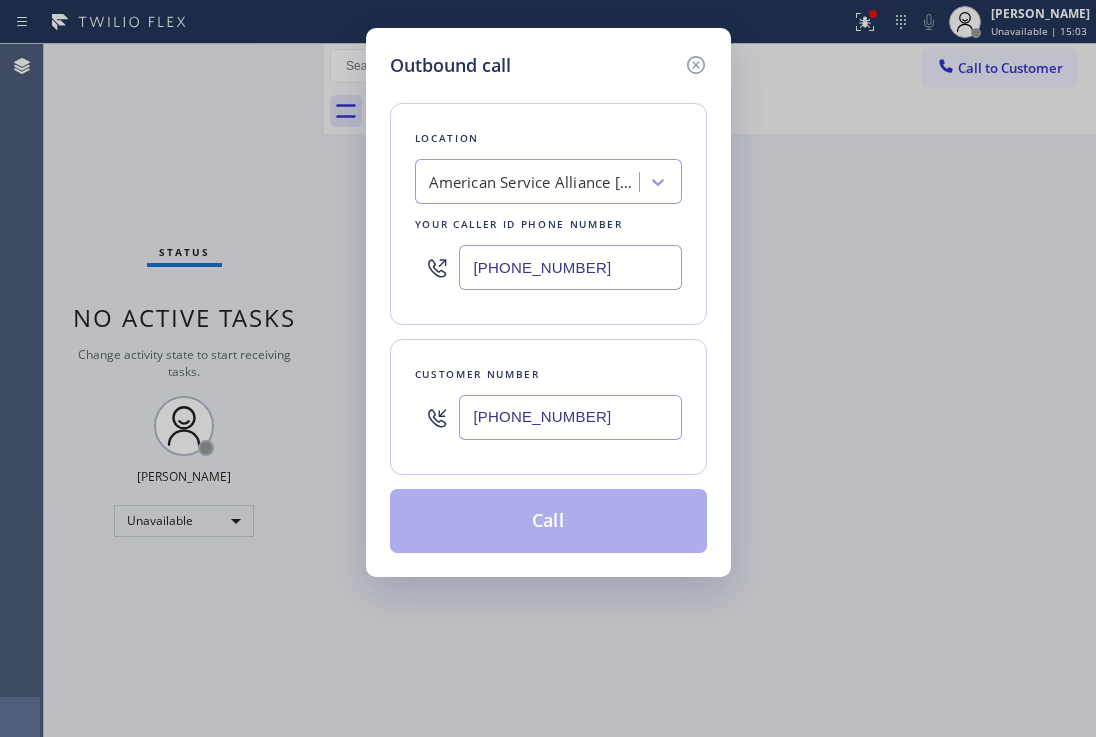 type on "[PHONE_NUMBER]" 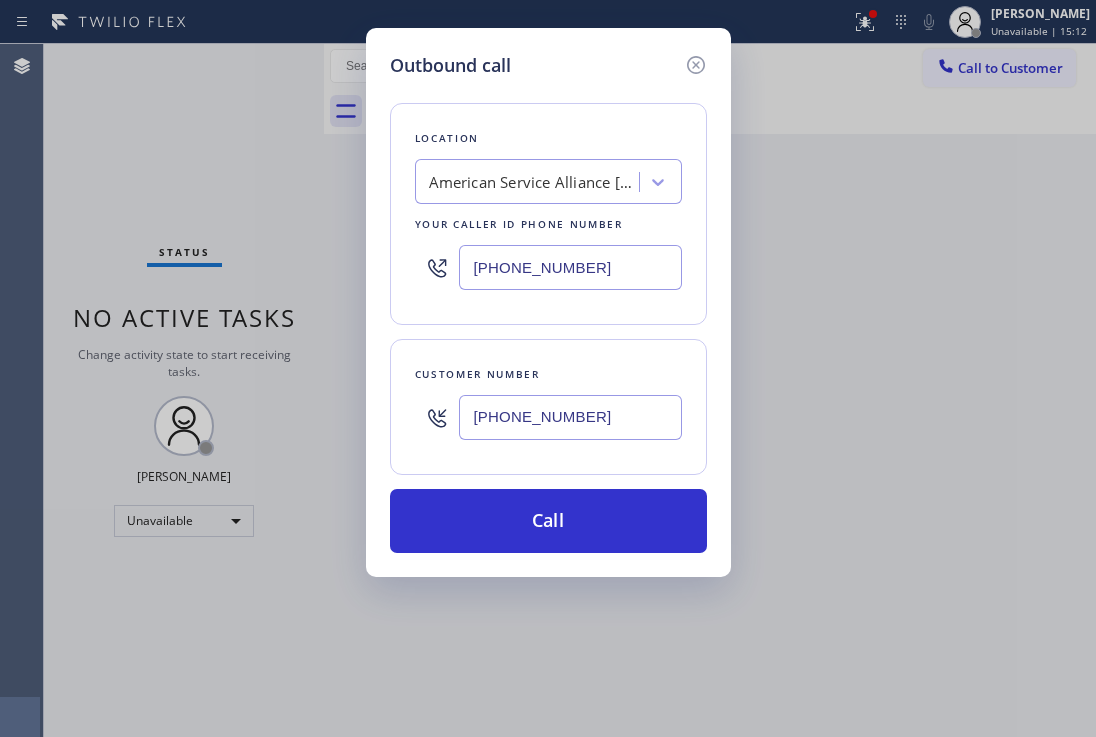 drag, startPoint x: 493, startPoint y: 248, endPoint x: 466, endPoint y: 239, distance: 28.460499 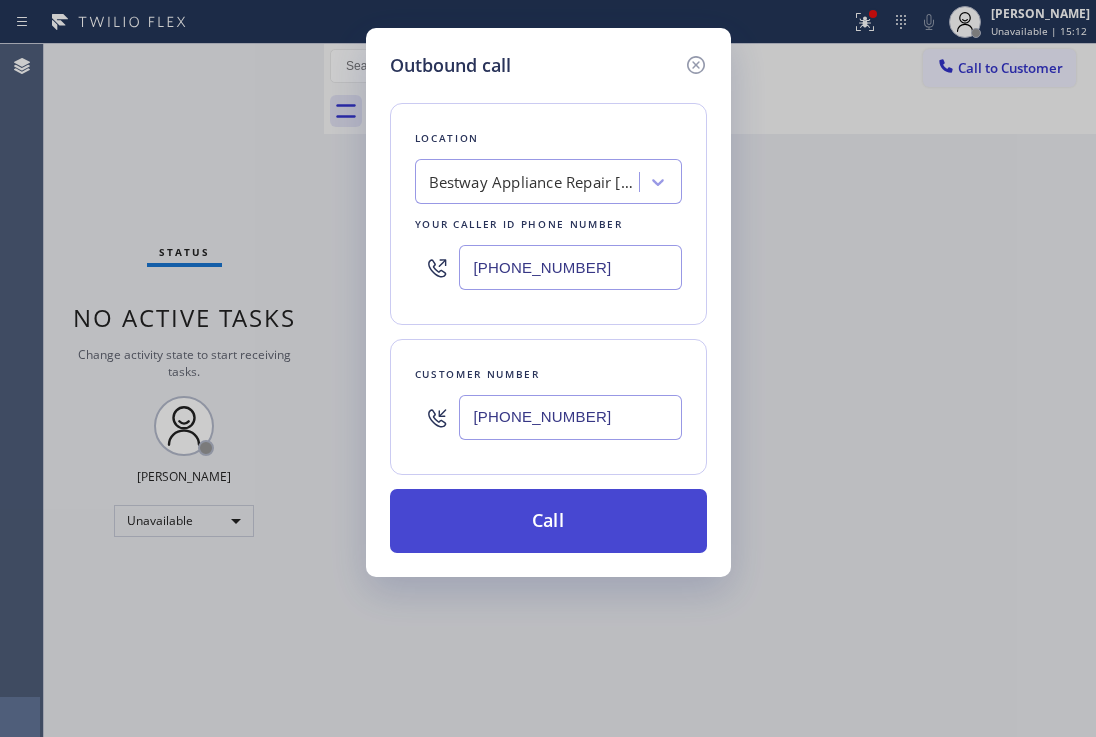 type on "[PHONE_NUMBER]" 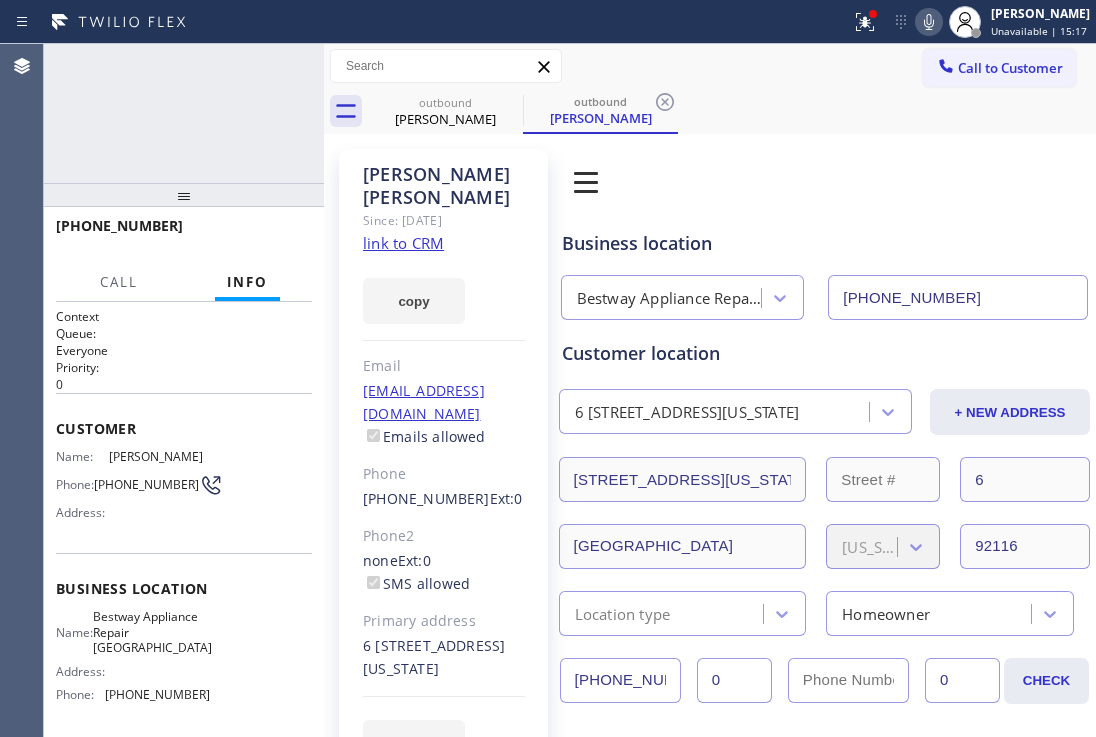 type on "[PHONE_NUMBER]" 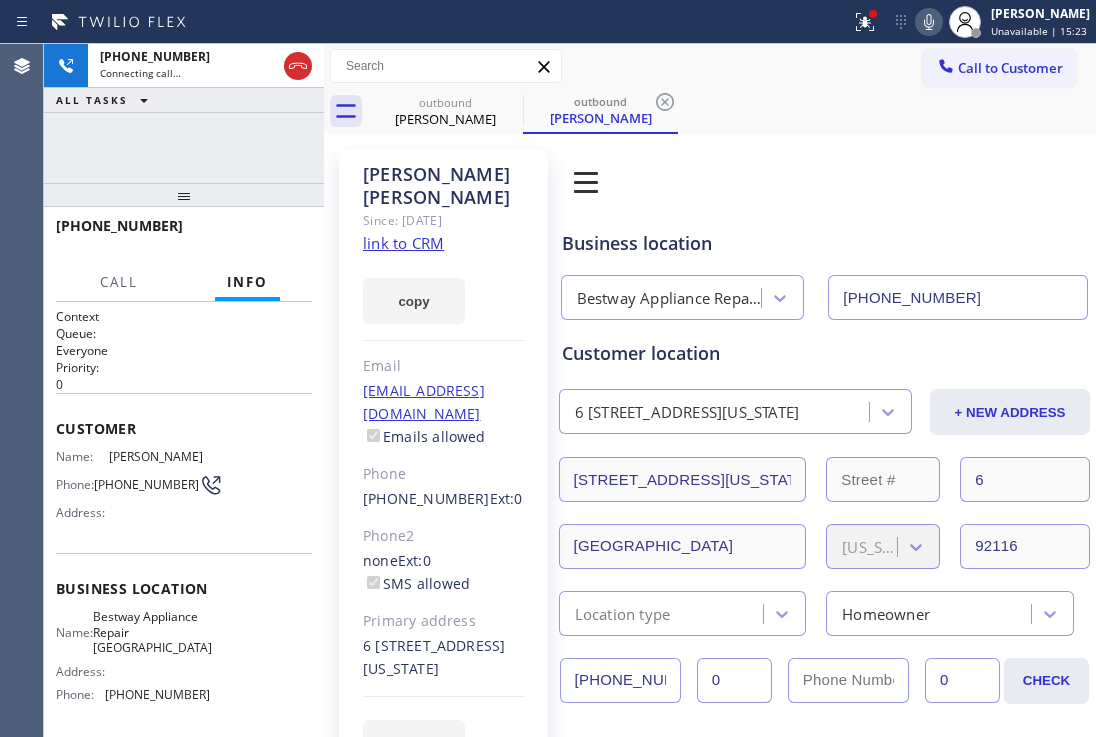 click on "outbound [PERSON_NAME] outbound [PERSON_NAME]" at bounding box center [732, 111] 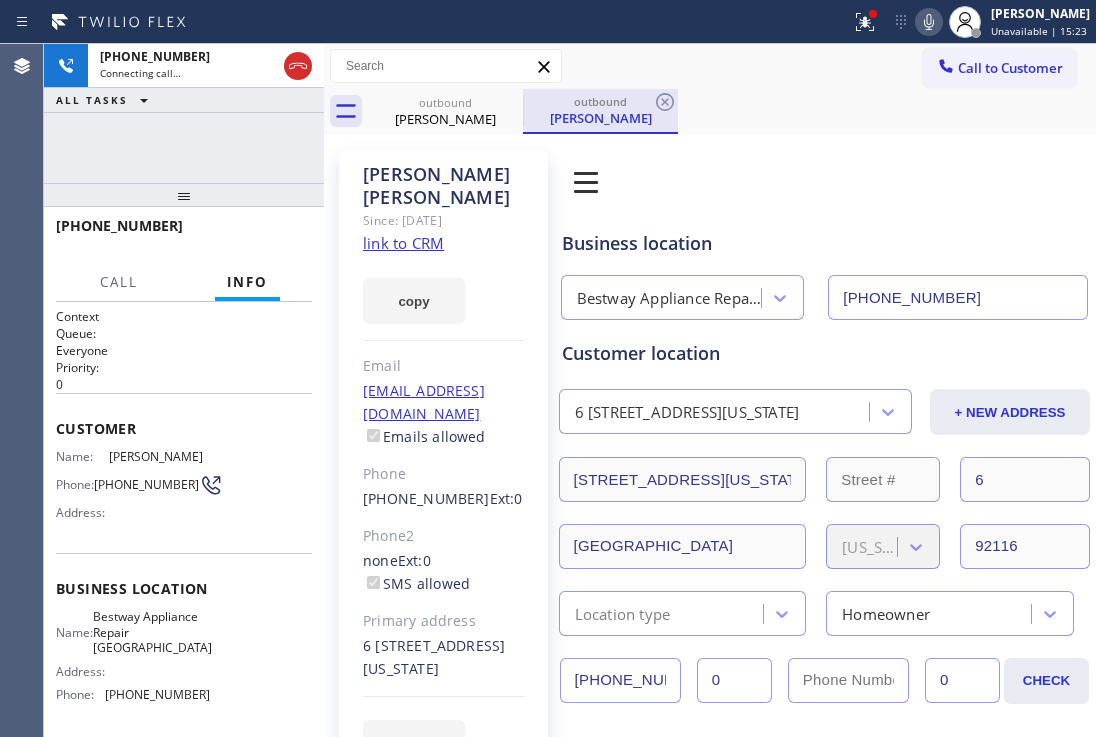 click on "[PERSON_NAME]" at bounding box center [600, 118] 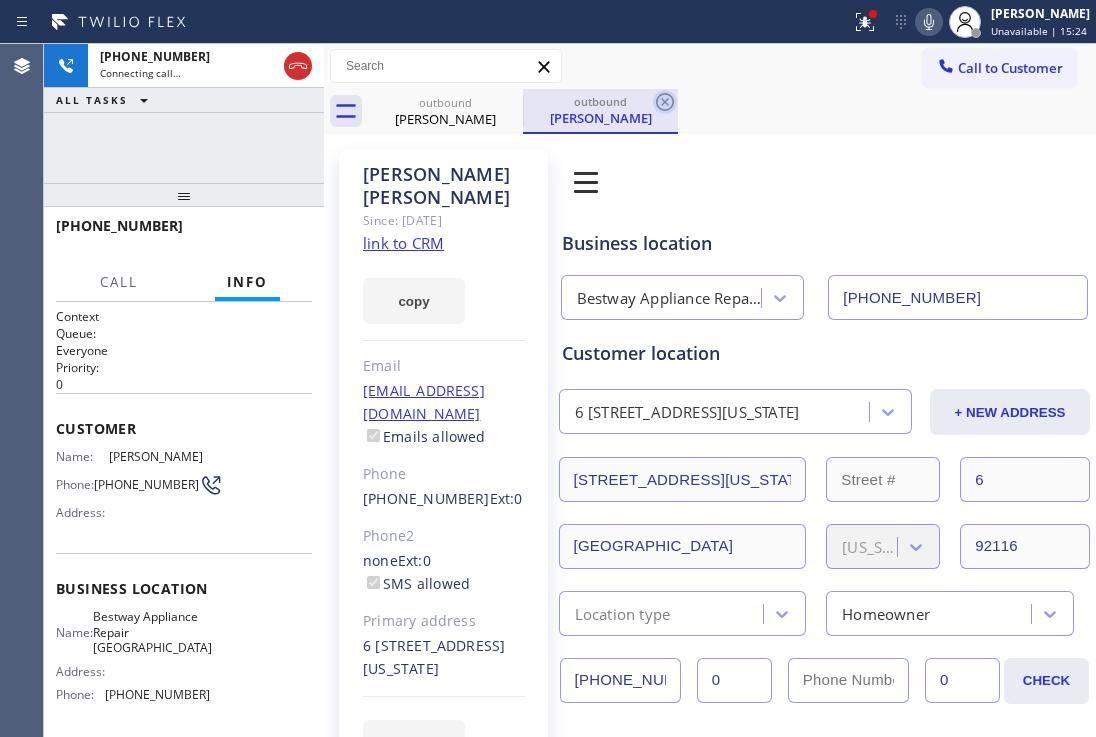 click 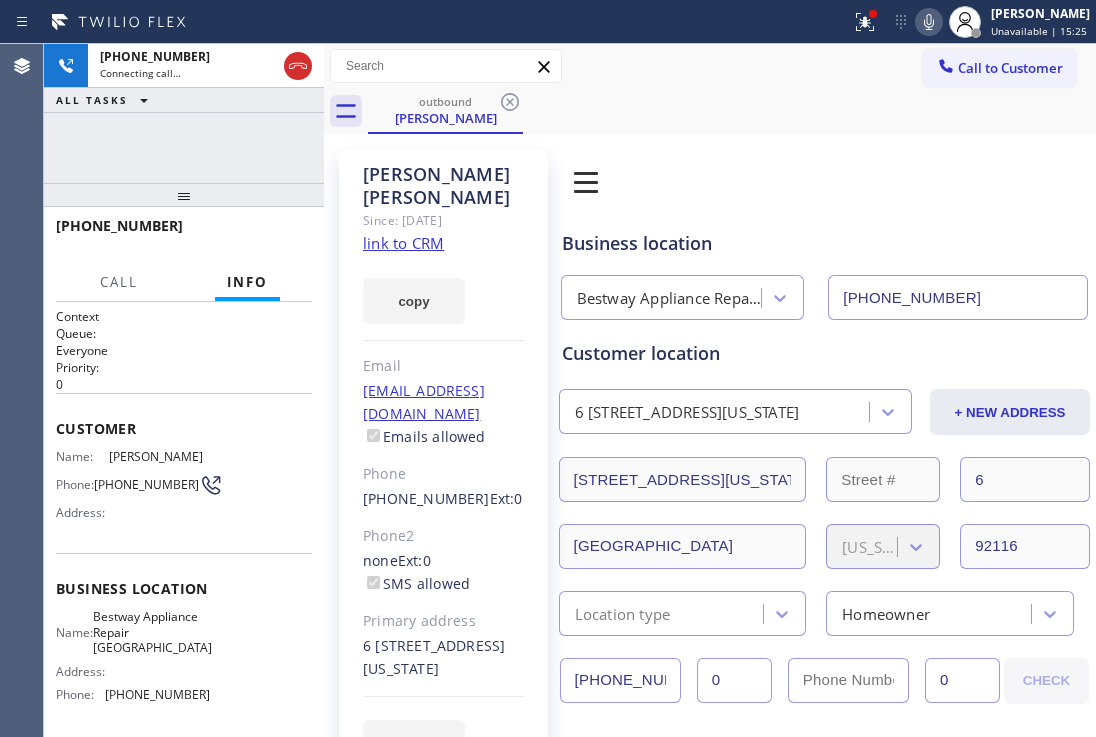 drag, startPoint x: 181, startPoint y: 205, endPoint x: 206, endPoint y: 120, distance: 88.60023 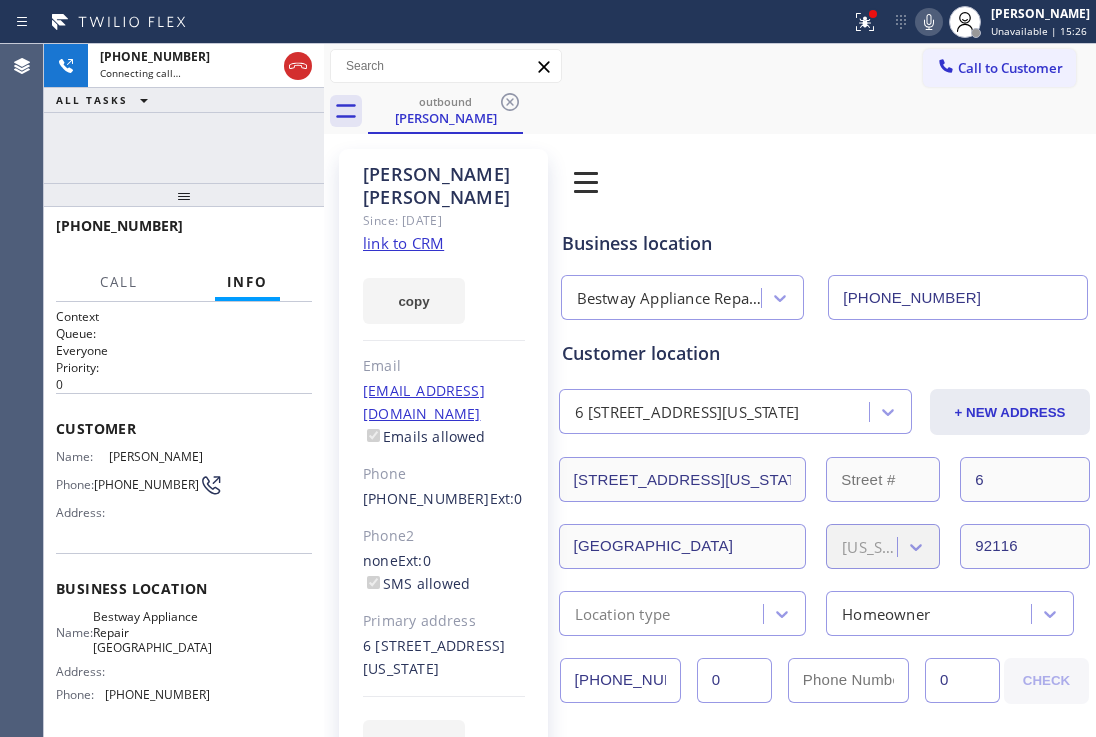 click on "[PHONE_NUMBER] Connecting call… ALL TASKS ALL TASKS ACTIVE TASKS TASKS IN WRAP UP [PHONE_NUMBER] Call Info Connecting Call [PHONE_NUMBER] Your caller ID: [PHONE_NUMBER] Queue: Everyone Context Queue: Everyone Priority: 0 Customer Name: [PERSON_NAME] Phone: [PHONE_NUMBER] Address: Business location Name: Bestway Appliance Repair [GEOGRAPHIC_DATA] Address:   Phone: [PHONE_NUMBER] Call From City: State: Zipcode: Outbound call Location Bestway Appliance Repair [GEOGRAPHIC_DATA] Your caller id phone number [PHONE_NUMBER] Customer number [PHONE_NUMBER] Call" at bounding box center [184, 390] 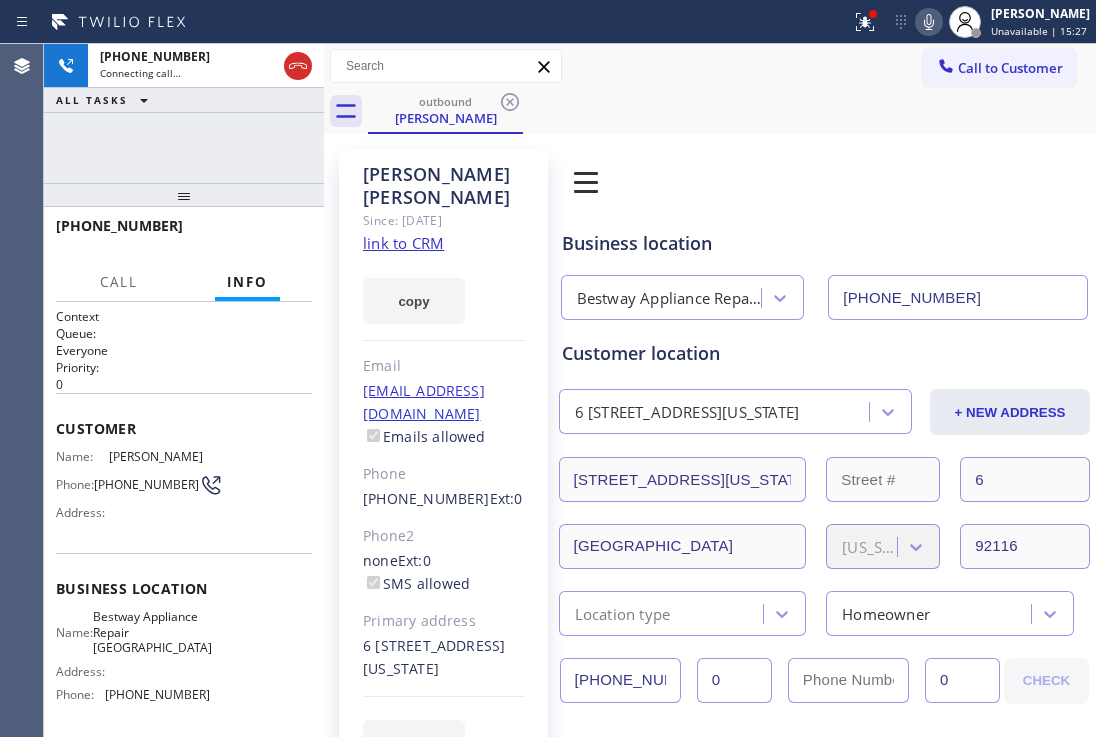 drag, startPoint x: 184, startPoint y: 203, endPoint x: 193, endPoint y: 160, distance: 43.931767 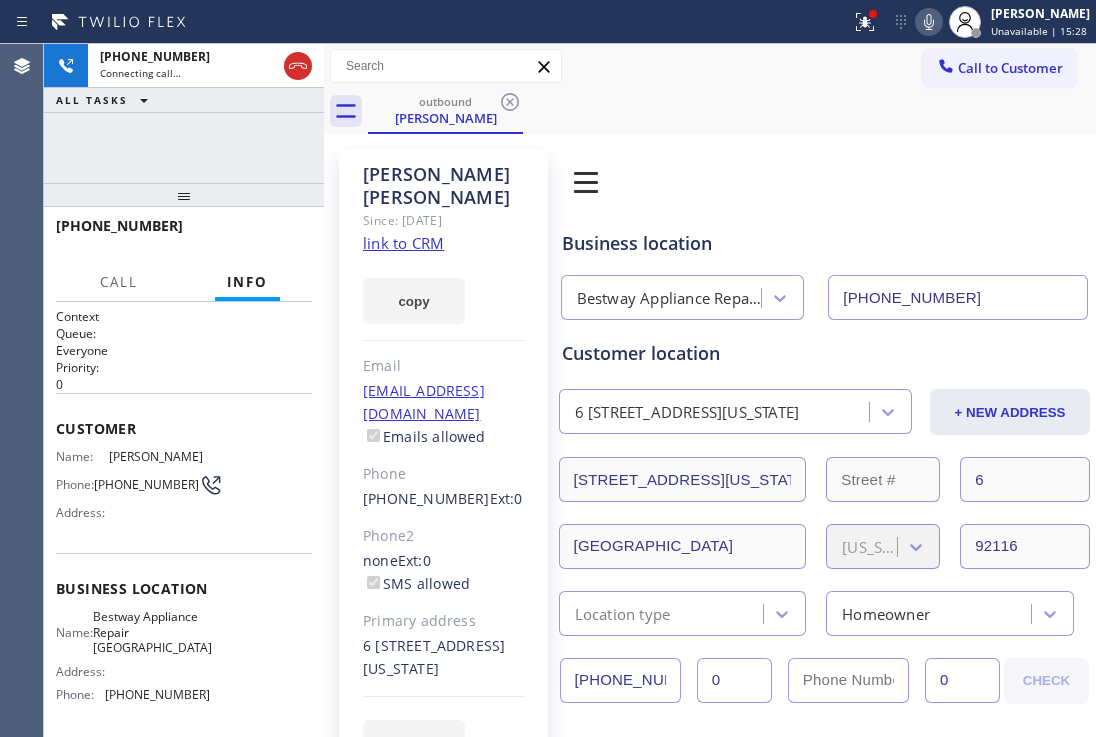 drag, startPoint x: 184, startPoint y: 209, endPoint x: 208, endPoint y: 128, distance: 84.48077 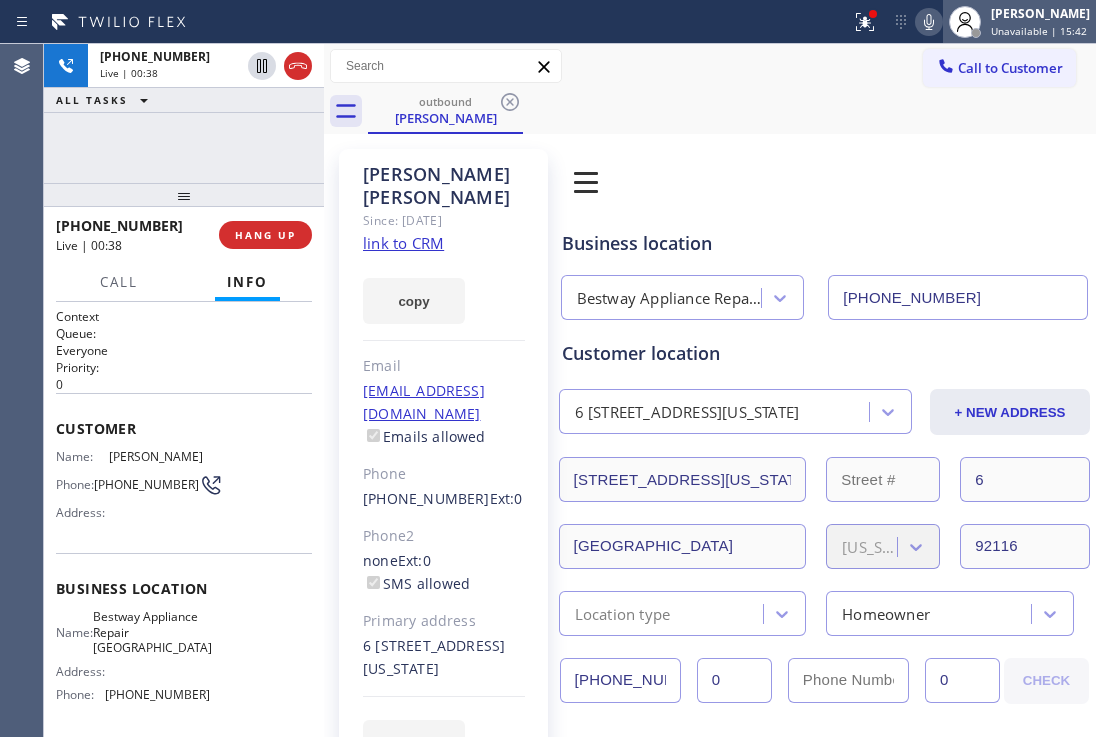click at bounding box center (965, 22) 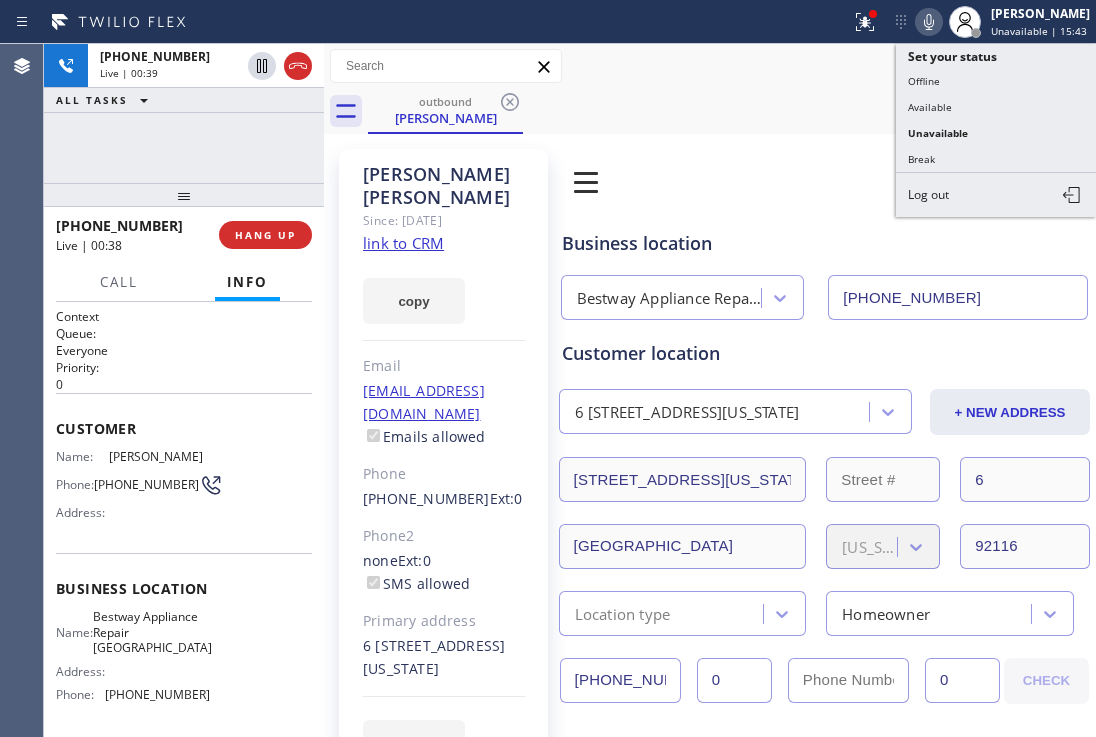 click 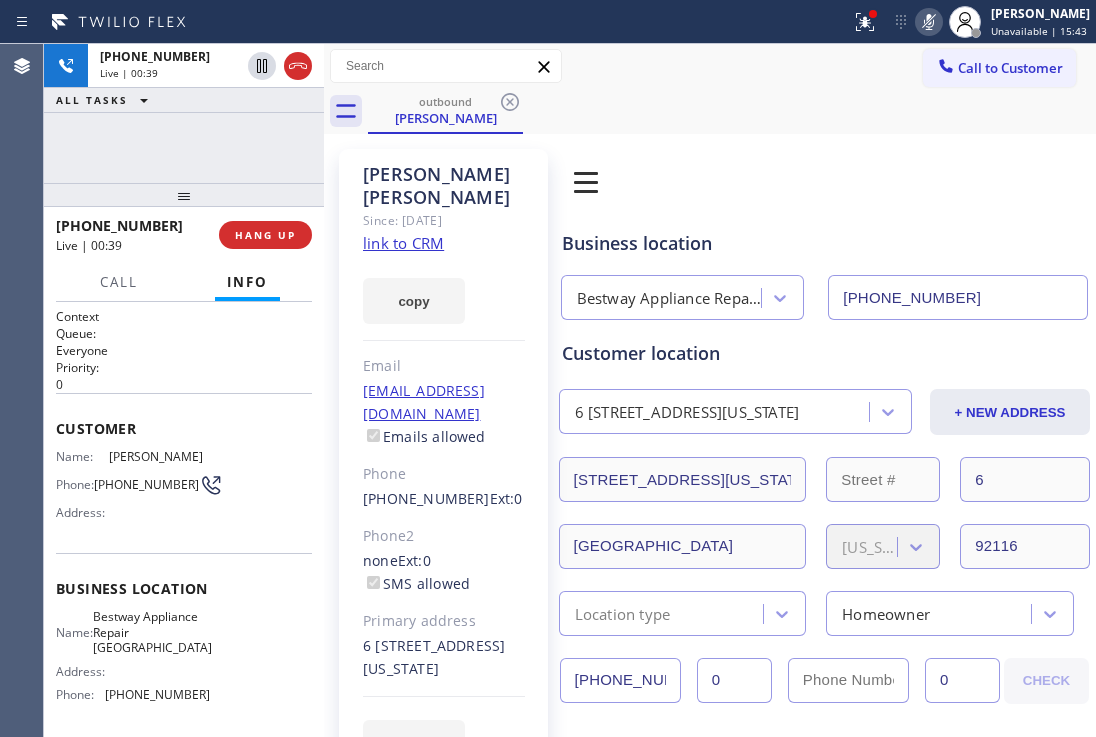 click 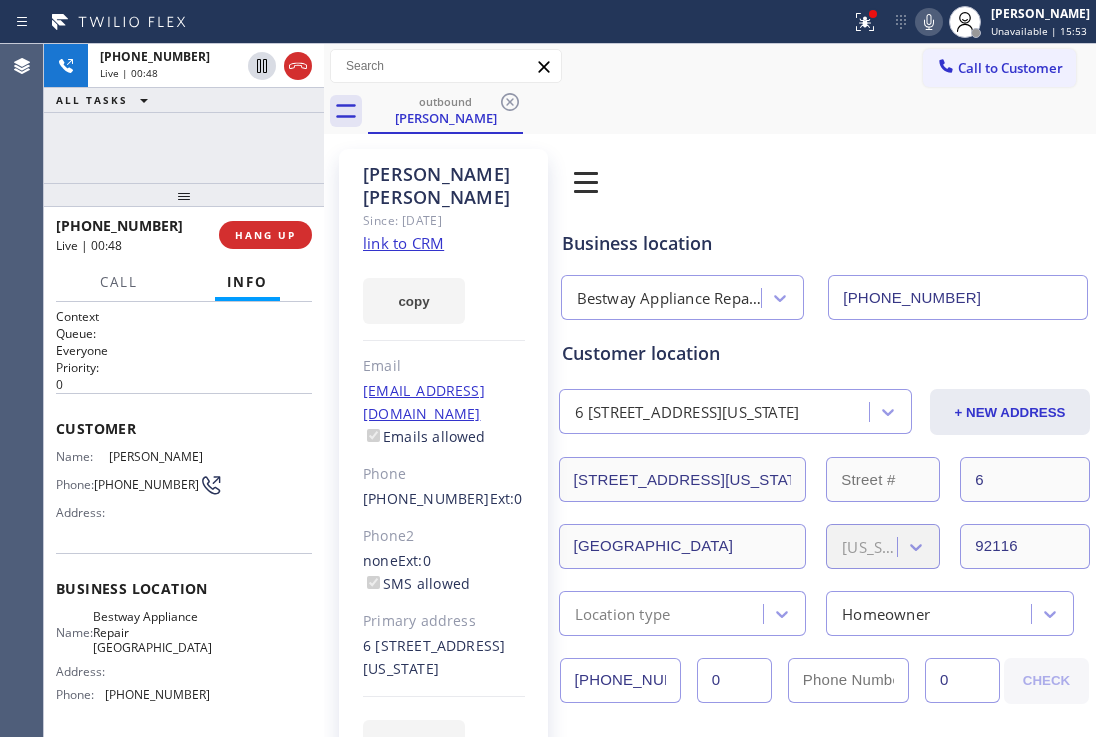 click 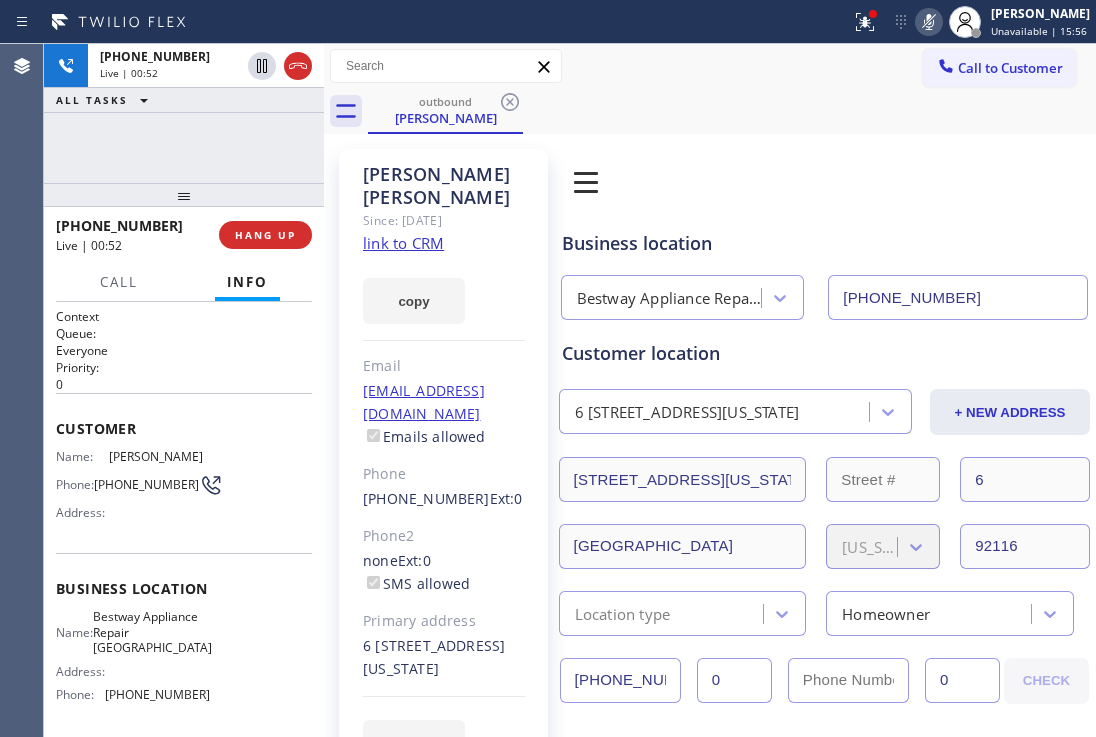 click 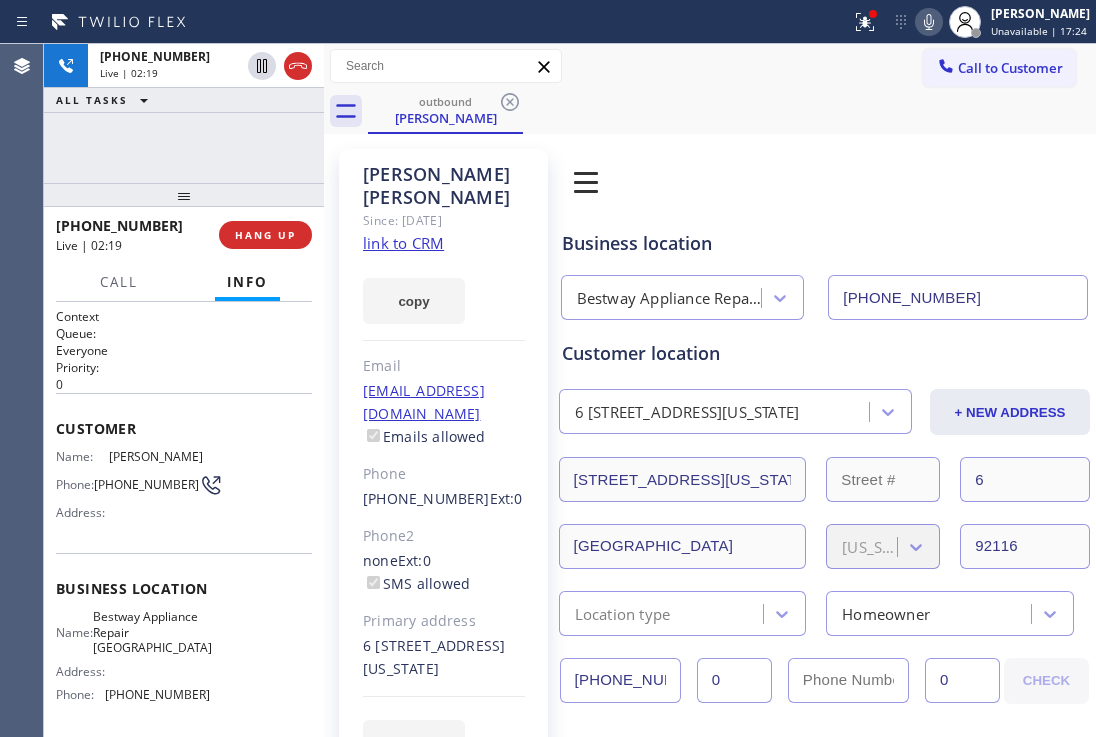 click 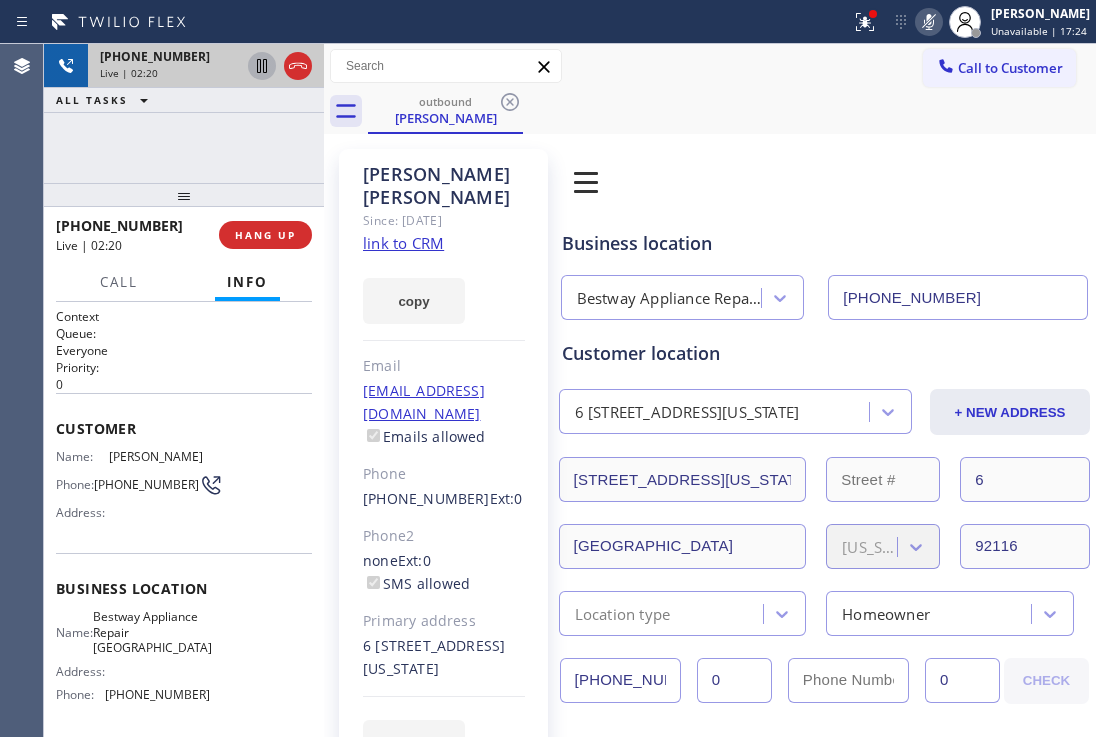 click 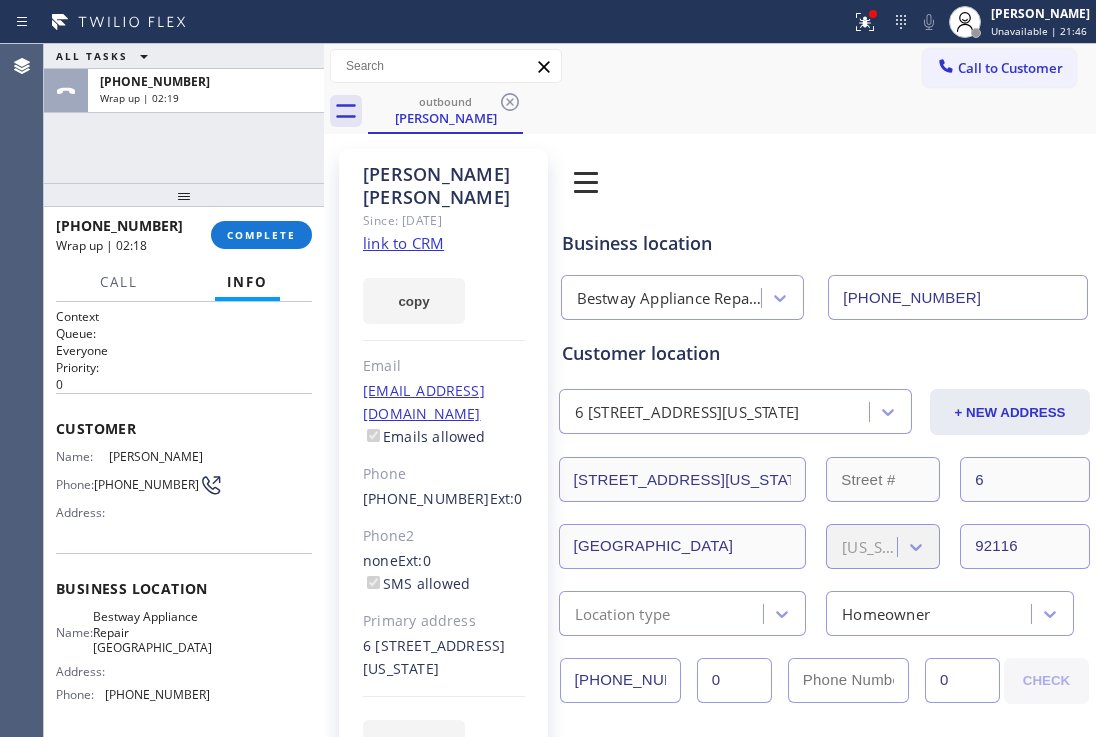click on "[PHONE_NUMBER] Wrap up | 02:18 COMPLETE" at bounding box center [184, 235] 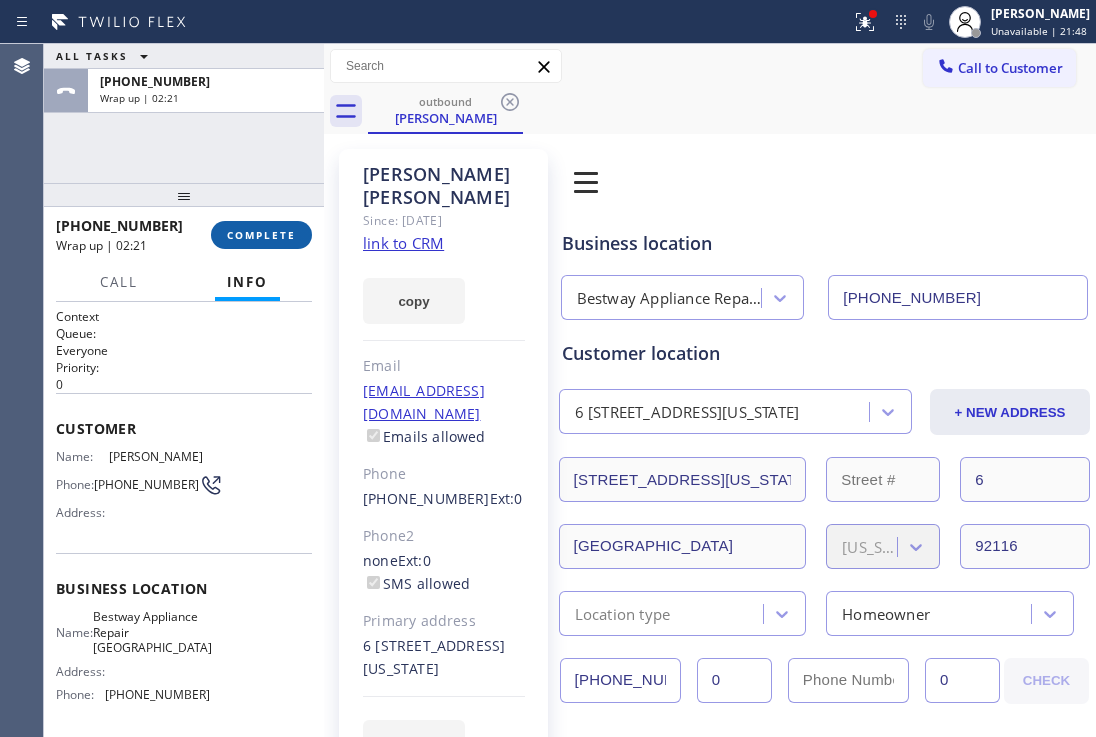 click on "COMPLETE" at bounding box center (261, 235) 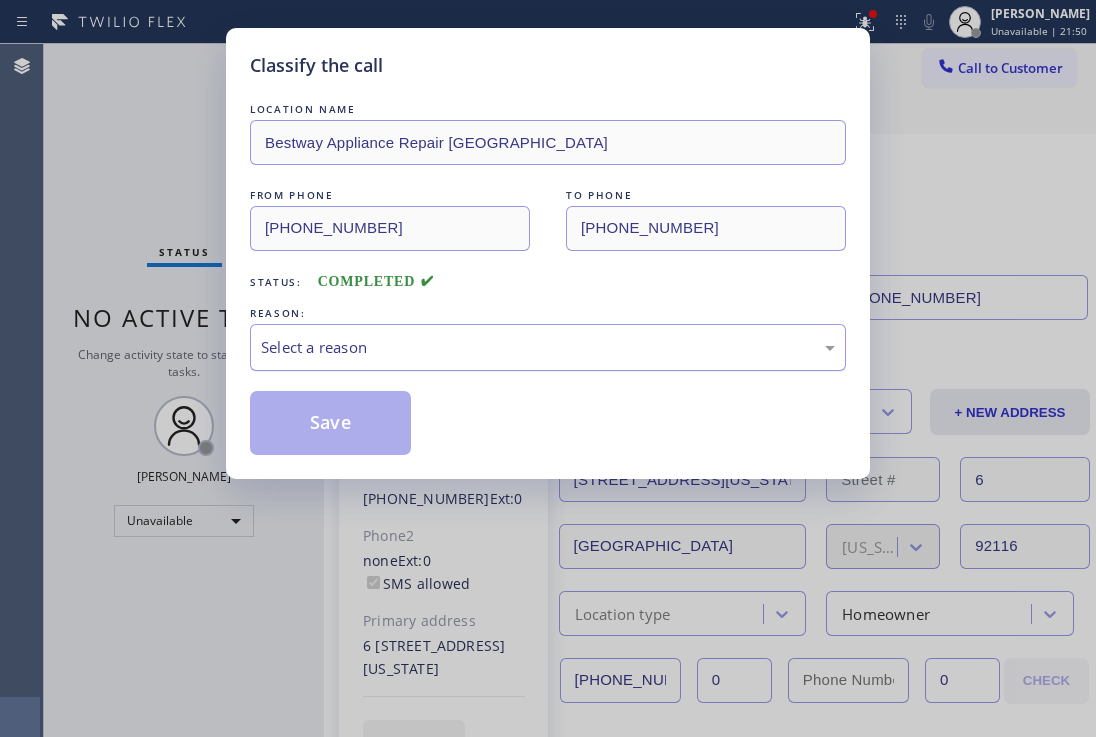 click on "Select a reason" at bounding box center [548, 347] 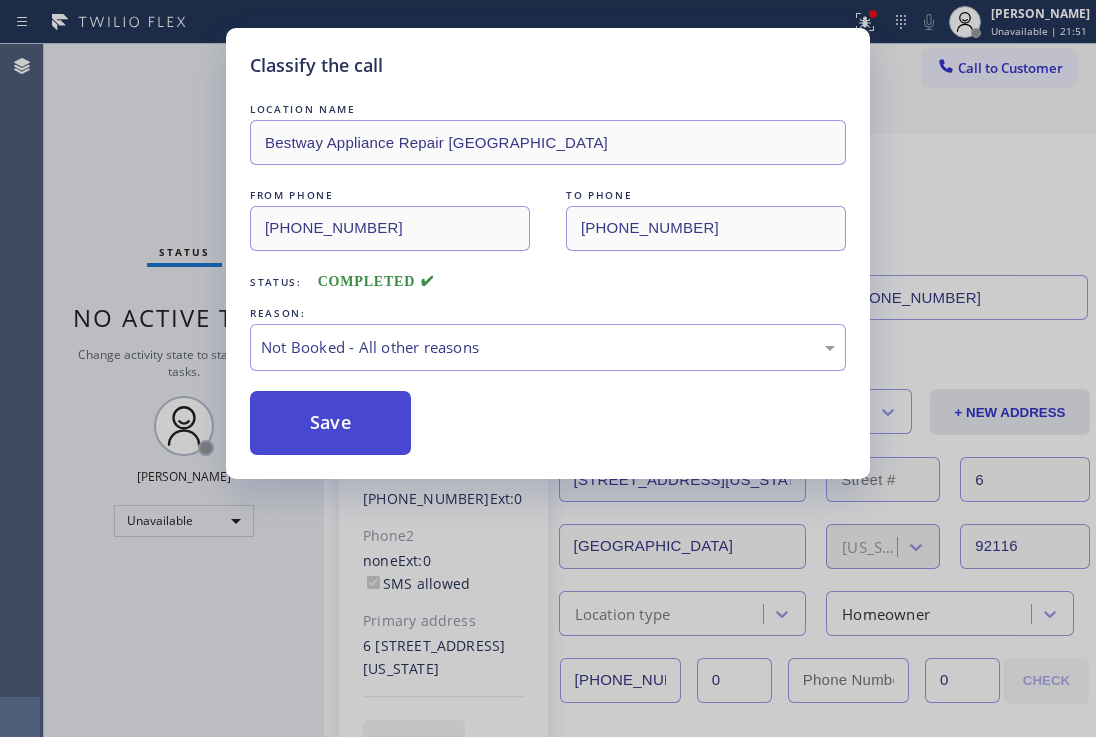 click on "Save" at bounding box center (330, 423) 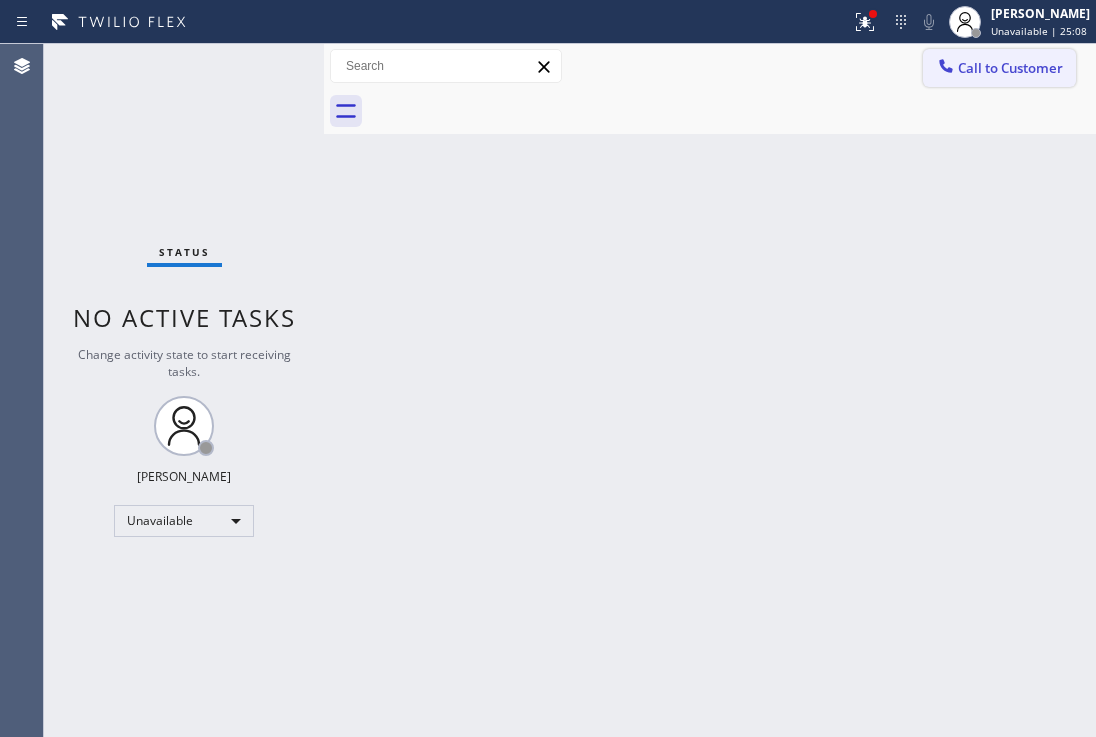 click on "Call to Customer" at bounding box center [1010, 68] 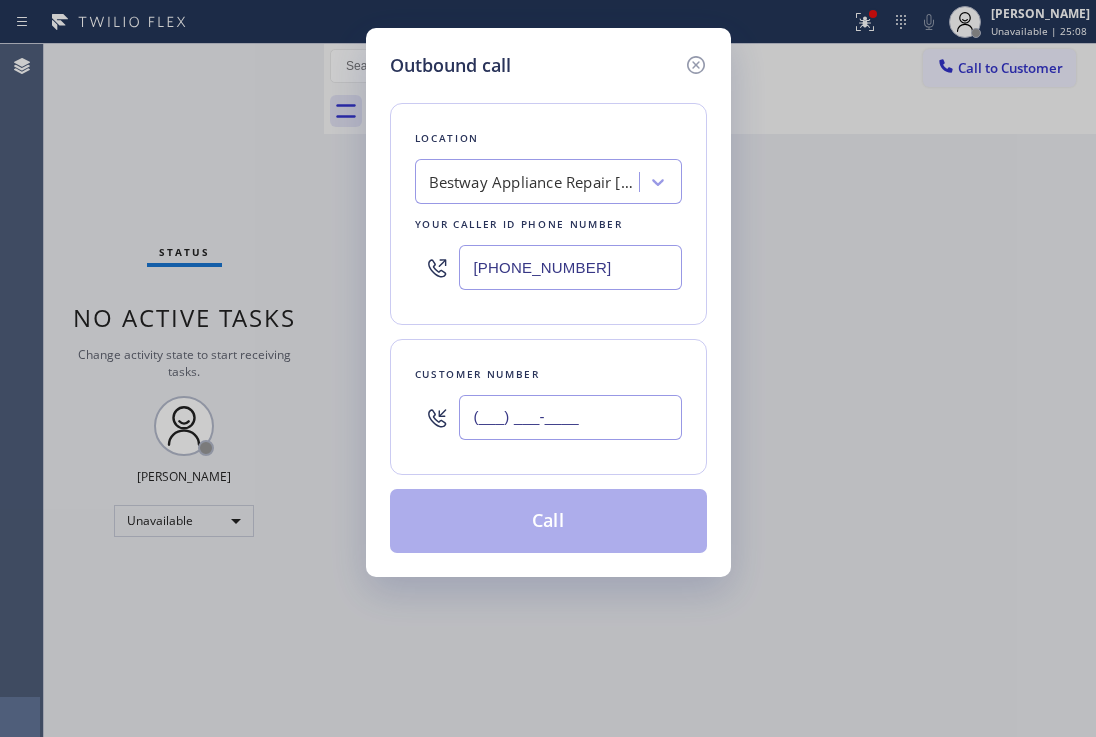 click on "(___) ___-____" at bounding box center [570, 417] 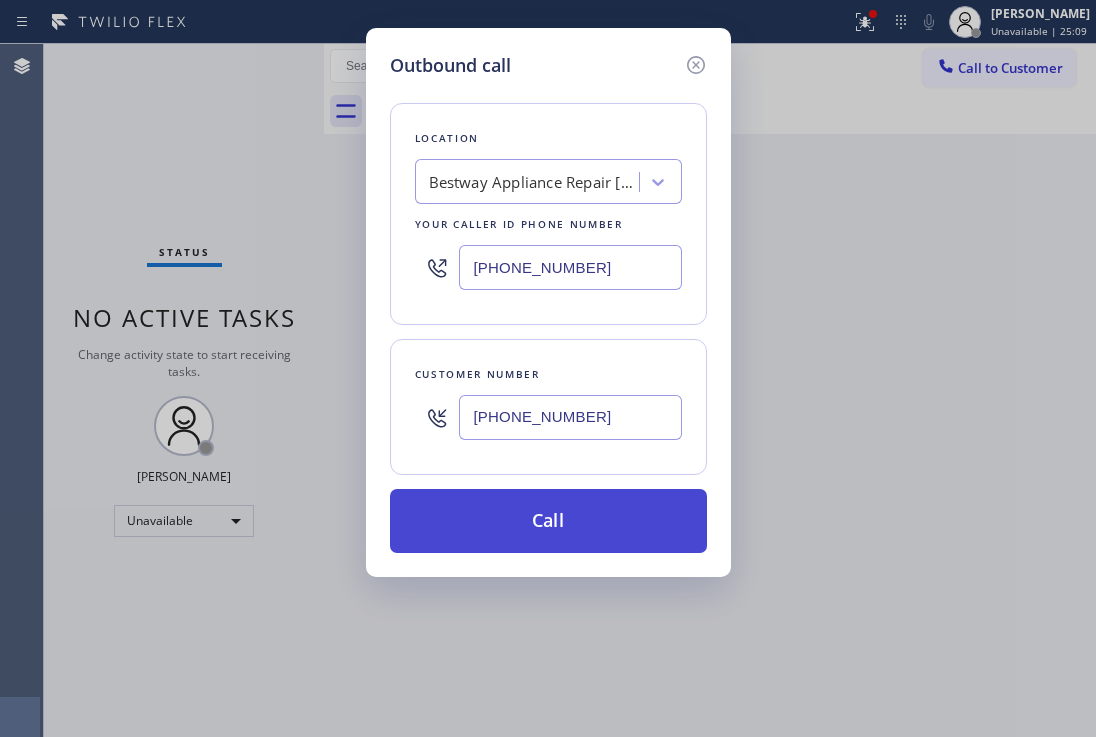 type on "[PHONE_NUMBER]" 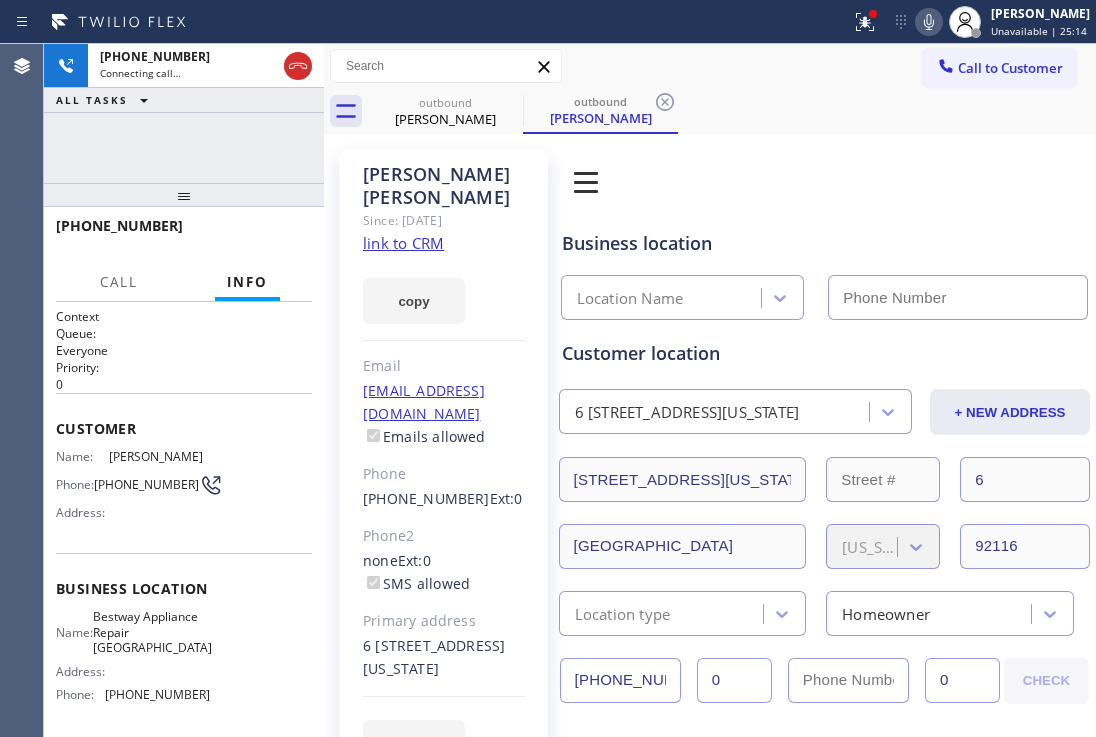 type on "[PHONE_NUMBER]" 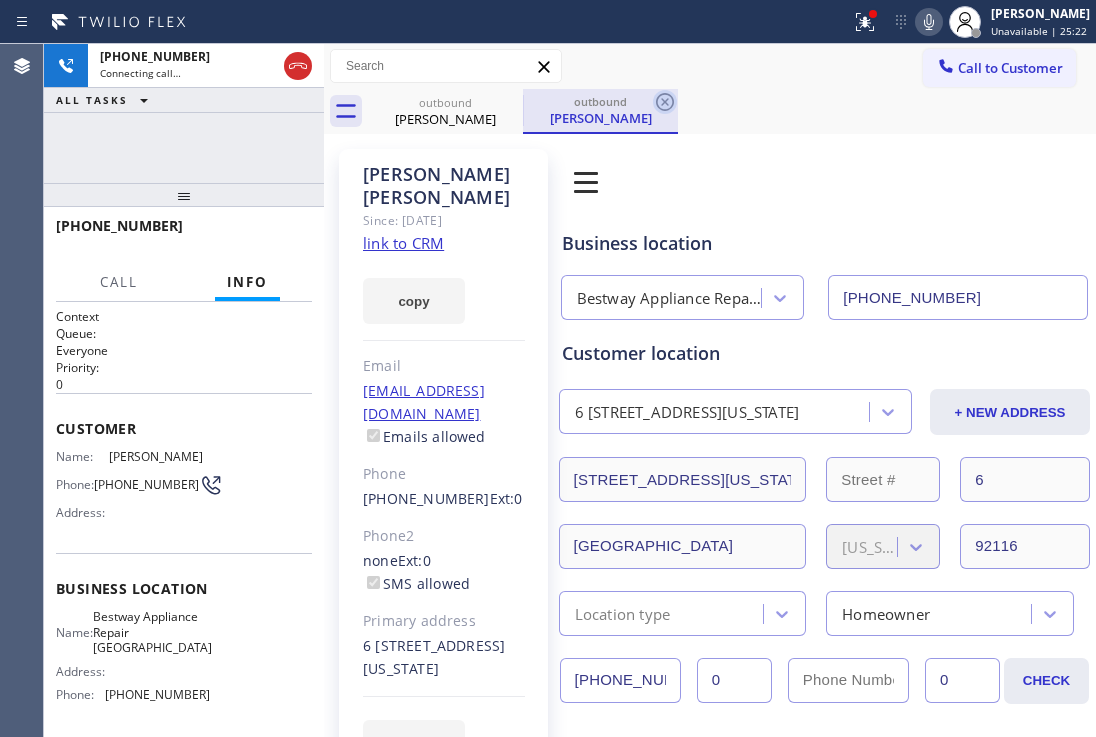 click 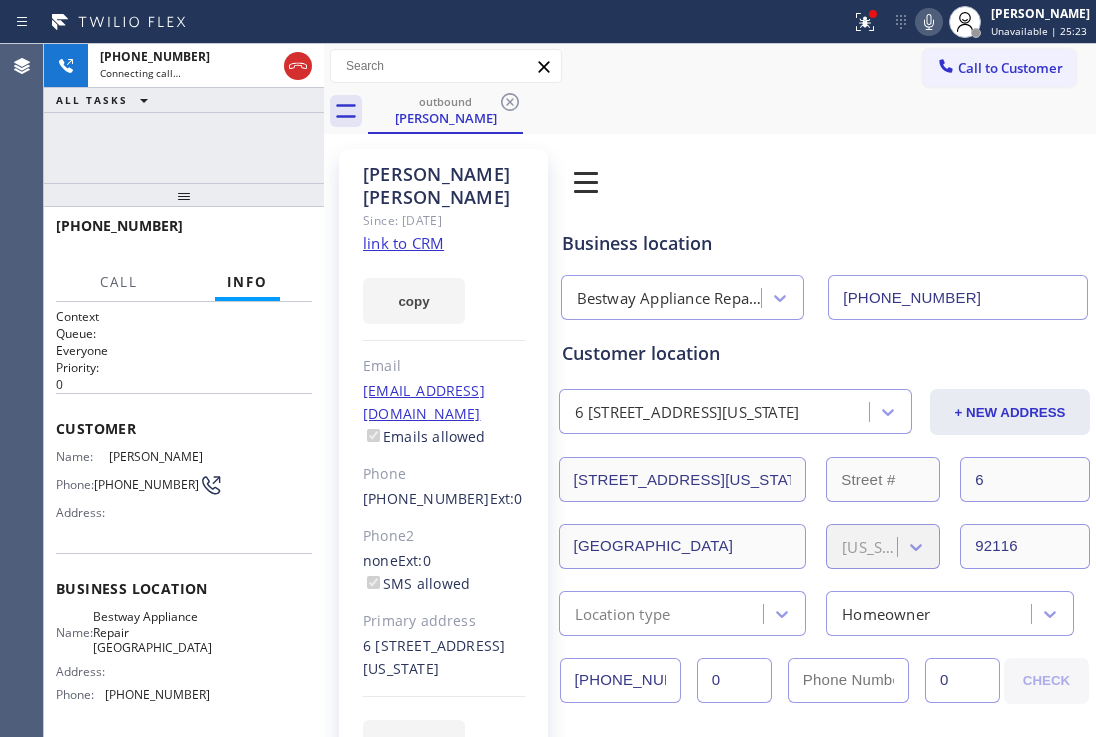 drag, startPoint x: 198, startPoint y: 186, endPoint x: 206, endPoint y: 167, distance: 20.615528 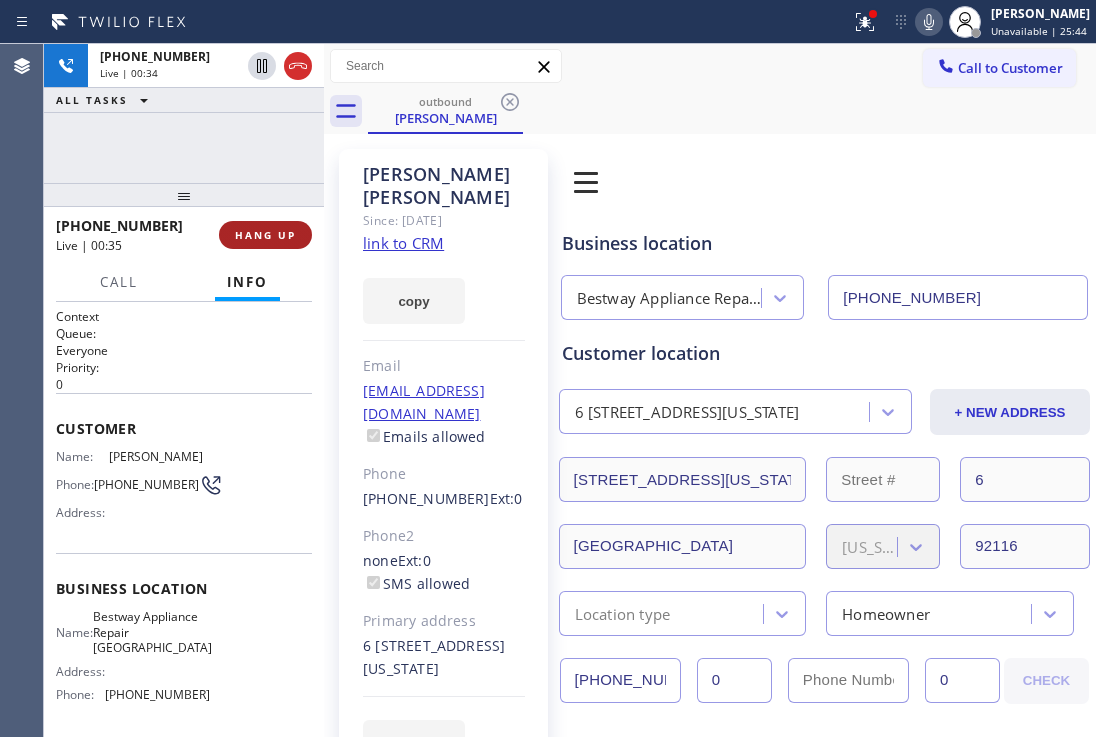 click on "HANG UP" at bounding box center (265, 235) 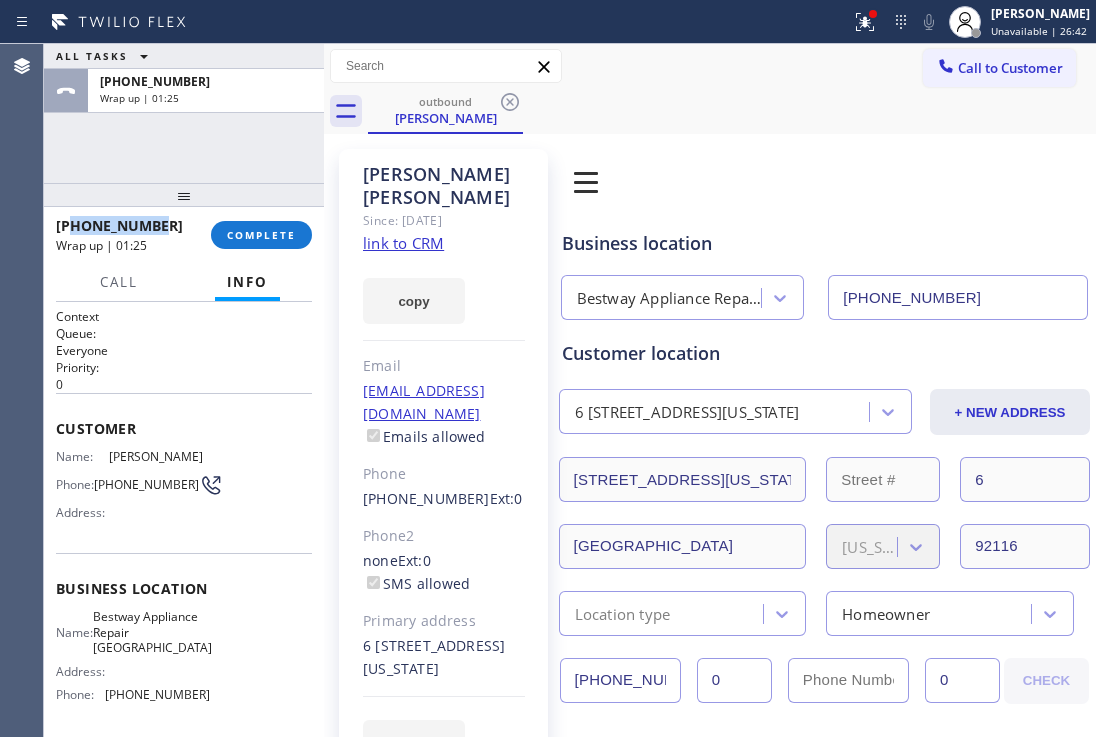drag, startPoint x: 189, startPoint y: 224, endPoint x: 75, endPoint y: 219, distance: 114.1096 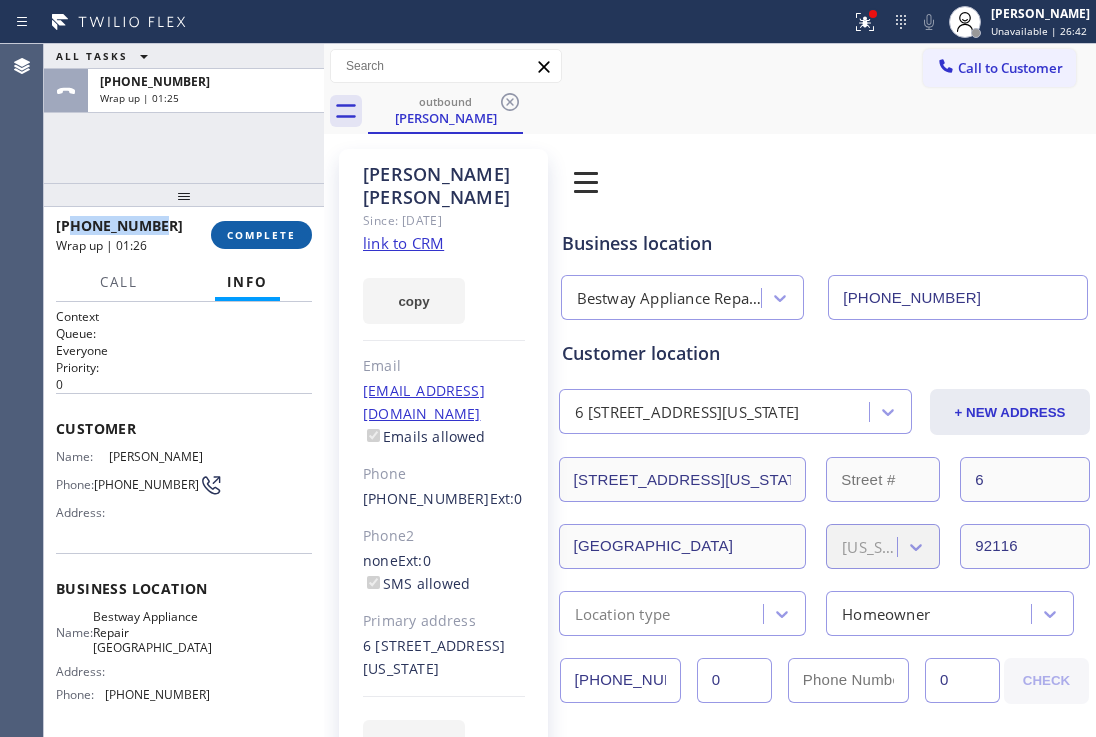 copy on "6194308811" 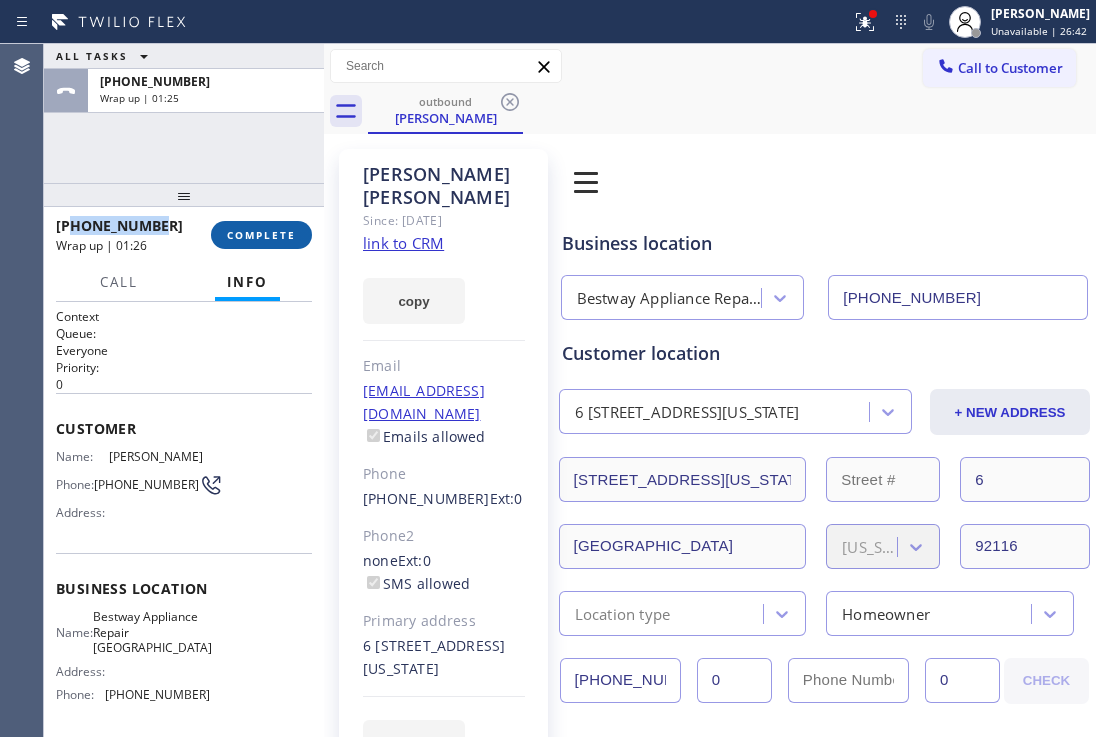 click on "COMPLETE" at bounding box center (261, 235) 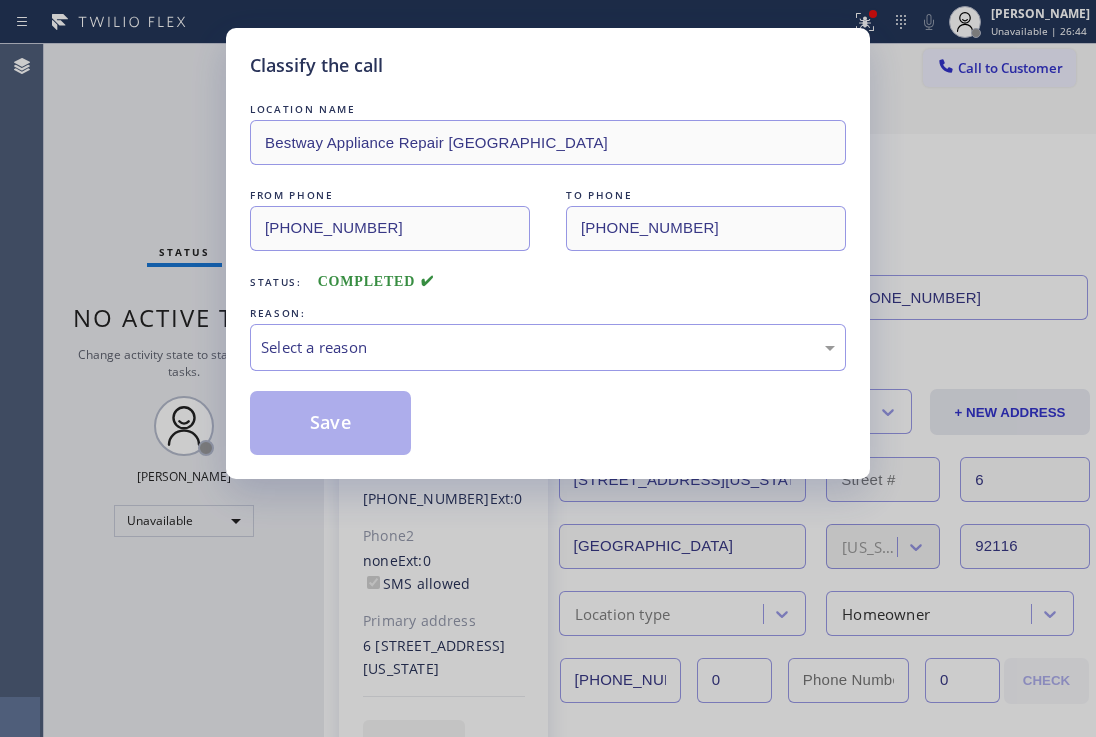 drag, startPoint x: 660, startPoint y: 348, endPoint x: 221, endPoint y: 385, distance: 440.55646 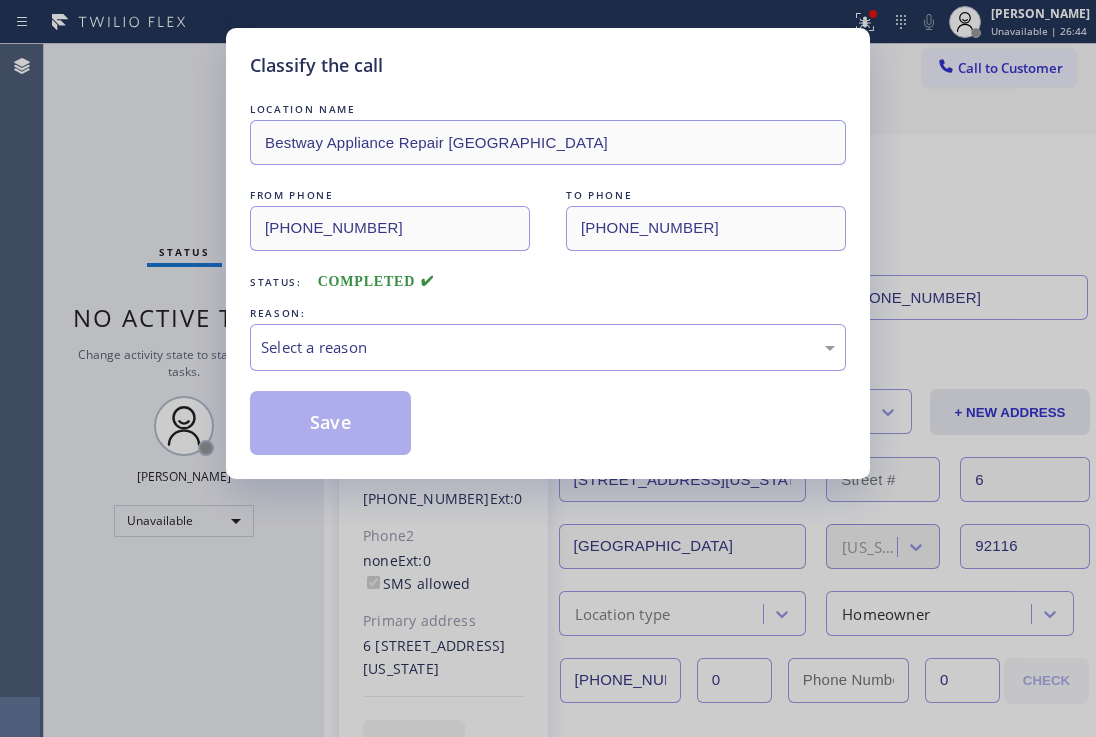 click on "Select a reason" at bounding box center [548, 347] 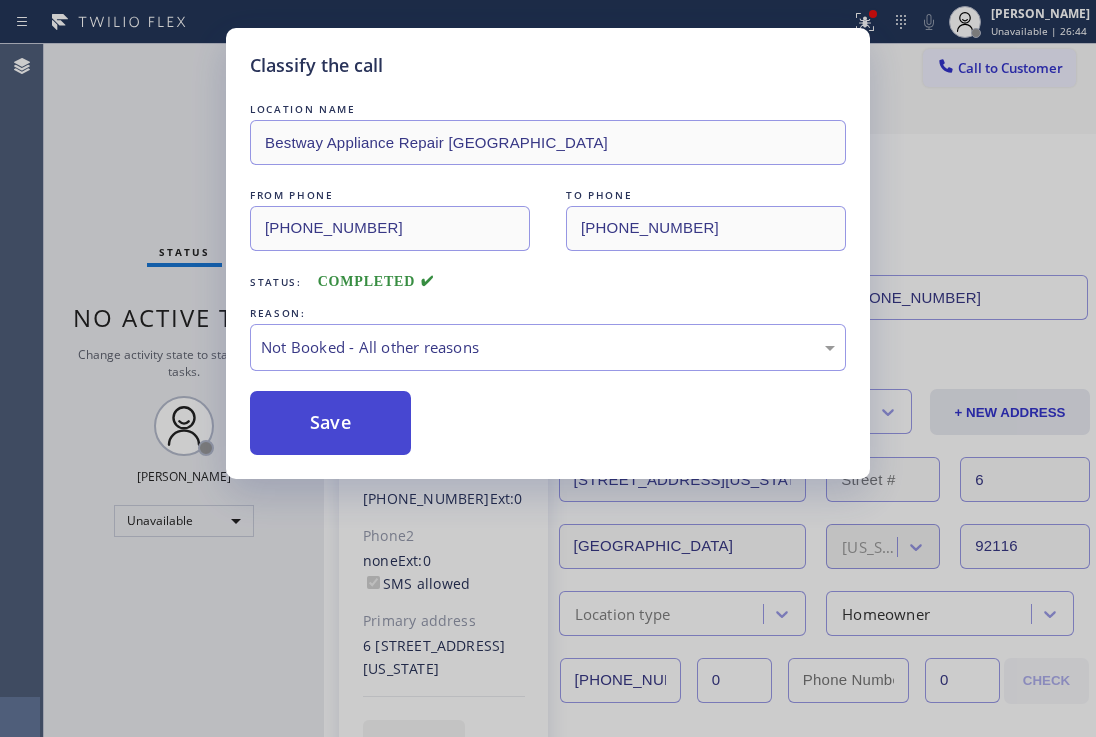 drag, startPoint x: 338, startPoint y: 430, endPoint x: 338, endPoint y: 414, distance: 16 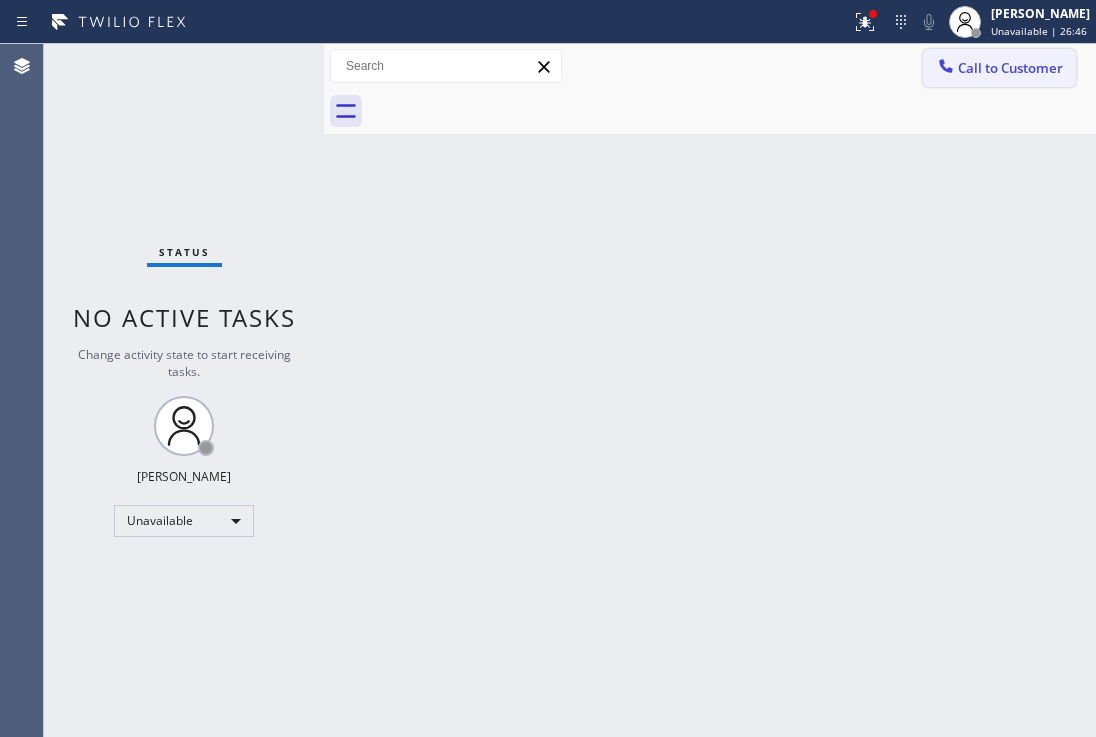 click on "Call to Customer" at bounding box center [1010, 68] 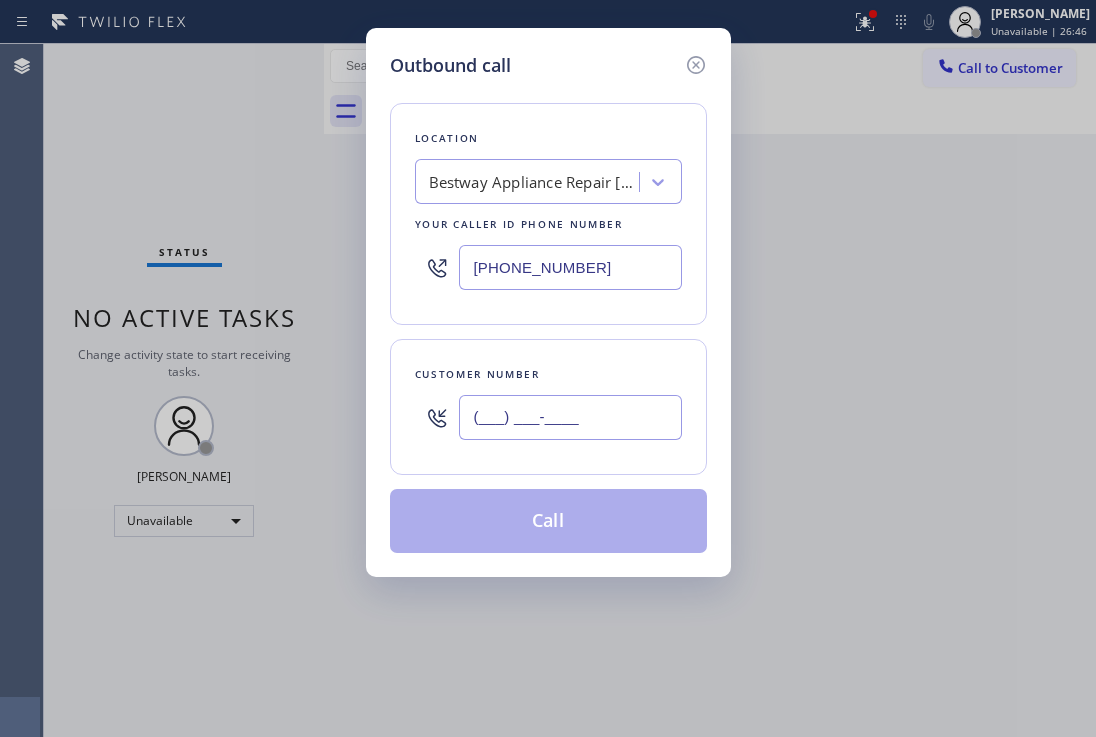click on "(___) ___-____" at bounding box center (570, 417) 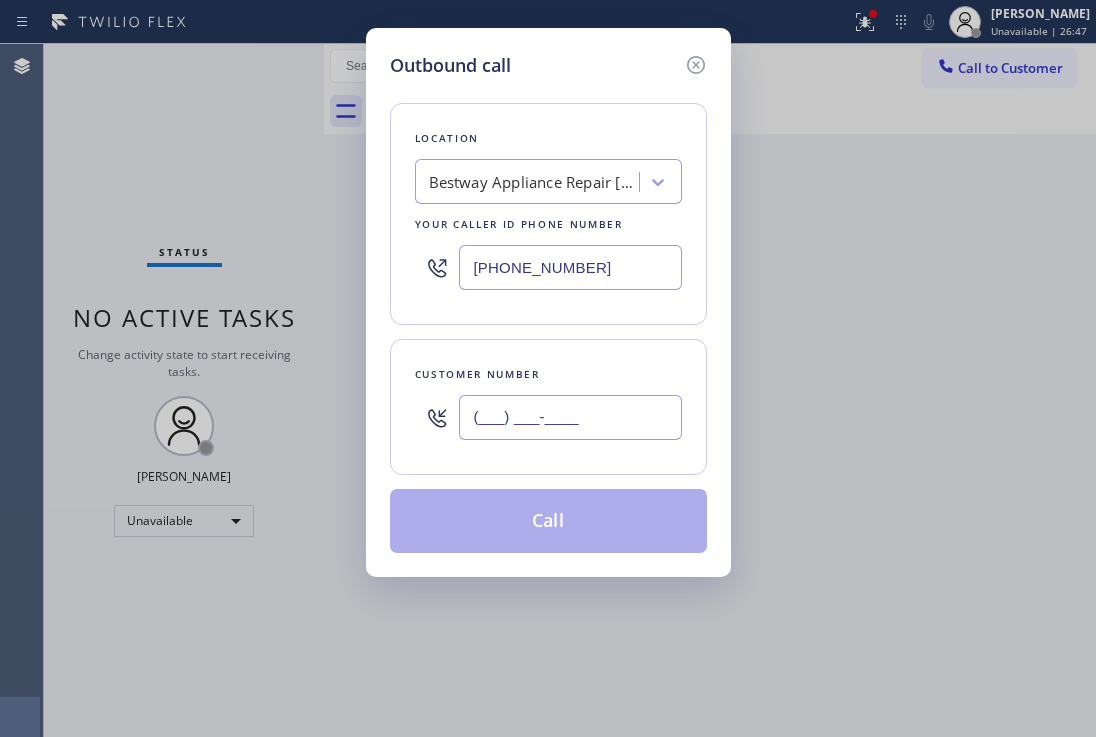 paste on "619) 430-8811" 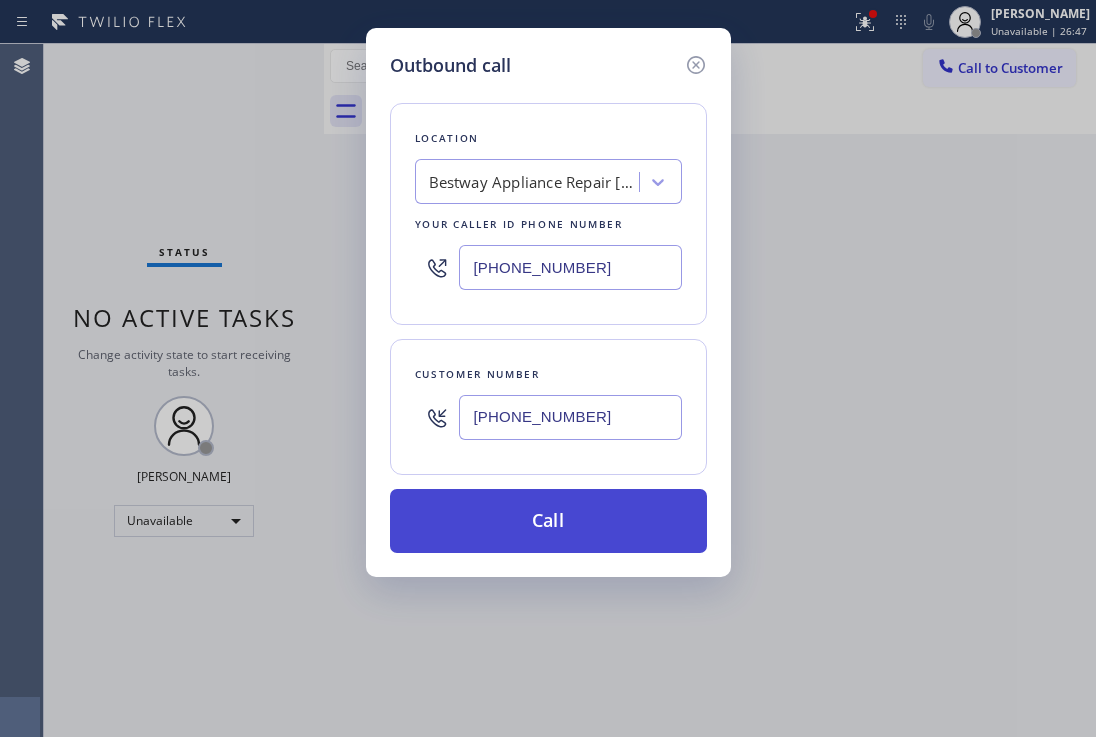 type on "[PHONE_NUMBER]" 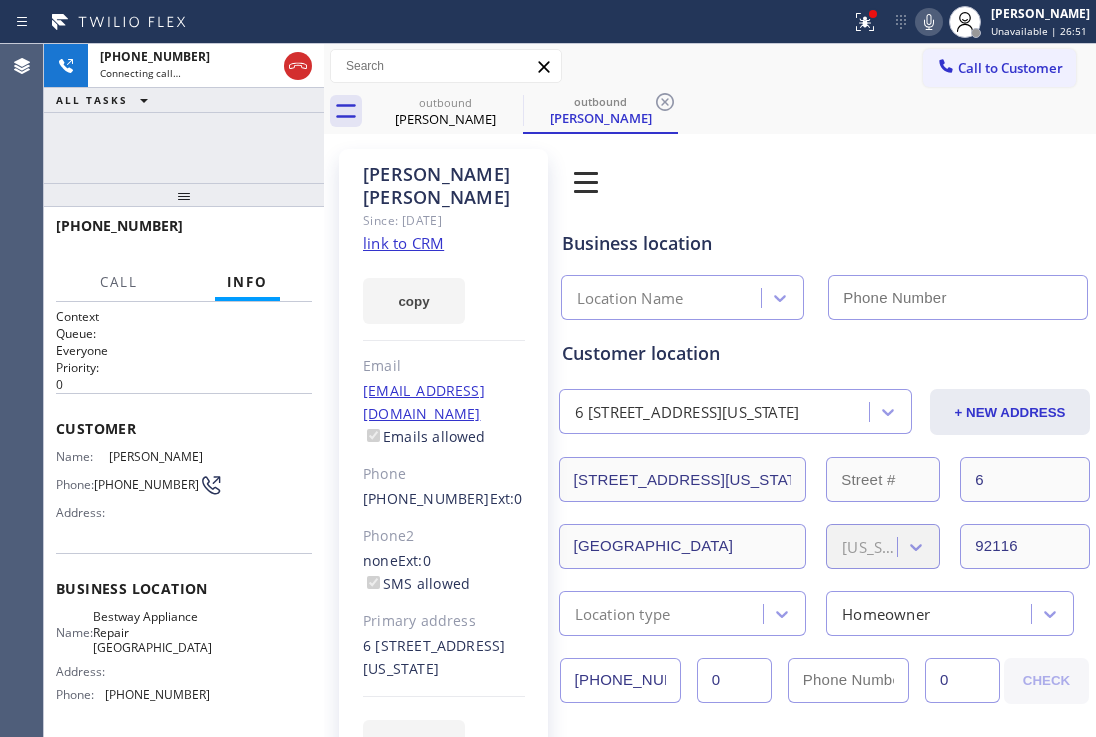 type on "[PHONE_NUMBER]" 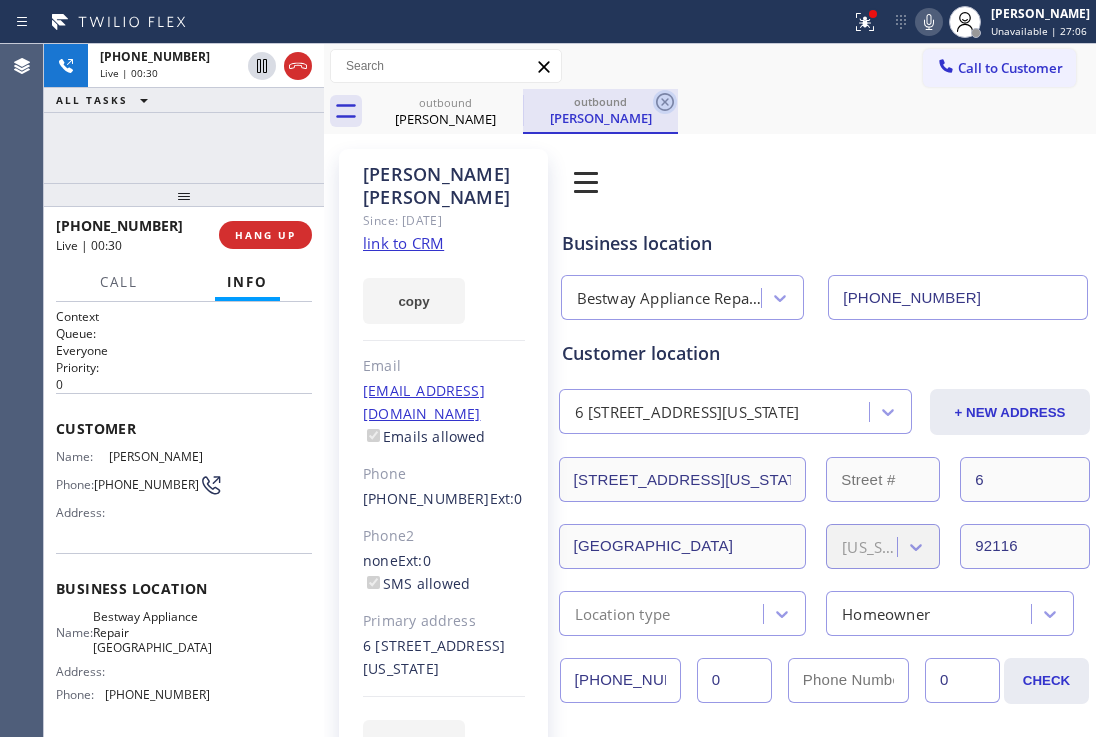 click 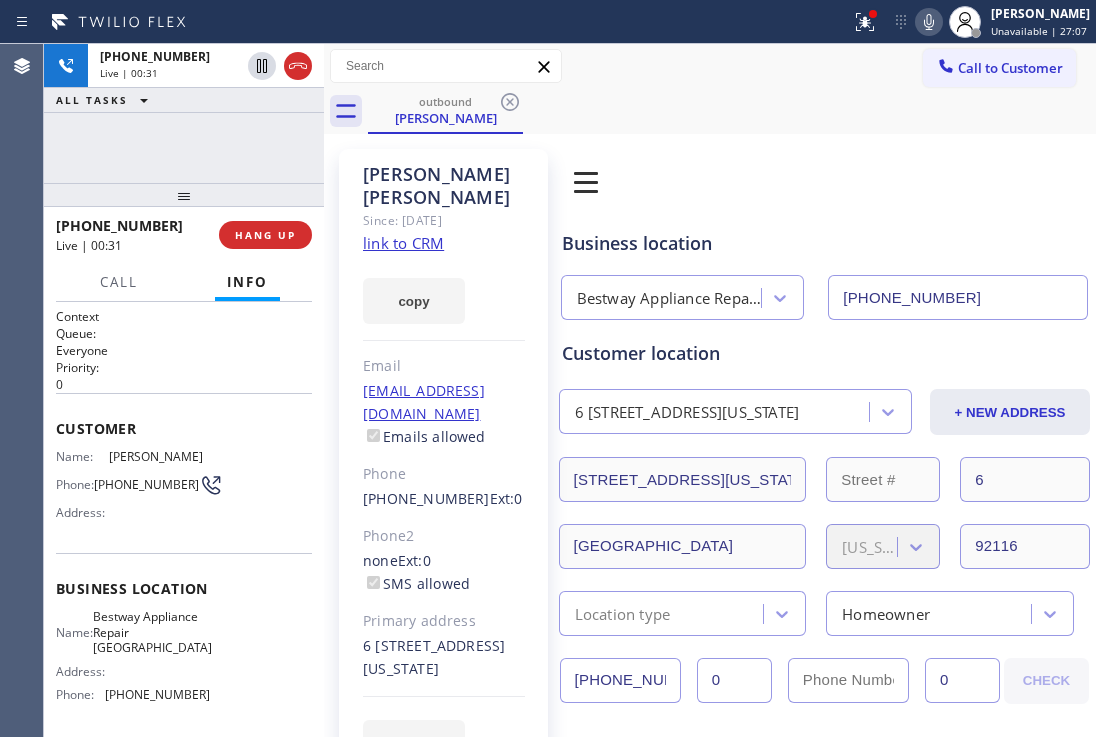 drag, startPoint x: 190, startPoint y: 200, endPoint x: 190, endPoint y: 180, distance: 20 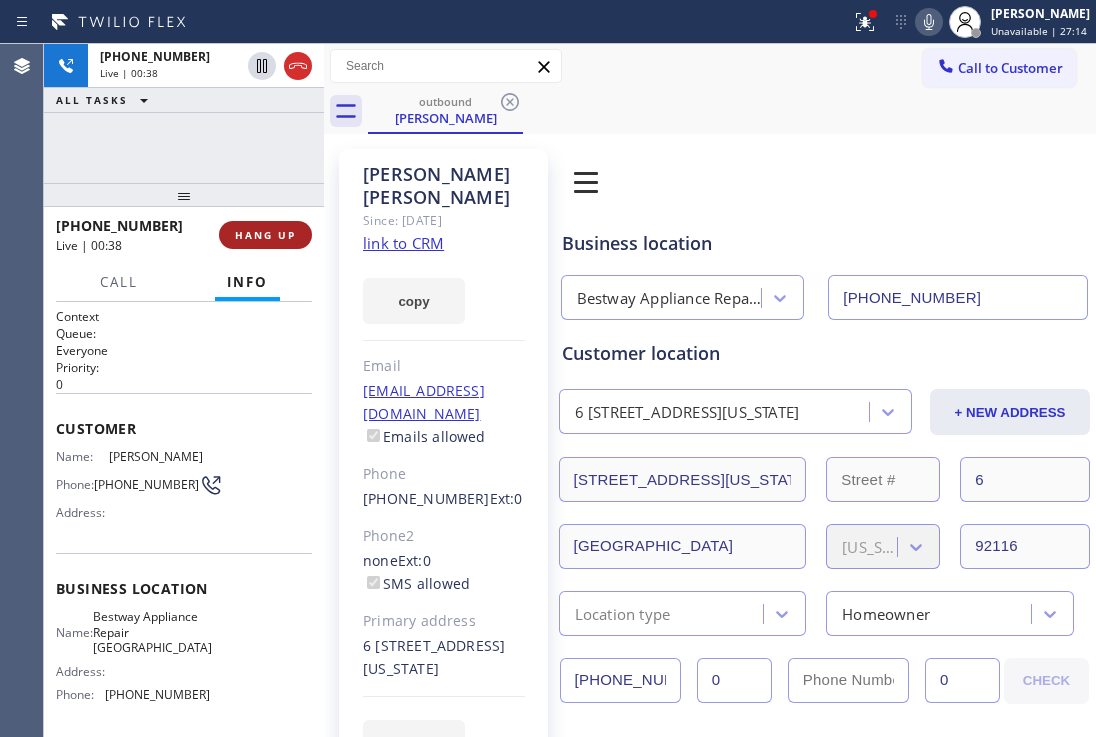 click on "HANG UP" at bounding box center [265, 235] 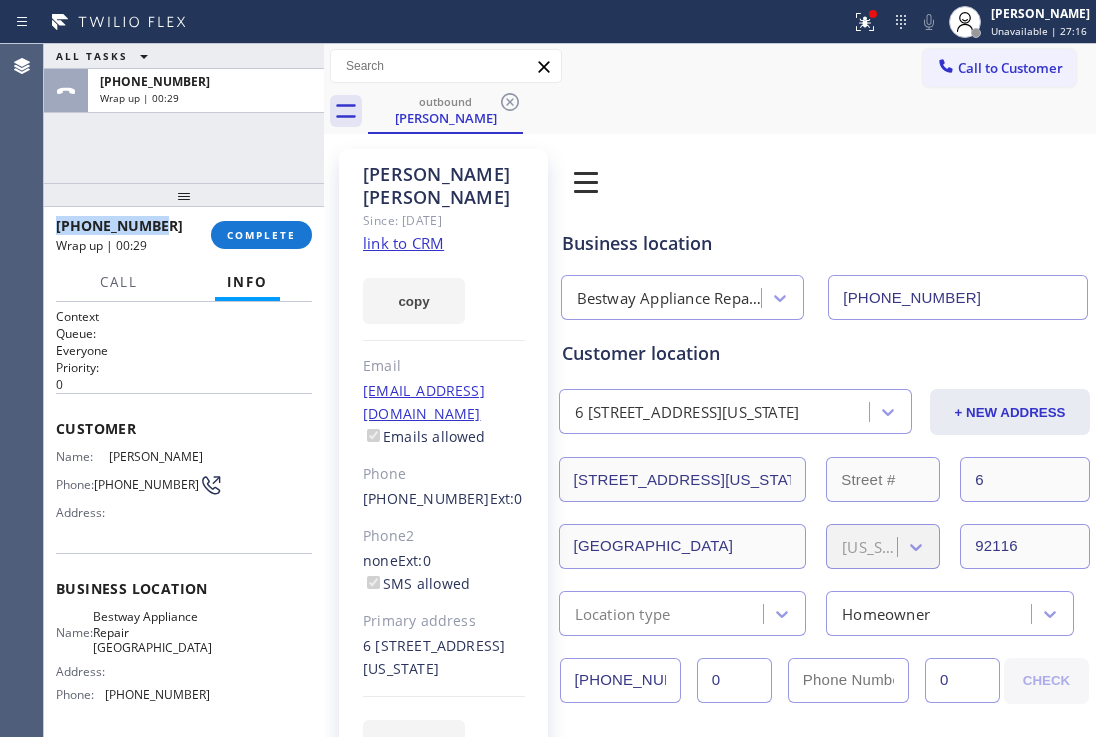 copy on "[PHONE_NUMBER]" 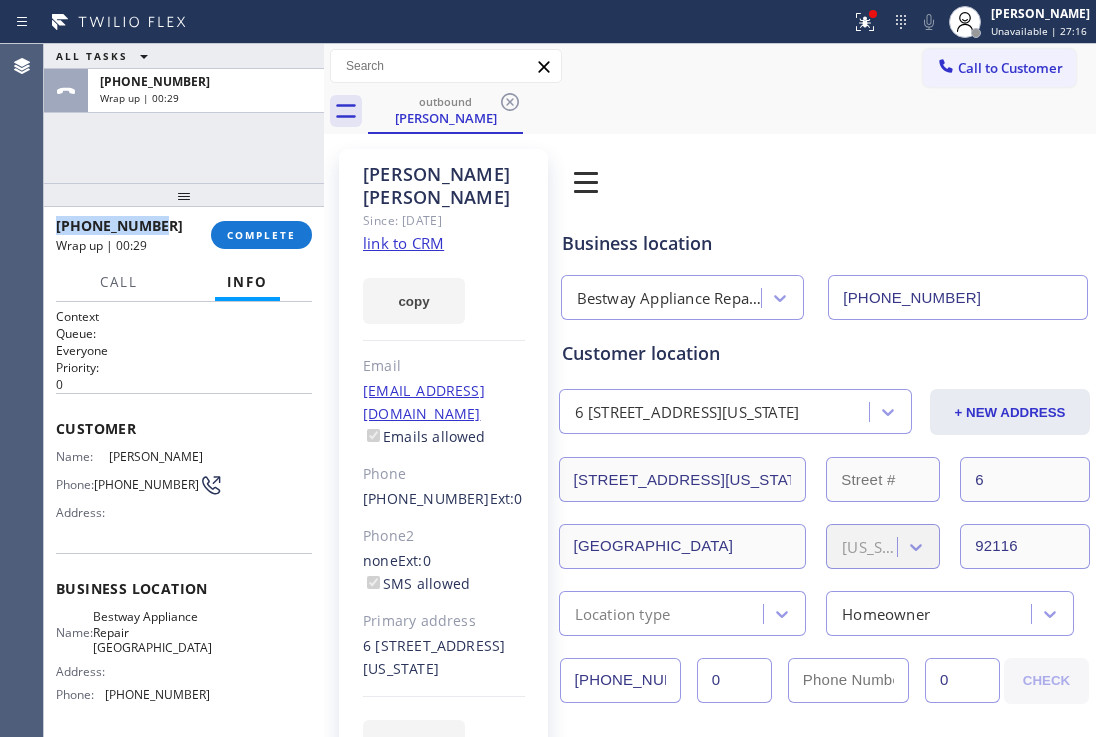 drag, startPoint x: 165, startPoint y: 228, endPoint x: 57, endPoint y: 220, distance: 108.29589 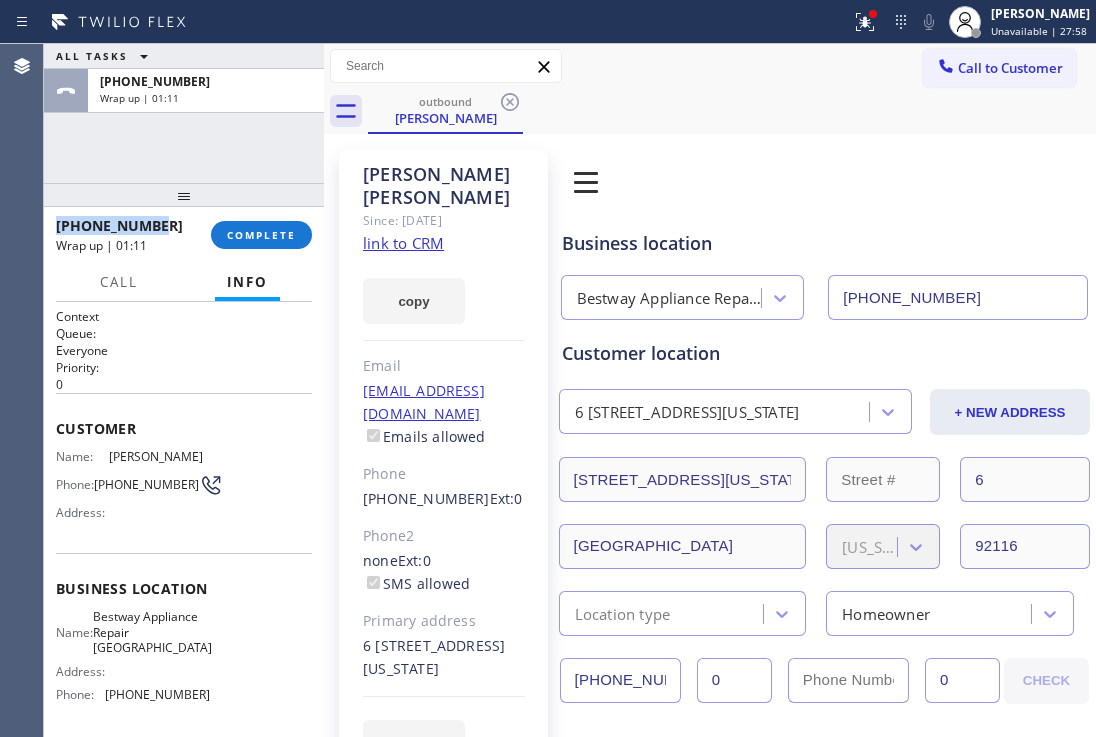 click on "[PHONE_NUMBER]" at bounding box center (126, 225) 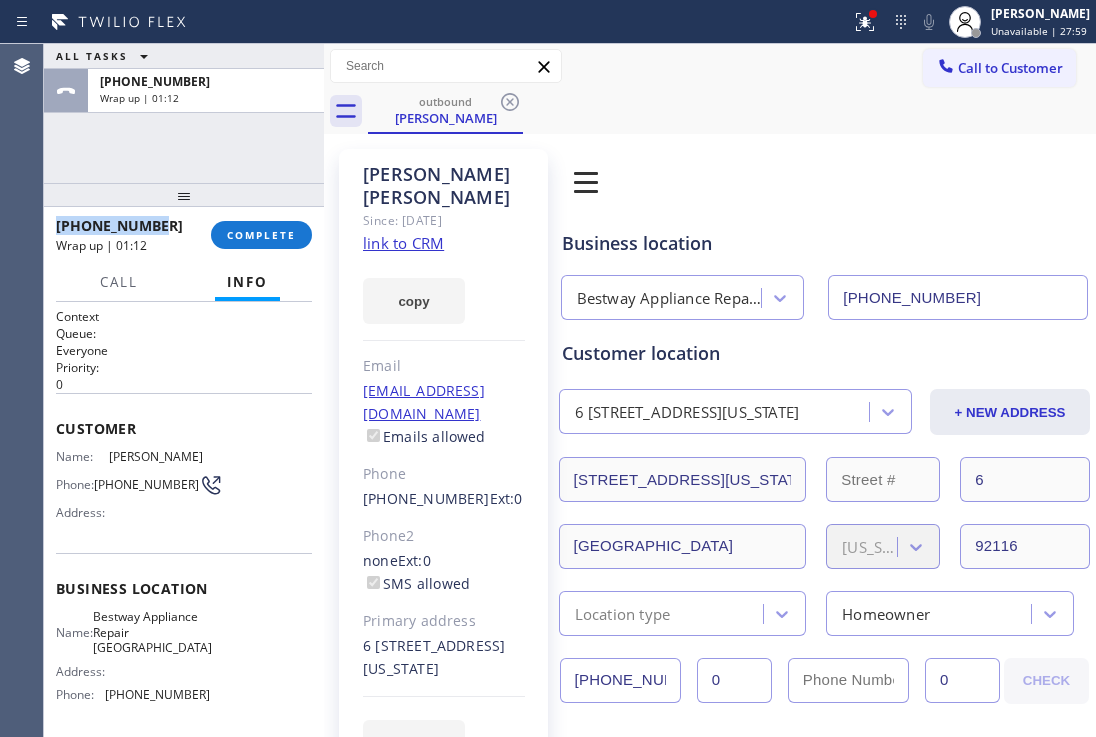 drag, startPoint x: 67, startPoint y: 226, endPoint x: 56, endPoint y: 224, distance: 11.18034 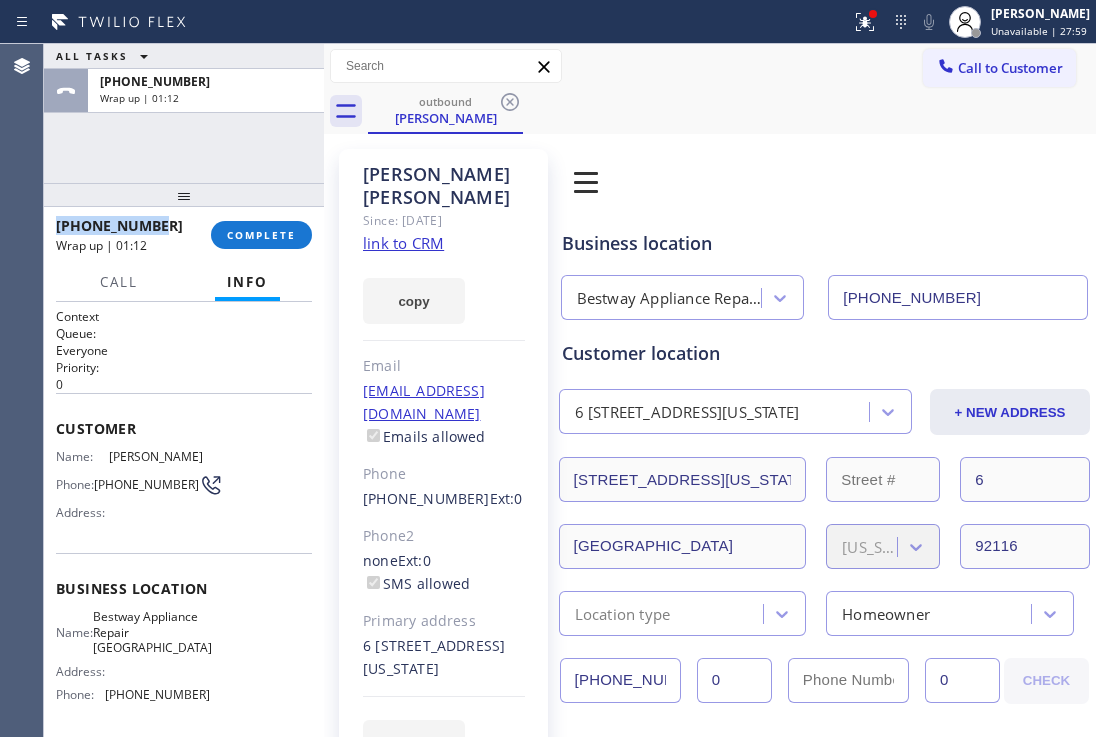 click on "[PHONE_NUMBER]" at bounding box center (126, 225) 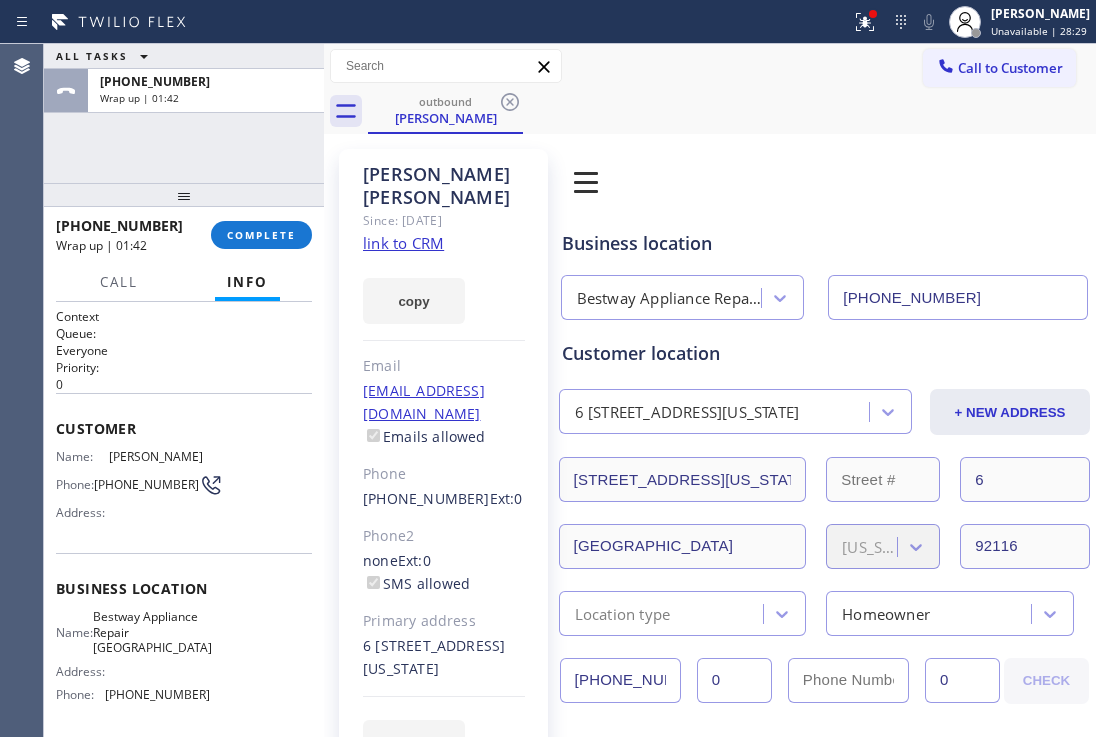 click on "[PERSON_NAME]" 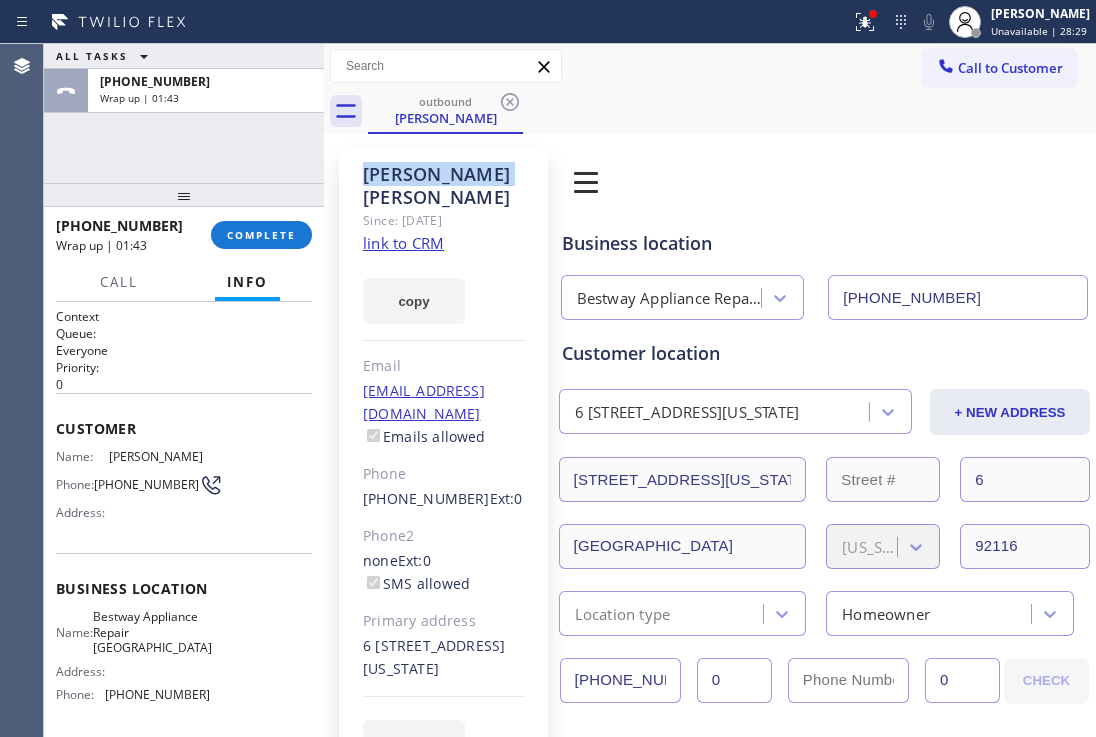 click on "[PERSON_NAME]" 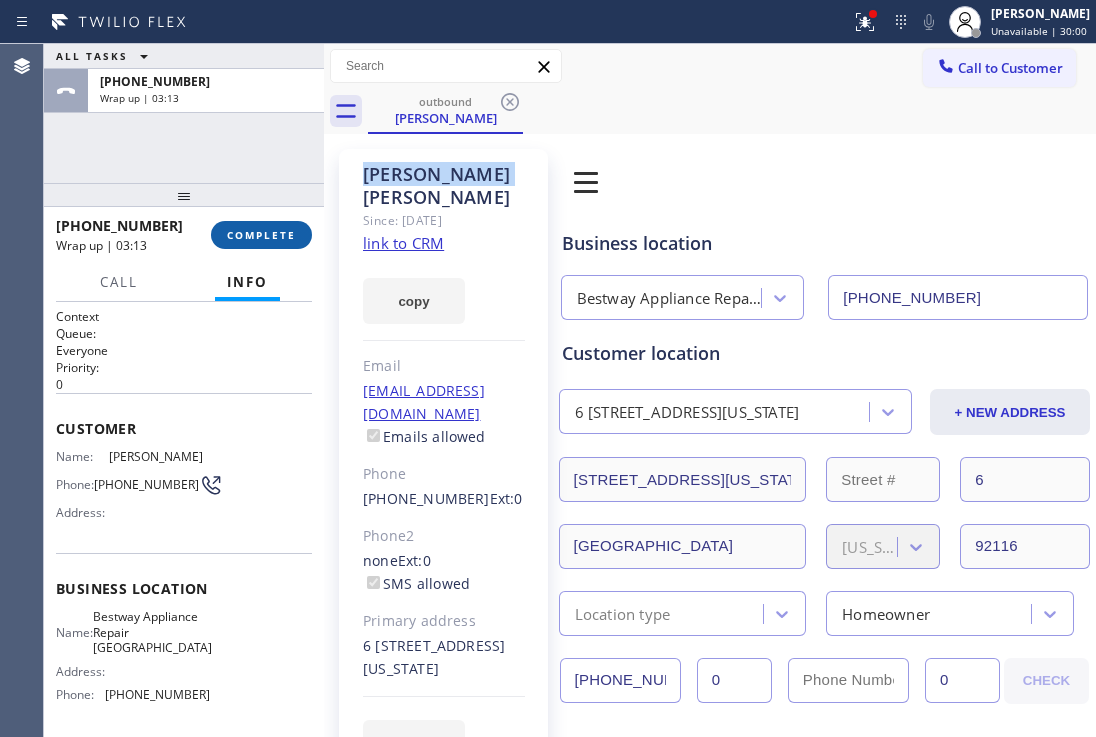 click on "COMPLETE" at bounding box center (261, 235) 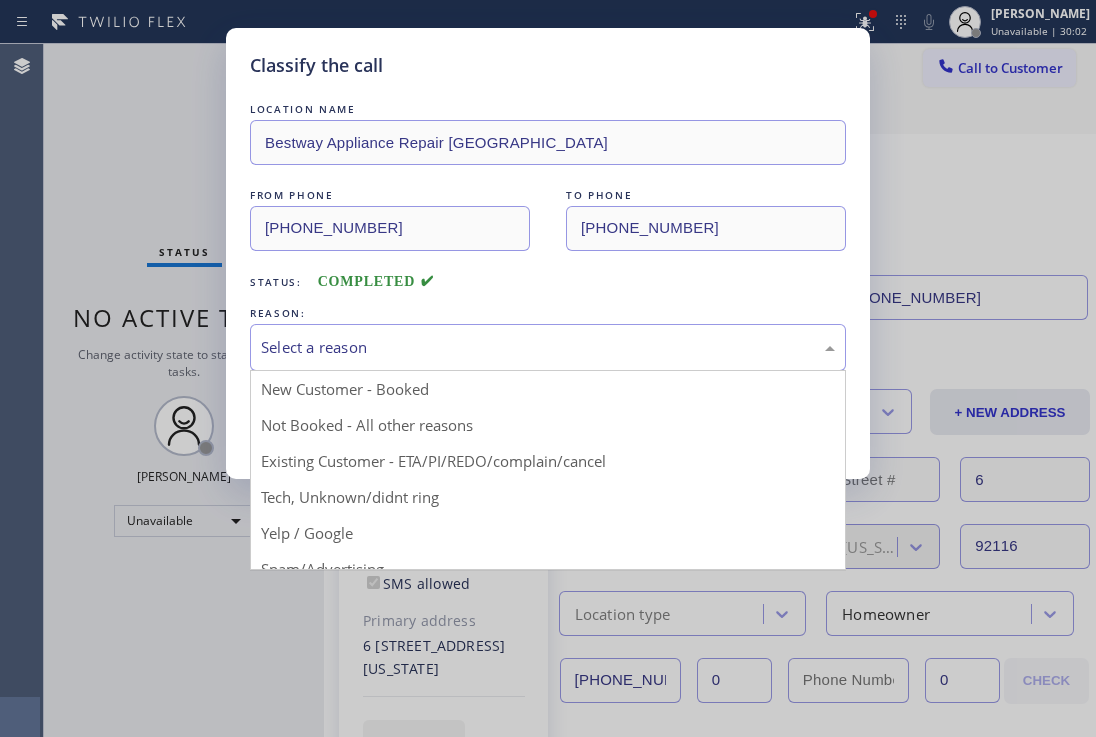 click on "Select a reason" at bounding box center (548, 347) 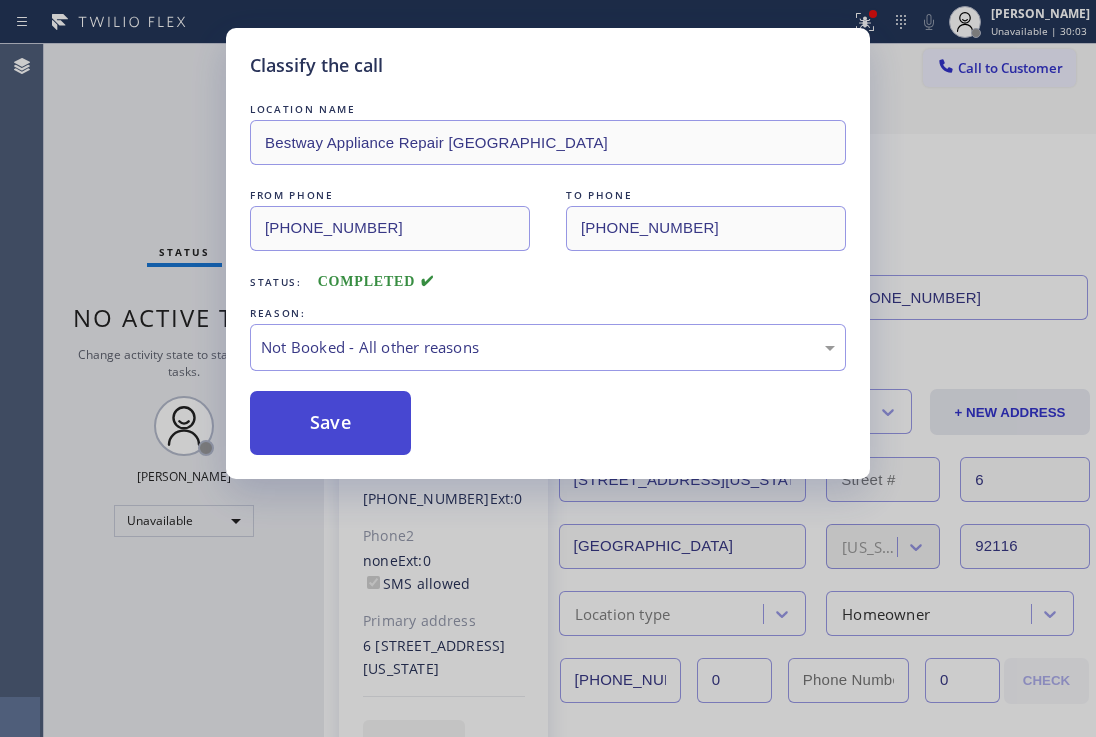 click on "Save" at bounding box center [330, 423] 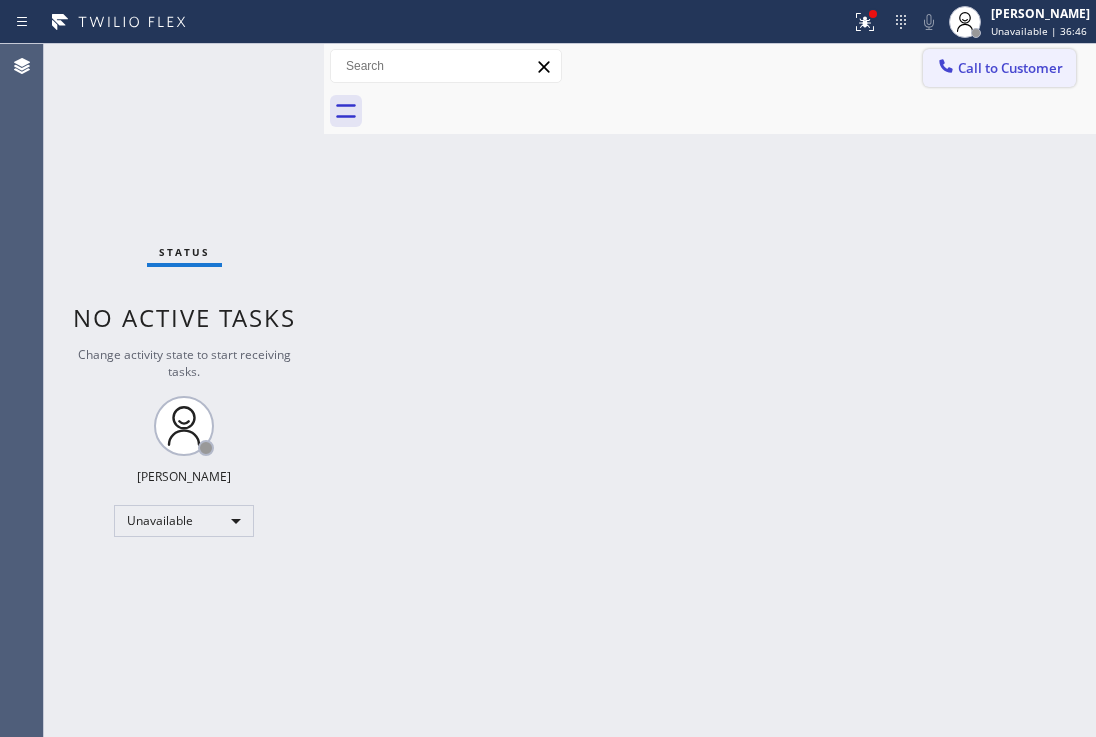 click on "Call to Customer" at bounding box center [1010, 68] 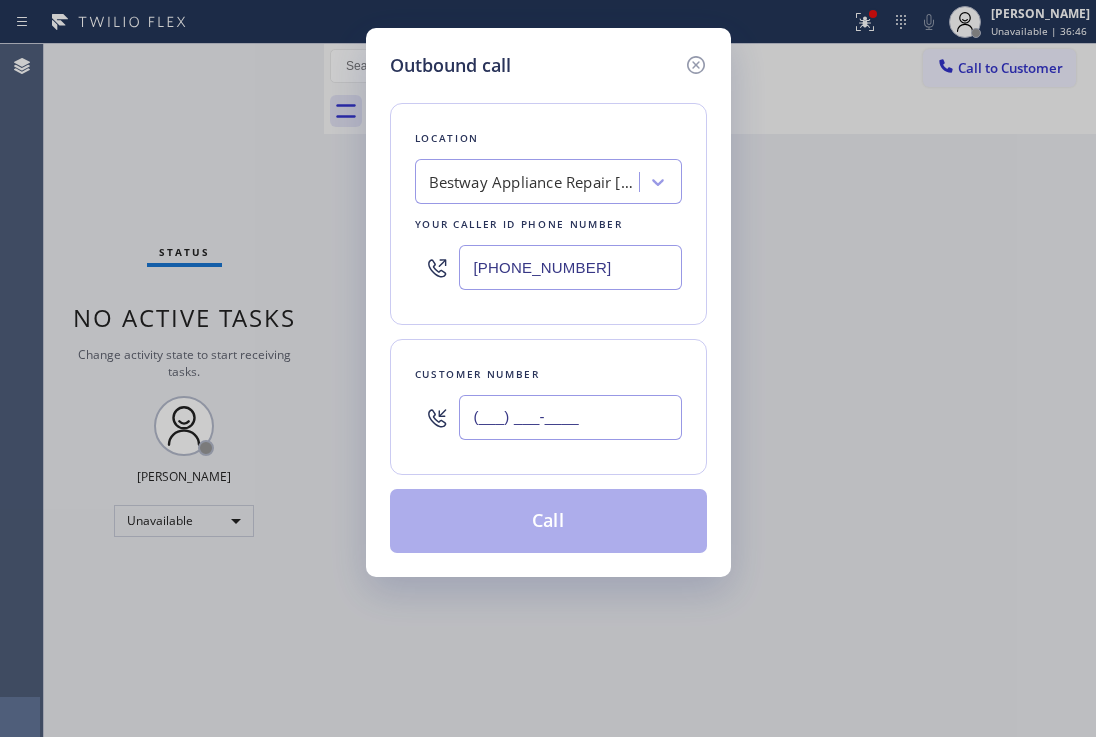 click on "(___) ___-____" at bounding box center [570, 417] 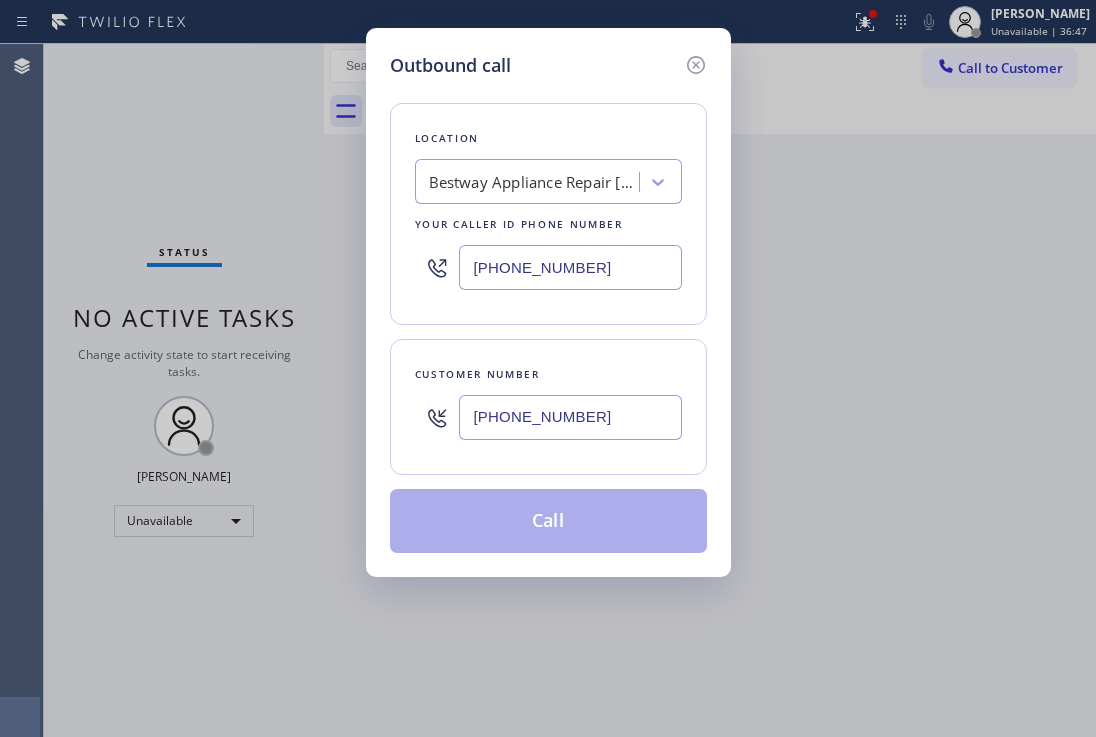 type on "[PHONE_NUMBER]" 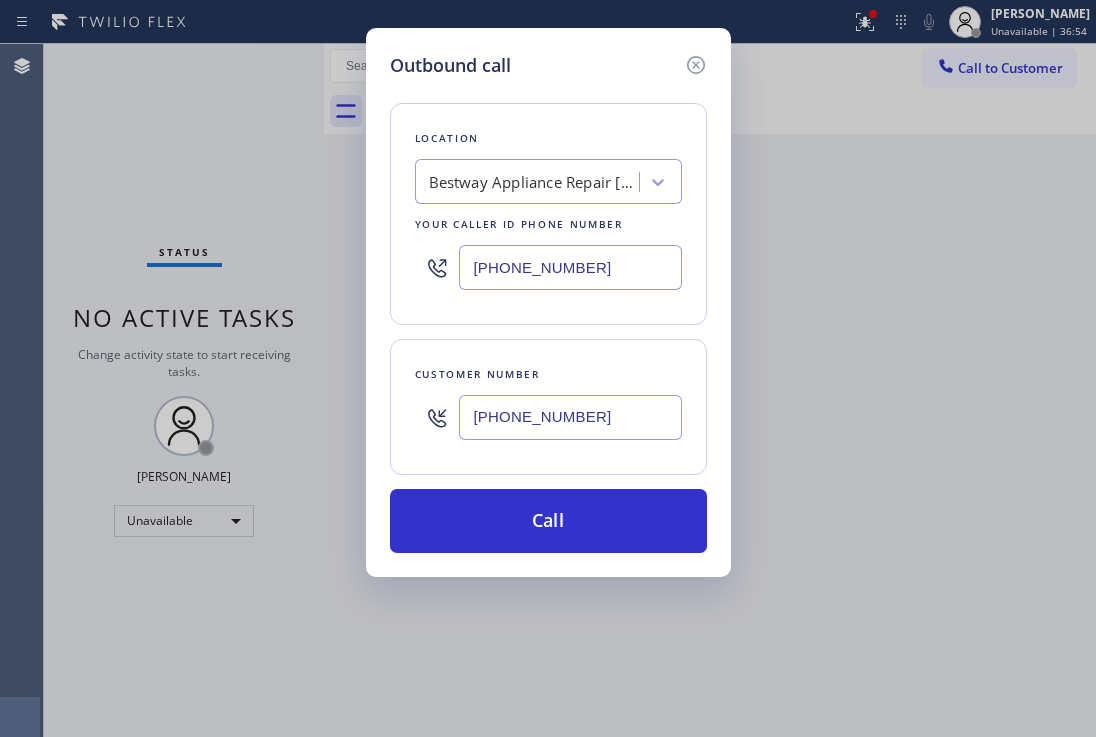 drag, startPoint x: 589, startPoint y: 261, endPoint x: 378, endPoint y: 76, distance: 280.6172 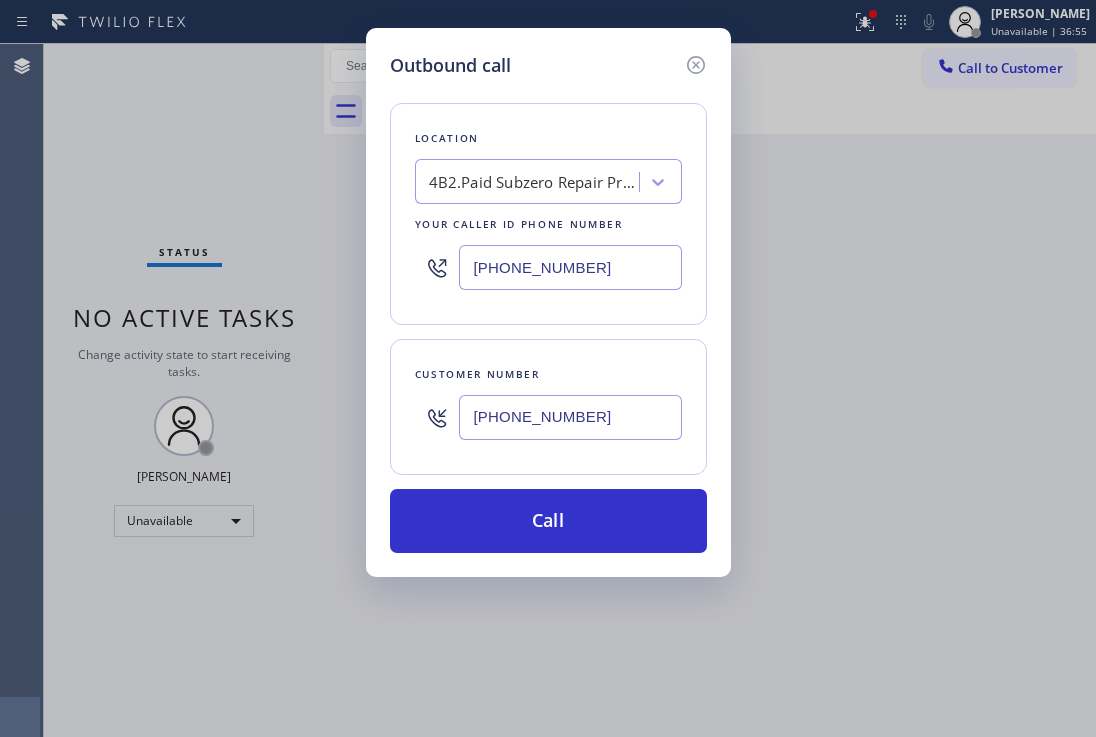 type on "[PHONE_NUMBER]" 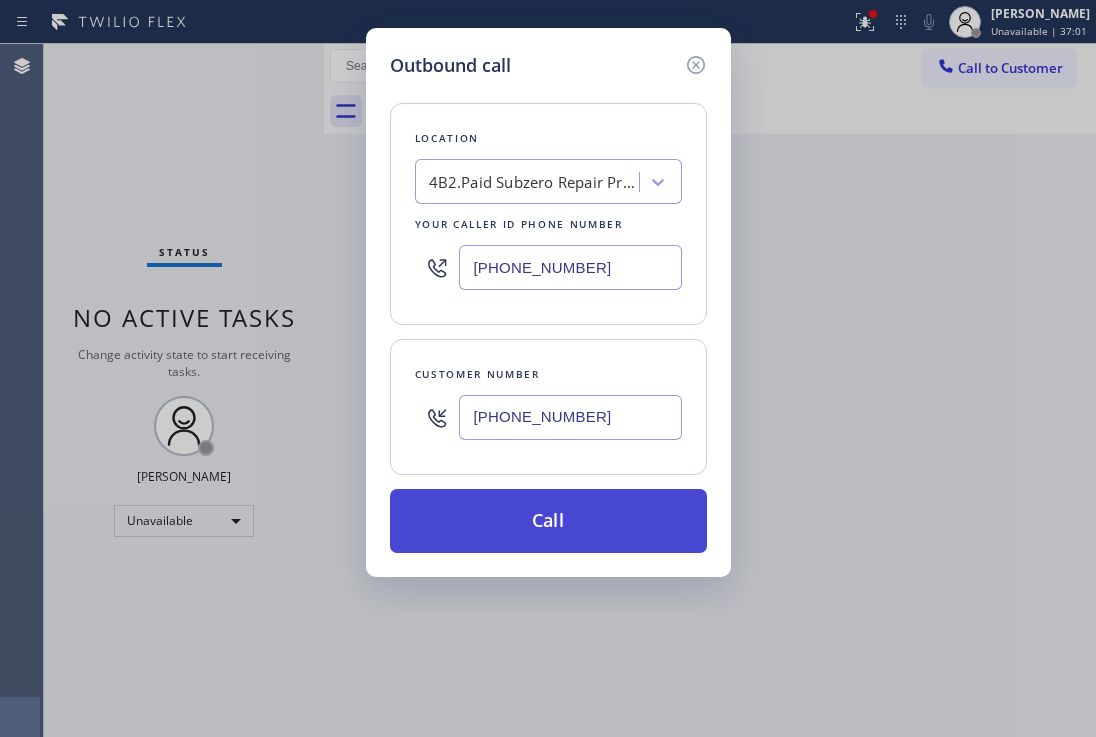 click on "Call" at bounding box center (548, 521) 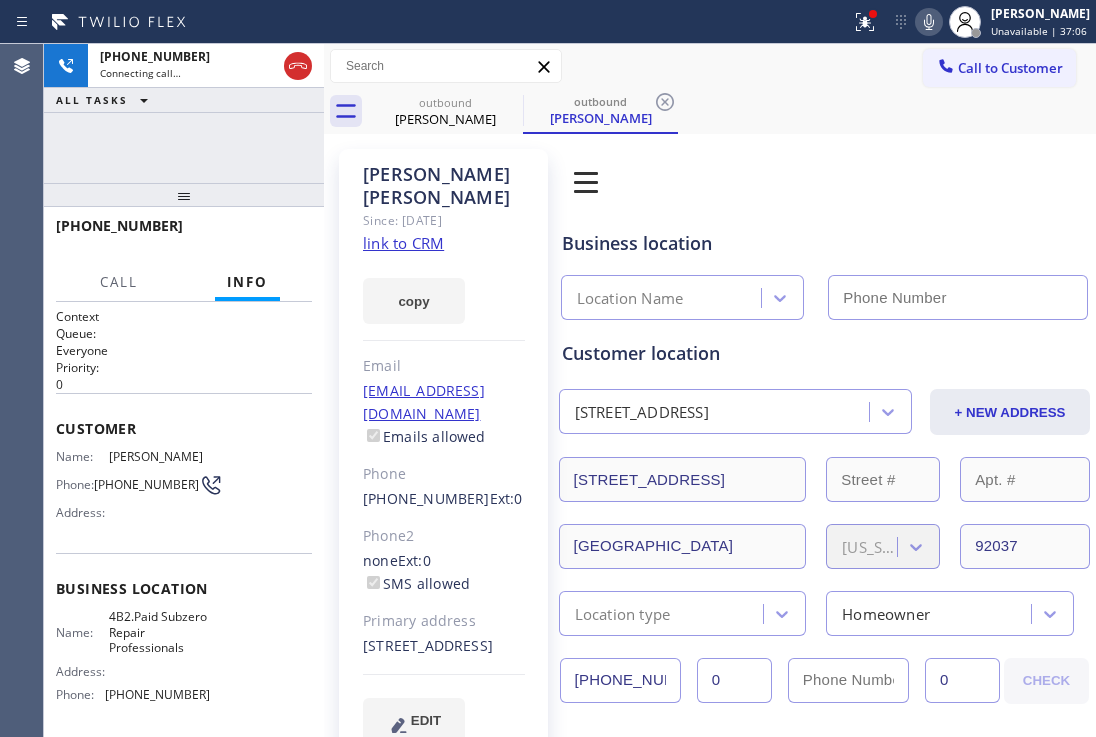 type on "[PHONE_NUMBER]" 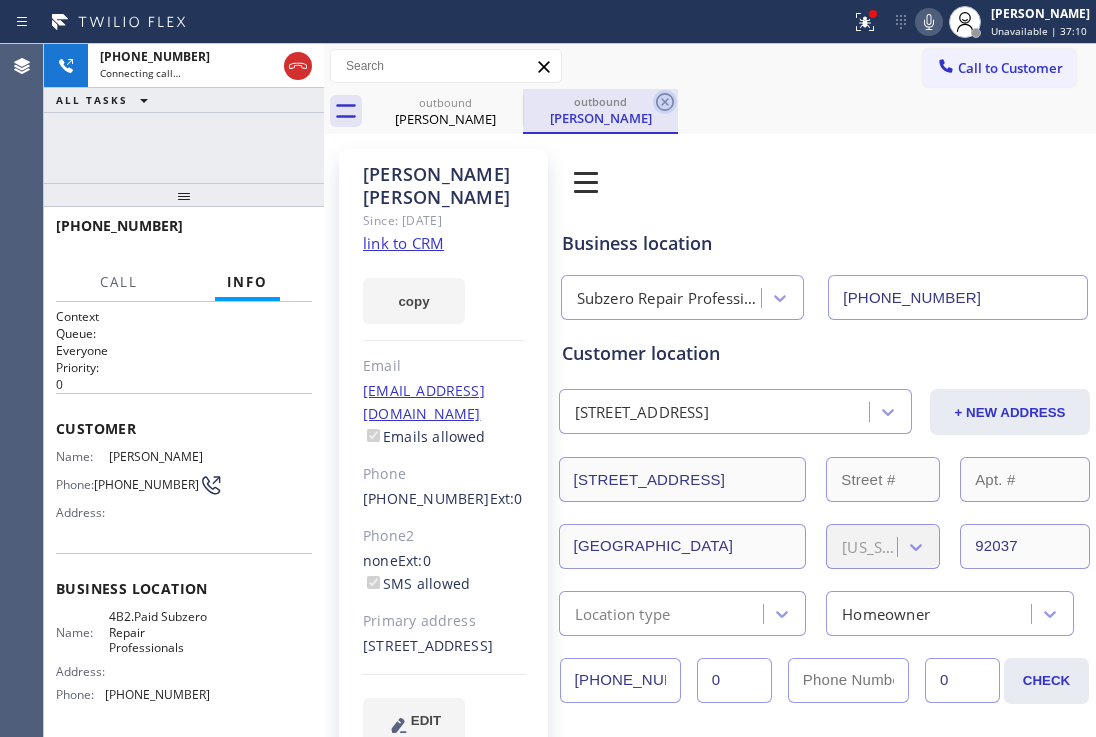 click 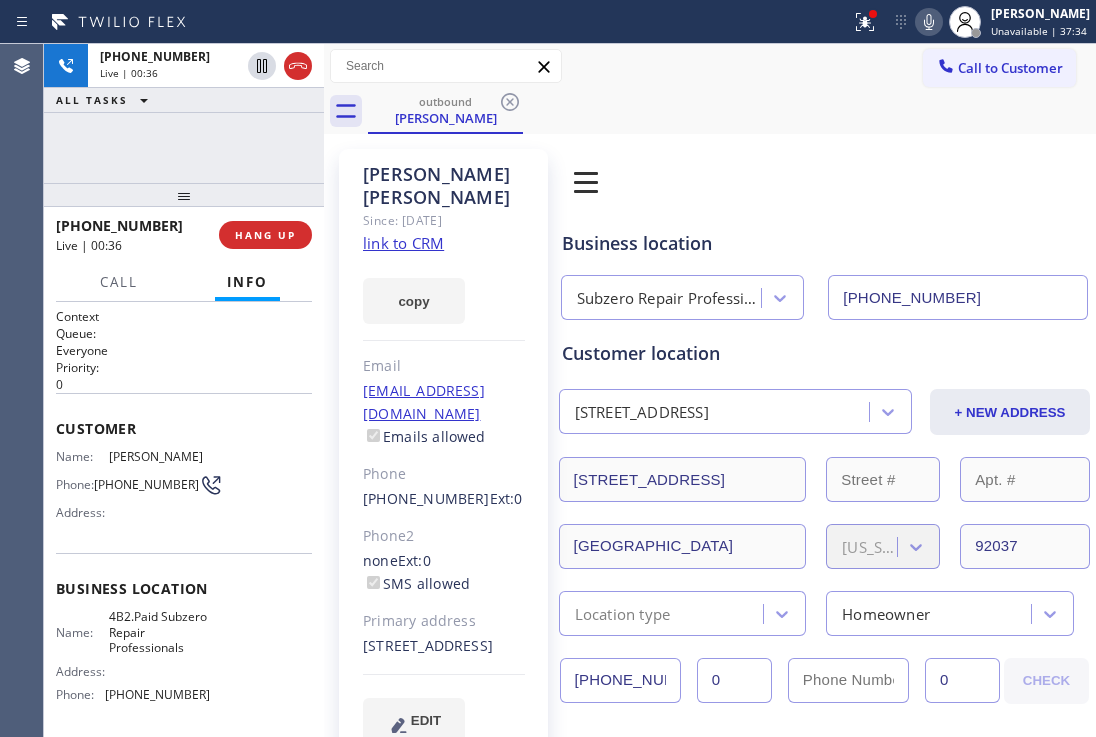 drag, startPoint x: 191, startPoint y: 200, endPoint x: 206, endPoint y: 136, distance: 65.734314 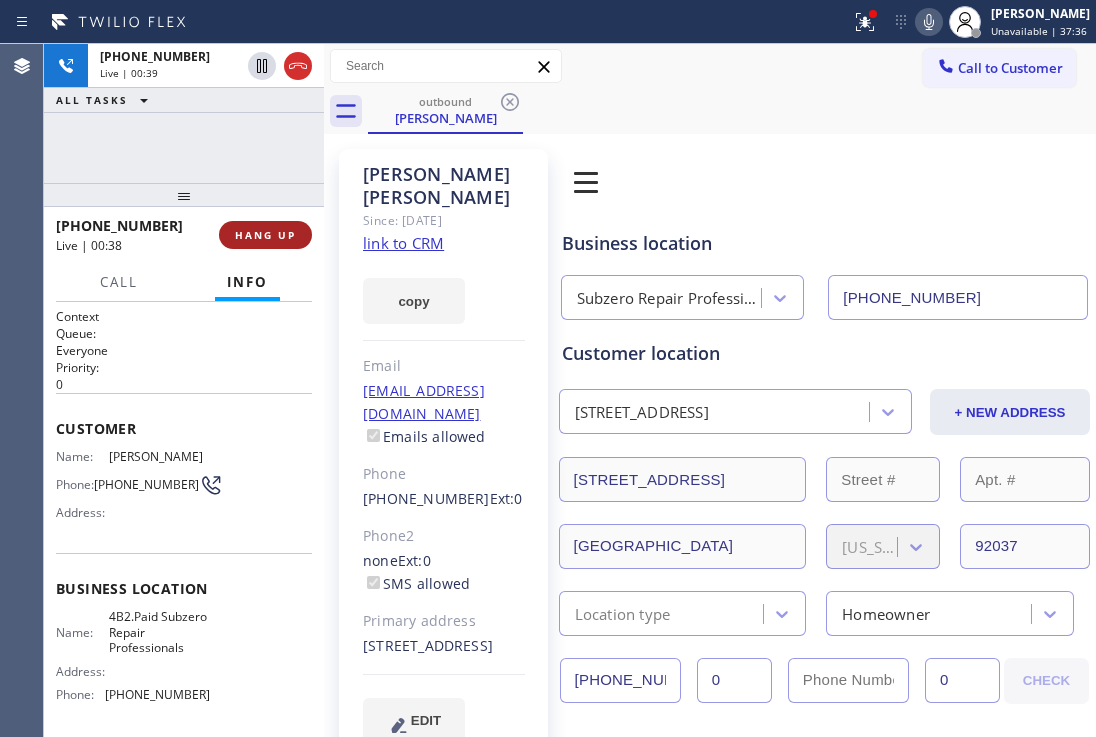 click on "HANG UP" at bounding box center (265, 235) 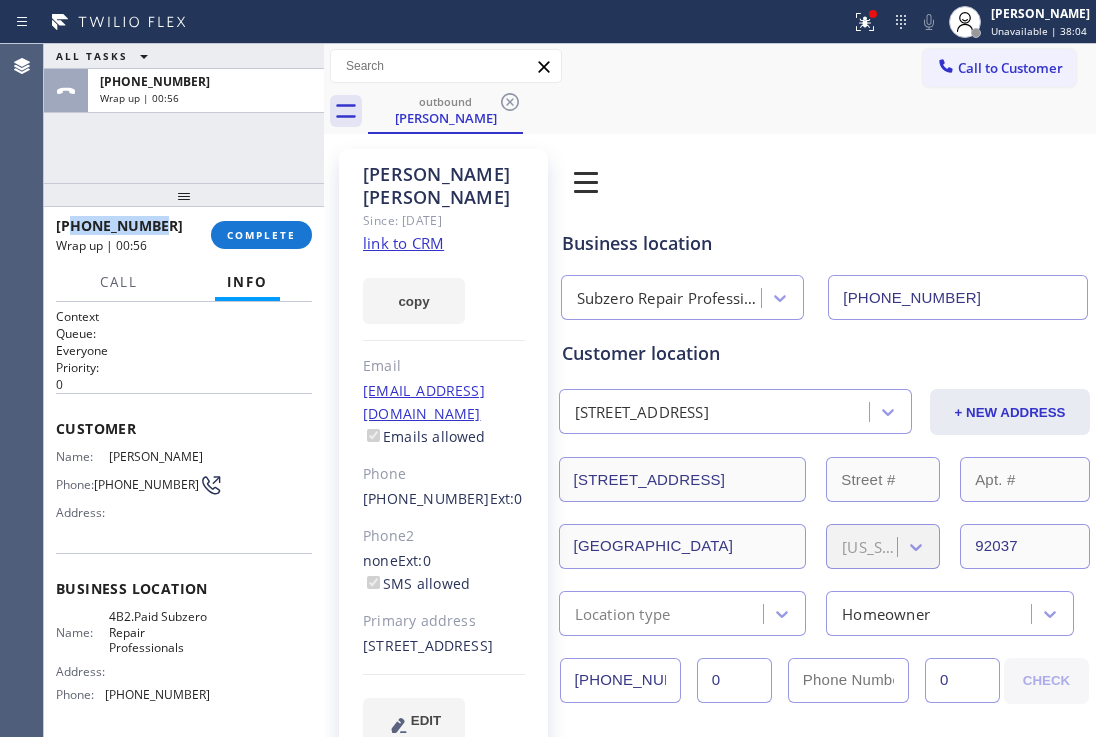 drag, startPoint x: 166, startPoint y: 220, endPoint x: 69, endPoint y: 221, distance: 97.00516 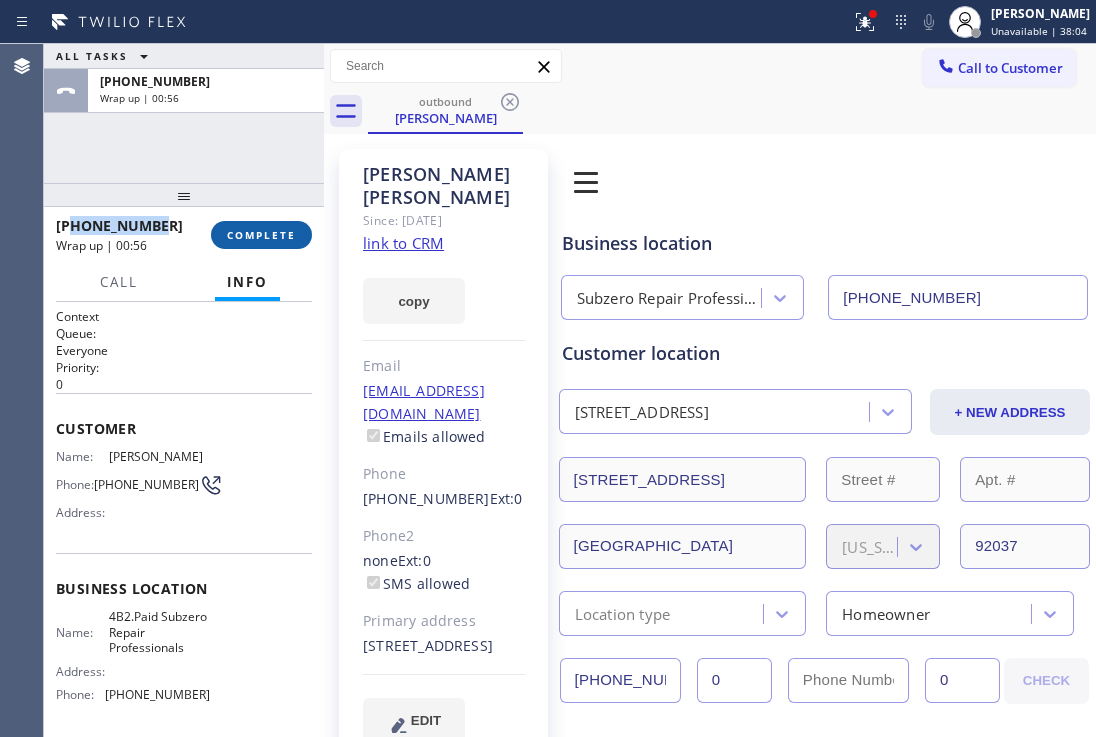 copy on "8587366300" 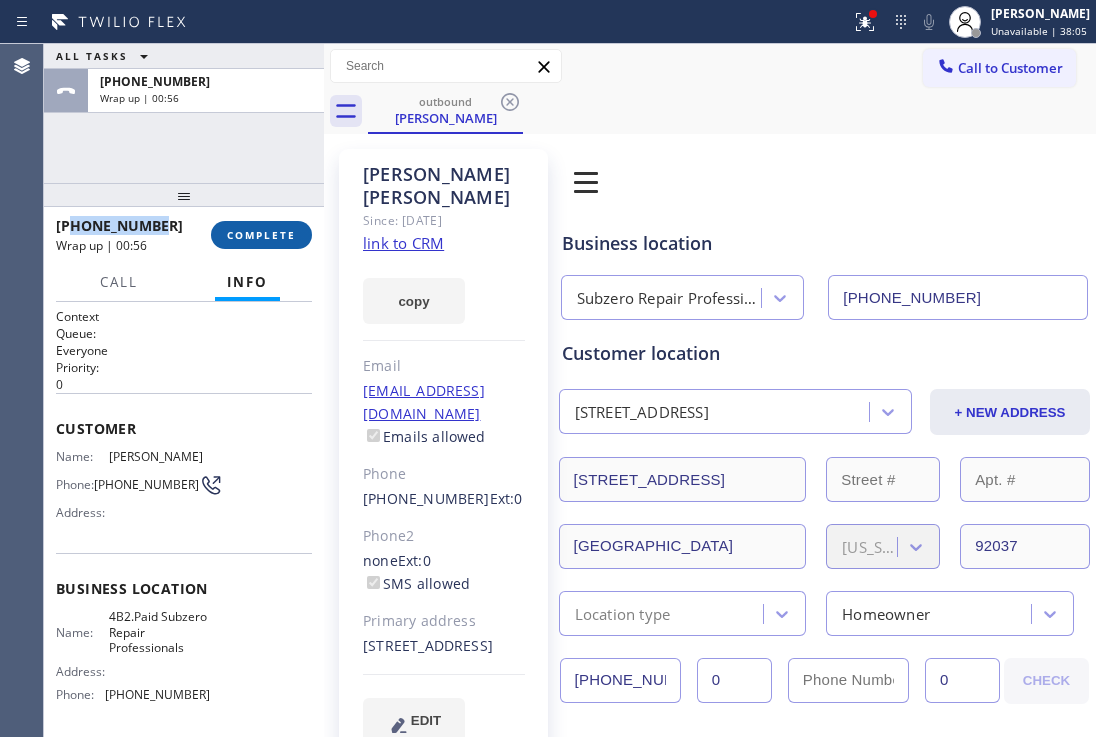 click on "COMPLETE" at bounding box center (261, 235) 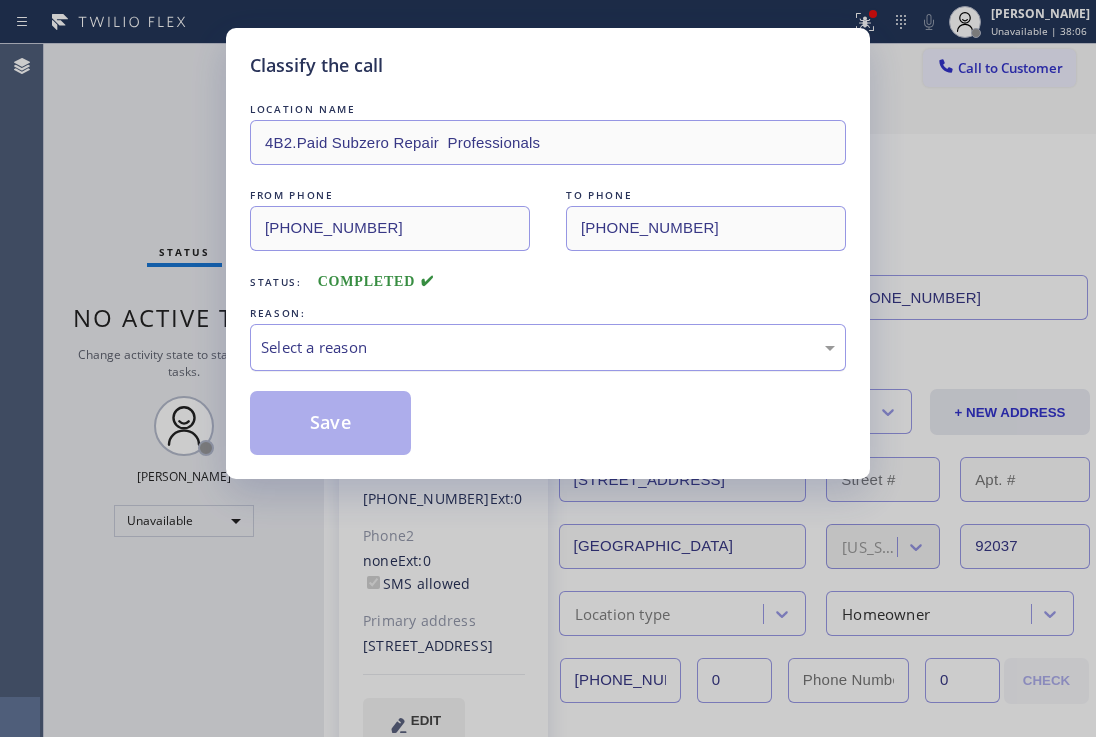 click on "Select a reason" at bounding box center [548, 347] 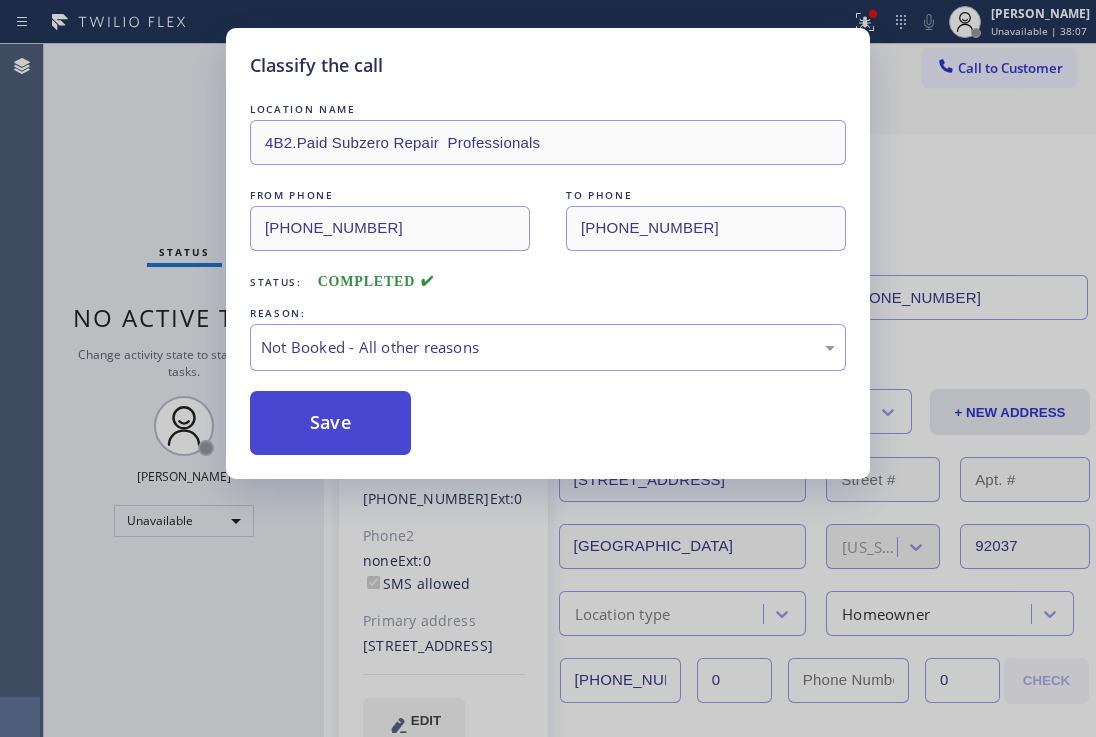 click on "Save" at bounding box center (330, 423) 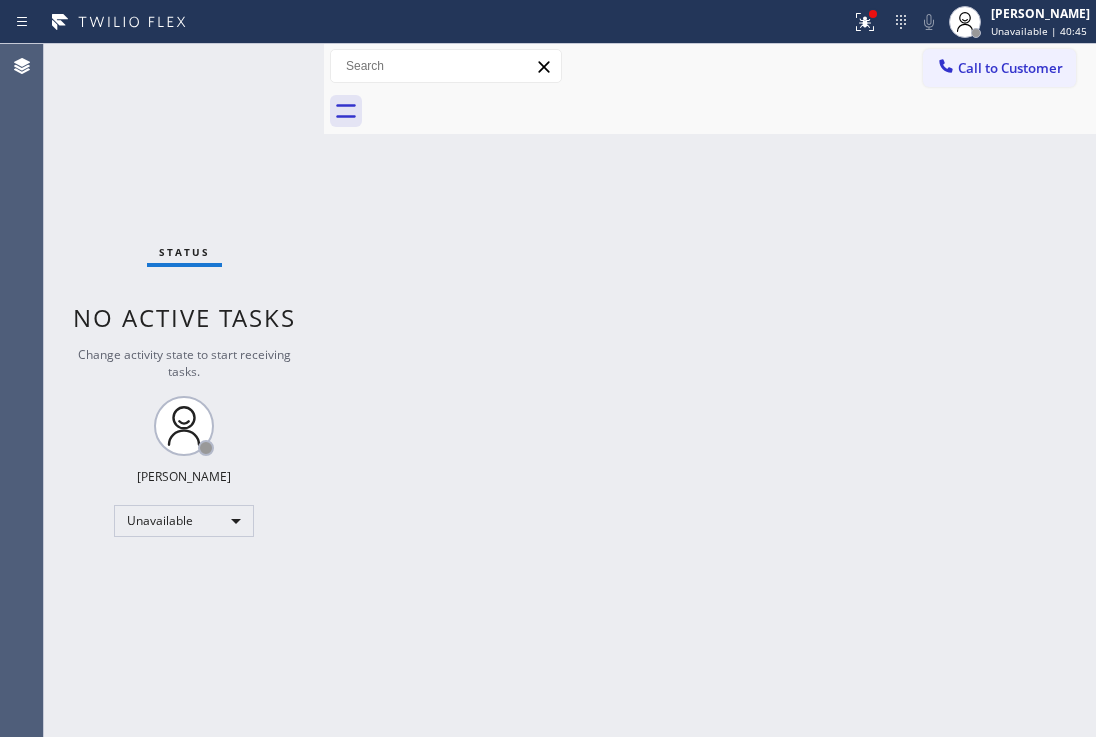click at bounding box center [732, 111] 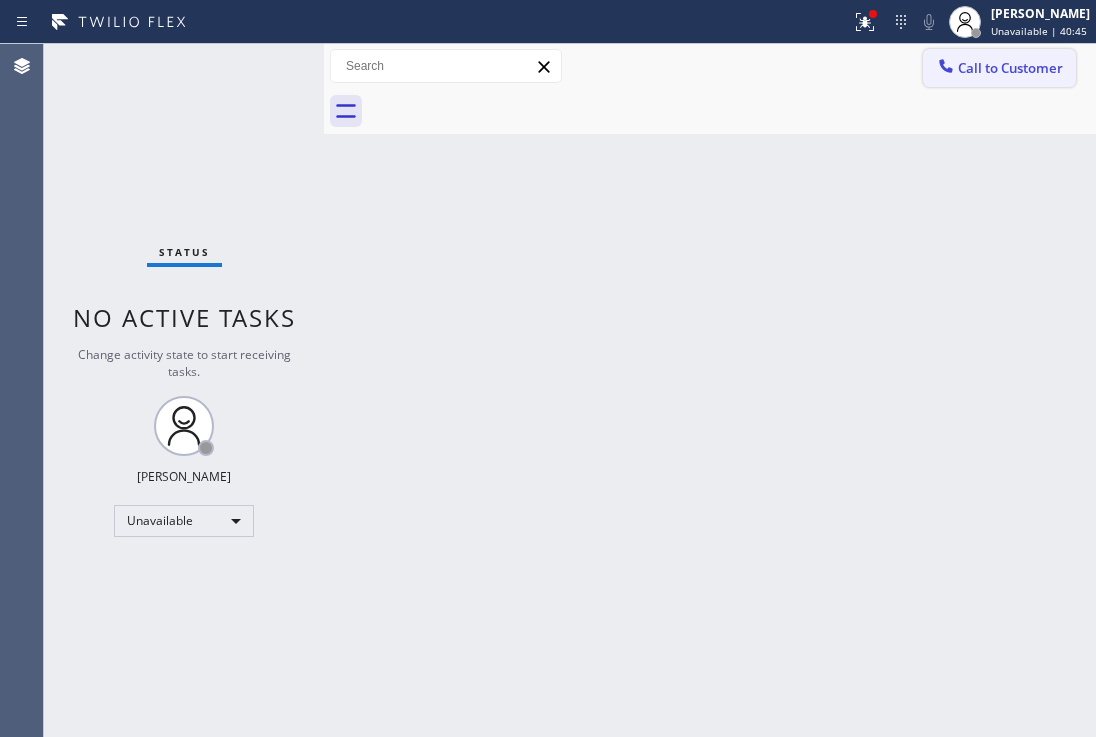 click on "Call to Customer" at bounding box center [999, 68] 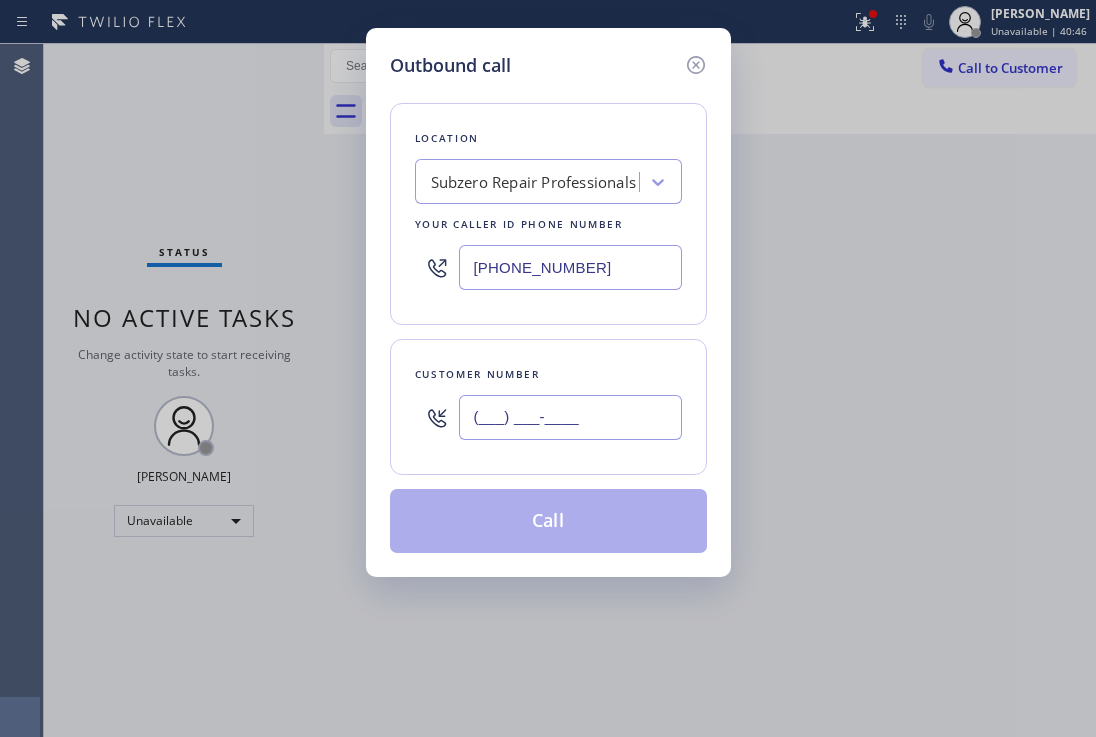 drag, startPoint x: 630, startPoint y: 413, endPoint x: 328, endPoint y: 369, distance: 305.18848 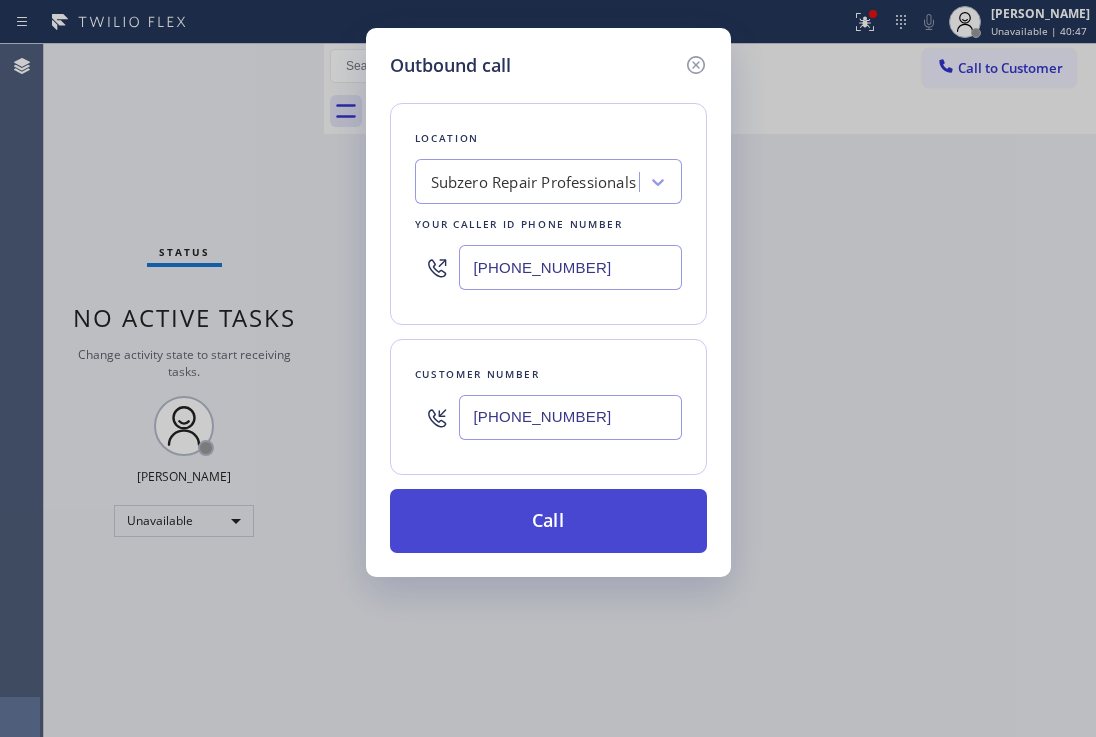 type on "[PHONE_NUMBER]" 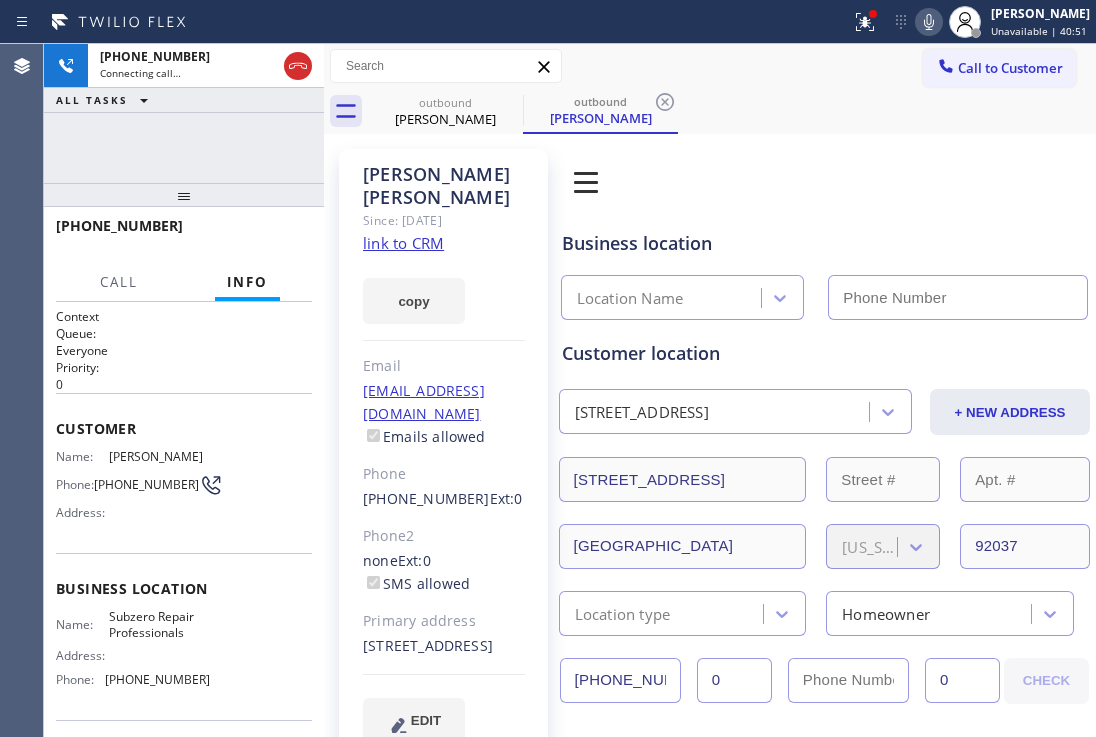 type on "[PHONE_NUMBER]" 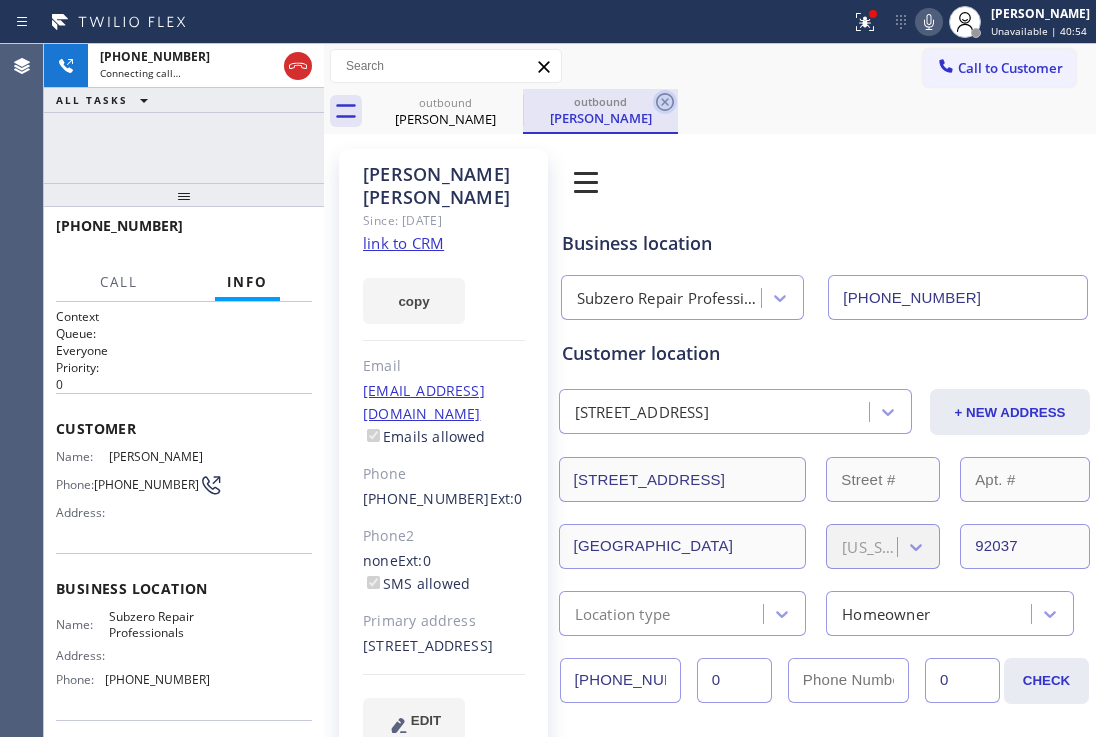 click 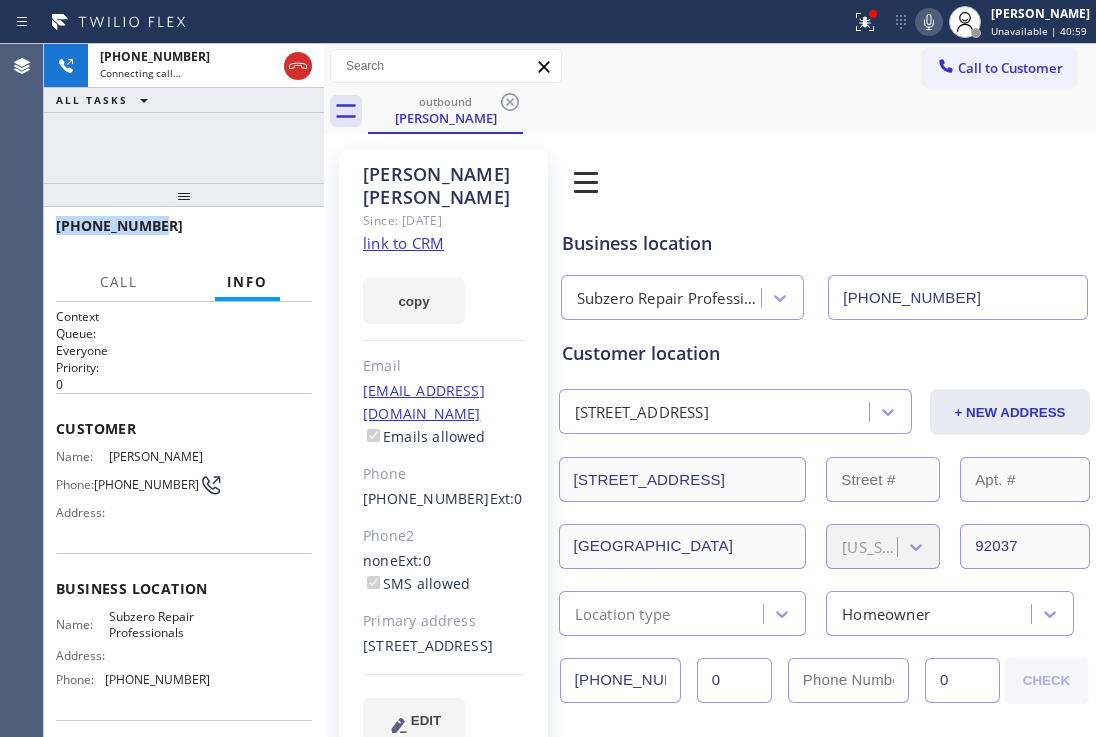 drag, startPoint x: 124, startPoint y: 222, endPoint x: 54, endPoint y: 217, distance: 70.178345 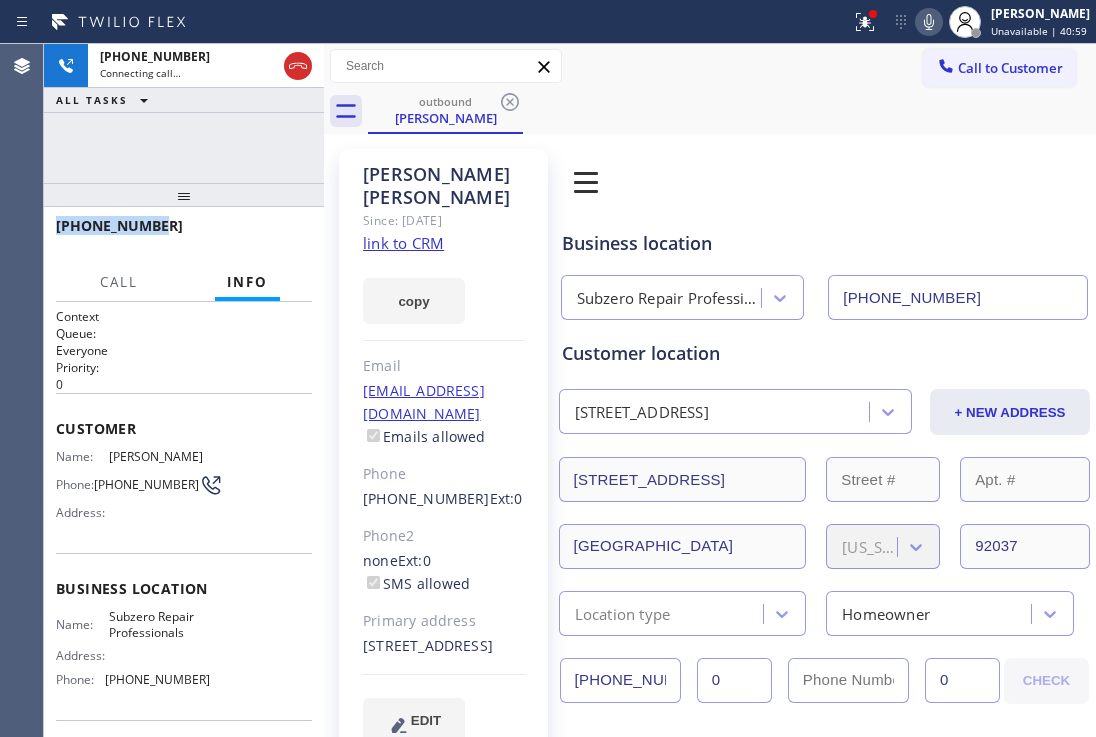click on "[PHONE_NUMBER]" at bounding box center (184, 235) 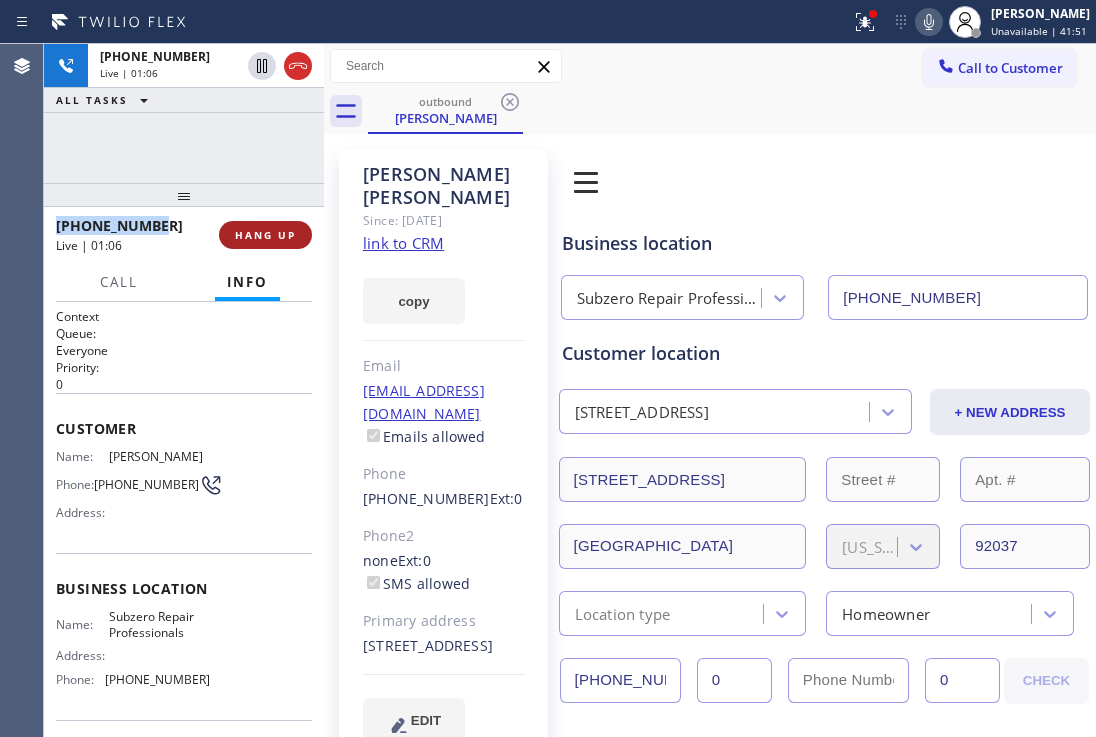 click on "HANG UP" at bounding box center [265, 235] 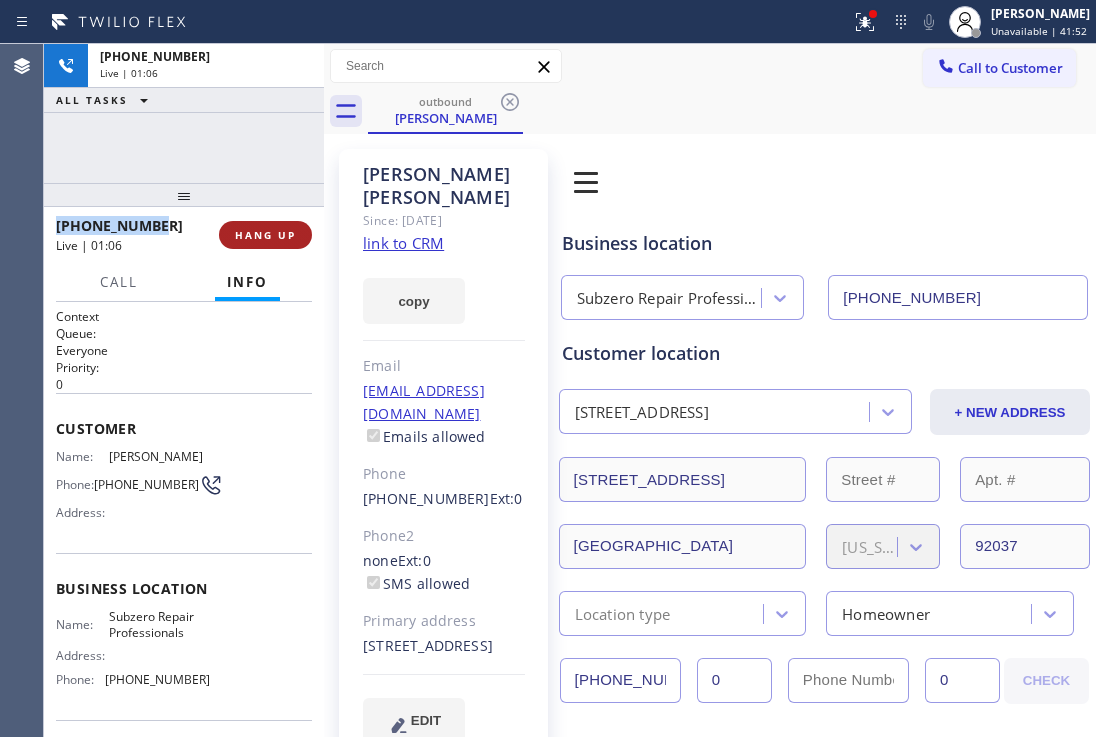 click on "HANG UP" at bounding box center [265, 235] 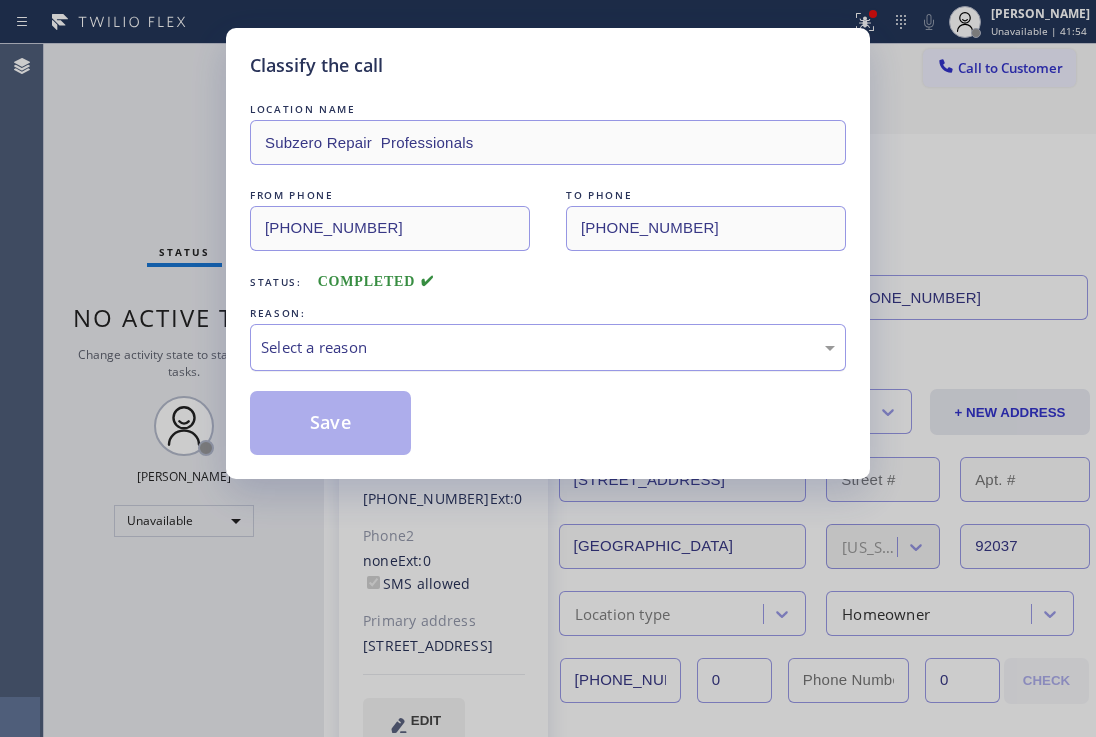 click on "Select a reason" at bounding box center [548, 347] 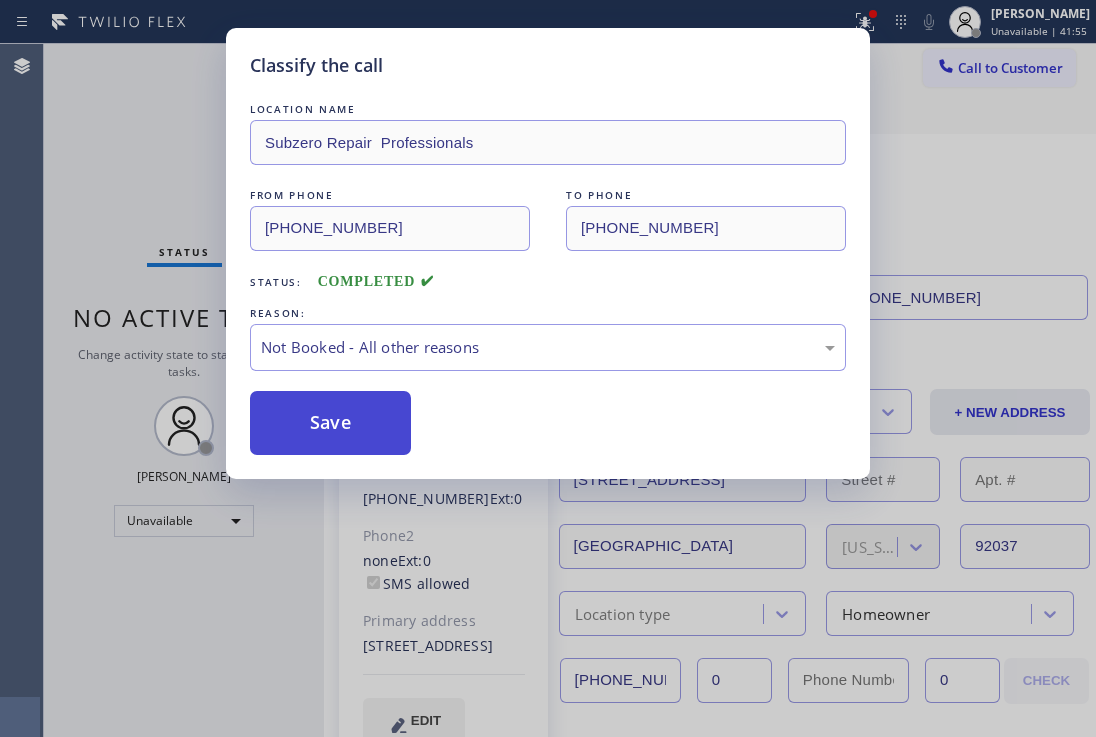 click on "Save" at bounding box center [330, 423] 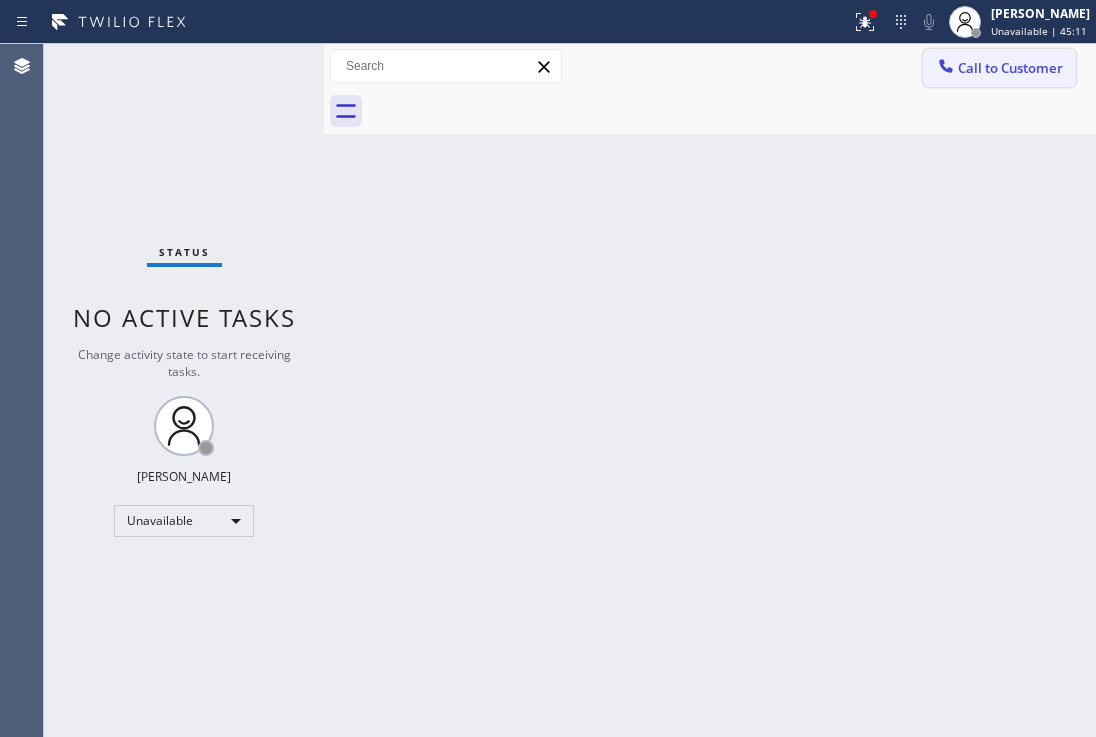click on "Call to Customer" at bounding box center (1010, 68) 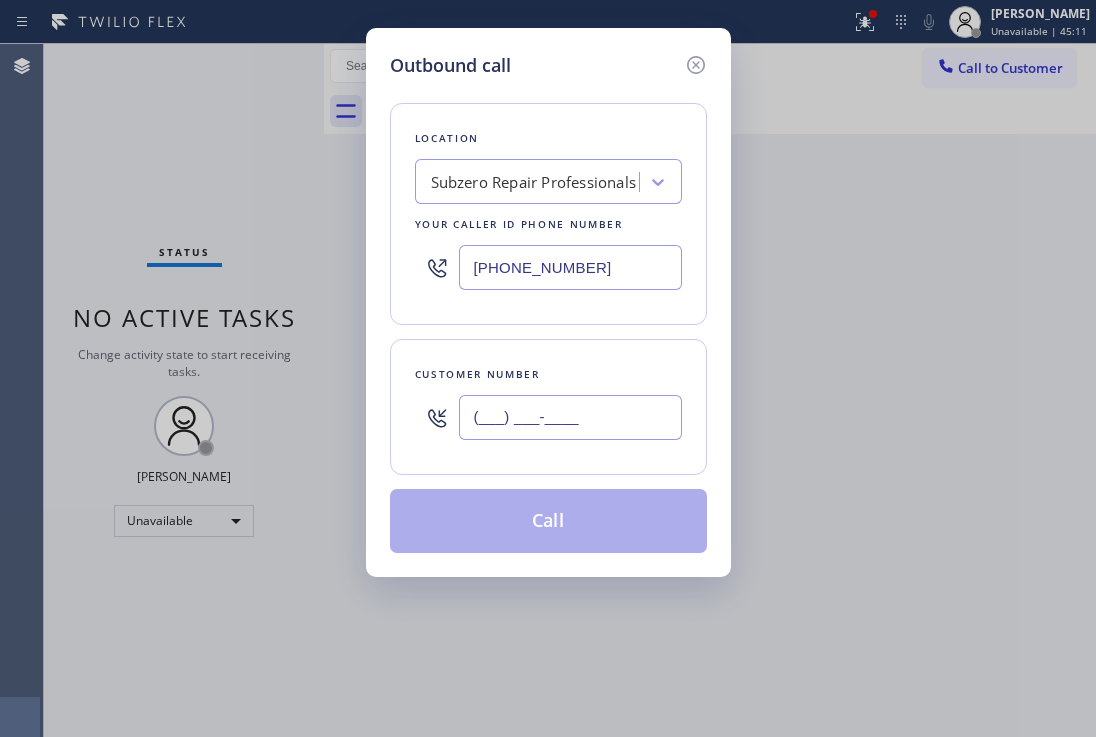 click on "(___) ___-____" at bounding box center (570, 417) 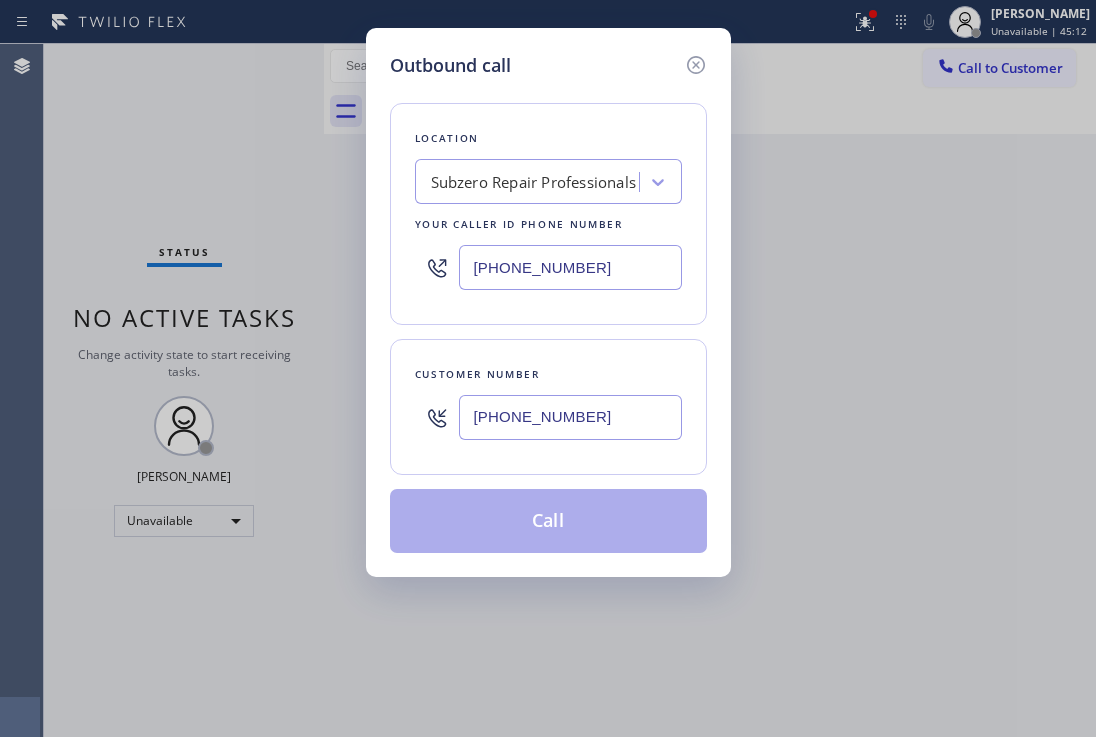 type on "[PHONE_NUMBER]" 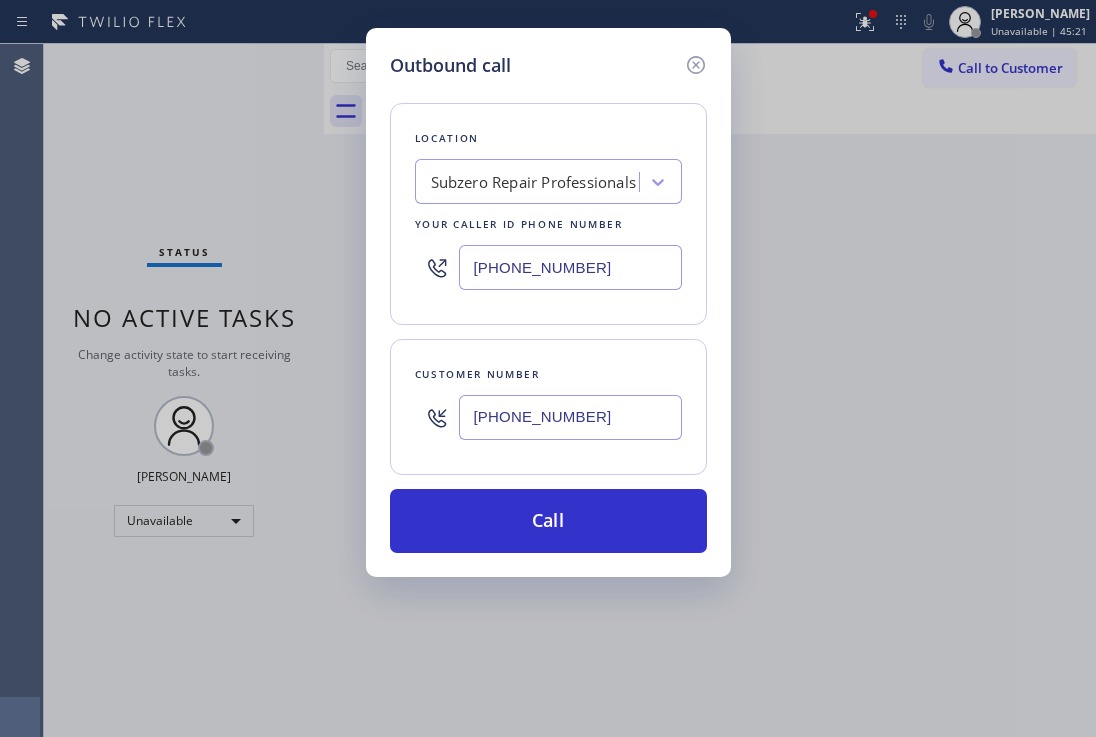 click on "Subzero Repair  Professionals" at bounding box center [534, 182] 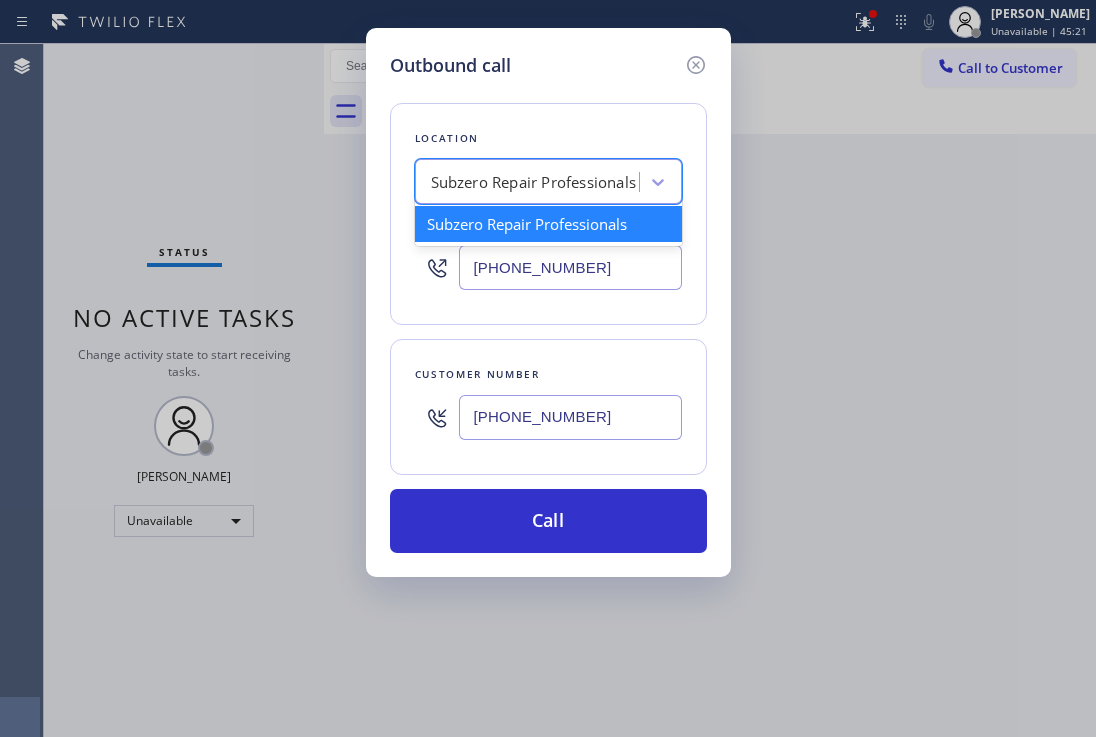paste on "Del Mar Appliance Service" 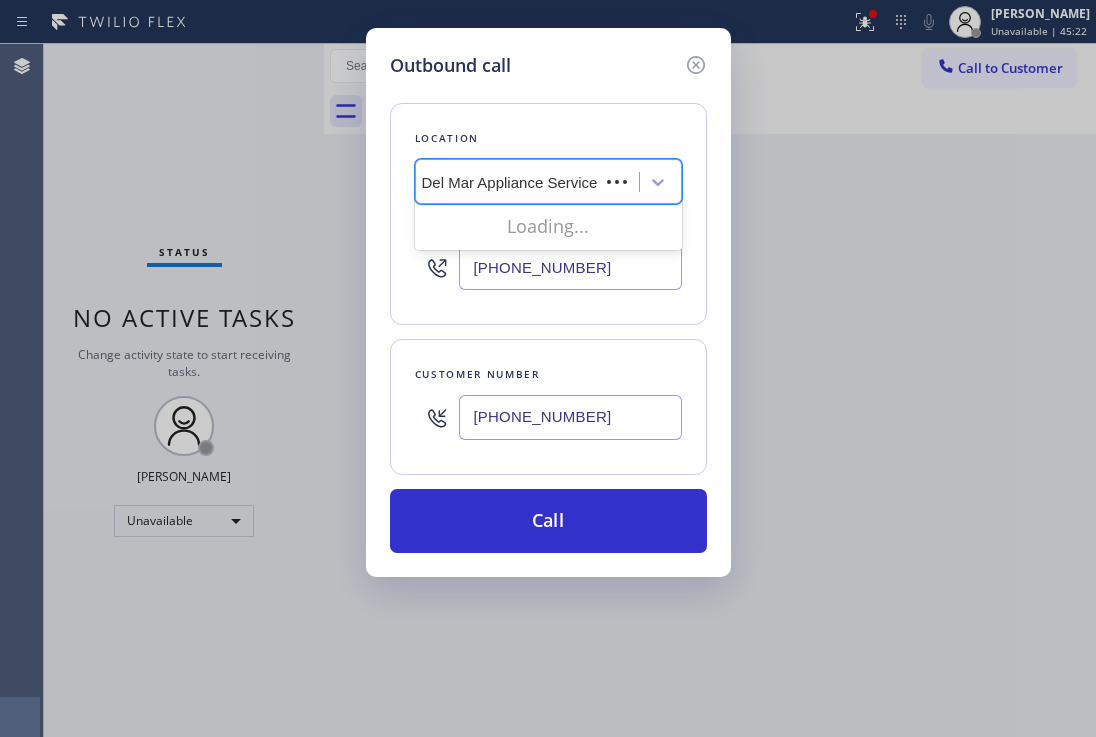 scroll, scrollTop: 0, scrollLeft: 0, axis: both 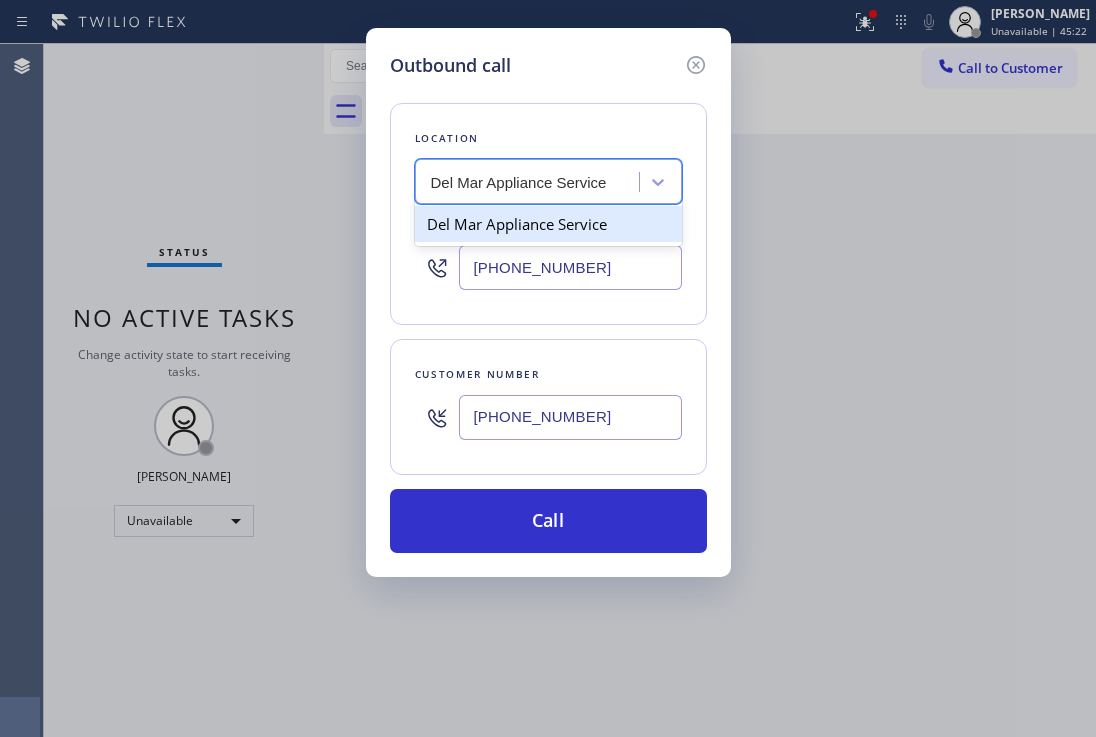 type on "Del Mar Appliance Service" 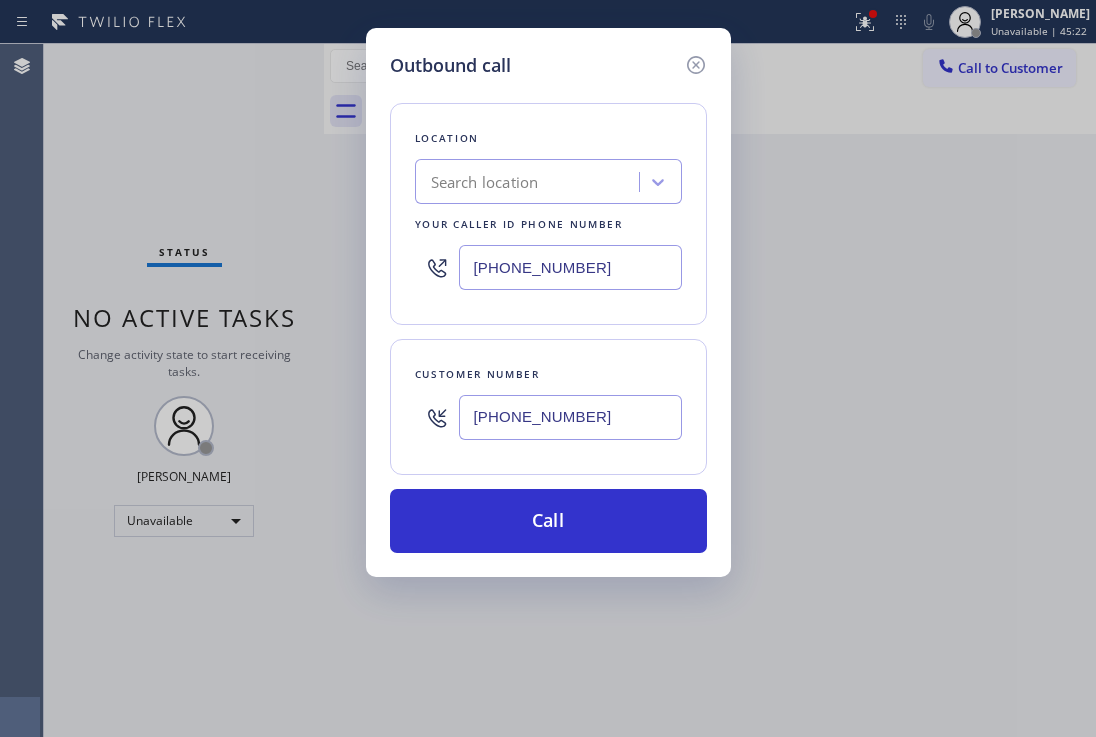 drag, startPoint x: 516, startPoint y: 251, endPoint x: 531, endPoint y: 225, distance: 30.016663 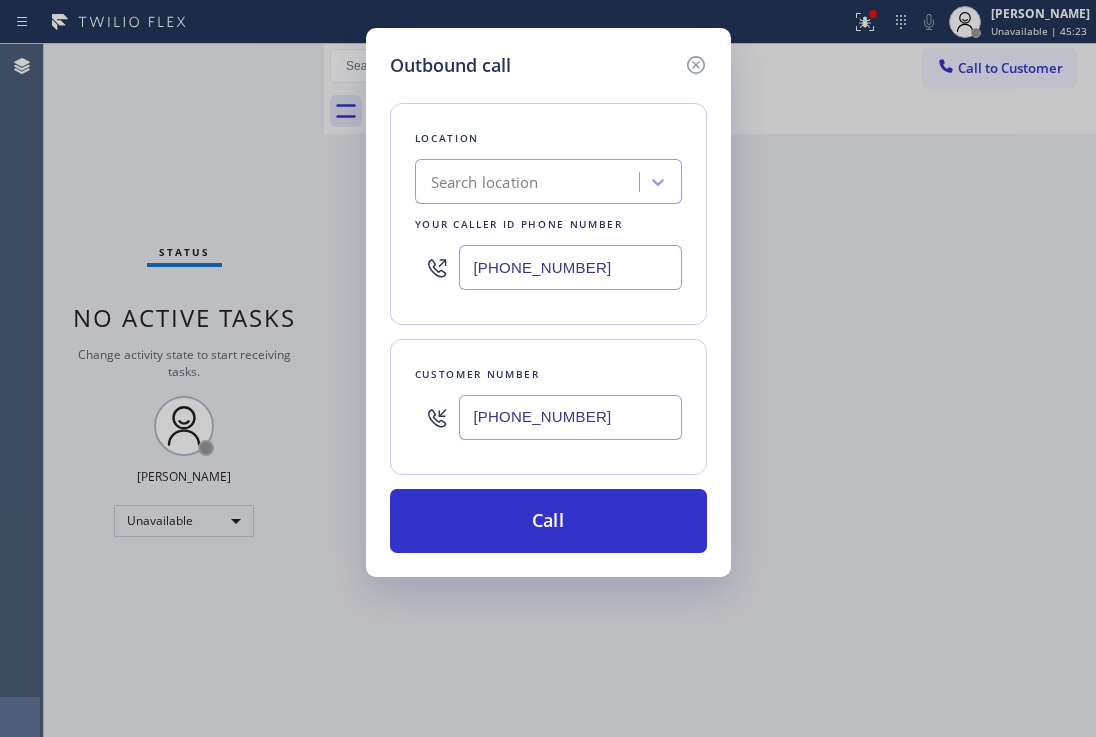 click on "Search location" at bounding box center (530, 182) 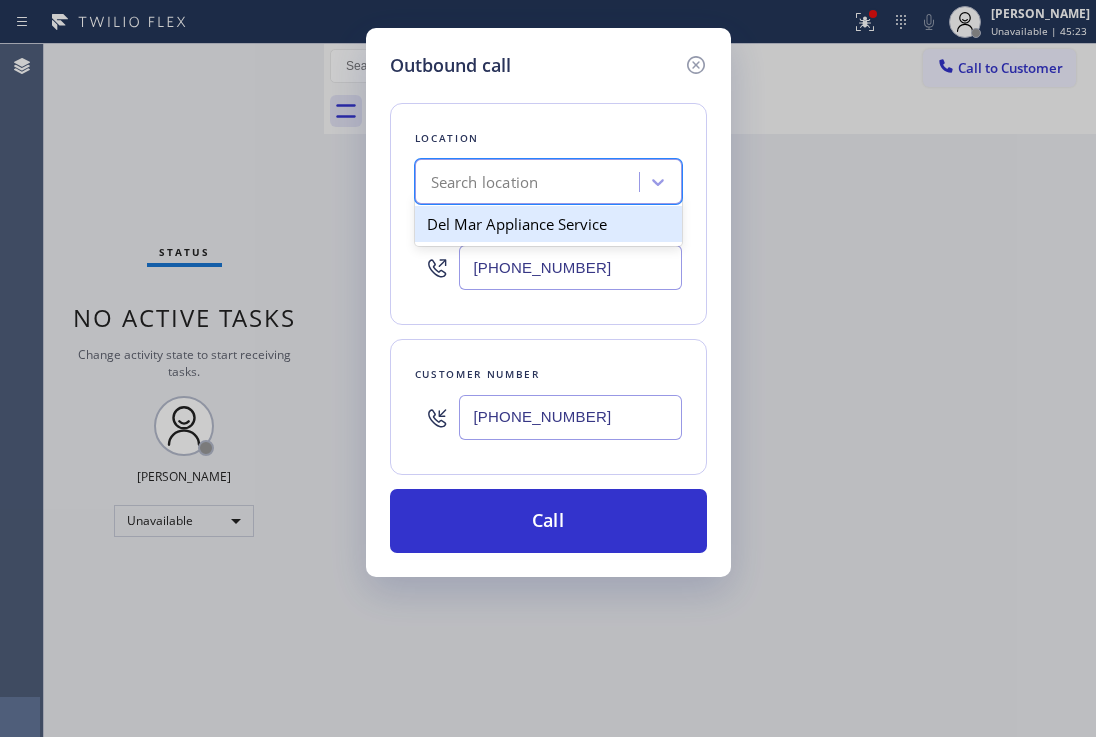 paste on "Del Mar Appliance Service" 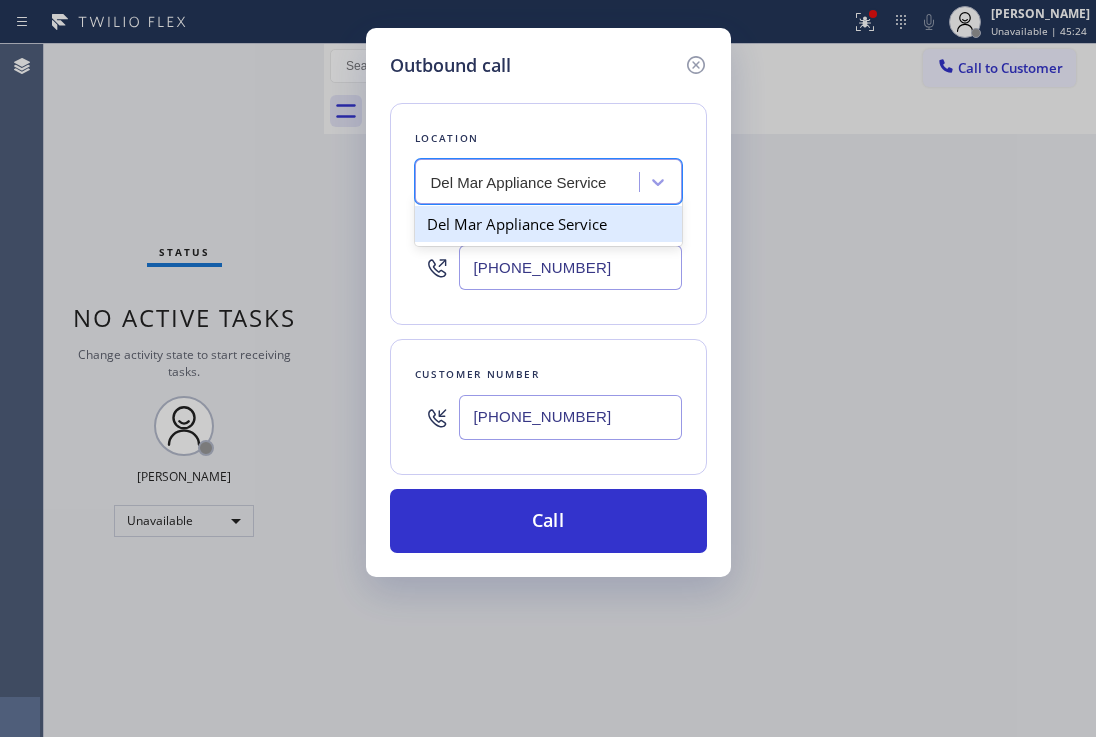 scroll, scrollTop: 0, scrollLeft: 0, axis: both 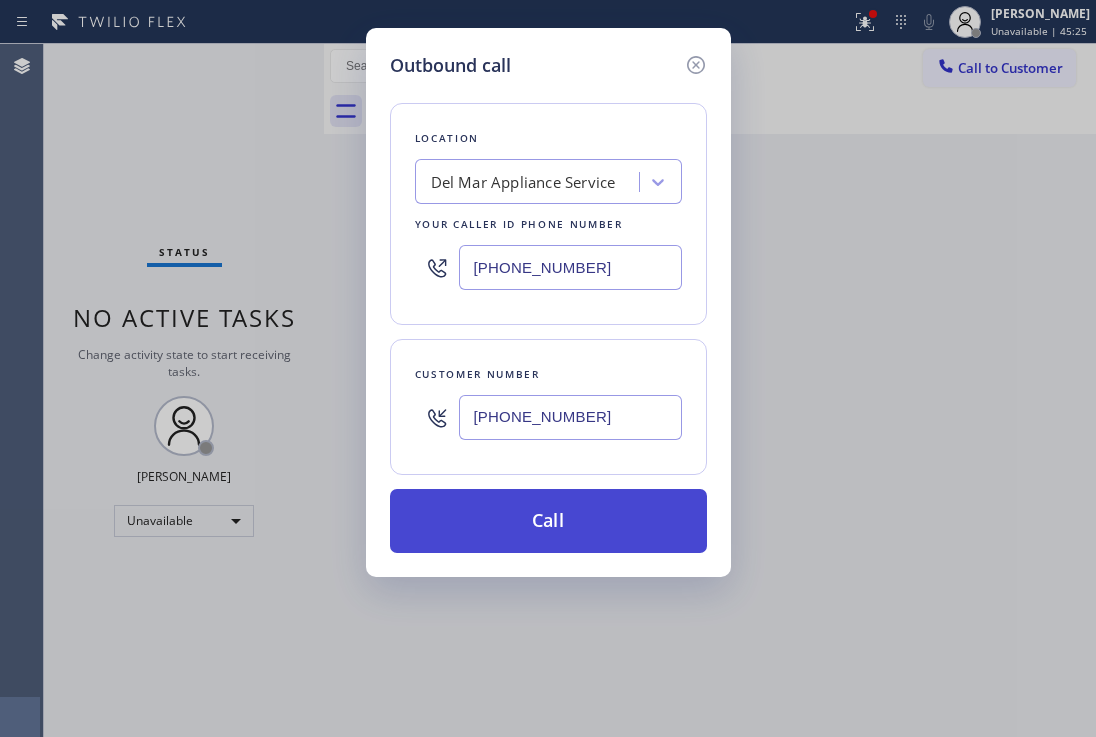 click on "Call" at bounding box center (548, 521) 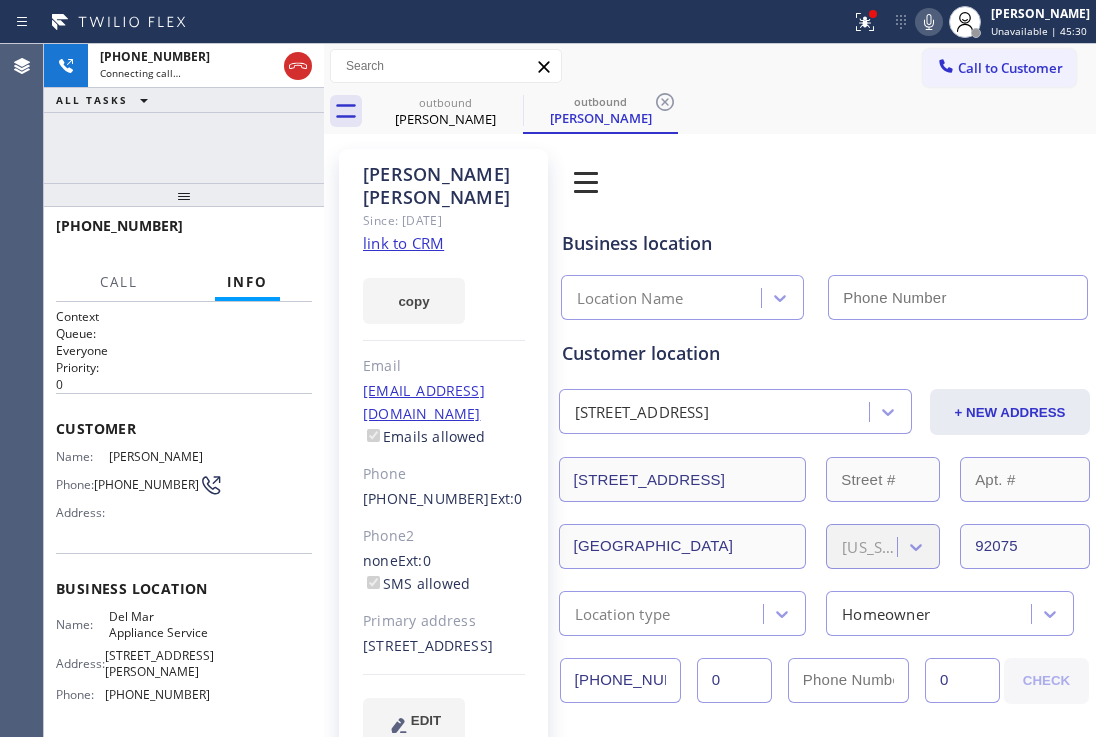 type on "[PHONE_NUMBER]" 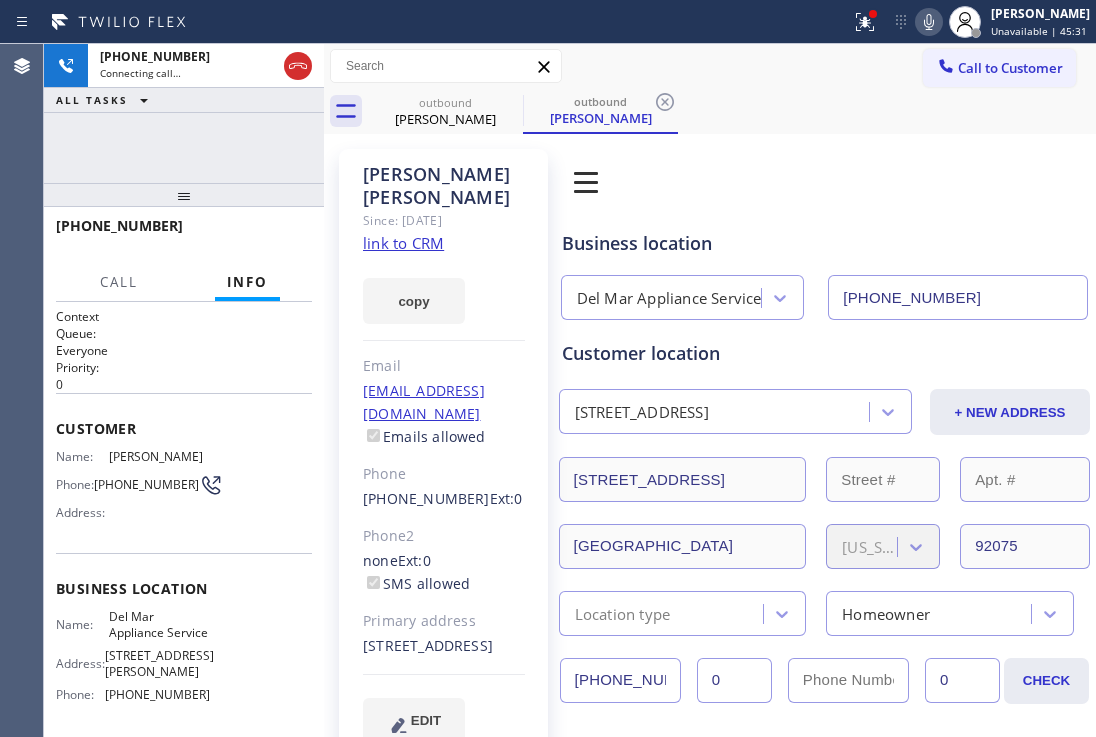 click on "Call to Customer Outbound call Location Del Mar Appliance Service Your caller id phone number [PHONE_NUMBER] Customer number Call Outbound call Technician Search Technician Your caller id phone number Your caller id phone number Call" at bounding box center [710, 66] 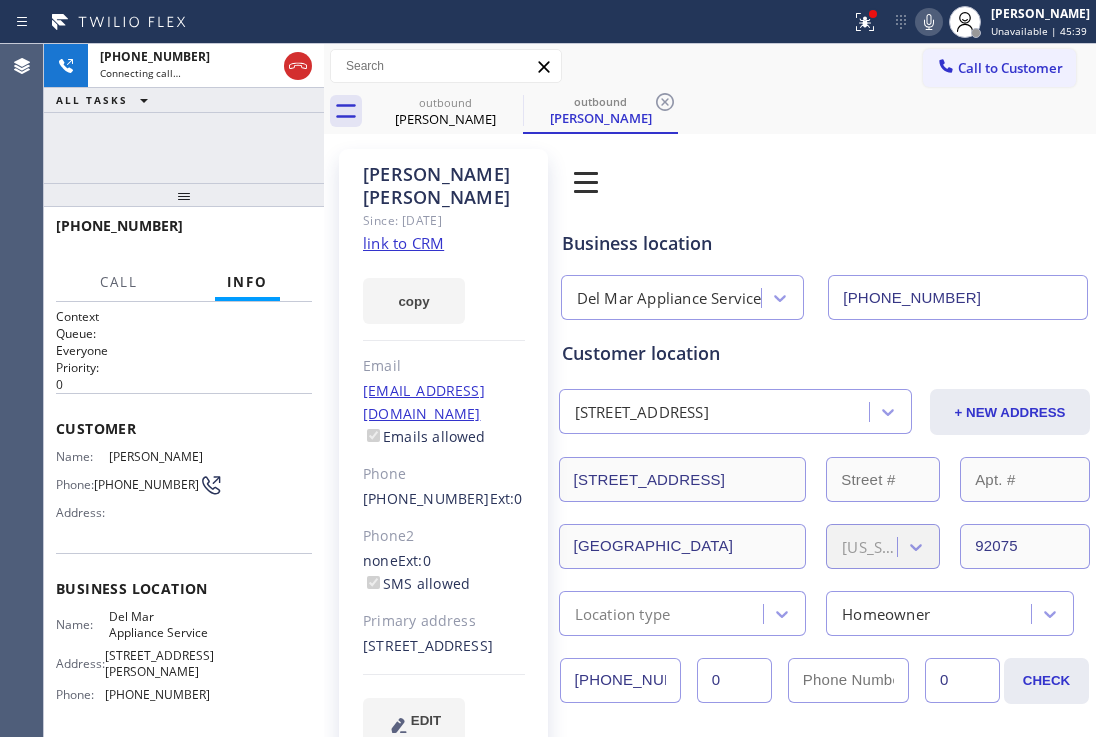 drag, startPoint x: 177, startPoint y: 174, endPoint x: 215, endPoint y: 115, distance: 70.178345 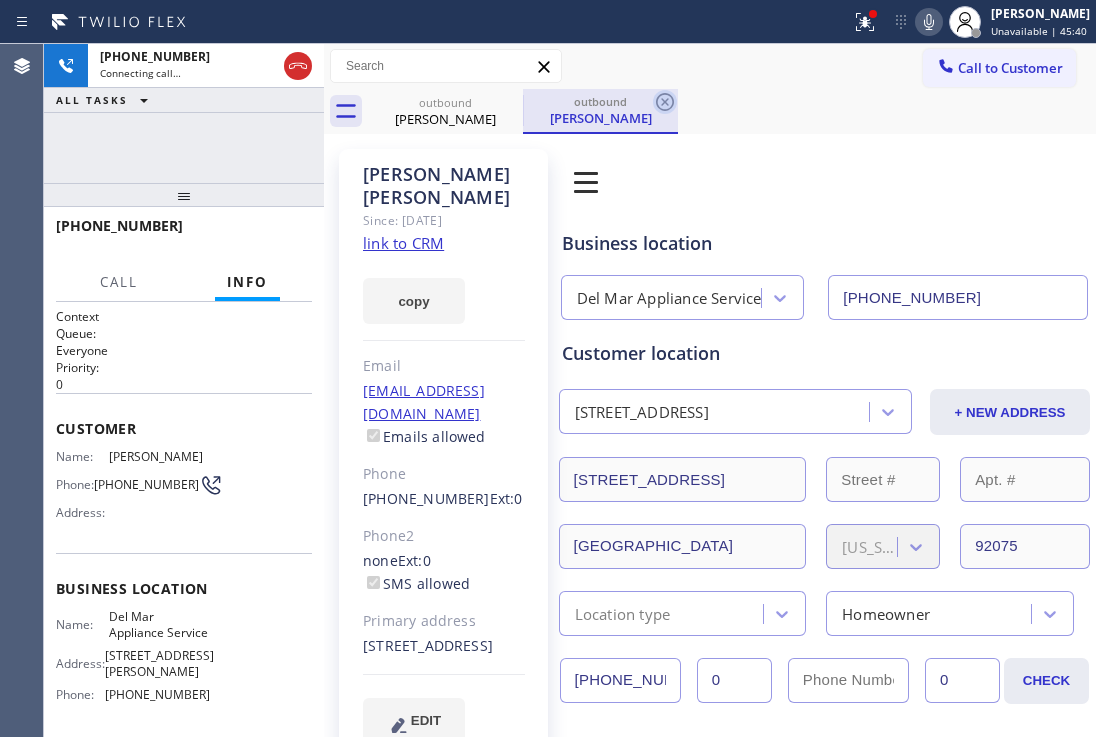 click 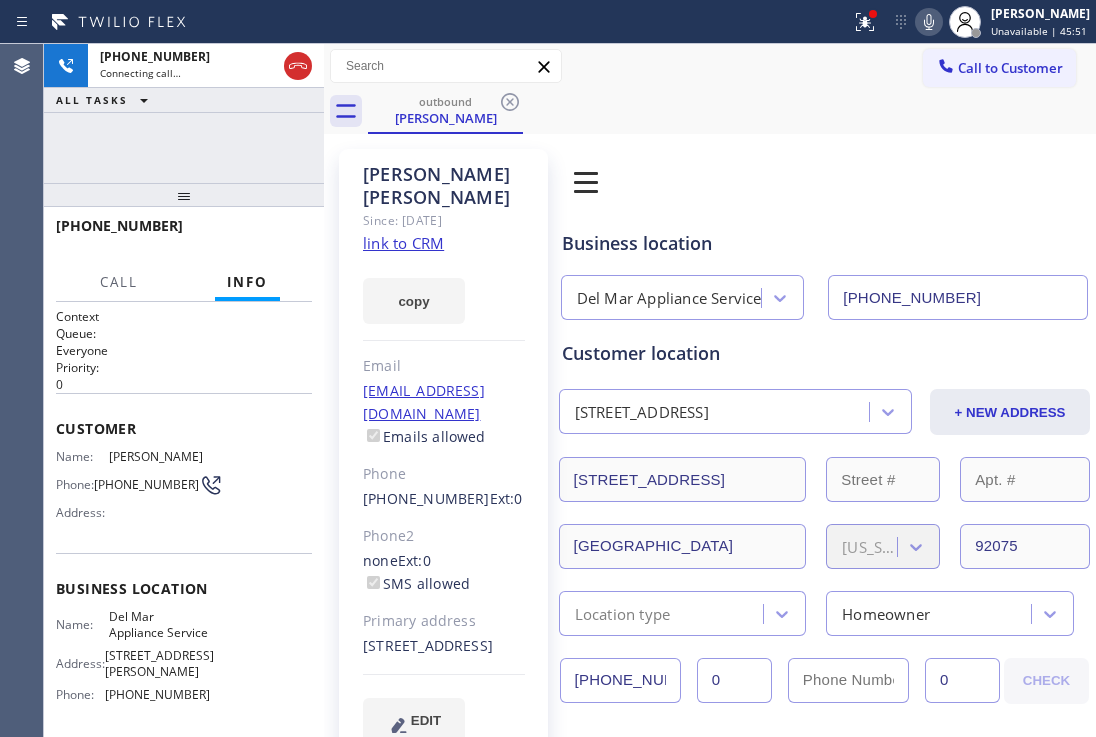 drag, startPoint x: 299, startPoint y: 70, endPoint x: 340, endPoint y: 55, distance: 43.65776 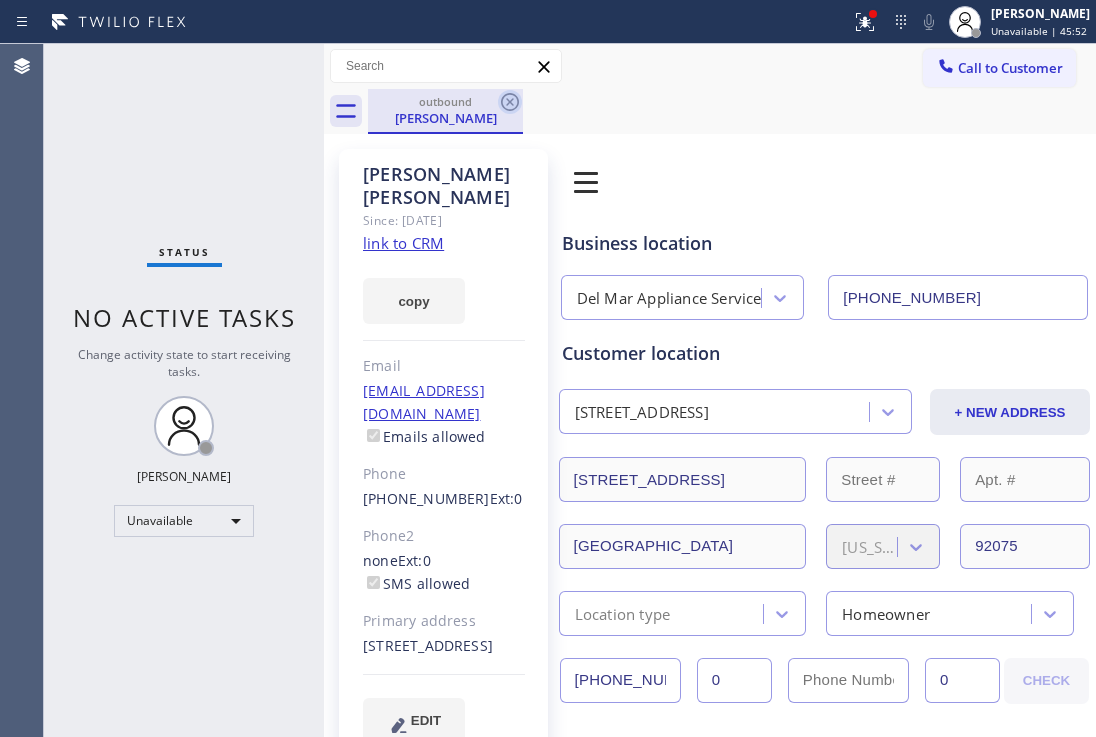 click 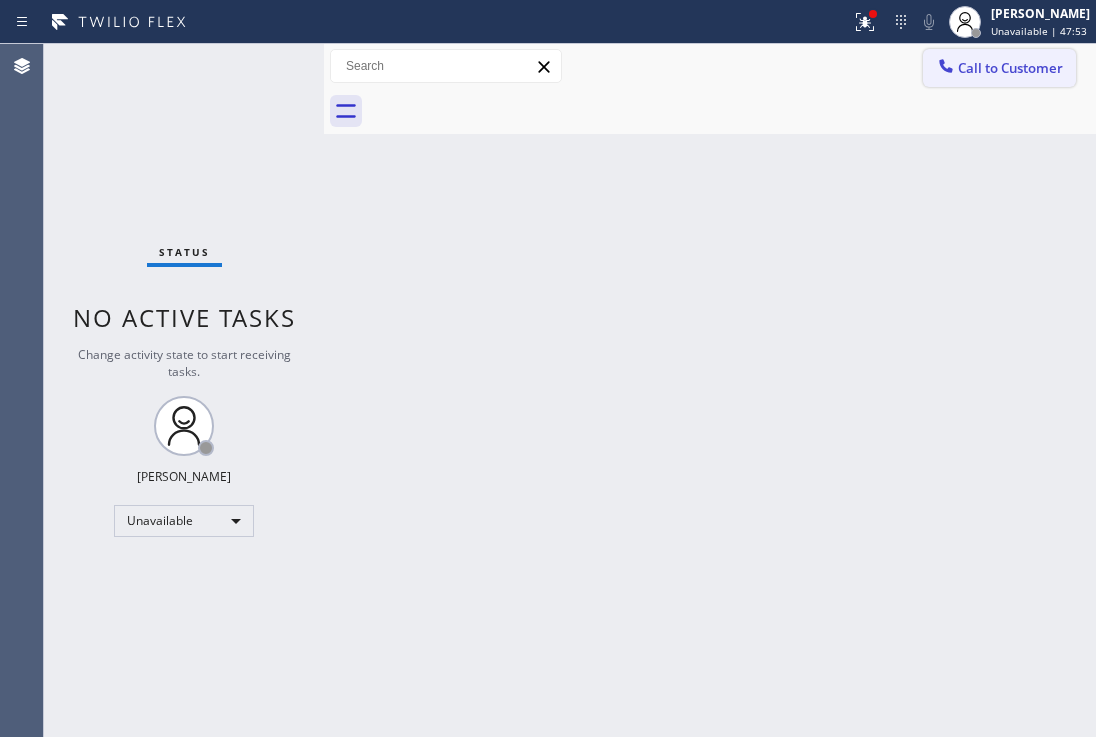 click on "Call to Customer" at bounding box center [1010, 68] 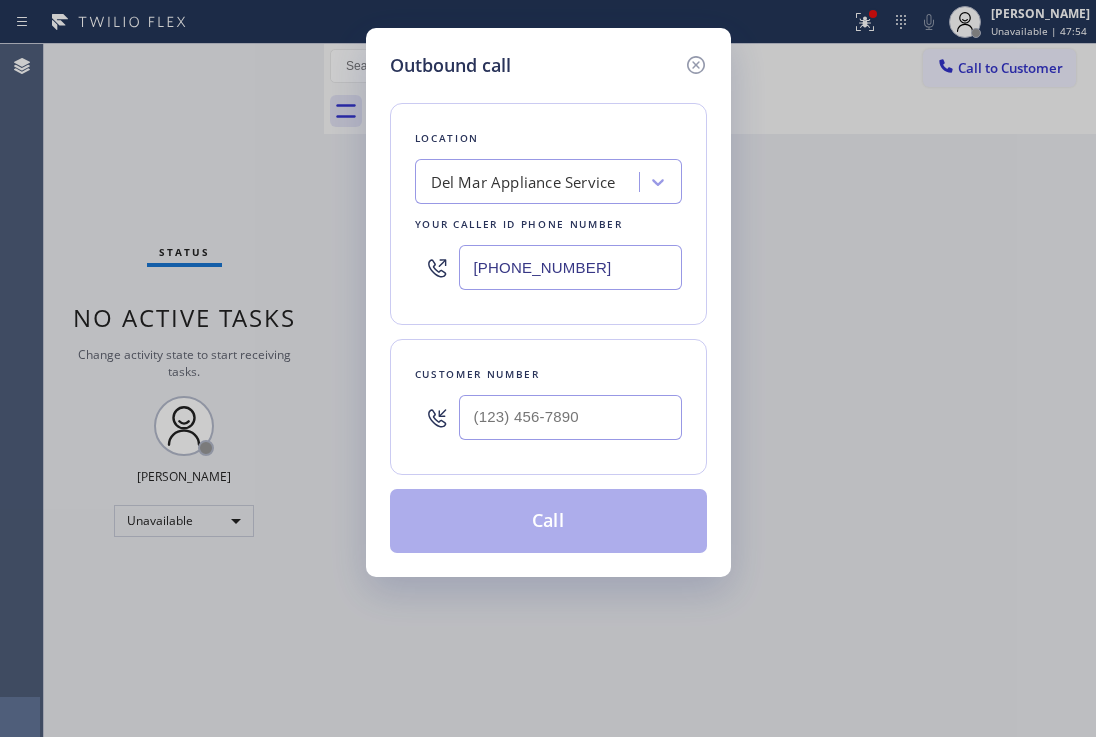 click on "[PHONE_NUMBER]" at bounding box center [570, 267] 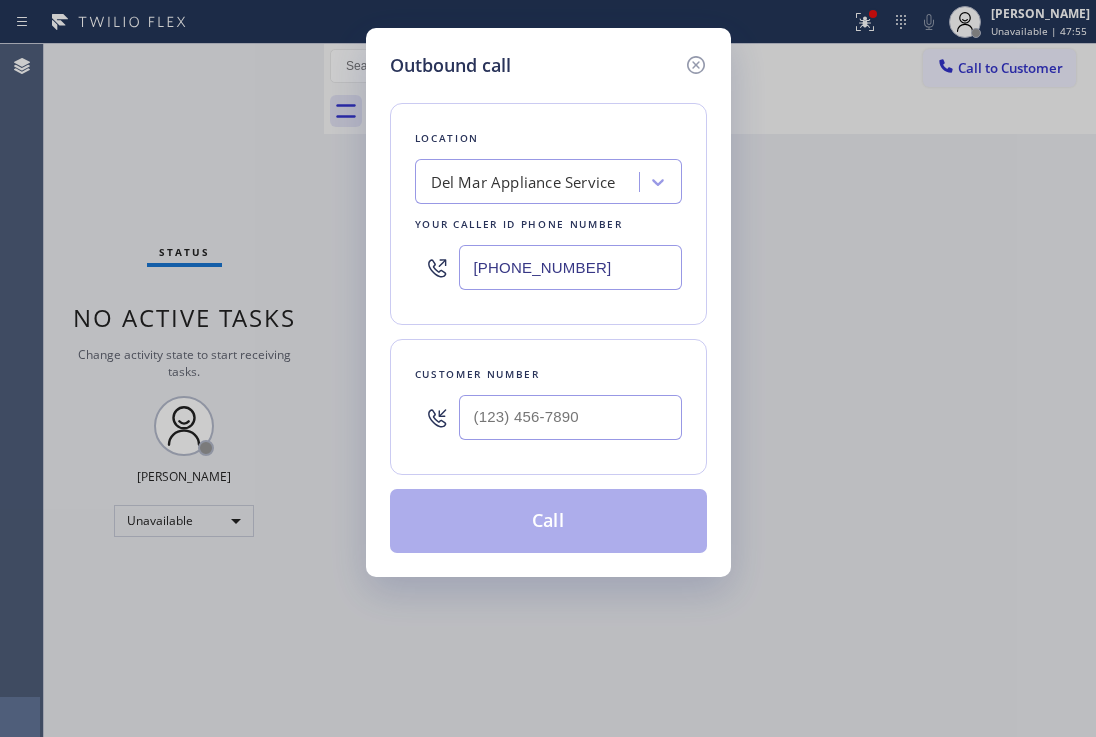 type on "[PHONE_NUMBER]" 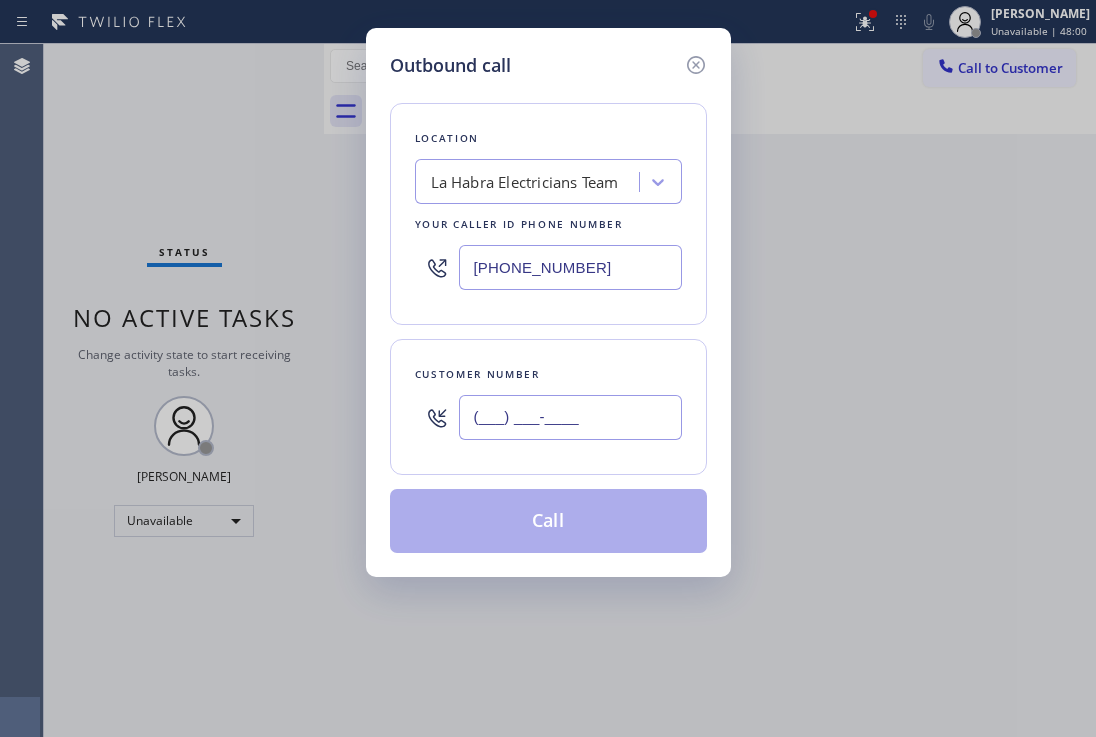 click on "(___) ___-____" at bounding box center (570, 417) 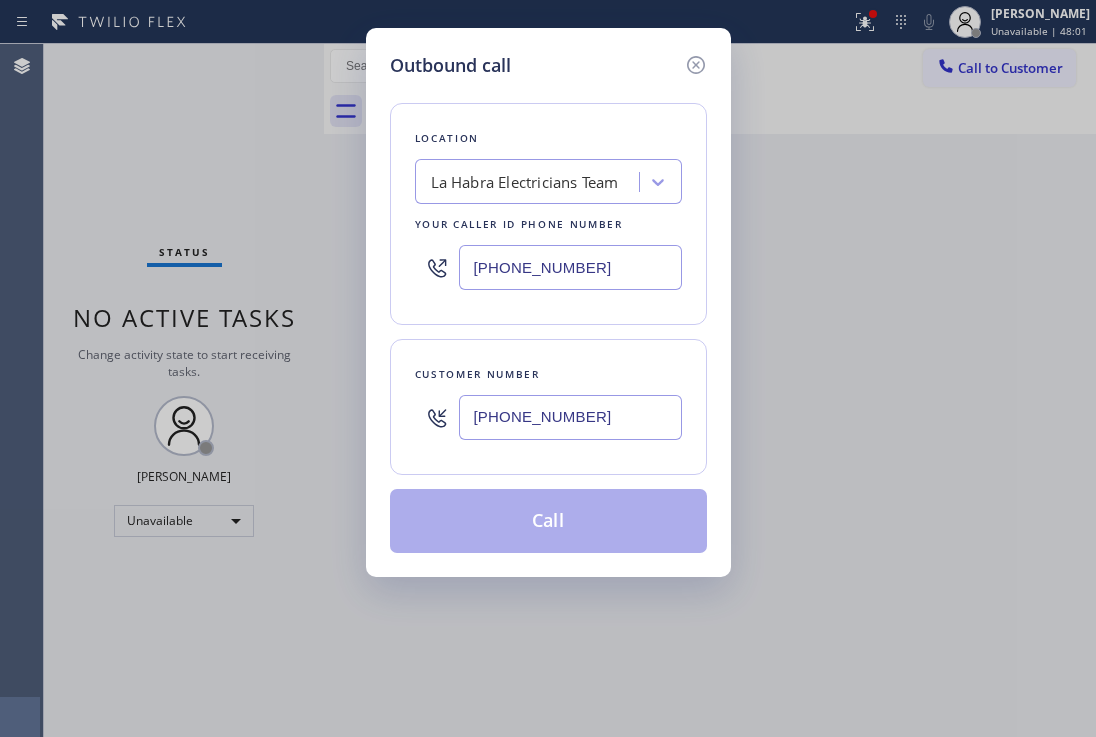 type on "[PHONE_NUMBER]" 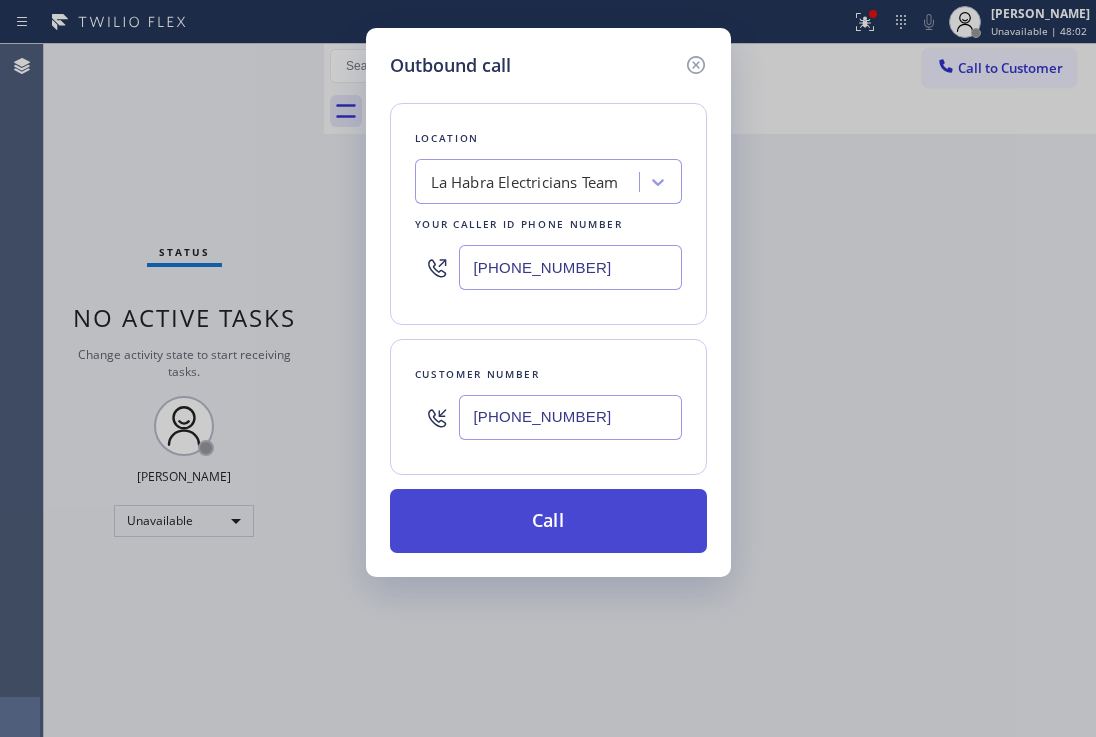 click on "Call" at bounding box center [548, 521] 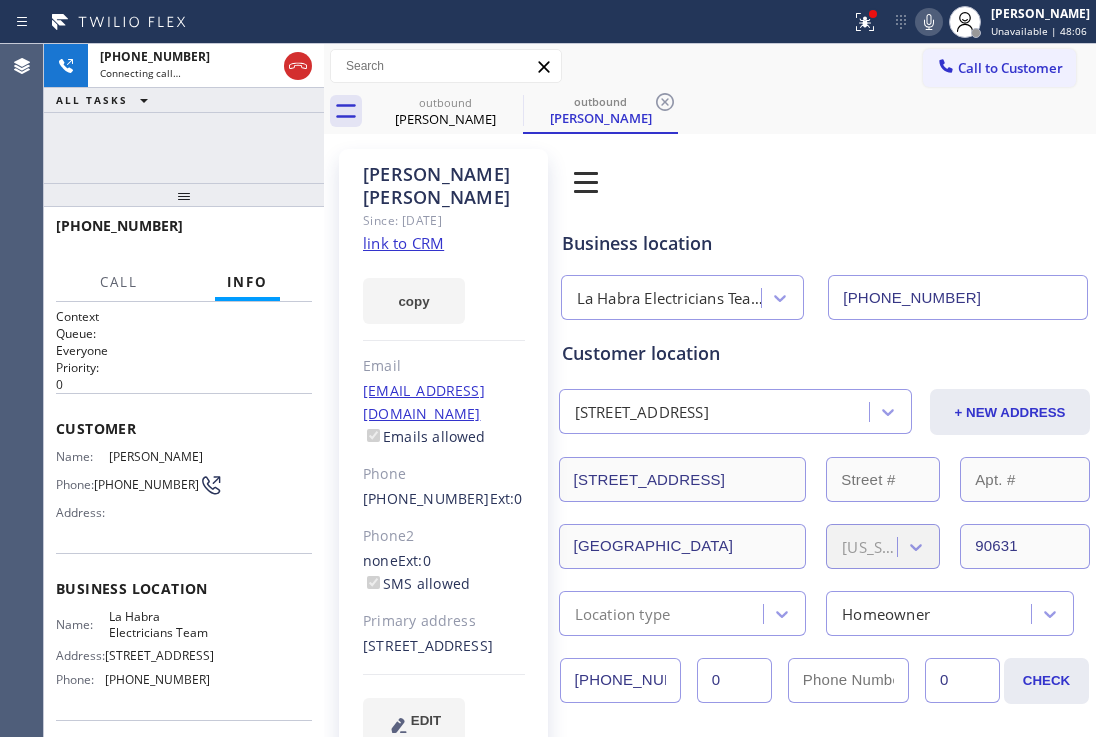 type on "[PHONE_NUMBER]" 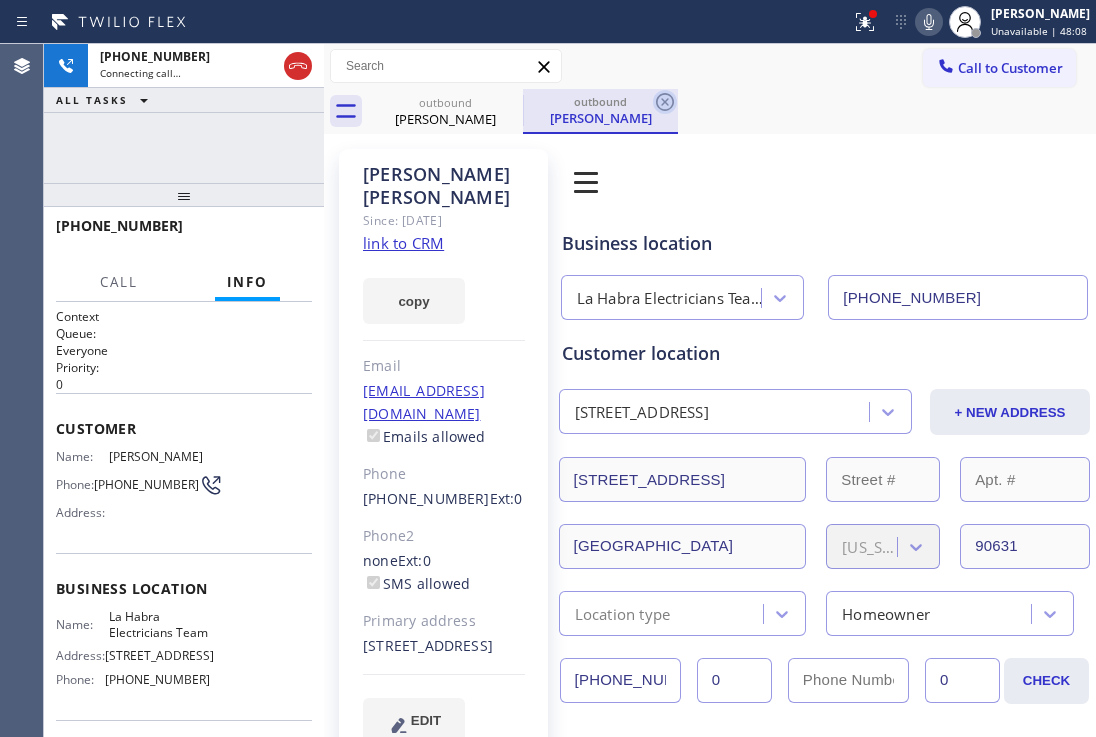 click 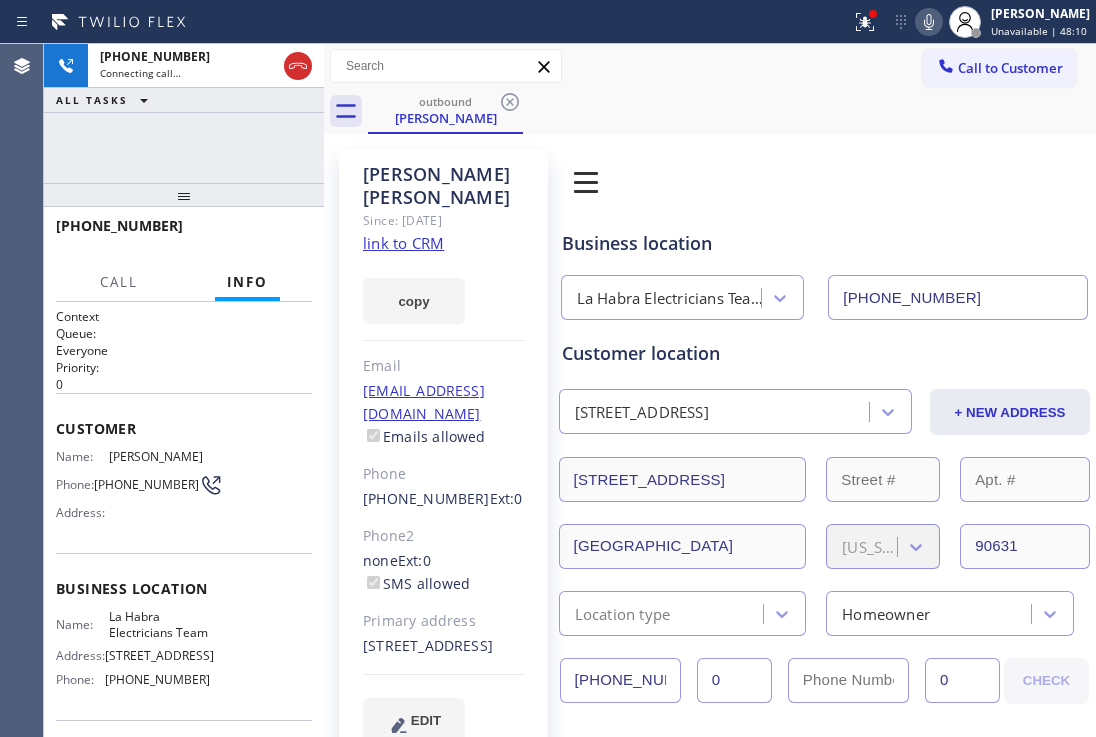 drag, startPoint x: 200, startPoint y: 205, endPoint x: 223, endPoint y: 140, distance: 68.94926 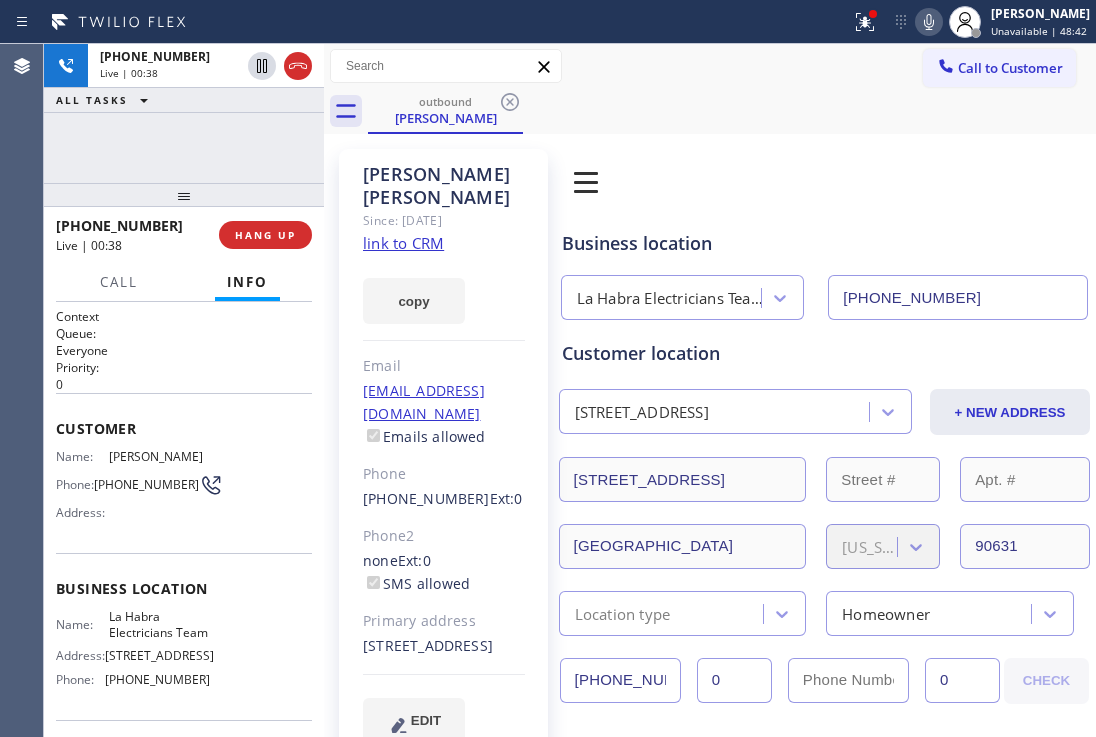 click 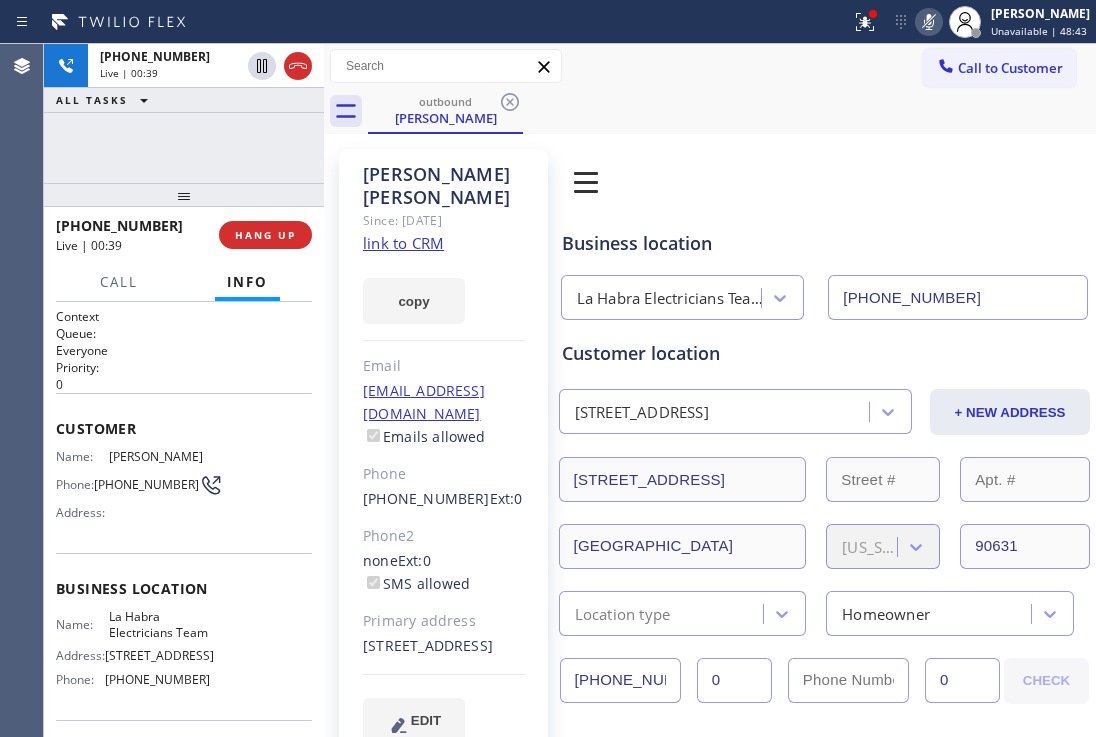 click 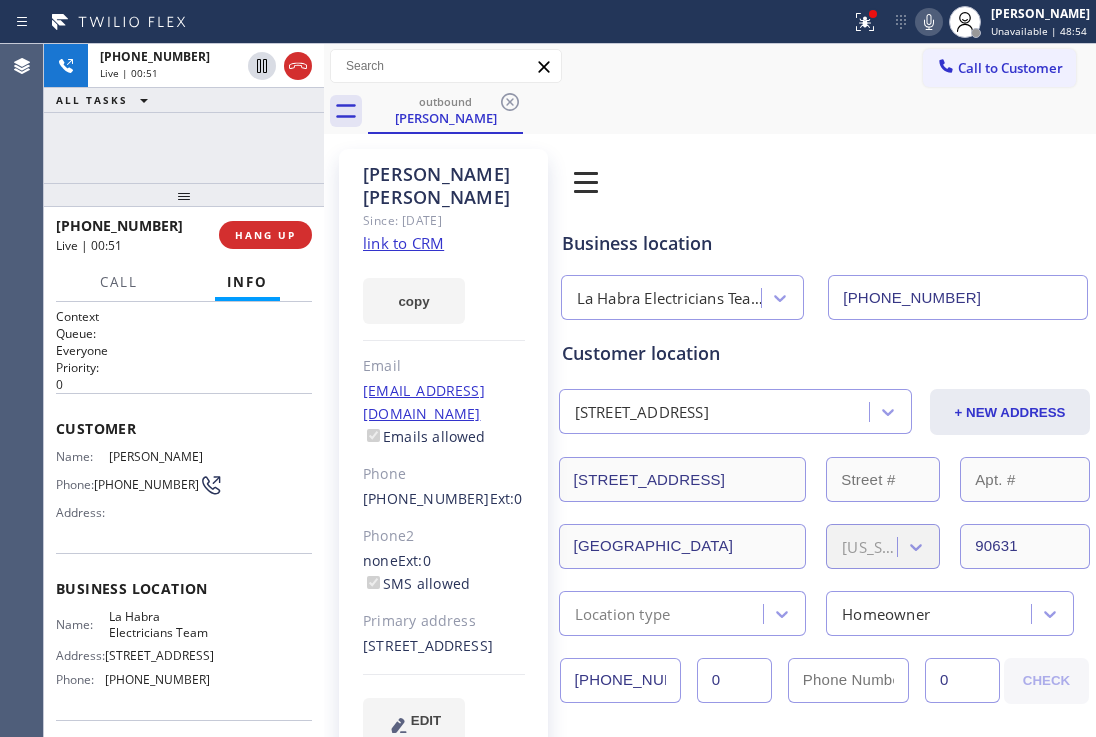 click 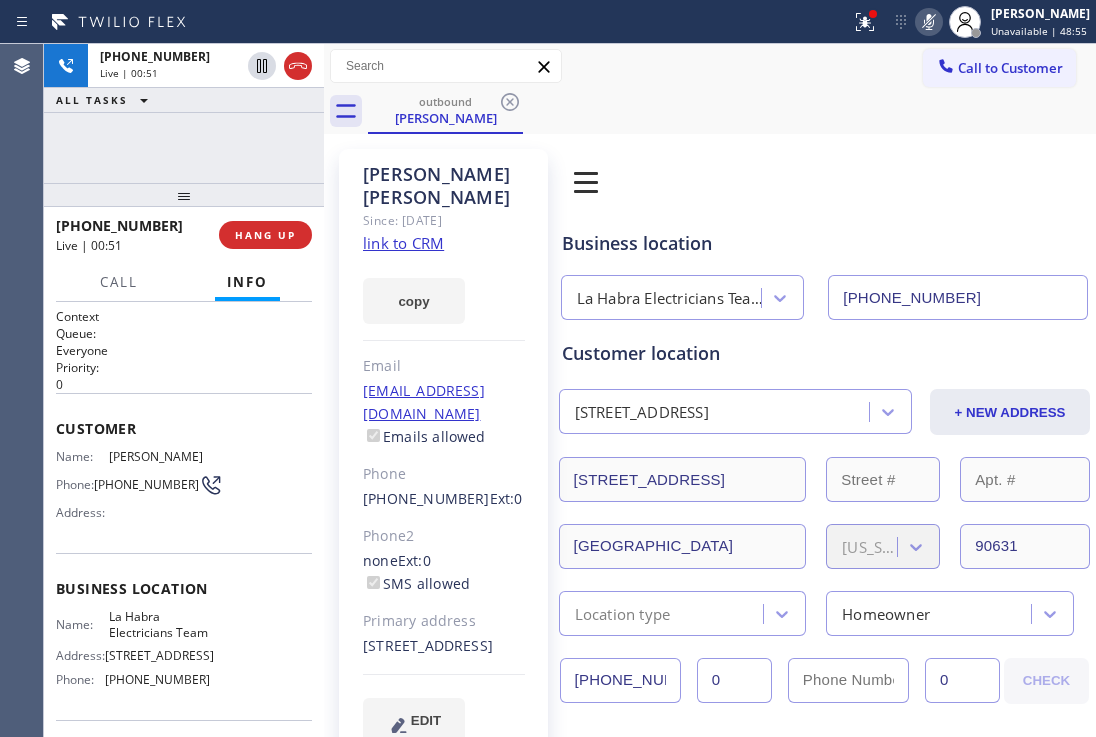 click 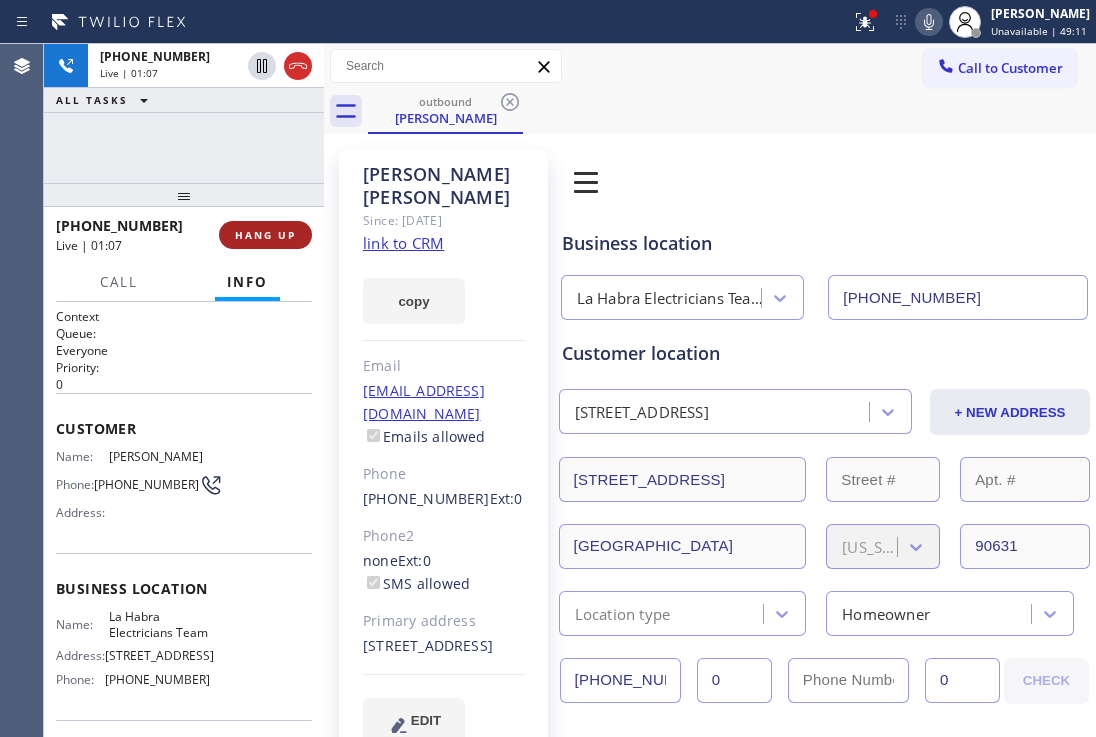click on "HANG UP" at bounding box center (265, 235) 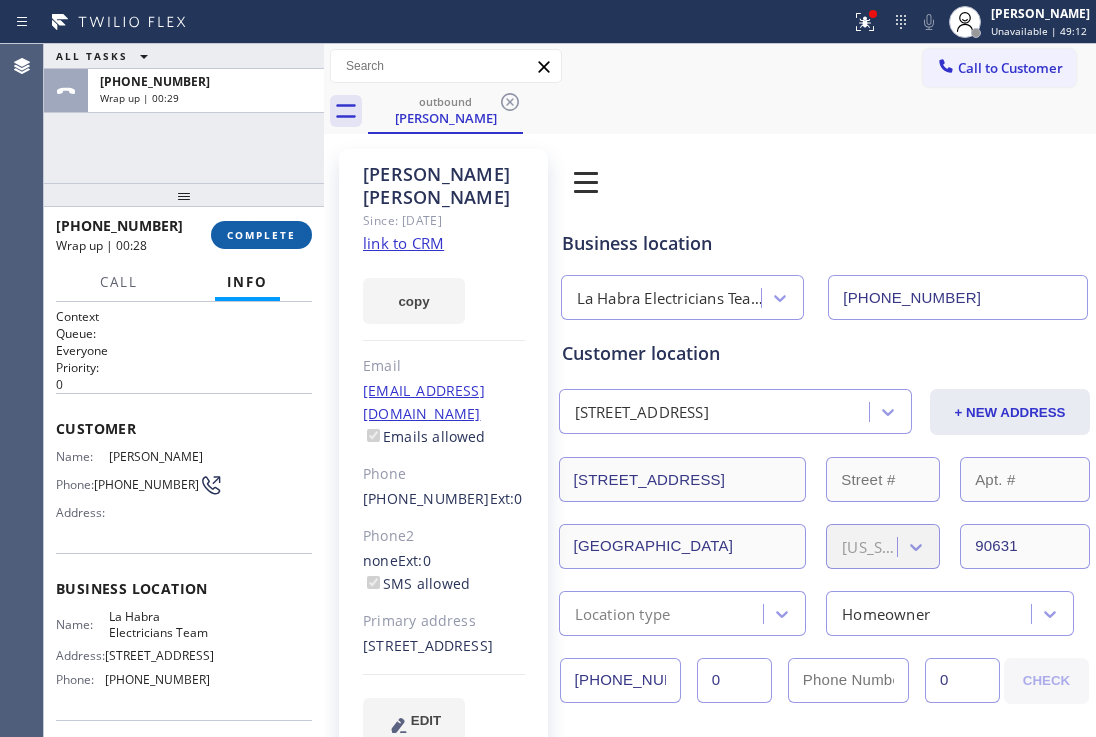 click on "COMPLETE" at bounding box center (261, 235) 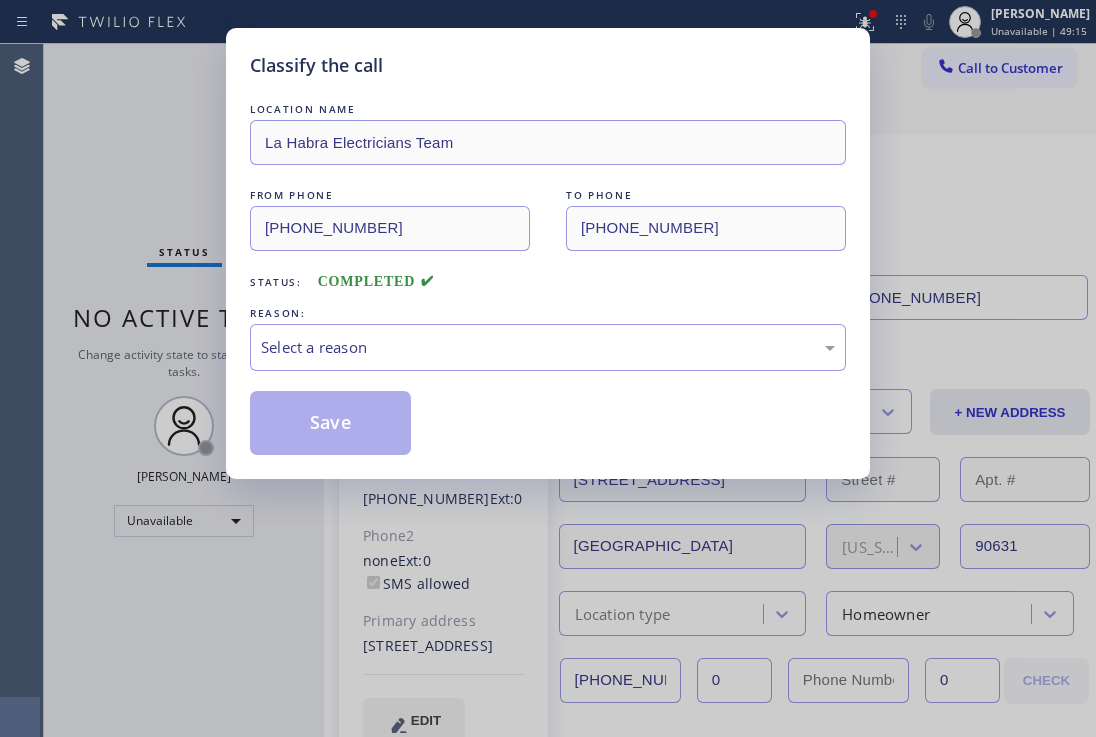 click on "REASON:" at bounding box center [548, 313] 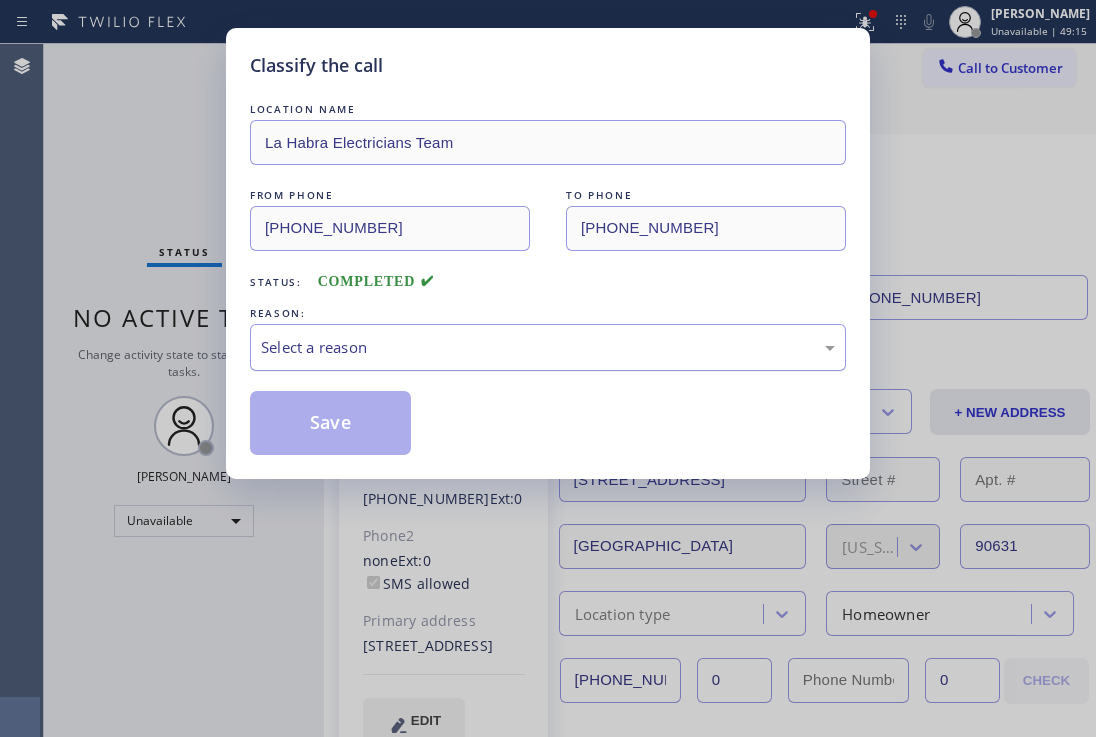 click on "Select a reason" at bounding box center [548, 347] 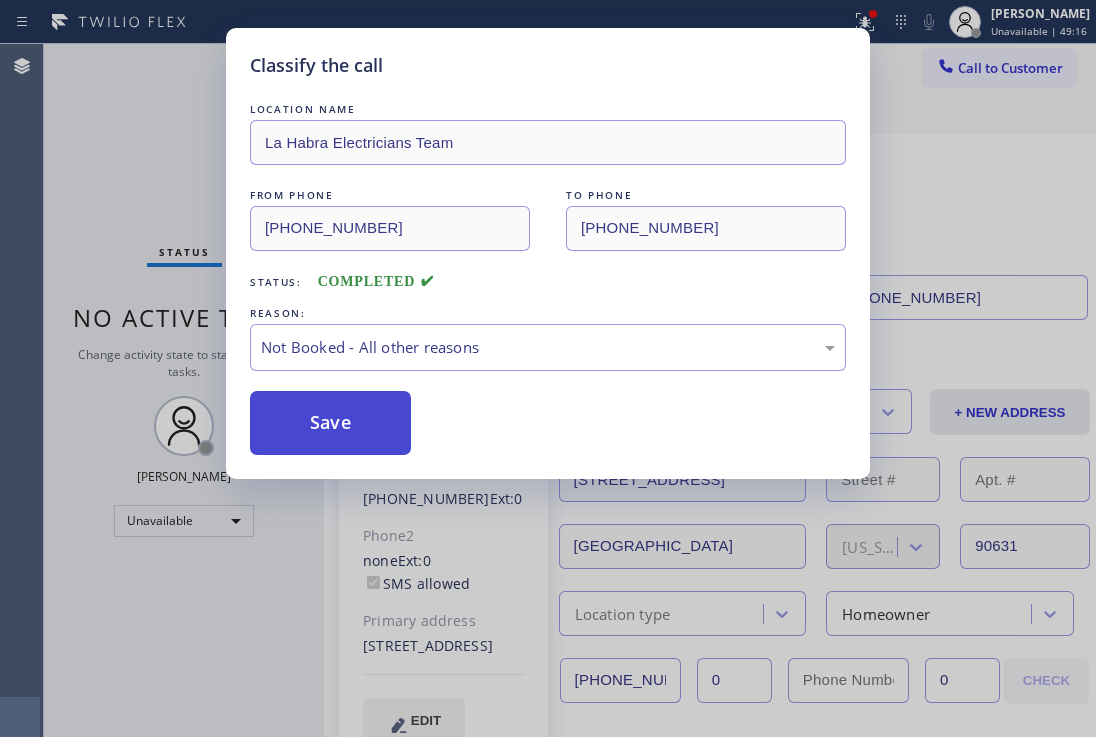 click on "Save" at bounding box center [330, 423] 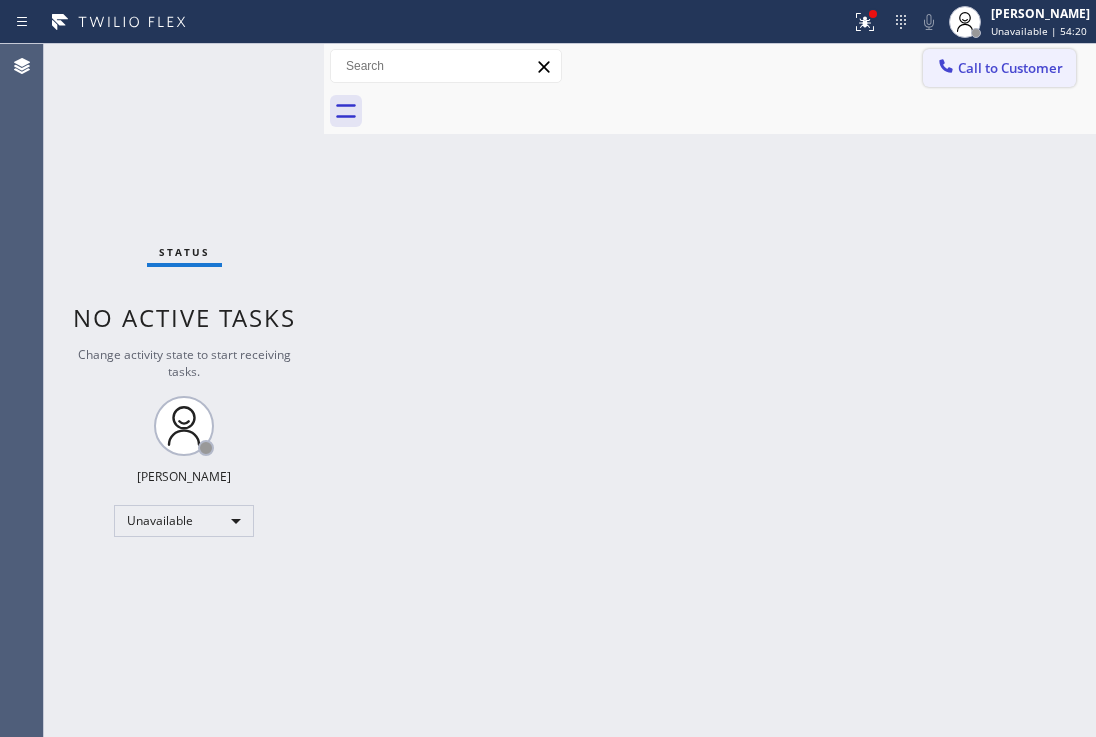 click on "Call to Customer" at bounding box center (1010, 68) 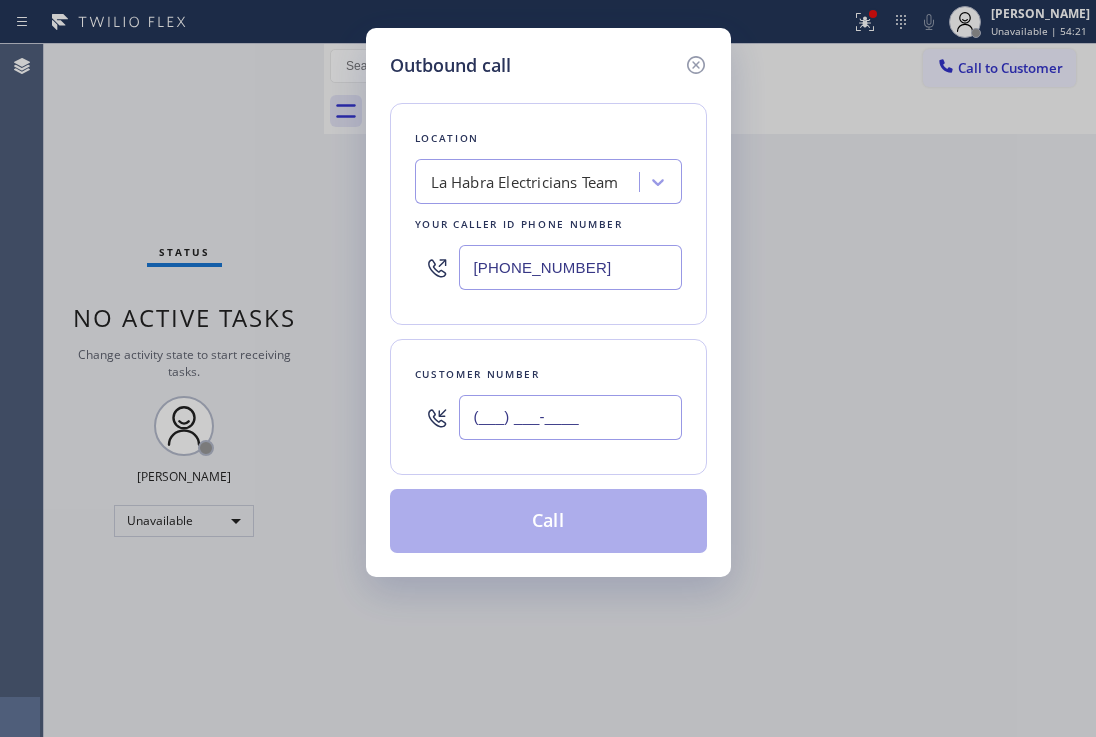 drag, startPoint x: 629, startPoint y: 426, endPoint x: 364, endPoint y: 337, distance: 279.54605 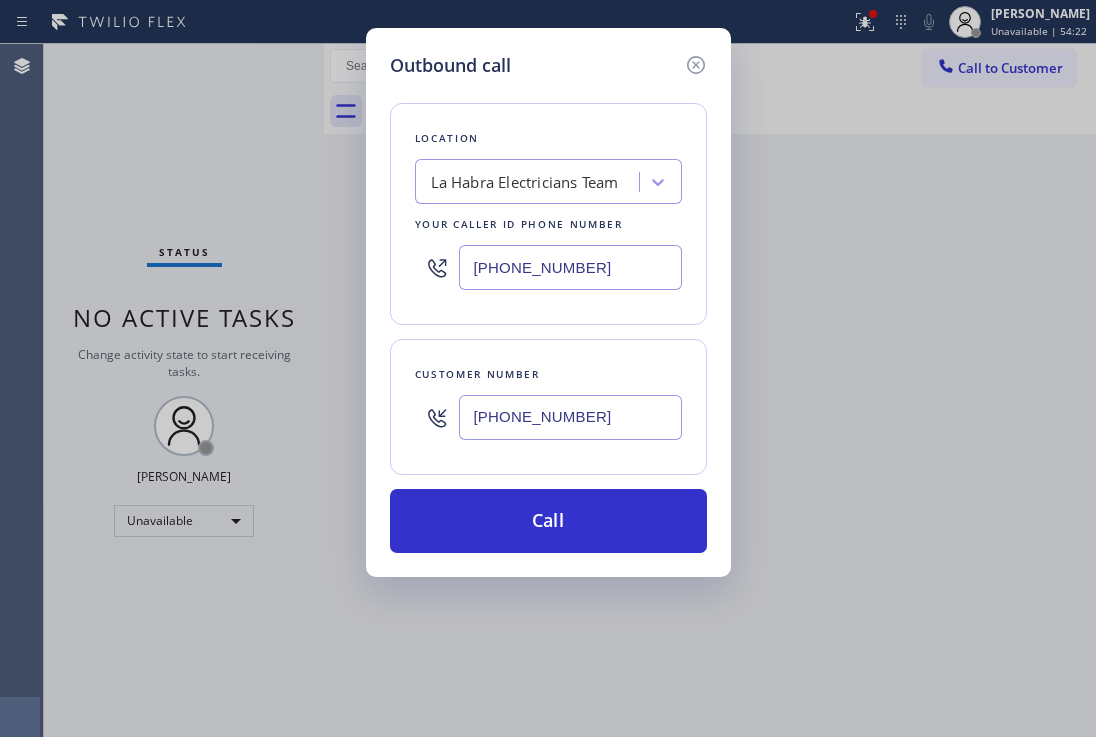 type on "[PHONE_NUMBER]" 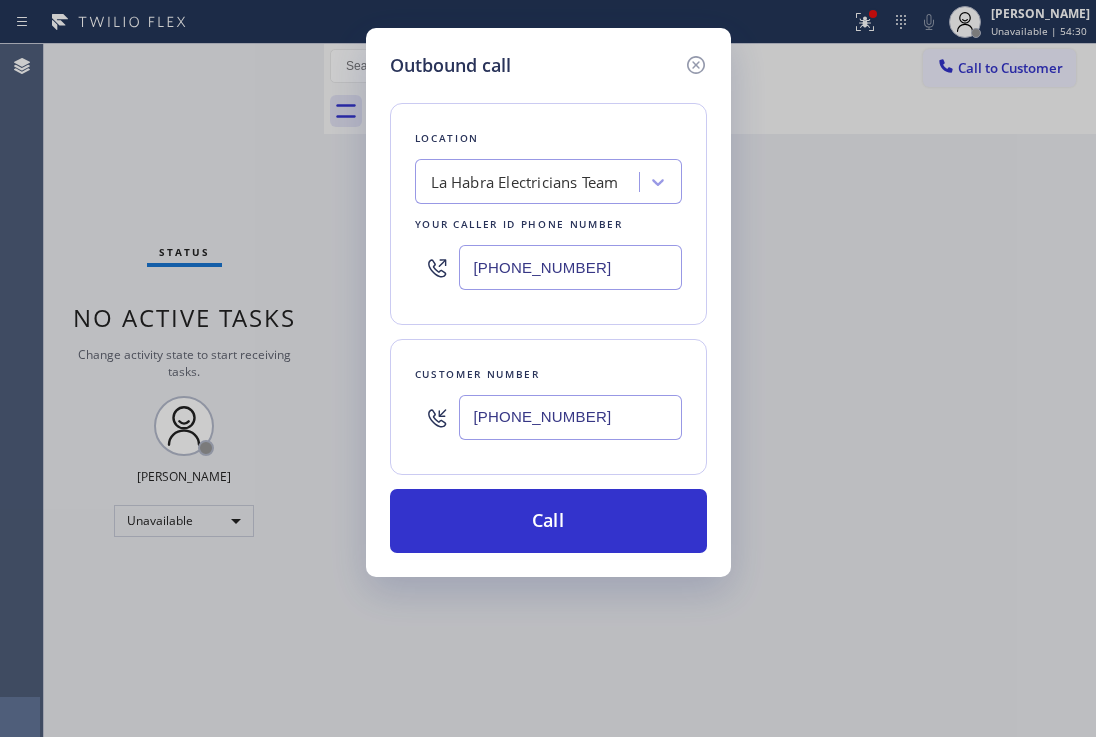 drag, startPoint x: 599, startPoint y: 254, endPoint x: 416, endPoint y: 228, distance: 184.83777 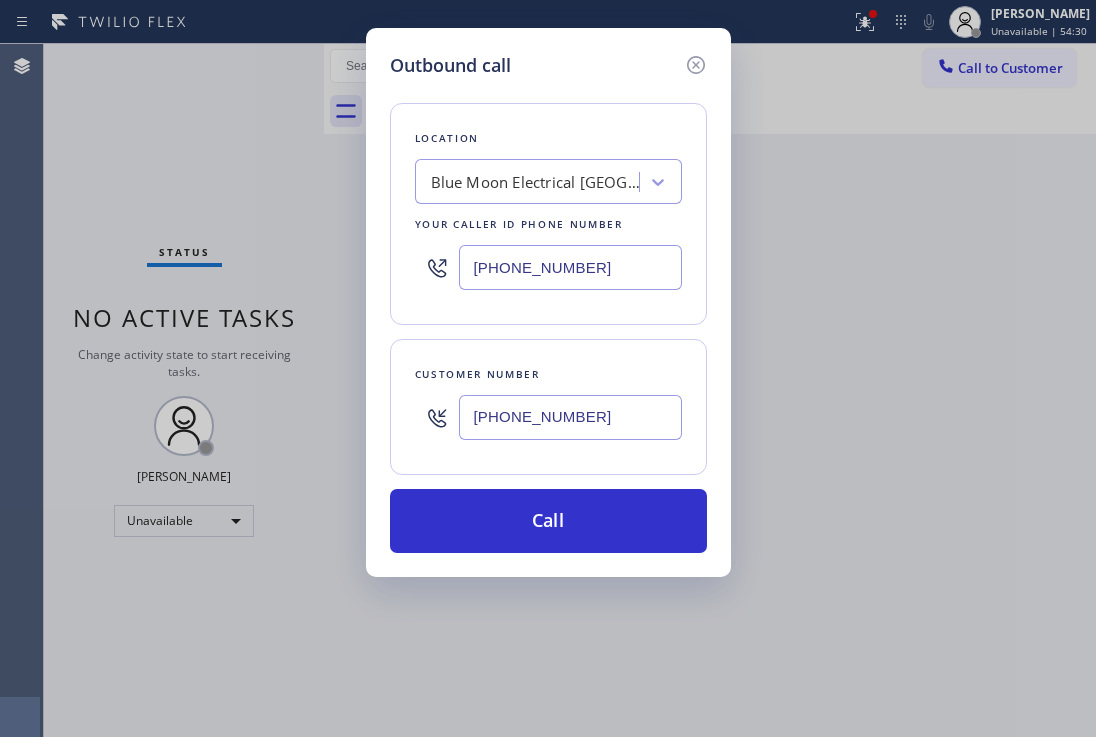 type on "[PHONE_NUMBER]" 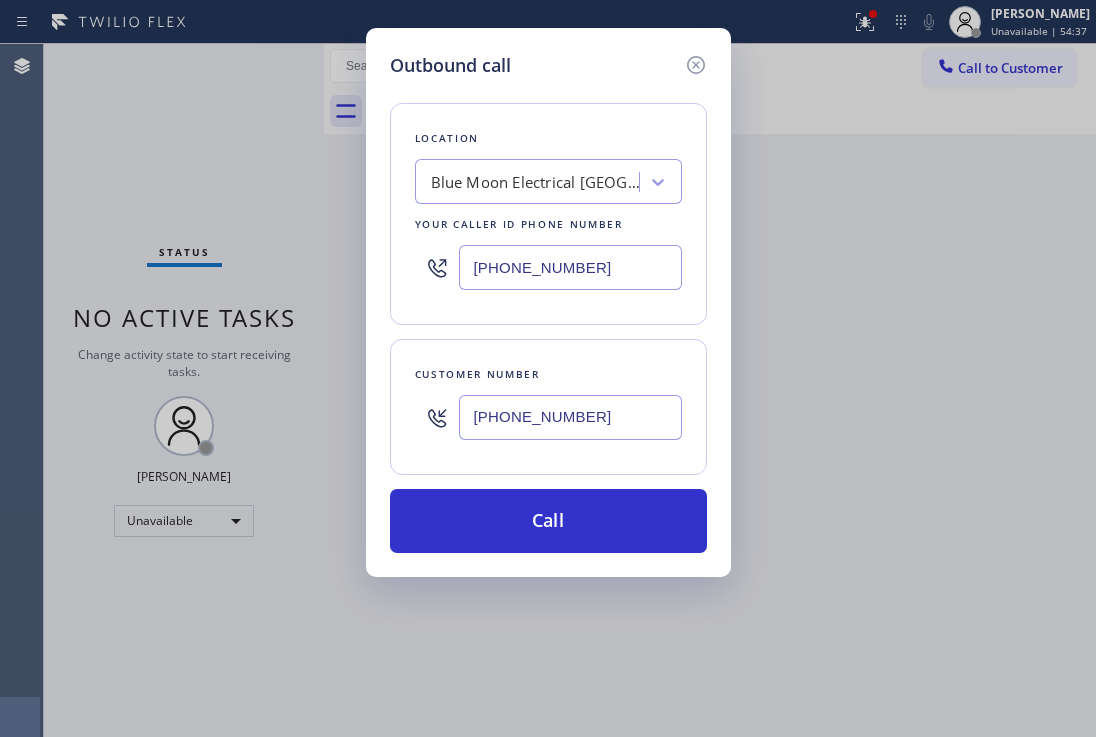 drag, startPoint x: 553, startPoint y: 528, endPoint x: 570, endPoint y: 459, distance: 71.063354 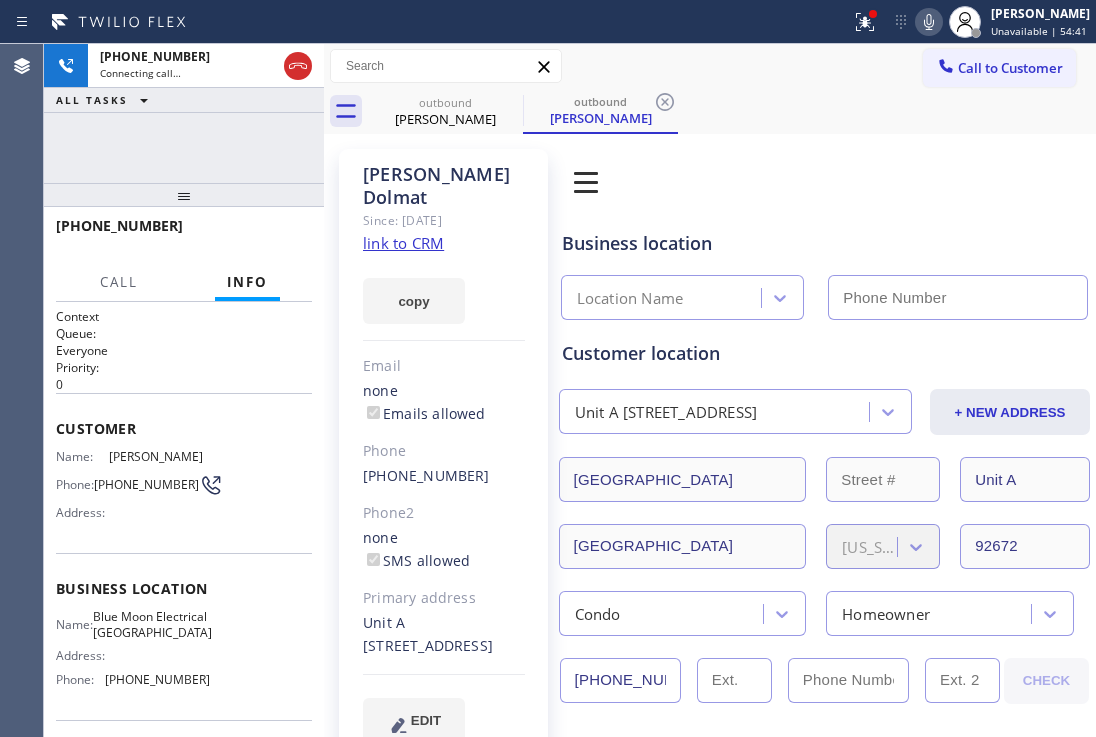type on "[PHONE_NUMBER]" 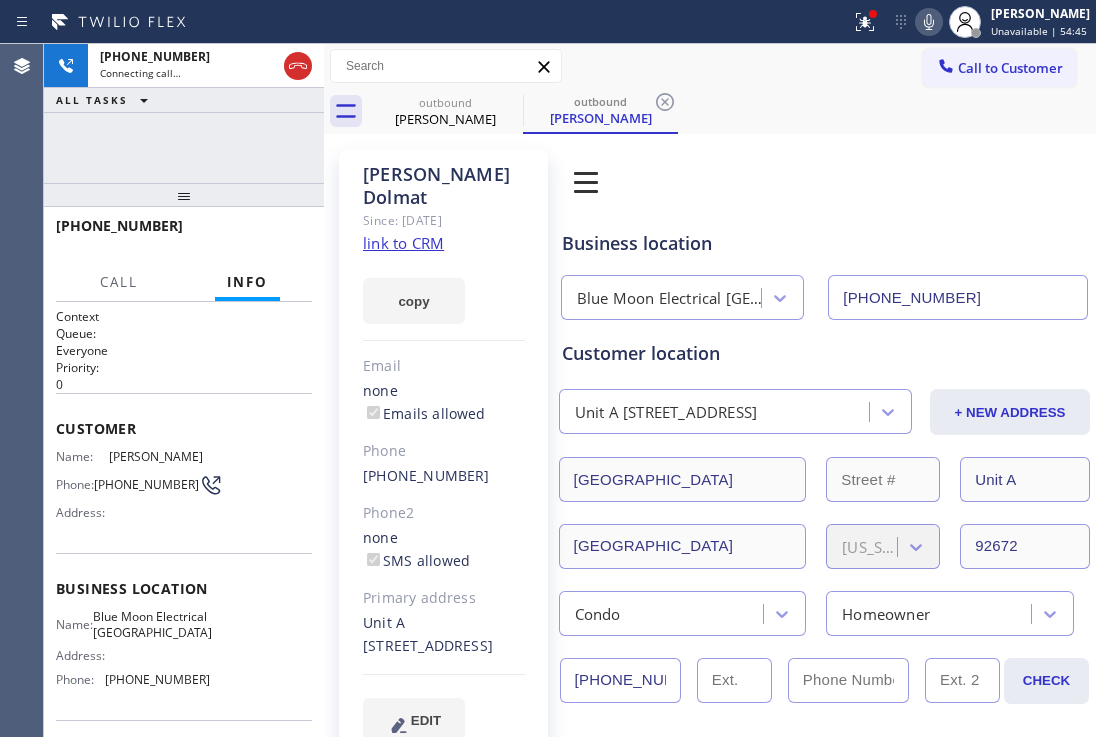 drag, startPoint x: 671, startPoint y: 107, endPoint x: 647, endPoint y: 115, distance: 25.298222 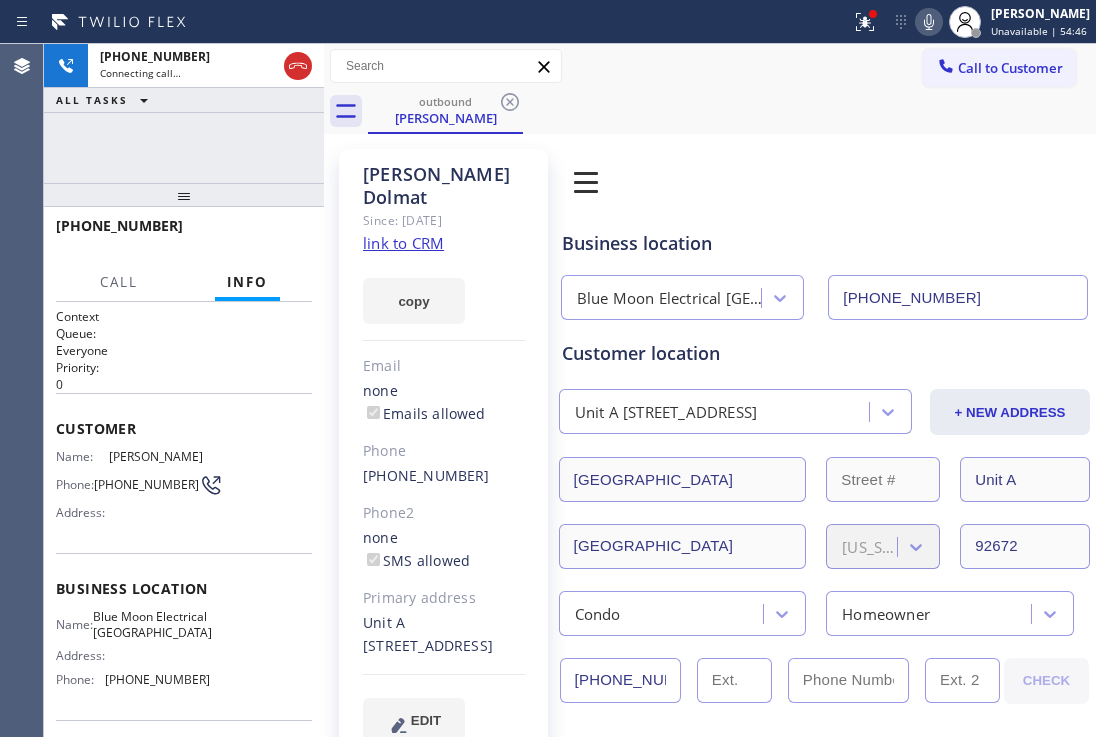 drag, startPoint x: 179, startPoint y: 209, endPoint x: 232, endPoint y: 106, distance: 115.83609 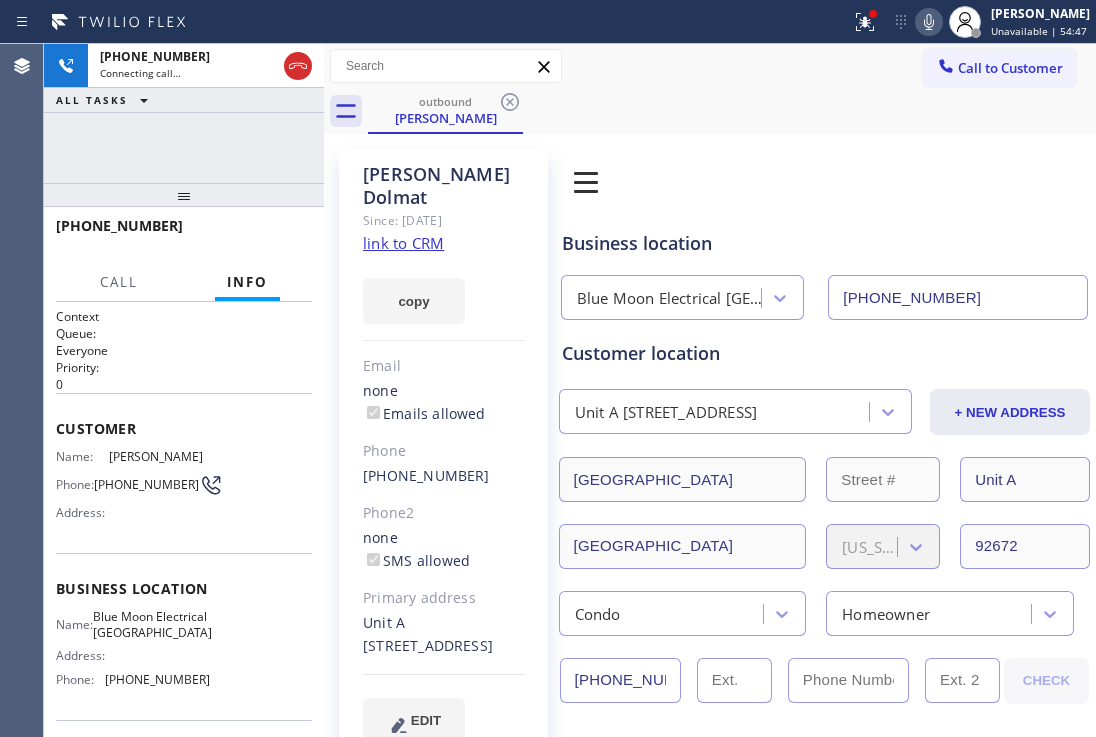 drag, startPoint x: 185, startPoint y: 188, endPoint x: 189, endPoint y: 142, distance: 46.173584 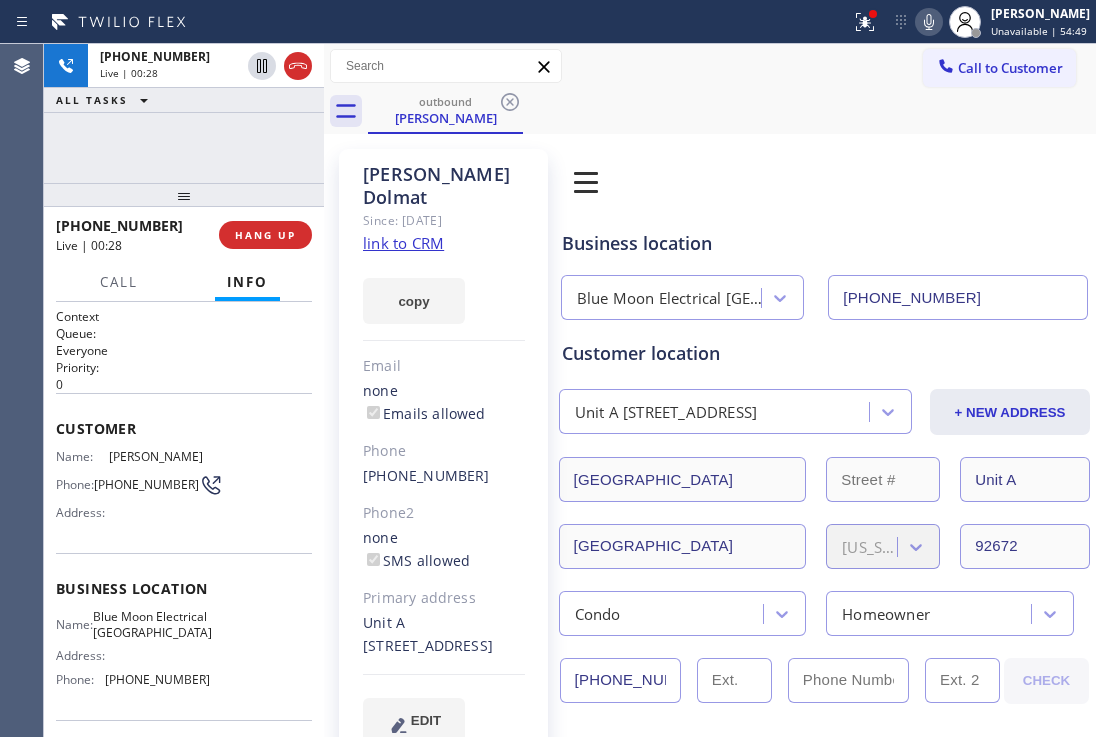 drag, startPoint x: 185, startPoint y: 202, endPoint x: 187, endPoint y: 158, distance: 44.04543 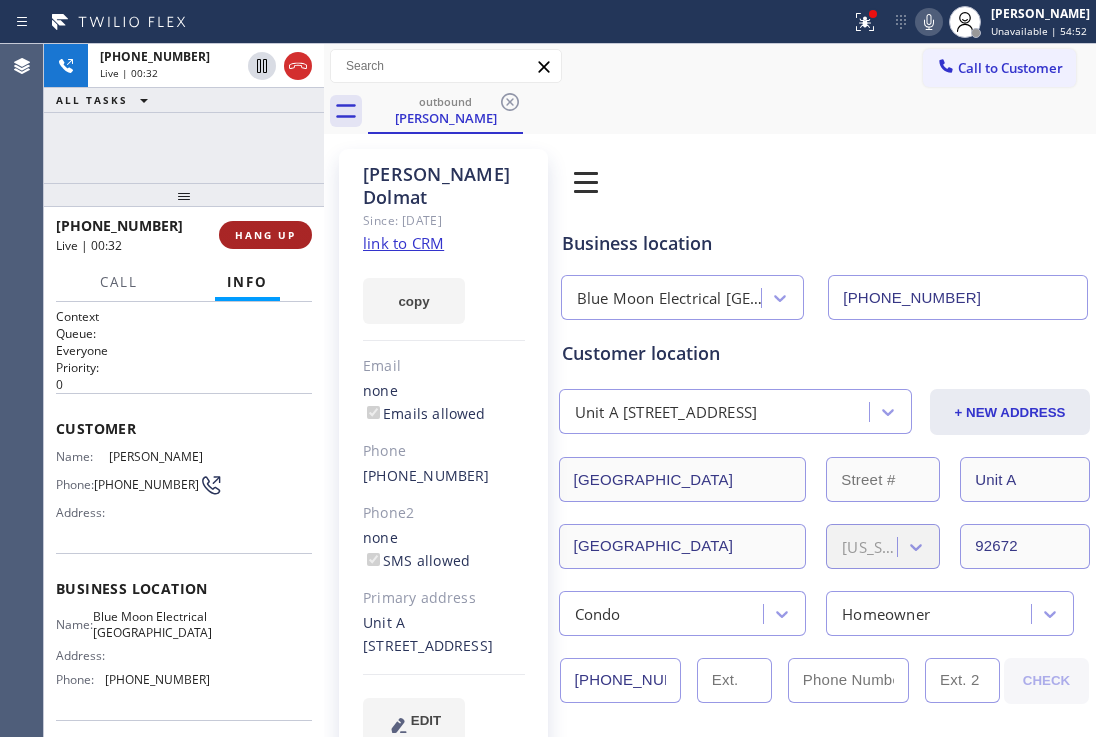 click on "HANG UP" at bounding box center (265, 235) 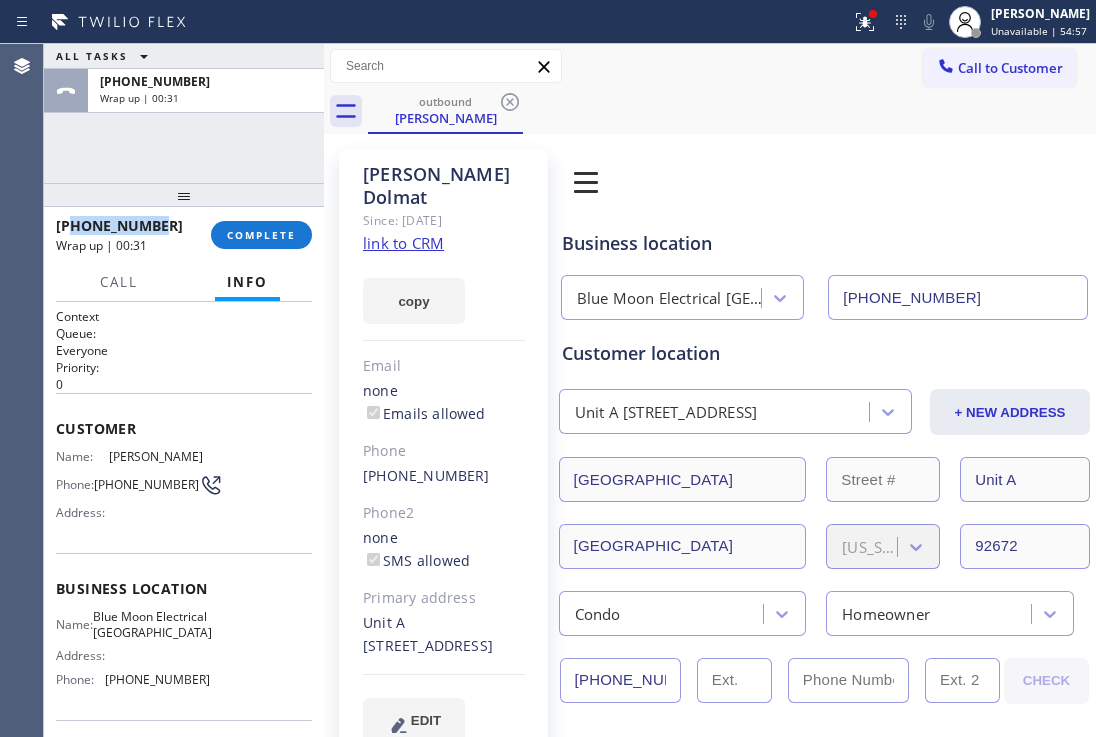 drag, startPoint x: 157, startPoint y: 225, endPoint x: 70, endPoint y: 224, distance: 87.005745 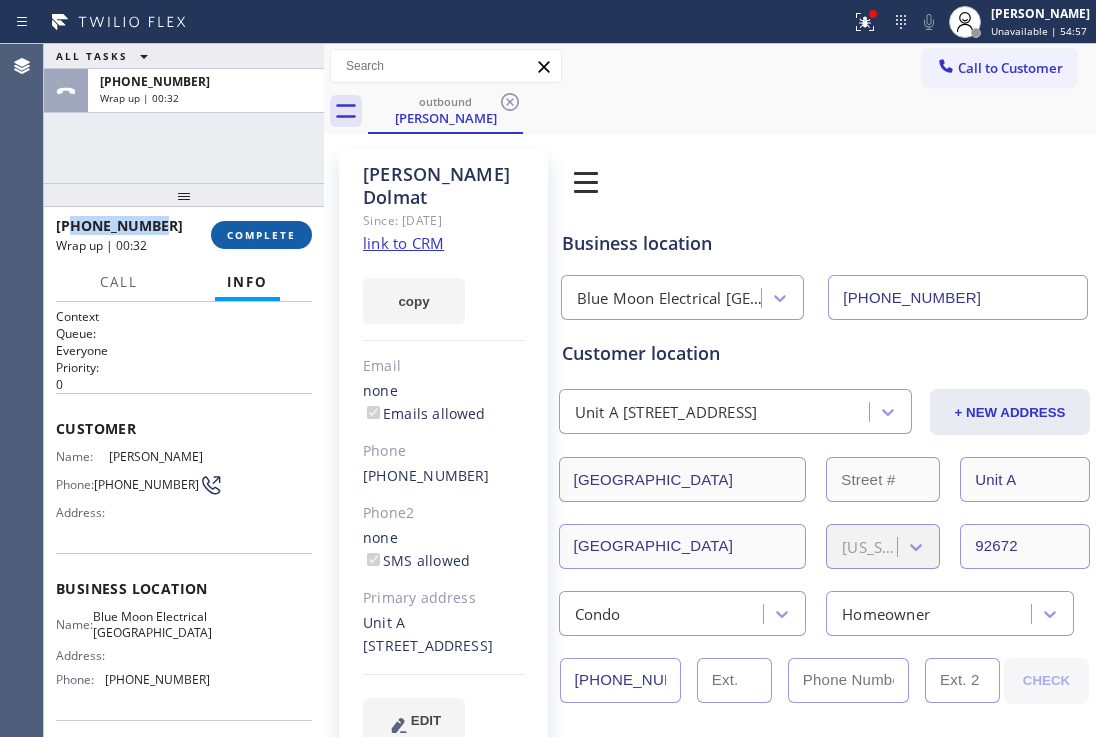 click on "COMPLETE" at bounding box center (261, 235) 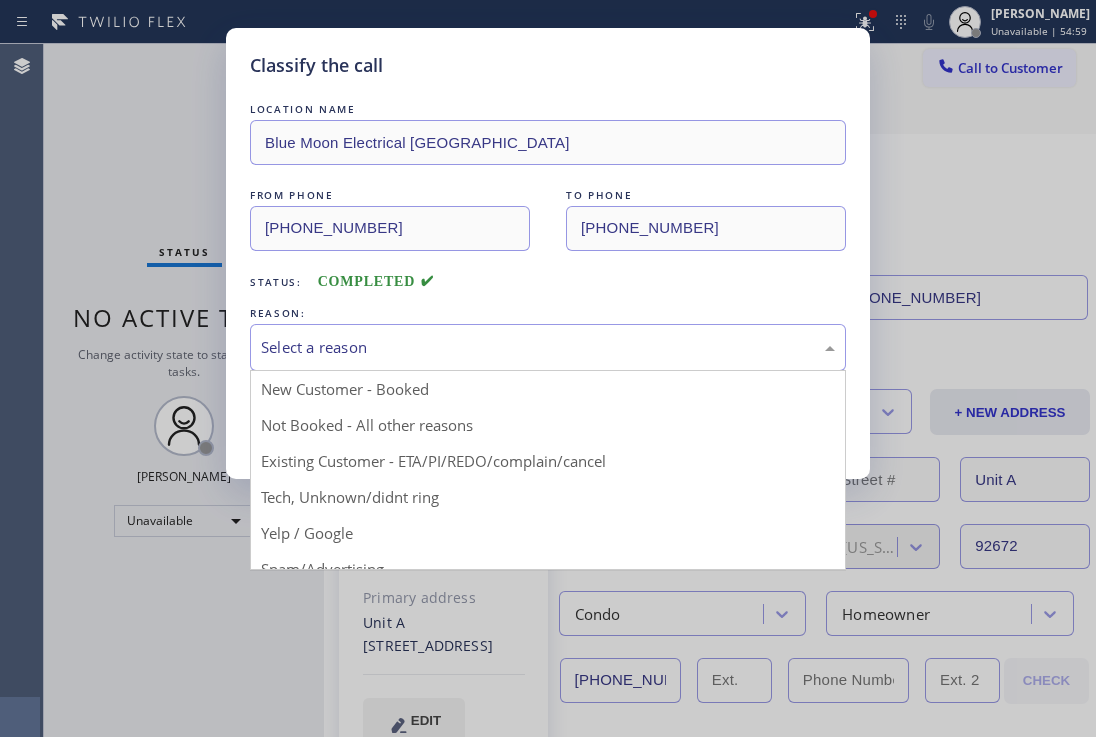 click on "Select a reason" at bounding box center [548, 347] 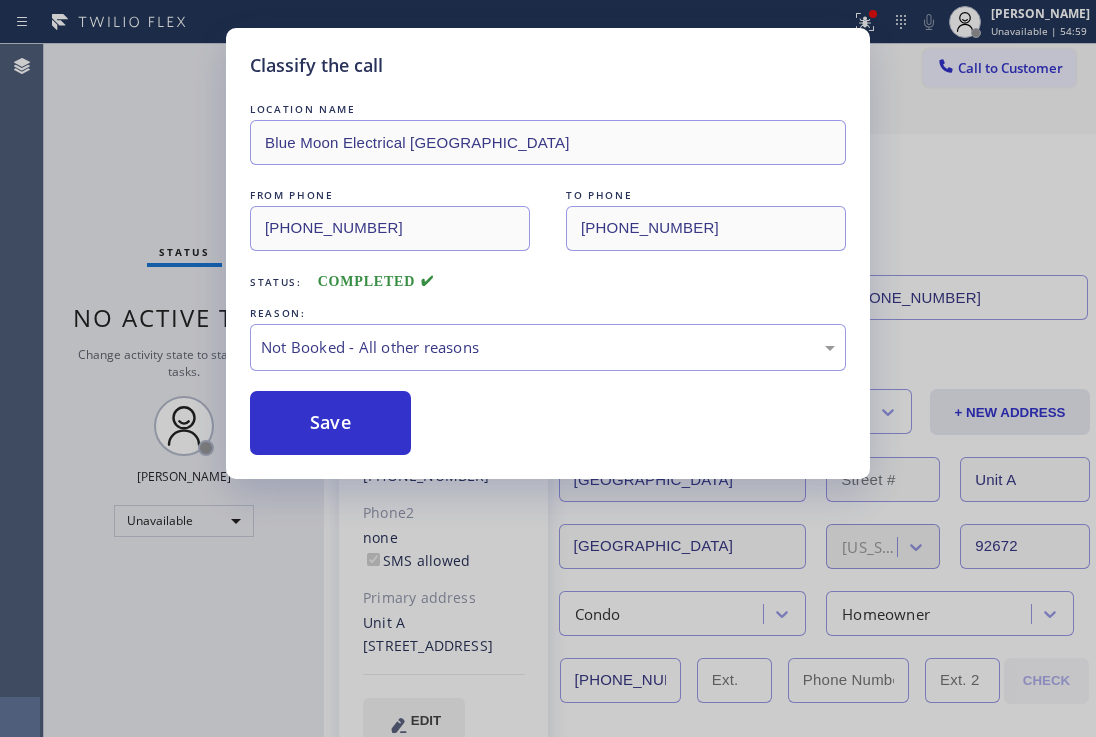click on "Save" at bounding box center [330, 423] 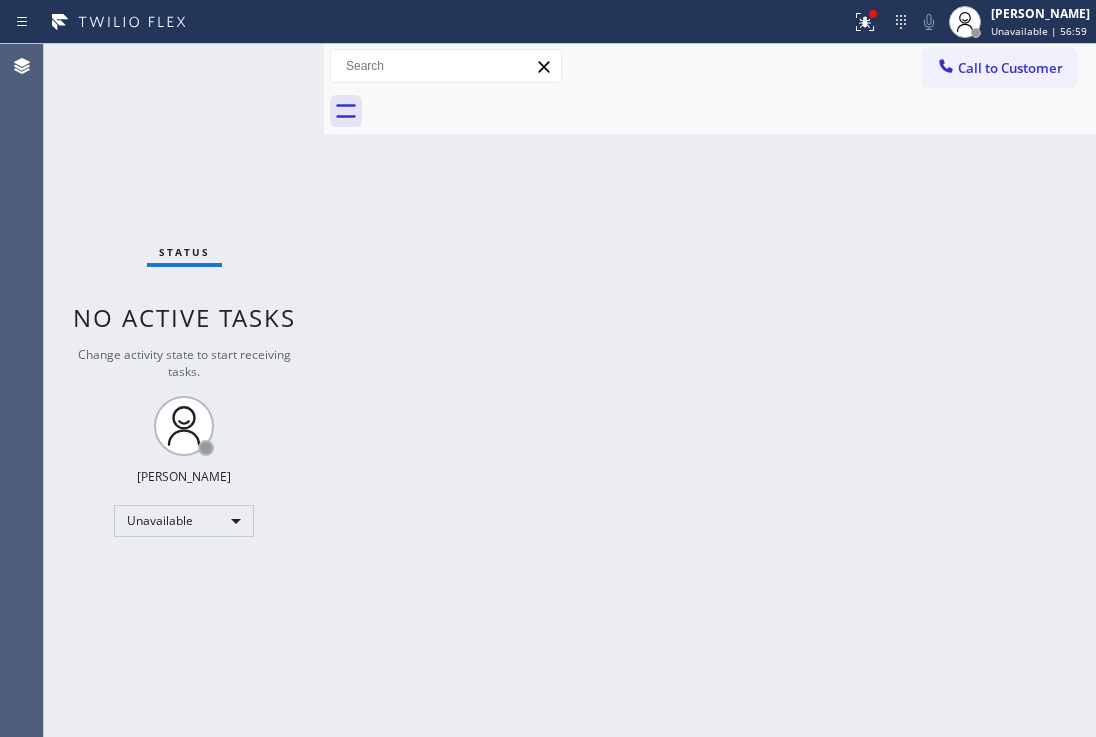 drag, startPoint x: 1034, startPoint y: 70, endPoint x: 497, endPoint y: 273, distance: 574.08887 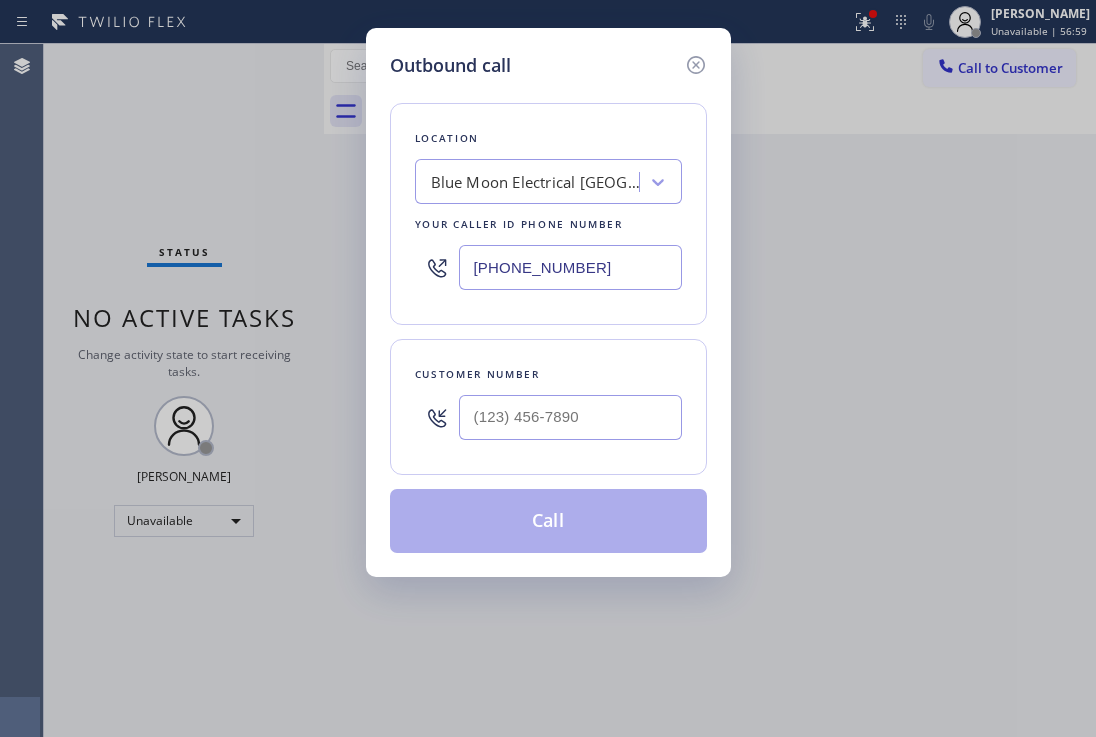 drag, startPoint x: 459, startPoint y: 245, endPoint x: 273, endPoint y: 150, distance: 208.85641 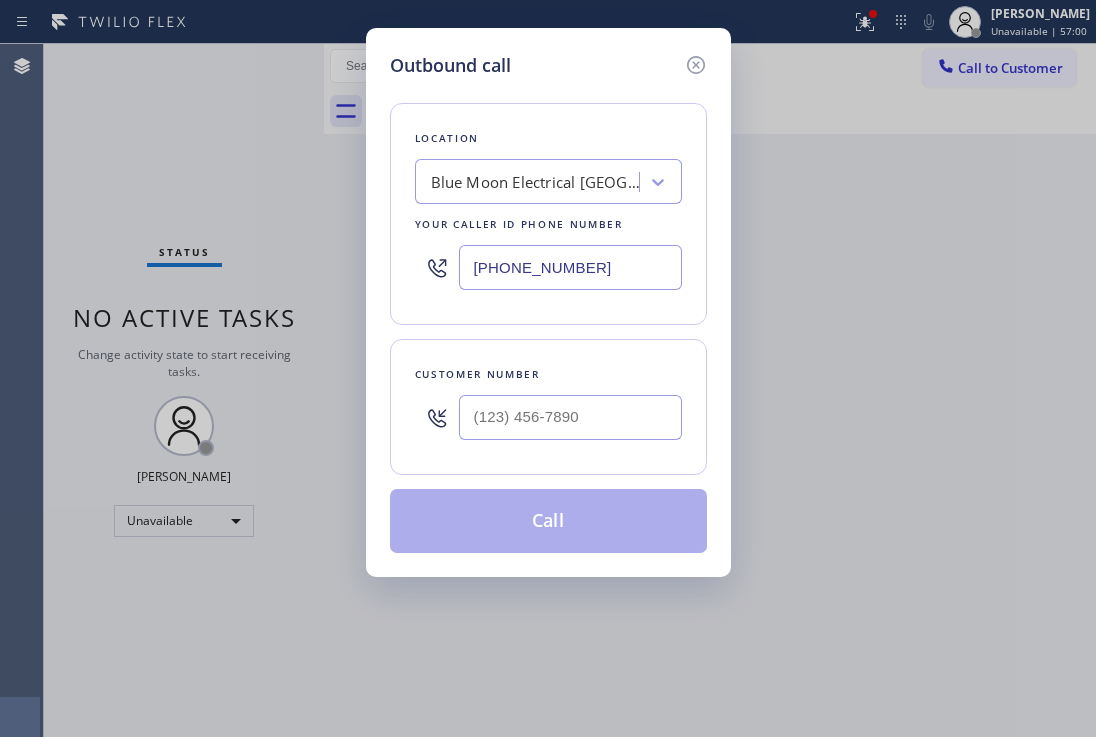 type on "[PHONE_NUMBER]" 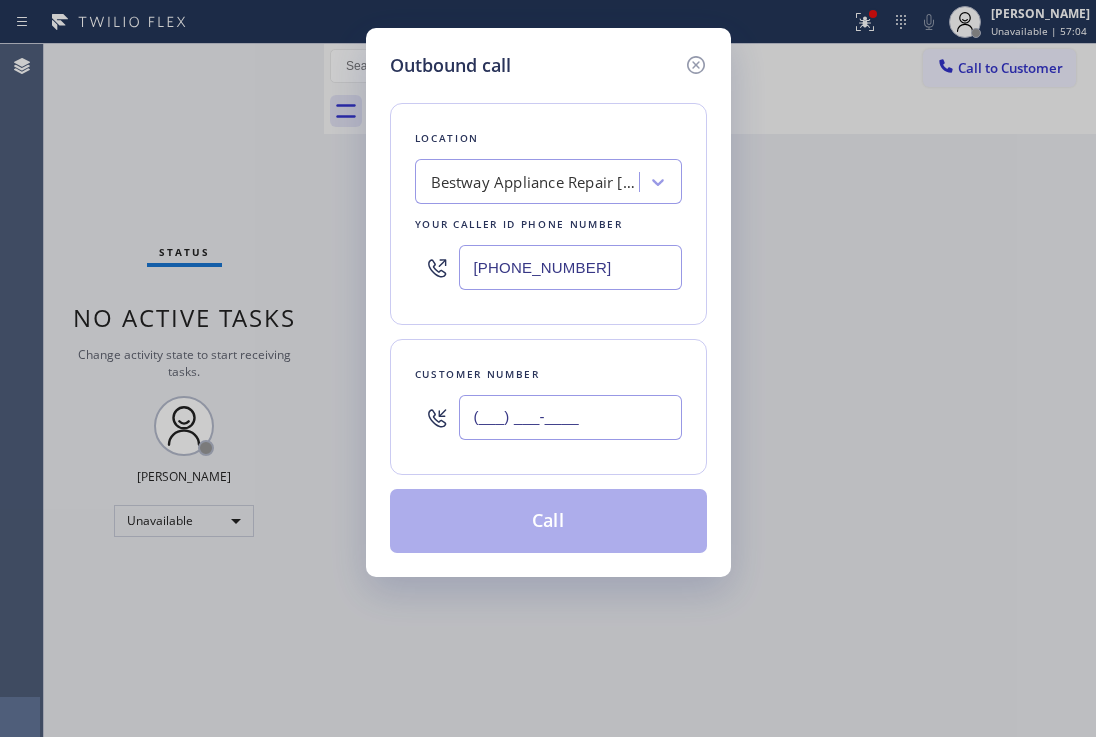 click on "(___) ___-____" at bounding box center (570, 417) 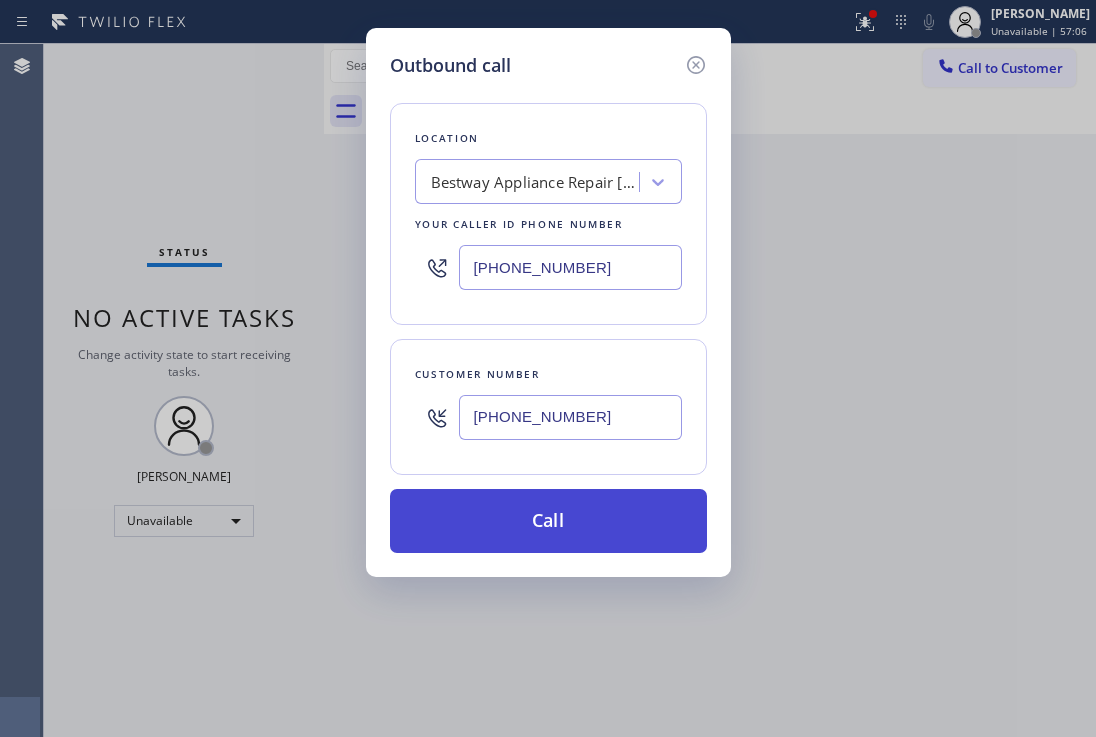 type on "[PHONE_NUMBER]" 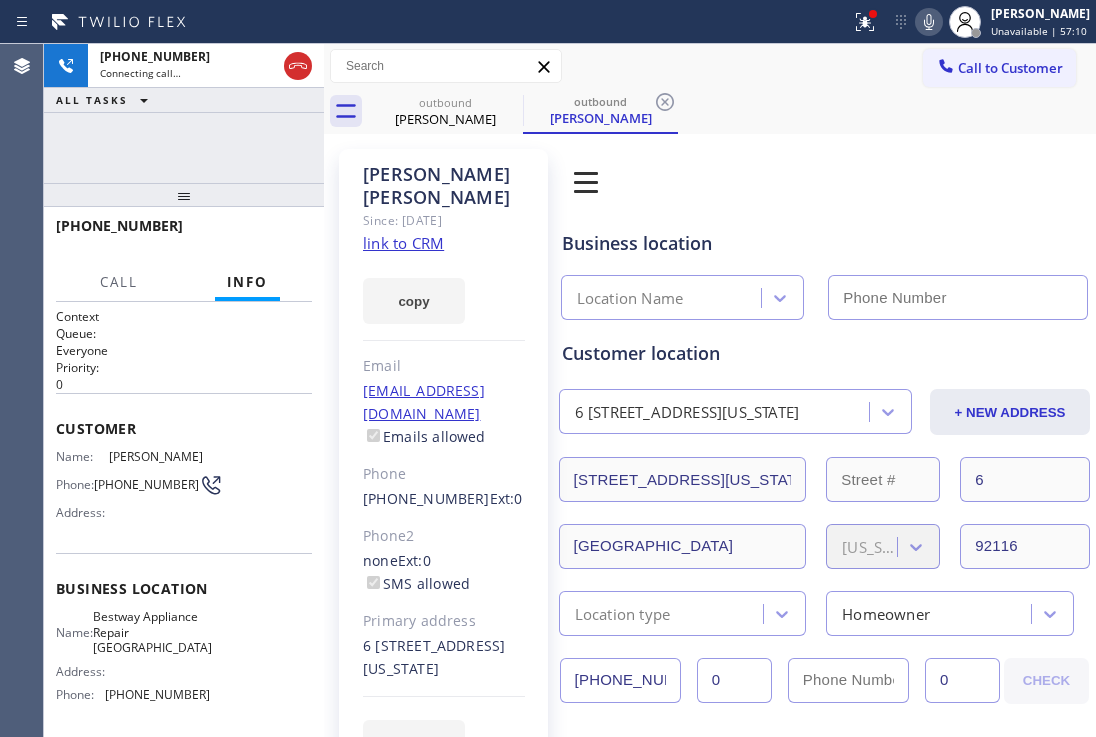 type on "[PHONE_NUMBER]" 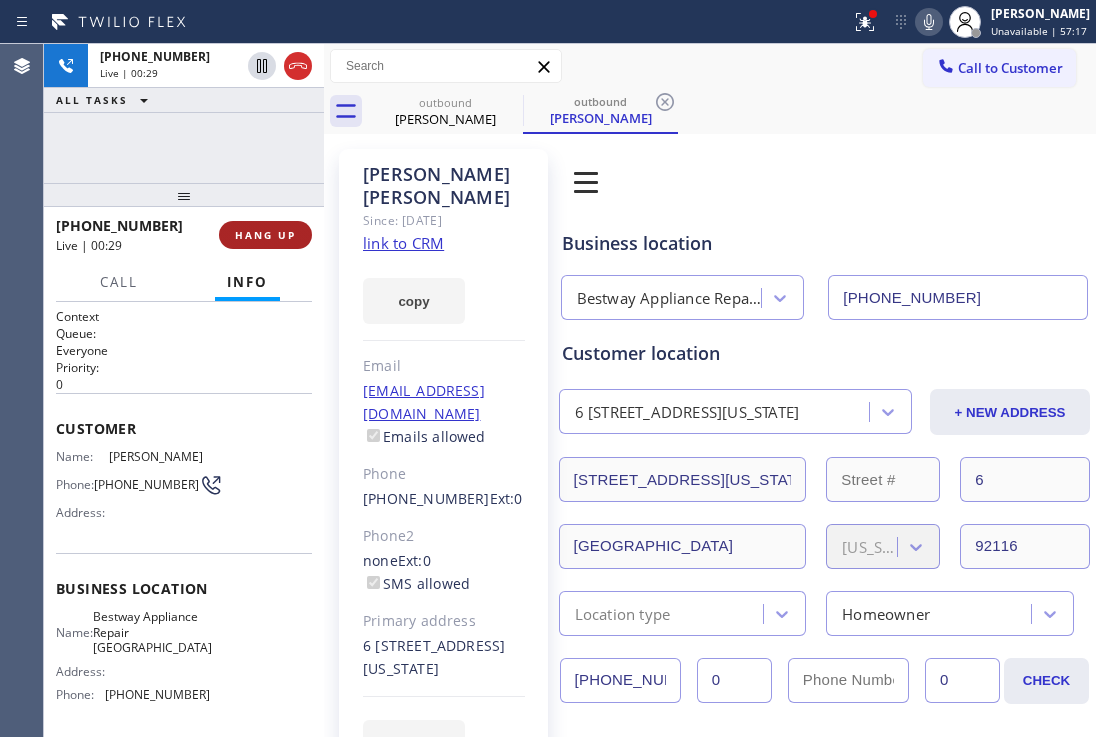 click on "HANG UP" at bounding box center (265, 235) 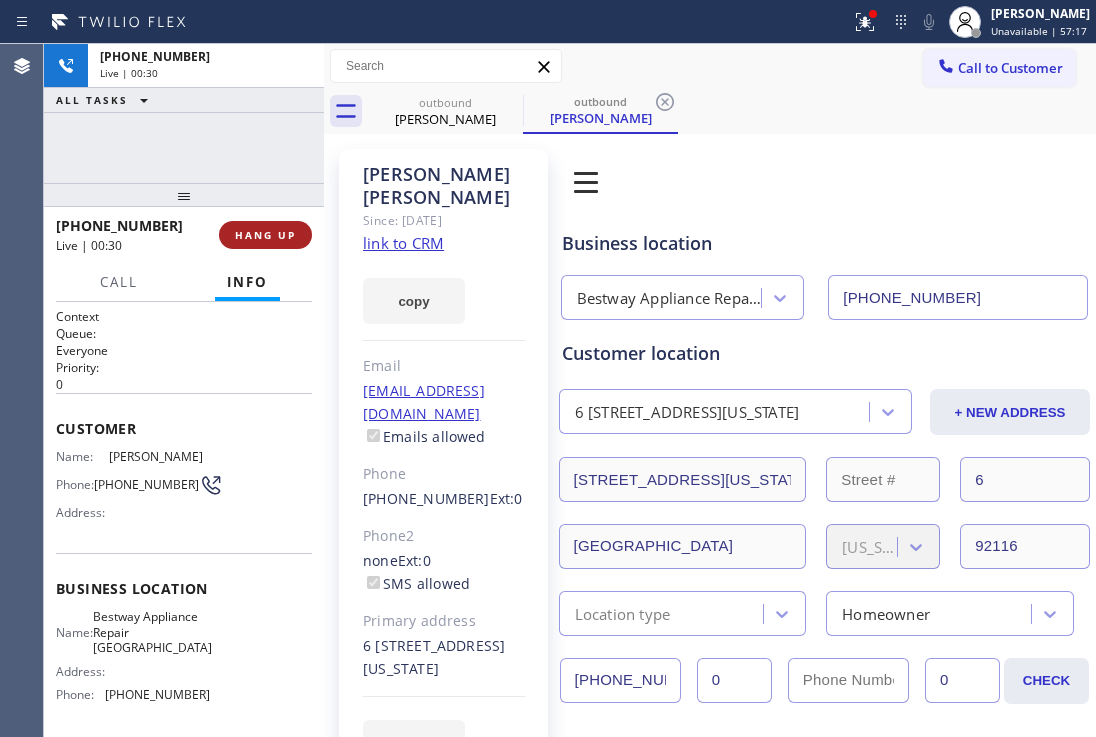 click on "HANG UP" at bounding box center [265, 235] 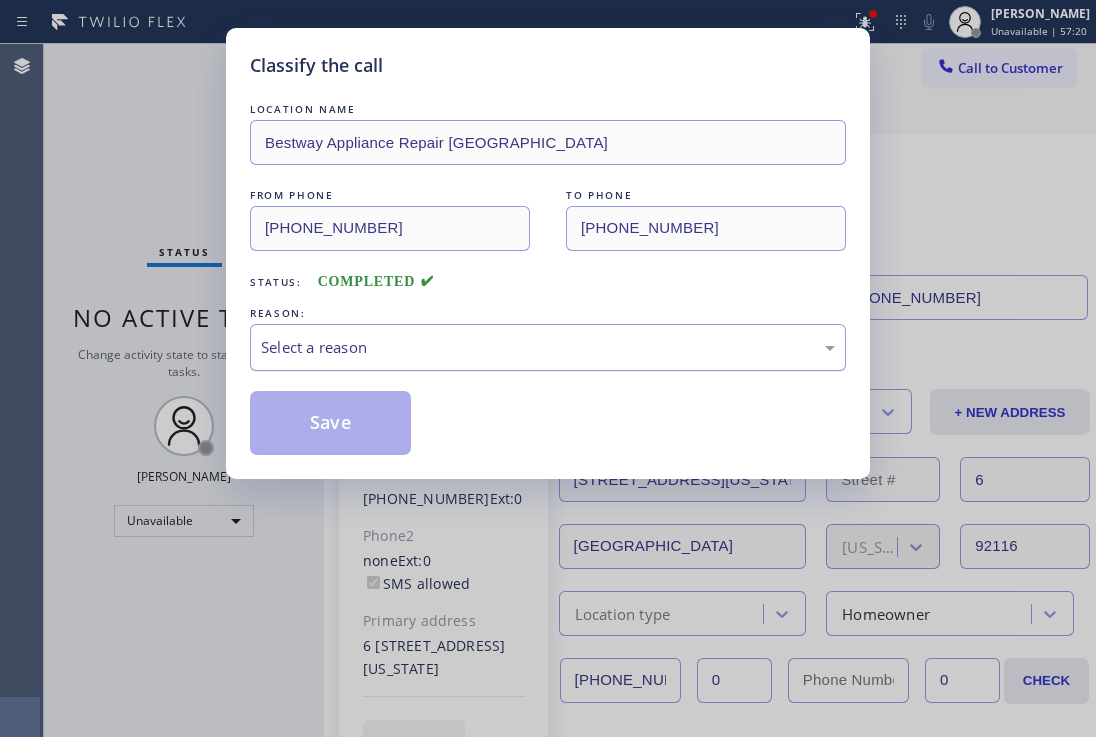 click on "Select a reason" at bounding box center [548, 347] 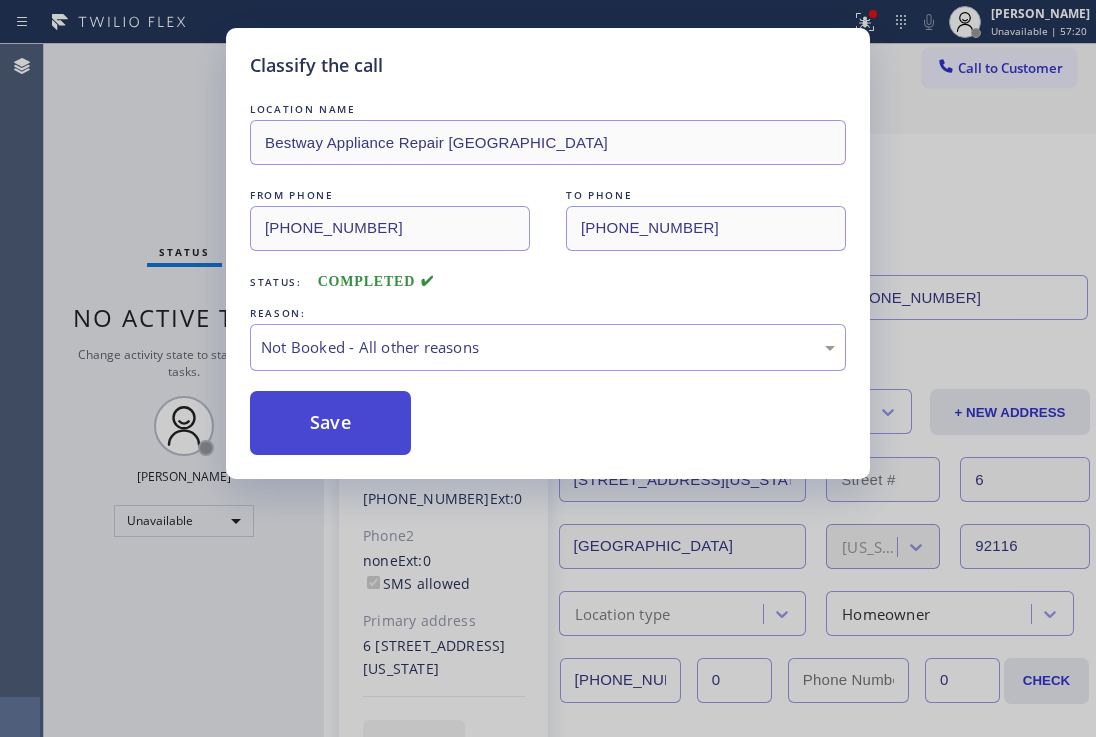 drag, startPoint x: 316, startPoint y: 419, endPoint x: 299, endPoint y: 390, distance: 33.61547 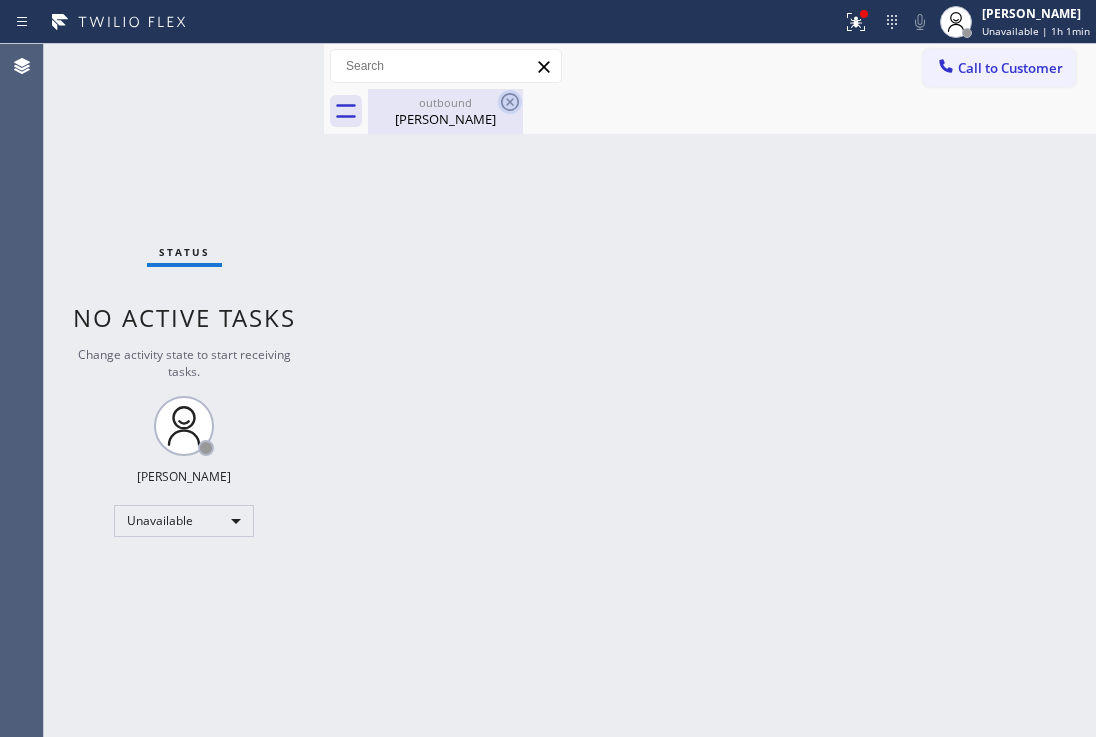 click 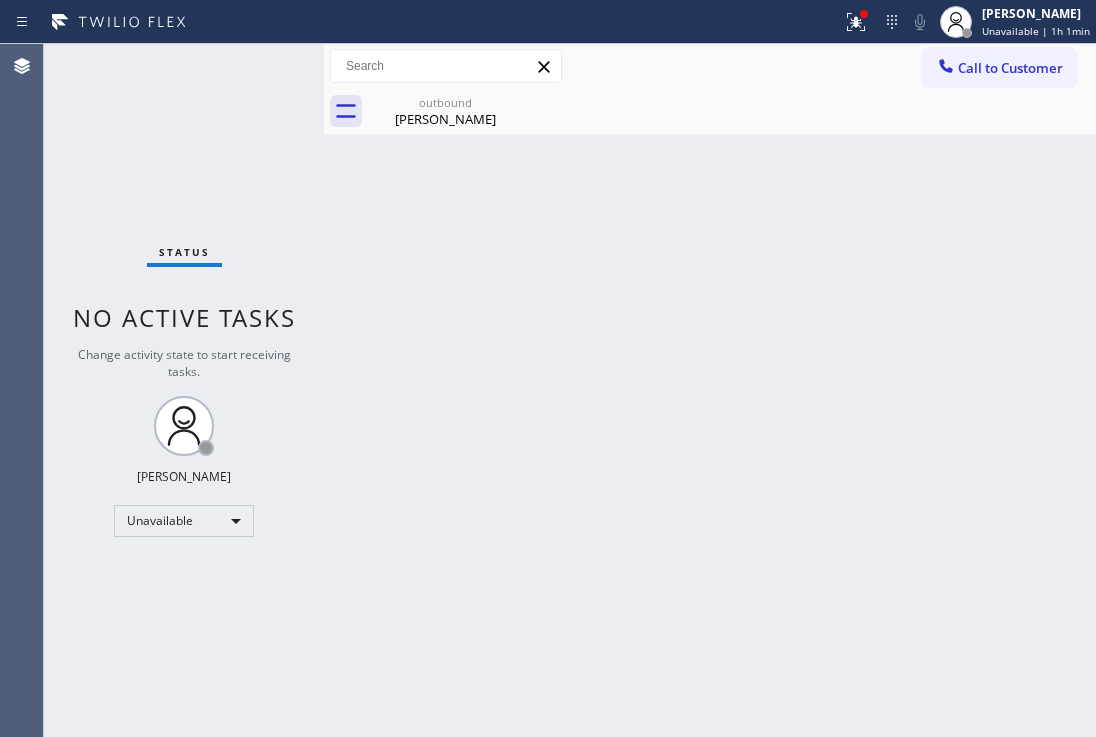 click on "Back to Dashboard Change Sender ID Customers Technicians Select a contact Outbound call Location Search location Your caller id phone number Customer number Call Customer info Name   Phone none Address none Change Sender ID HVAC [PHONE_NUMBER] 5 Star Appliance [PHONE_NUMBER] Appliance Repair [PHONE_NUMBER] Plumbing [PHONE_NUMBER] Air Duct Cleaning [PHONE_NUMBER]  Electricians [PHONE_NUMBER] Cancel Change Check personal SMS Reset Change outbound [PERSON_NAME] Call to Customer Outbound call Location Bestway Appliance Repair [GEOGRAPHIC_DATA] Your caller id phone number [PHONE_NUMBER] Customer number Call Outbound call Technician Search Technician Your caller id phone number Your caller id phone number Call outbound [PERSON_NAME]" at bounding box center (710, 390) 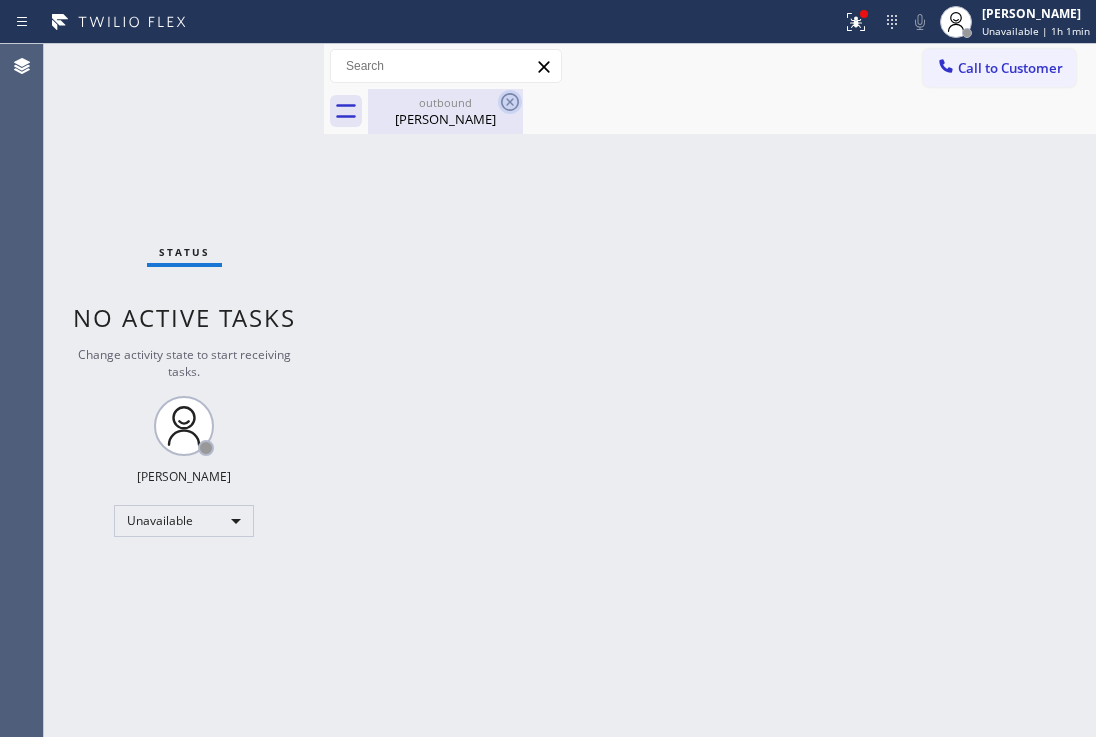 click 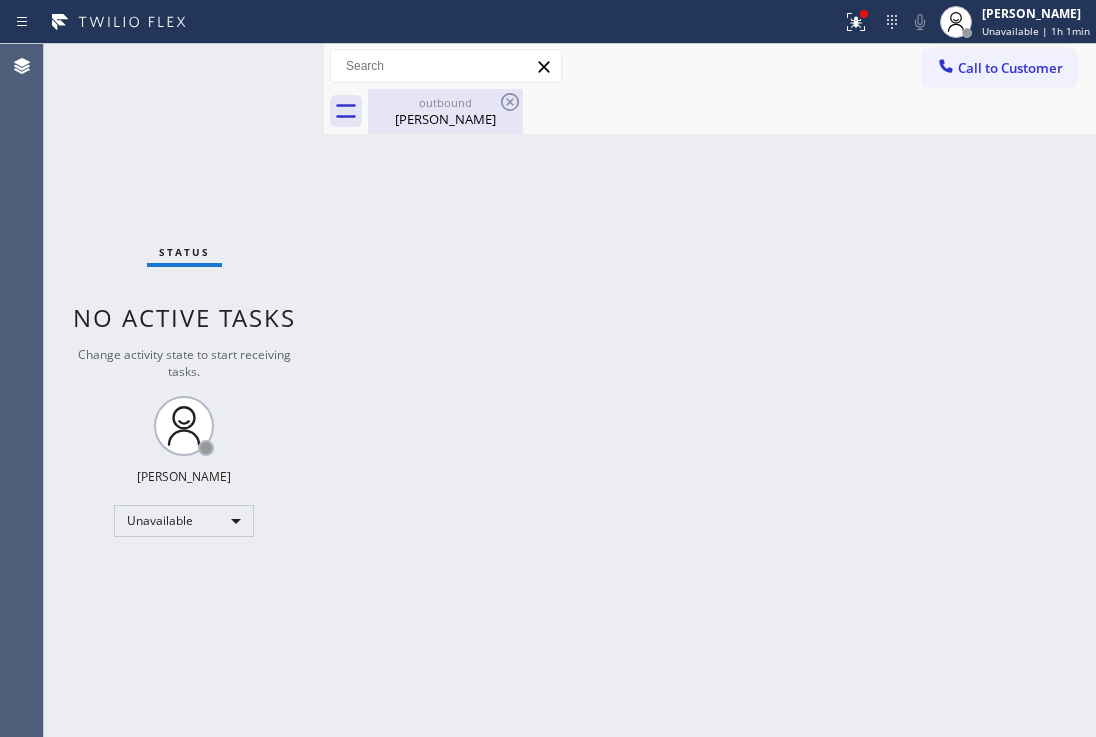 click on "outbound [PERSON_NAME]" at bounding box center (445, 111) 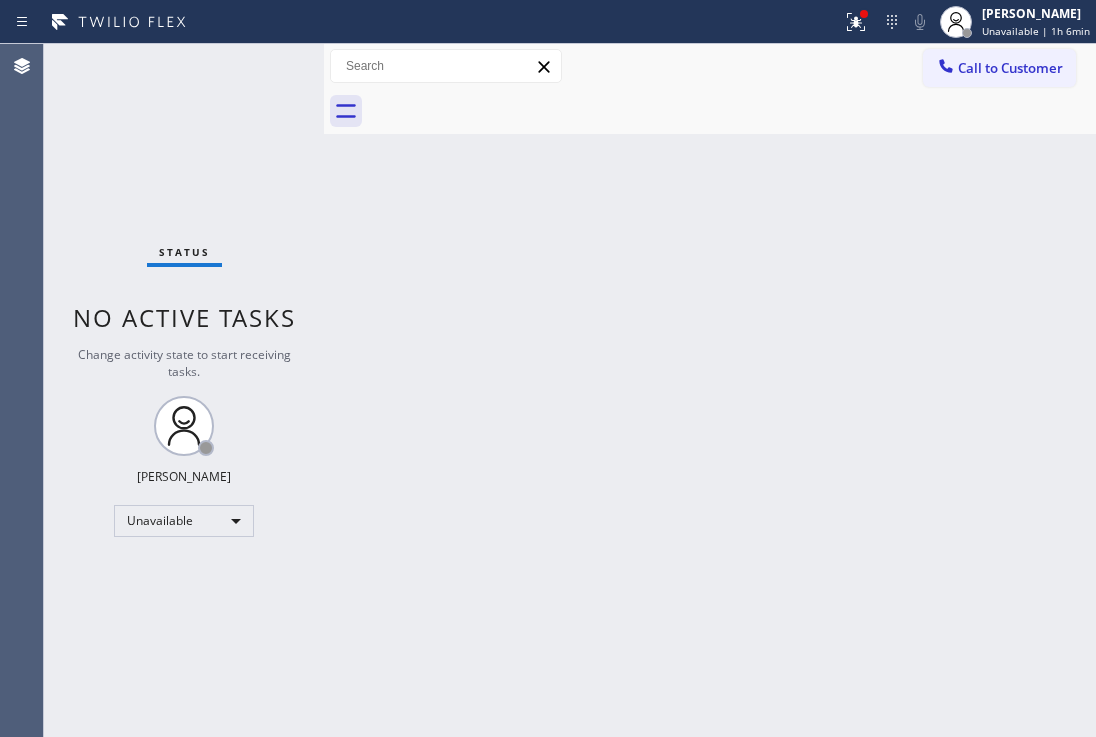 click on "Status   No active tasks     Change activity state to start receiving tasks.   [PERSON_NAME] Unavailable" at bounding box center [184, 390] 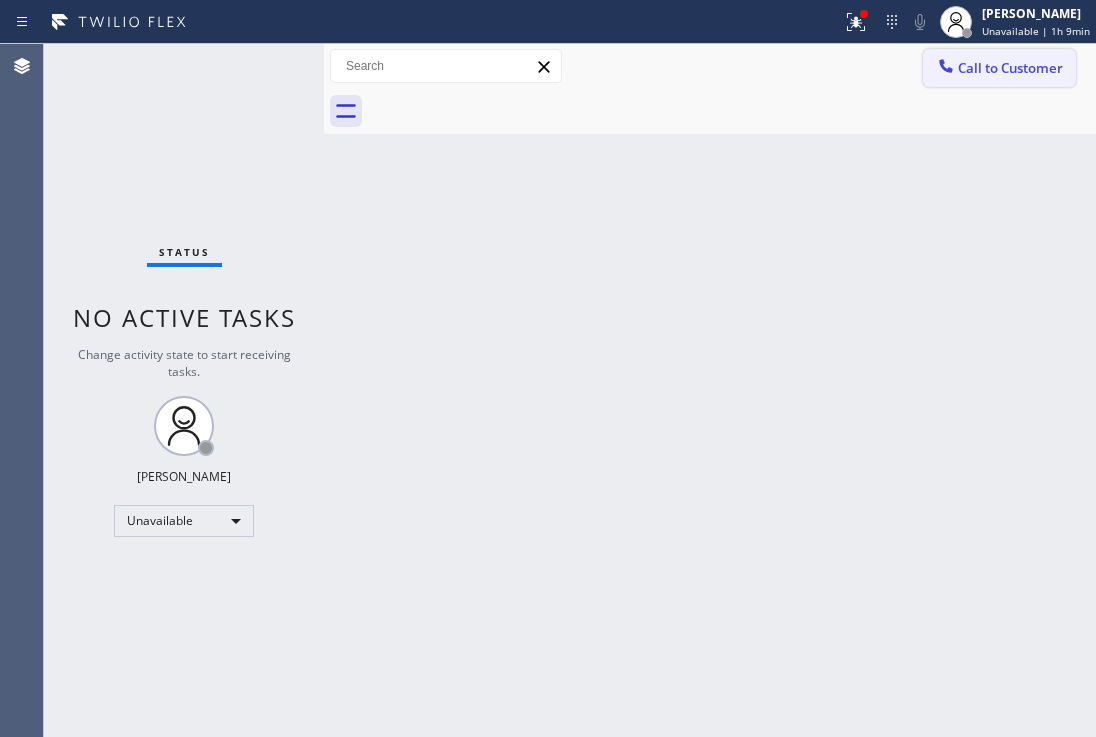 click on "Call to Customer" at bounding box center [999, 68] 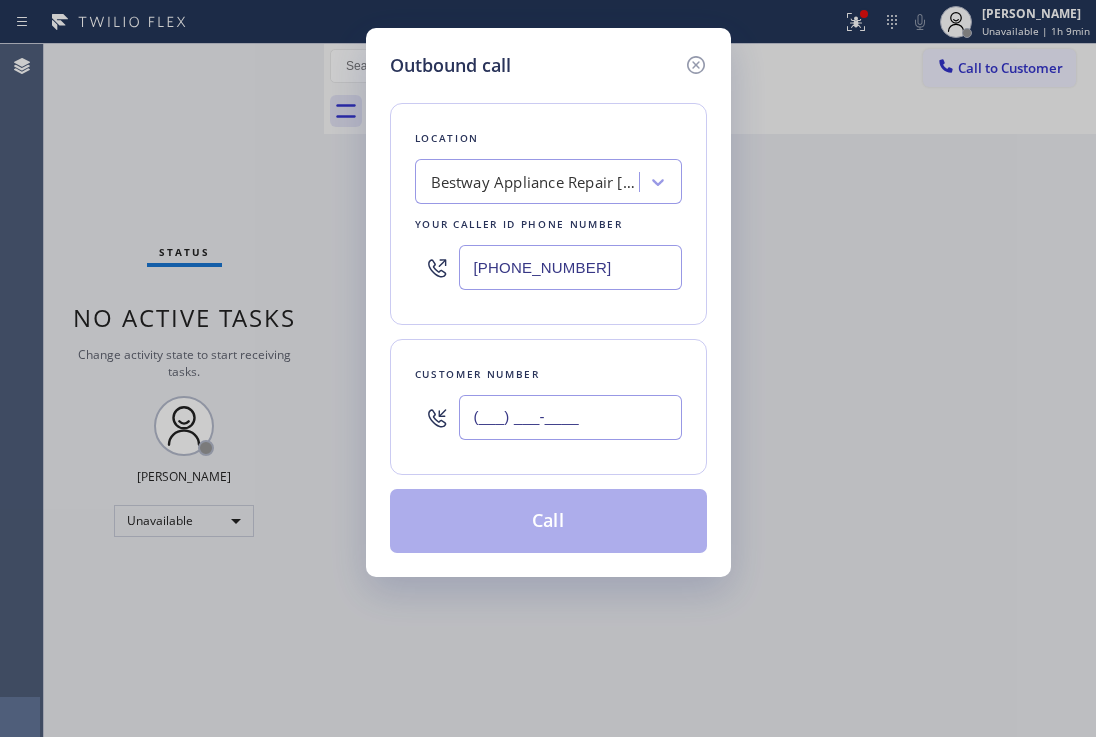 drag, startPoint x: 623, startPoint y: 430, endPoint x: 362, endPoint y: 330, distance: 279.50134 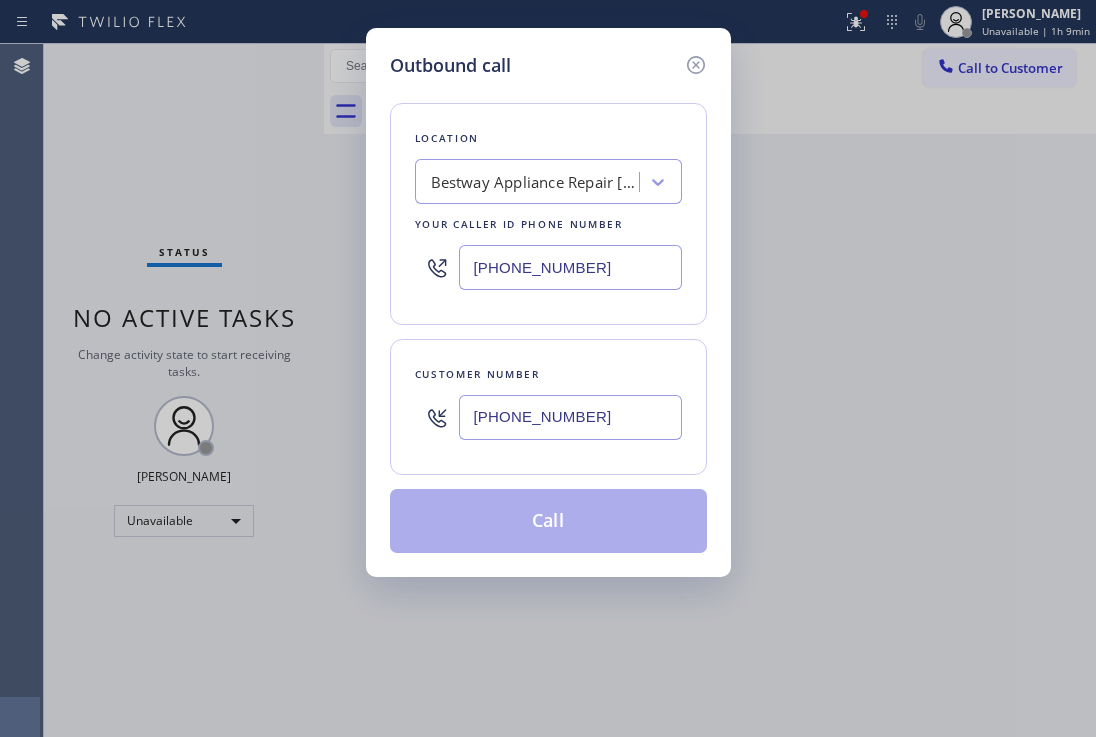 type on "[PHONE_NUMBER]" 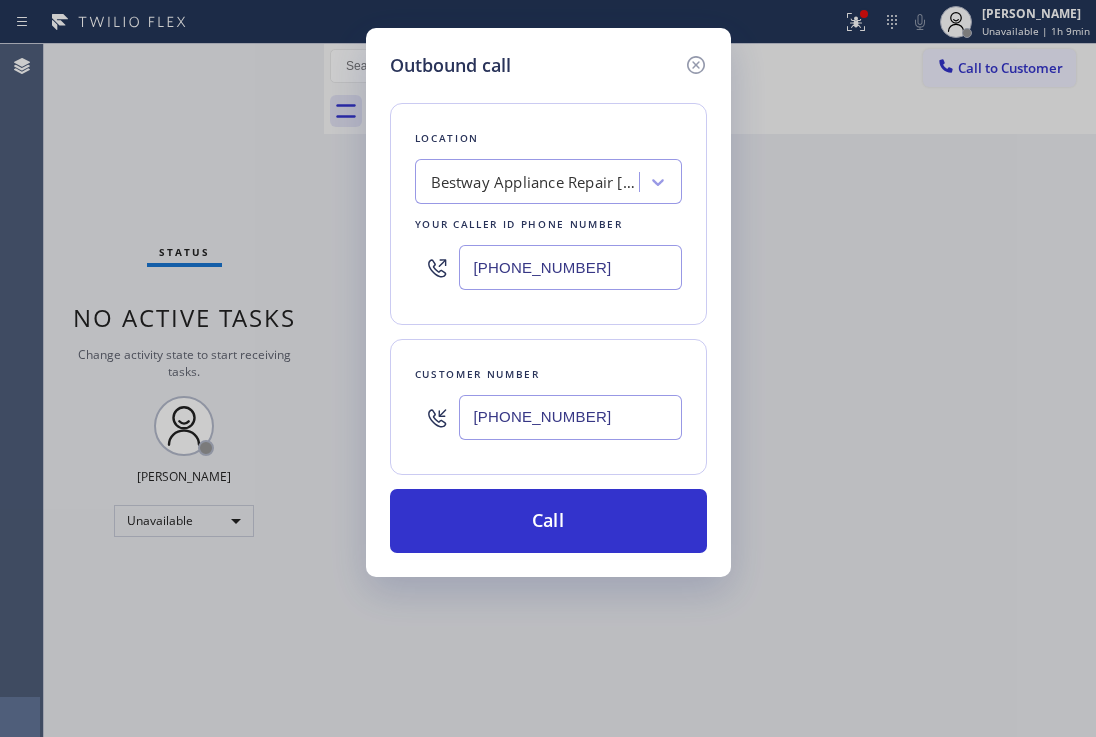 drag, startPoint x: 603, startPoint y: 270, endPoint x: 443, endPoint y: 252, distance: 161.00932 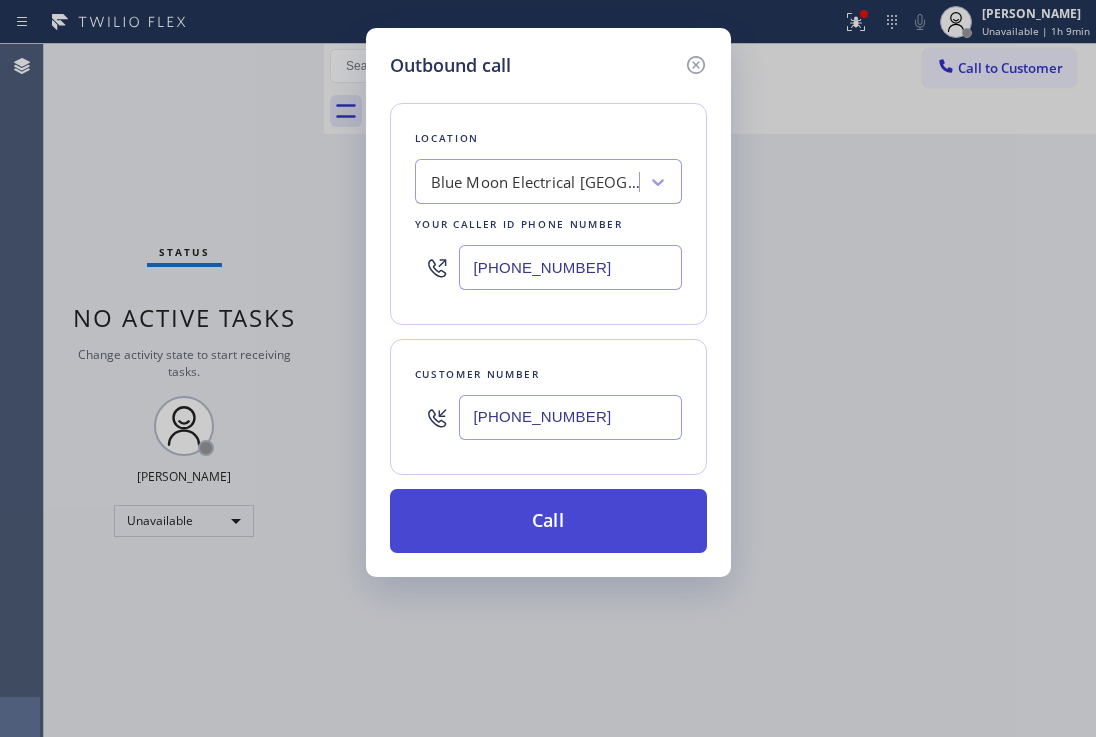 type on "[PHONE_NUMBER]" 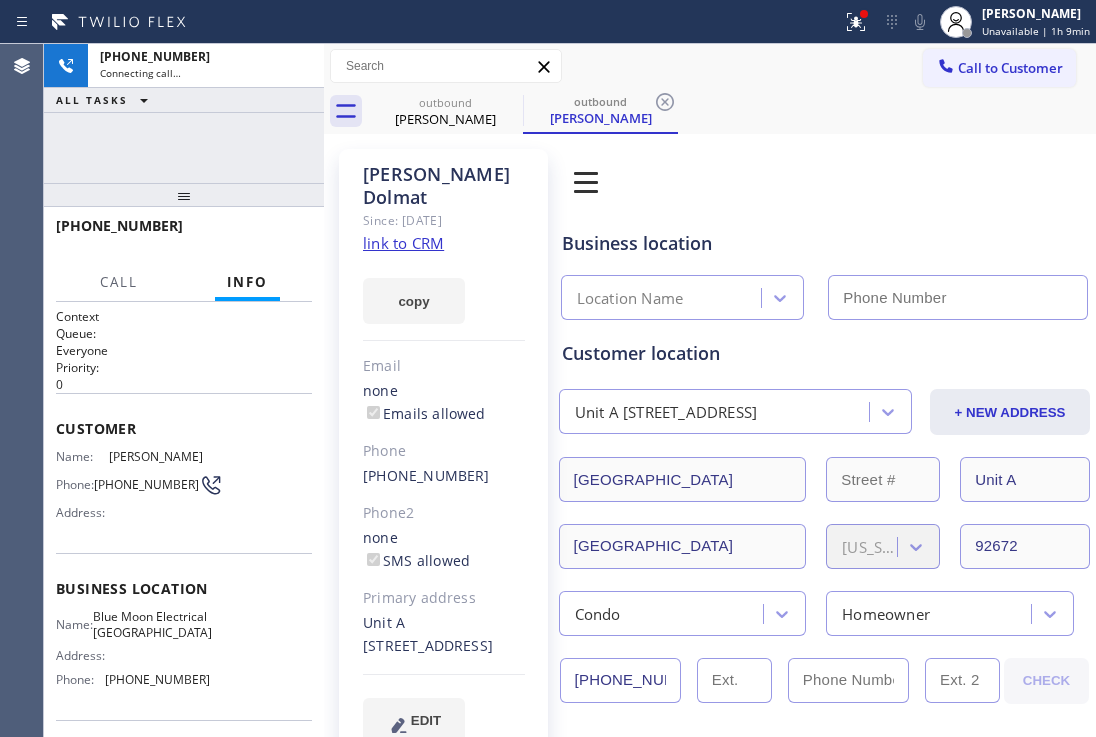 type on "[PHONE_NUMBER]" 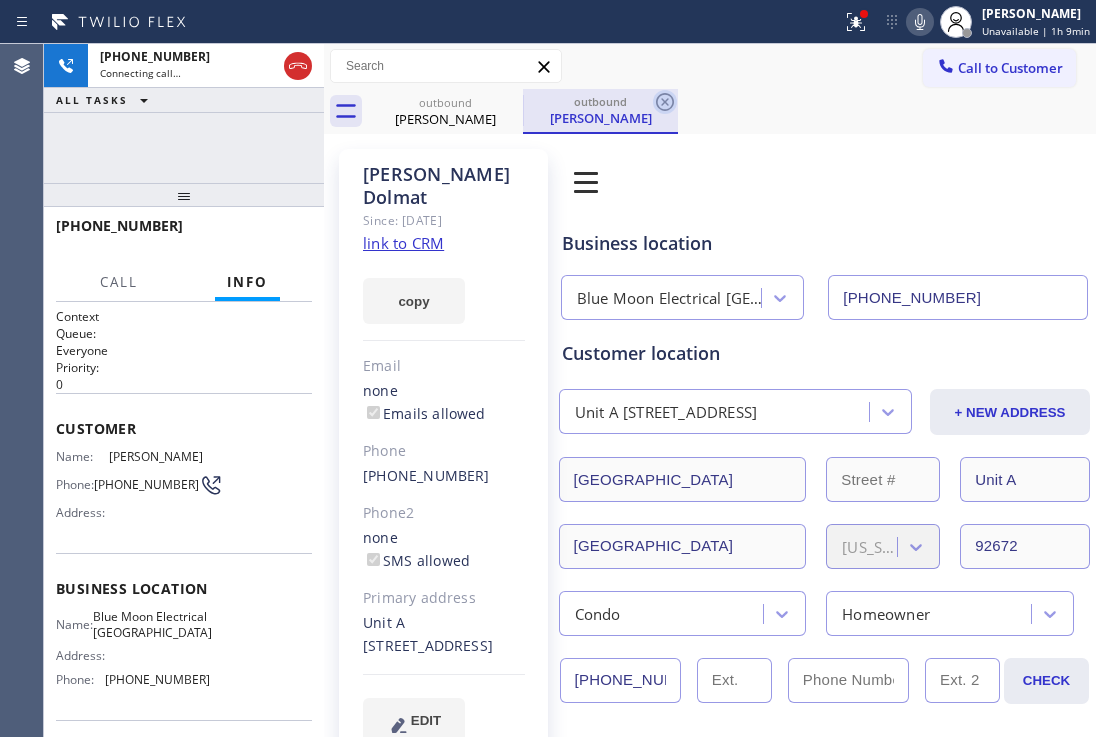 click 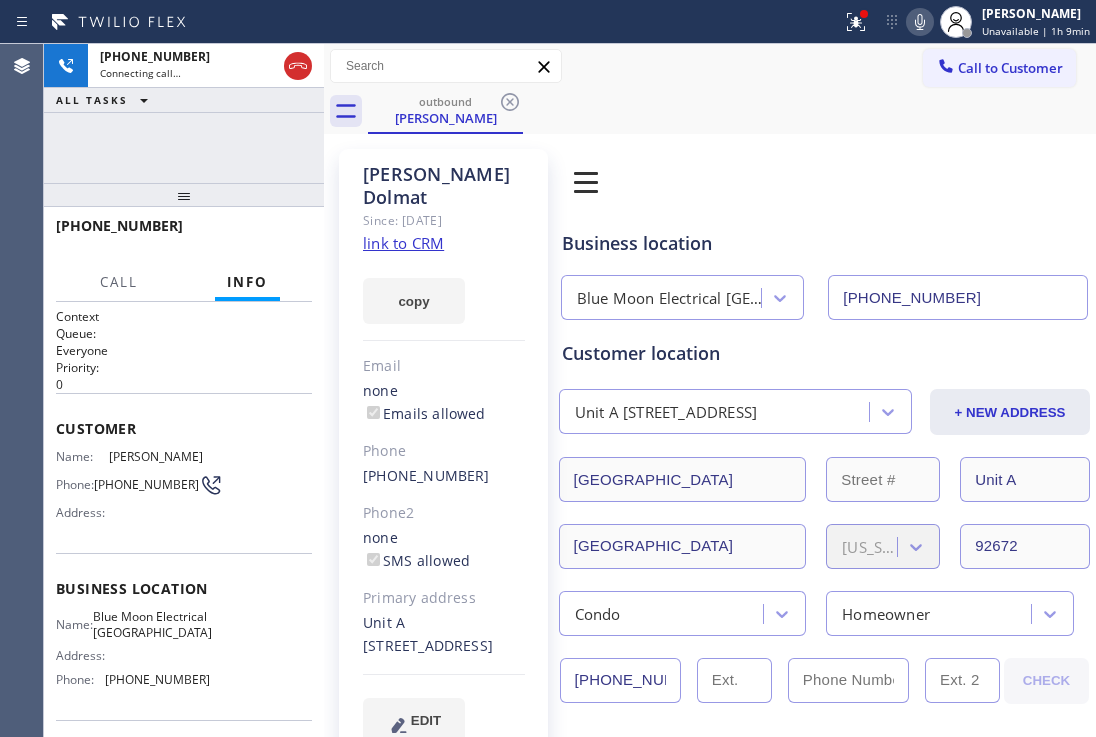 drag, startPoint x: 191, startPoint y: 172, endPoint x: 205, endPoint y: 141, distance: 34.0147 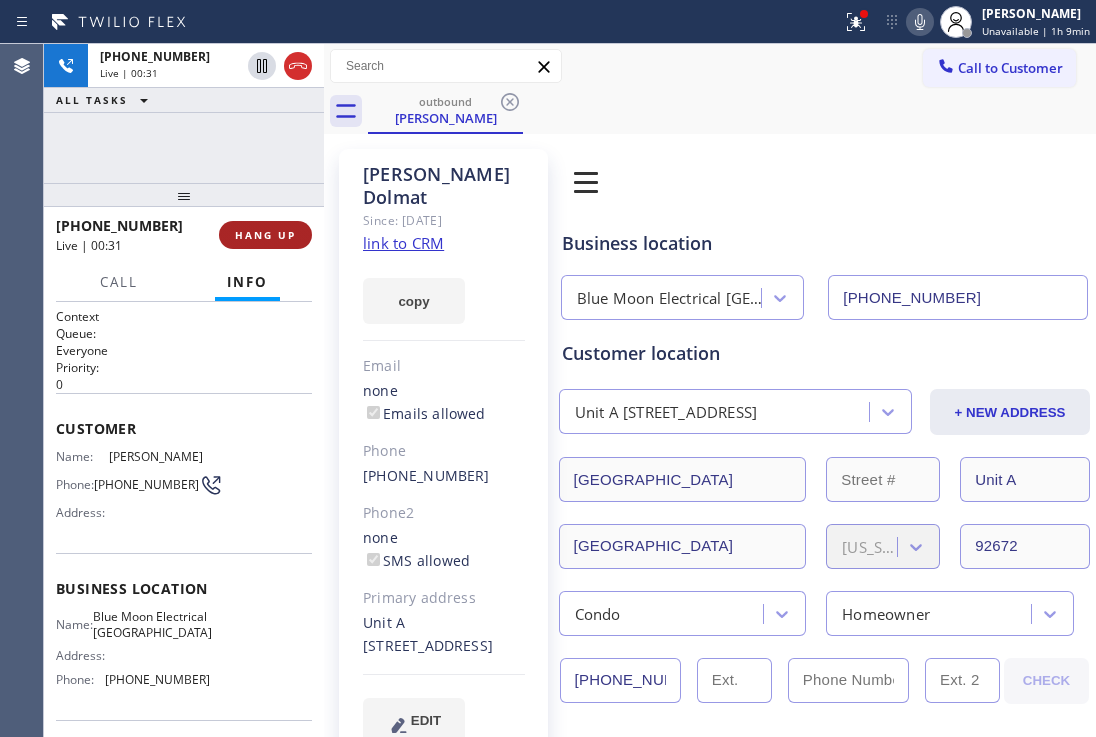 click on "HANG UP" at bounding box center [265, 235] 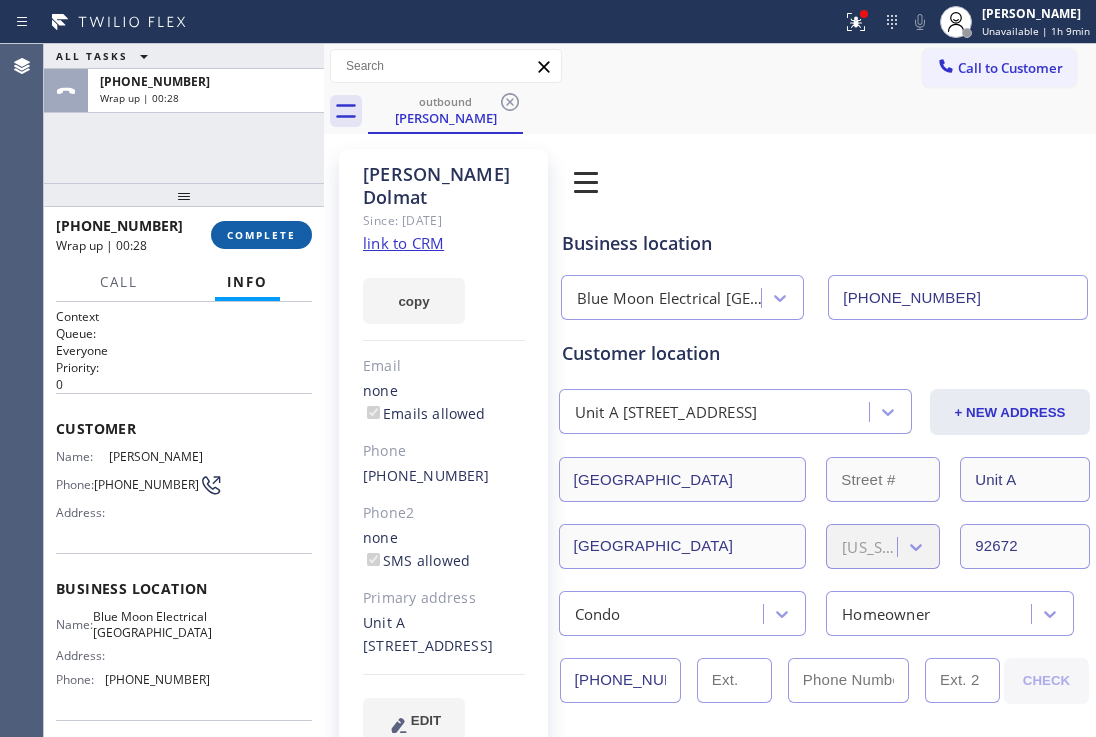 click on "COMPLETE" at bounding box center (261, 235) 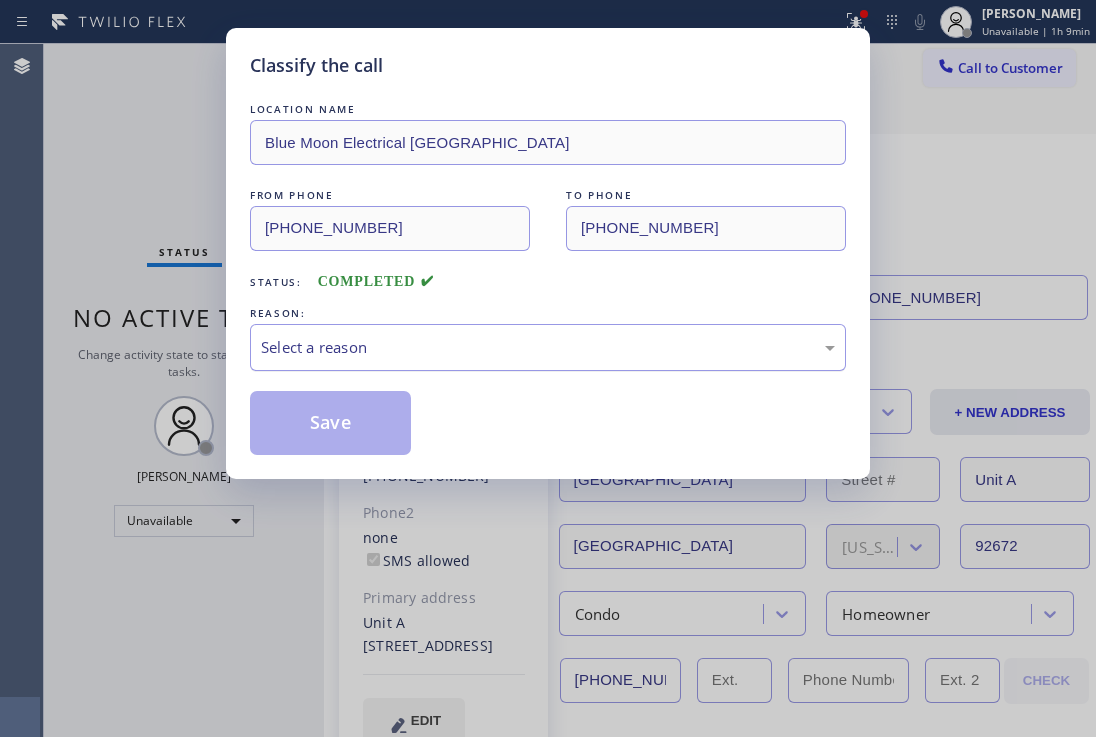 click on "Select a reason" at bounding box center (548, 347) 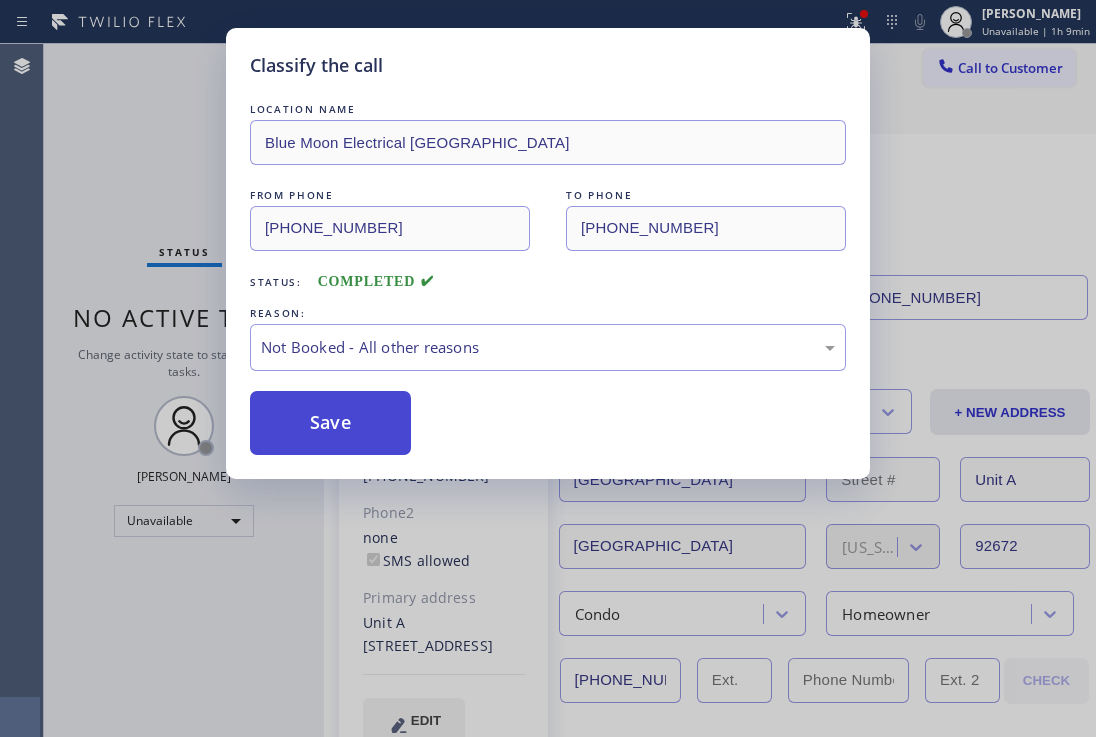 click on "Save" at bounding box center [330, 423] 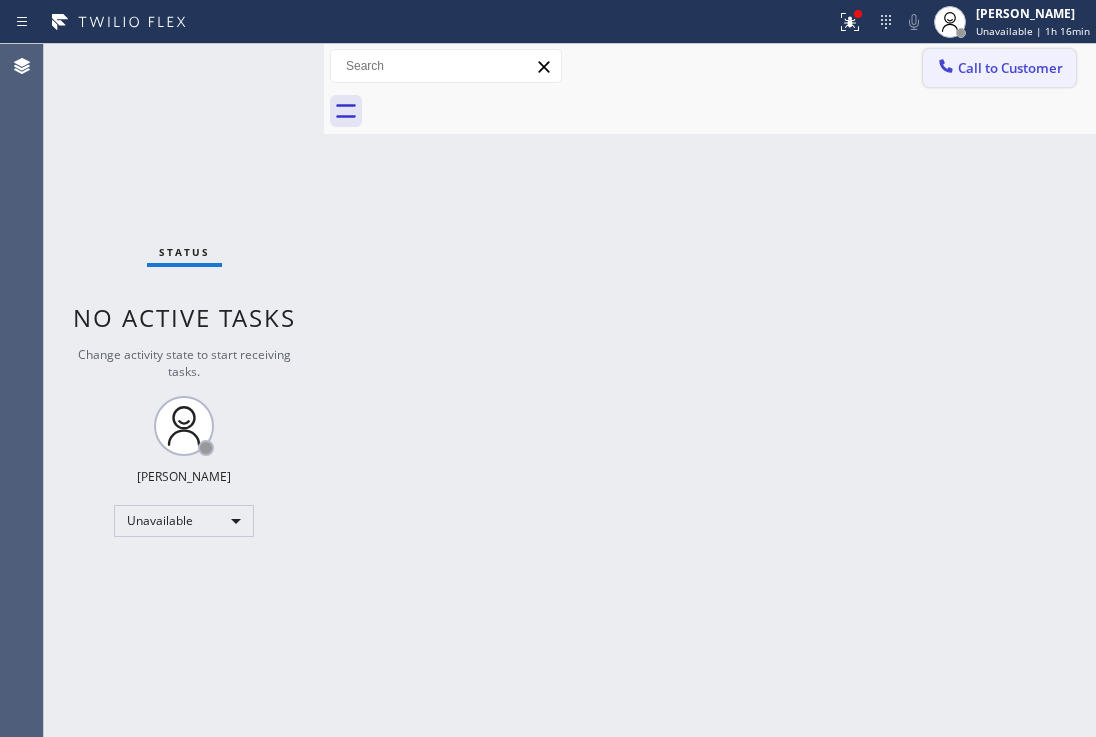drag, startPoint x: 1001, startPoint y: 57, endPoint x: 967, endPoint y: 63, distance: 34.525352 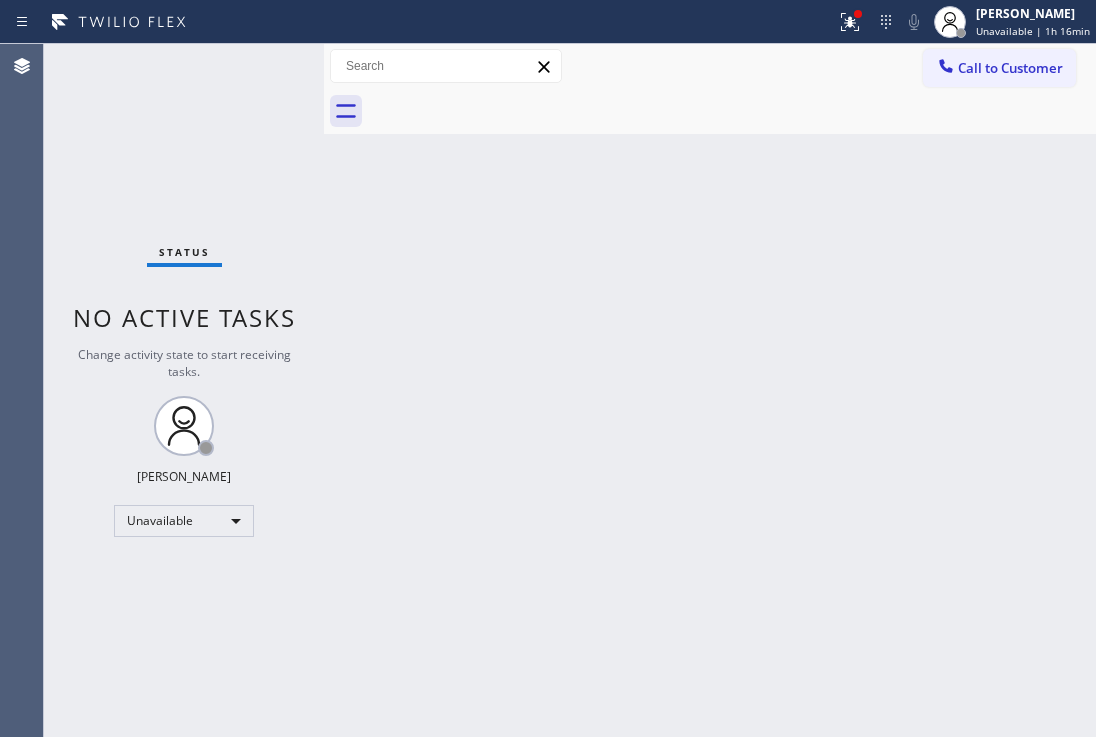 click on "Call to Customer" at bounding box center (999, 68) 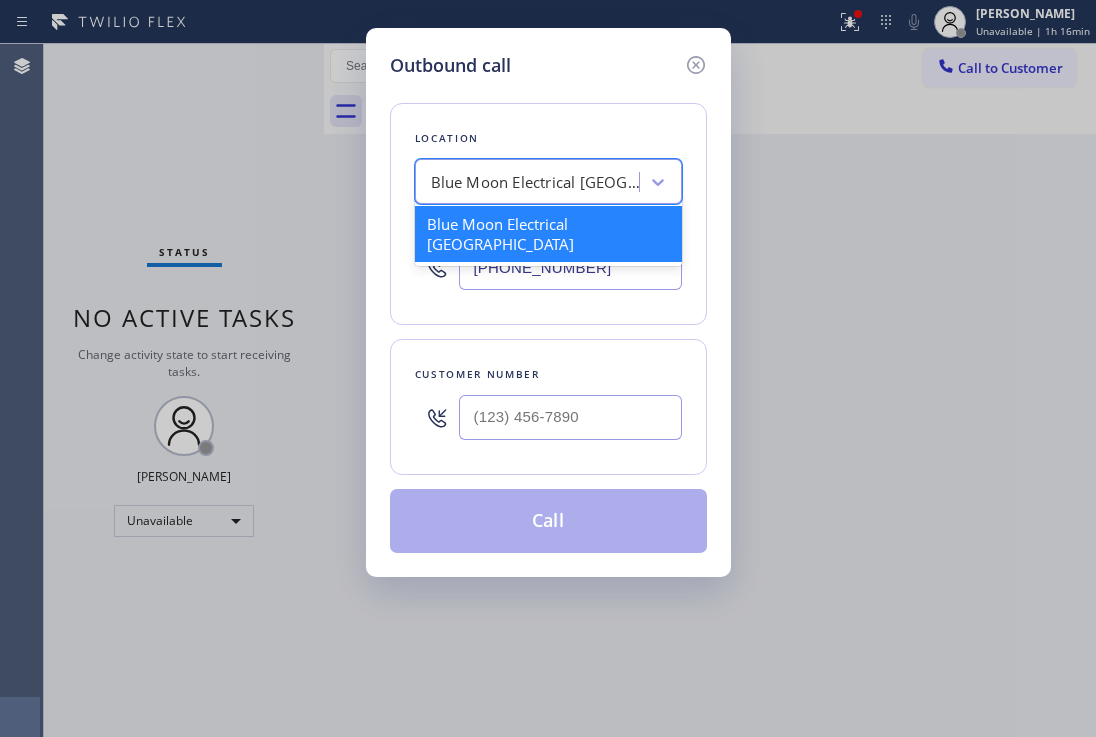 click on "Blue Moon Electrical [GEOGRAPHIC_DATA]" at bounding box center [536, 182] 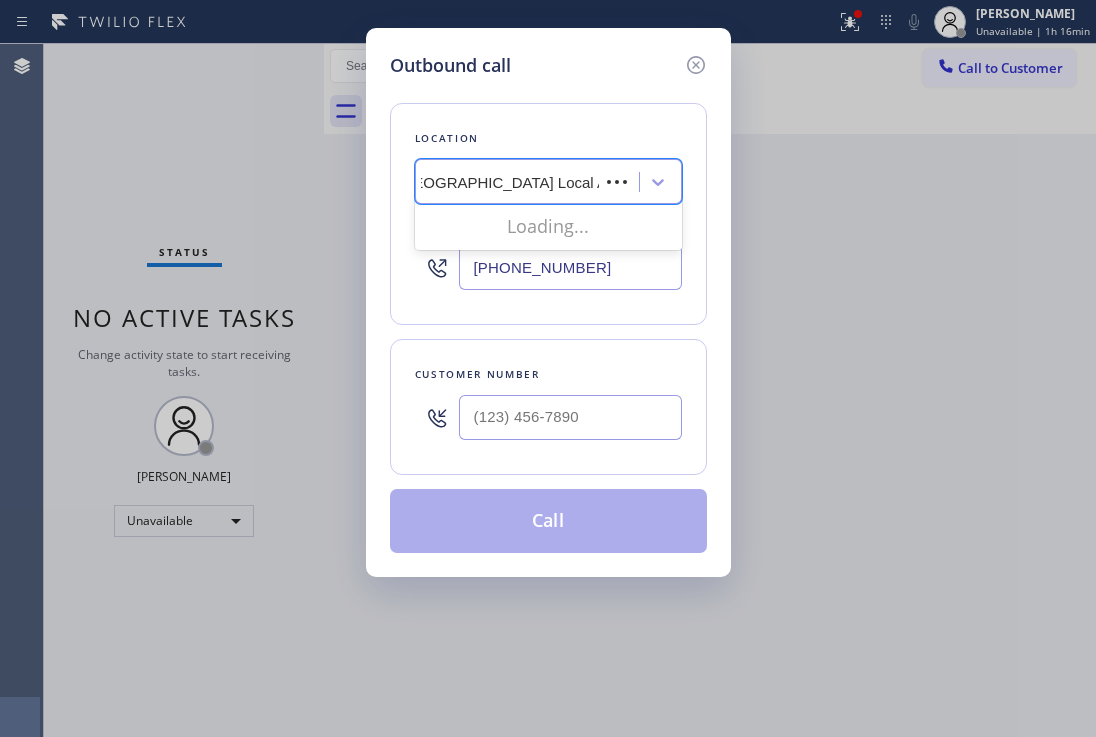 scroll, scrollTop: 0, scrollLeft: 4, axis: horizontal 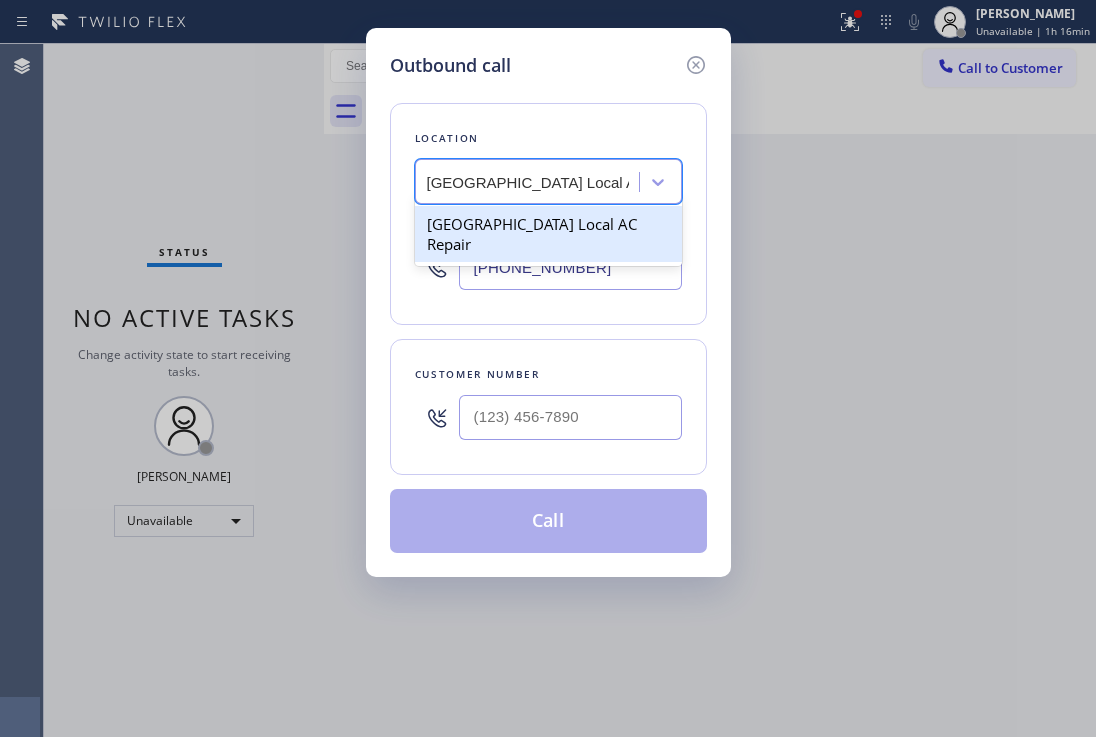 click on "[GEOGRAPHIC_DATA] Local AC Repair" at bounding box center [548, 234] 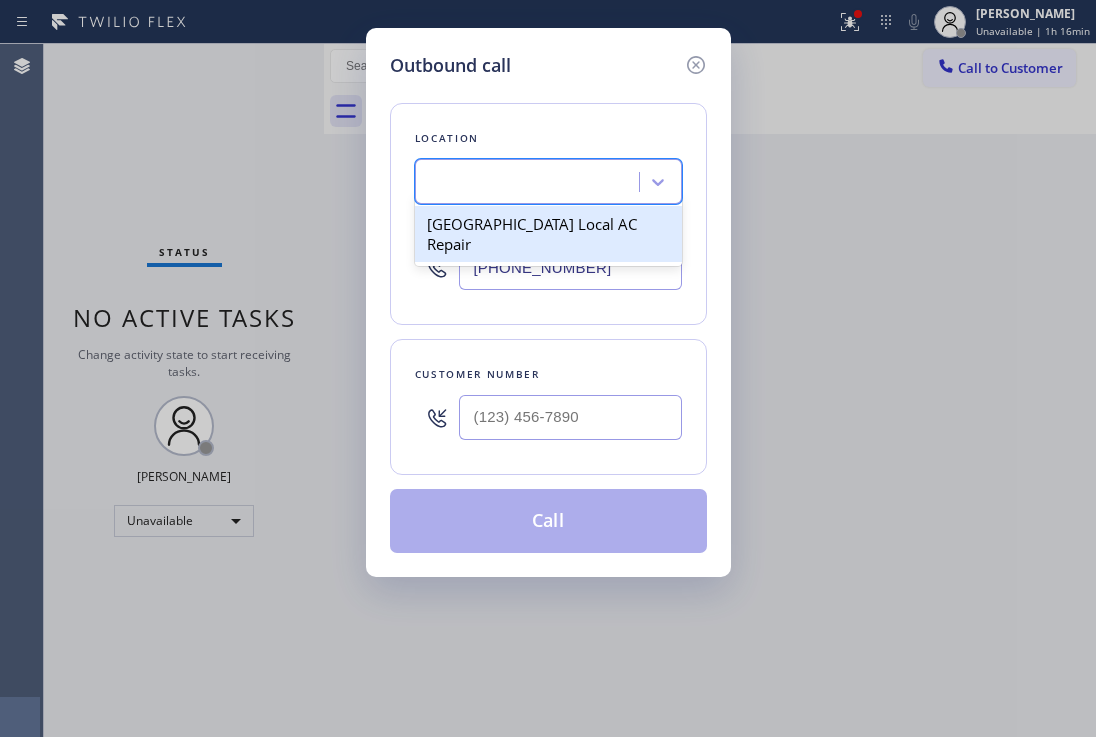 scroll, scrollTop: 0, scrollLeft: 0, axis: both 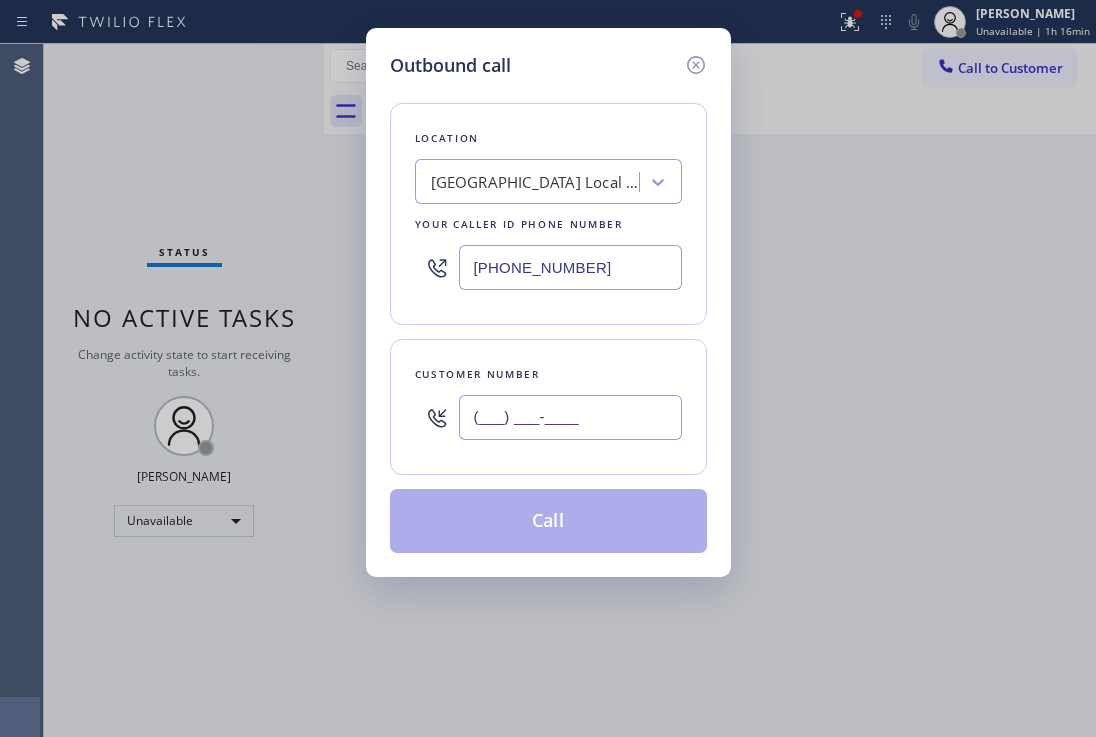 click on "(___) ___-____" at bounding box center (570, 417) 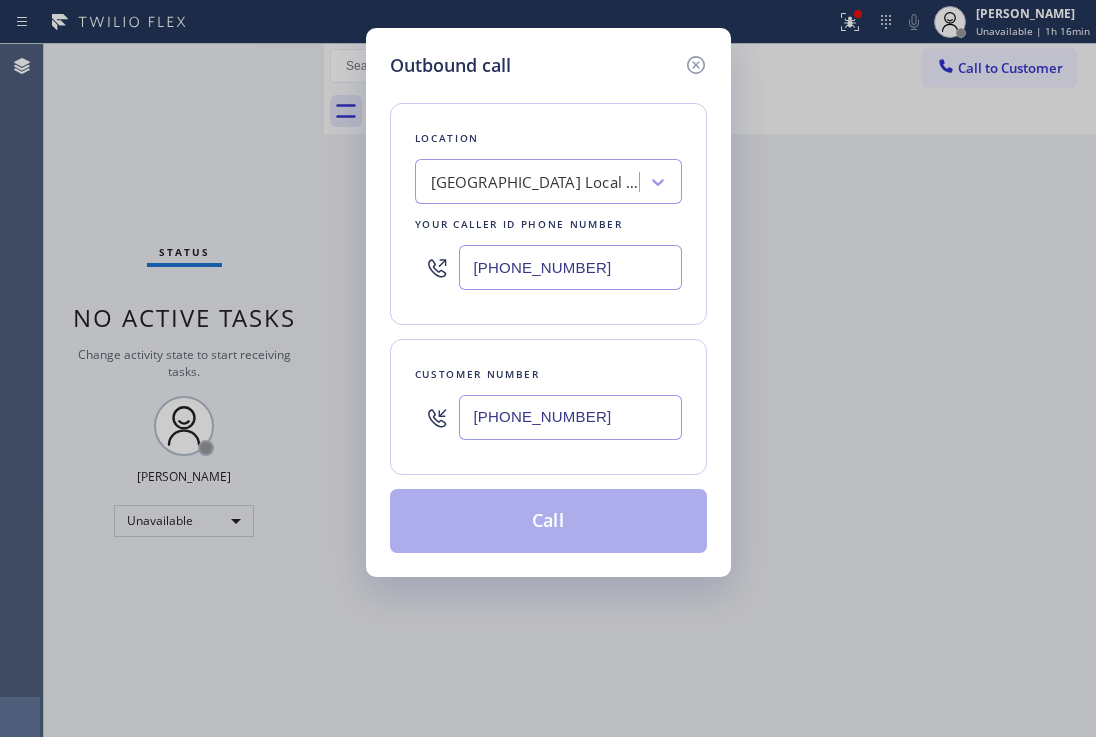 type on "[PHONE_NUMBER]" 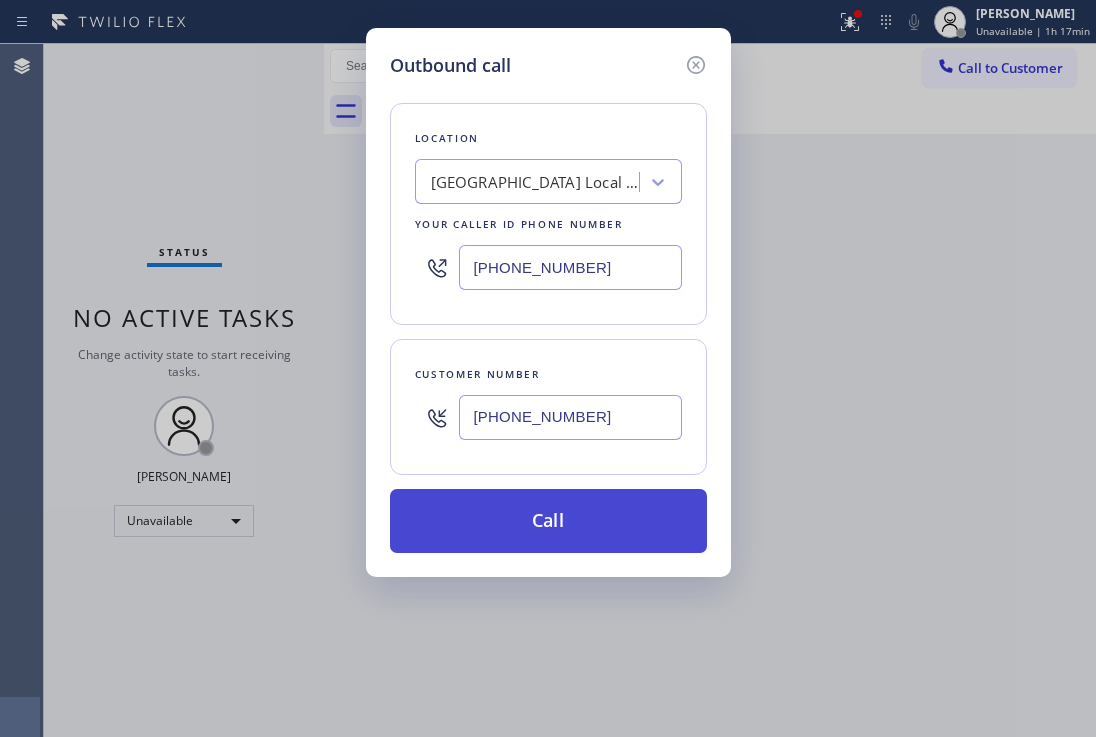 click on "Call" at bounding box center (548, 521) 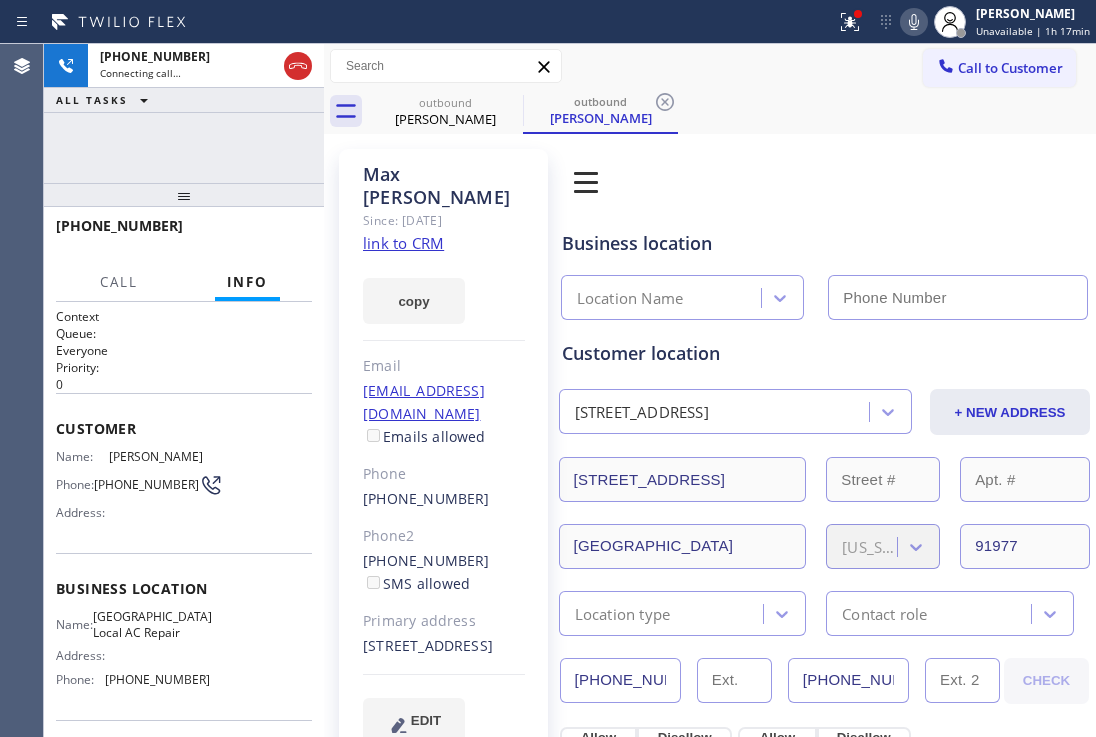 type on "[PHONE_NUMBER]" 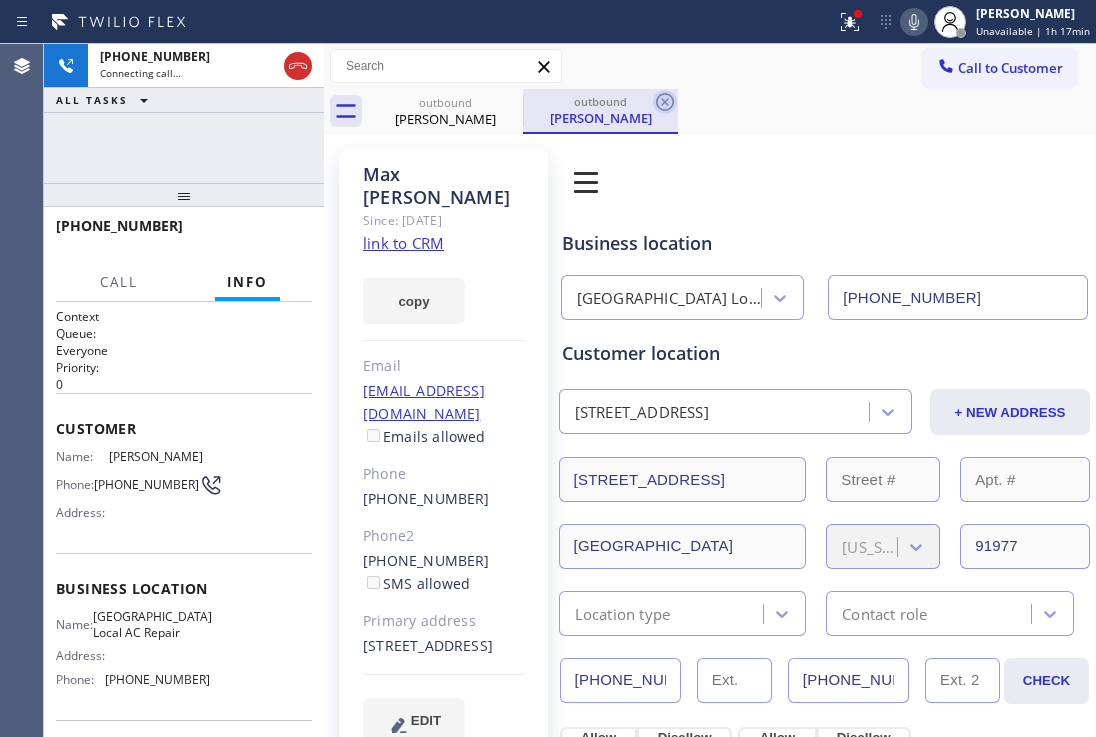 click 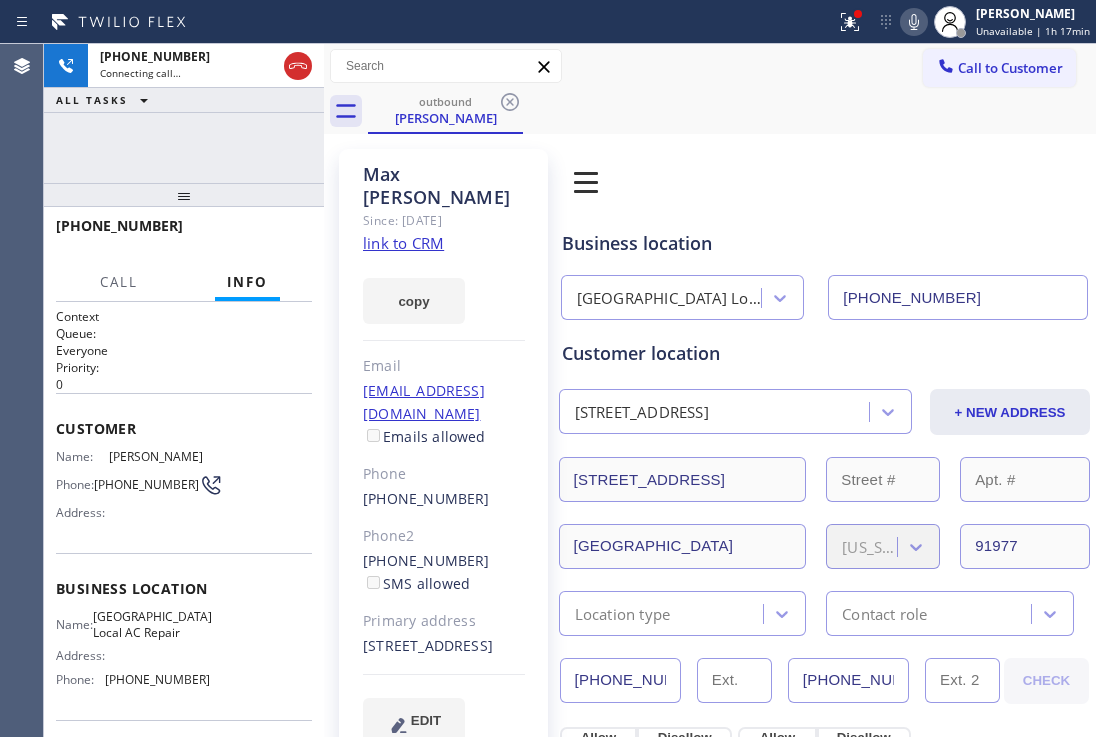 drag, startPoint x: 181, startPoint y: 205, endPoint x: 216, endPoint y: 124, distance: 88.23831 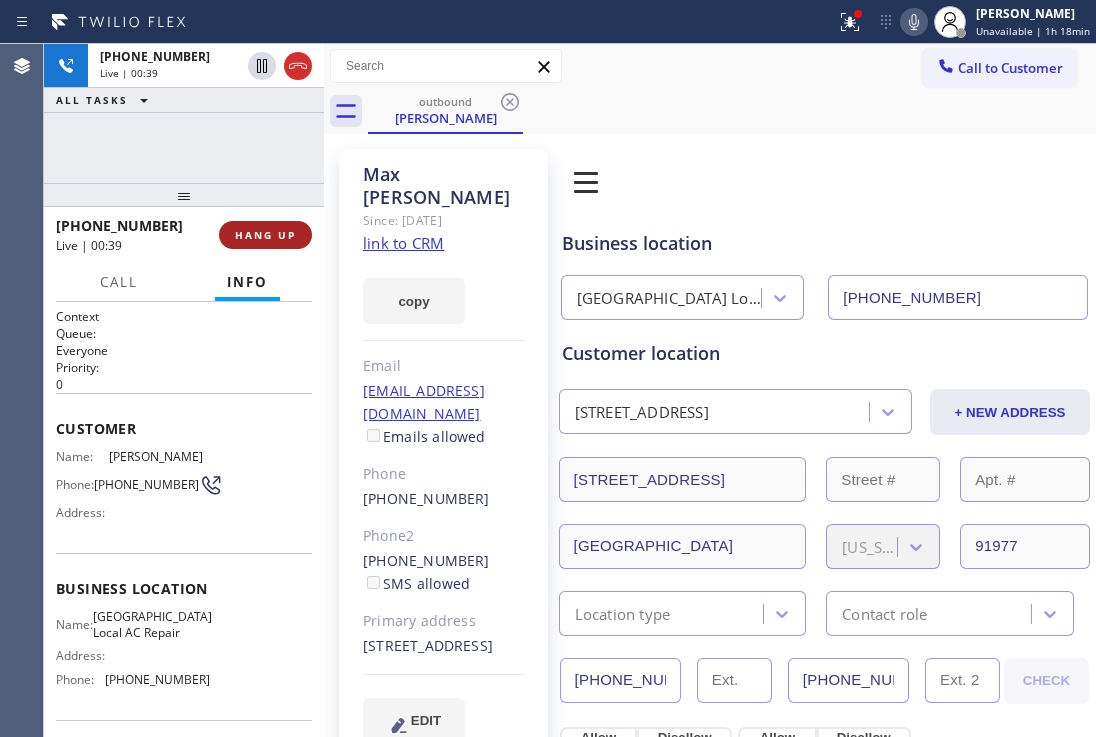 click on "HANG UP" at bounding box center (265, 235) 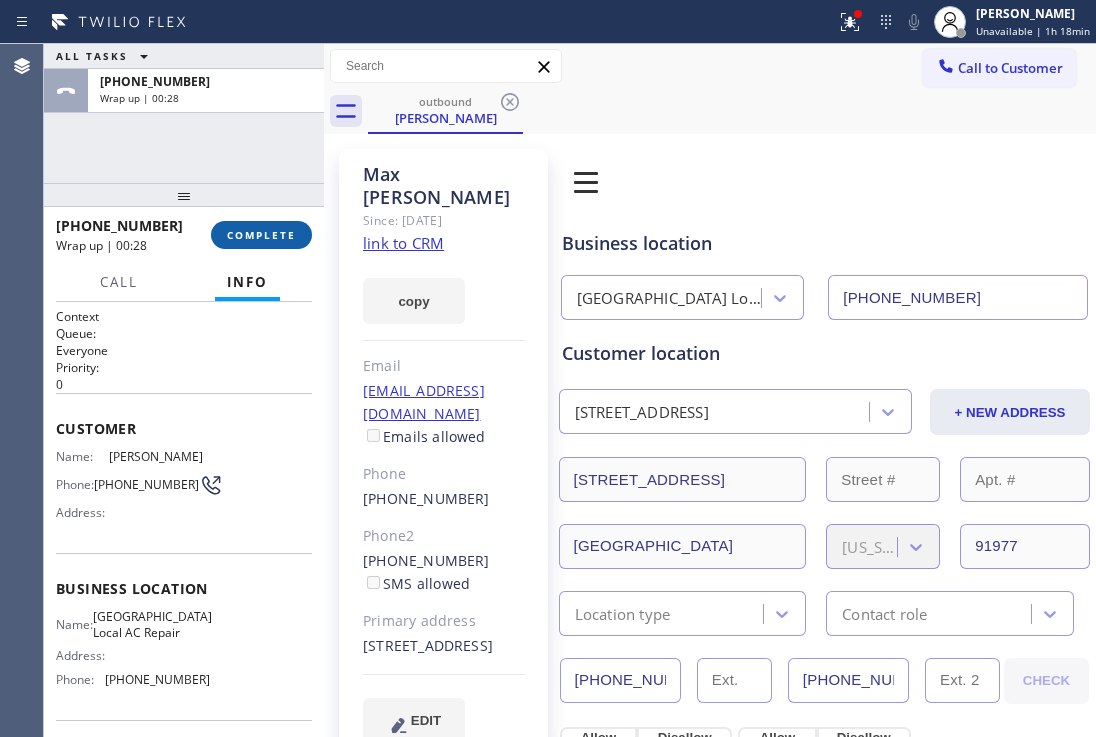 click on "COMPLETE" at bounding box center [261, 235] 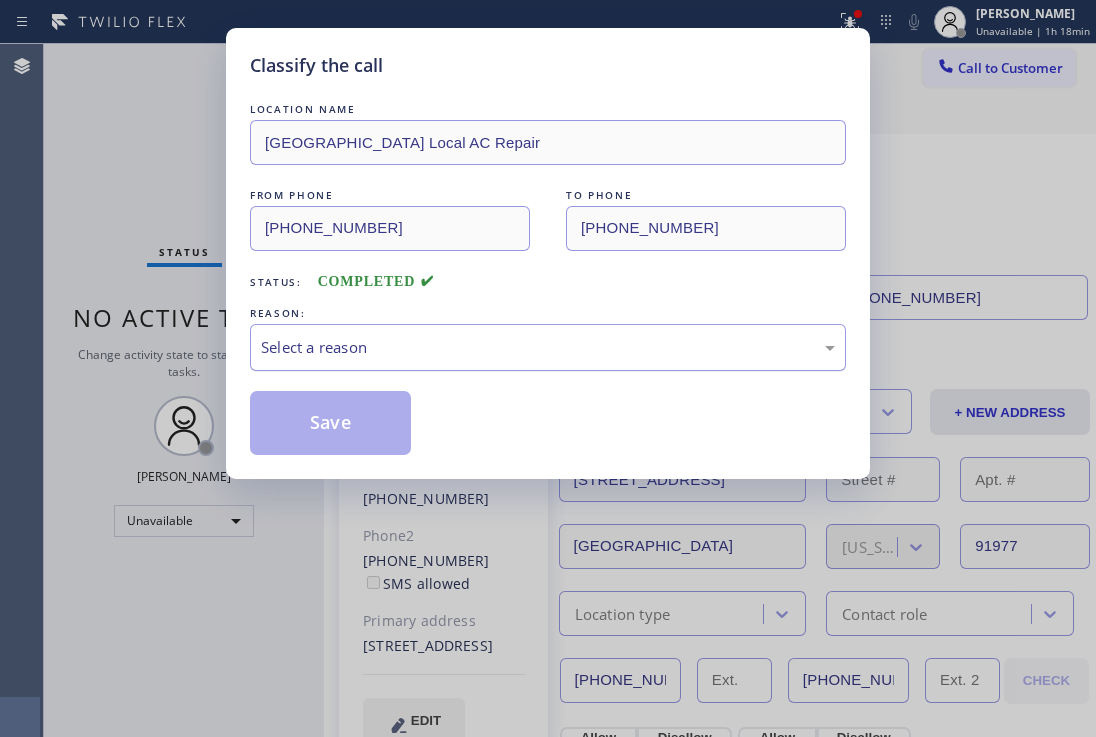 click on "Select a reason" at bounding box center [548, 347] 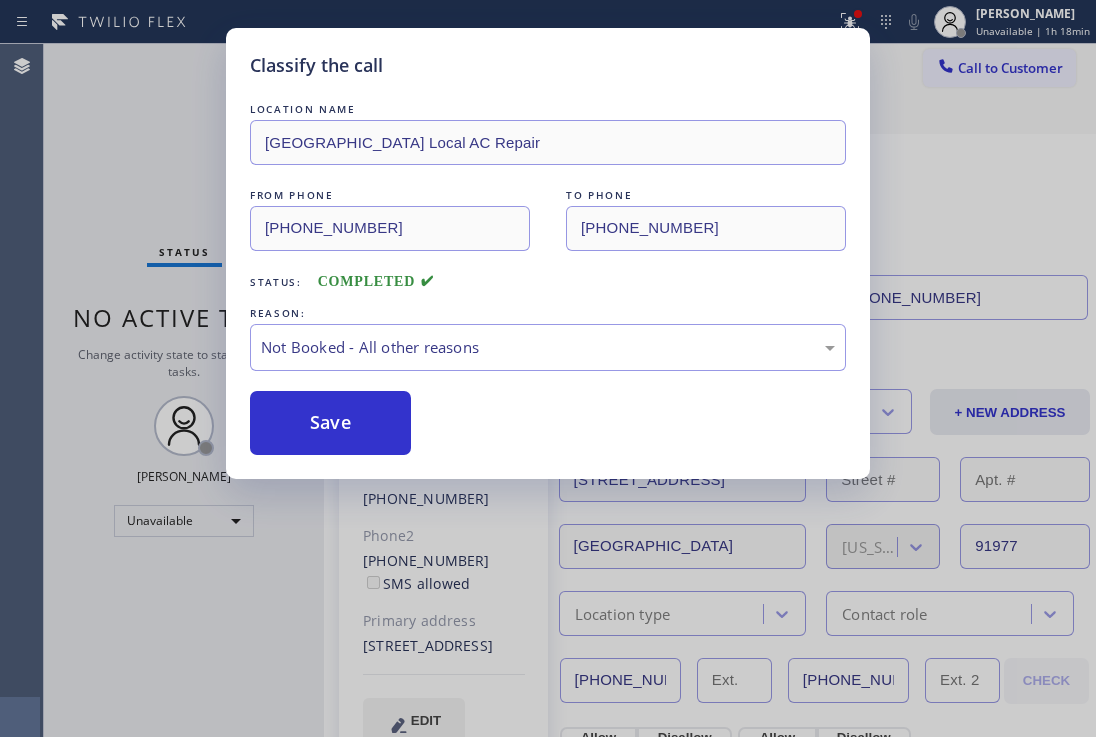 click on "Save" at bounding box center [330, 423] 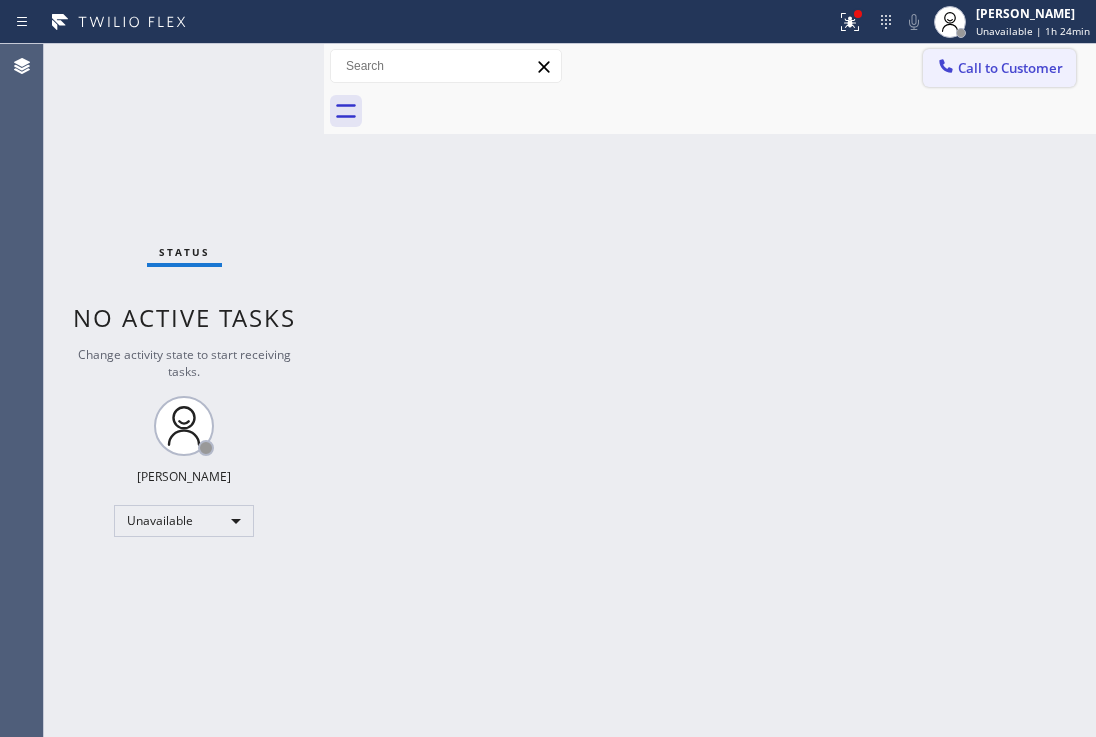 click on "Call to Customer" at bounding box center (1010, 68) 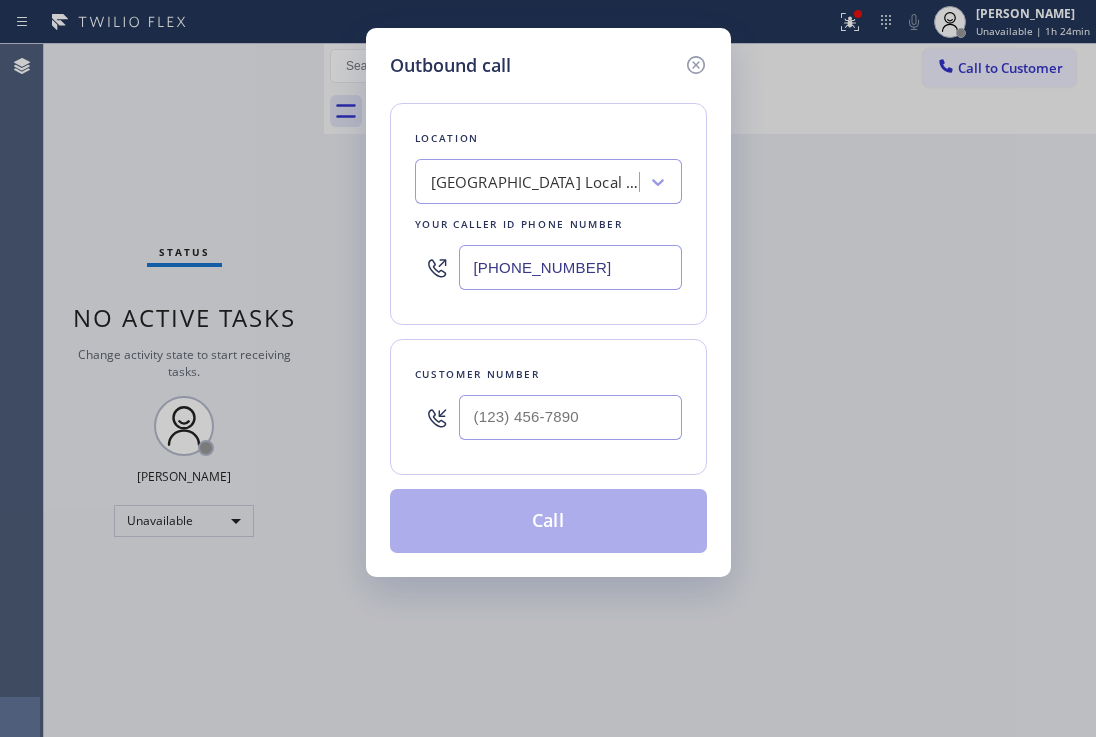click at bounding box center [570, 417] 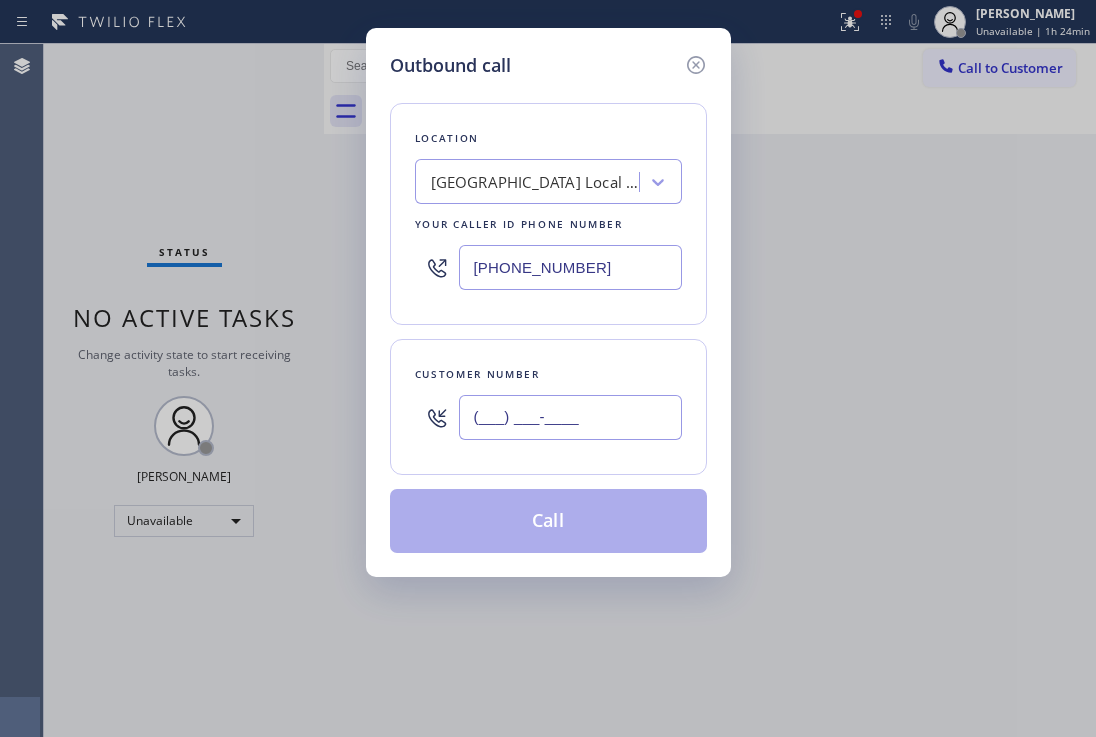 click on "(___) ___-____" at bounding box center [570, 417] 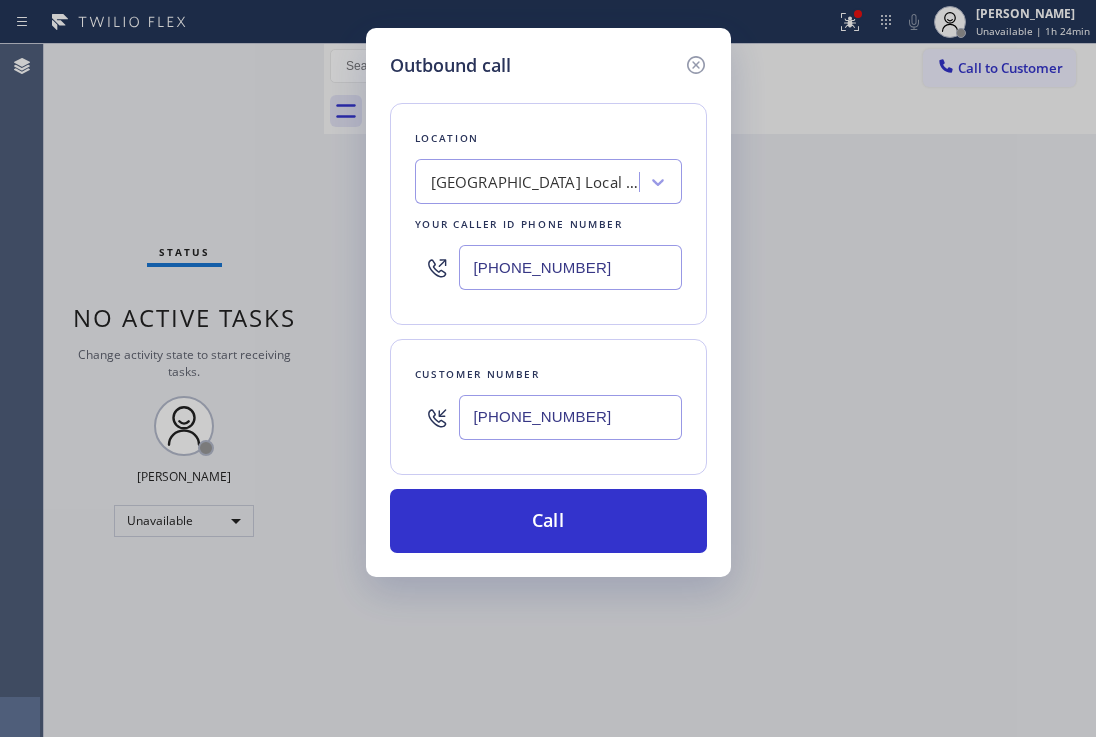 type on "[PHONE_NUMBER]" 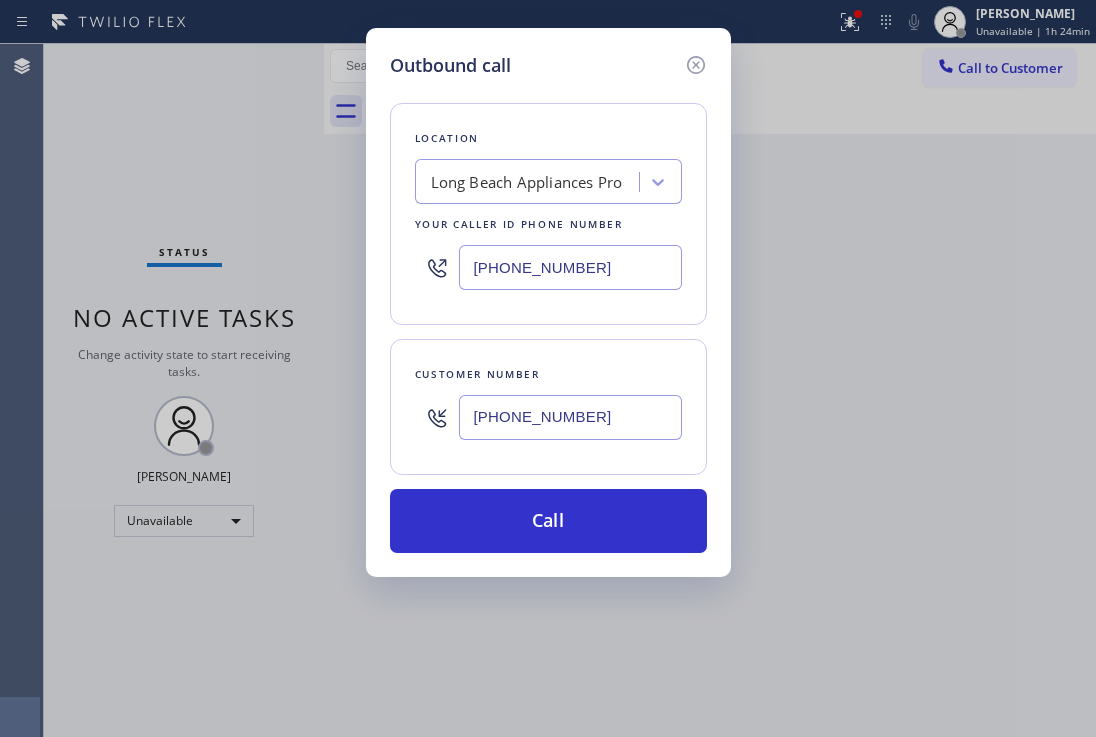 type on "[PHONE_NUMBER]" 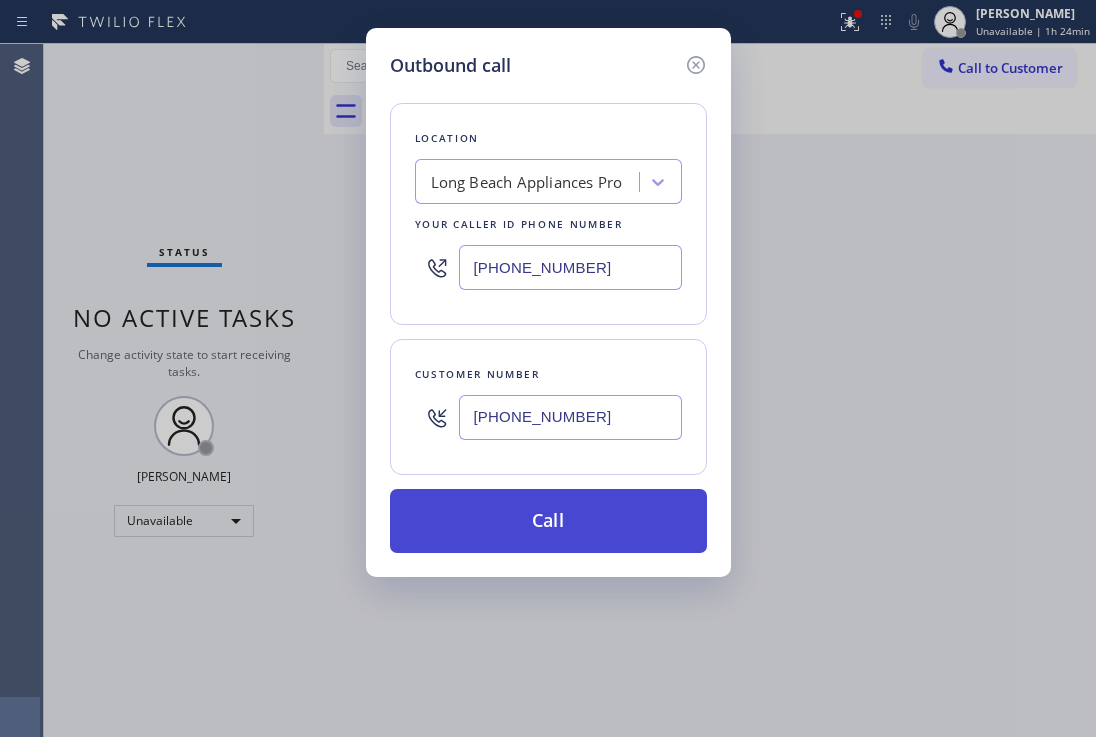 click on "Call" at bounding box center [548, 521] 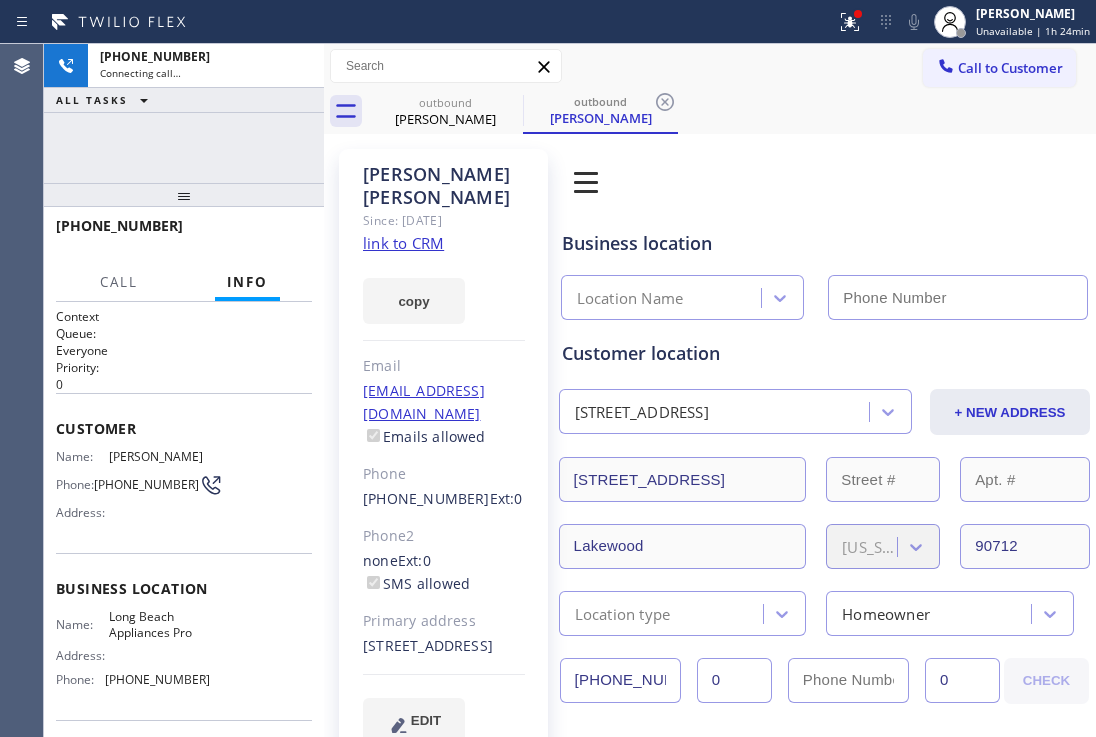 type on "[PHONE_NUMBER]" 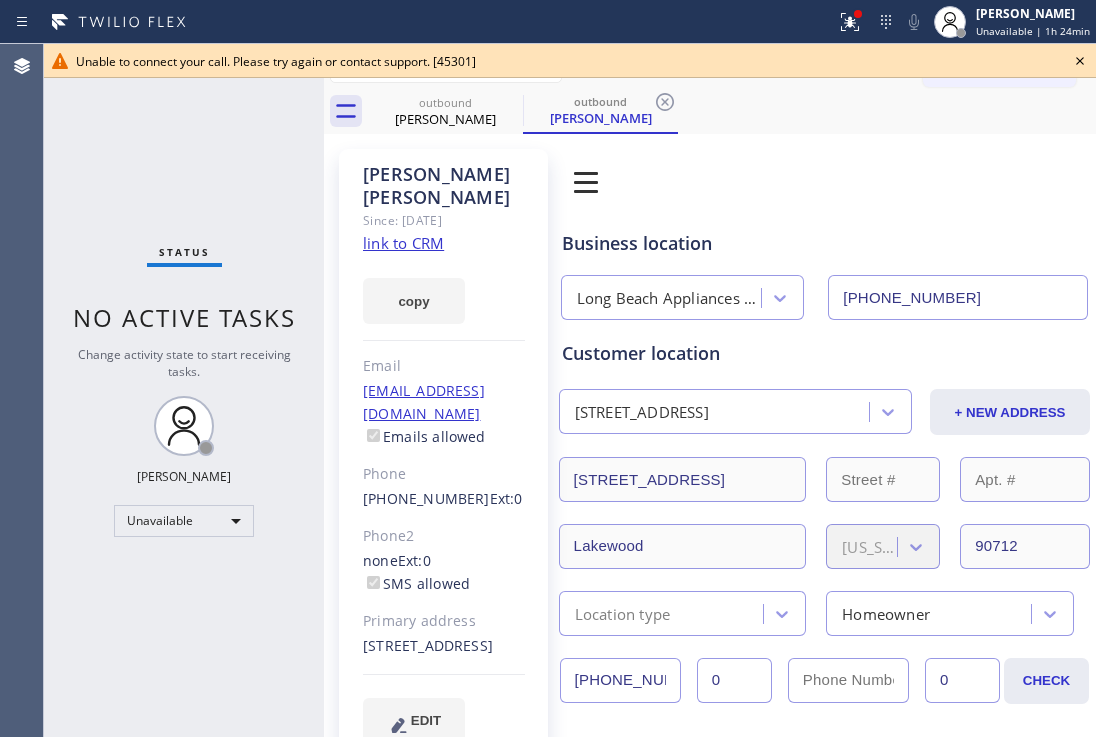 drag, startPoint x: 668, startPoint y: 103, endPoint x: 575, endPoint y: 114, distance: 93.64828 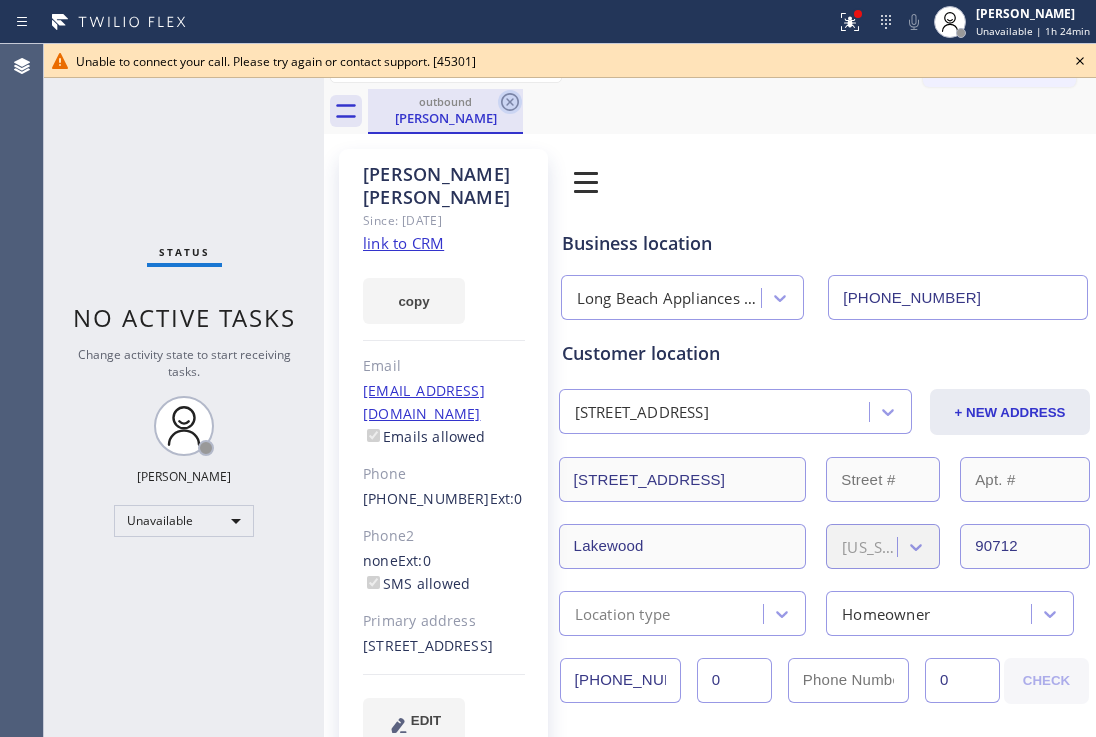 click 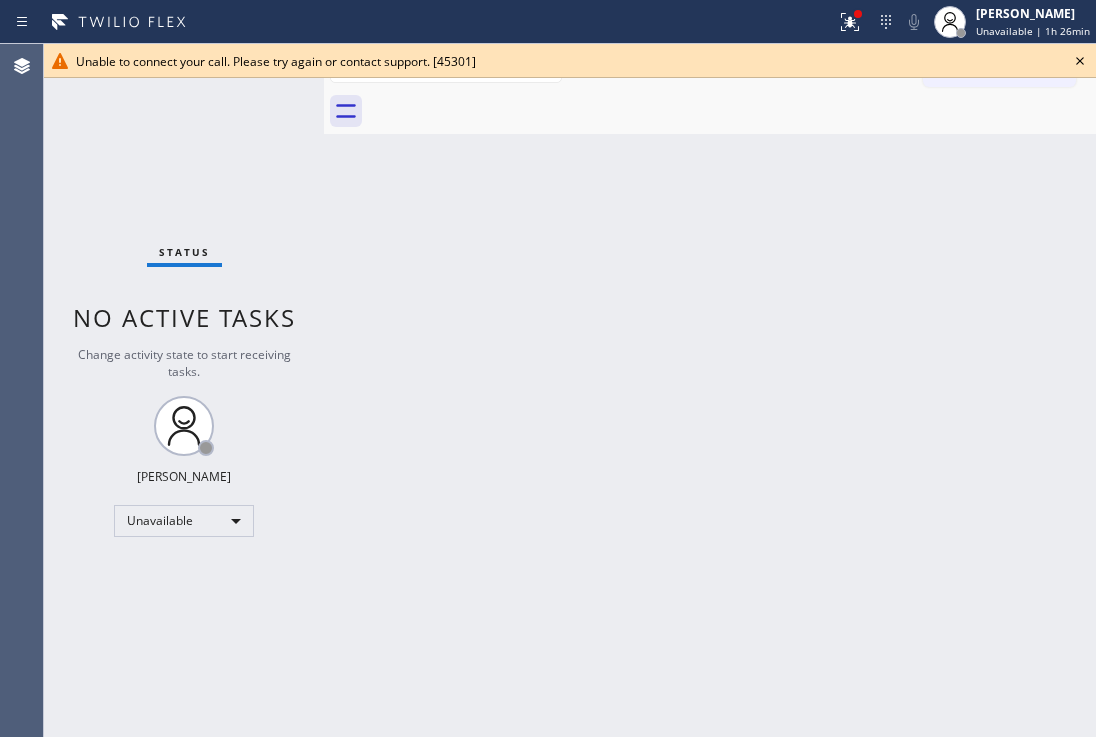 click 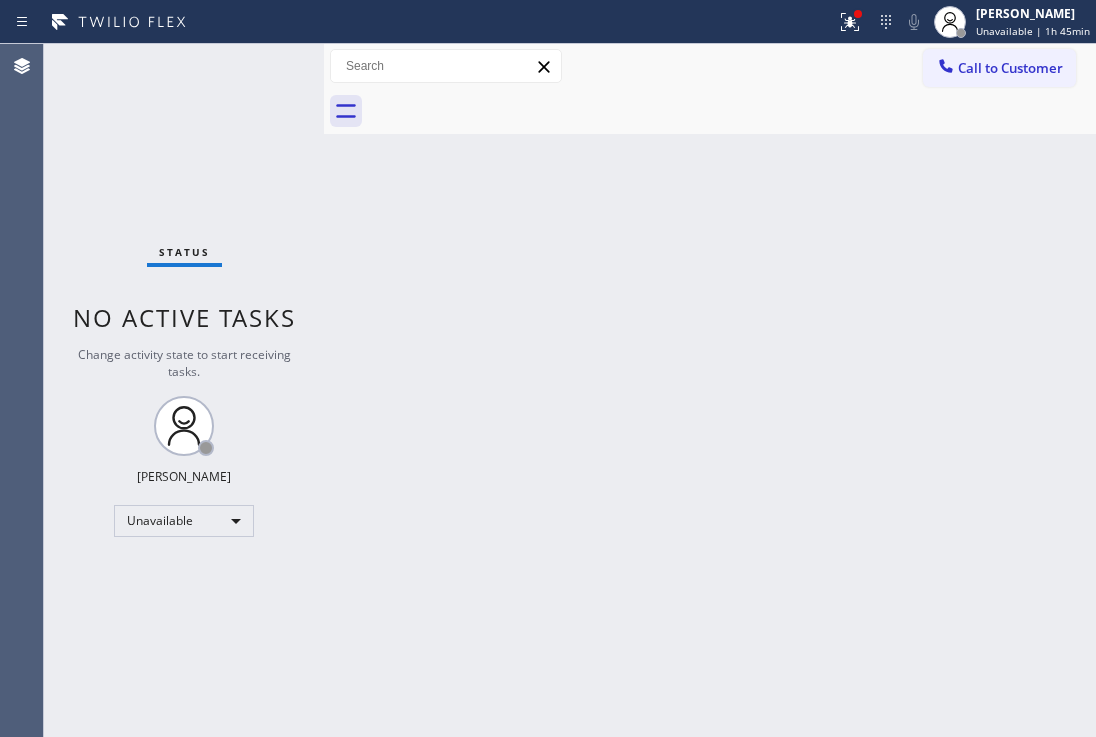 drag, startPoint x: 1005, startPoint y: 64, endPoint x: 906, endPoint y: 116, distance: 111.82576 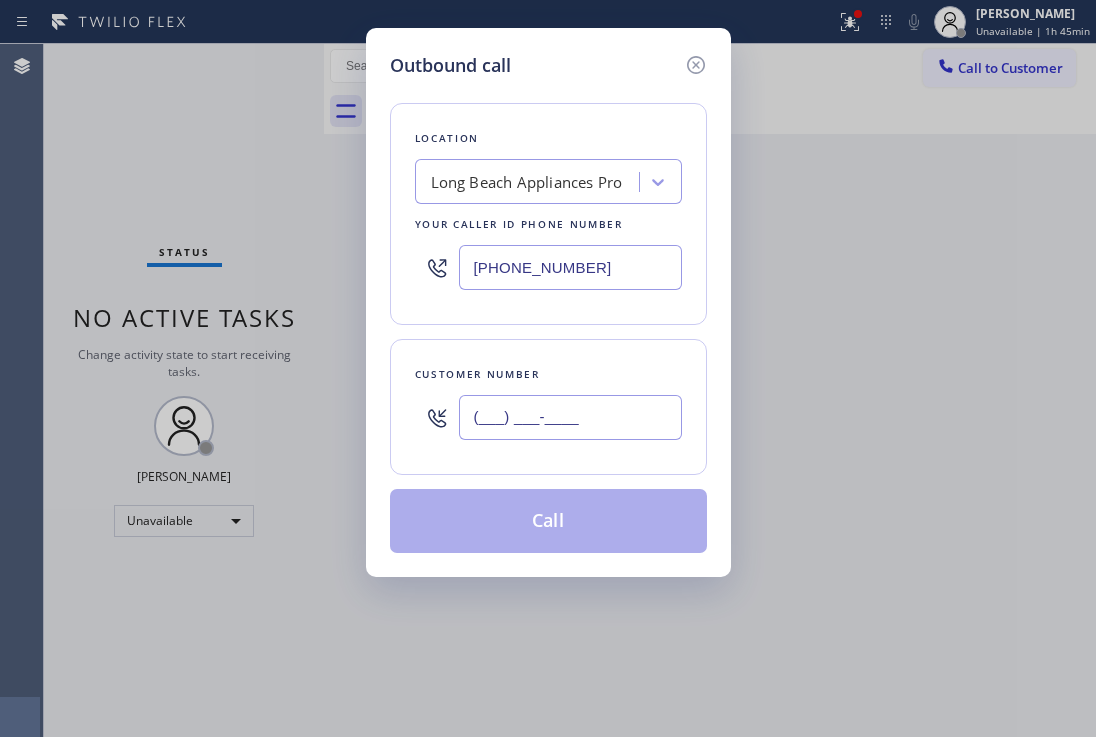 click on "(___) ___-____" at bounding box center (570, 417) 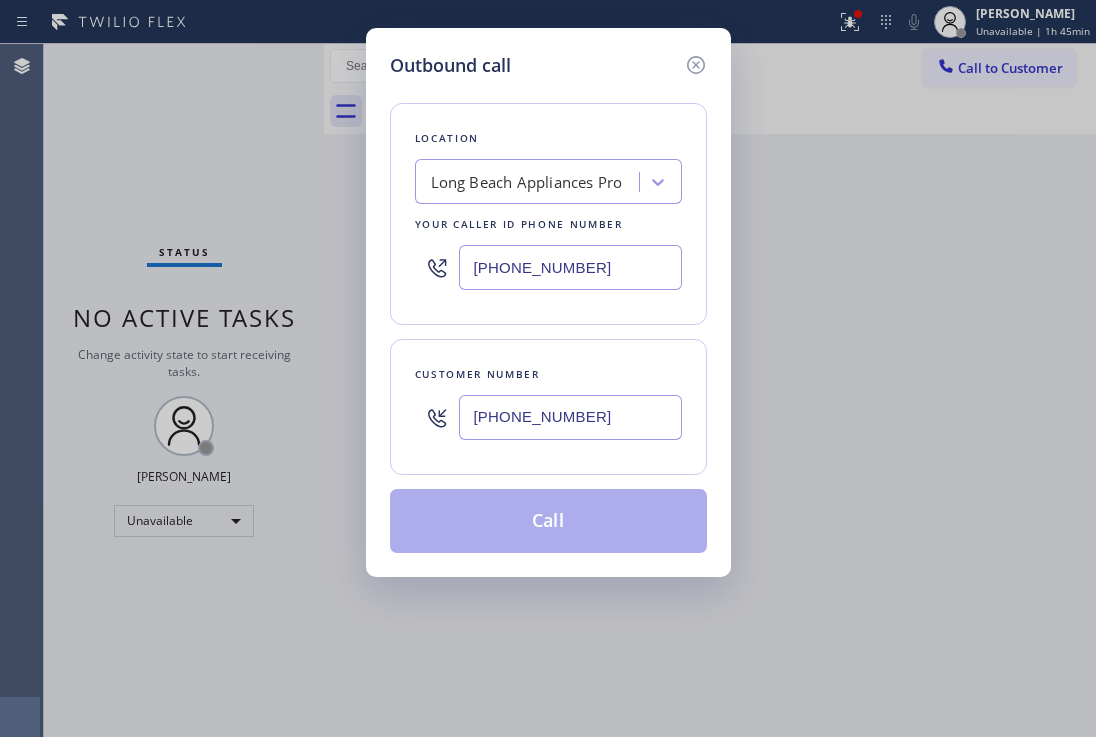 type on "[PHONE_NUMBER]" 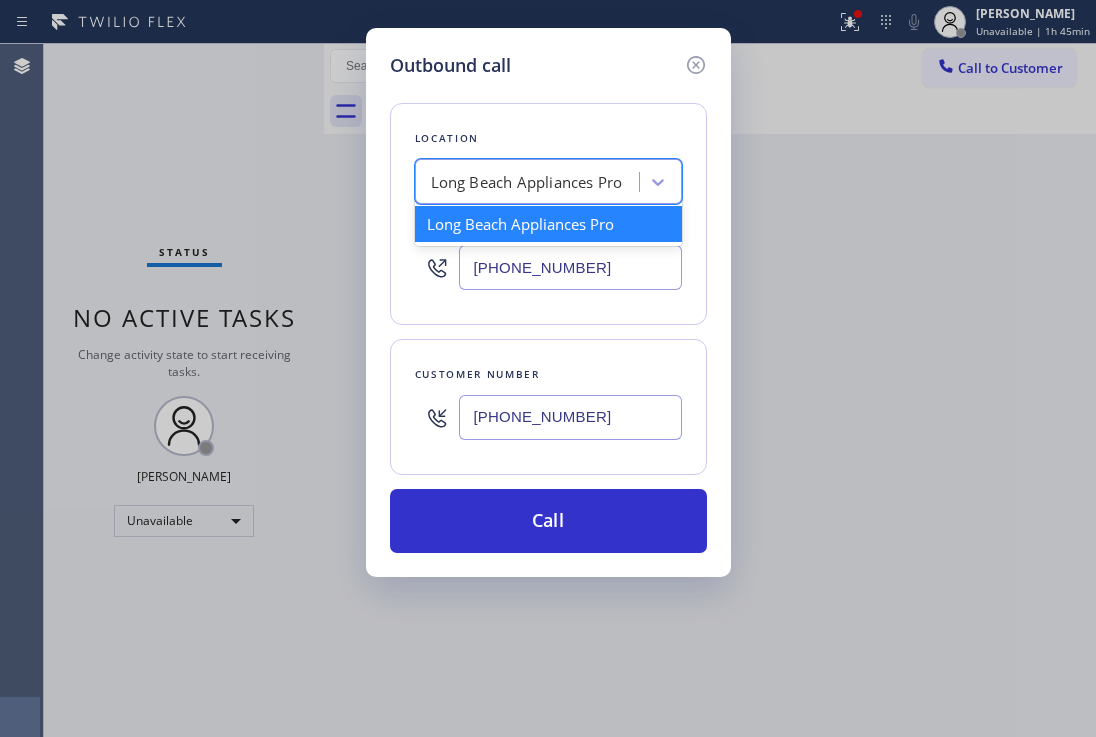 click on "Long Beach Appliances Pro" at bounding box center [527, 182] 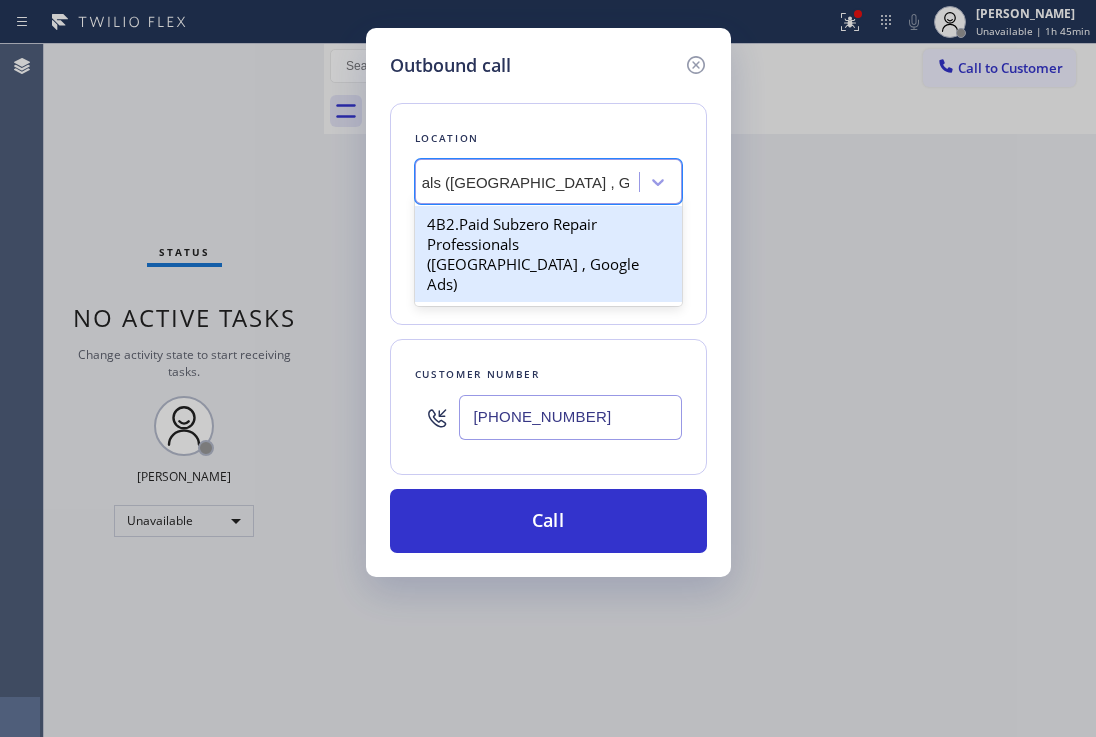 click on "4B2.Paid Subzero Repair Professionals ([GEOGRAPHIC_DATA] , Google Ads)" at bounding box center (548, 254) 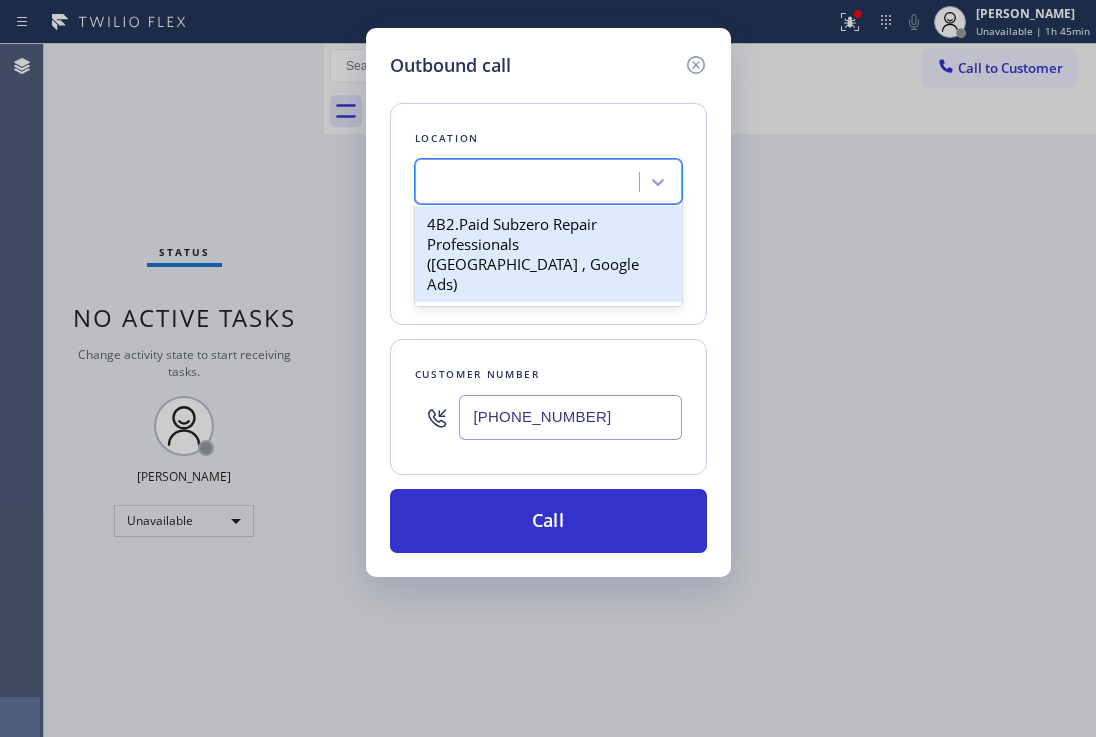 scroll, scrollTop: 0, scrollLeft: 2, axis: horizontal 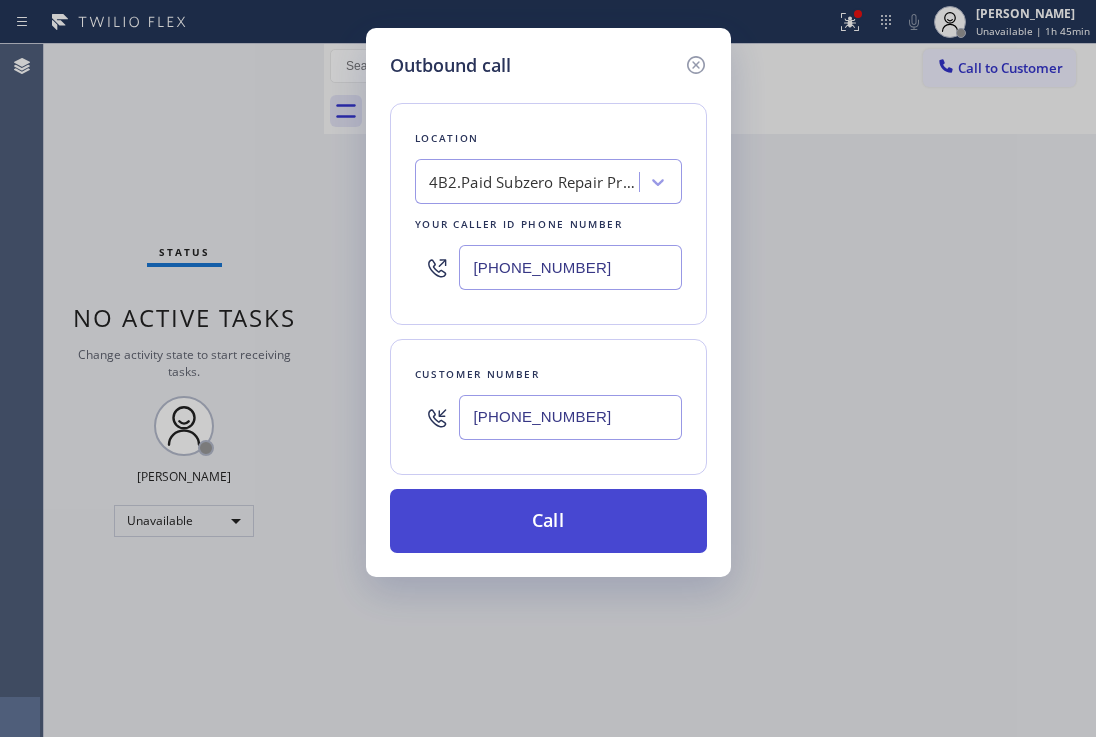 click on "Call" at bounding box center [548, 521] 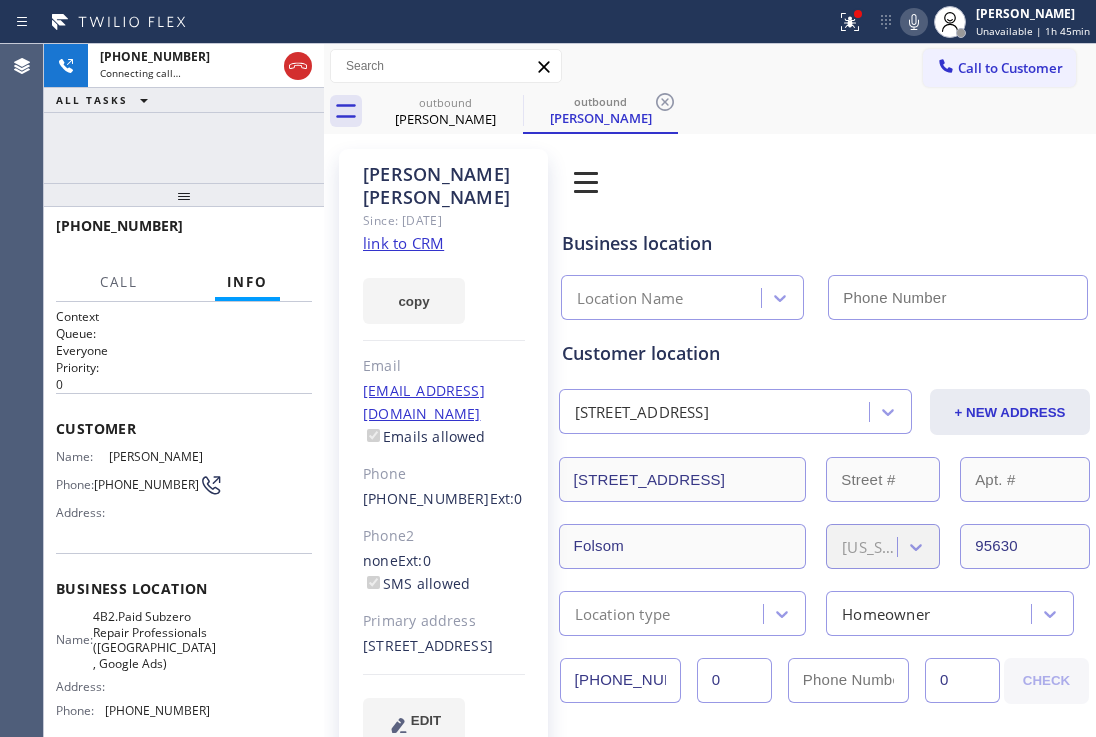 type on "[PHONE_NUMBER]" 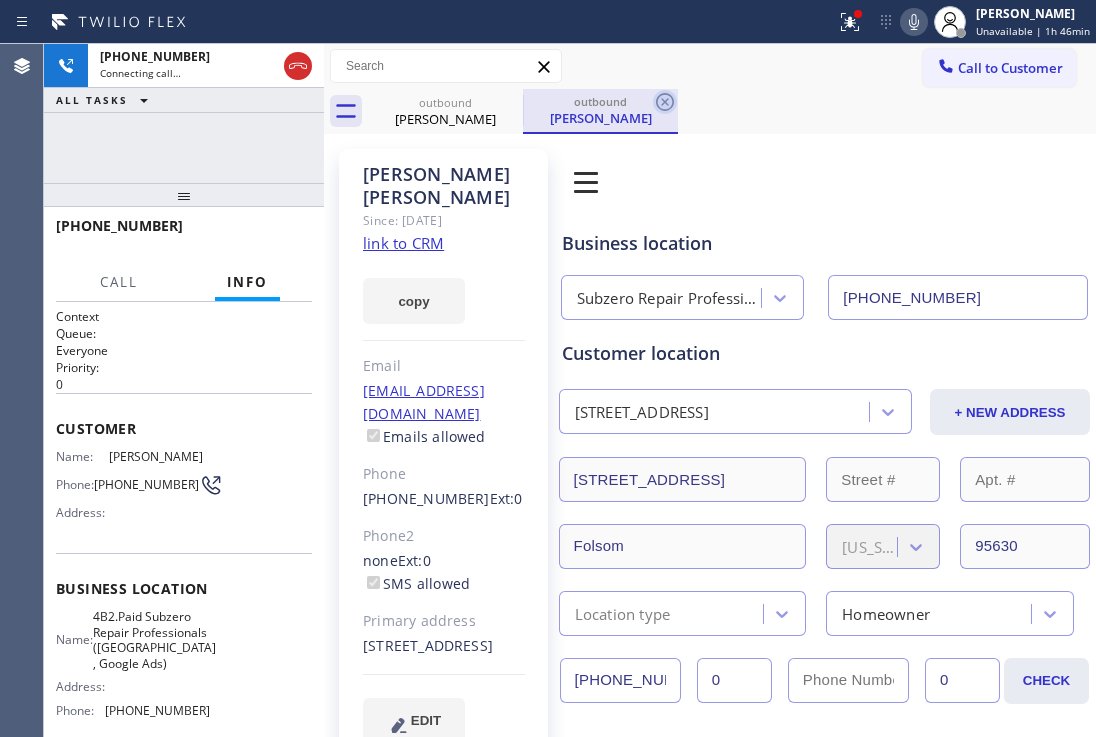 click 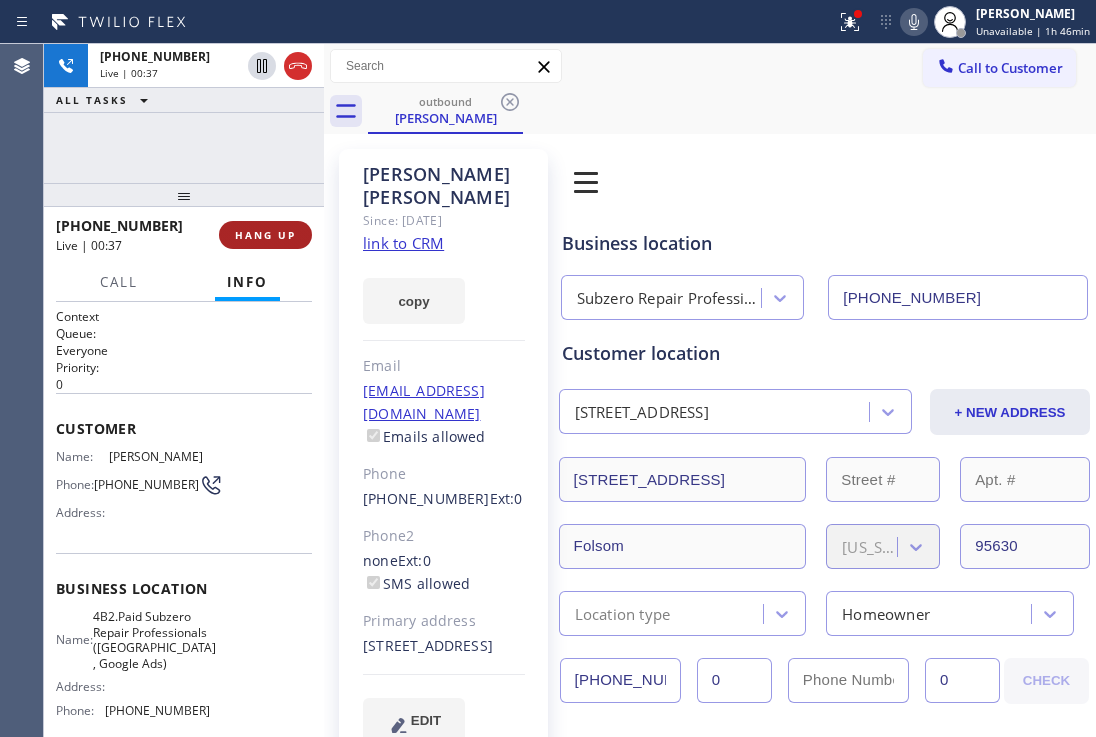 click on "HANG UP" at bounding box center (265, 235) 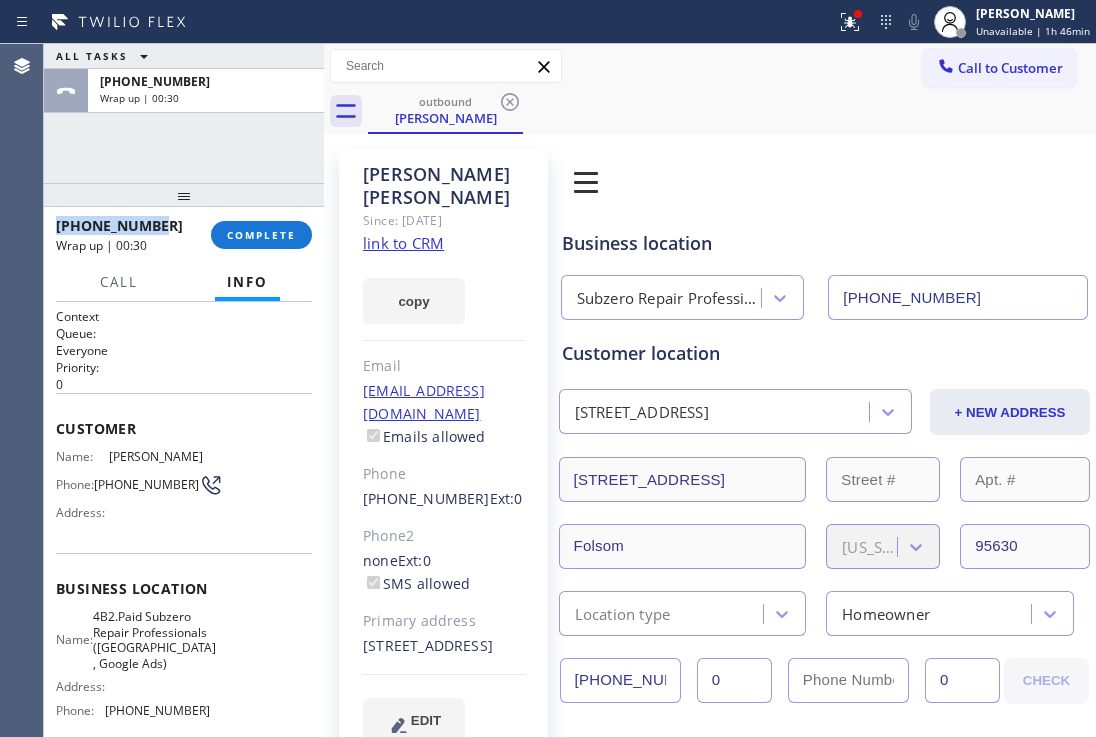 drag, startPoint x: 168, startPoint y: 226, endPoint x: 52, endPoint y: 218, distance: 116.275536 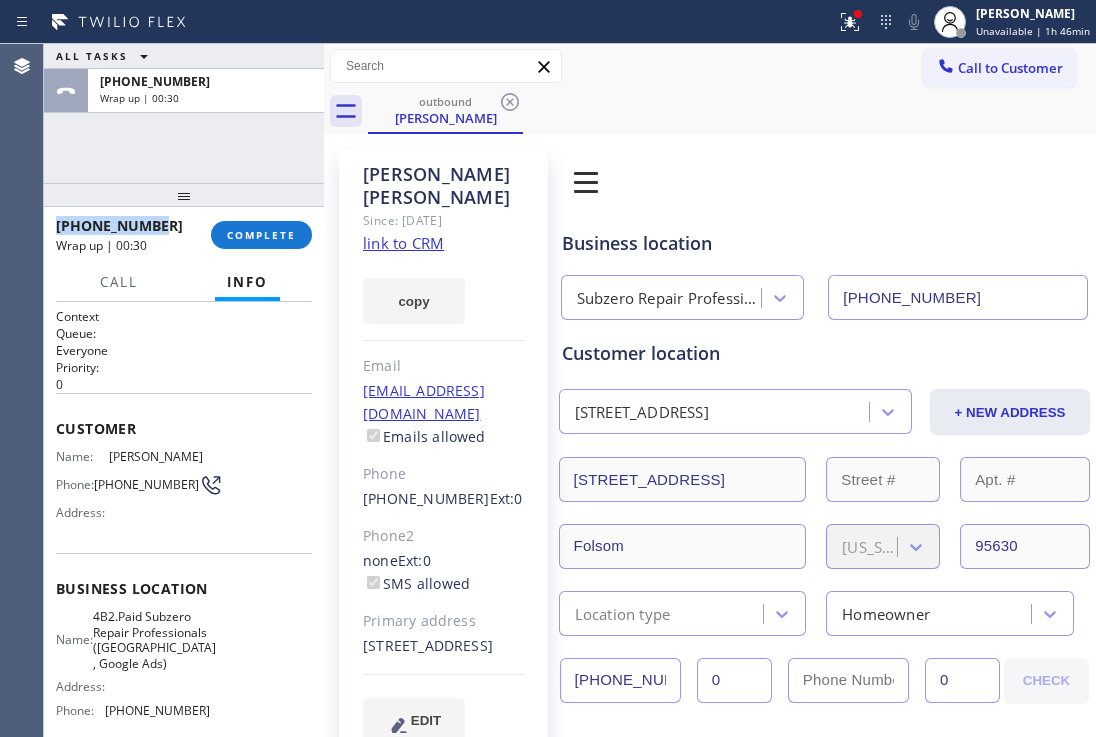 click on "[PHONE_NUMBER] Wrap up | 00:30 COMPLETE" at bounding box center [184, 235] 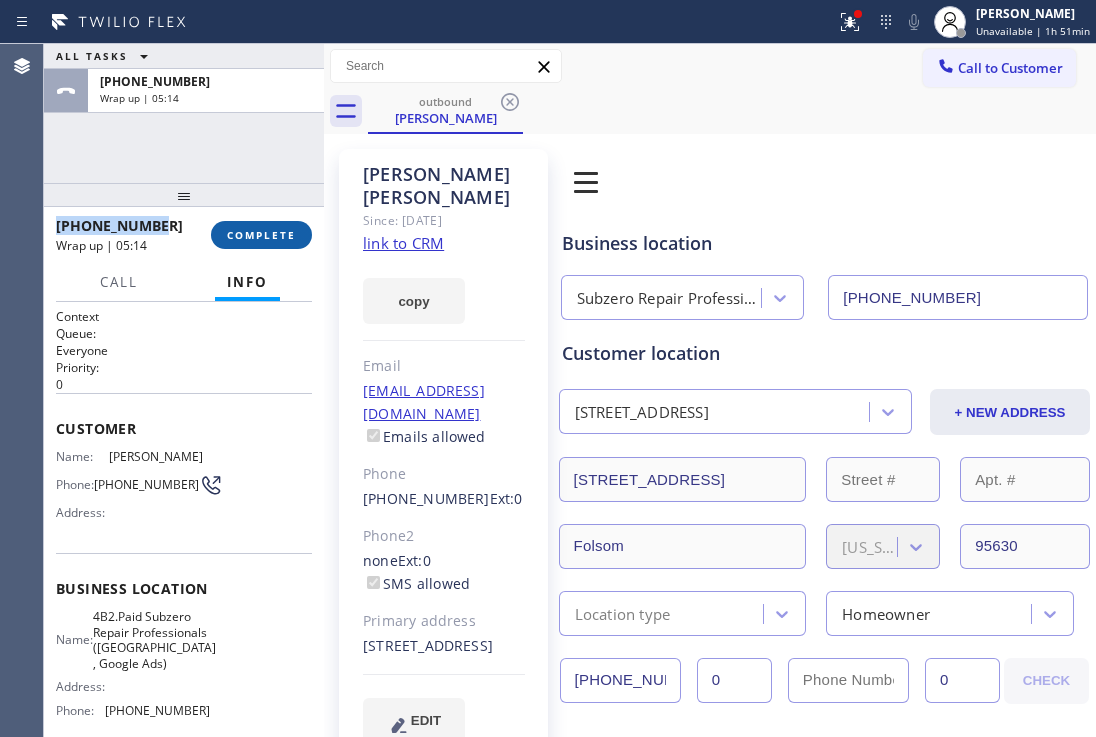 drag, startPoint x: 274, startPoint y: 243, endPoint x: 261, endPoint y: 224, distance: 23.021729 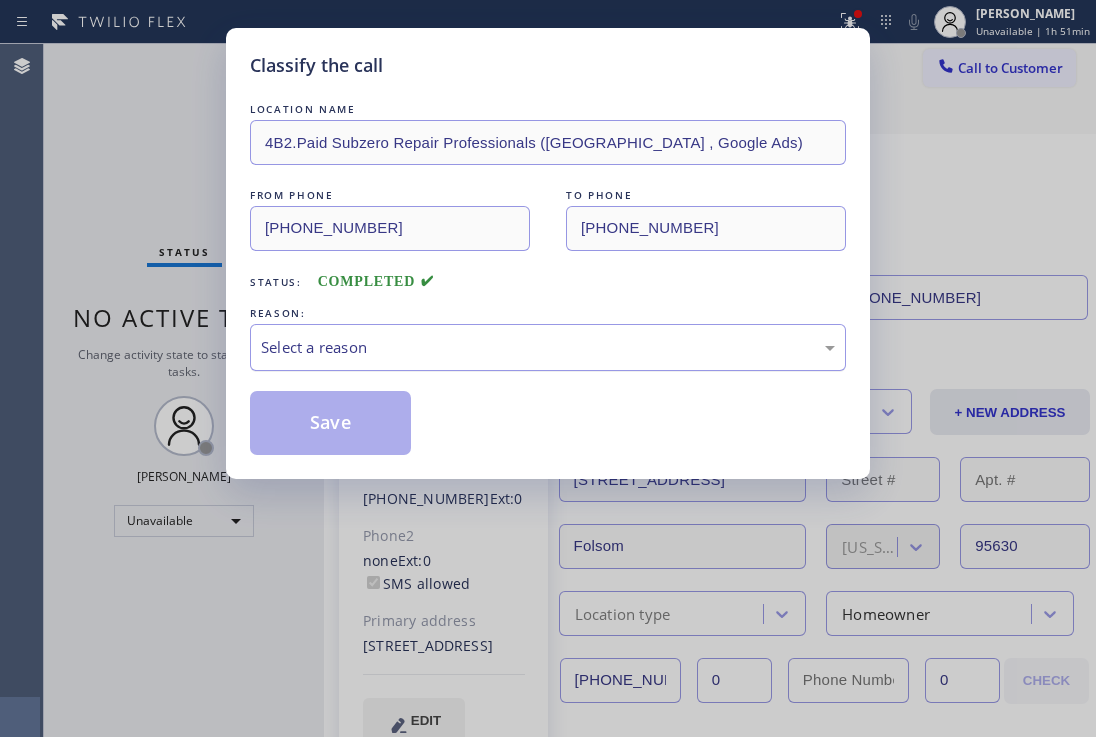 click on "Select a reason" at bounding box center (548, 347) 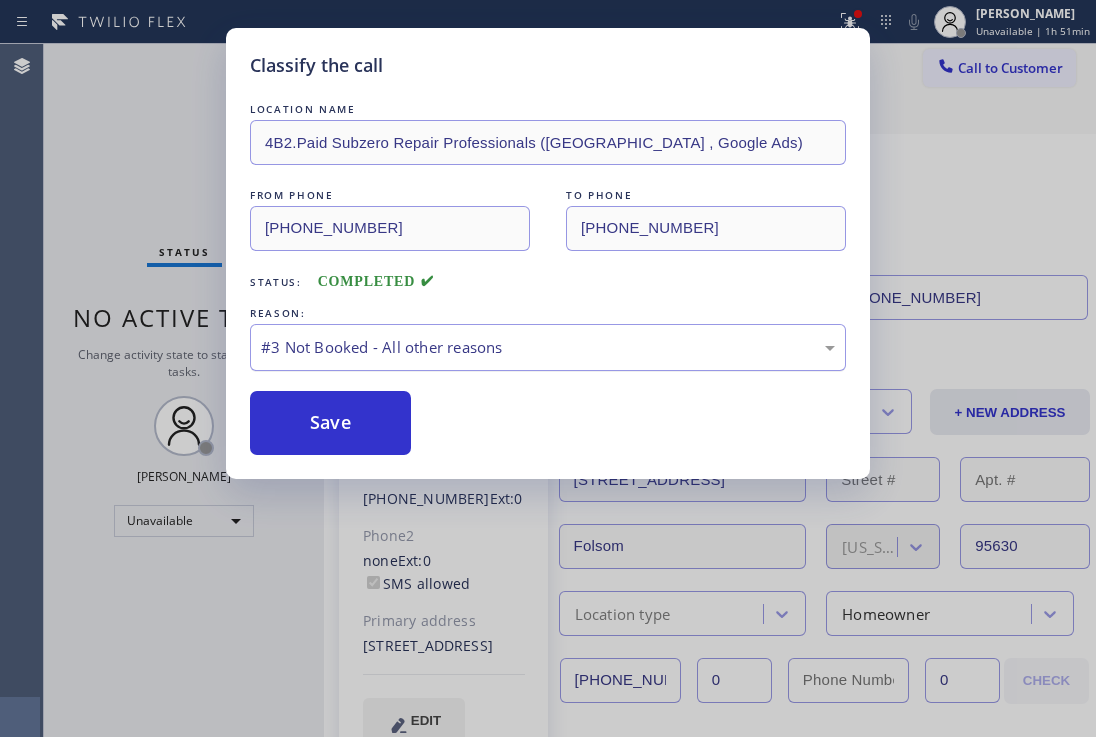 click on "#3 Not Booked - All other reasons" at bounding box center (548, 347) 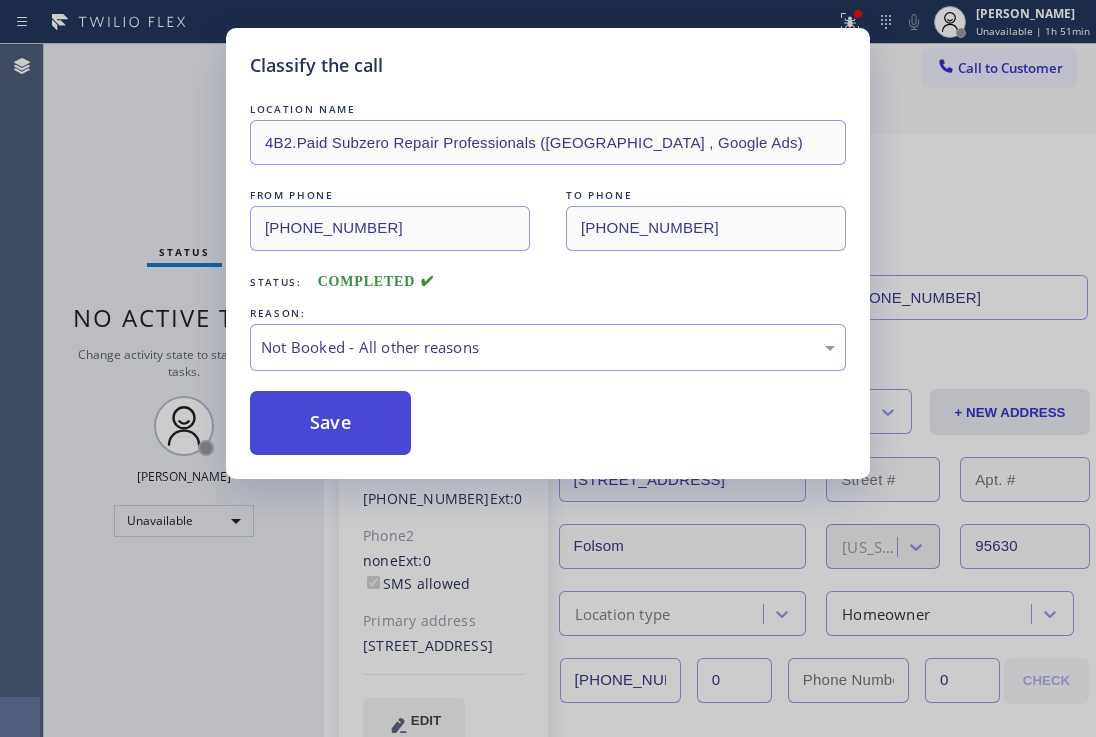 drag, startPoint x: 348, startPoint y: 441, endPoint x: 320, endPoint y: 423, distance: 33.286633 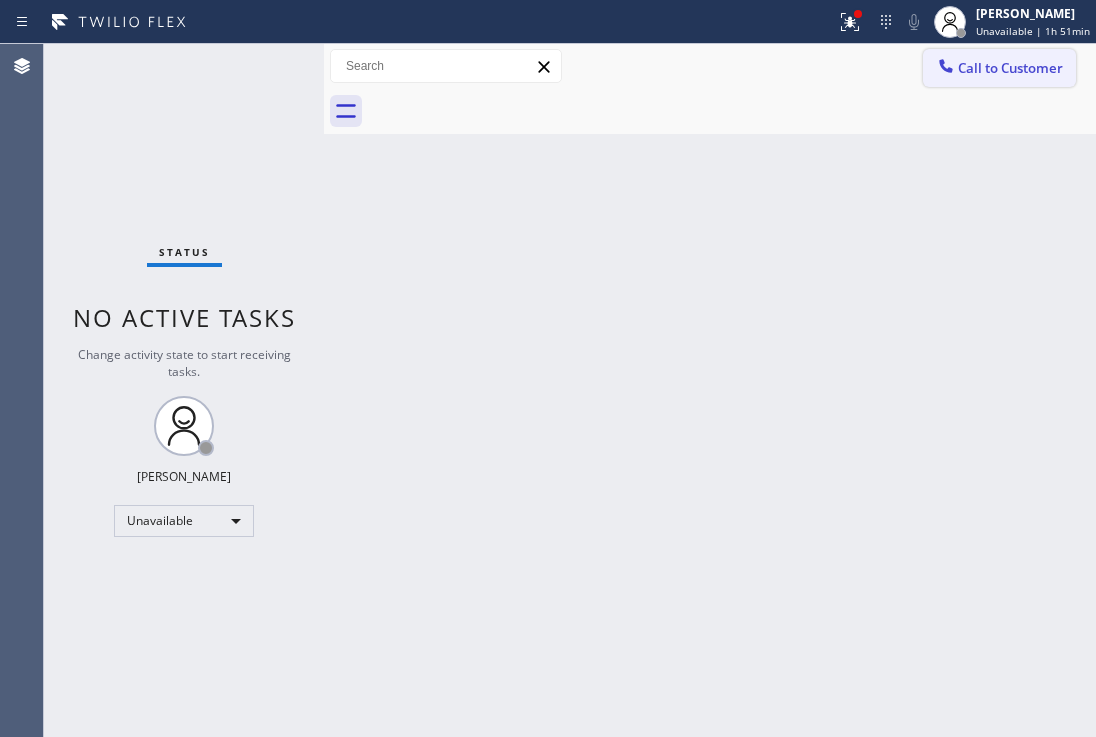click on "Call to Customer" at bounding box center (999, 68) 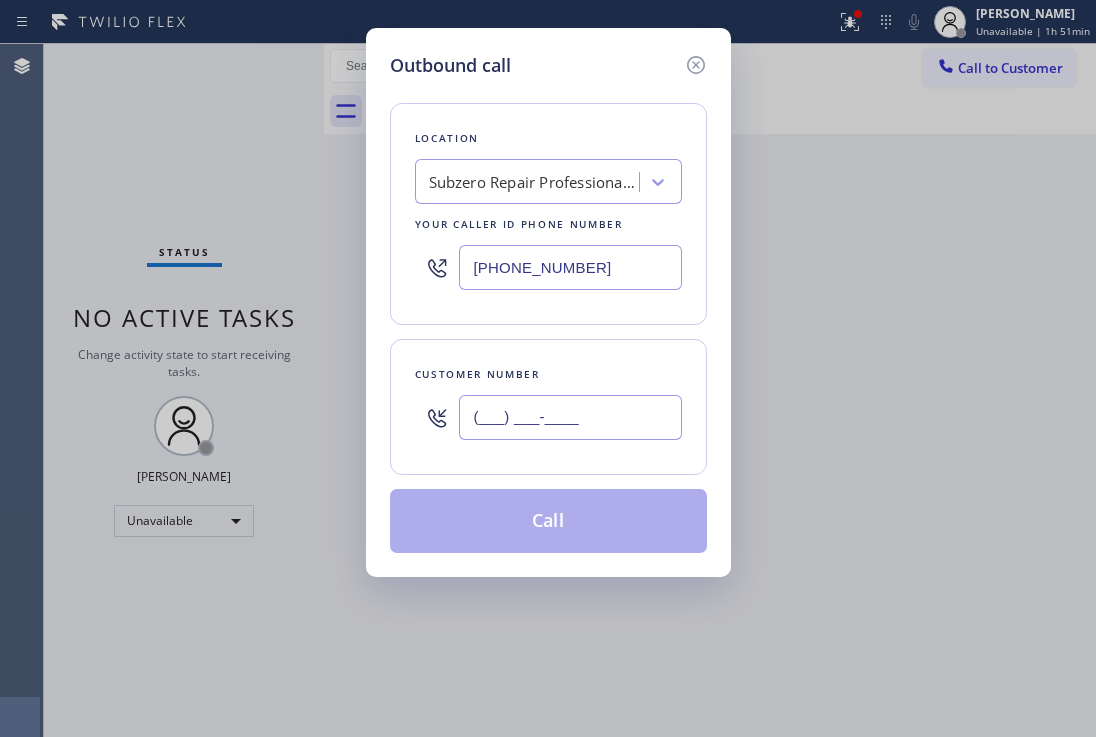 click on "(___) ___-____" at bounding box center [570, 417] 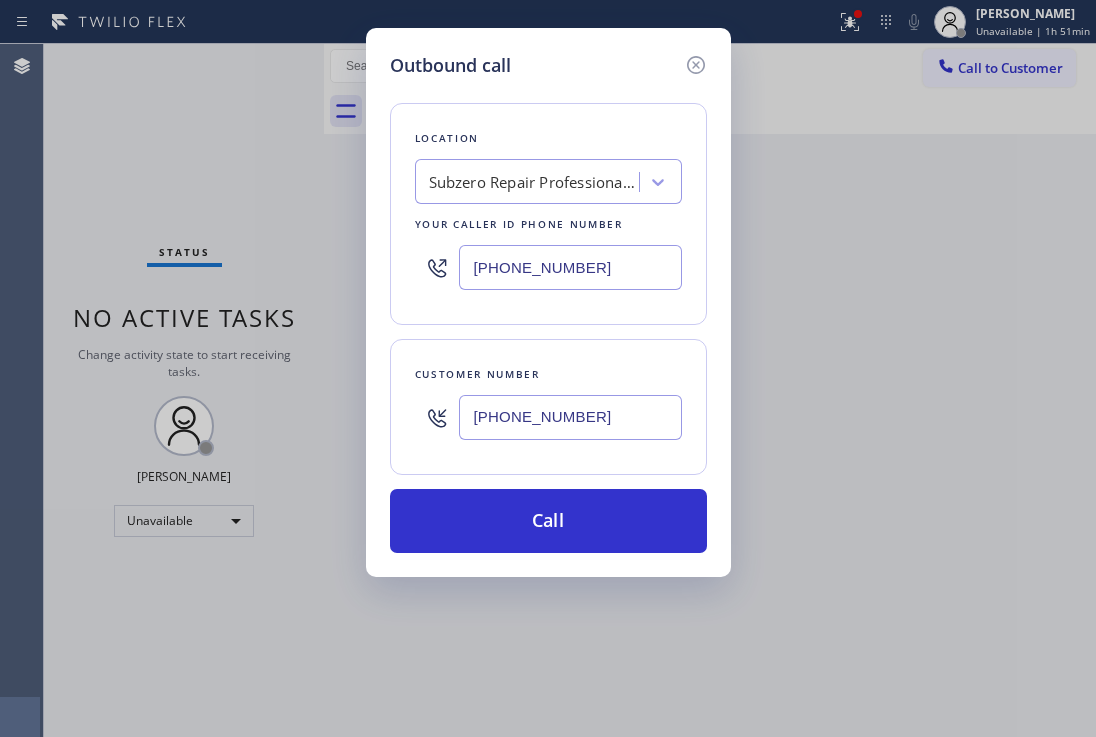 type on "[PHONE_NUMBER]" 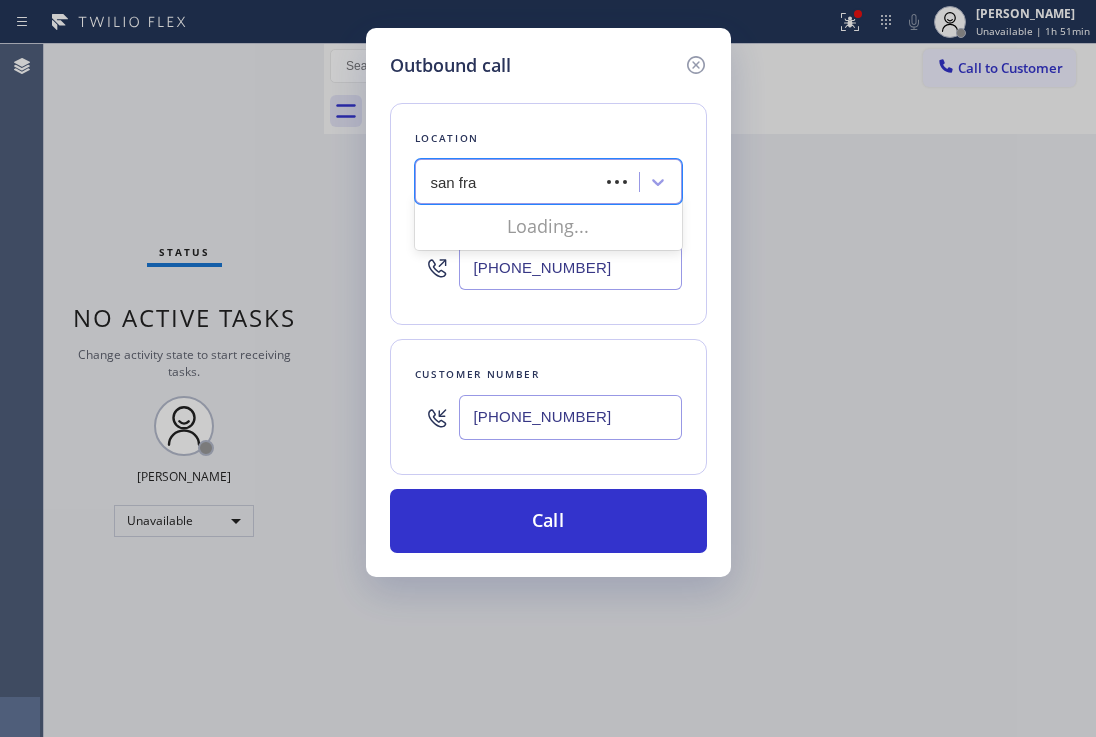 type on "san [PERSON_NAME]" 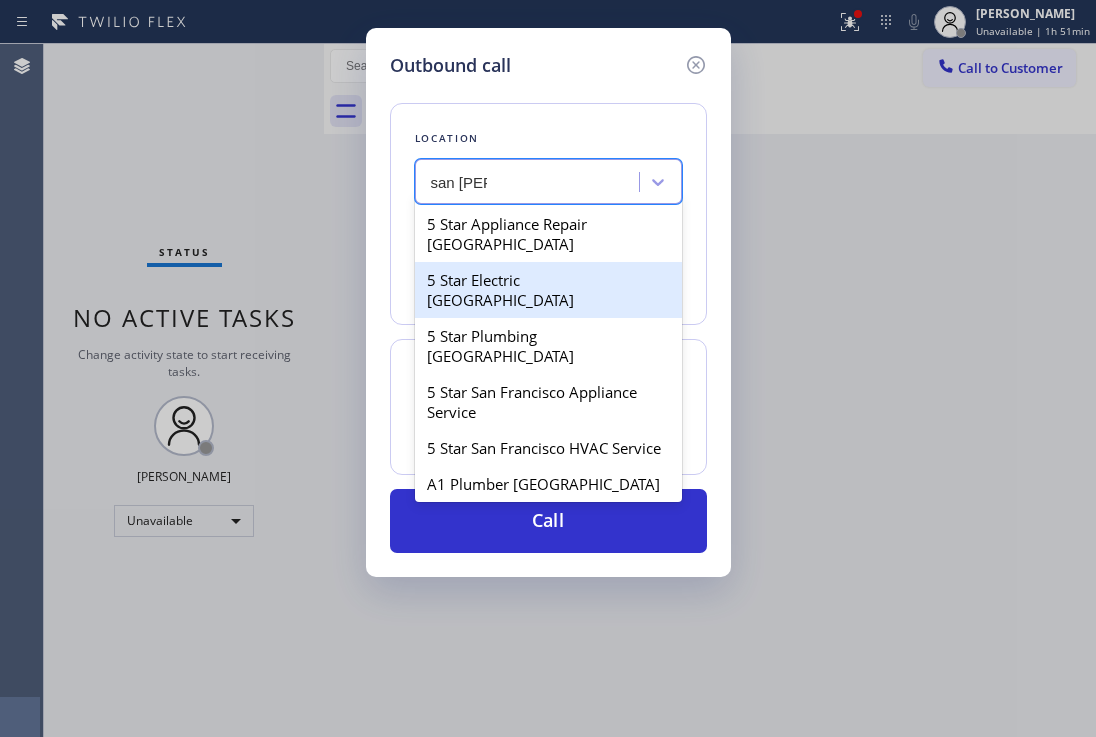 click on "5 Star Electric [GEOGRAPHIC_DATA]" at bounding box center (548, 290) 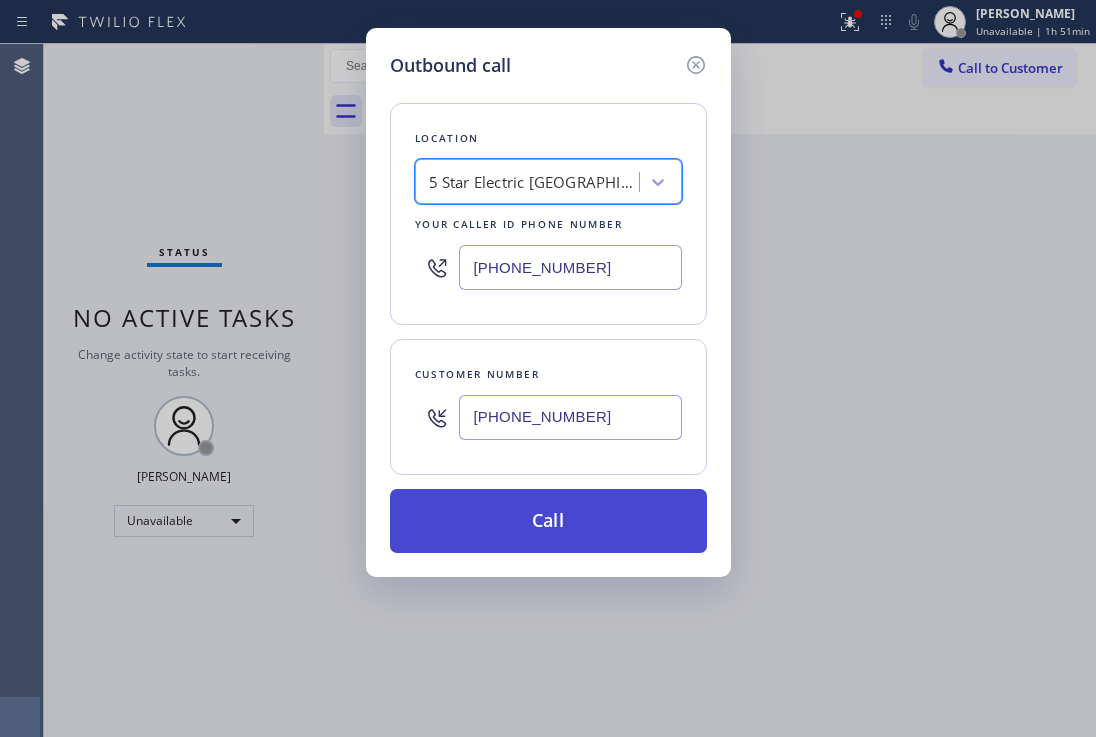 click on "Call" at bounding box center (548, 521) 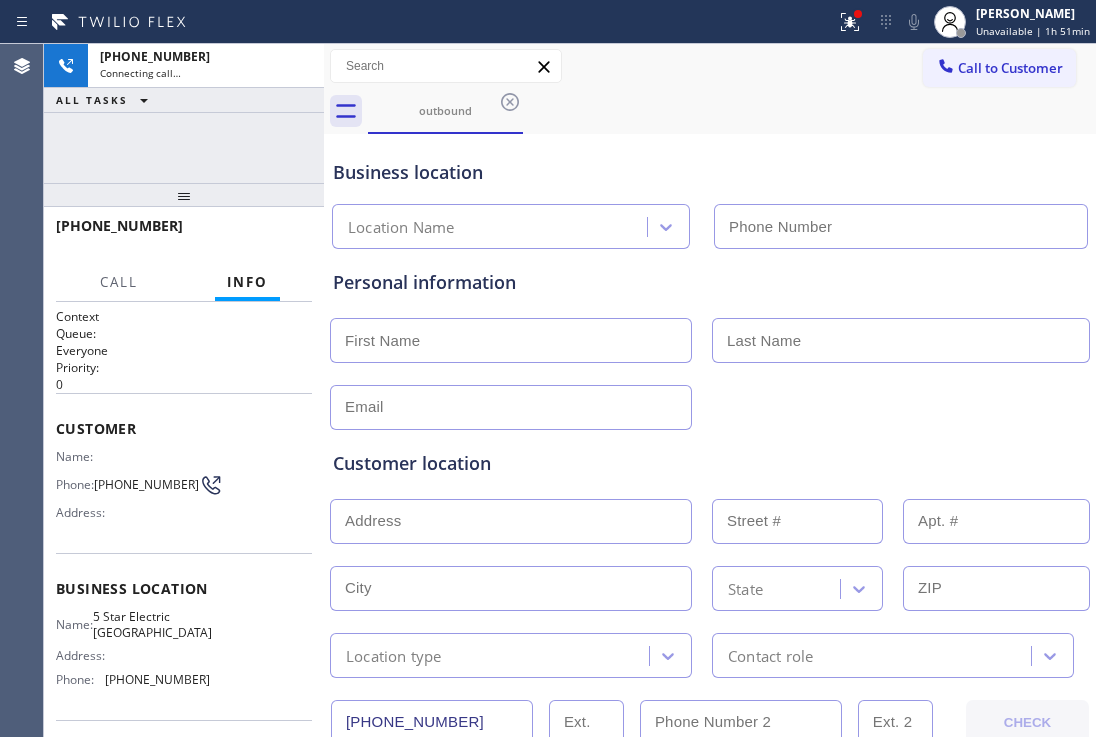 type on "[PHONE_NUMBER]" 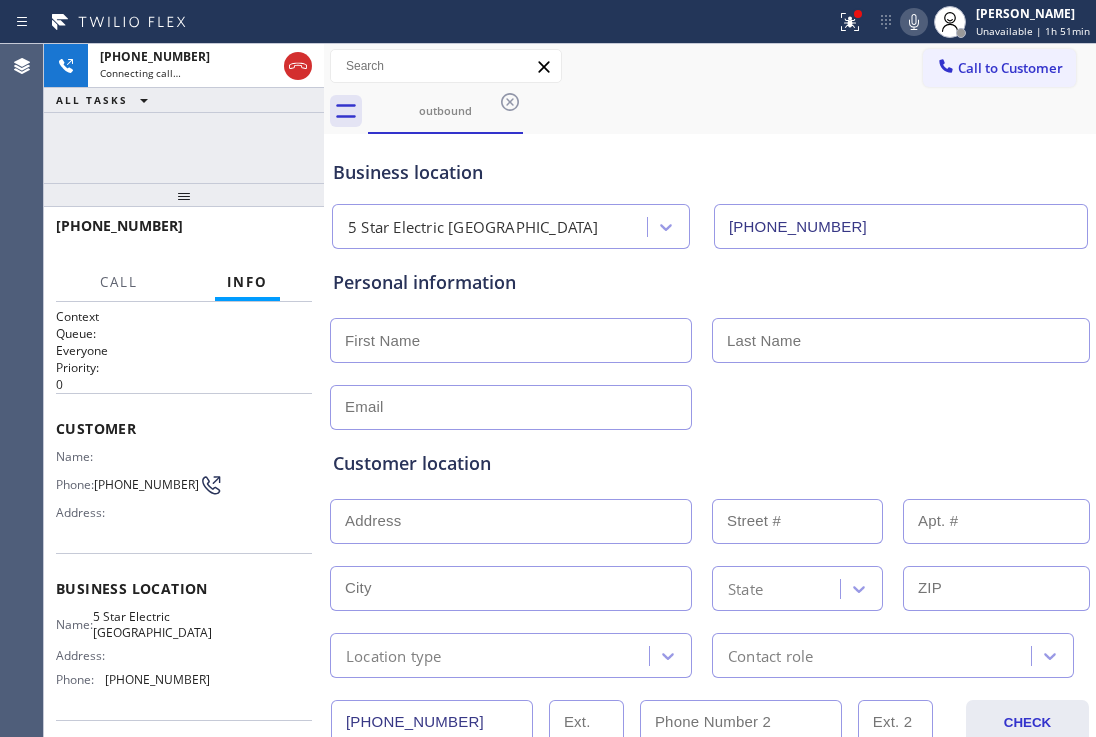 drag, startPoint x: 176, startPoint y: 202, endPoint x: 176, endPoint y: 214, distance: 12 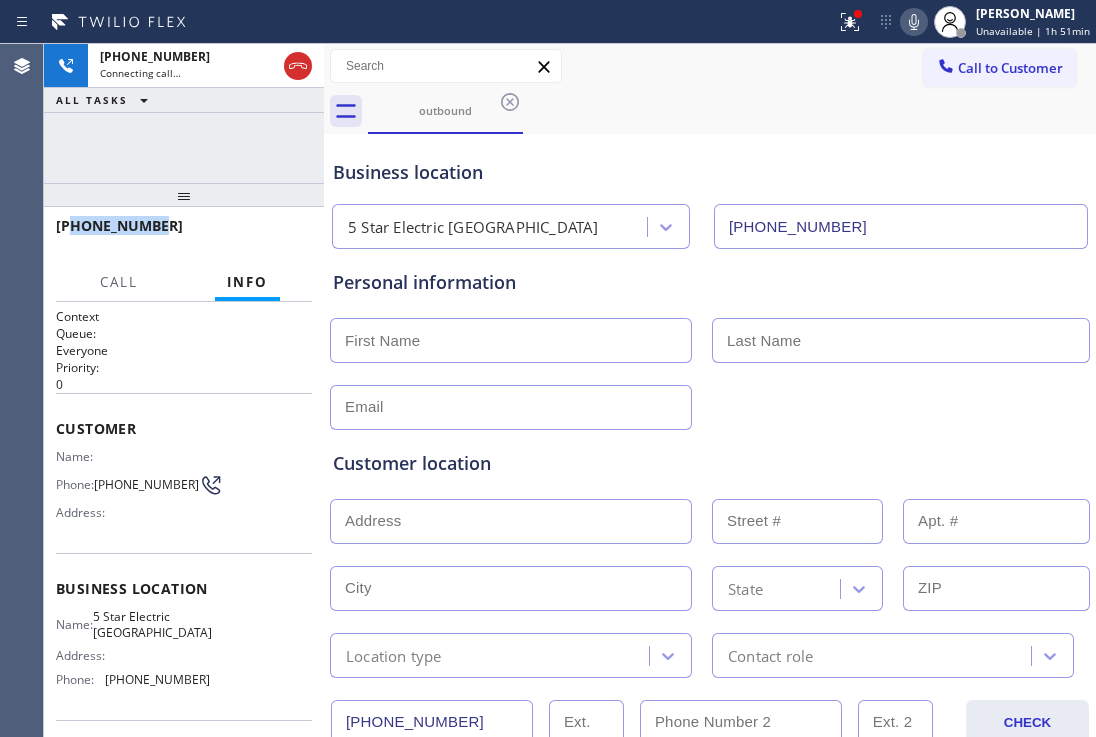 drag, startPoint x: 177, startPoint y: 223, endPoint x: 71, endPoint y: 228, distance: 106.11786 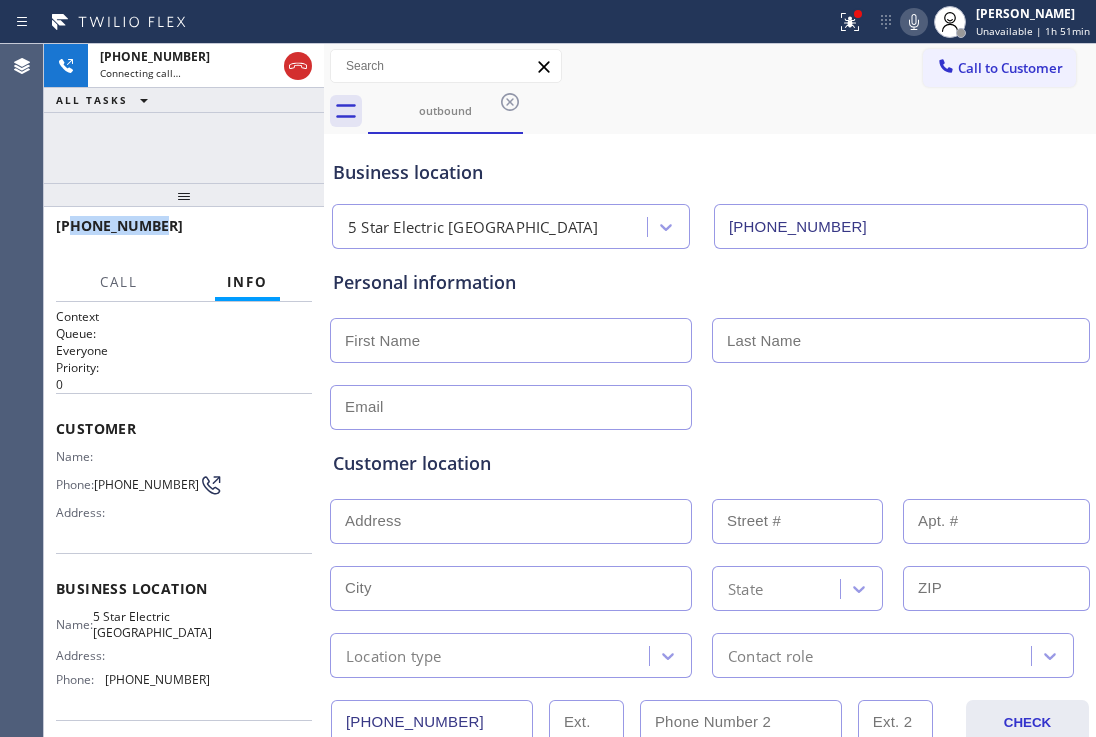 click on "[PHONE_NUMBER]" at bounding box center (177, 225) 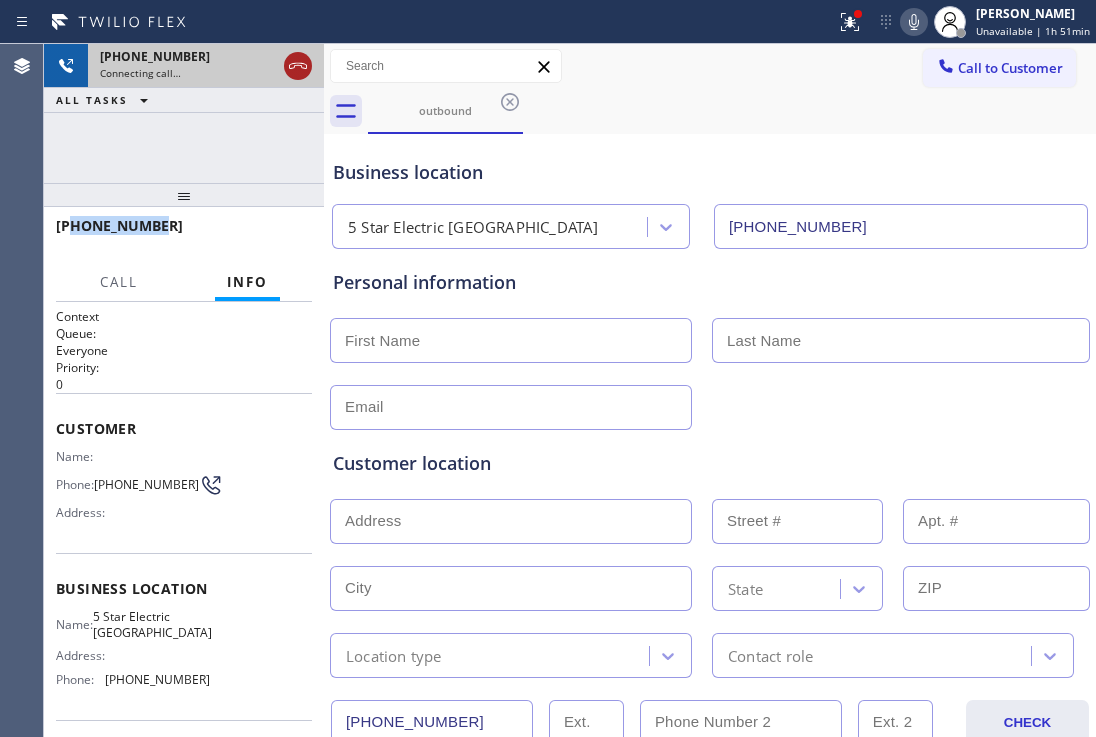 click 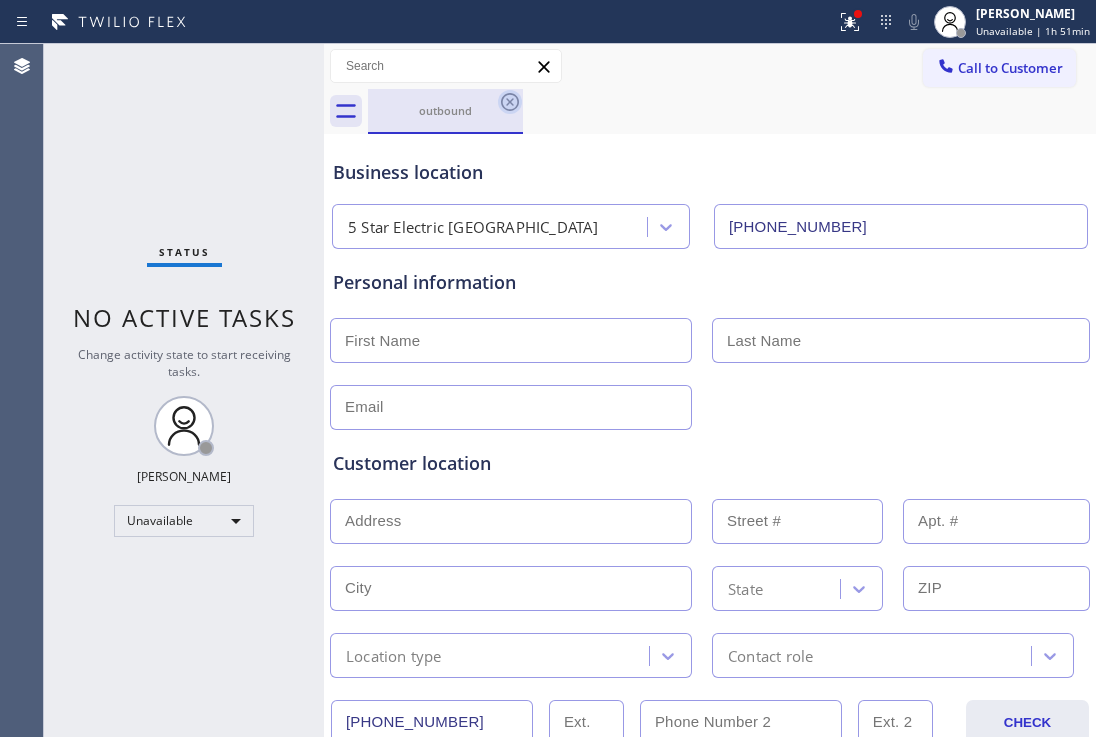 click 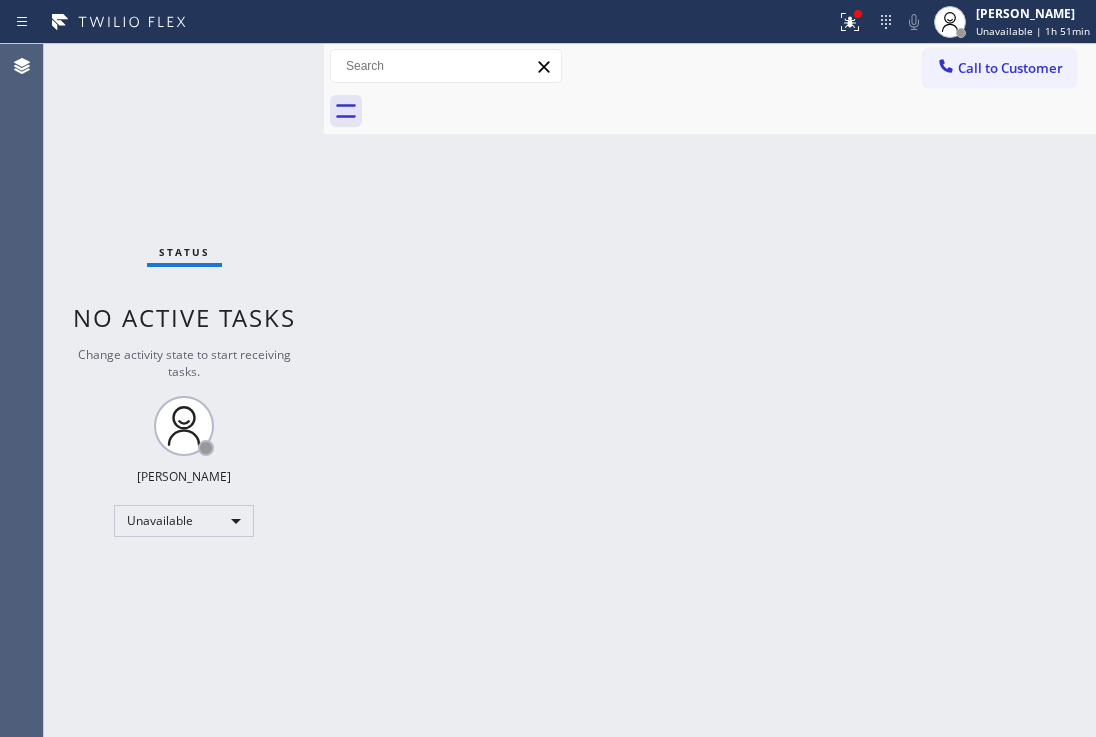 click on "Call to Customer" at bounding box center [1010, 68] 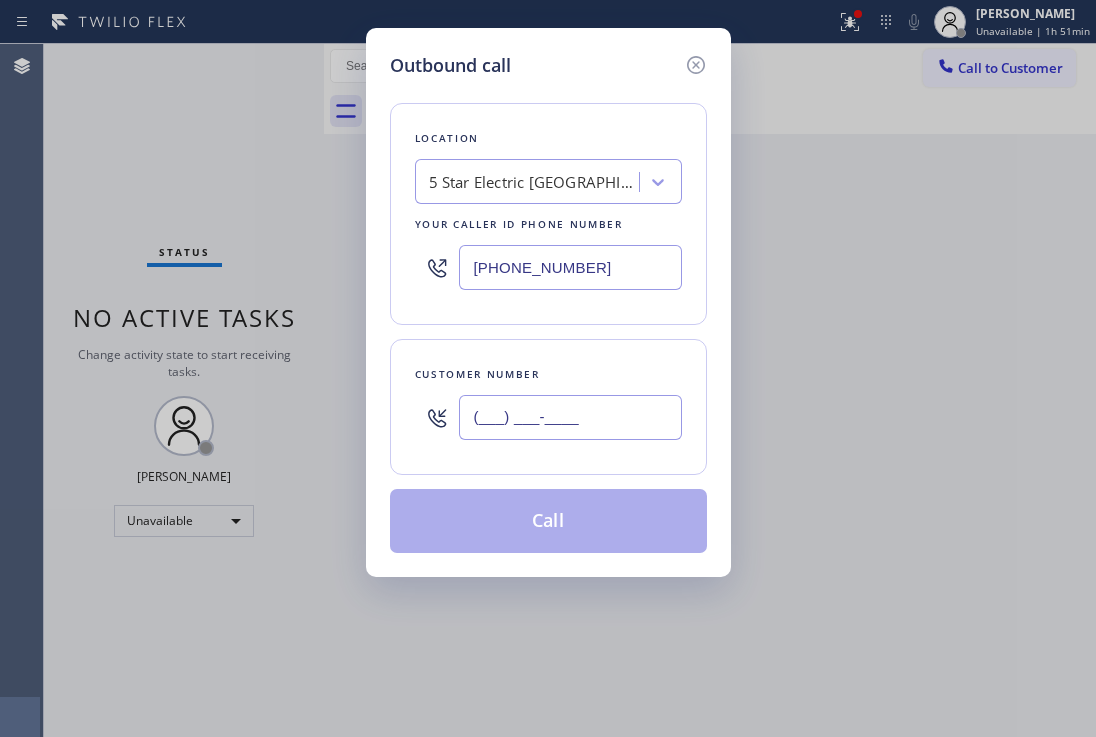 click on "(___) ___-____" at bounding box center (570, 417) 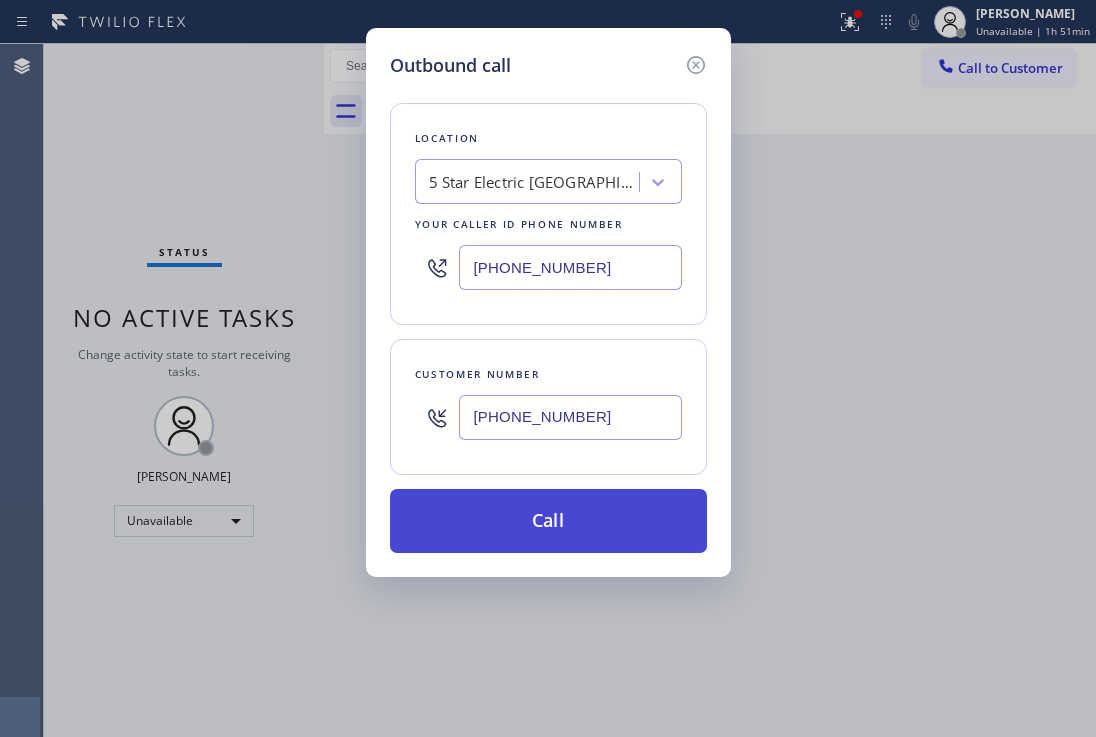 type on "[PHONE_NUMBER]" 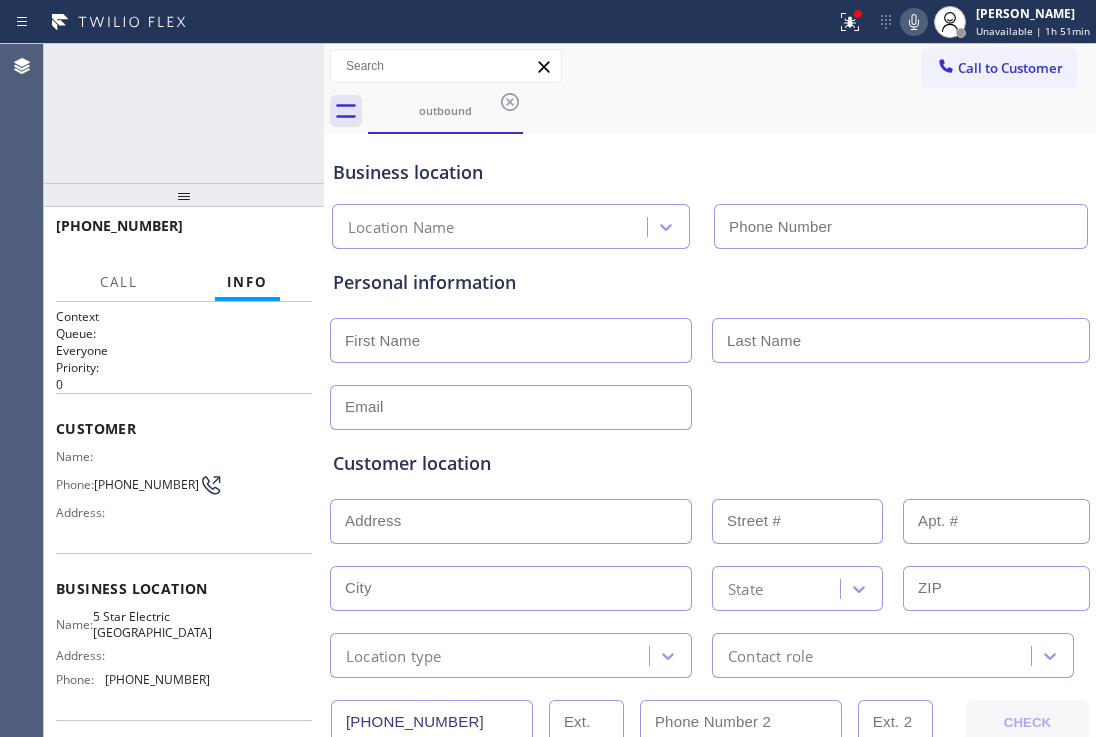 type on "[PHONE_NUMBER]" 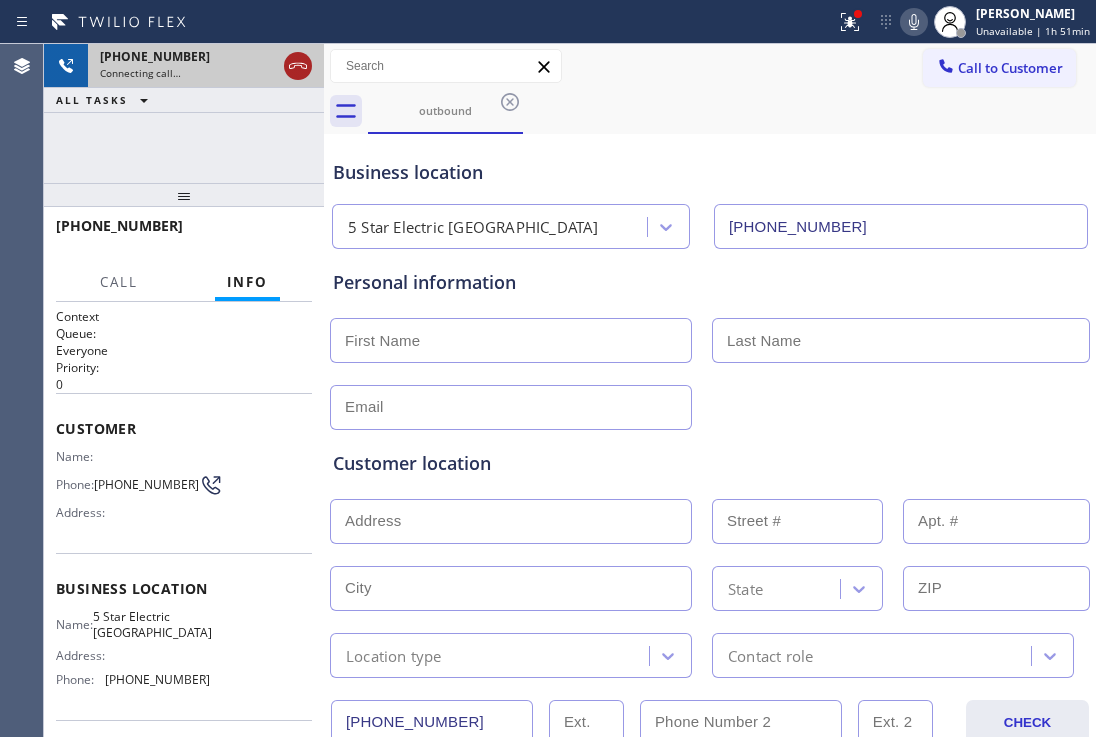 click 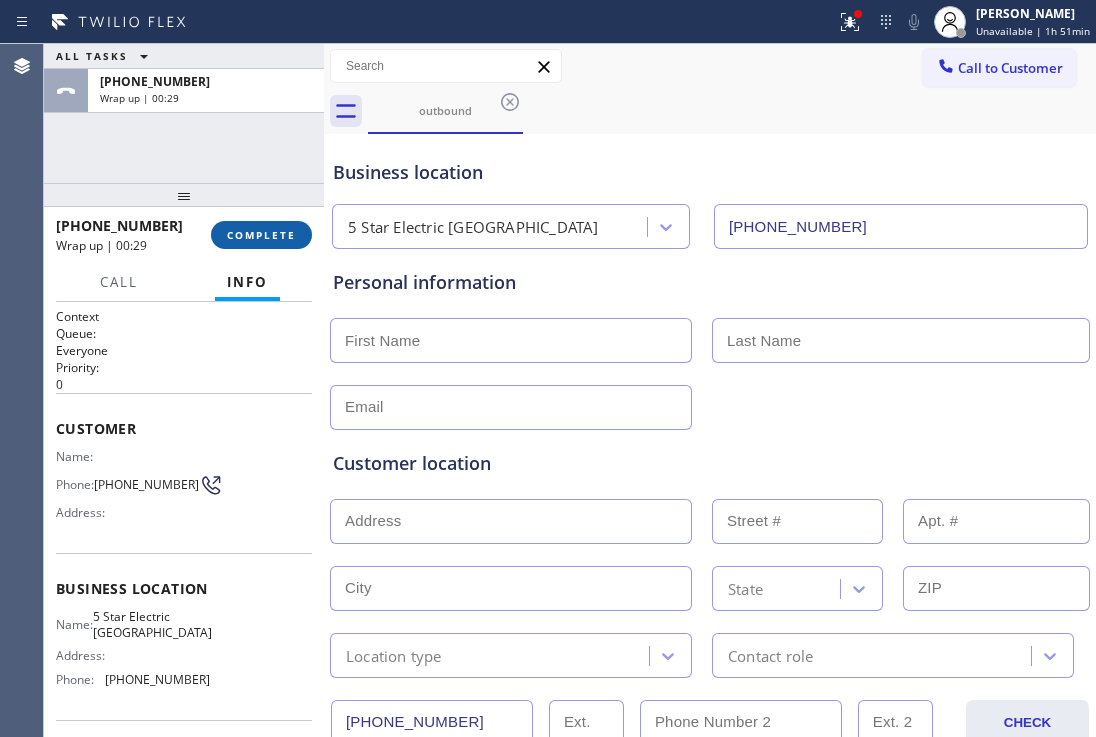 click on "COMPLETE" at bounding box center (261, 235) 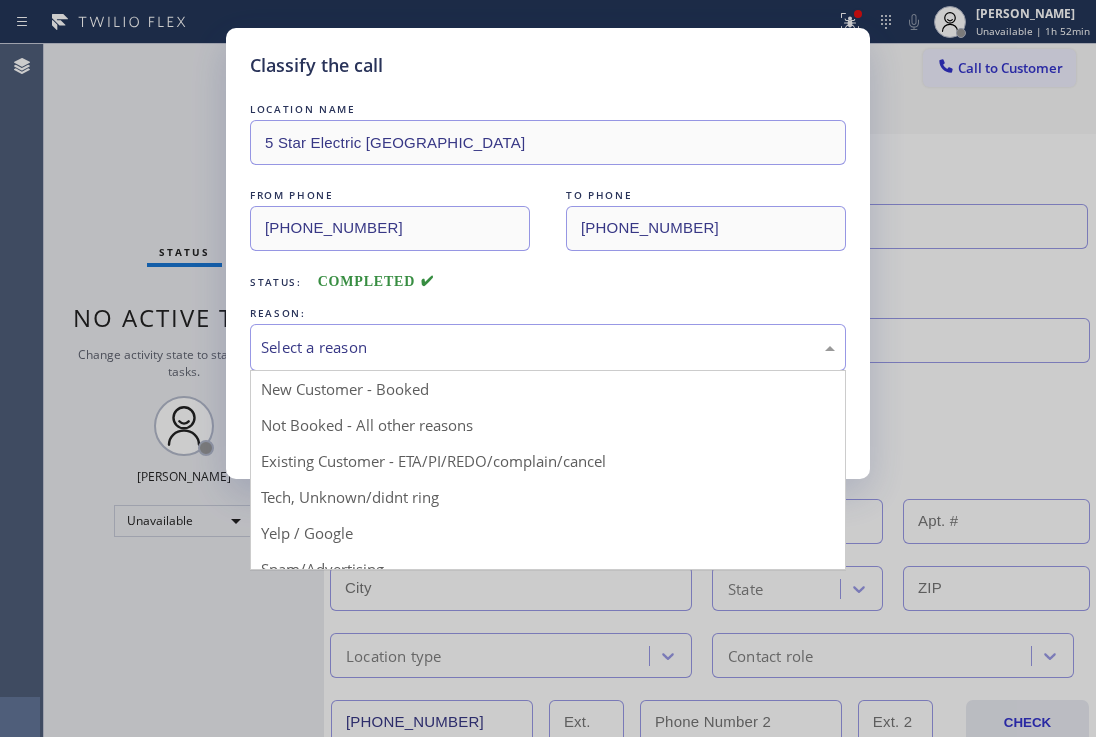 click on "Select a reason" at bounding box center (548, 347) 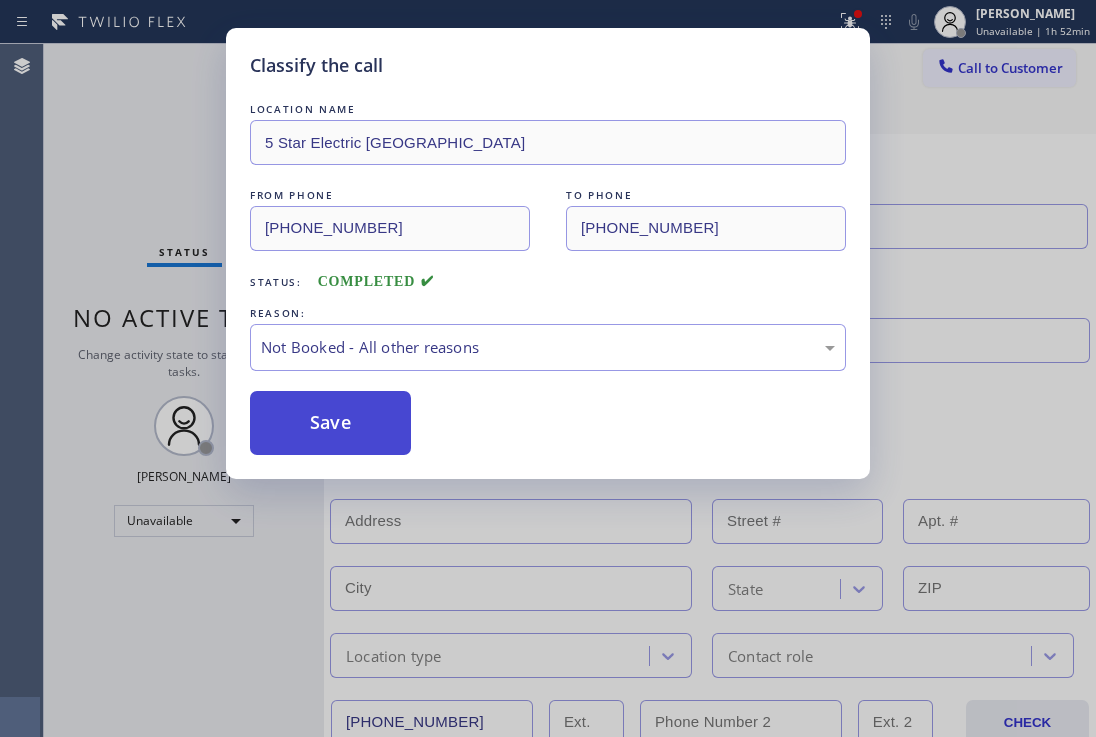click on "Save" at bounding box center [330, 423] 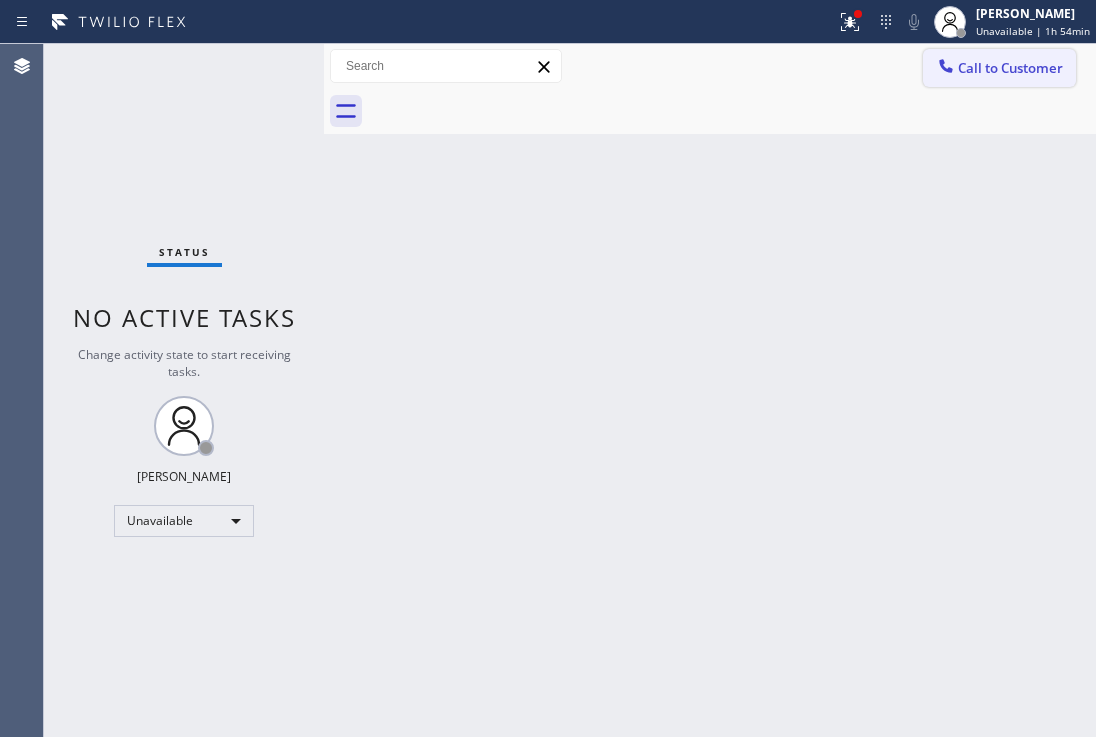 click on "Call to Customer" at bounding box center [999, 68] 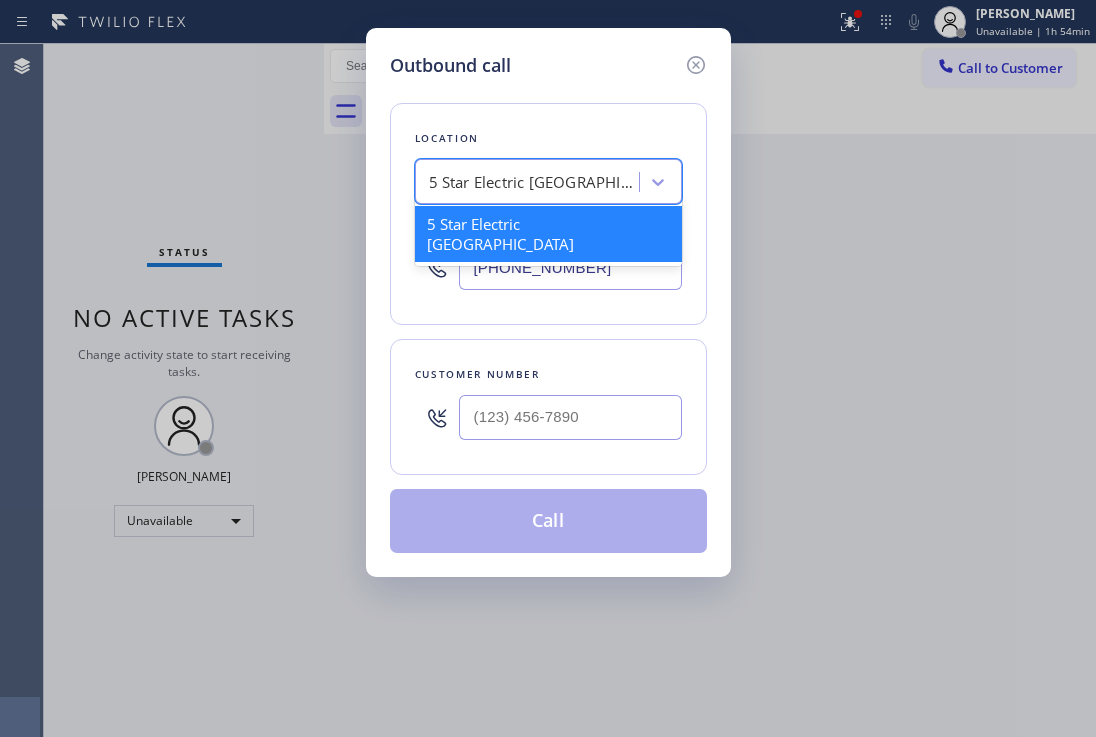 click on "5 Star Electric [GEOGRAPHIC_DATA]" at bounding box center [534, 182] 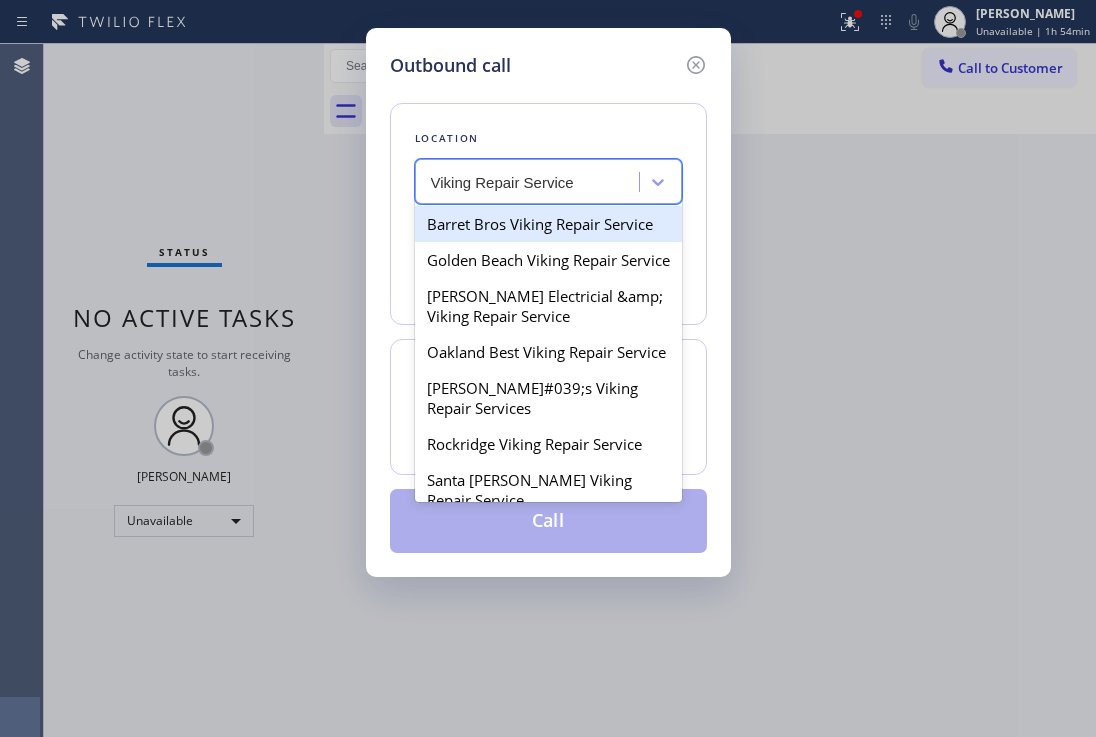 type on "Viking Repair Service" 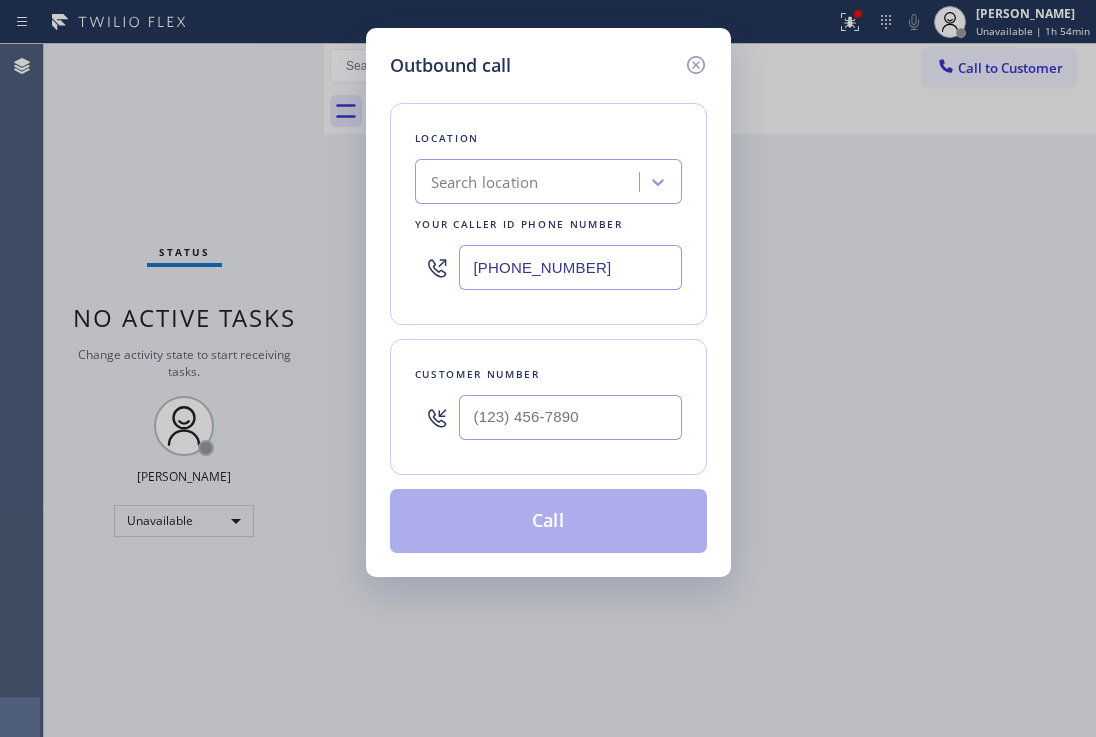 drag, startPoint x: 618, startPoint y: 262, endPoint x: 284, endPoint y: 189, distance: 341.8845 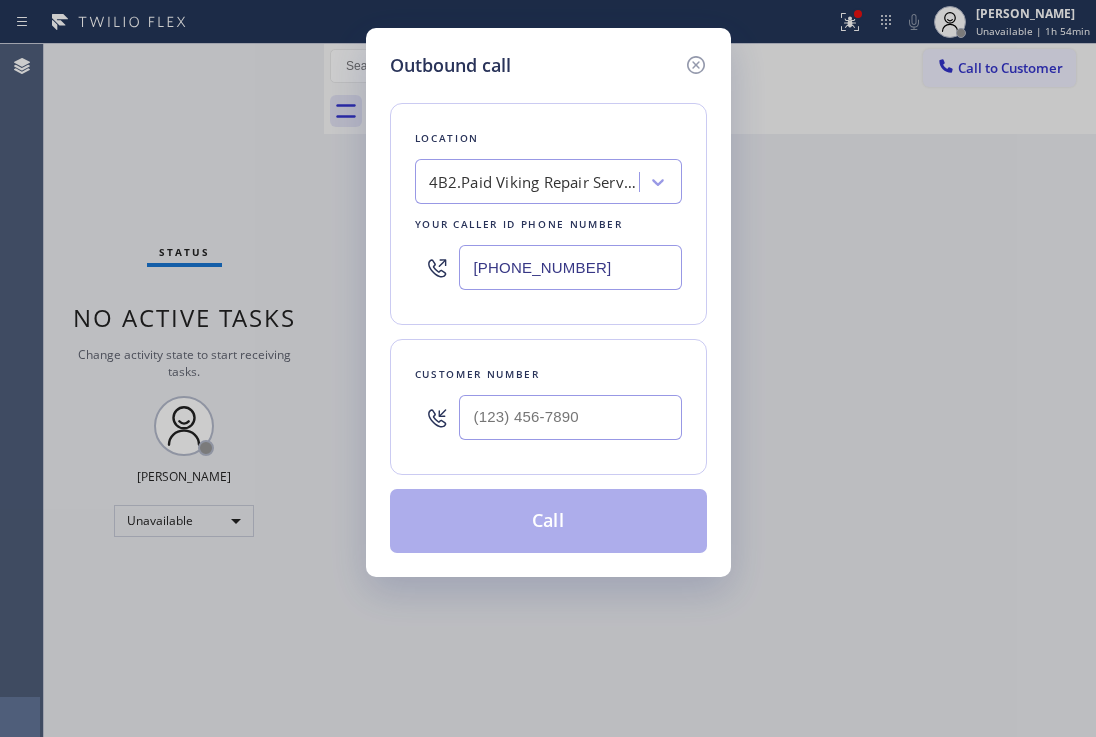type on "[PHONE_NUMBER]" 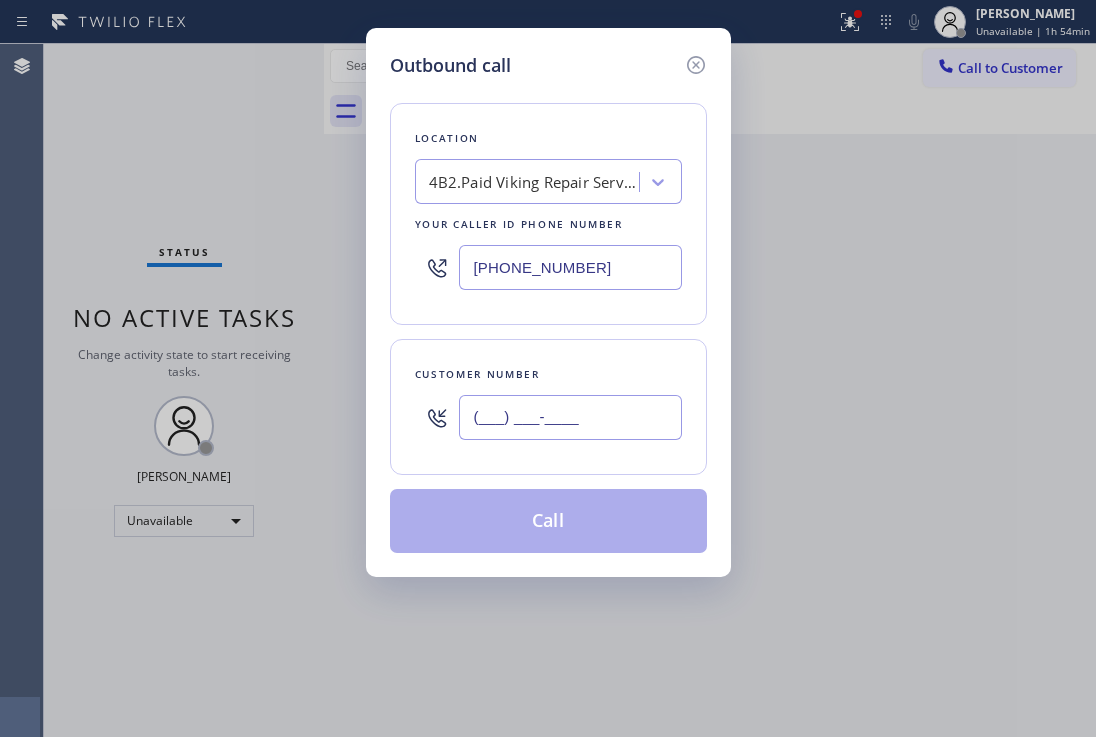 click on "(___) ___-____" at bounding box center [570, 417] 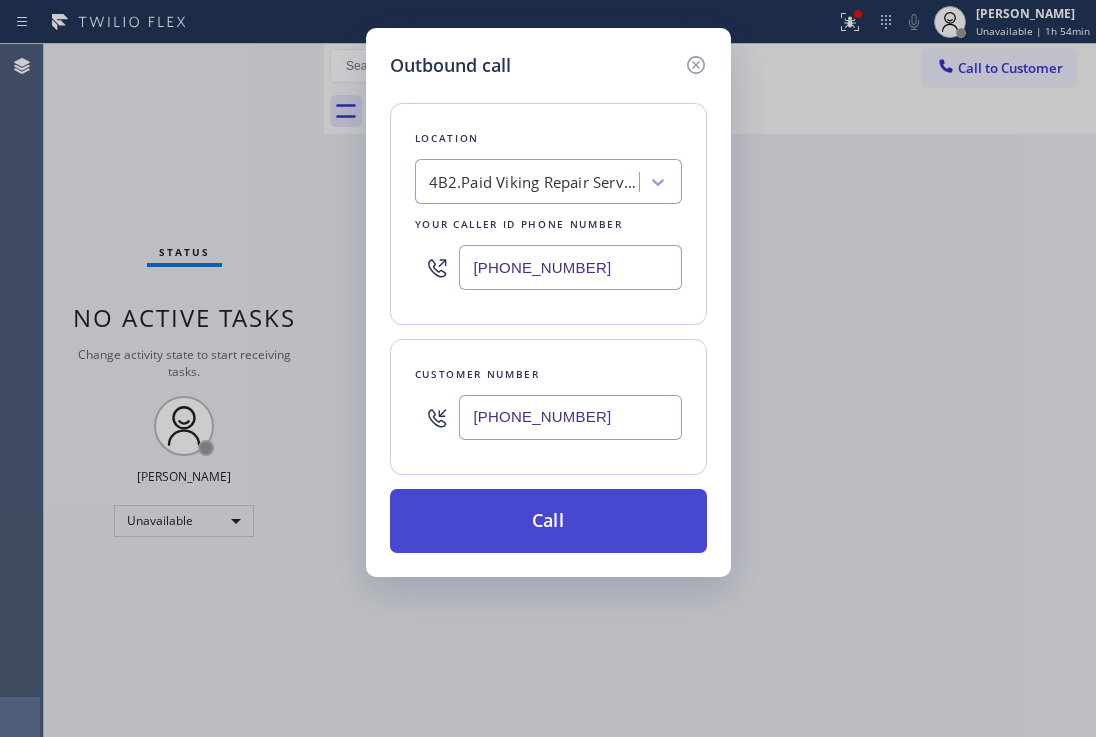 type on "[PHONE_NUMBER]" 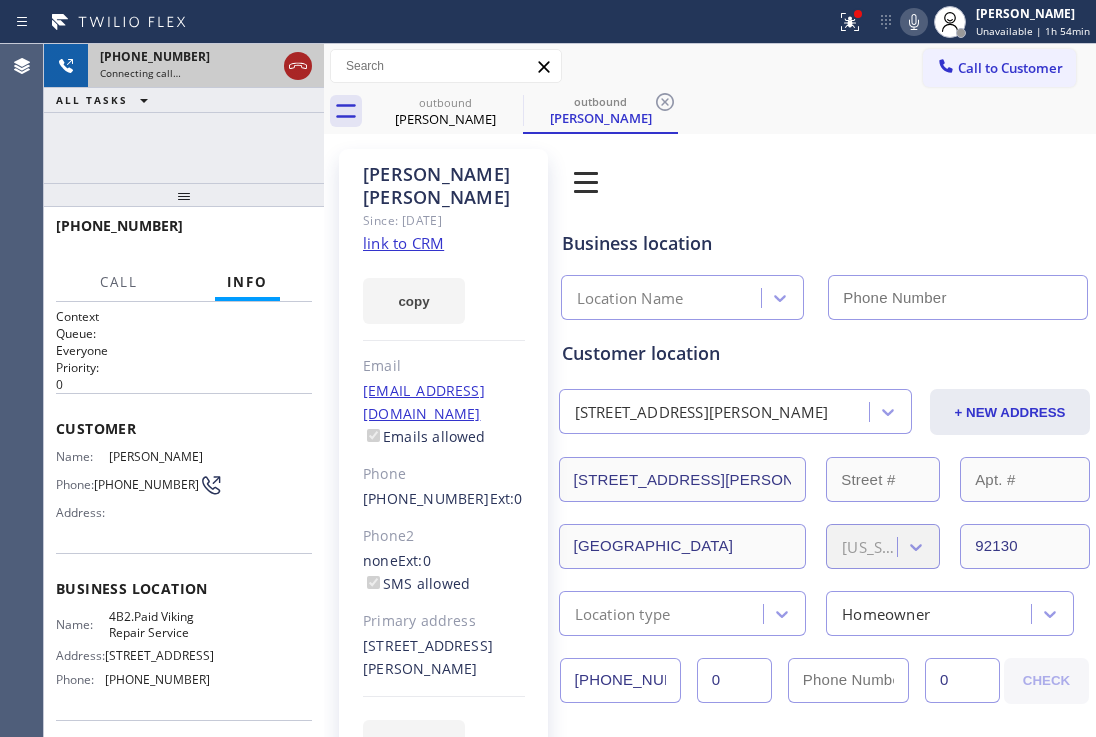 type on "[PHONE_NUMBER]" 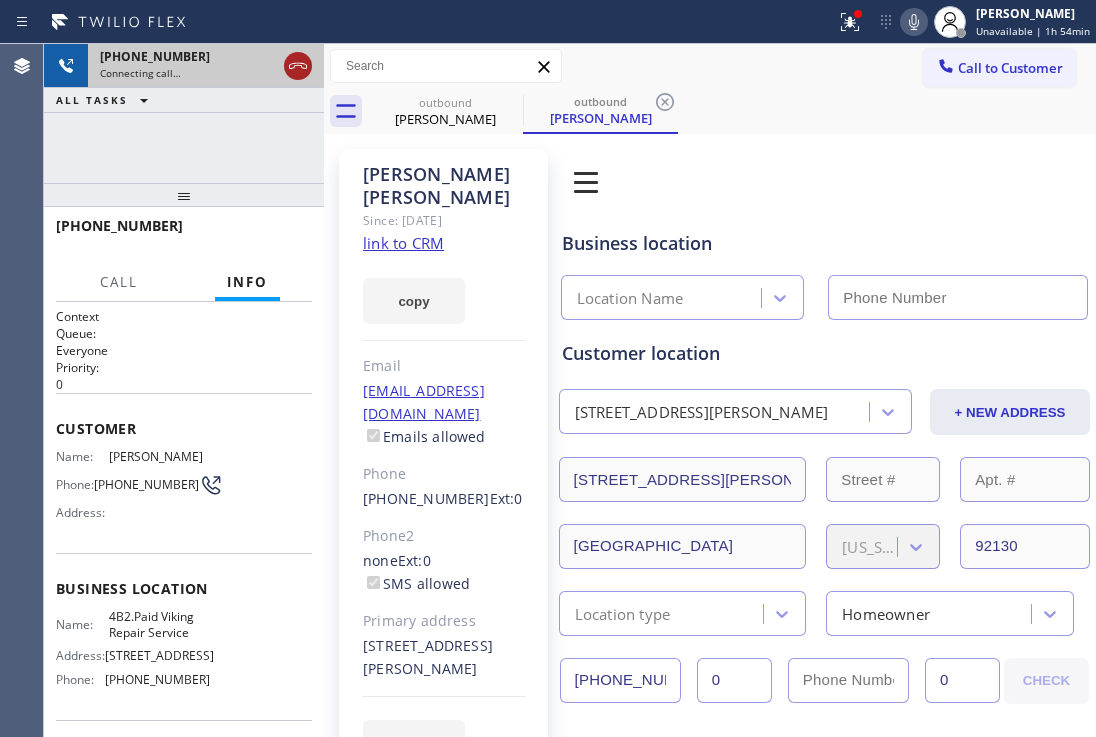type on "[PHONE_NUMBER]" 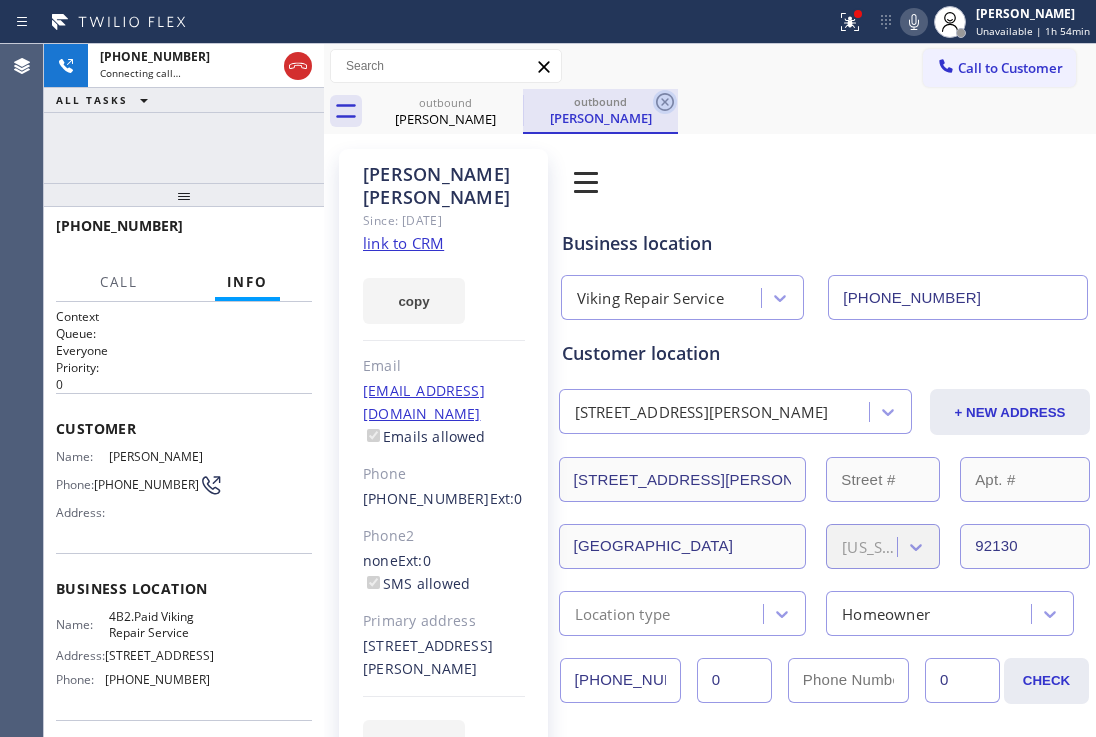 click 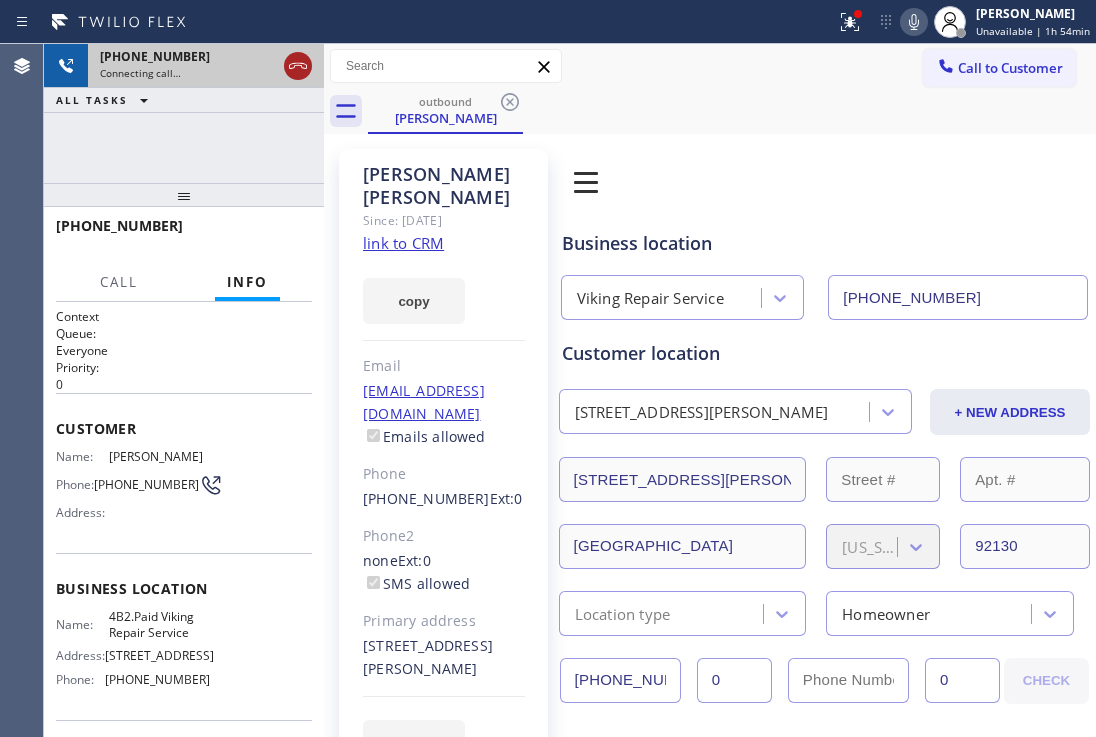 click 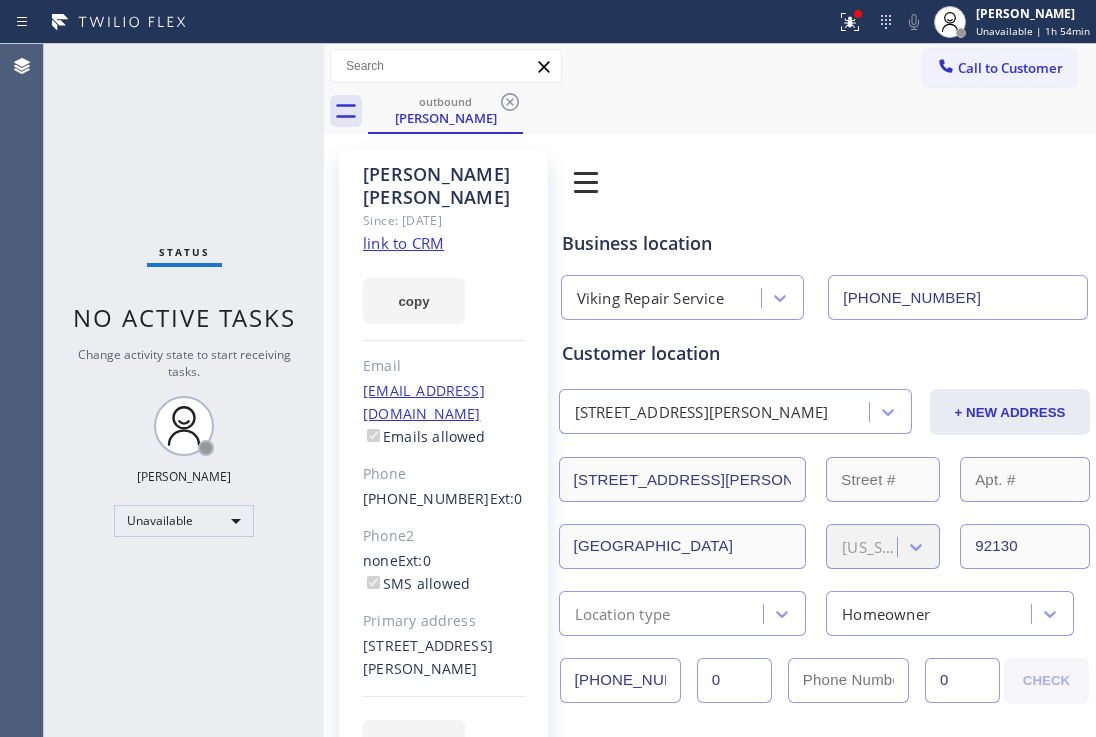 click 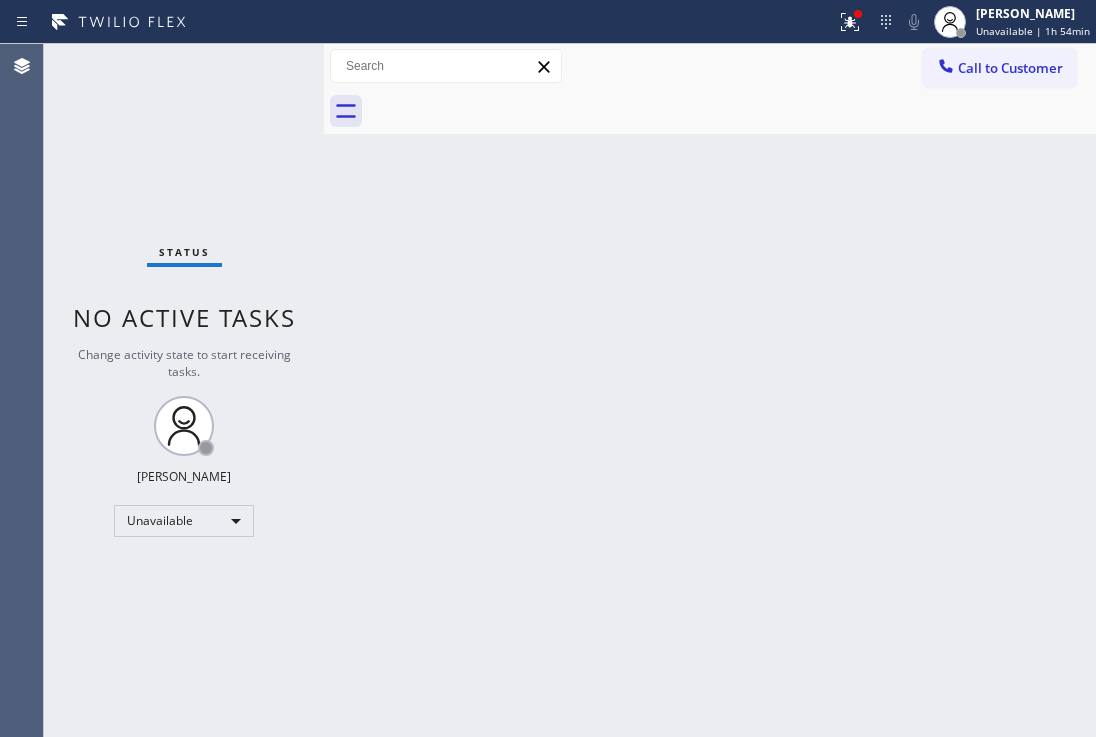 click at bounding box center (732, 111) 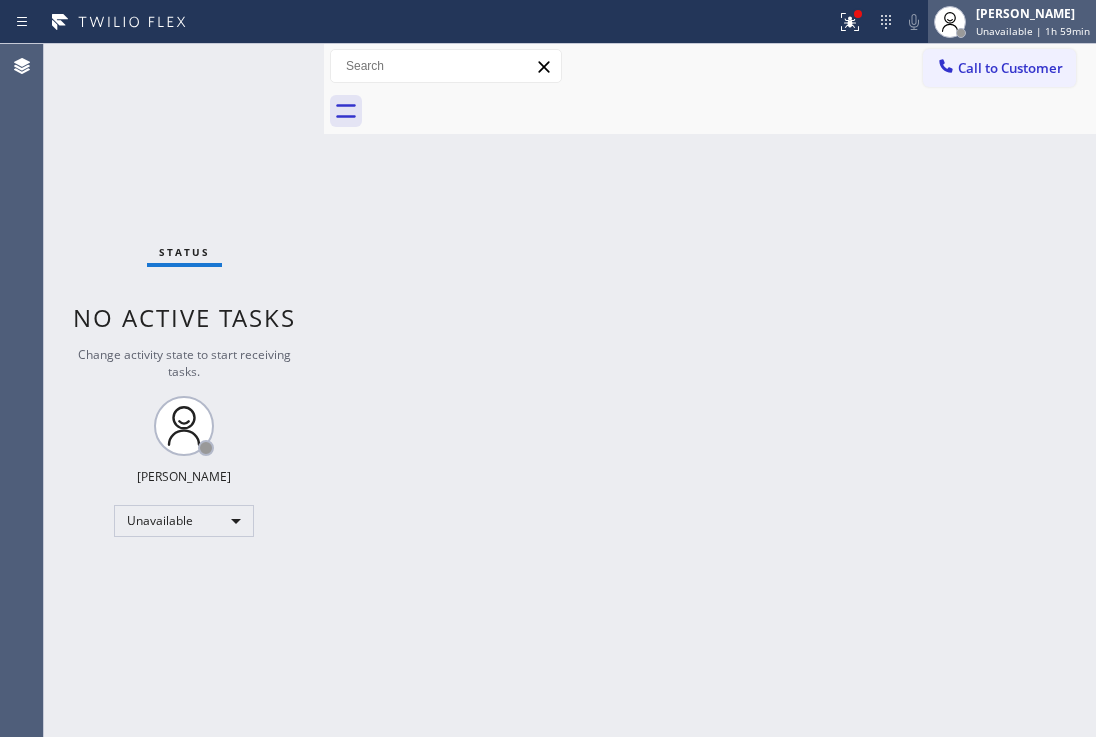 click on "Unavailable | 1h 59min" at bounding box center [1033, 31] 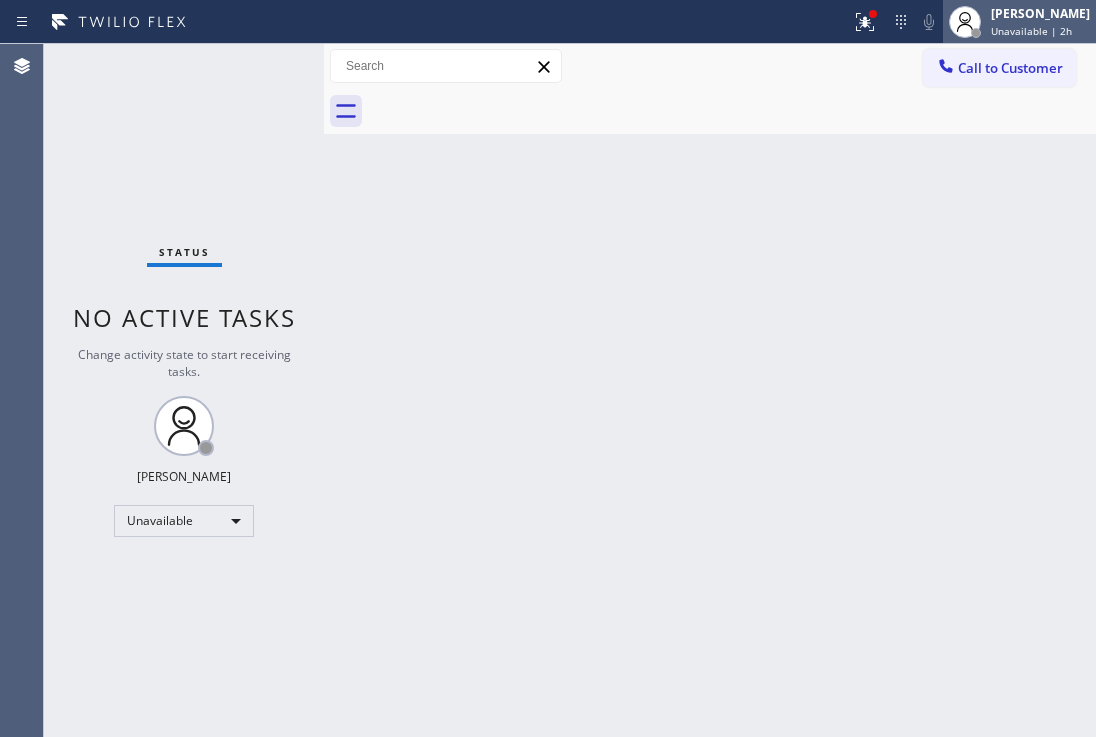 click on "Unavailable | 2h" at bounding box center (1031, 31) 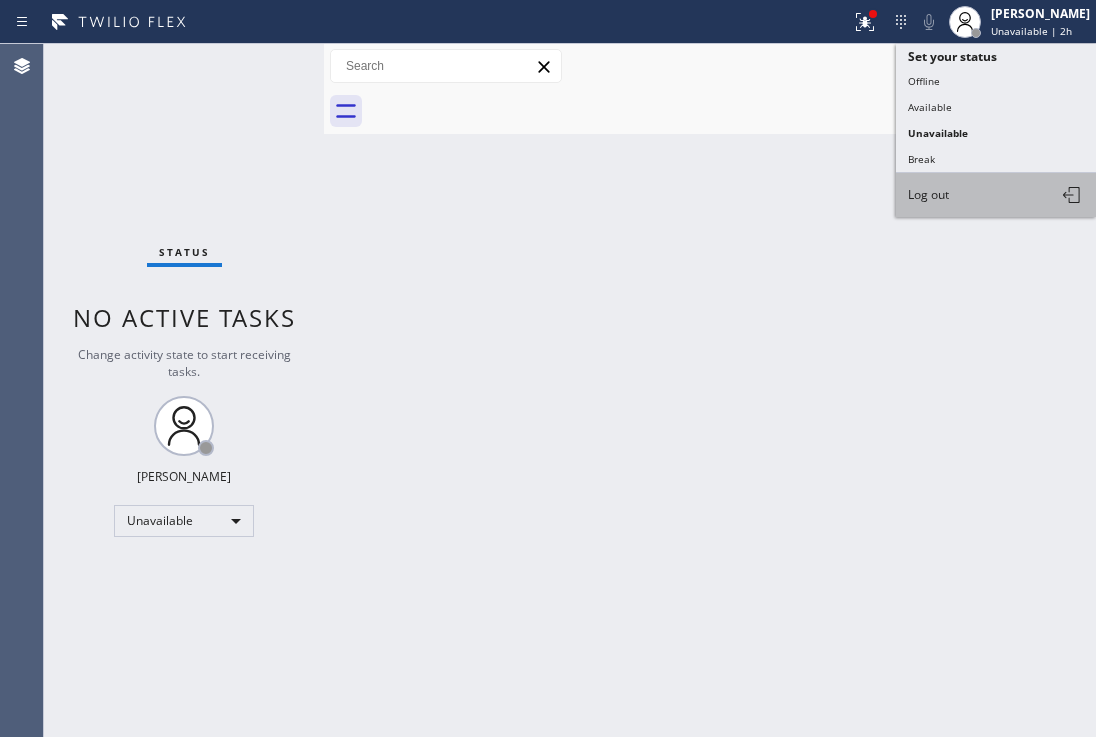 click on "Log out" at bounding box center [996, 195] 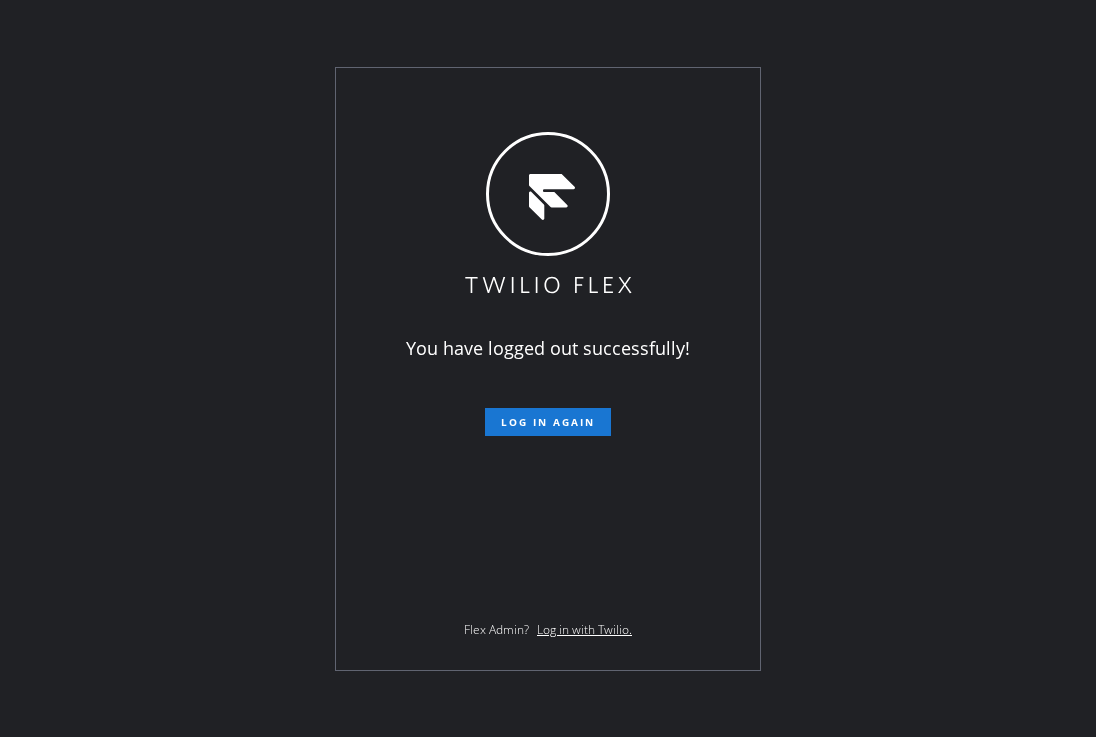 click on "You have logged out successfully! Log in again Flex Admin? Log in with Twilio." at bounding box center (548, 368) 